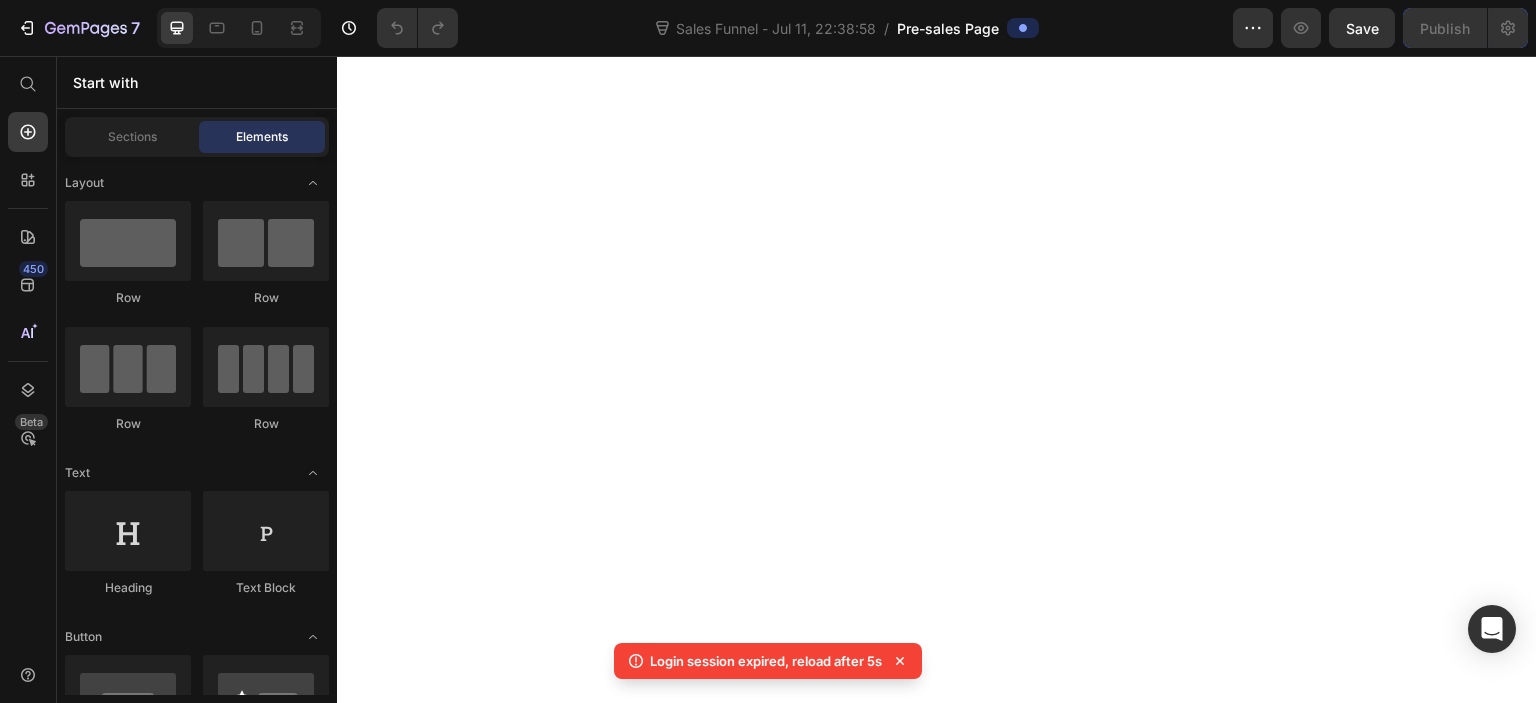 scroll, scrollTop: 0, scrollLeft: 0, axis: both 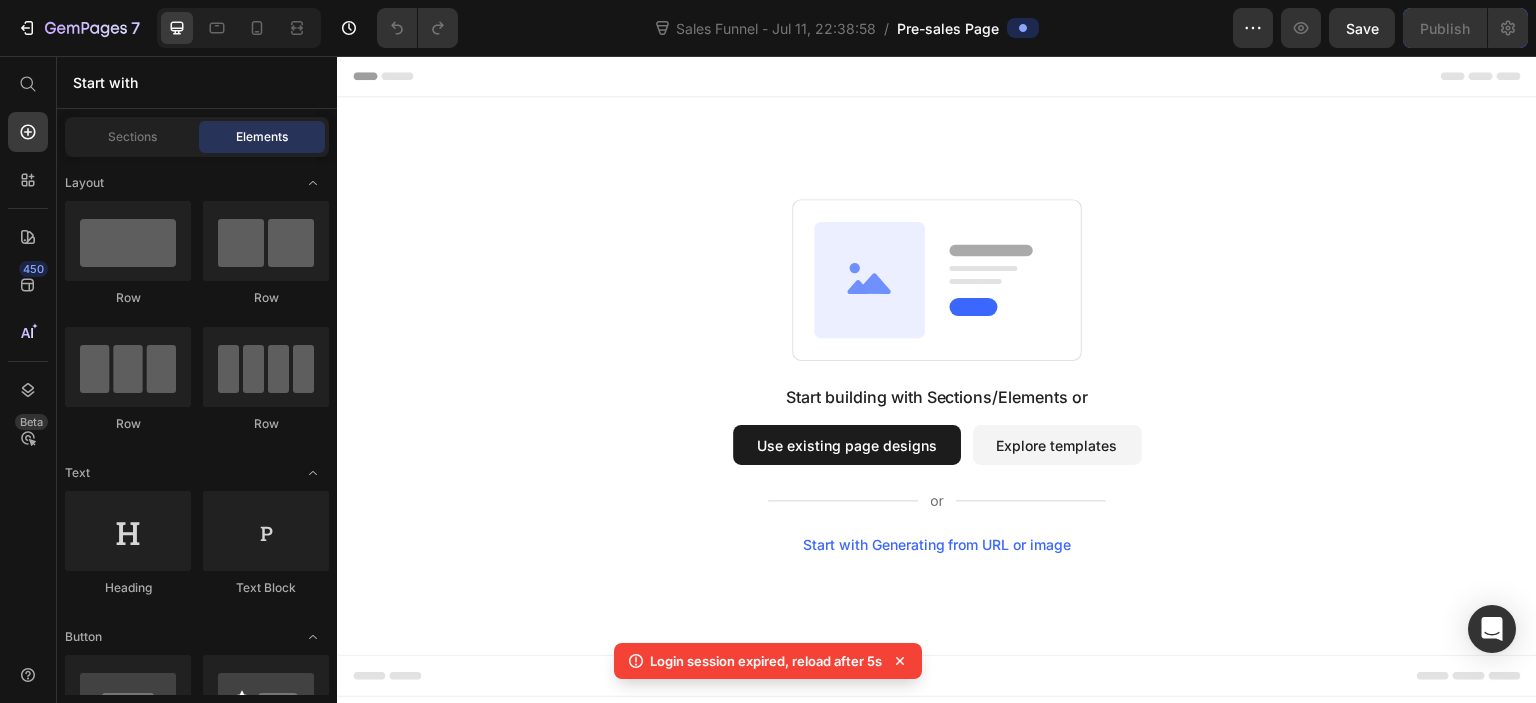 click on "Explore templates" at bounding box center [1057, 445] 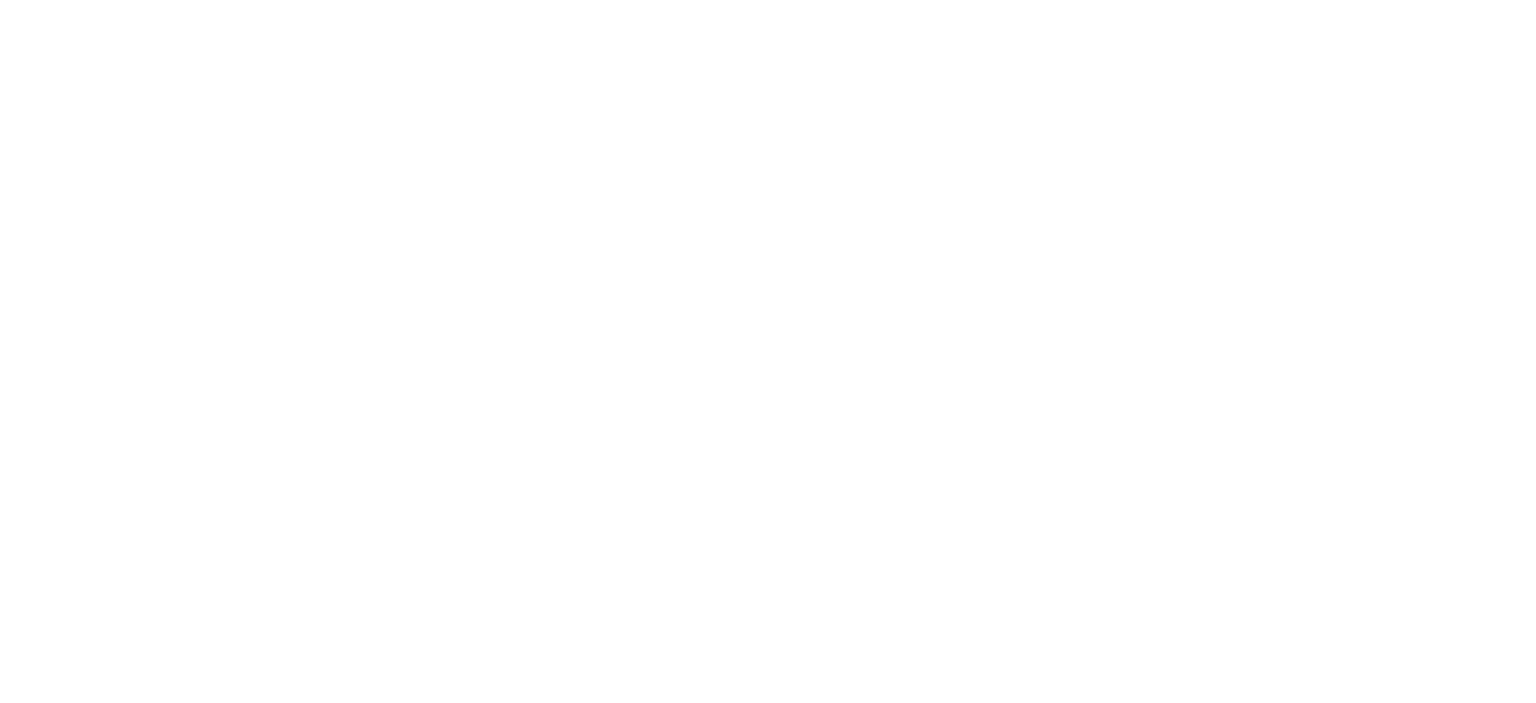 scroll, scrollTop: 0, scrollLeft: 0, axis: both 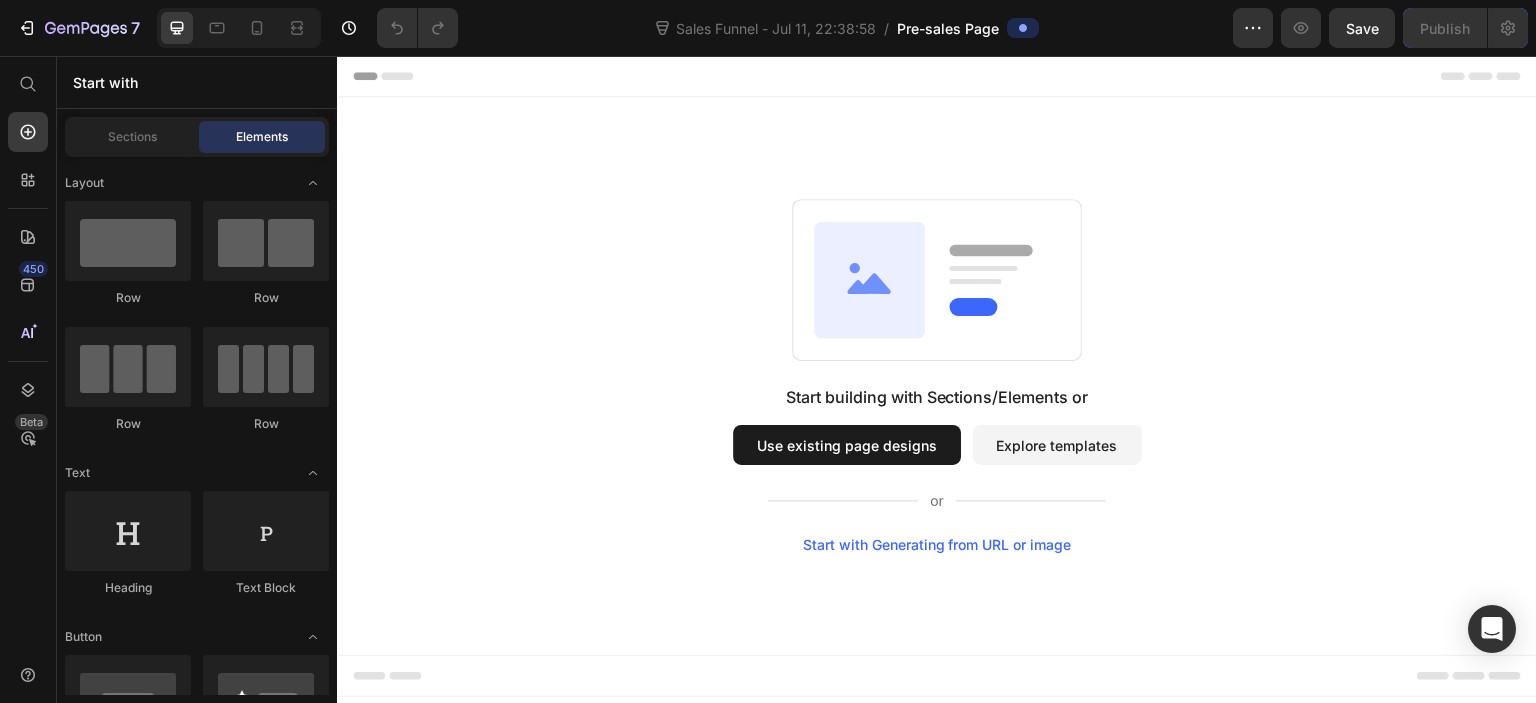 click on "Explore templates" at bounding box center [1057, 445] 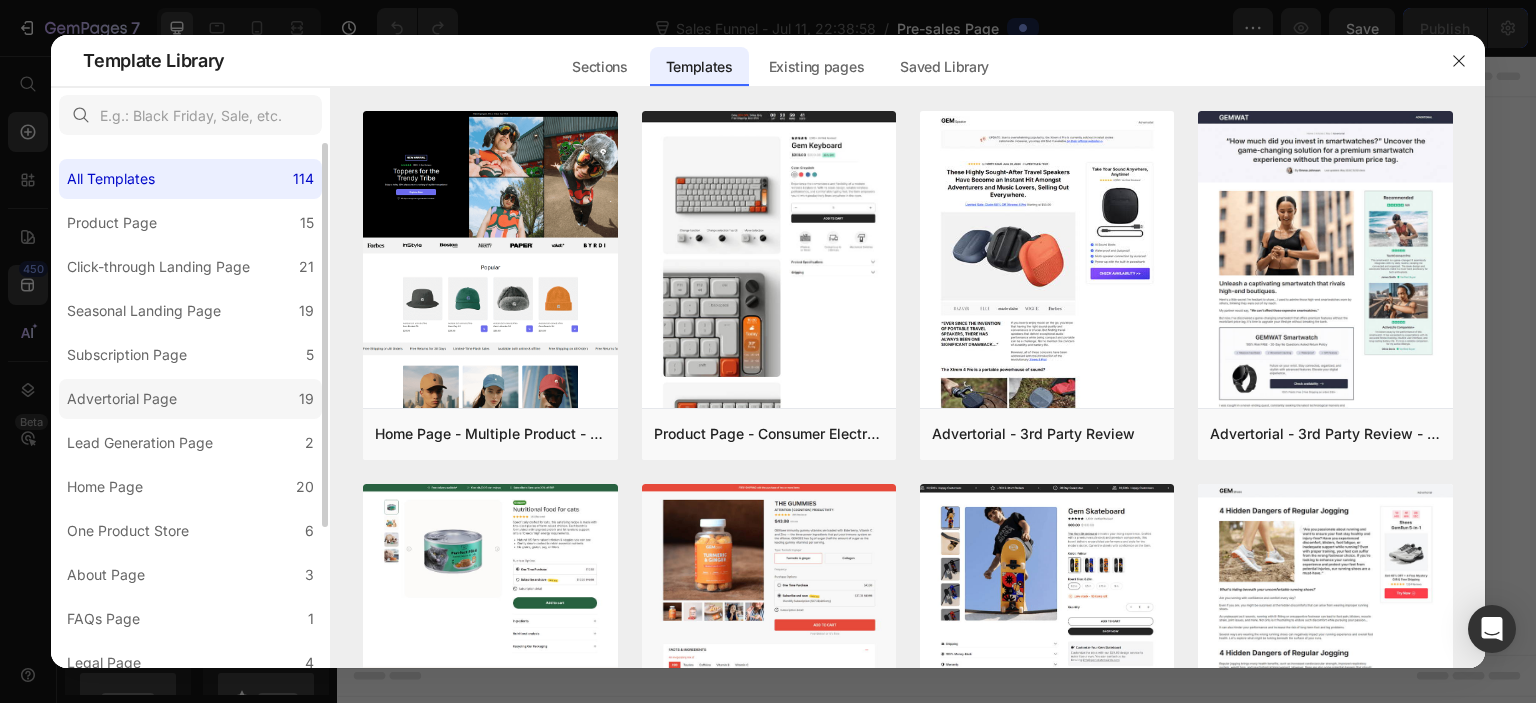 click on "Advertorial Page" at bounding box center (122, 399) 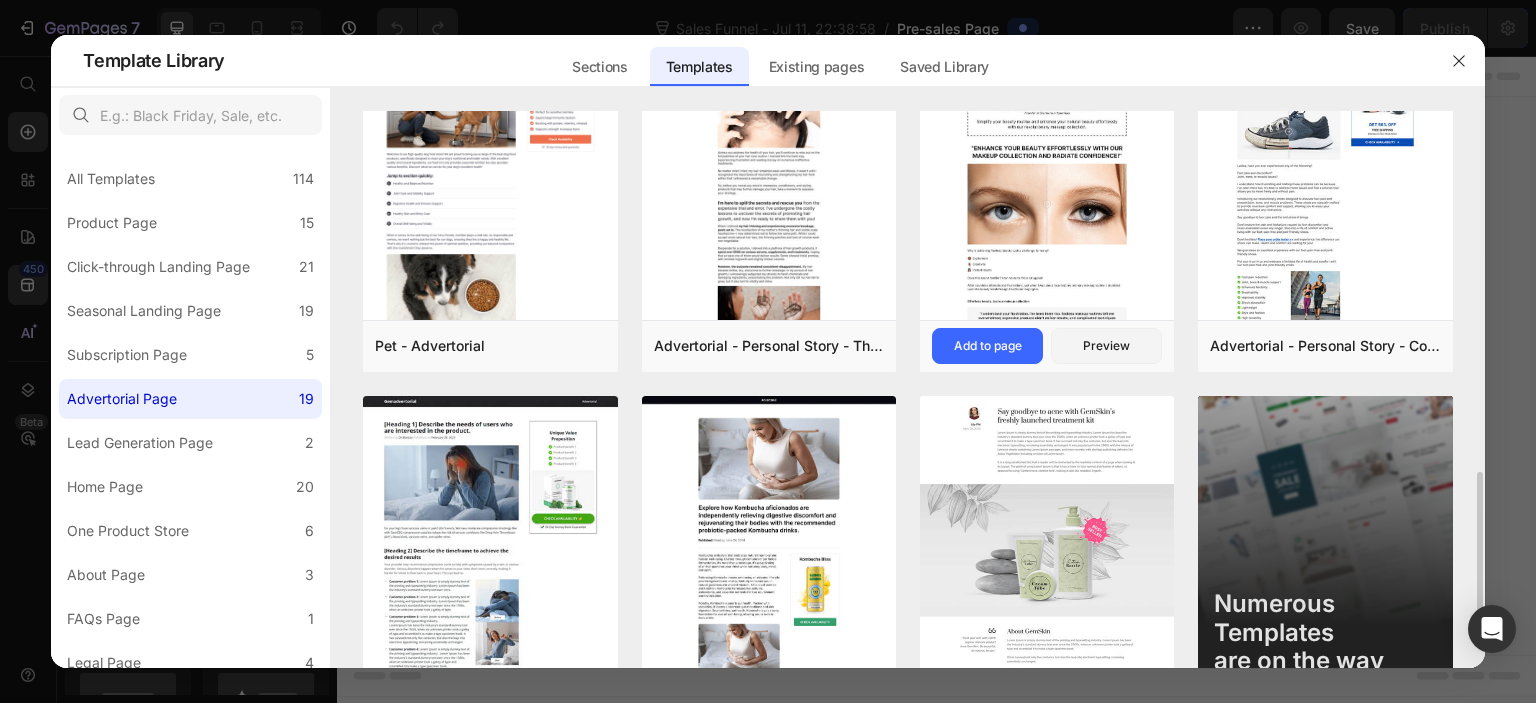 scroll, scrollTop: 1105, scrollLeft: 0, axis: vertical 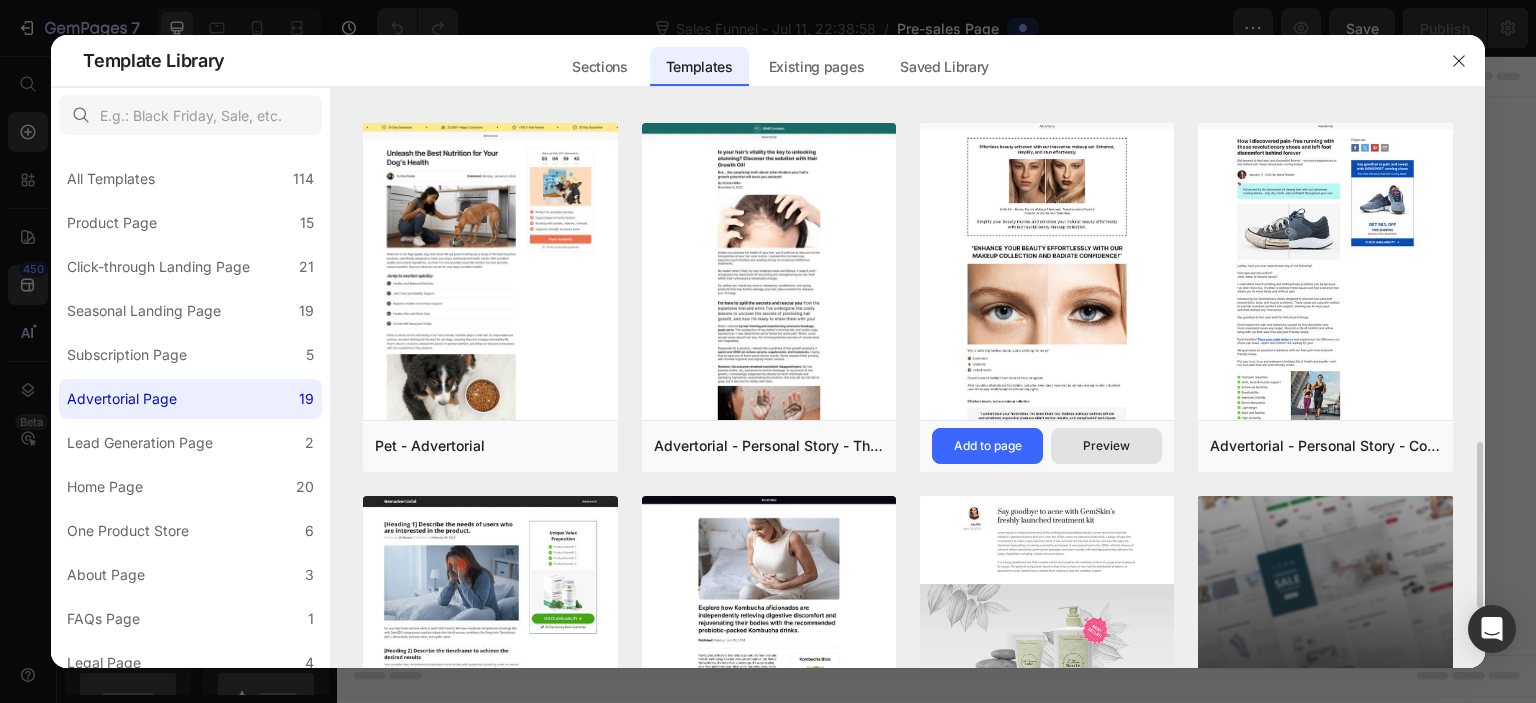 click on "Preview" at bounding box center (1106, 446) 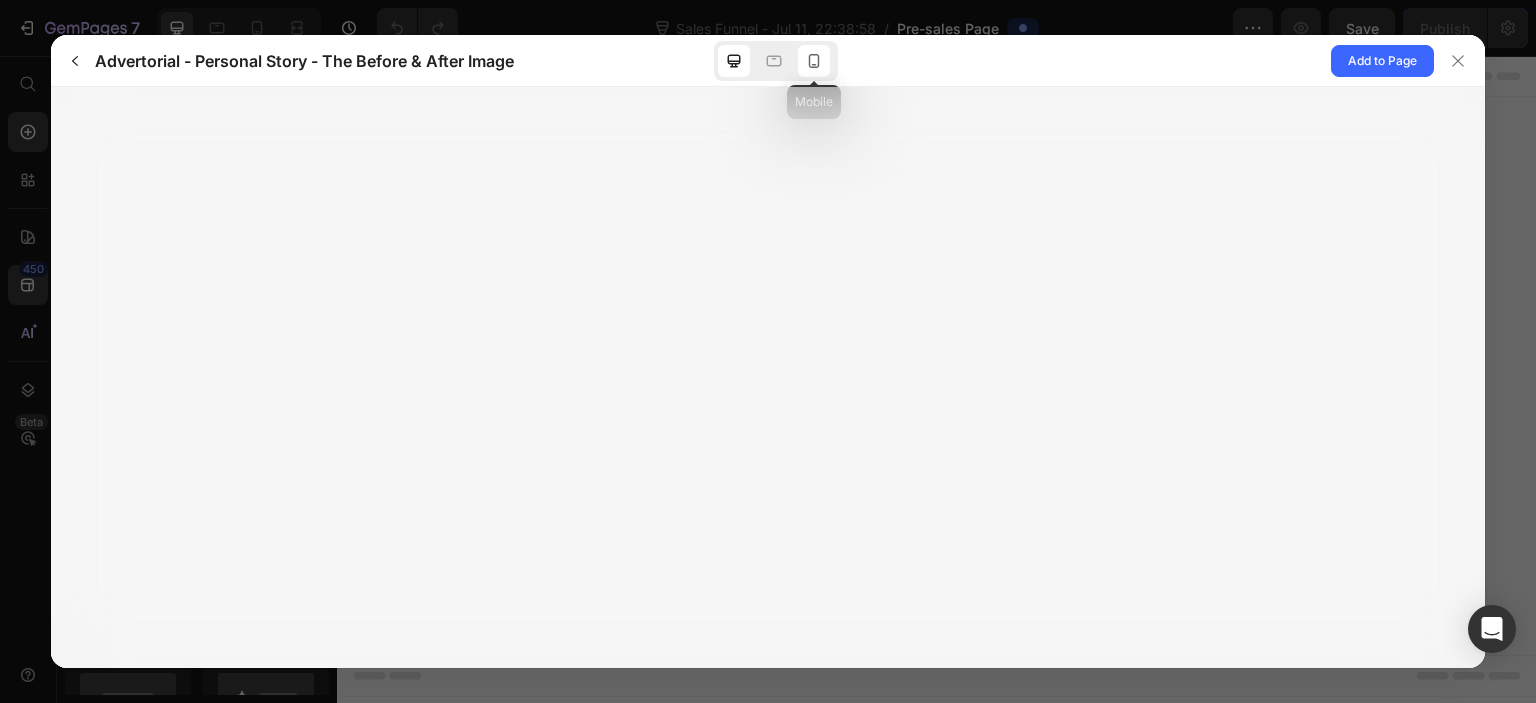 click 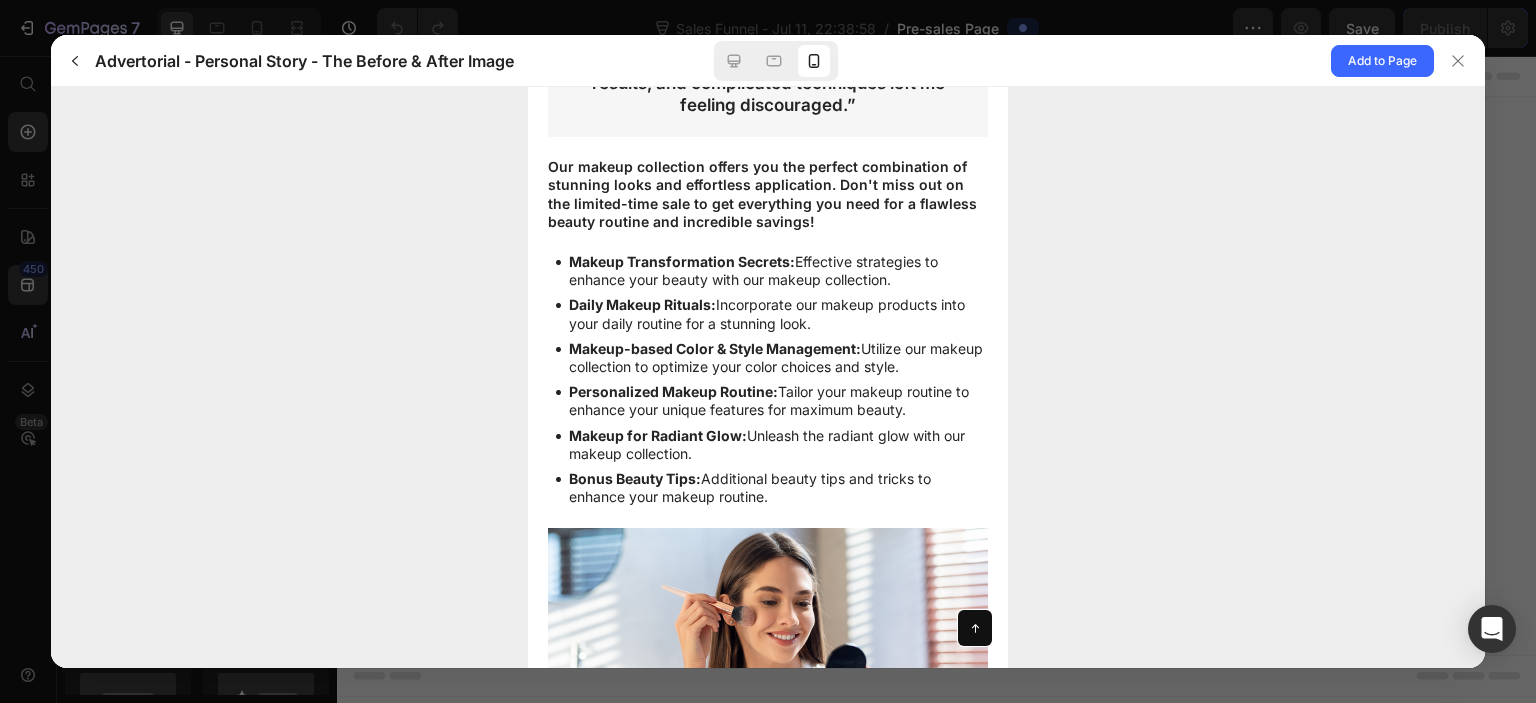 scroll, scrollTop: 1900, scrollLeft: 0, axis: vertical 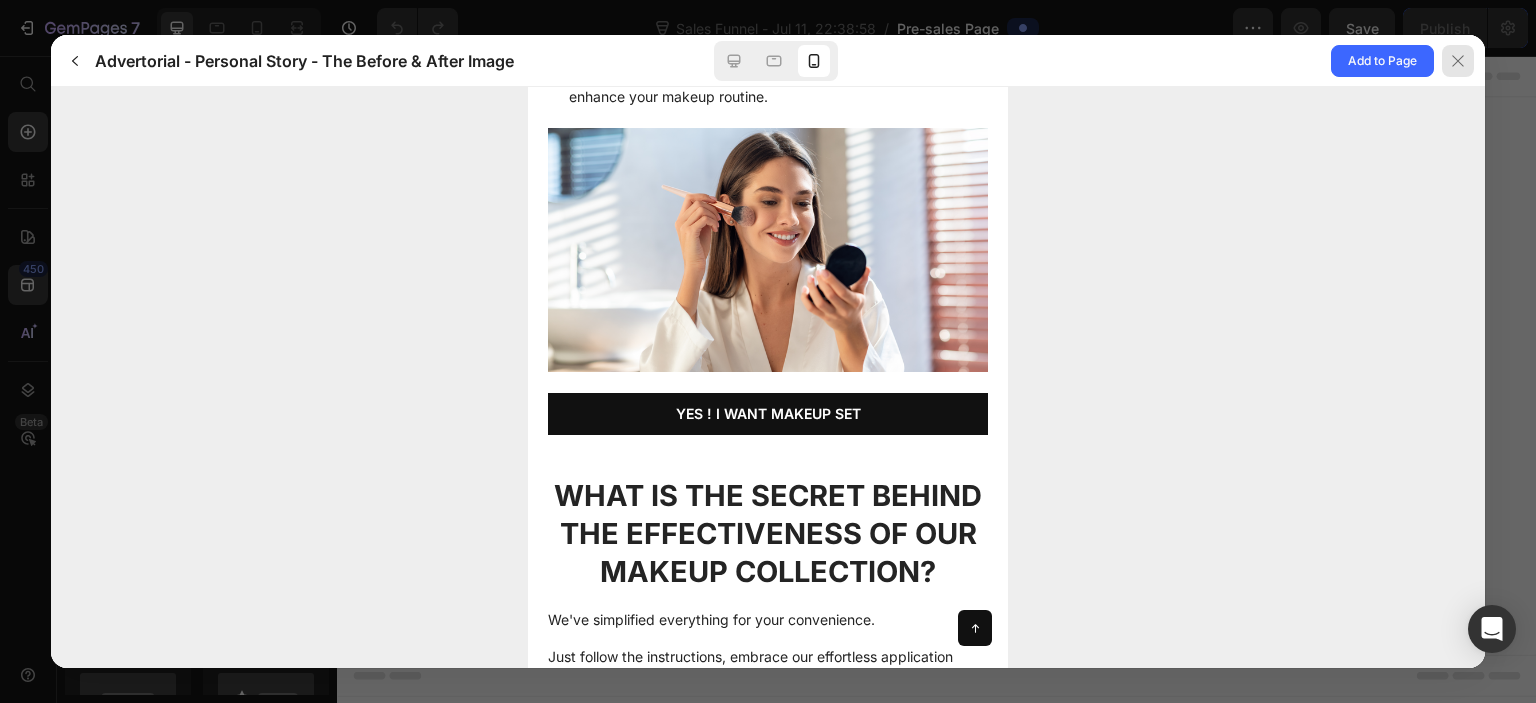 click at bounding box center [1458, 61] 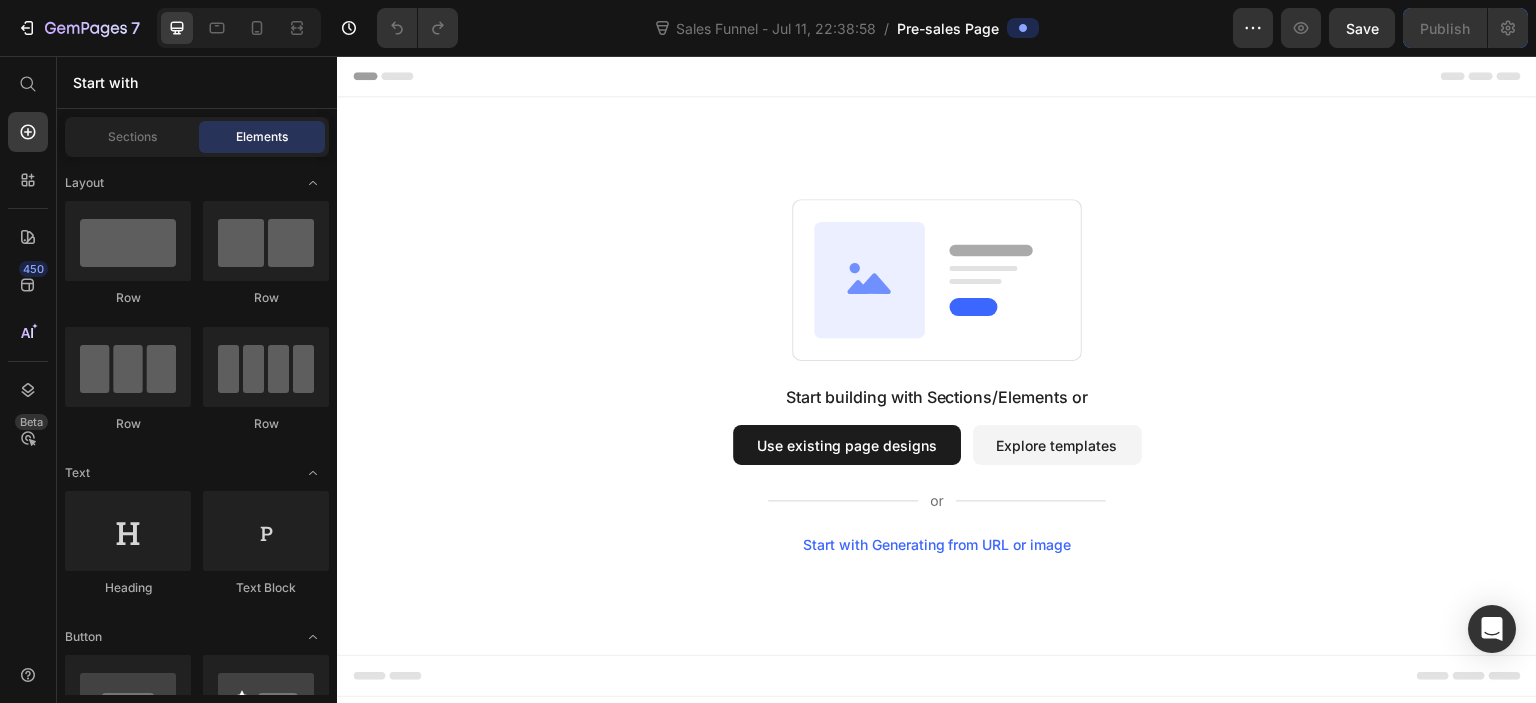 click on "Explore templates" at bounding box center (1057, 445) 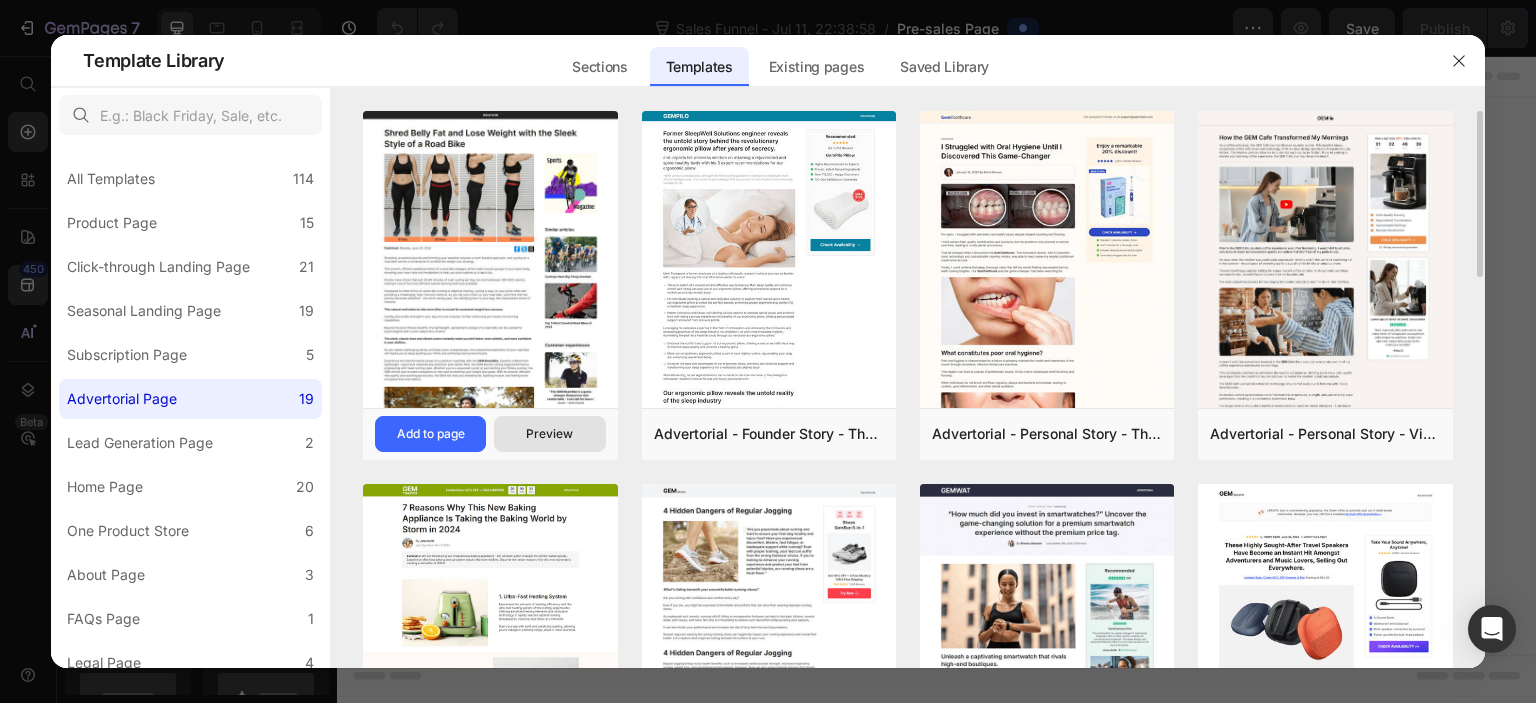 click on "Preview" at bounding box center (549, 434) 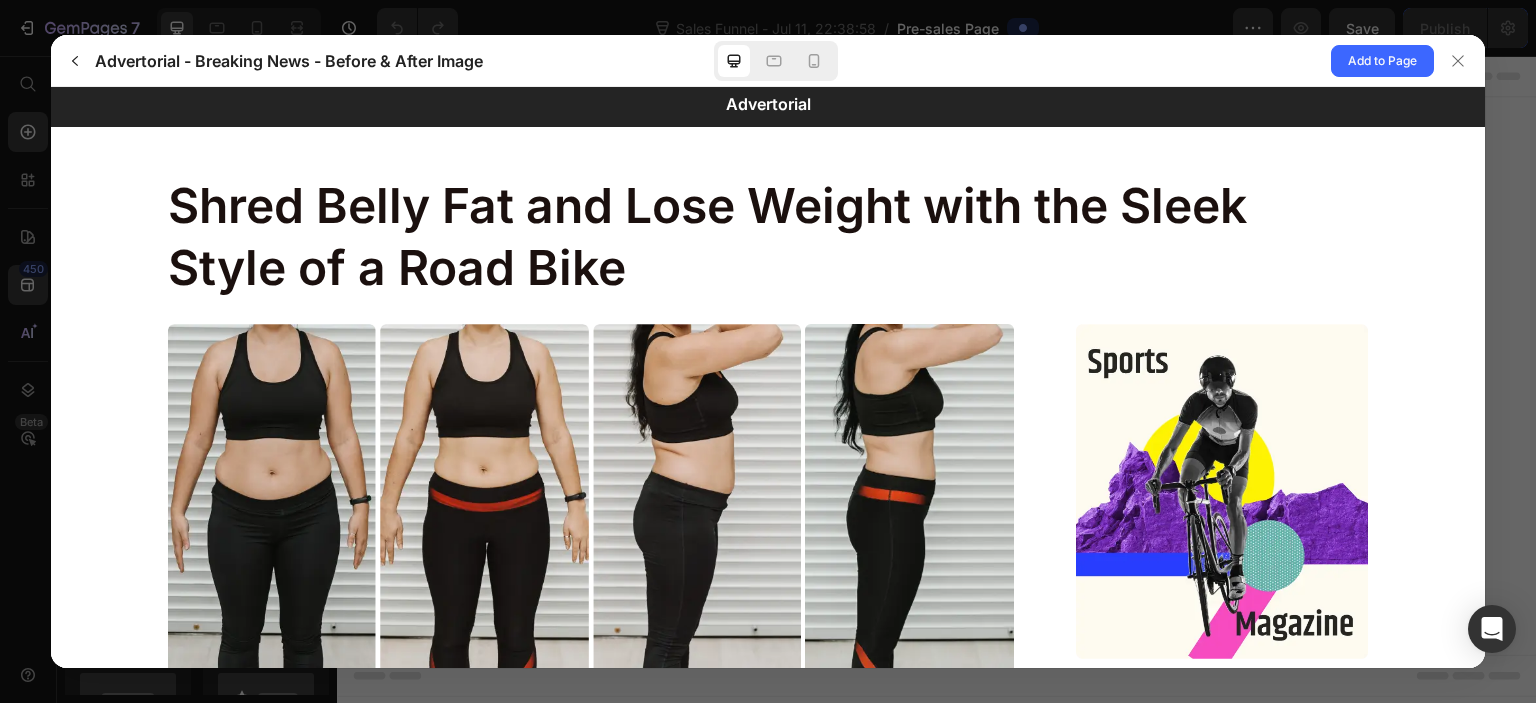 scroll, scrollTop: 0, scrollLeft: 0, axis: both 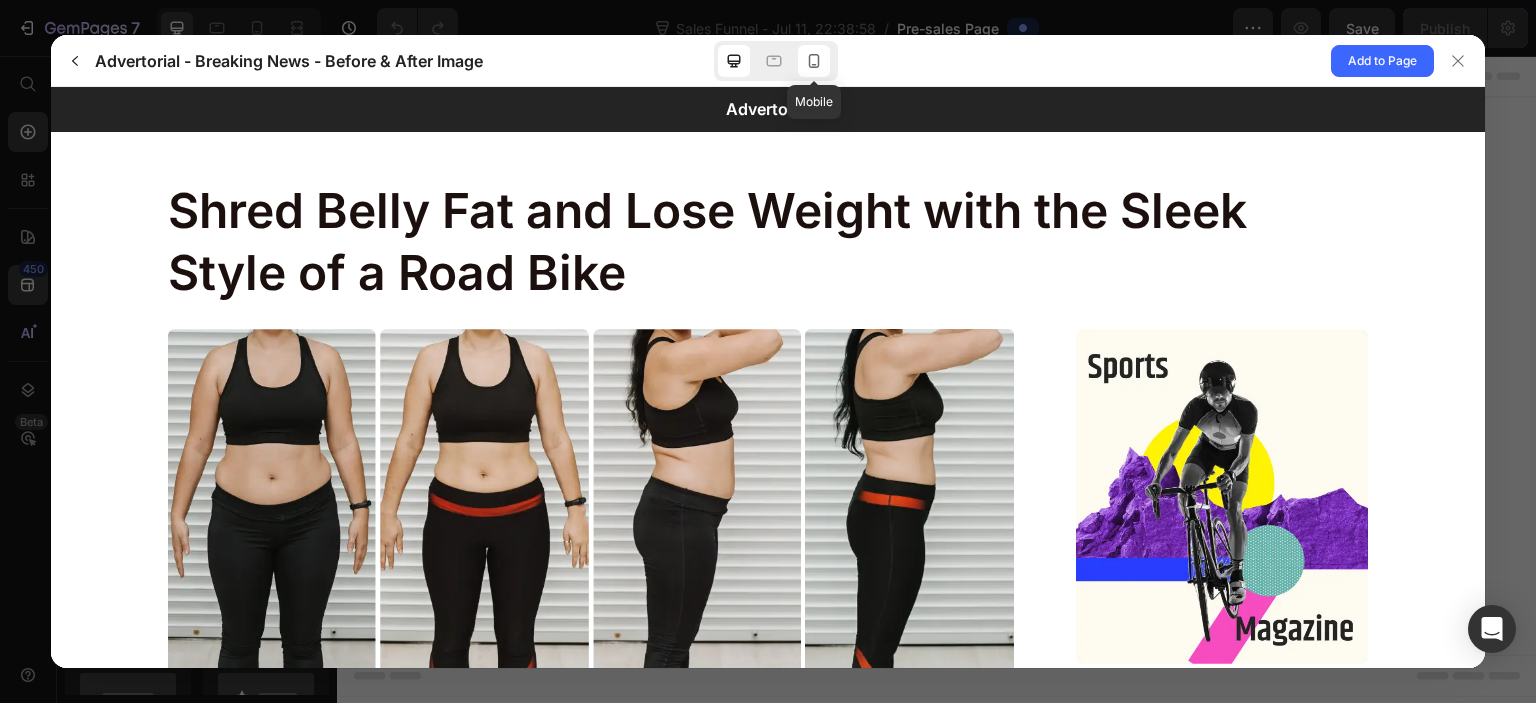 click 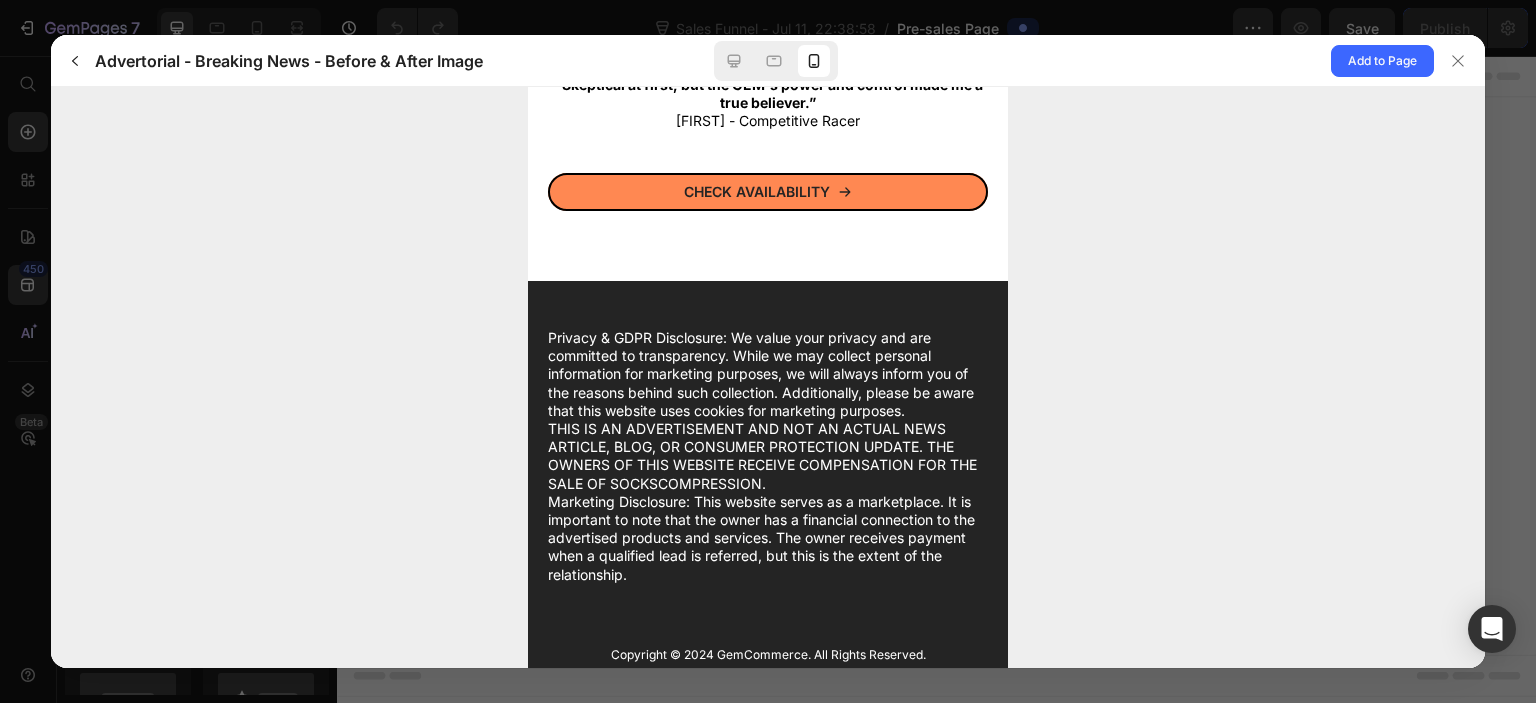 scroll, scrollTop: 8857, scrollLeft: 0, axis: vertical 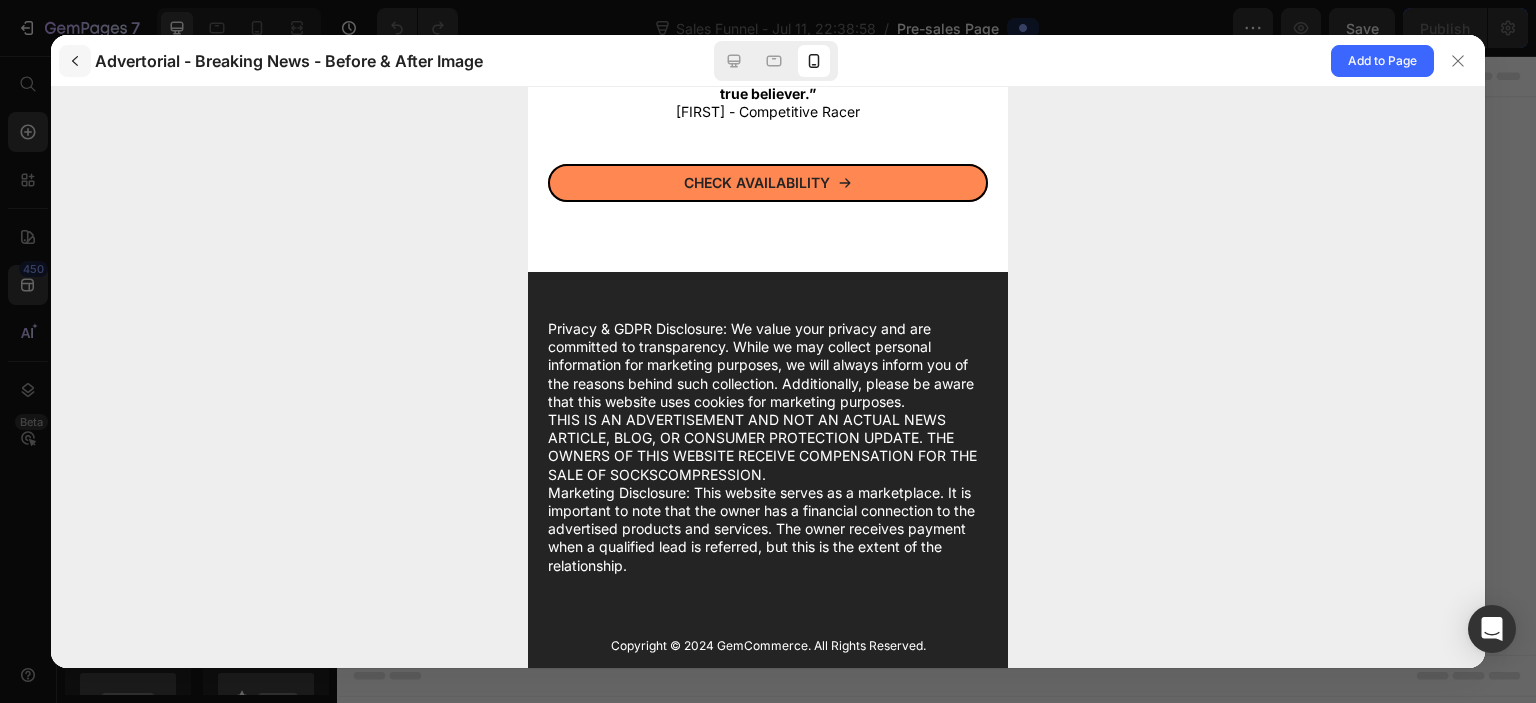 click 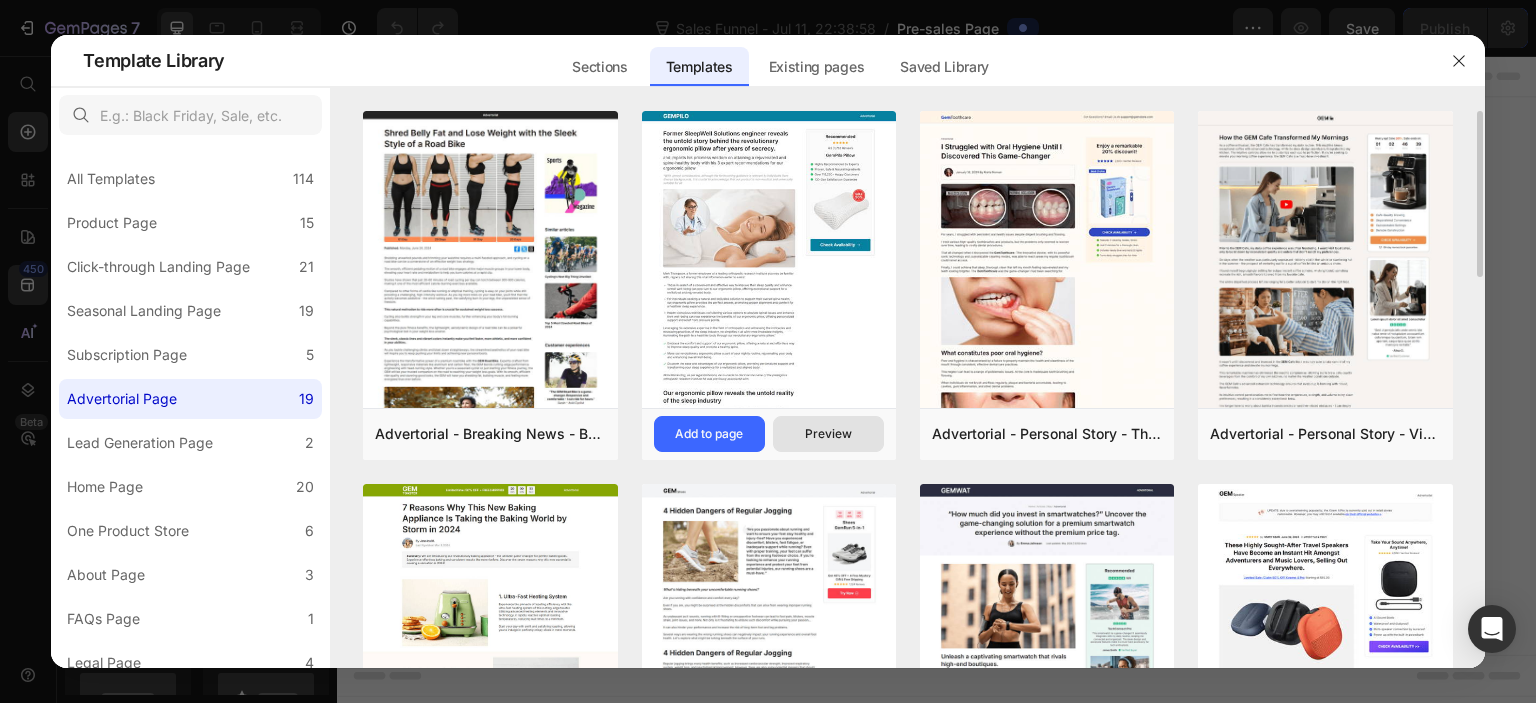 click on "Preview" at bounding box center [828, 434] 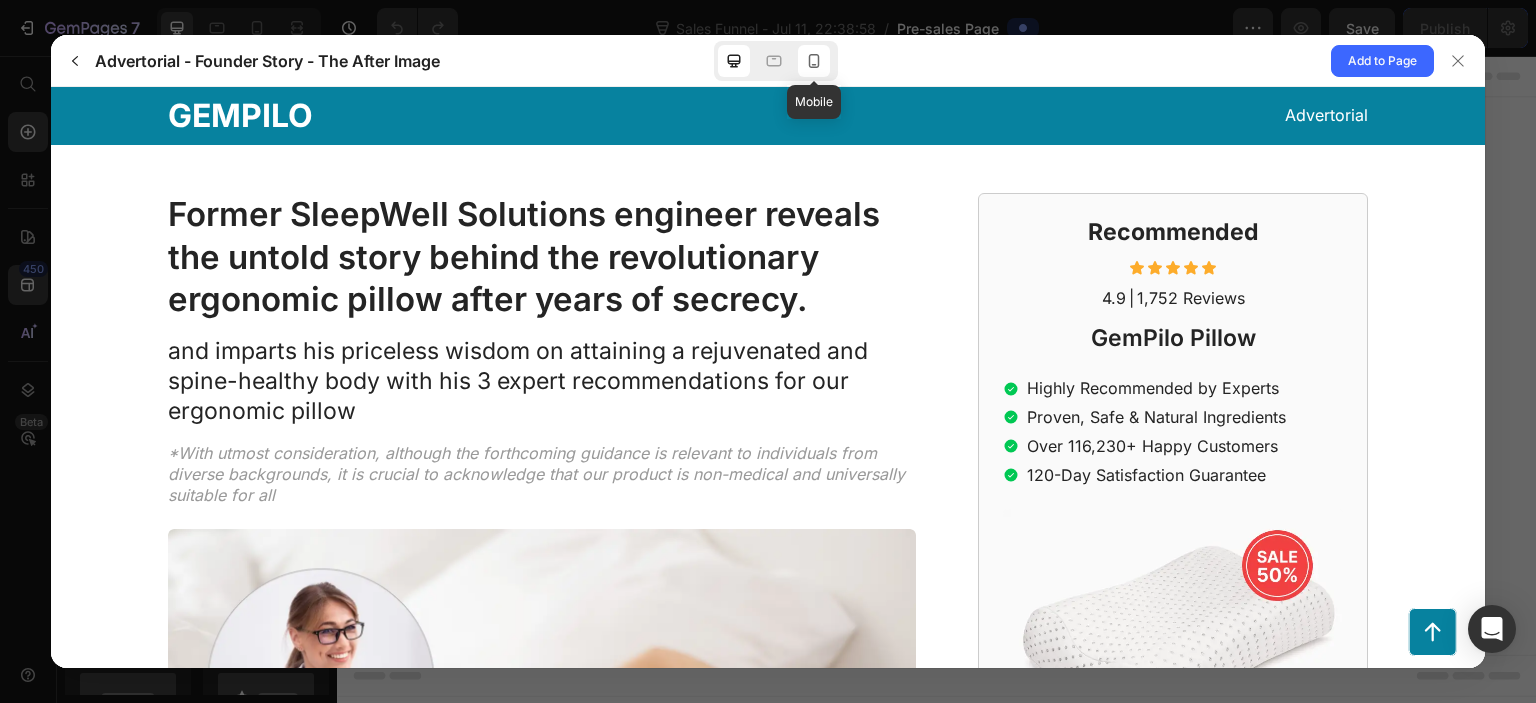 scroll, scrollTop: 0, scrollLeft: 0, axis: both 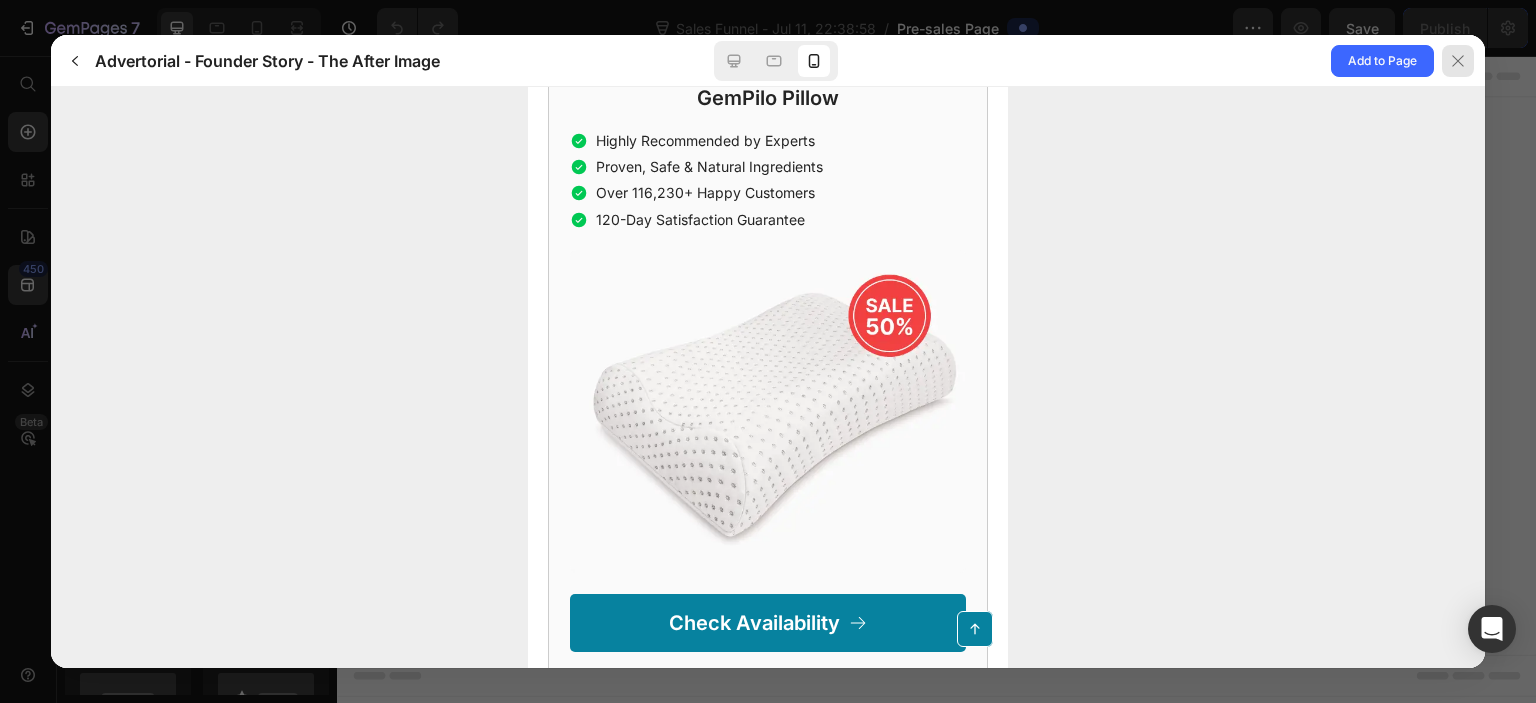 click at bounding box center [1458, 61] 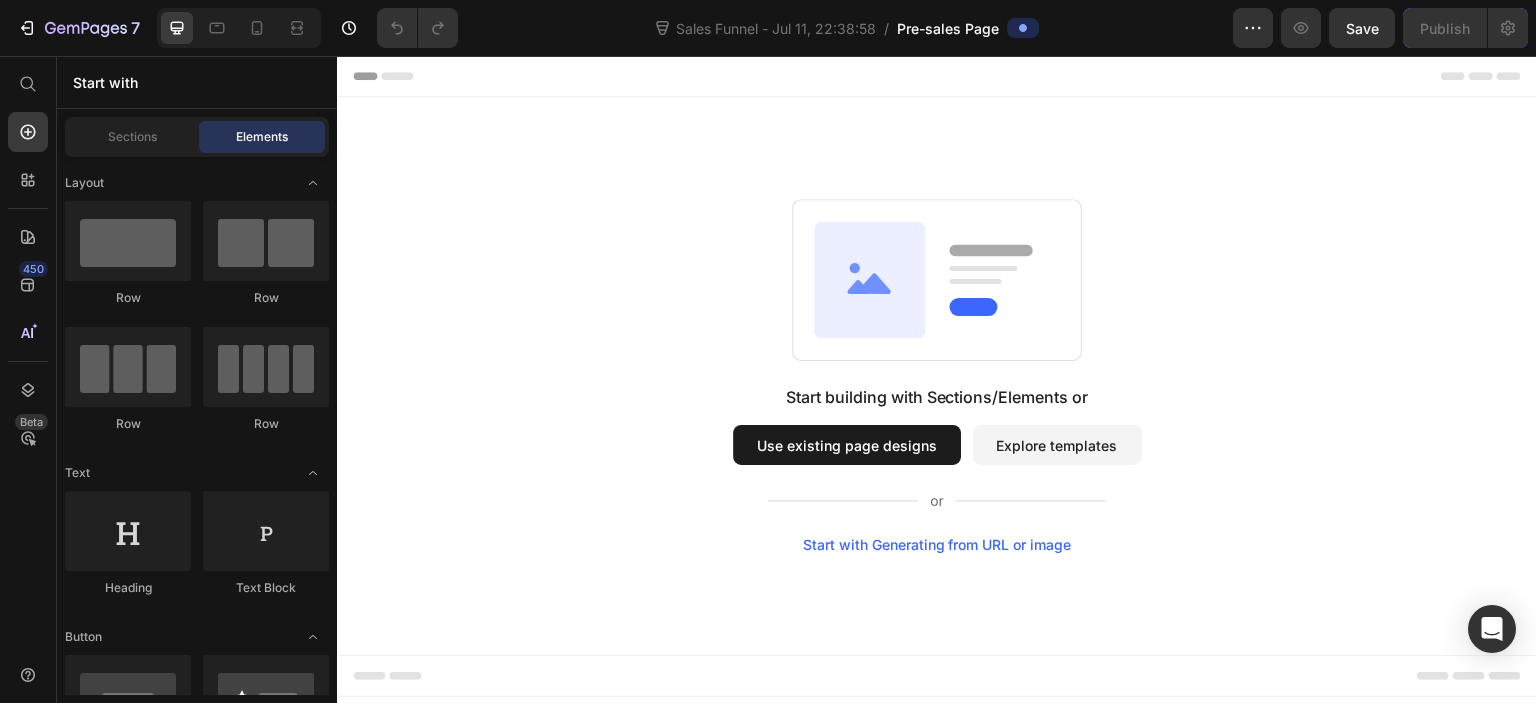 click on "Explore templates" at bounding box center (1057, 445) 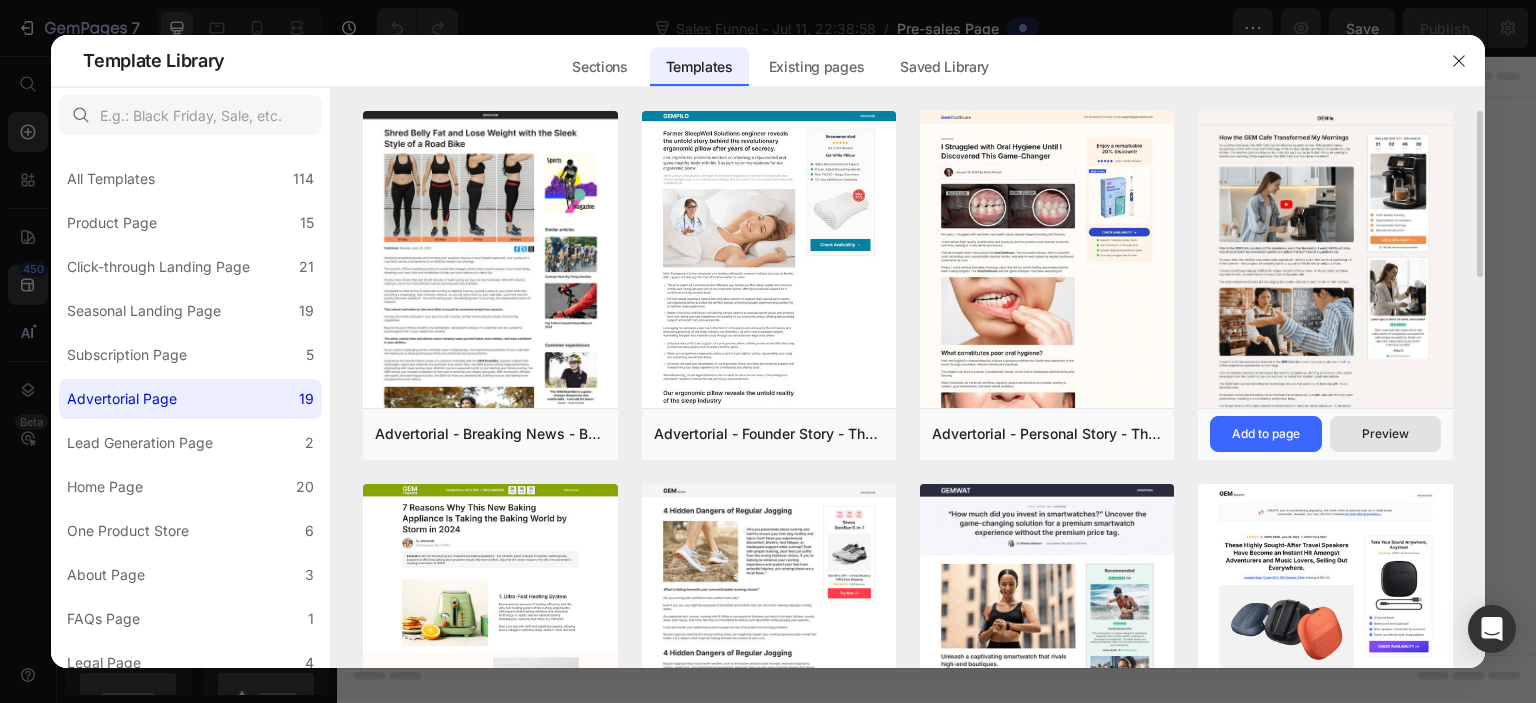 click on "Preview" at bounding box center (1385, 434) 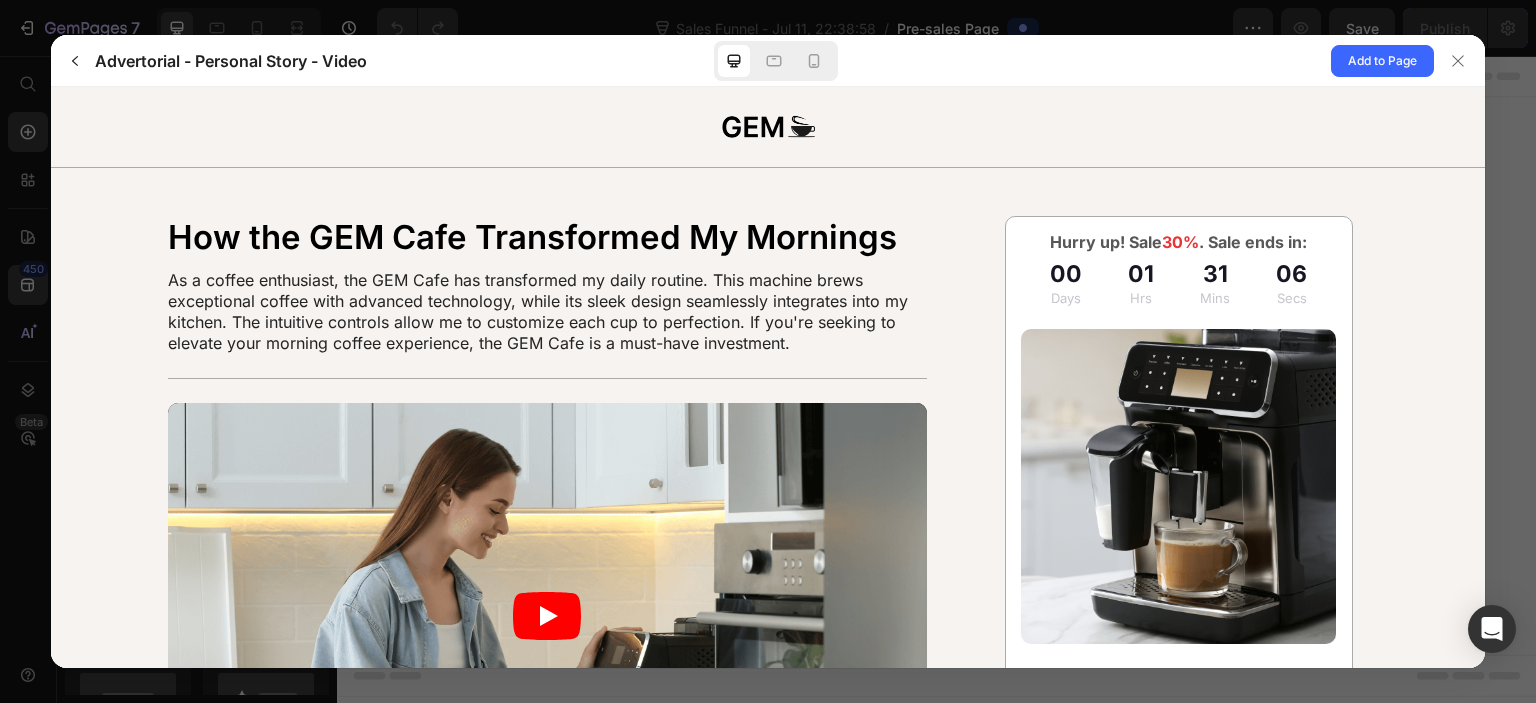 scroll, scrollTop: 0, scrollLeft: 0, axis: both 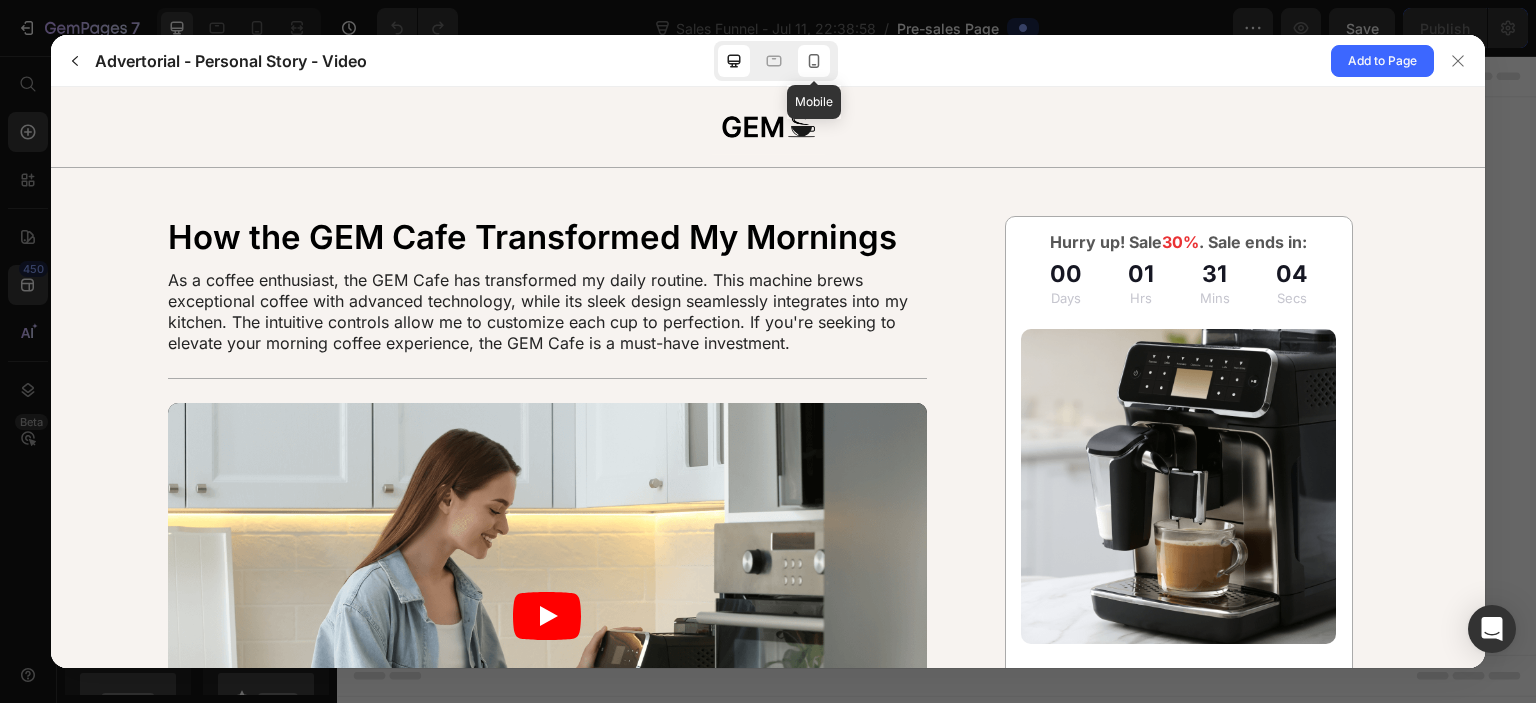 click 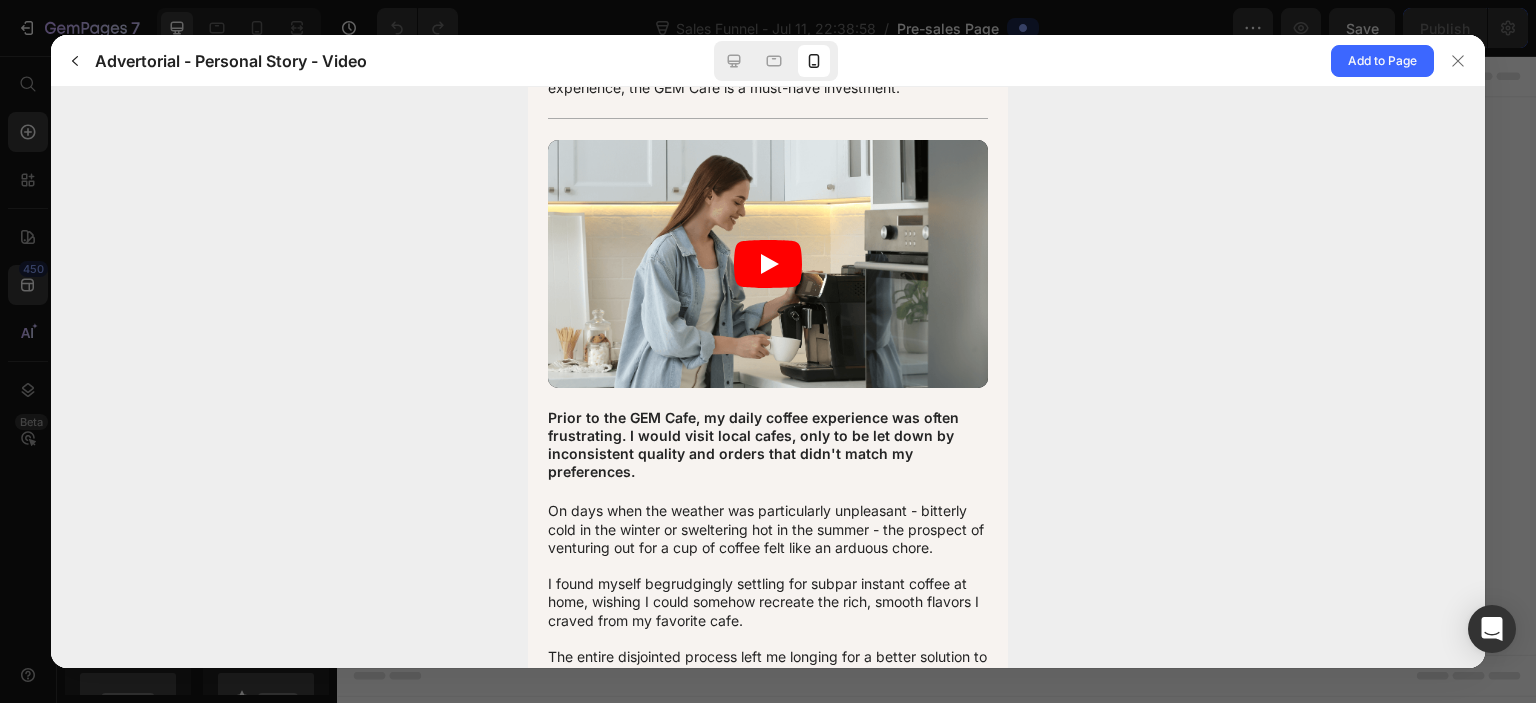 scroll, scrollTop: 500, scrollLeft: 0, axis: vertical 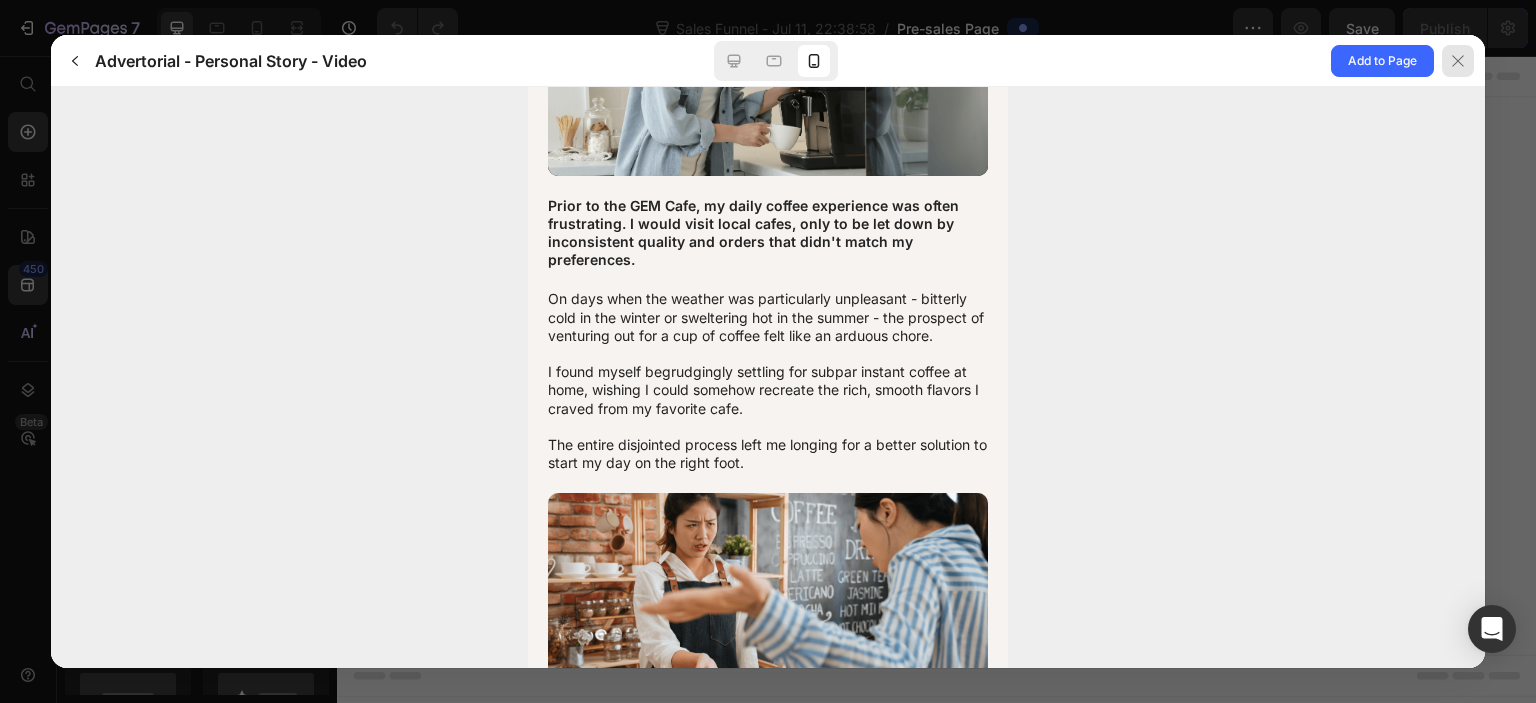 click 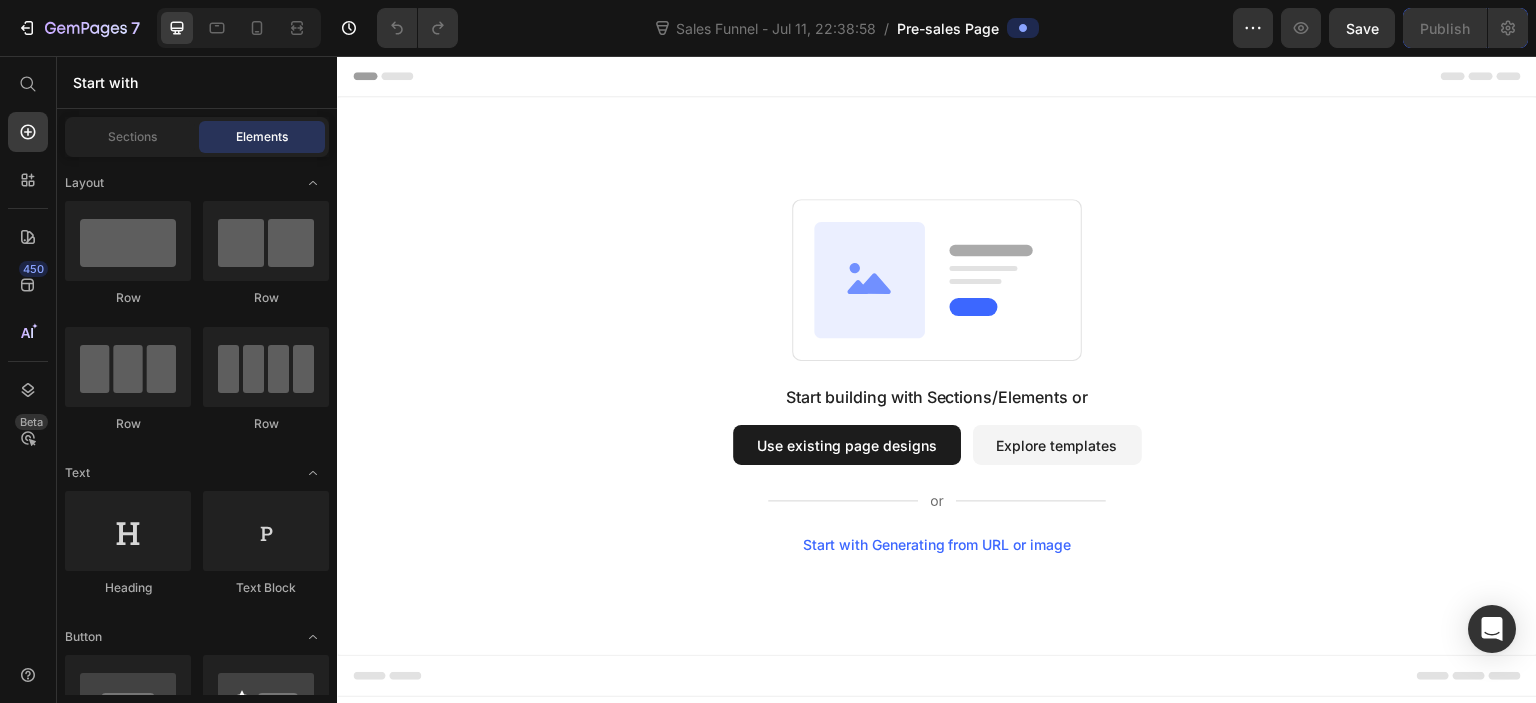 click on "Explore templates" at bounding box center (1057, 445) 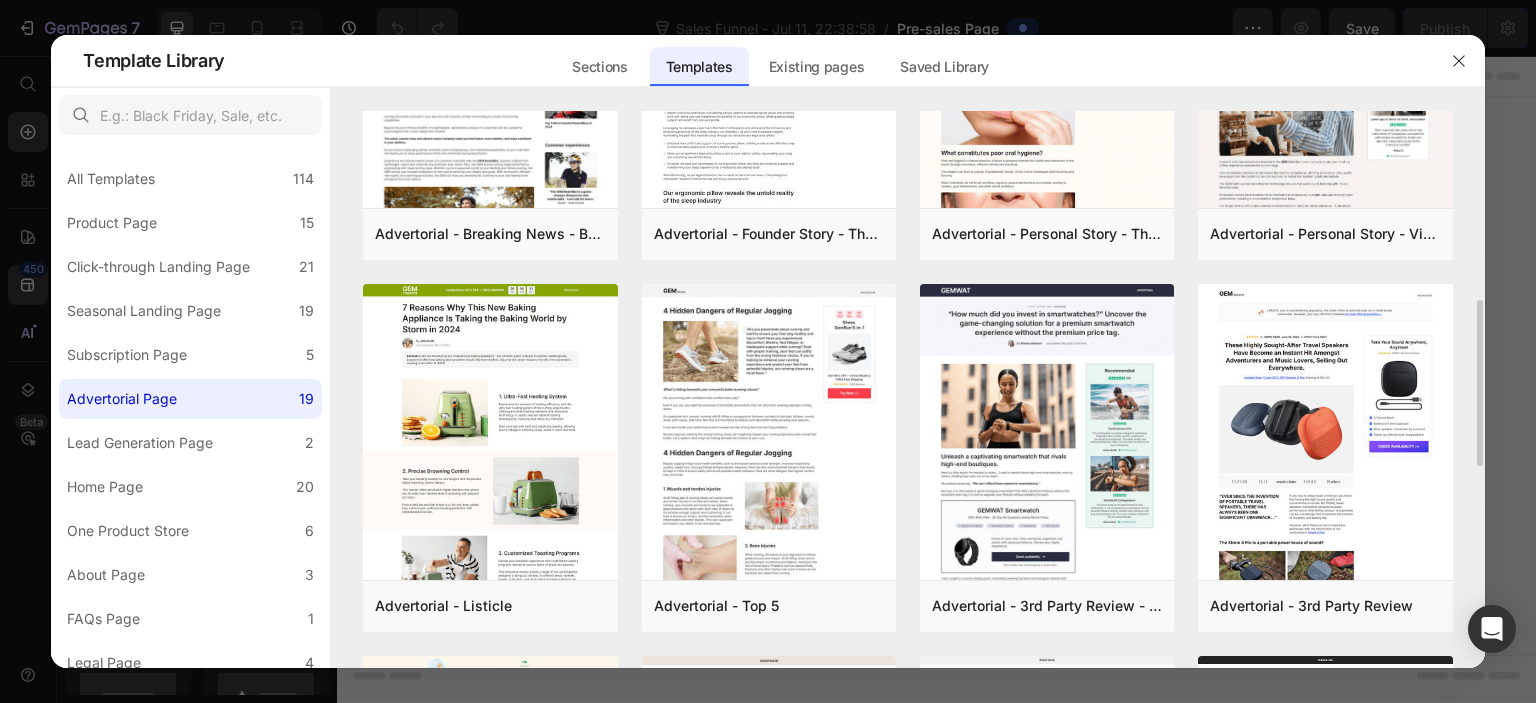 scroll, scrollTop: 300, scrollLeft: 0, axis: vertical 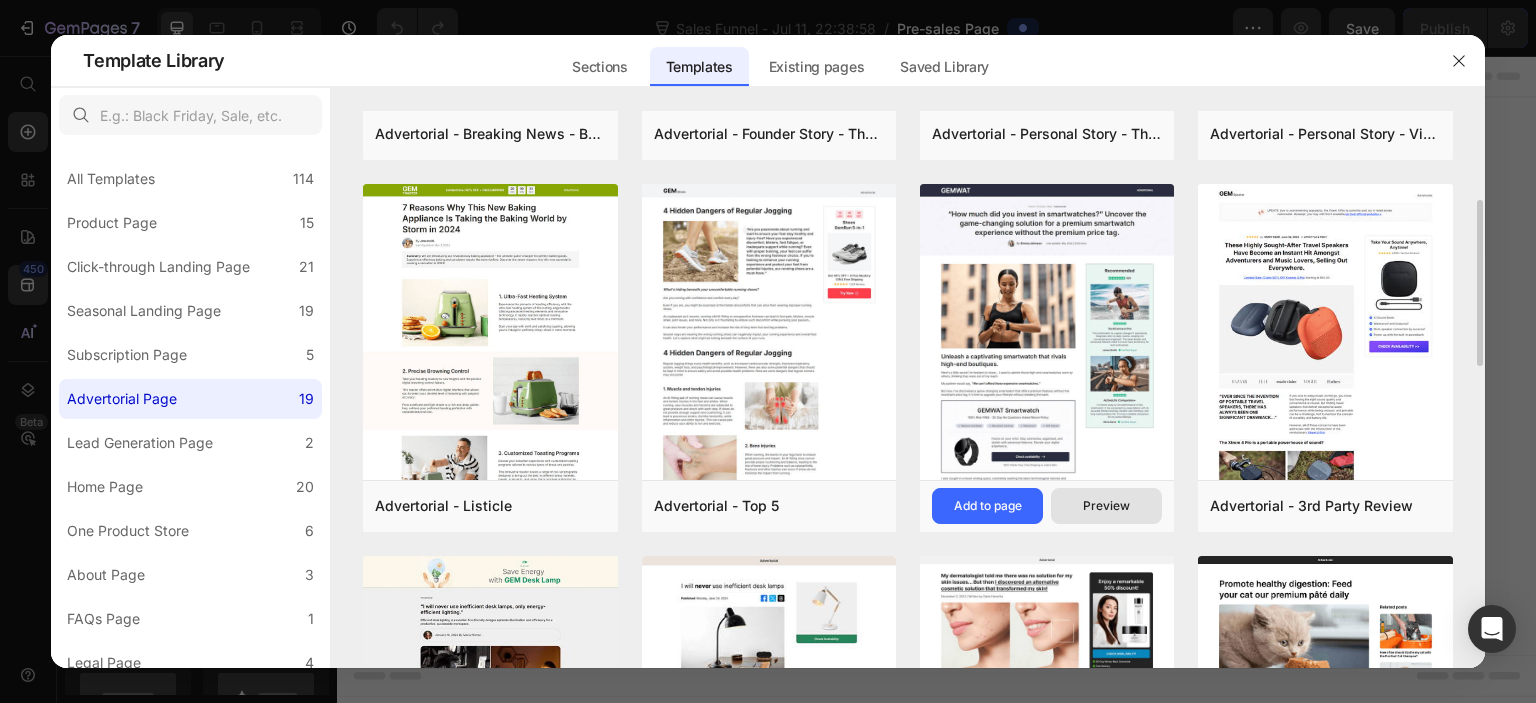 click on "Preview" at bounding box center (1106, 506) 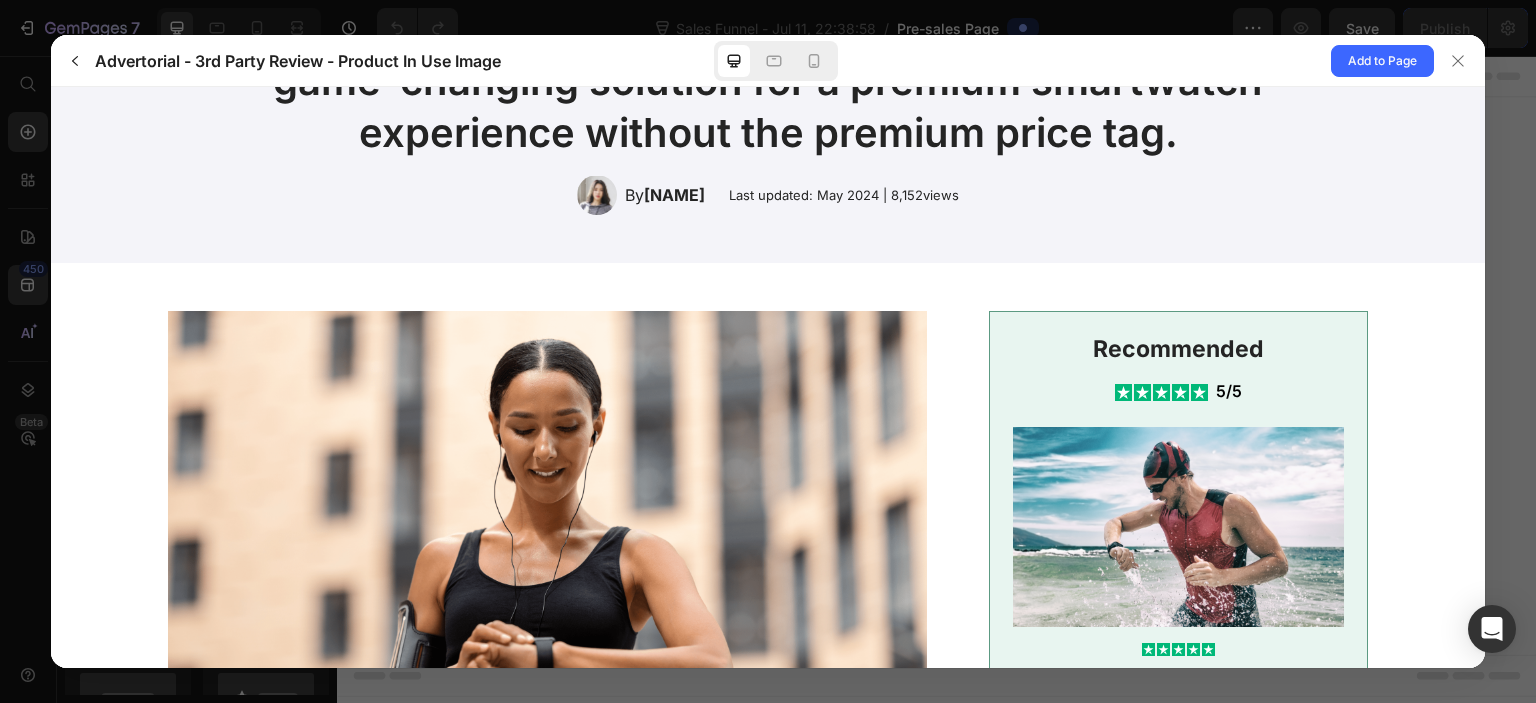 scroll, scrollTop: 300, scrollLeft: 0, axis: vertical 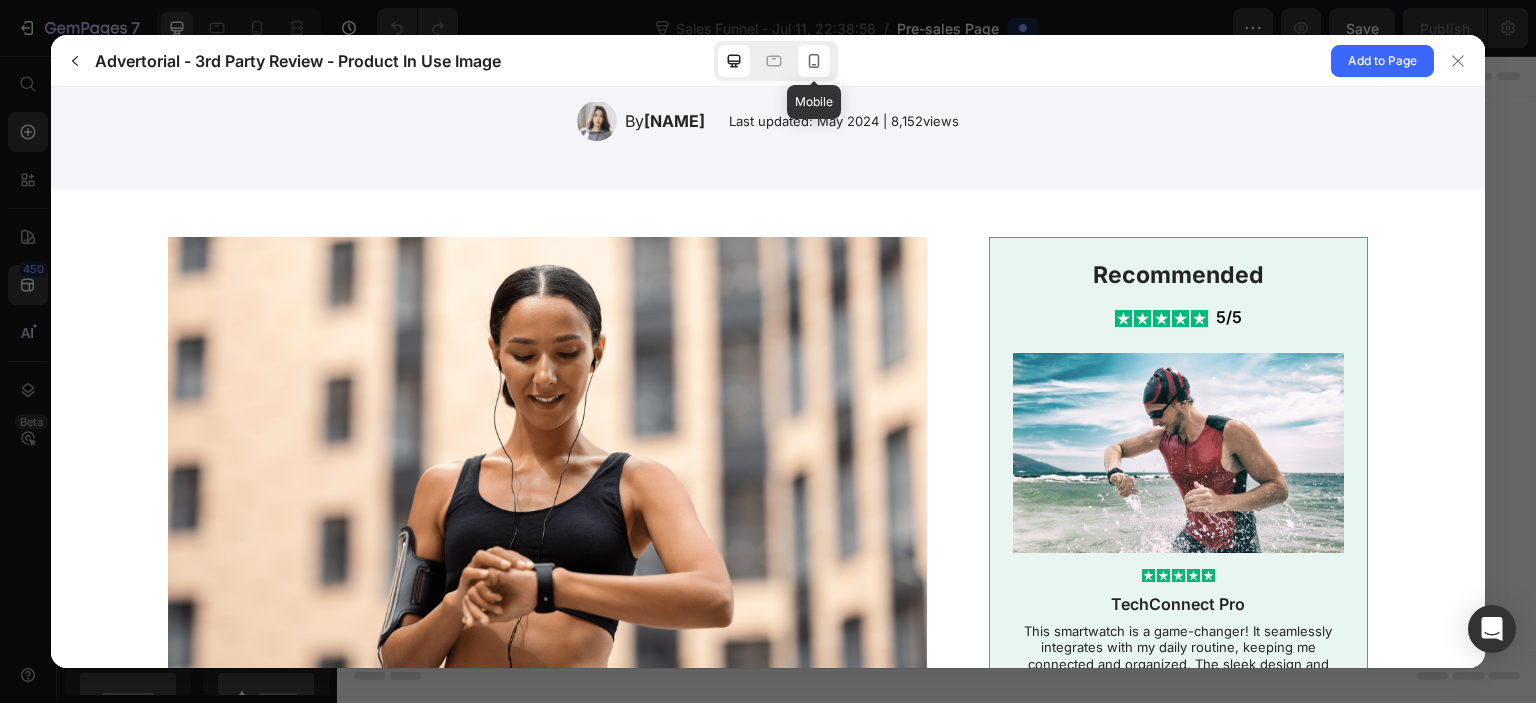 click 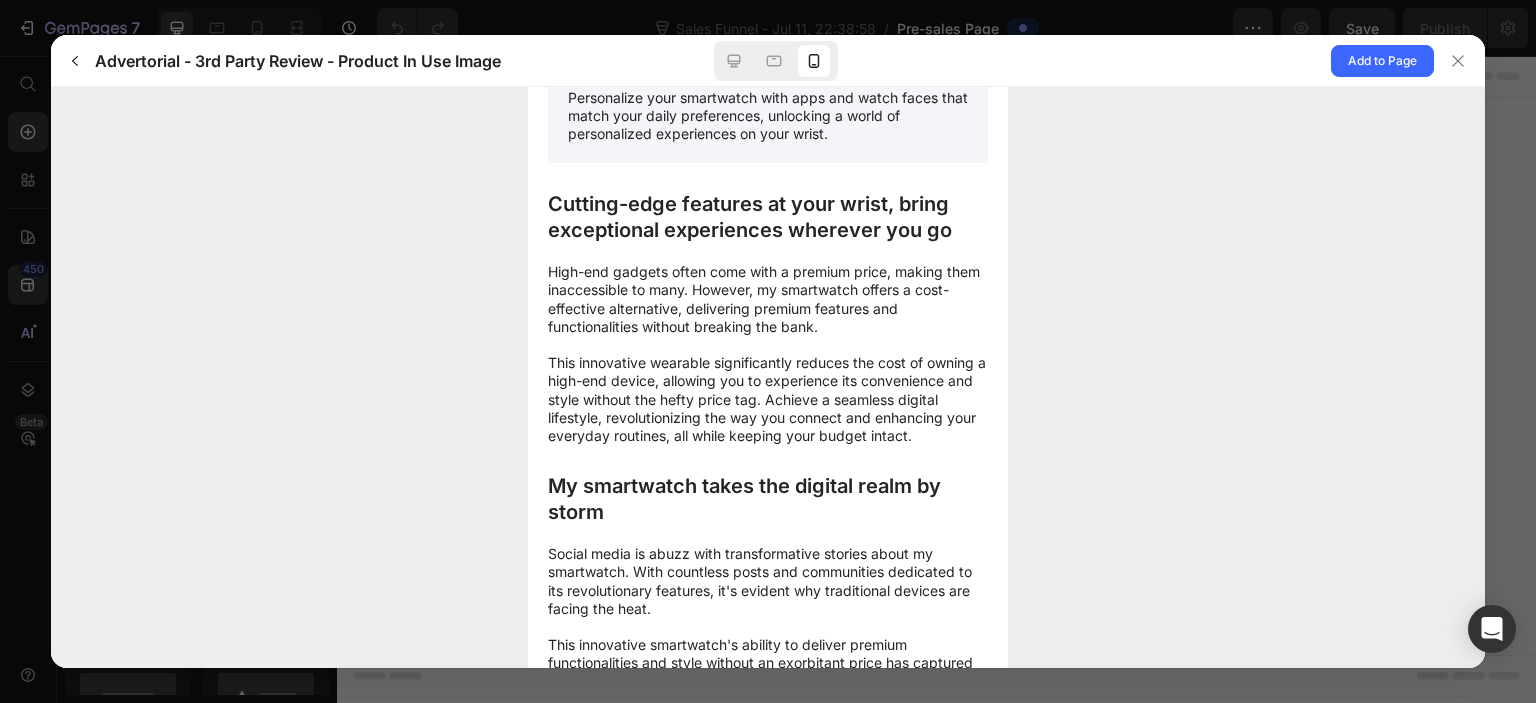 scroll, scrollTop: 6160, scrollLeft: 0, axis: vertical 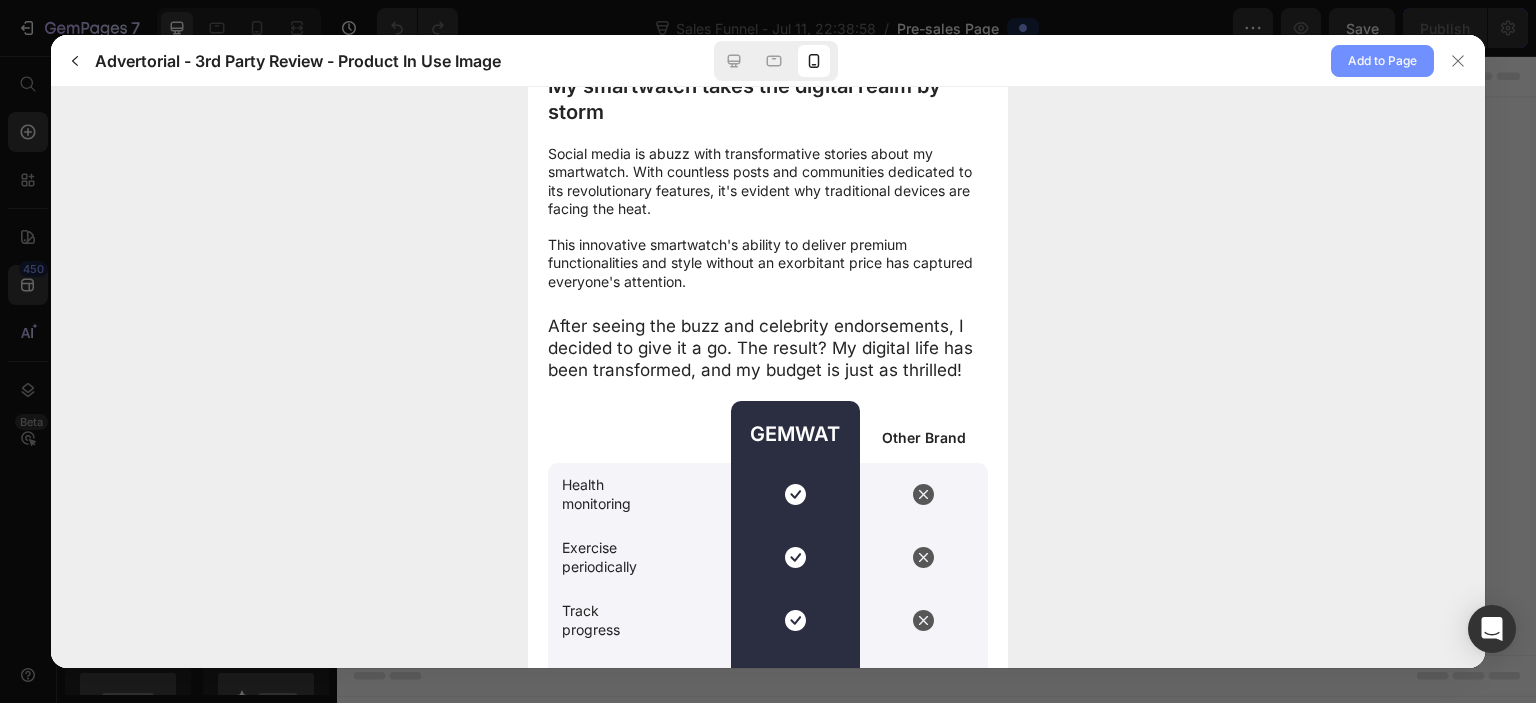 click on "Add to Page" 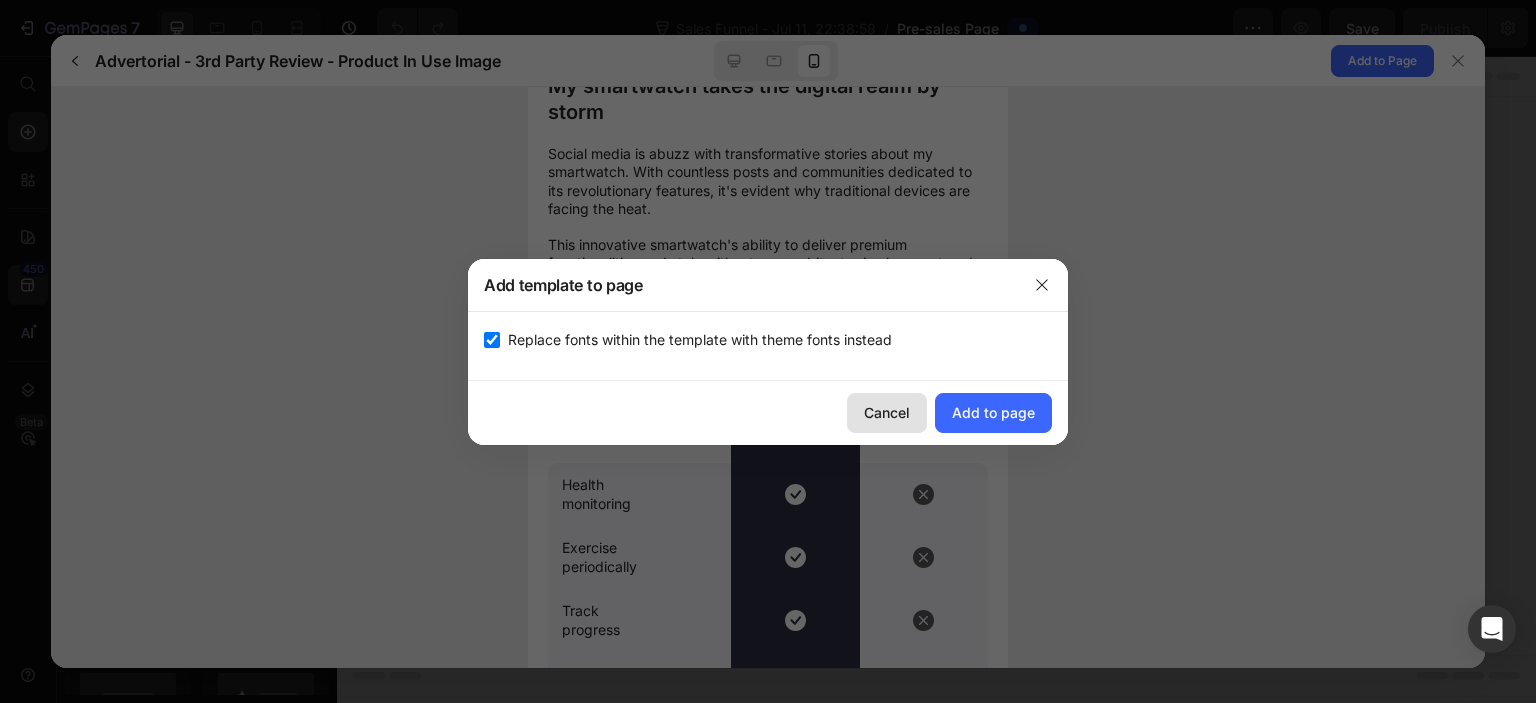 click on "Cancel" at bounding box center [887, 412] 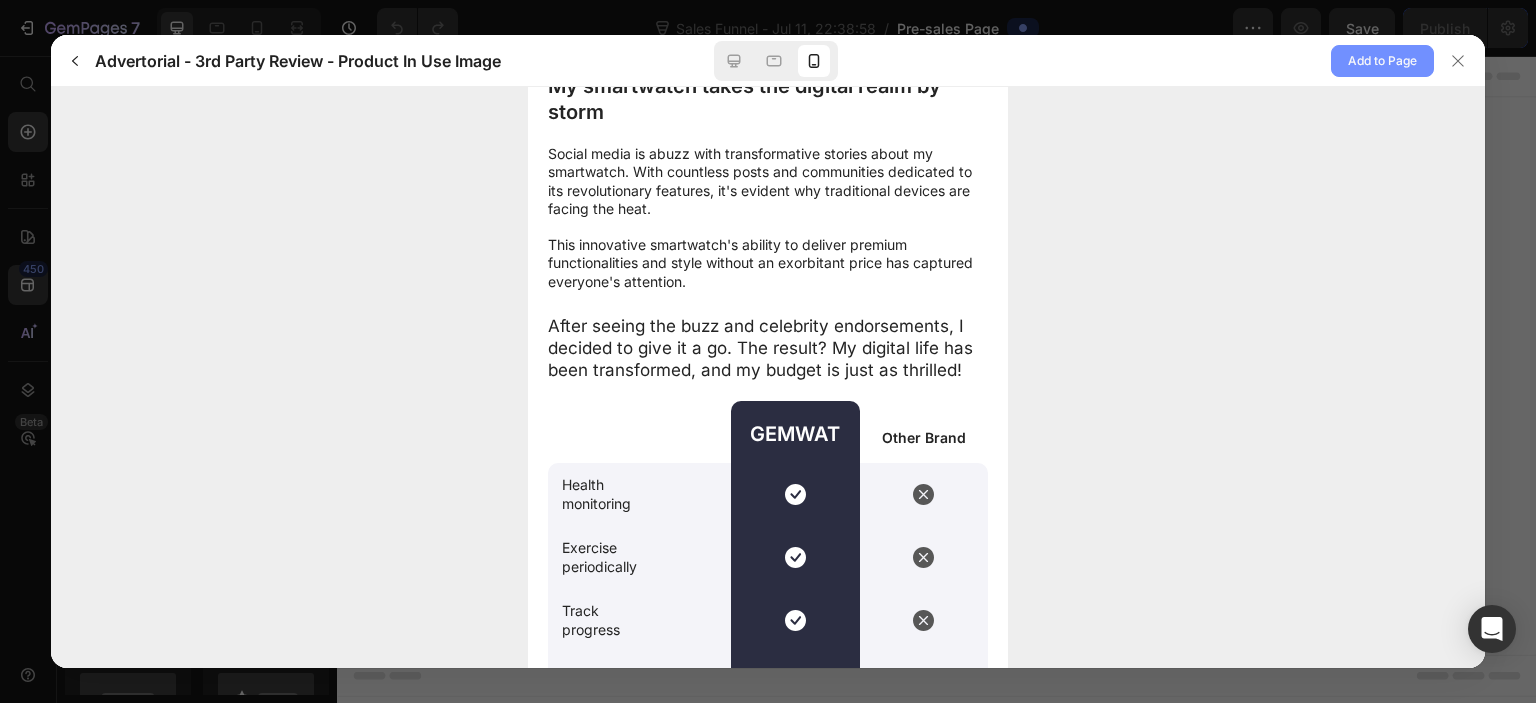 click on "Add to Page" 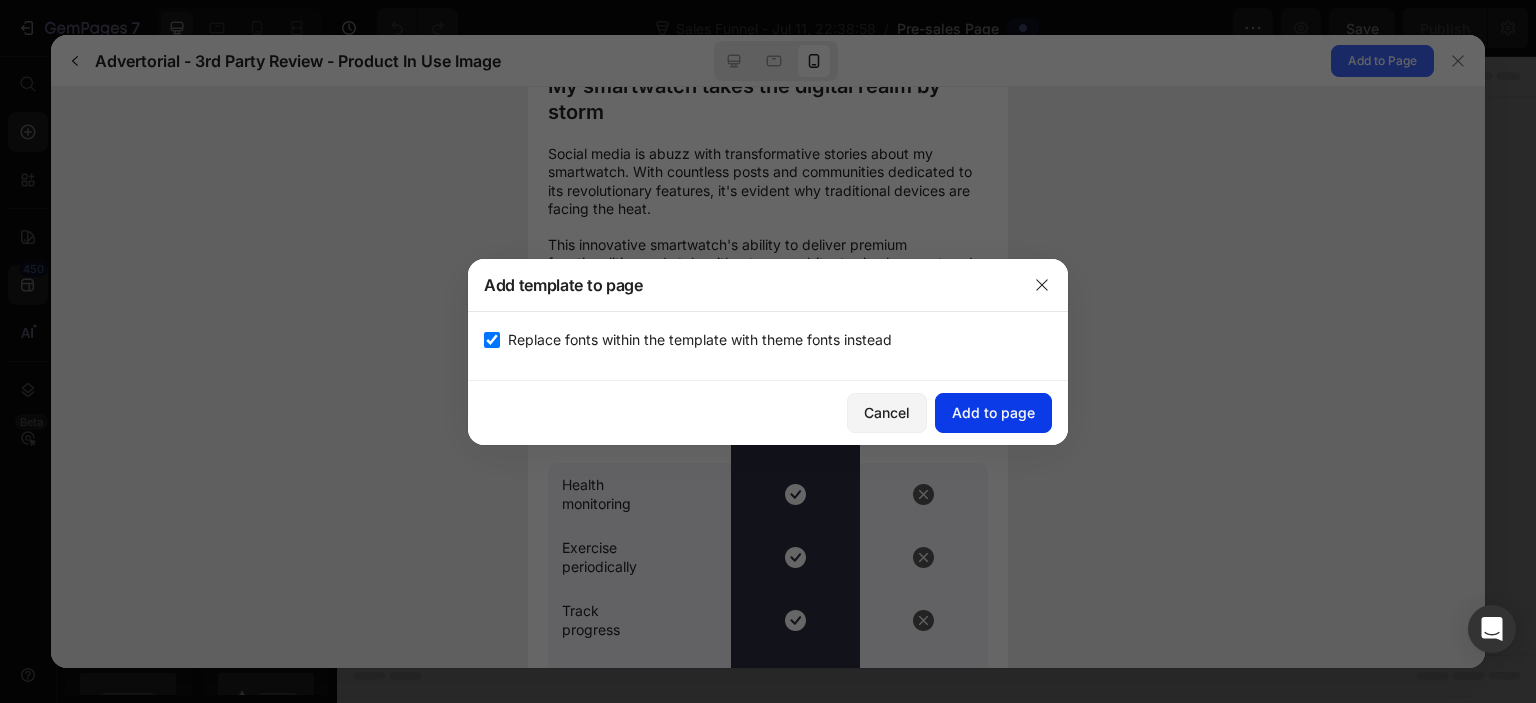 click on "Add to page" 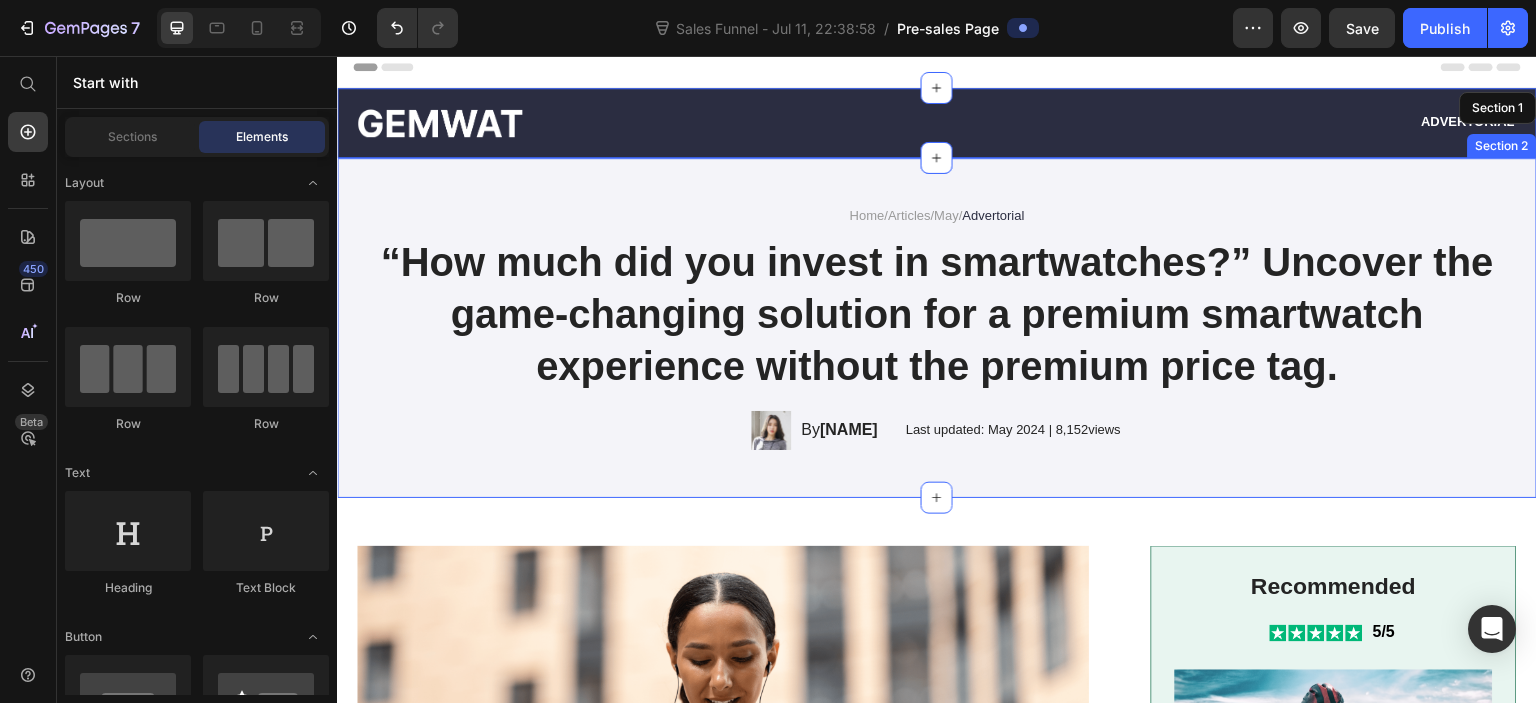 scroll, scrollTop: 0, scrollLeft: 0, axis: both 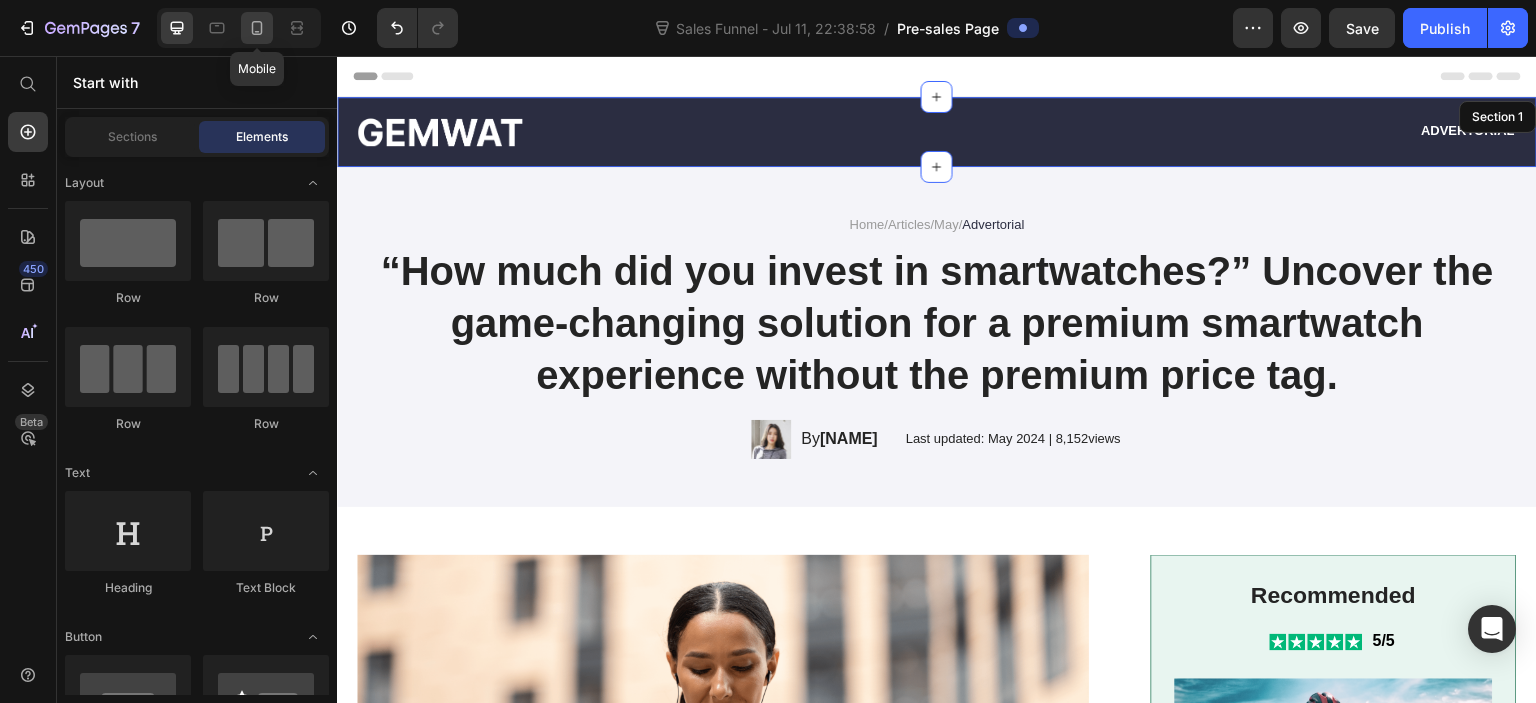 click 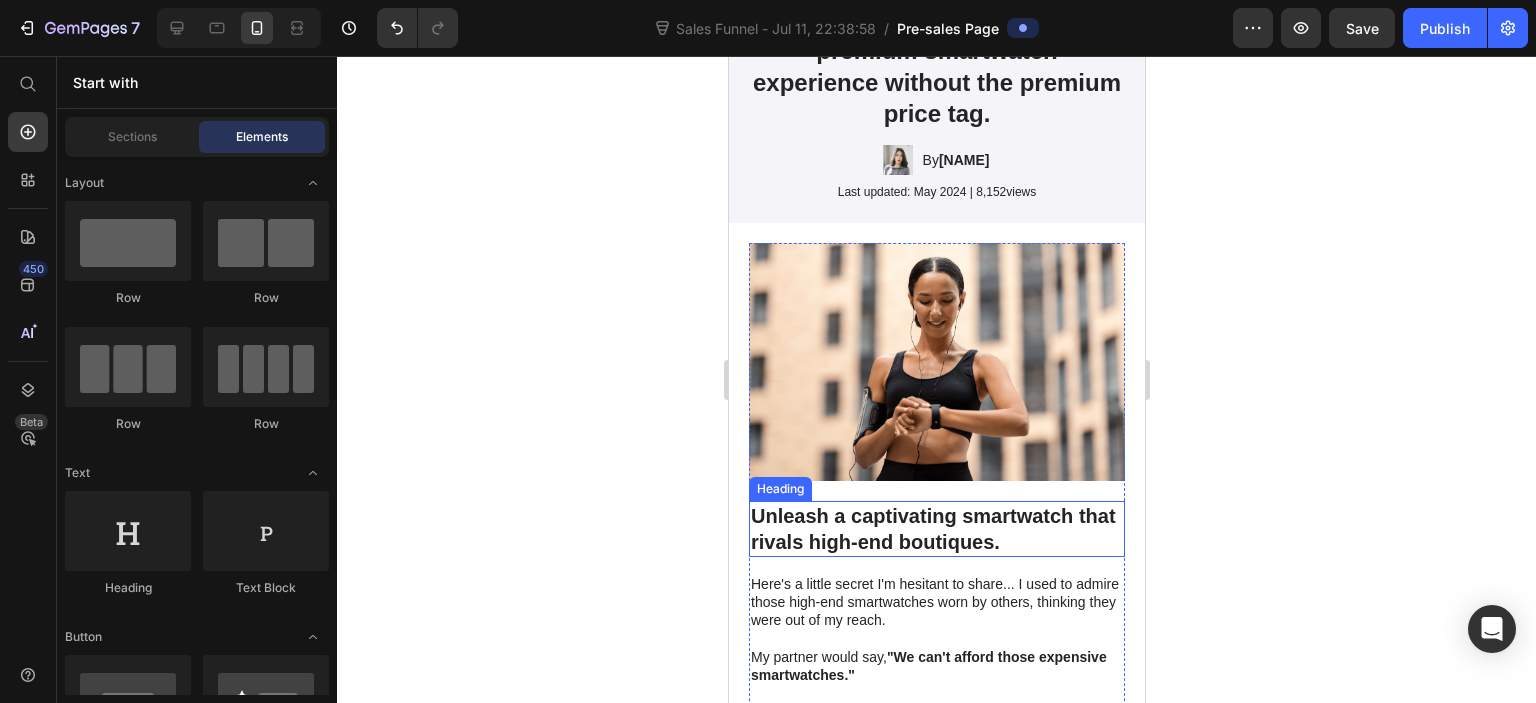 scroll, scrollTop: 0, scrollLeft: 0, axis: both 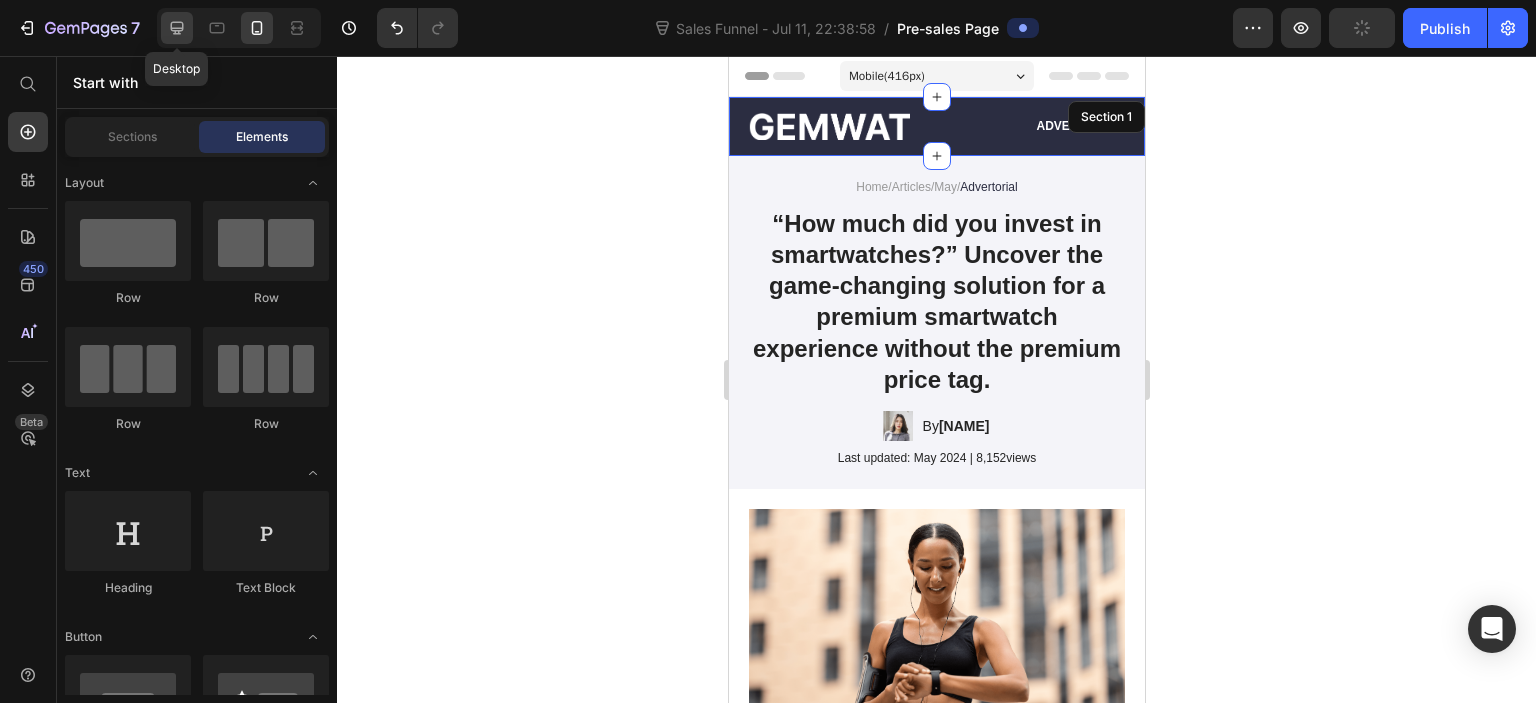 click 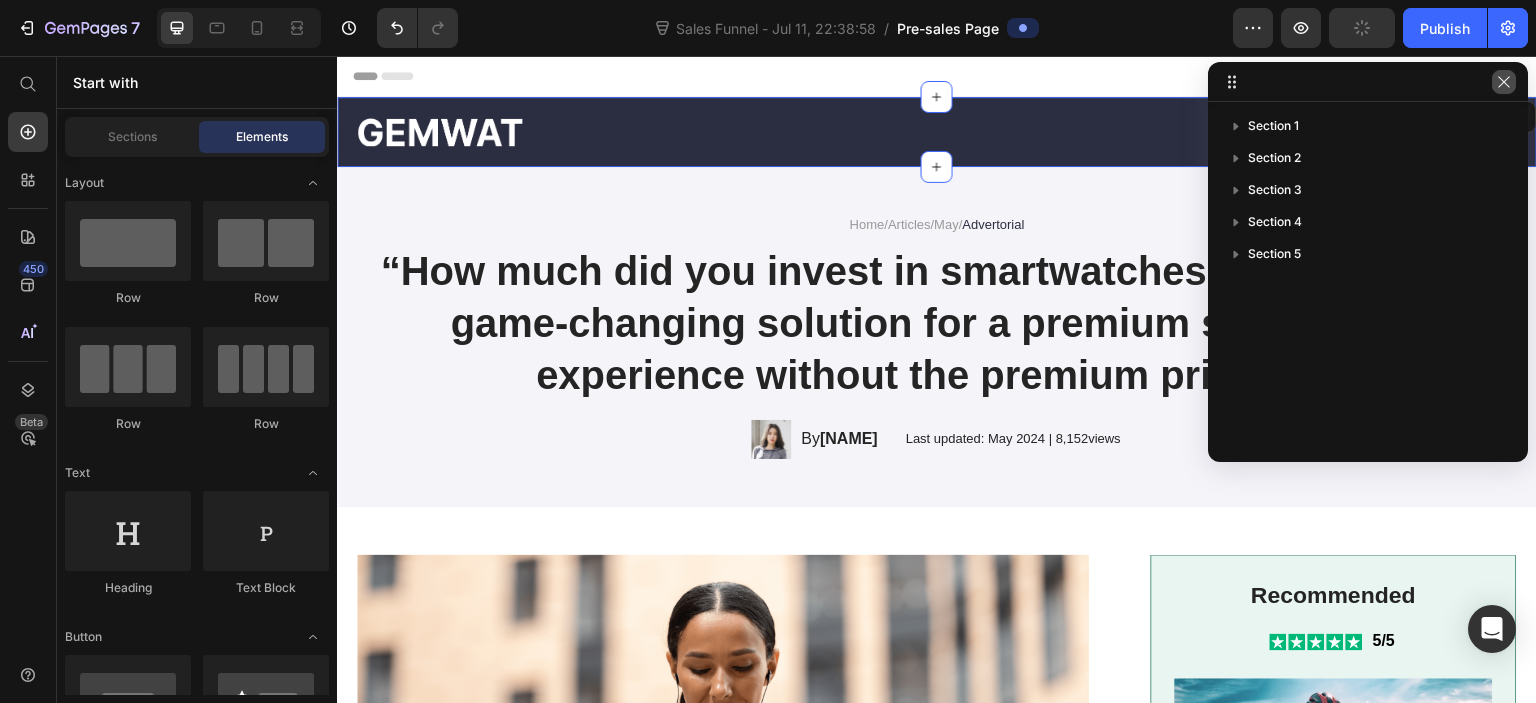 click 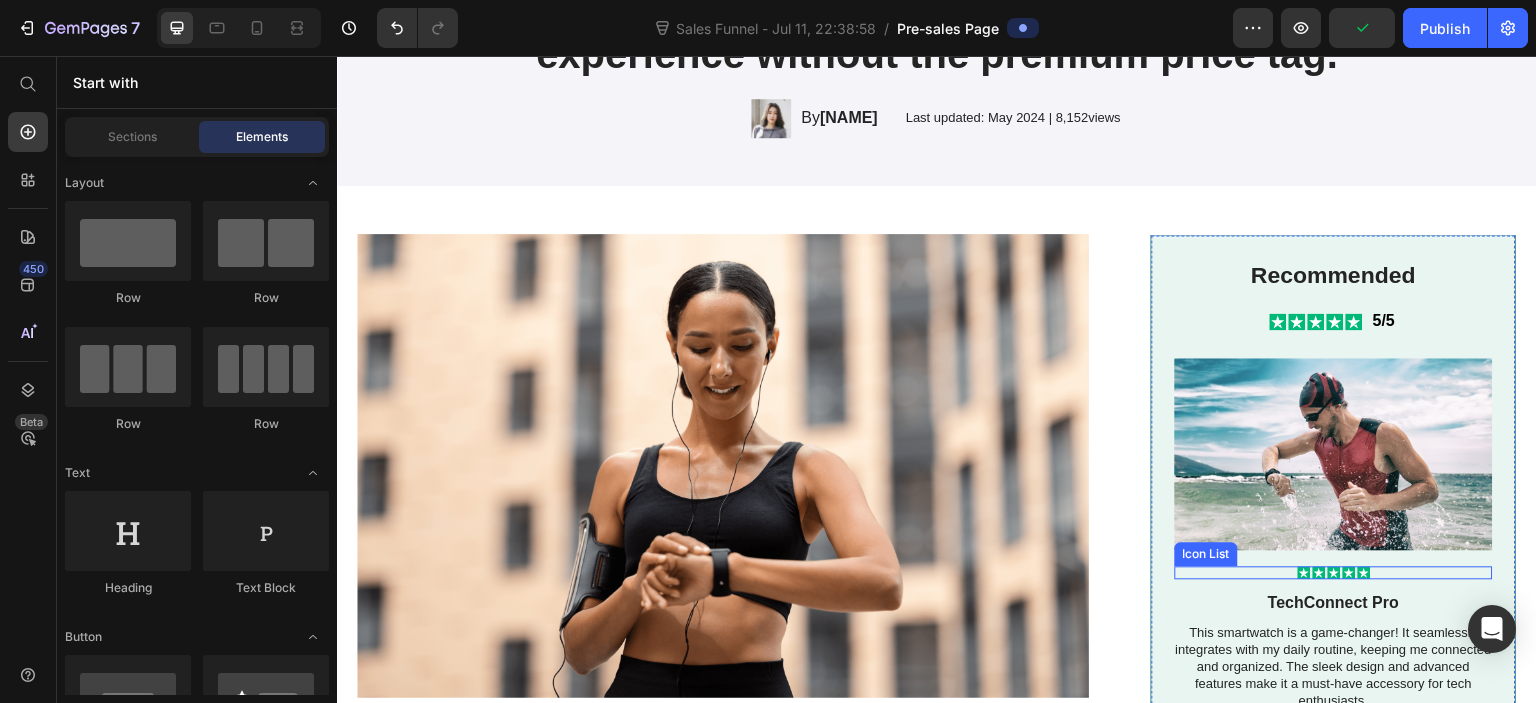scroll, scrollTop: 500, scrollLeft: 0, axis: vertical 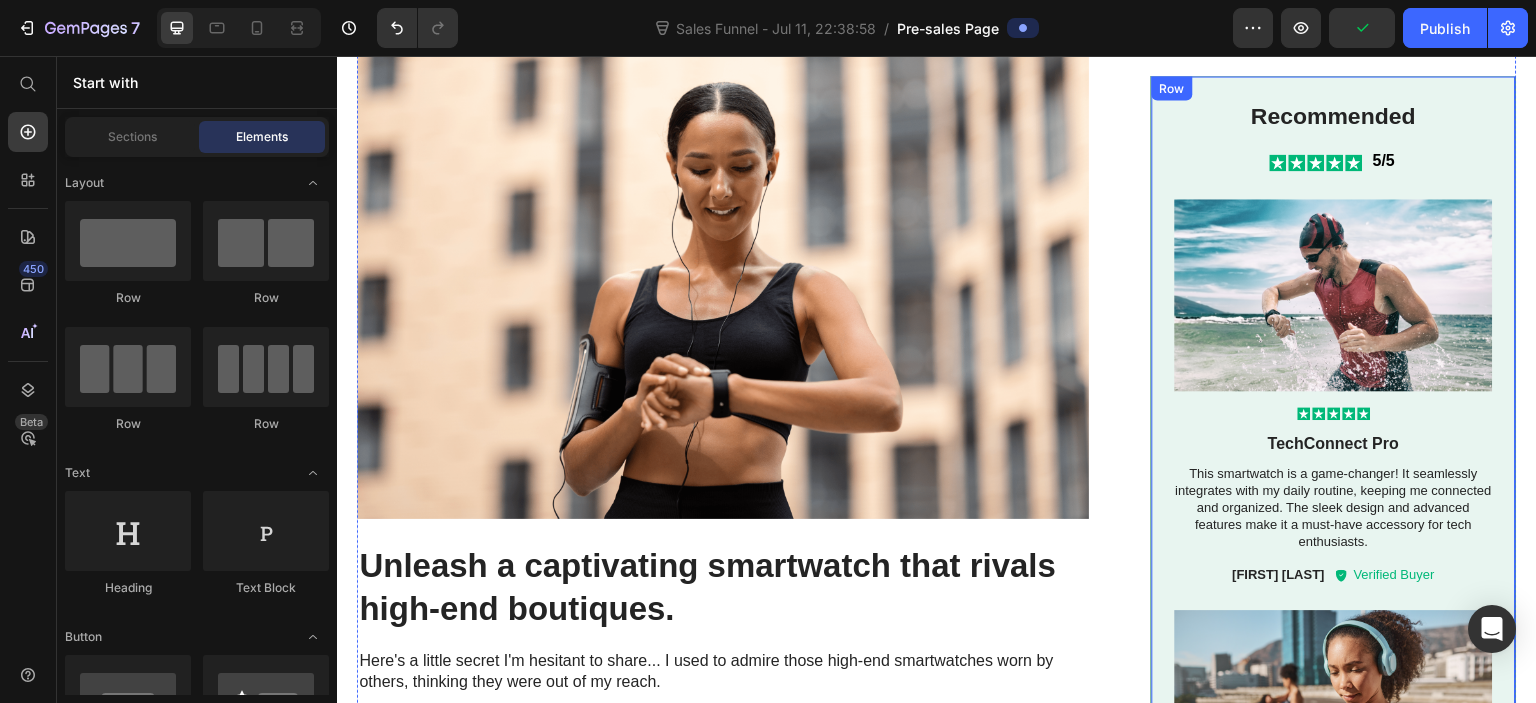 click on "Recommended Text Block
Icon
Icon
Icon
Icon
Icon Icon List 5/5 Text Block Row Image
Icon
Icon
Icon
Icon
Icon Icon List TechConnect Pro Text Block This smartwatch is a game-changer! It seamlessly integrates with my daily routine, keeping me connected and organized. The sleek design and advanced features make it a must-have accessory for tech enthusiasts. Text Block [FIRST] [LAST] Text Block
Icon Verified Buyer Text Block Row Row Image
Icon
Icon
Icon
Icon
Icon Icon List ActiveLife Companion+ Text Block I'm blown away by the performance of this smartwatch. It has exceeded my expectations with its accurate fitness tracking, intuitive user interface, and long-lasting battery life. It's truly a reliable companion for my active lifestyle. Text Block [FIRST] [LAST] Text Block
Icon Verified Buyer Text Block Row Row Row" at bounding box center (1334, 548) 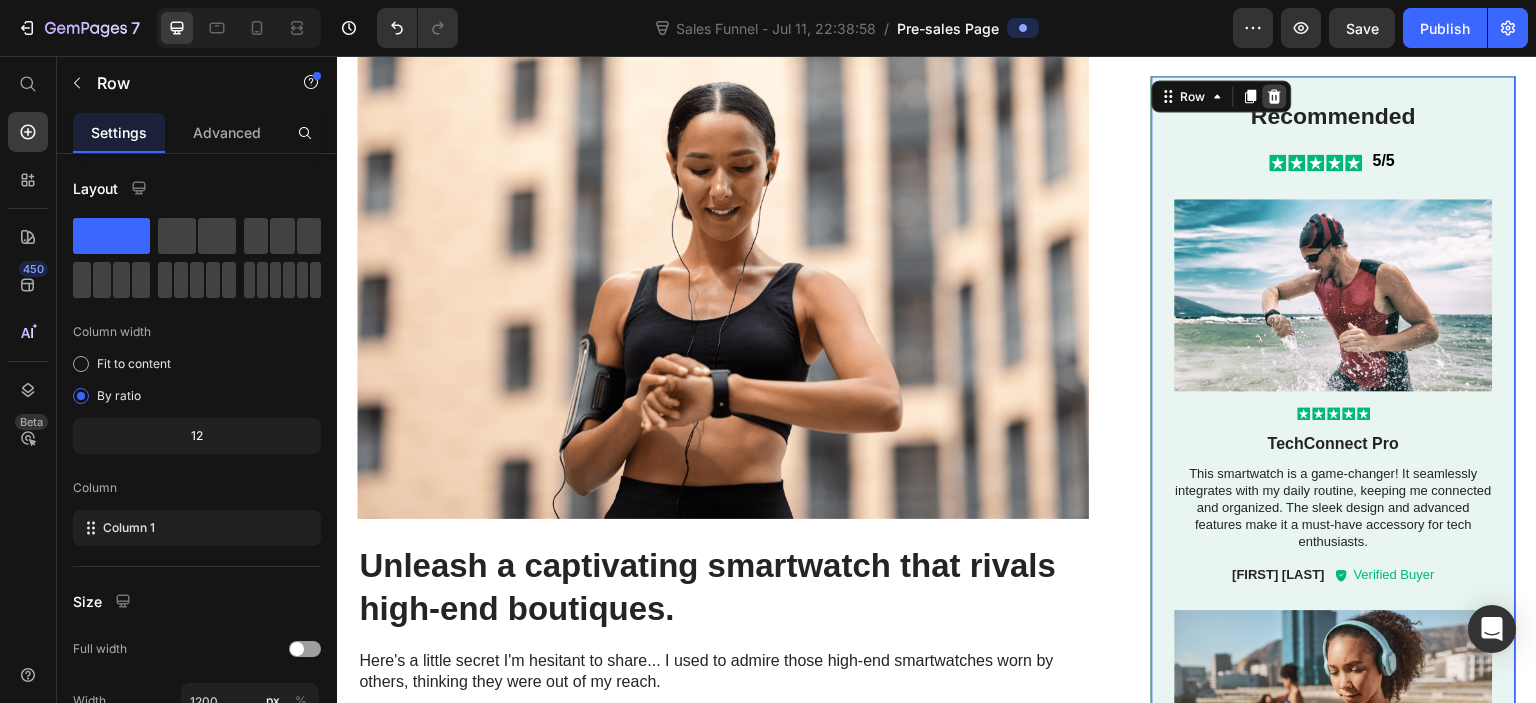 click 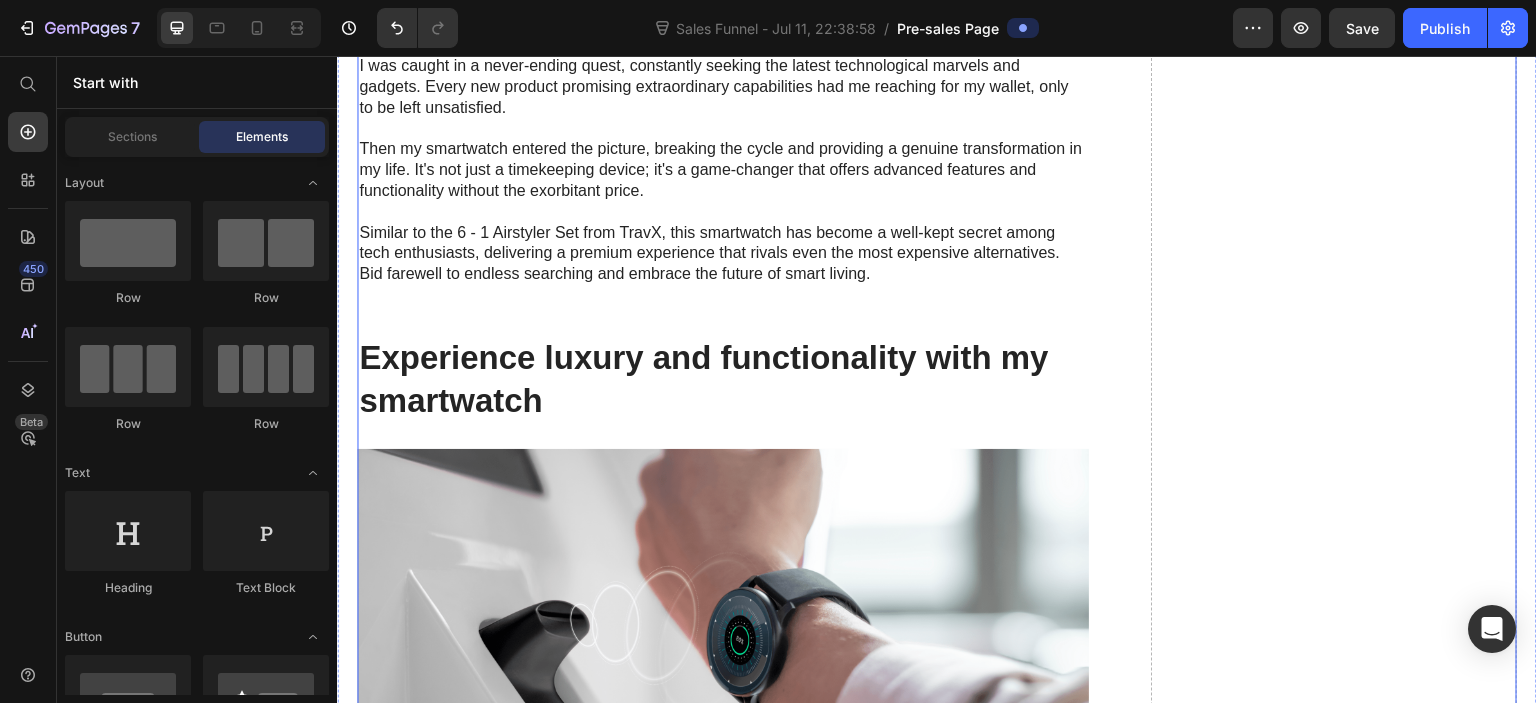 scroll, scrollTop: 2100, scrollLeft: 0, axis: vertical 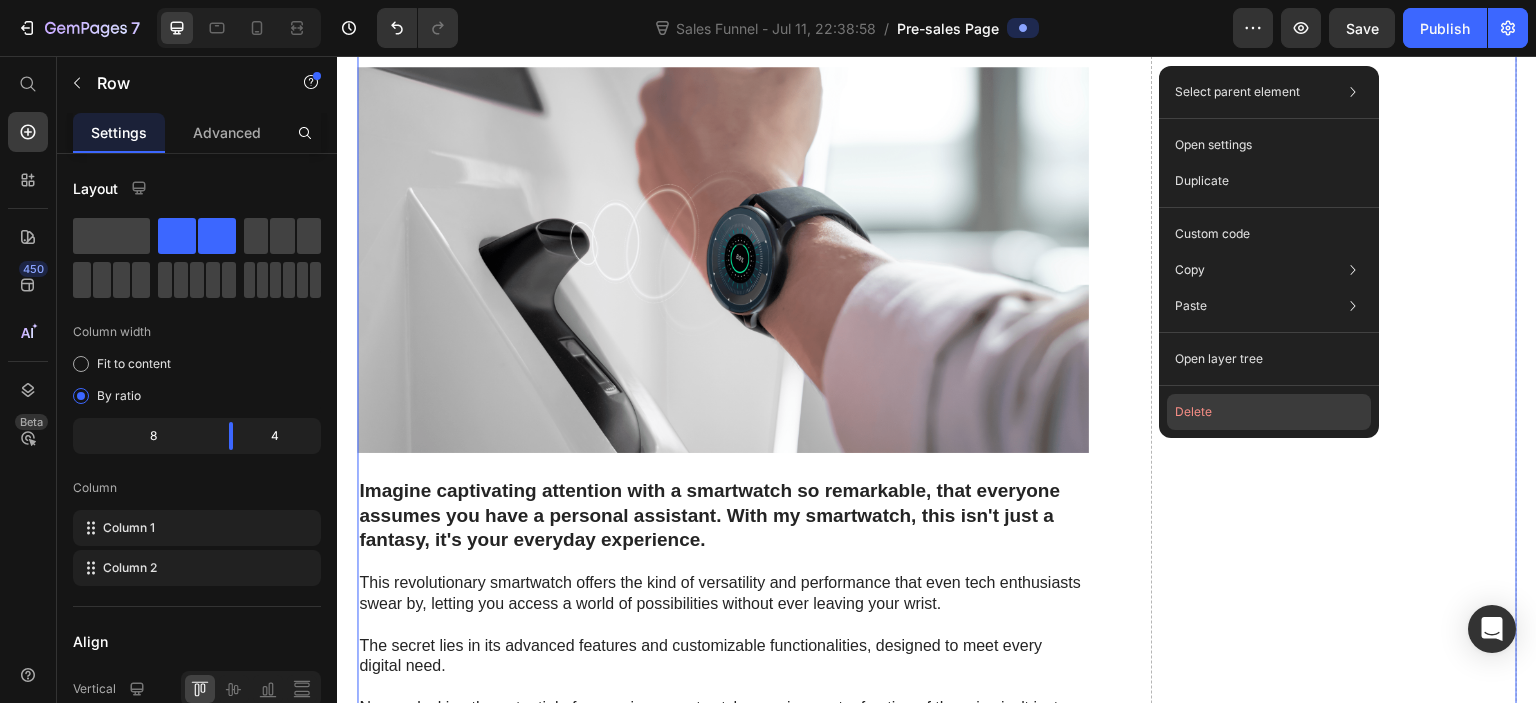 click on "Delete" 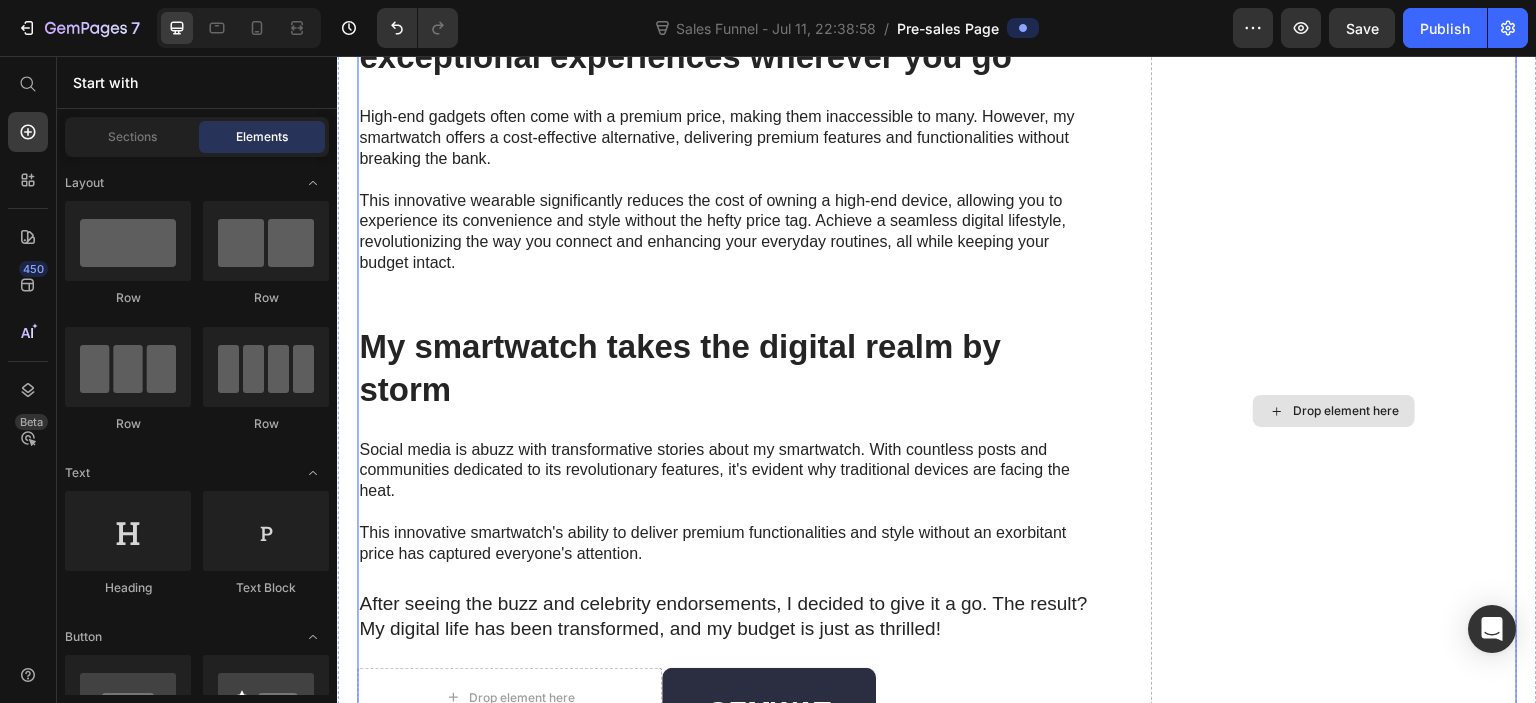 scroll, scrollTop: 2500, scrollLeft: 0, axis: vertical 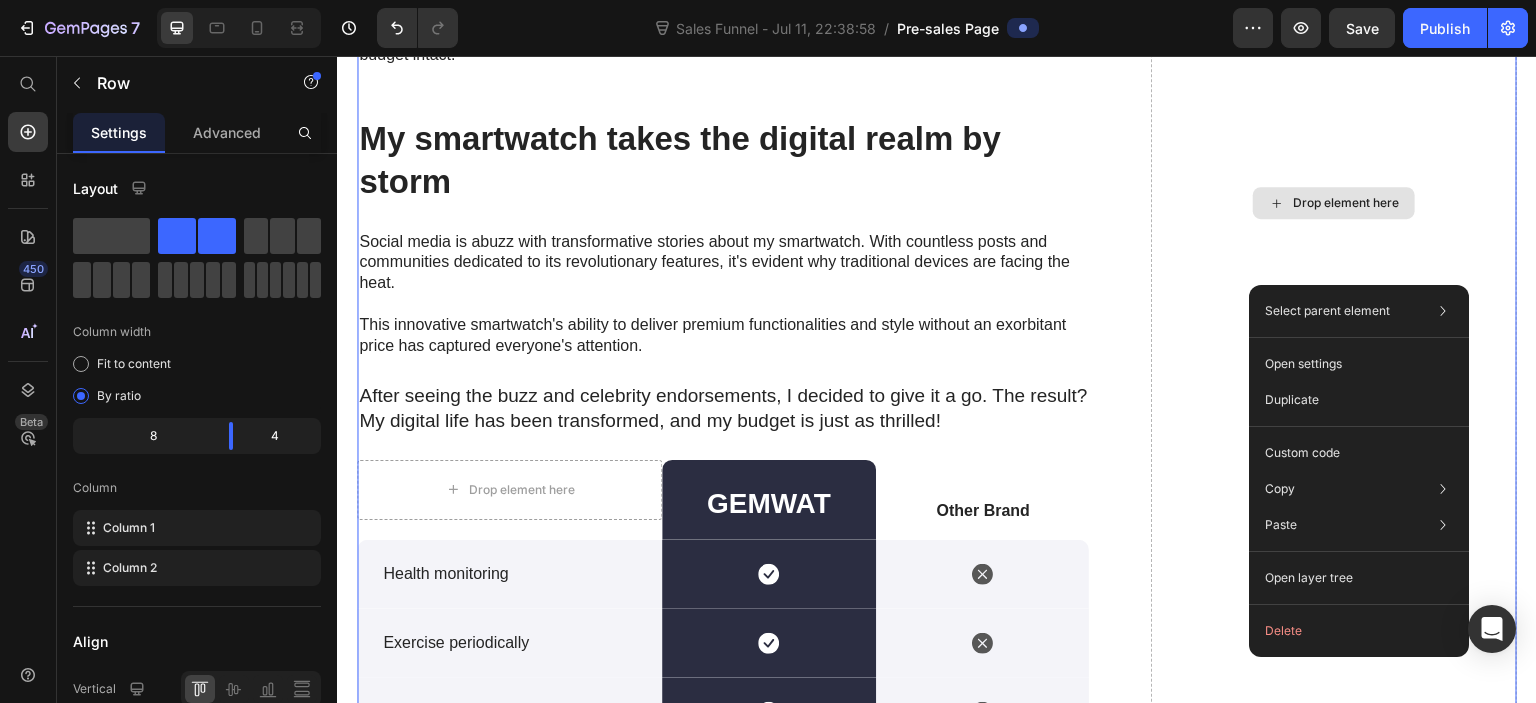 click on "Drop element here" at bounding box center (1334, 202) 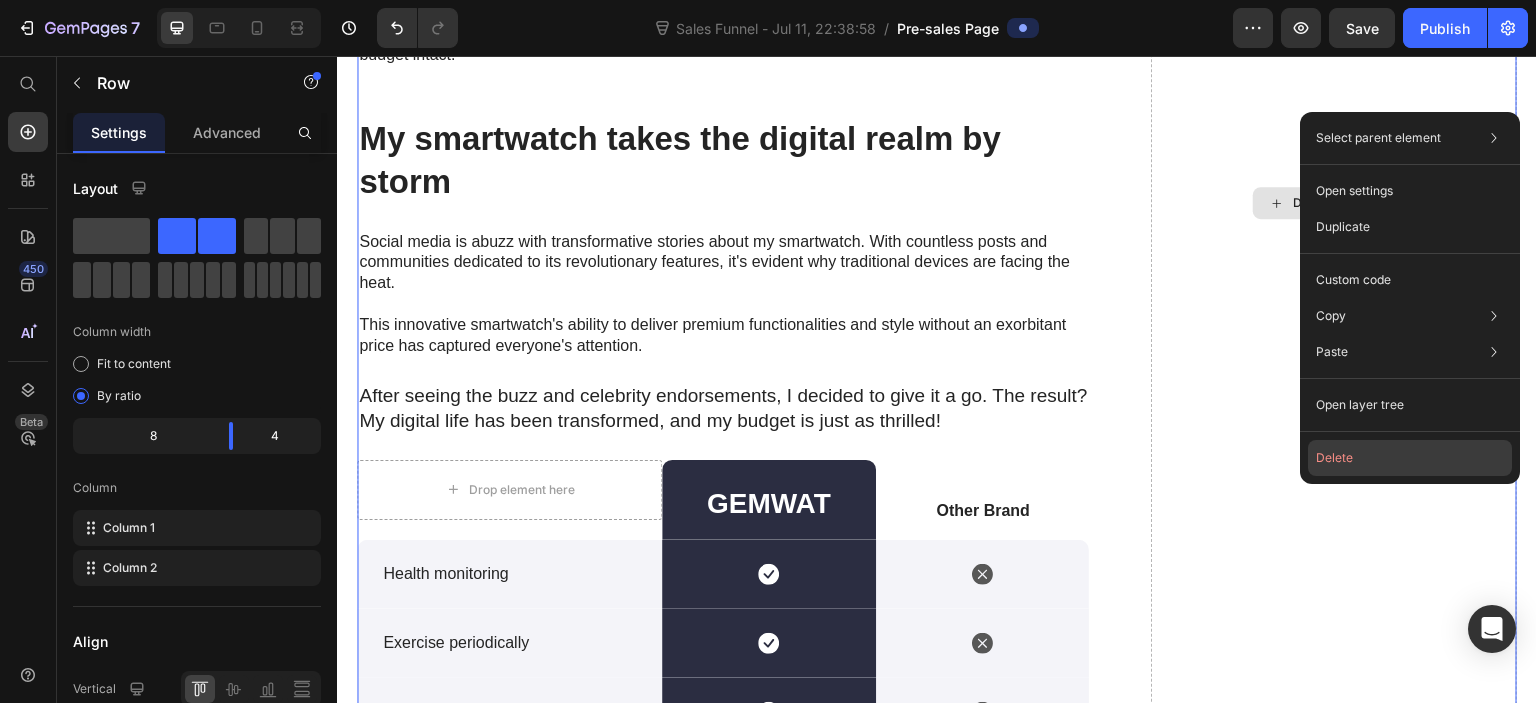 click on "Delete" 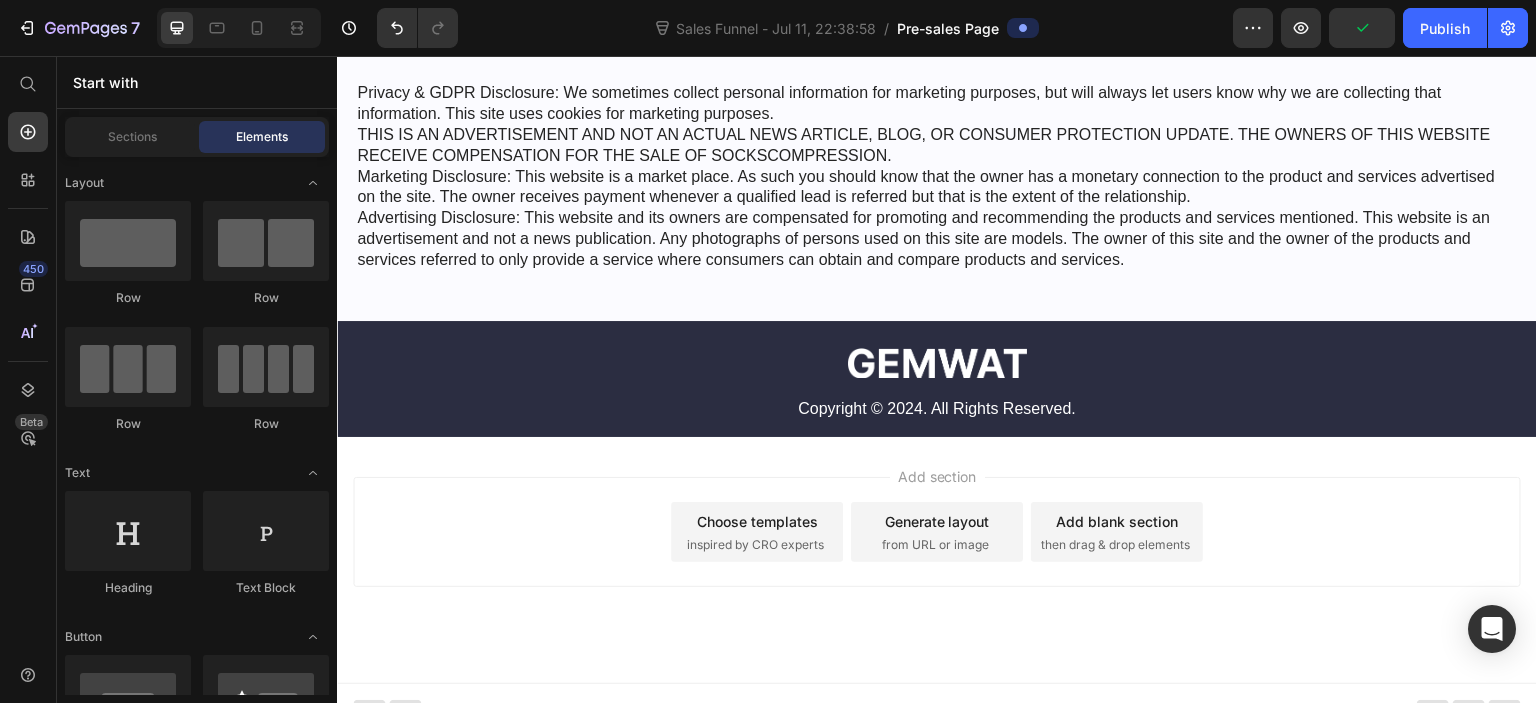 scroll, scrollTop: 759, scrollLeft: 0, axis: vertical 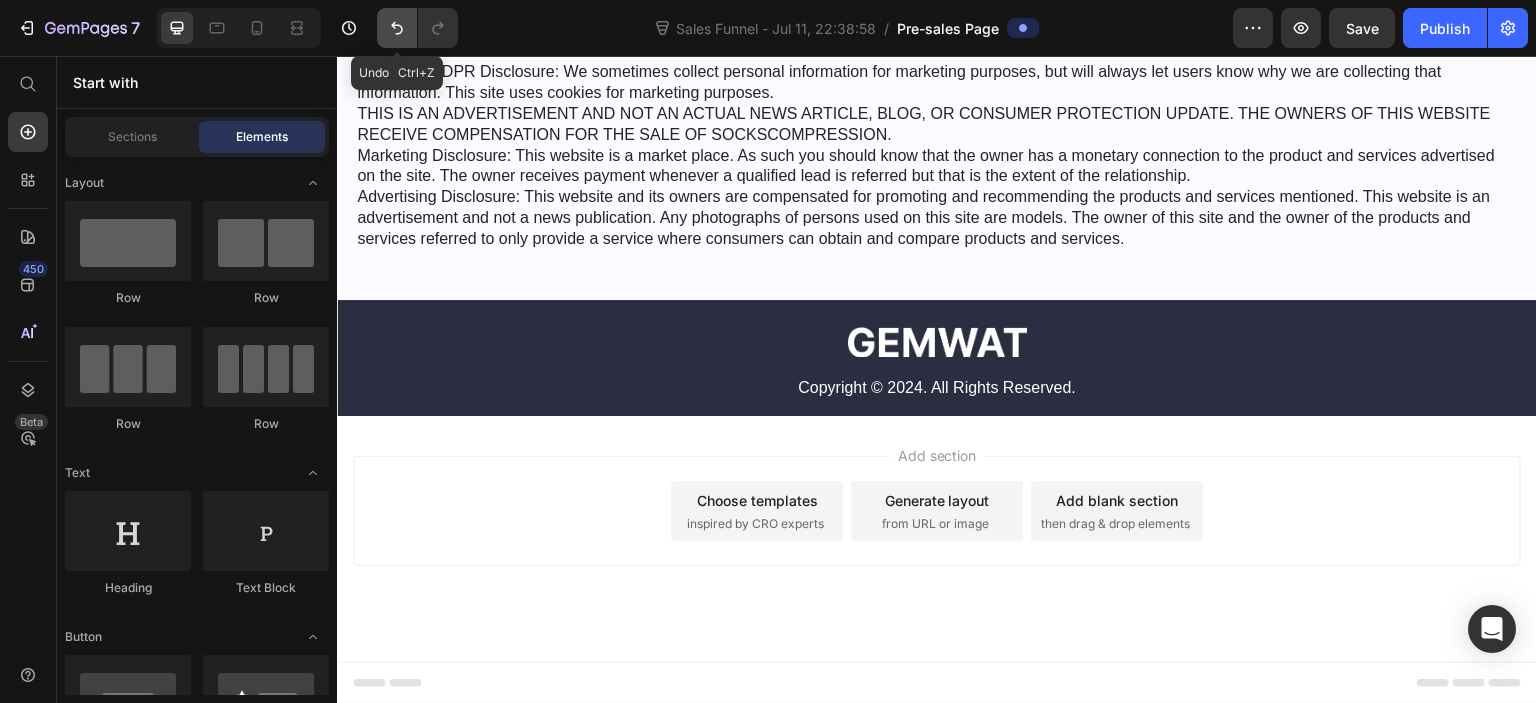 click 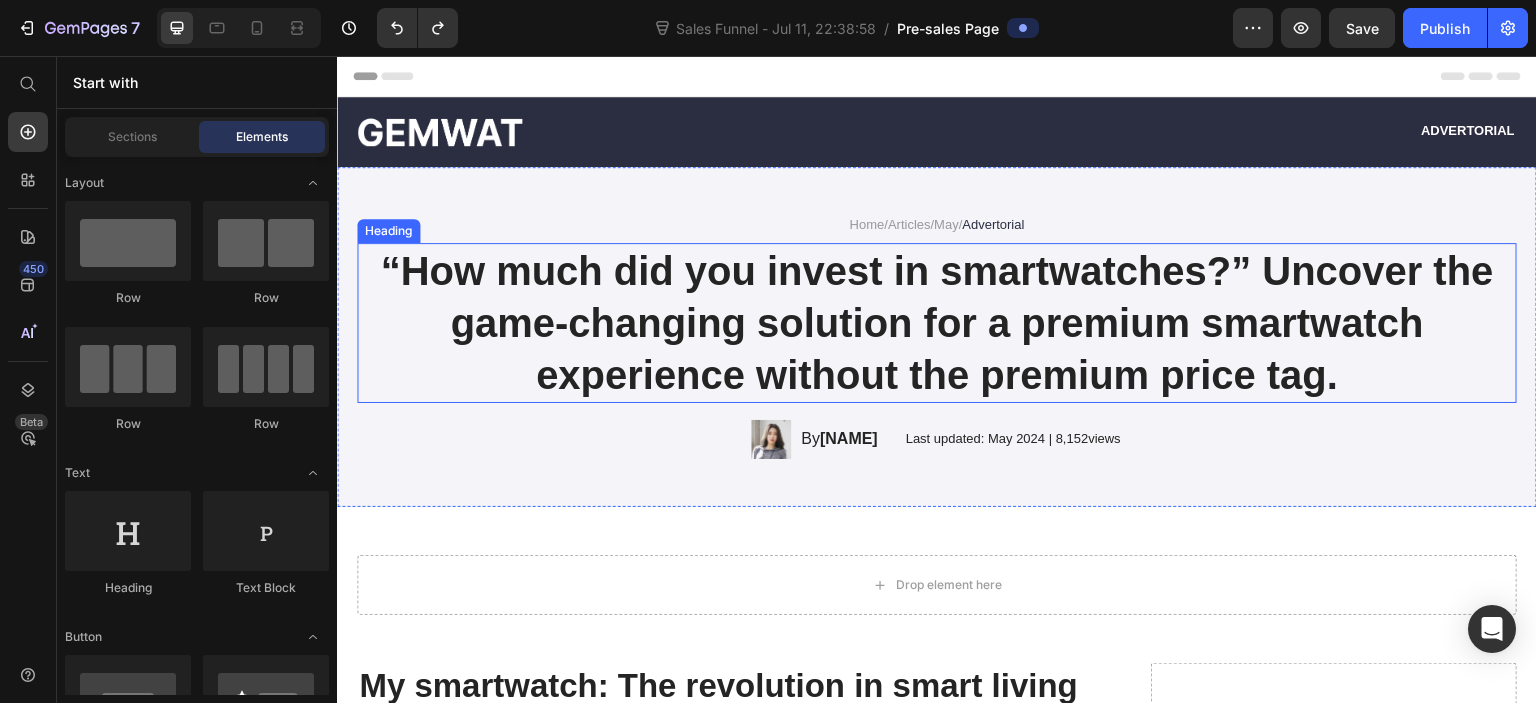 scroll, scrollTop: 500, scrollLeft: 0, axis: vertical 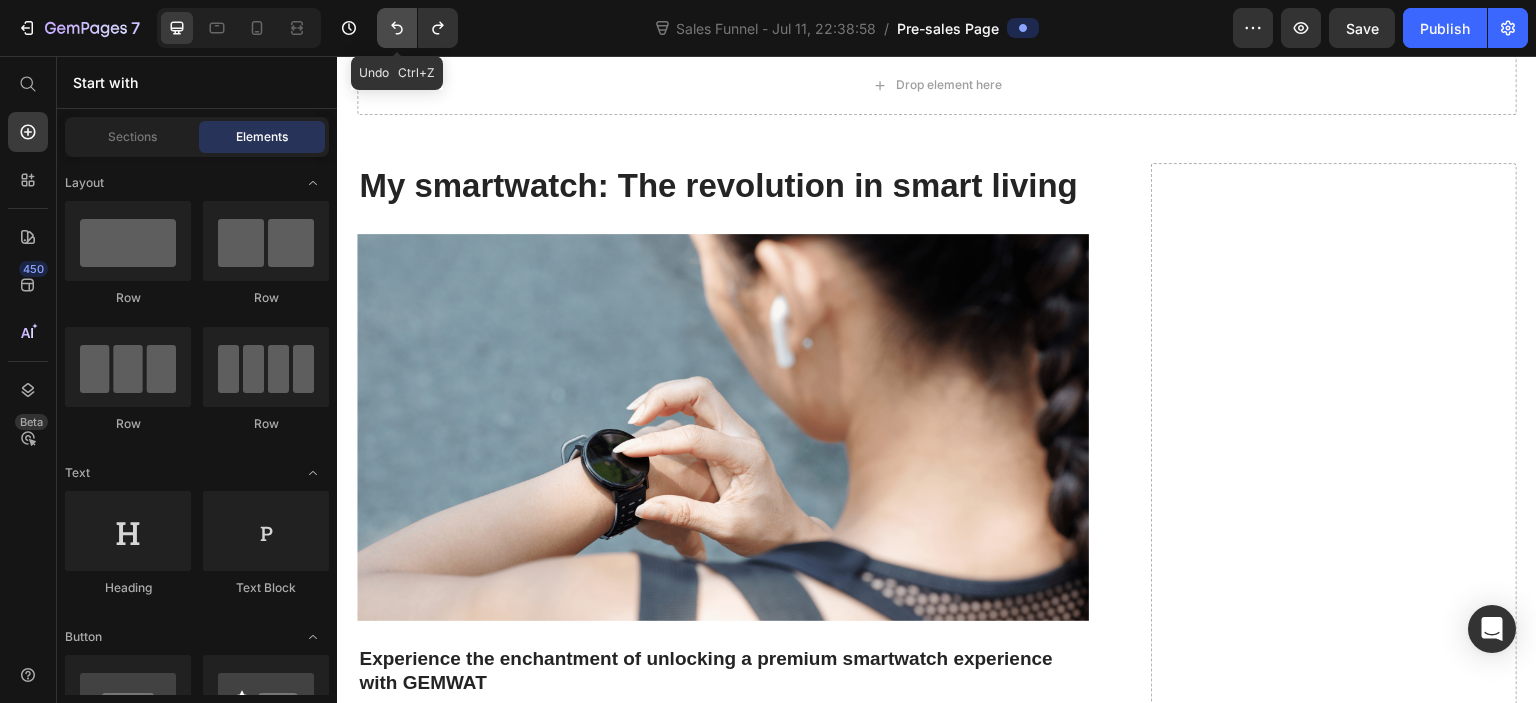 click 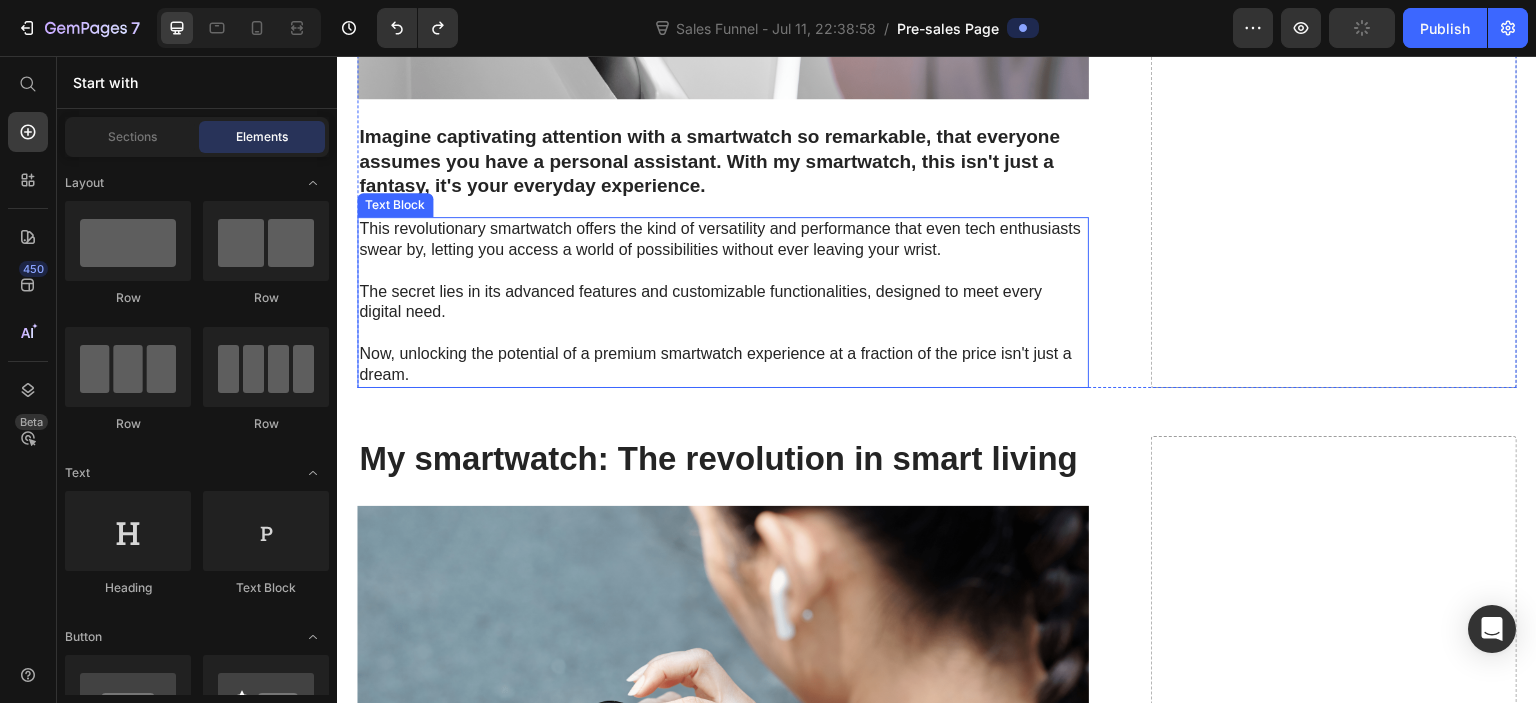 scroll, scrollTop: 2600, scrollLeft: 0, axis: vertical 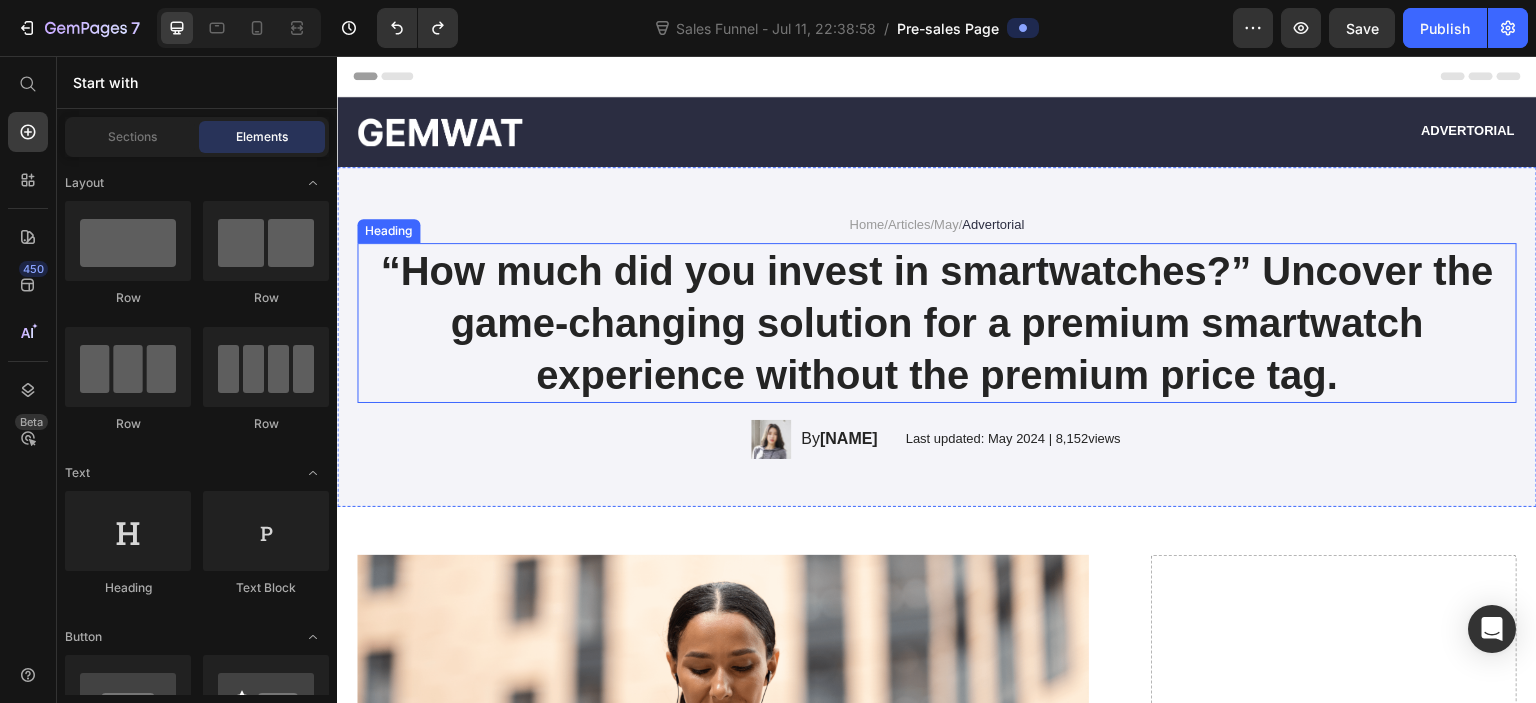 click on "“How much did you invest in smartwatches?” Uncover the game-changing solution for a premium smartwatch experience without the premium price tag." at bounding box center (937, 323) 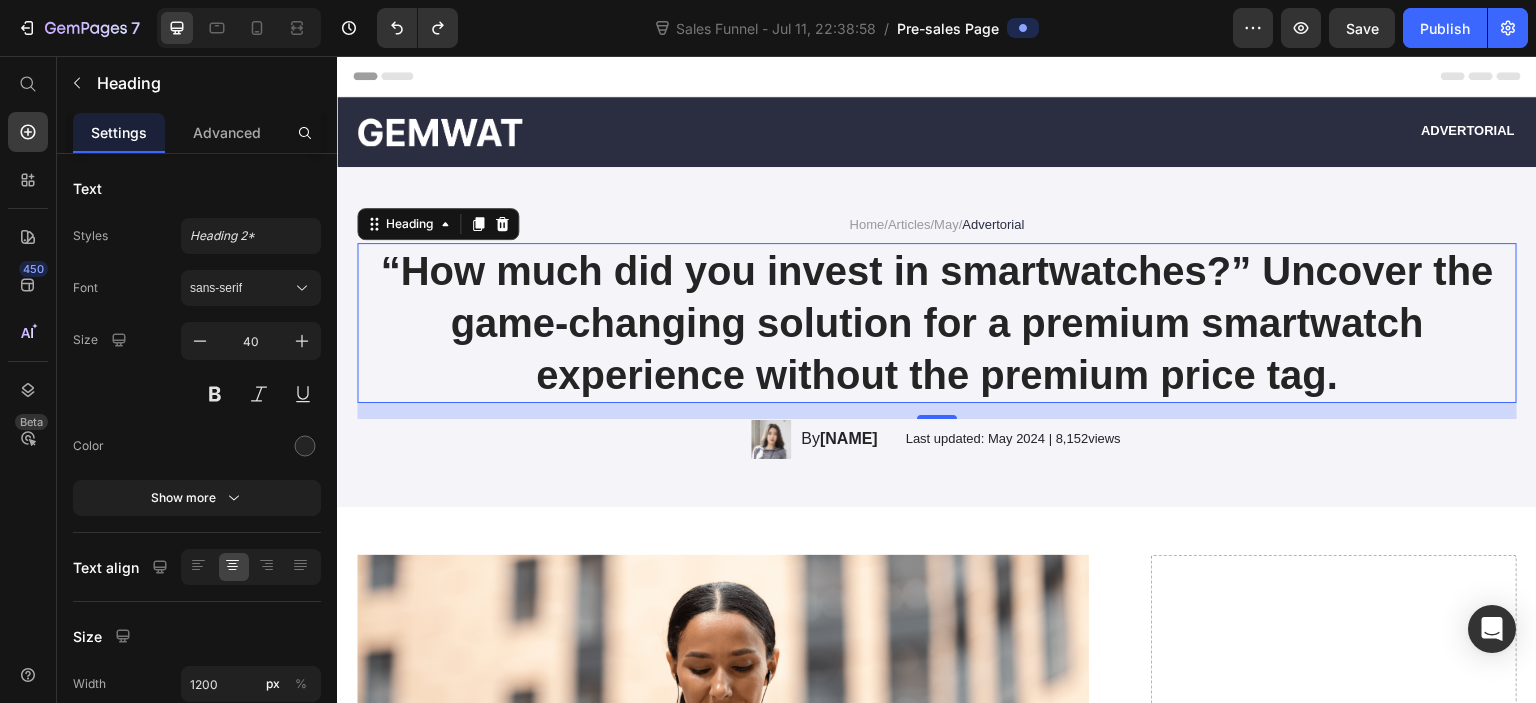 click on "“How much did you invest in smartwatches?” Uncover the game-changing solution for a premium smartwatch experience without the premium price tag." at bounding box center [937, 323] 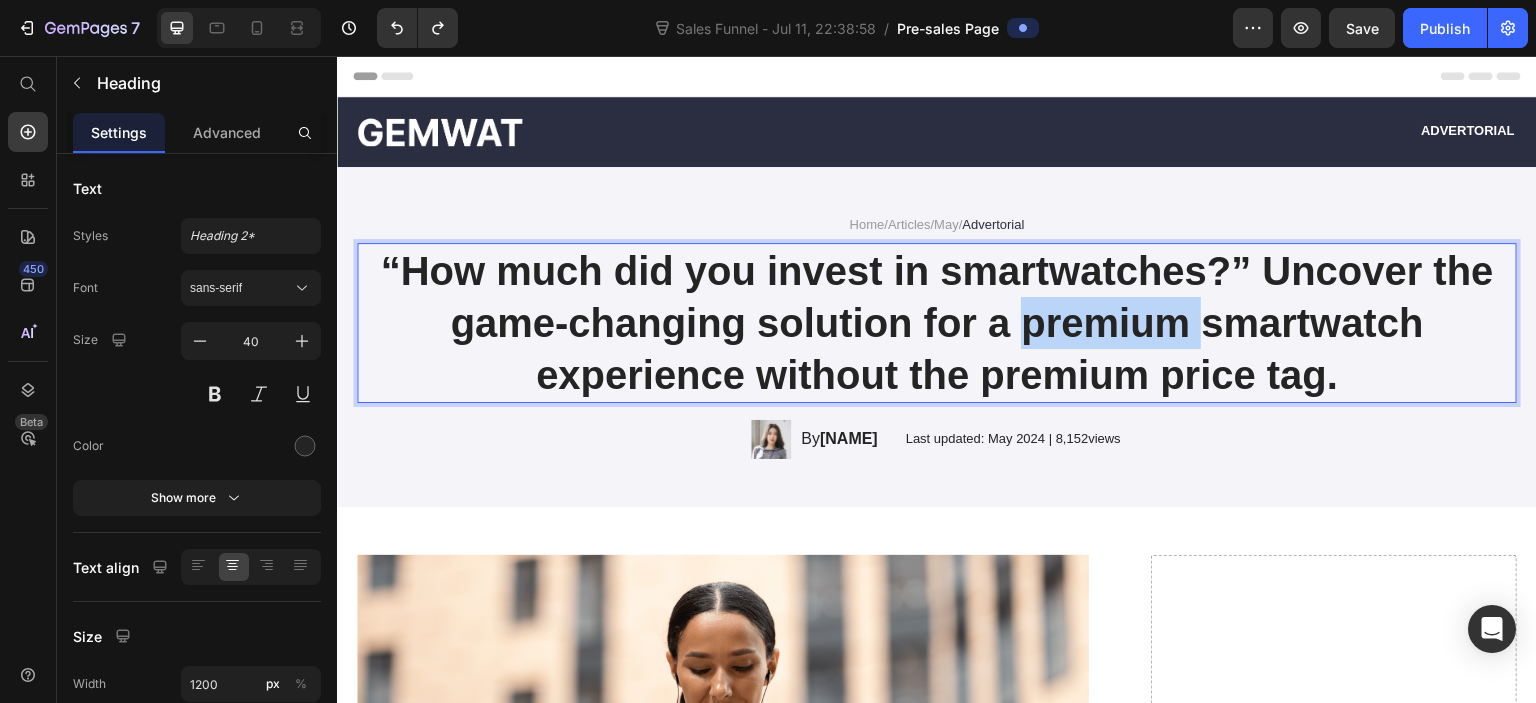 click on "“How much did you invest in smartwatches?” Uncover the game-changing solution for a premium smartwatch experience without the premium price tag." at bounding box center (937, 323) 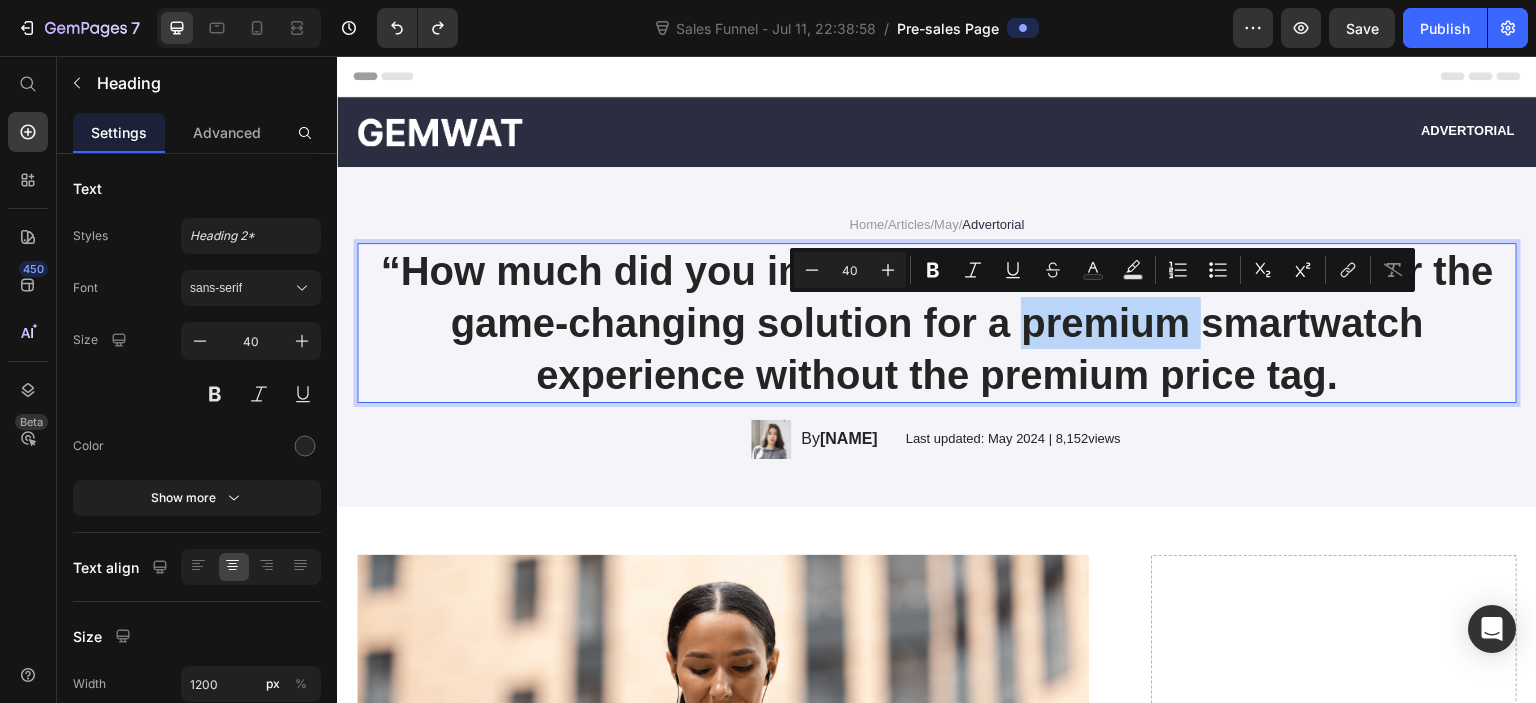 click on "“How much did you invest in smartwatches?” Uncover the game-changing solution for a premium smartwatch experience without the premium price tag." at bounding box center [937, 323] 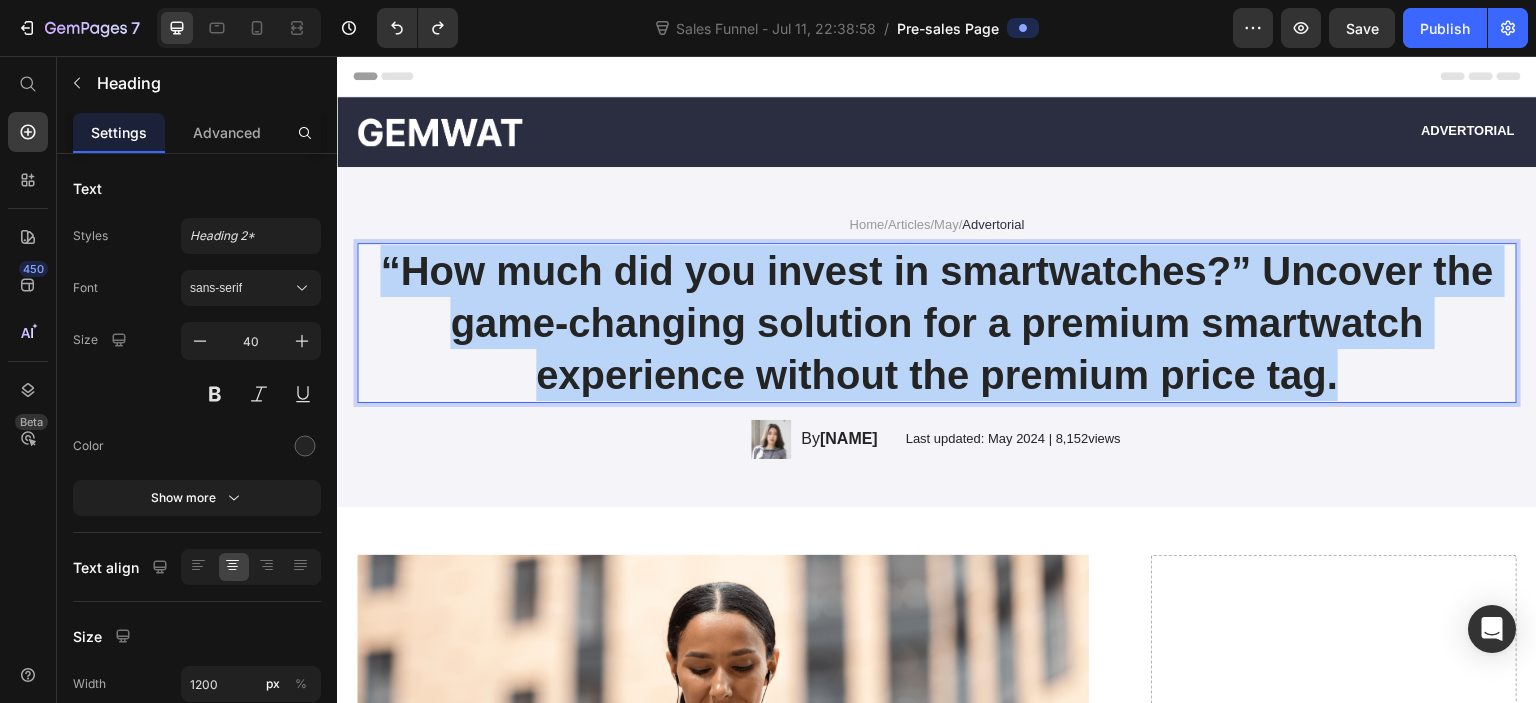 drag, startPoint x: 1343, startPoint y: 366, endPoint x: 365, endPoint y: 260, distance: 983.7276 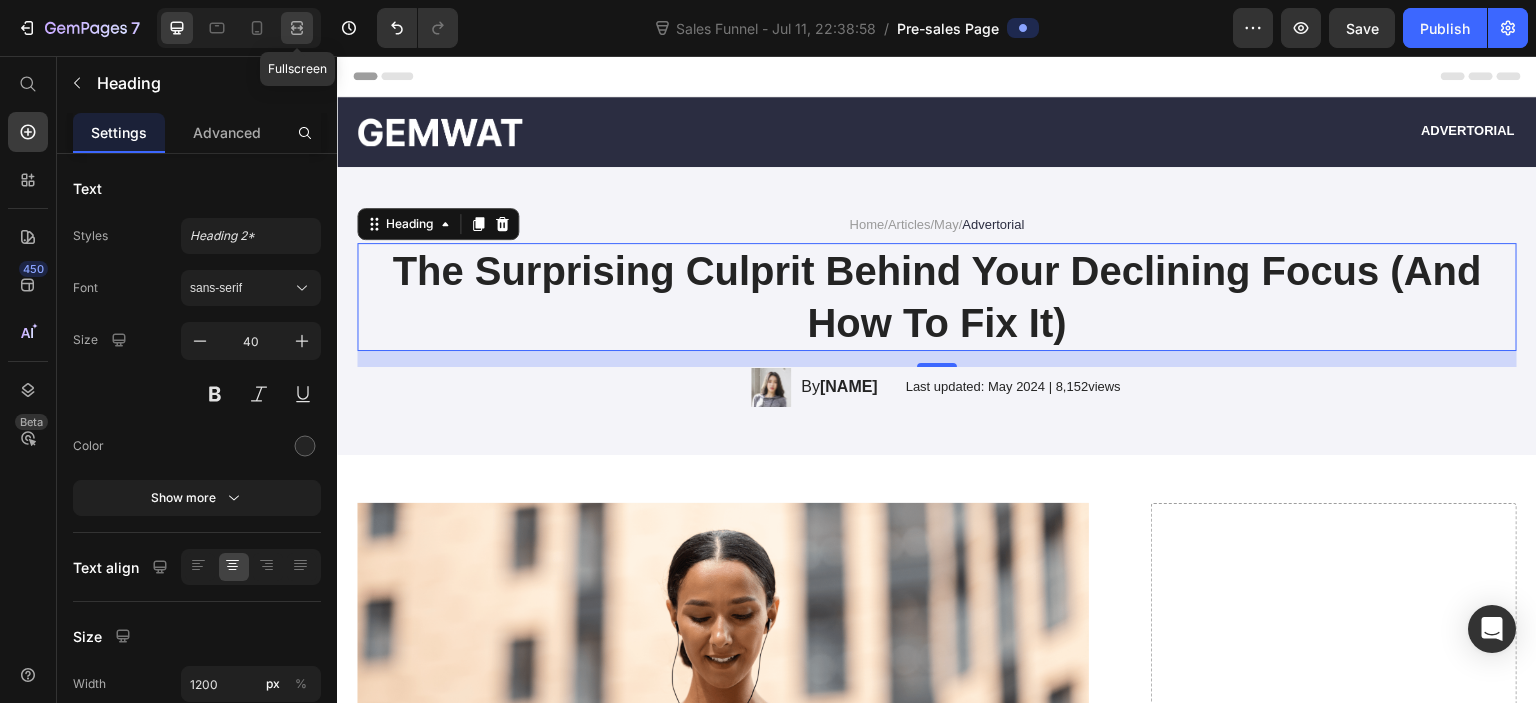 click 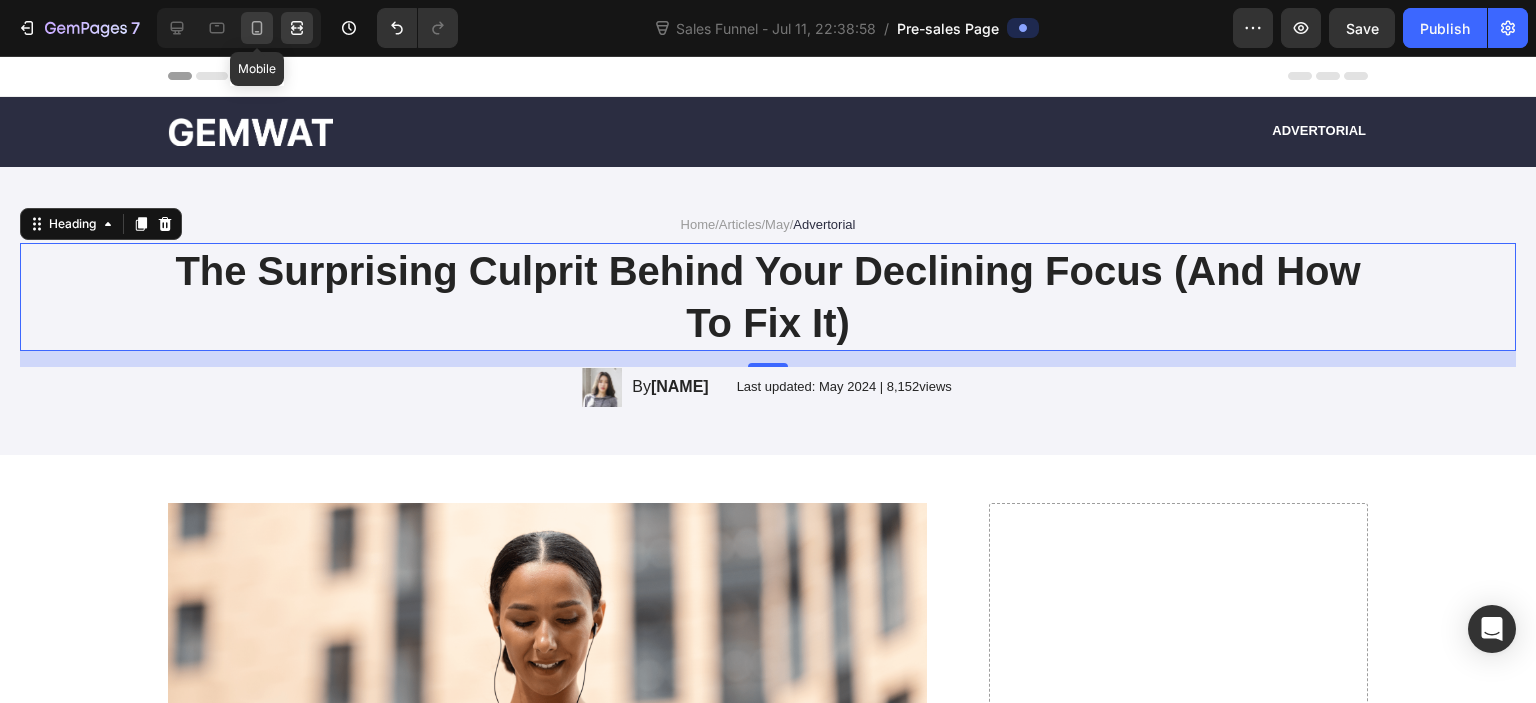 click 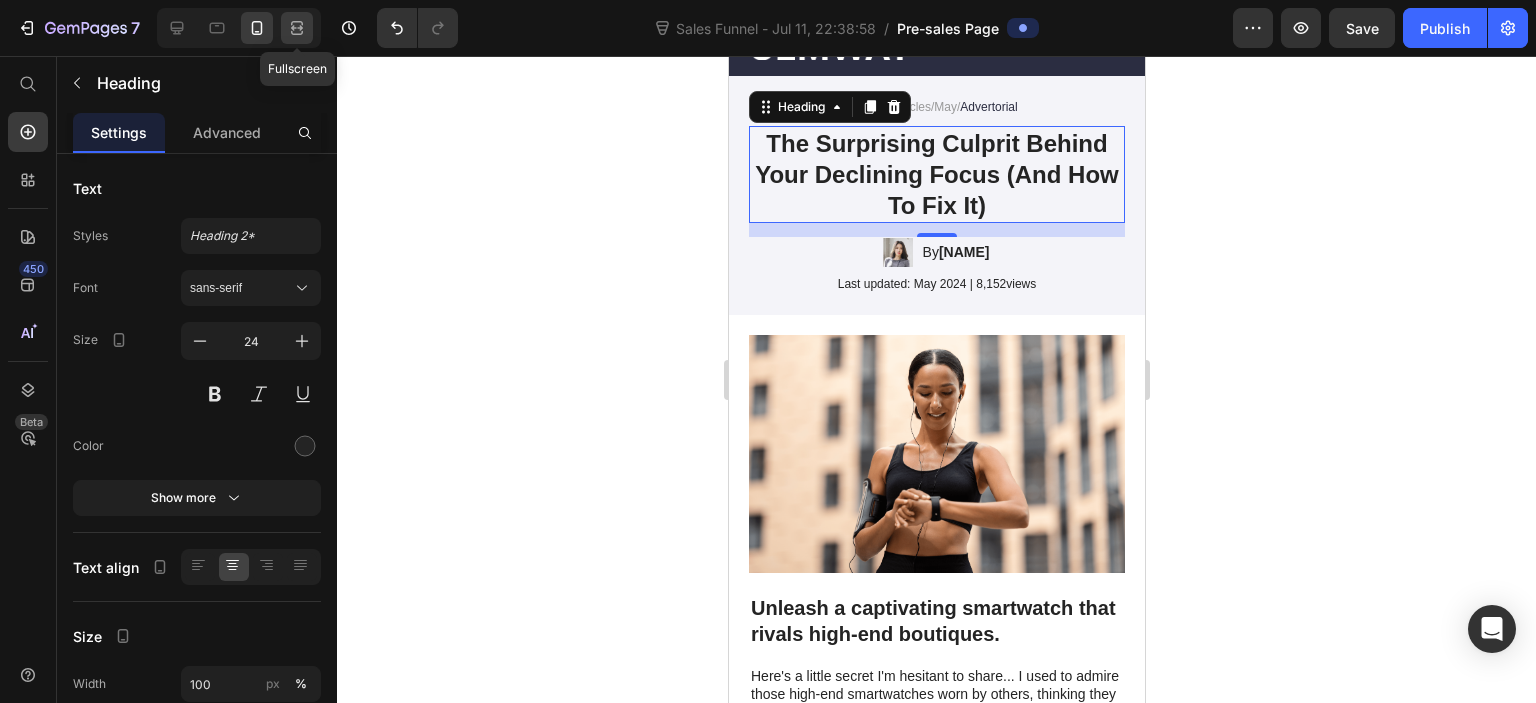 click 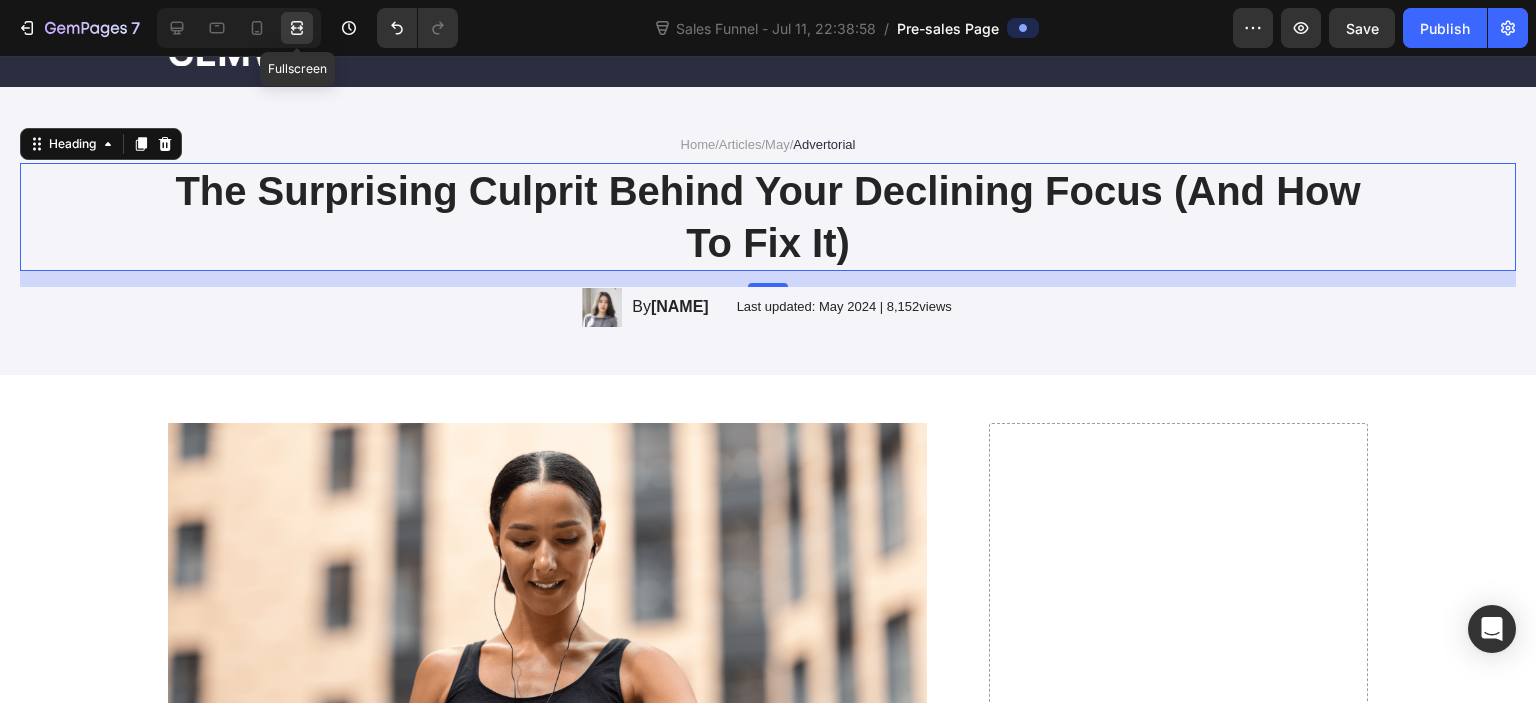 scroll, scrollTop: 117, scrollLeft: 0, axis: vertical 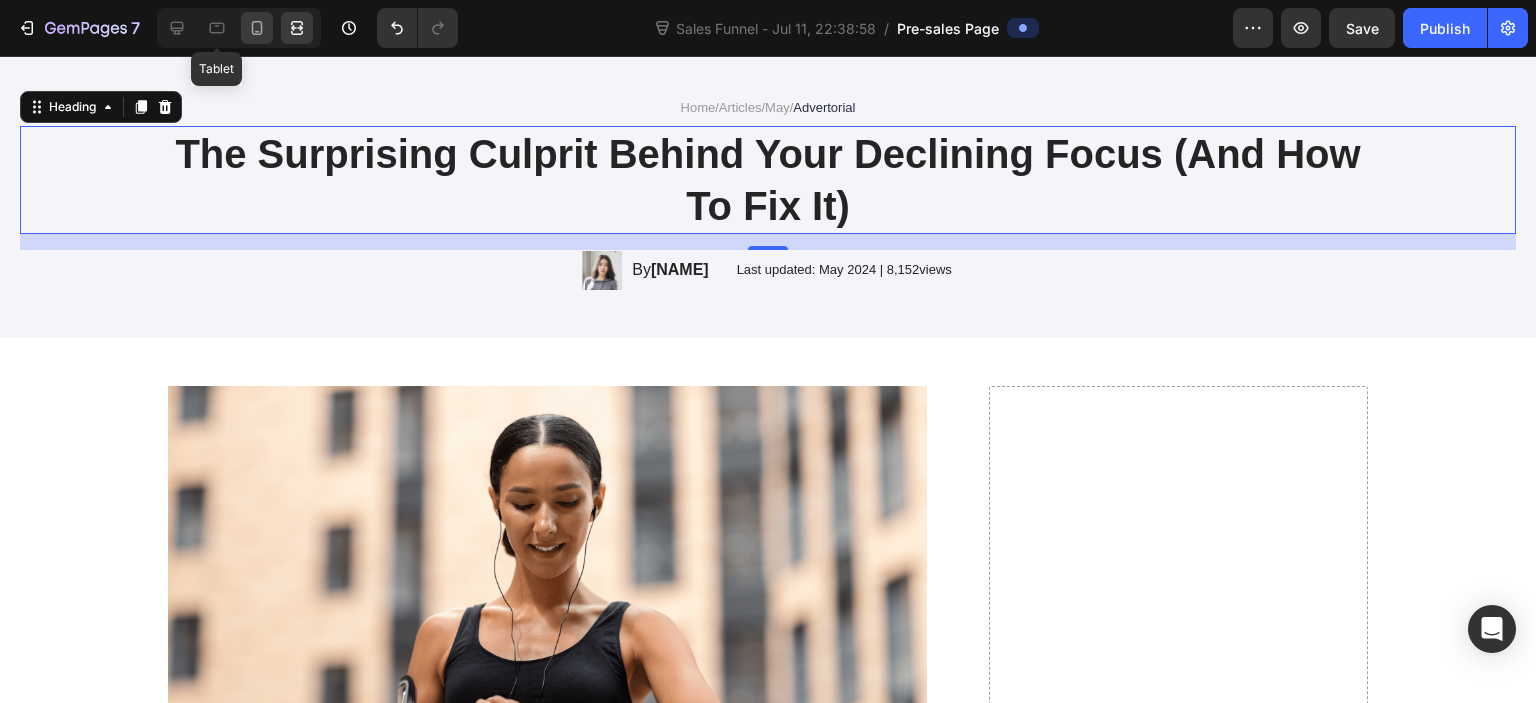 click 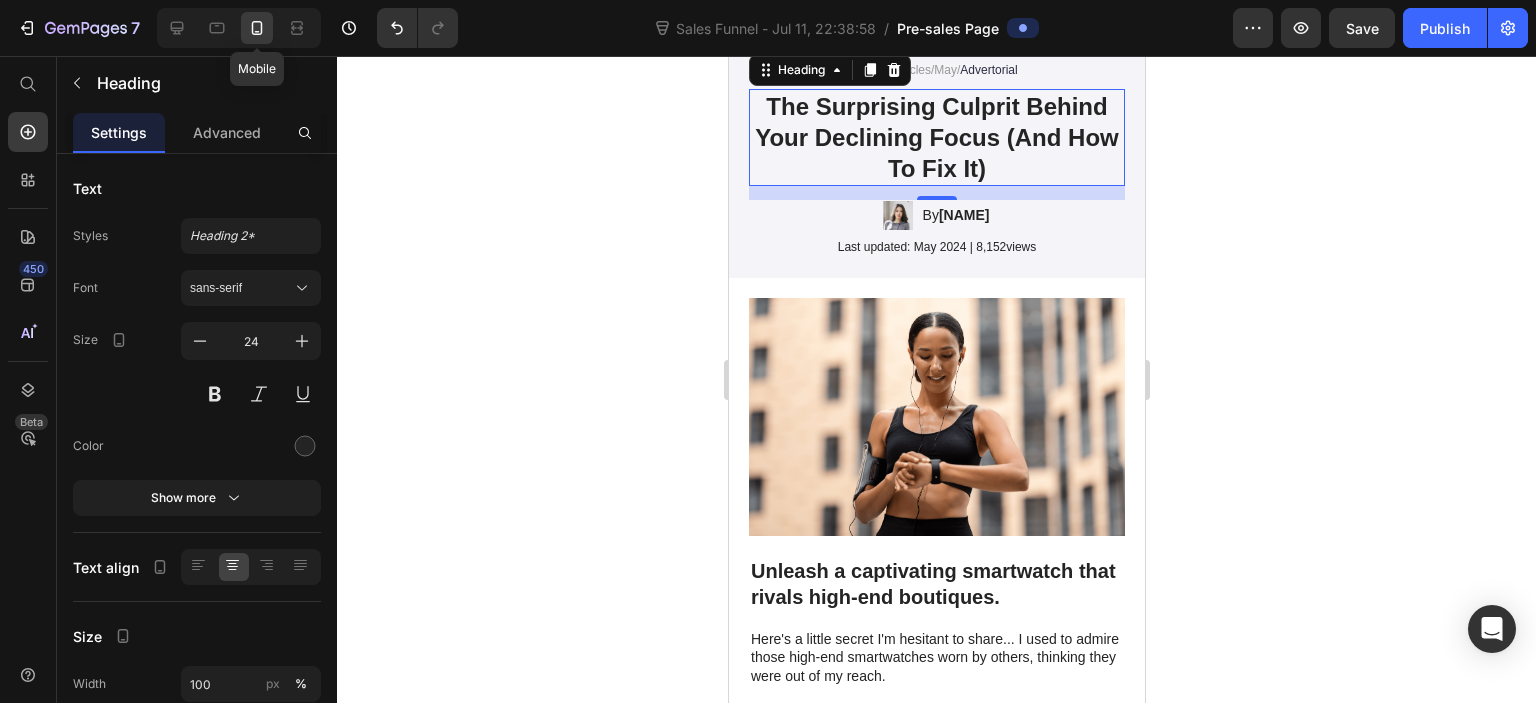 scroll, scrollTop: 80, scrollLeft: 0, axis: vertical 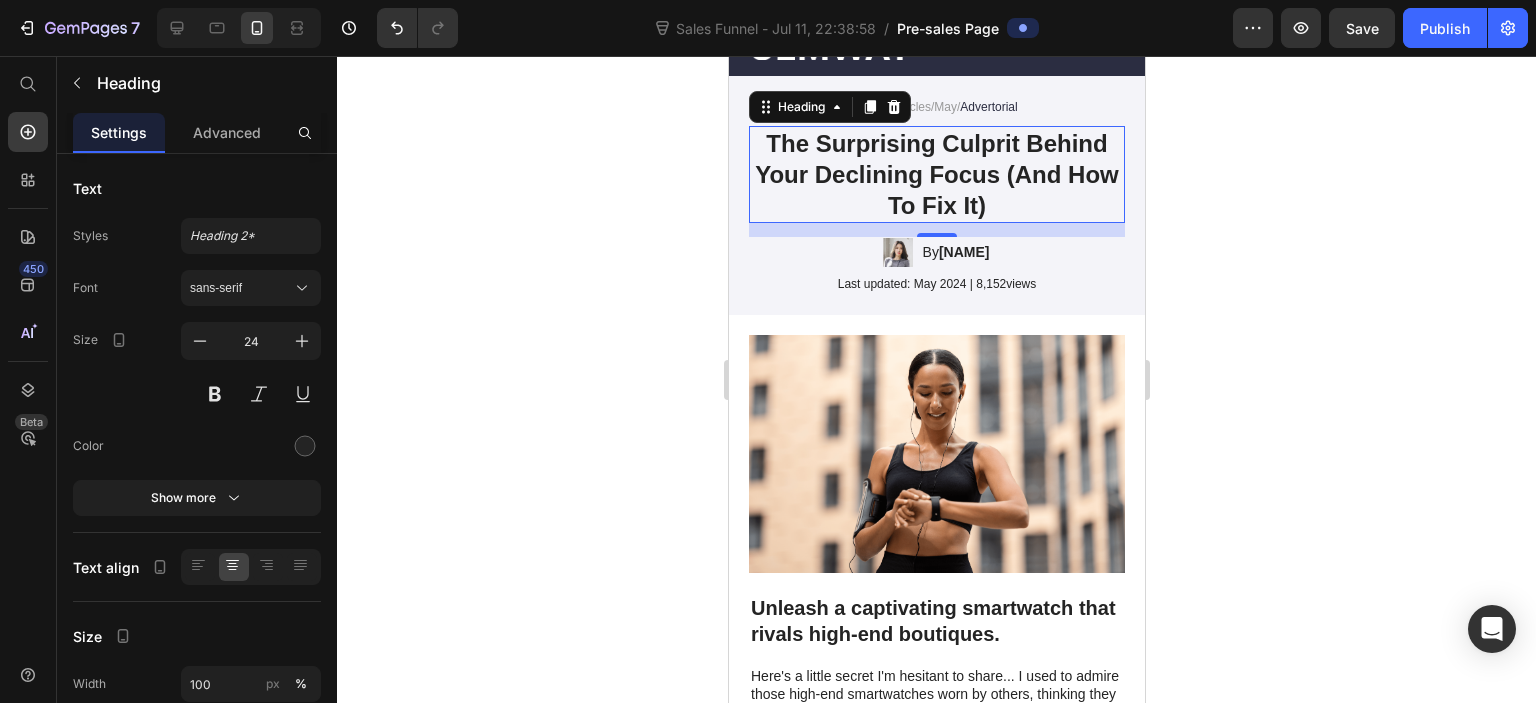 drag, startPoint x: 1252, startPoint y: 342, endPoint x: 1288, endPoint y: 355, distance: 38.27532 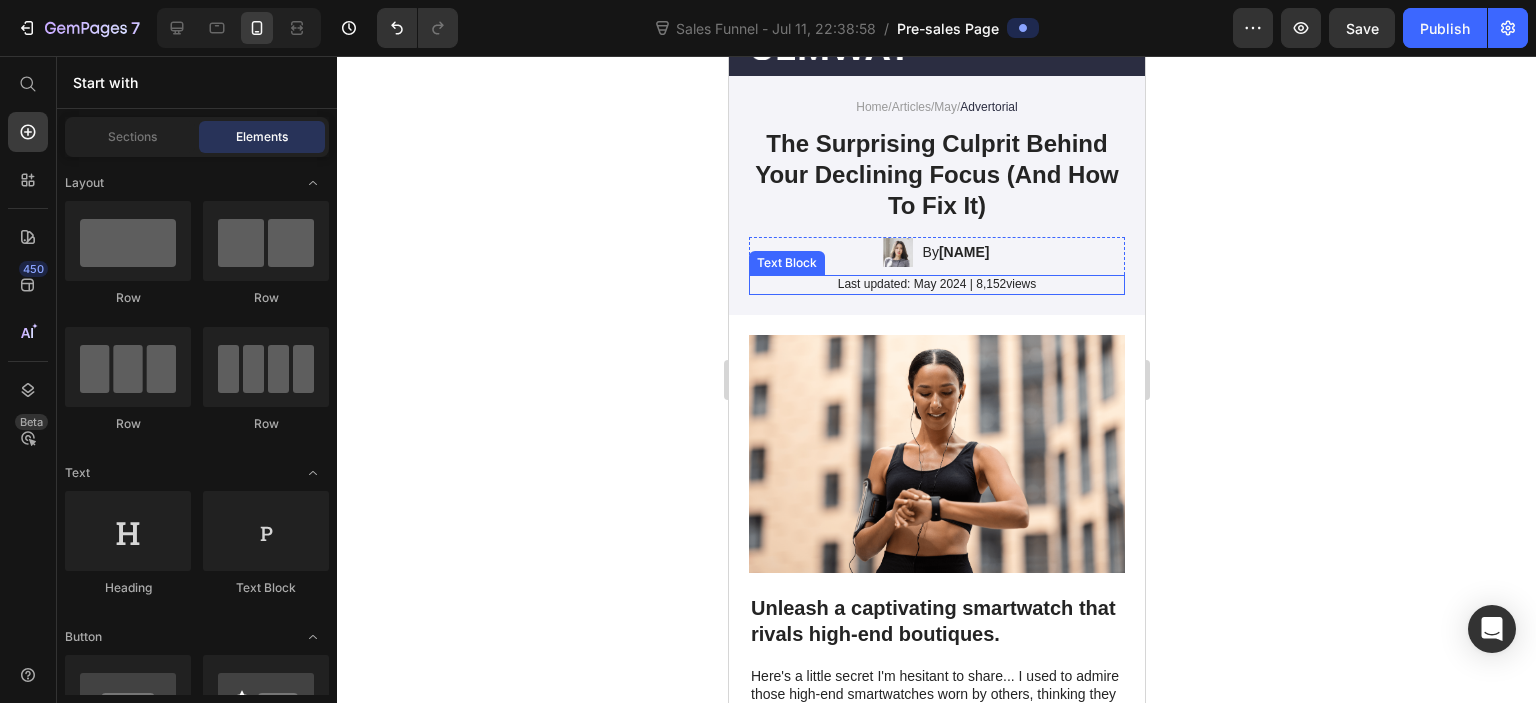 click on "Last updated: May 2024 | 8,152views" at bounding box center [936, 285] 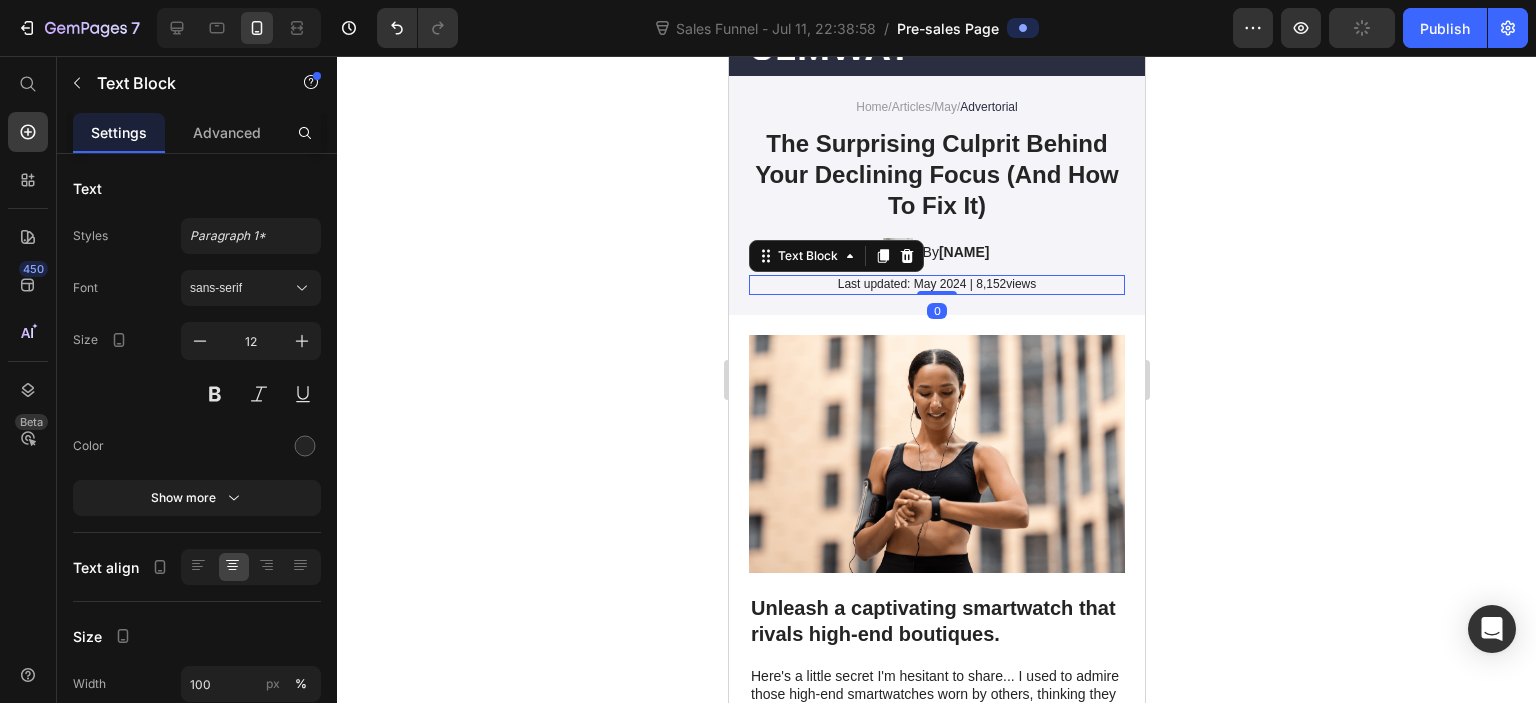 click on "Last updated: May 2024 | 8,152views" at bounding box center [936, 285] 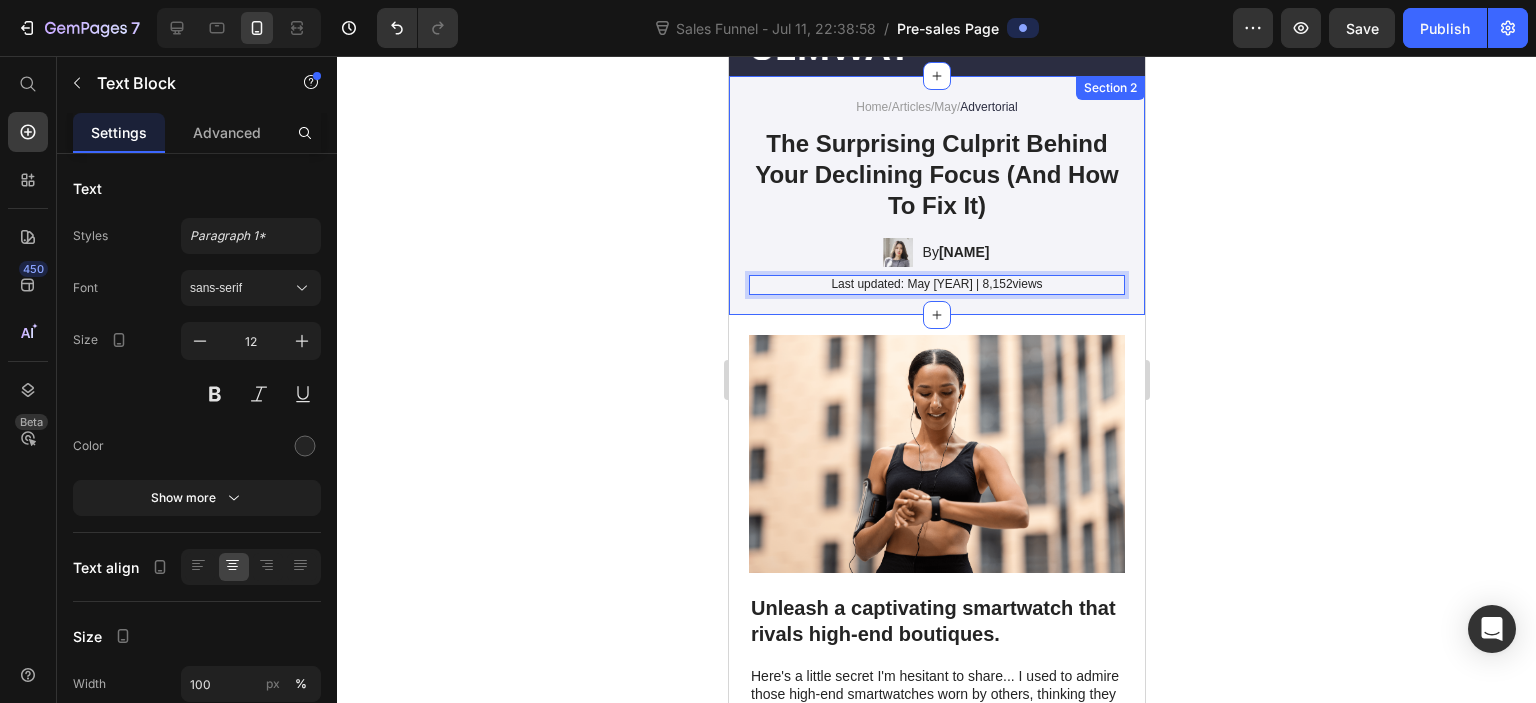 click 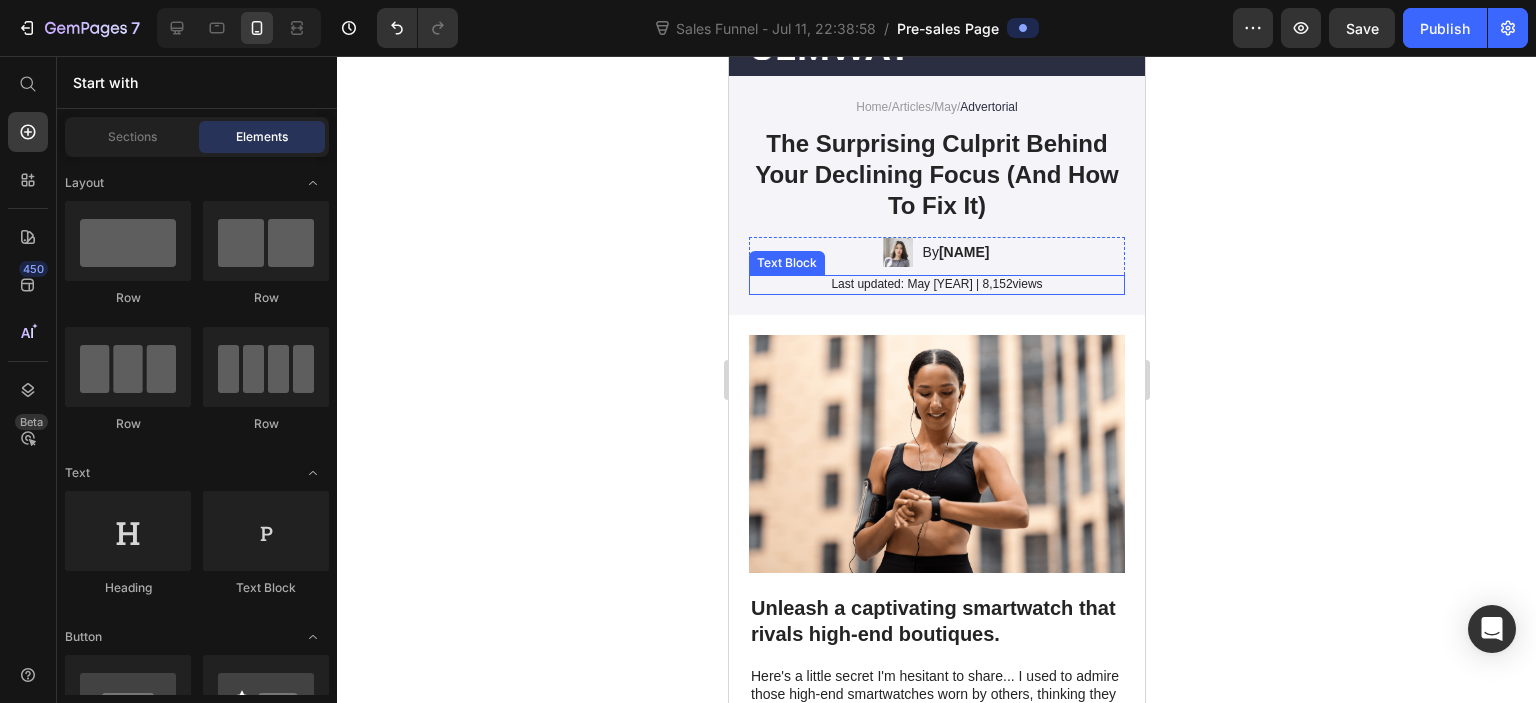 click on "Last updated: May [YEAR] | 8,152views" at bounding box center (936, 285) 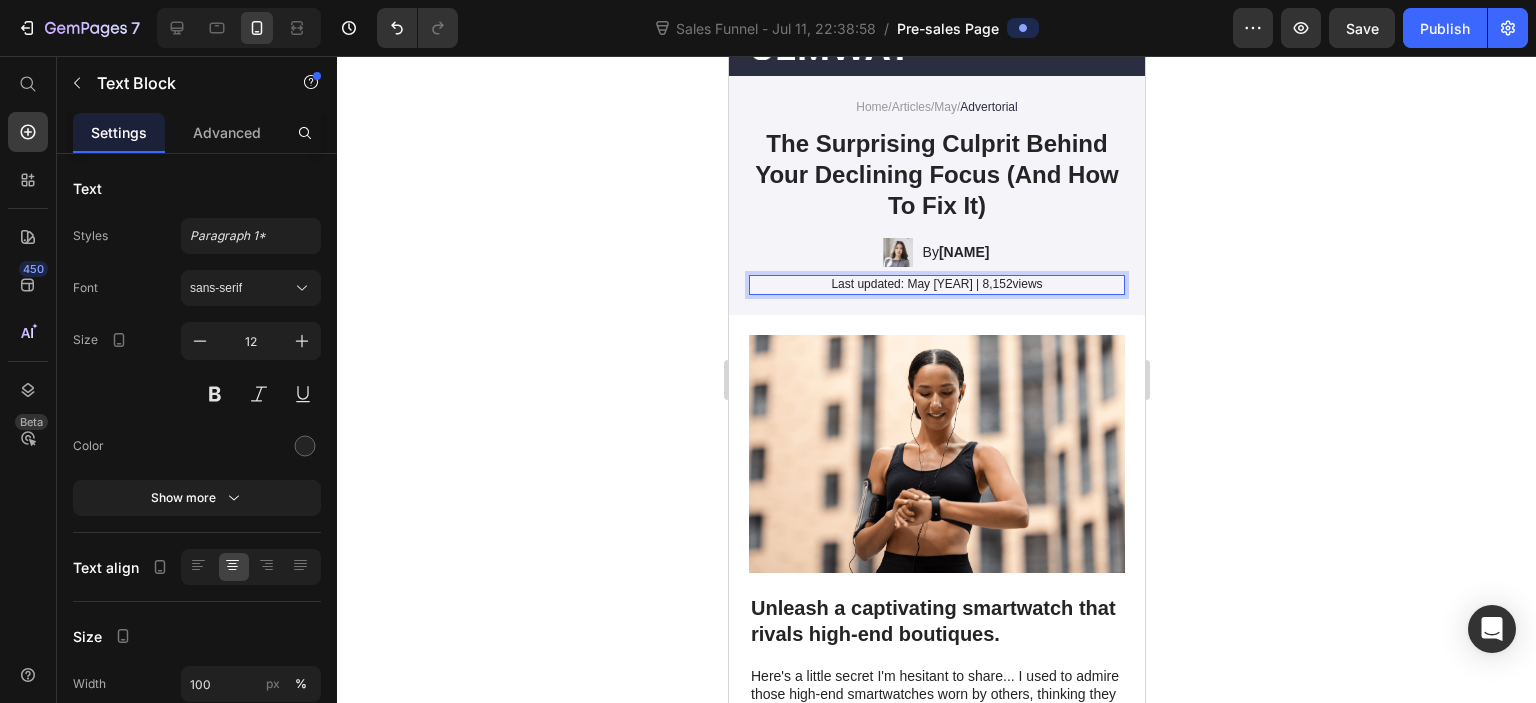 click on "Last updated: May [YEAR] | 8,152views" at bounding box center (936, 285) 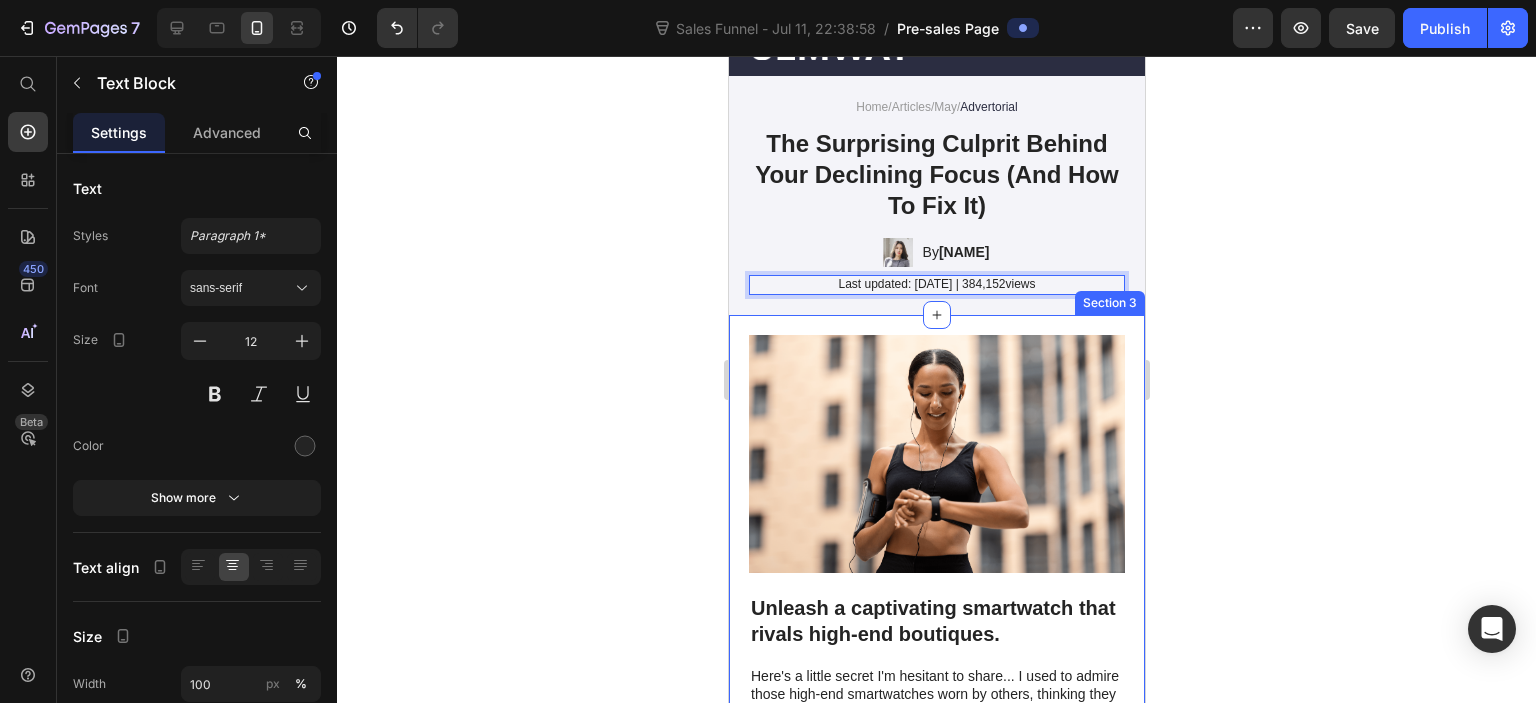 click 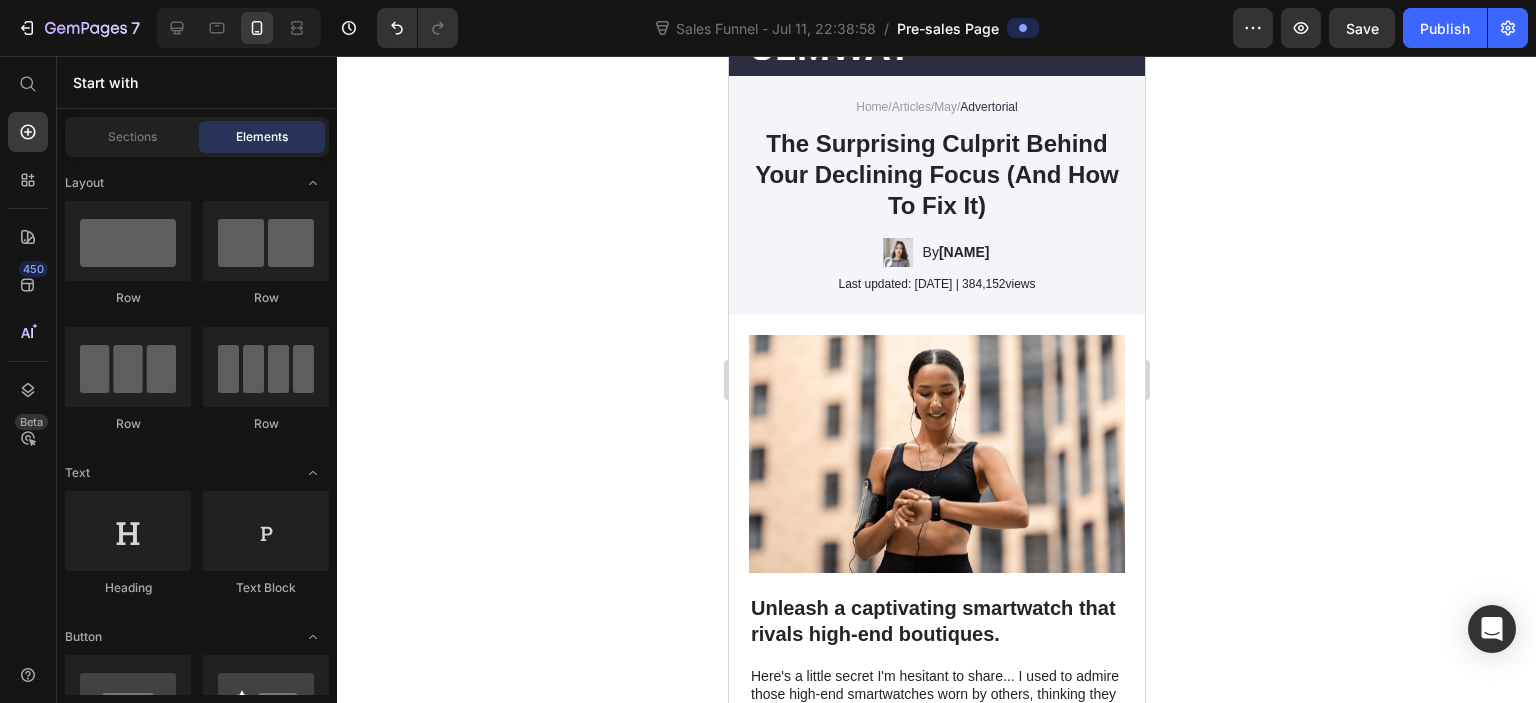 click 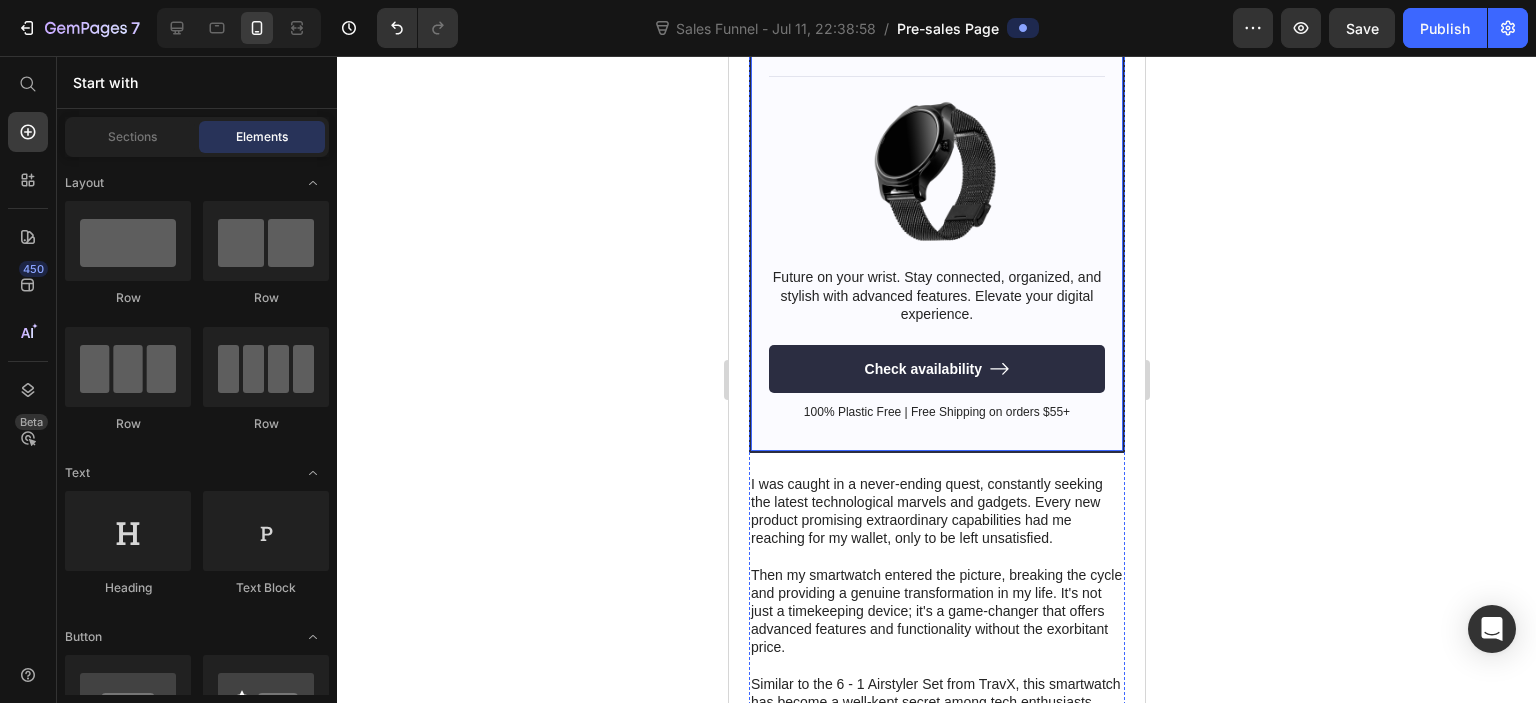 scroll, scrollTop: 1100, scrollLeft: 0, axis: vertical 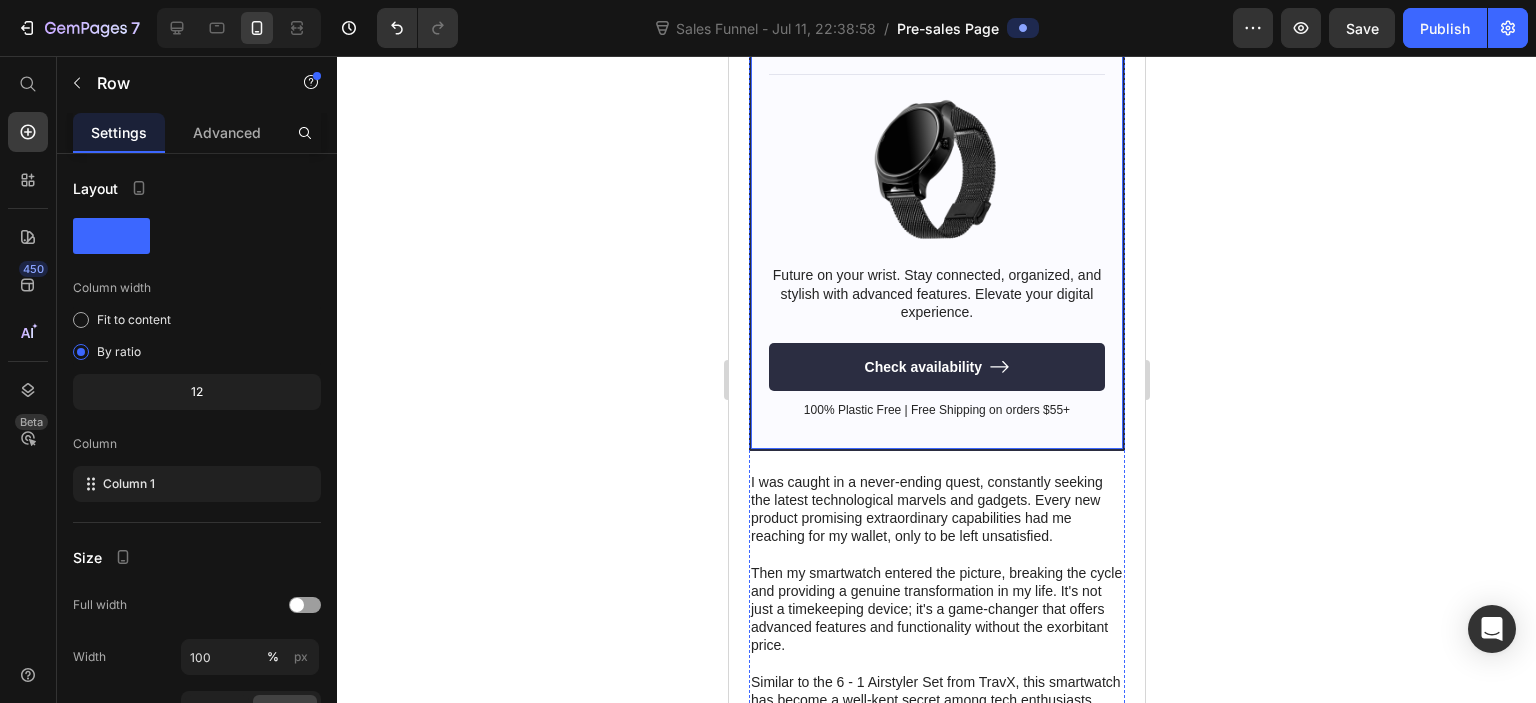click on "GEMWAT Smartwatch Heading 100% Risk FREE - 30-Day No Questions Asked Return Policy Text Block
Icon Measure heartbeat Text Block Row
Icon Movement tracking Text Block Row Row
Icon Waterproof Text Block Row
Icon GPS feature Text Block Row Row Row Image Future on your wrist. Stay connected, organized, and stylish with advanced features. Elevate your digital experience. Text Block
Check availability Button 100% Plastic Free | Free Shipping on orders $55+ Text Block Row Row" at bounding box center [936, 151] 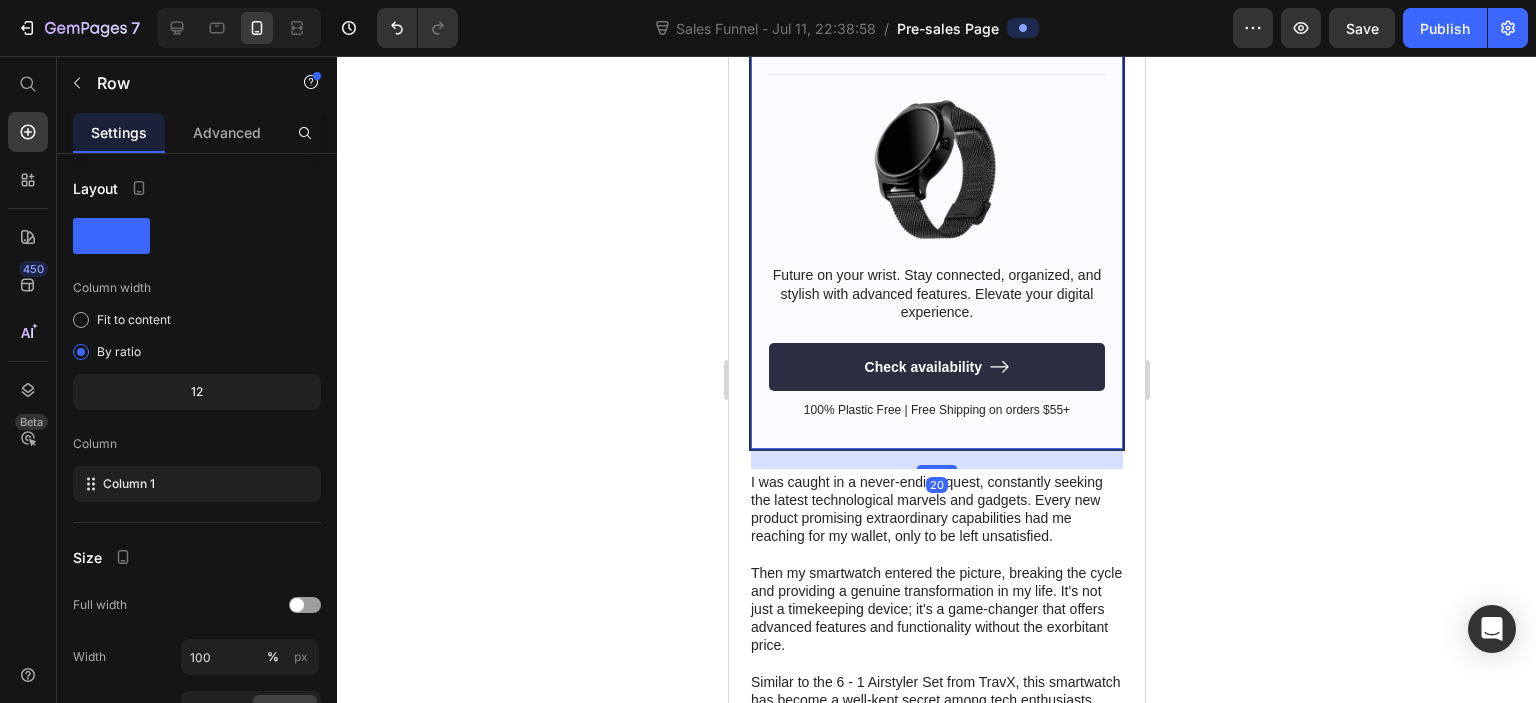 click on "GEMWAT Smartwatch Heading 100% Risk FREE - 30-Day No Questions Asked Return Policy Text Block
Icon Measure heartbeat Text Block Row
Icon Movement tracking Text Block Row Row
Icon Waterproof Text Block Row
Icon GPS feature Text Block Row Row Row Image Future on your wrist. Stay connected, organized, and stylish with advanced features. Elevate your digital experience. Text Block
Check availability Button 100% Plastic Free | Free Shipping on orders $55+ Text Block Row Row   20" at bounding box center (936, 151) 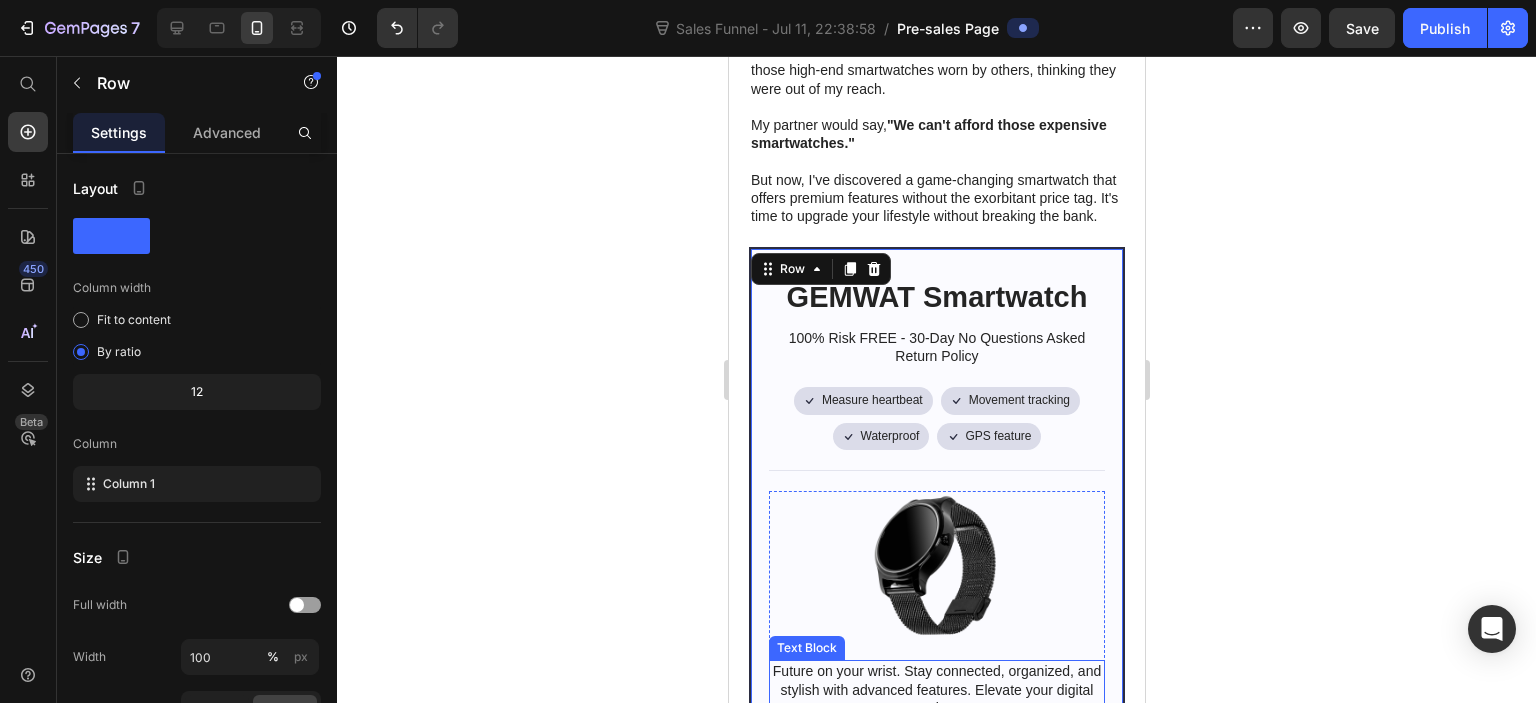 scroll, scrollTop: 700, scrollLeft: 0, axis: vertical 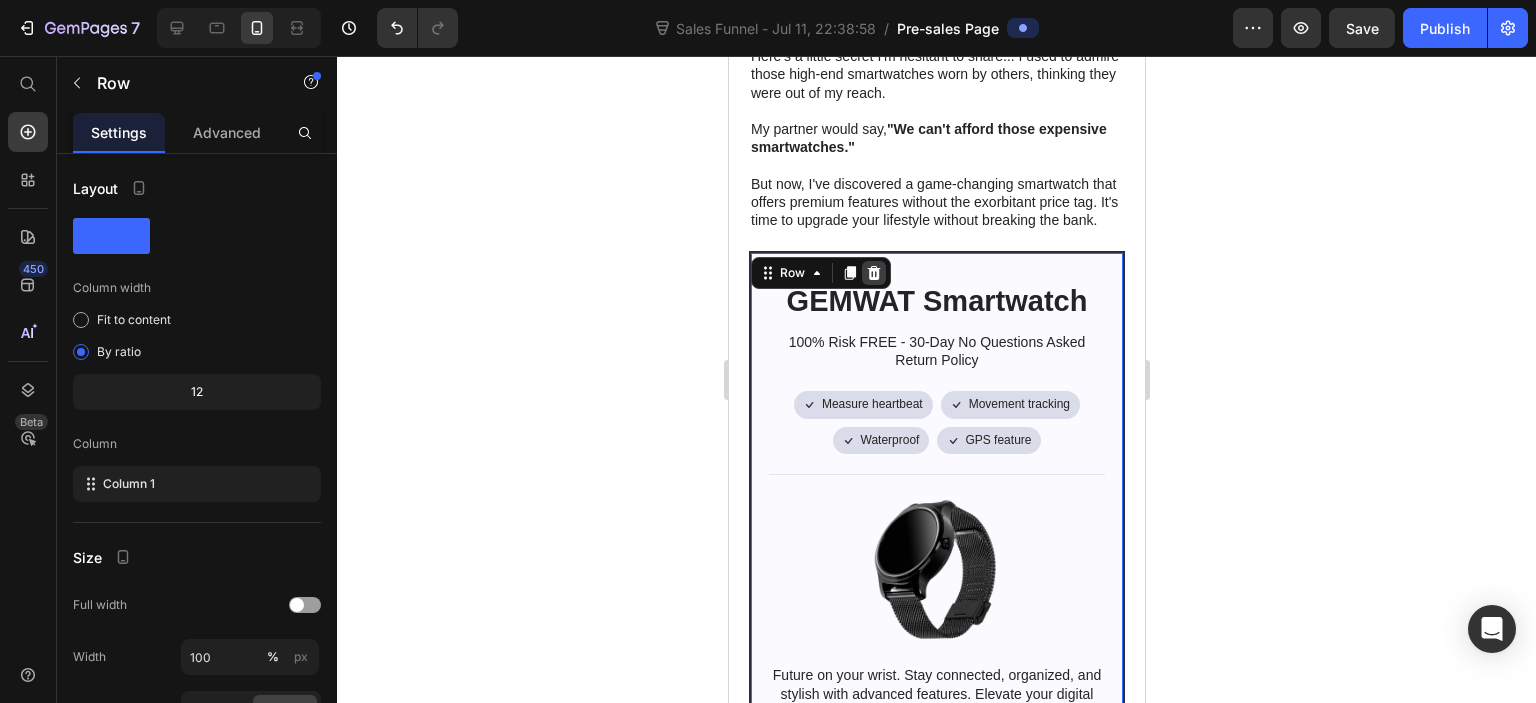 click 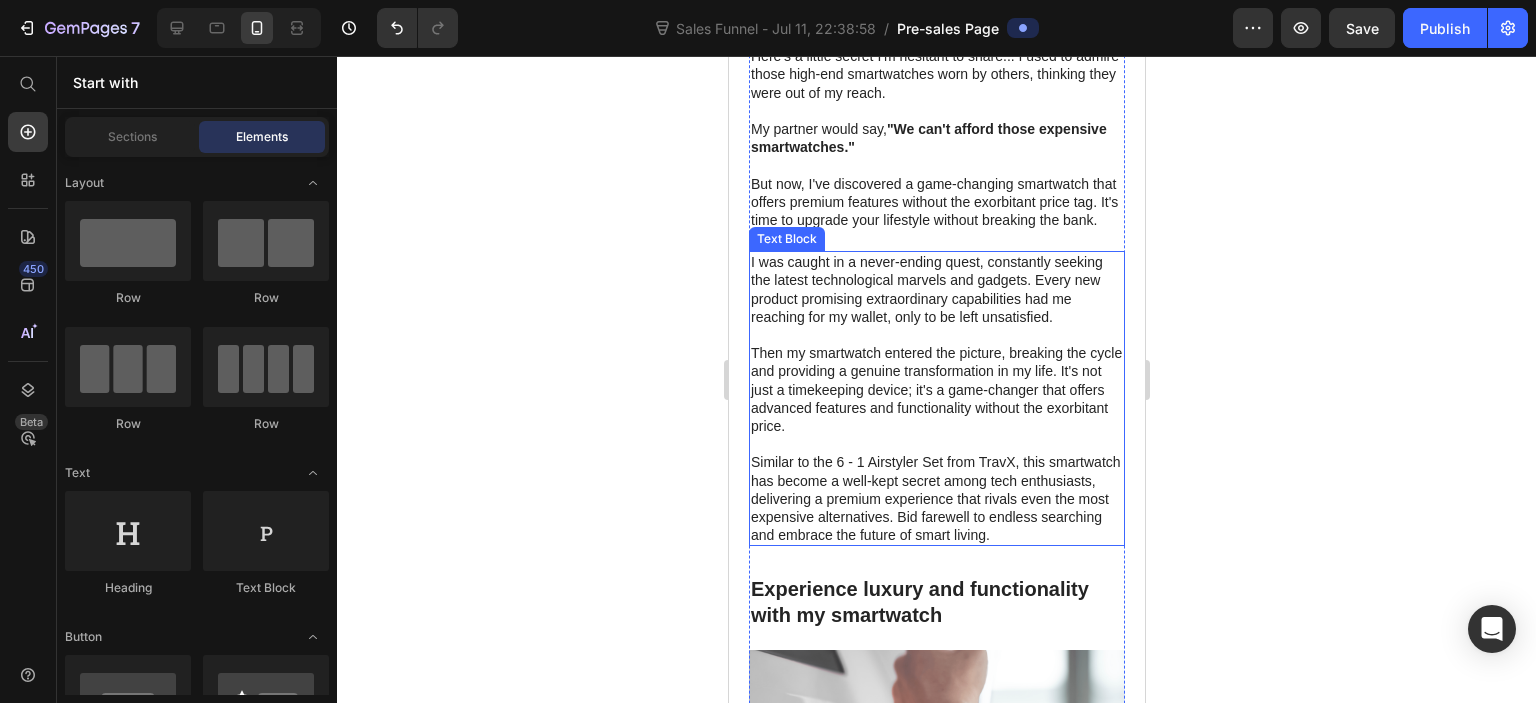 click on "Then my smartwatch entered the picture, breaking the cycle and providing a genuine transformation in my life. It's not just a timekeeping device; it's a game-changer that offers advanced features and functionality without the exorbitant price." at bounding box center [937, 389] 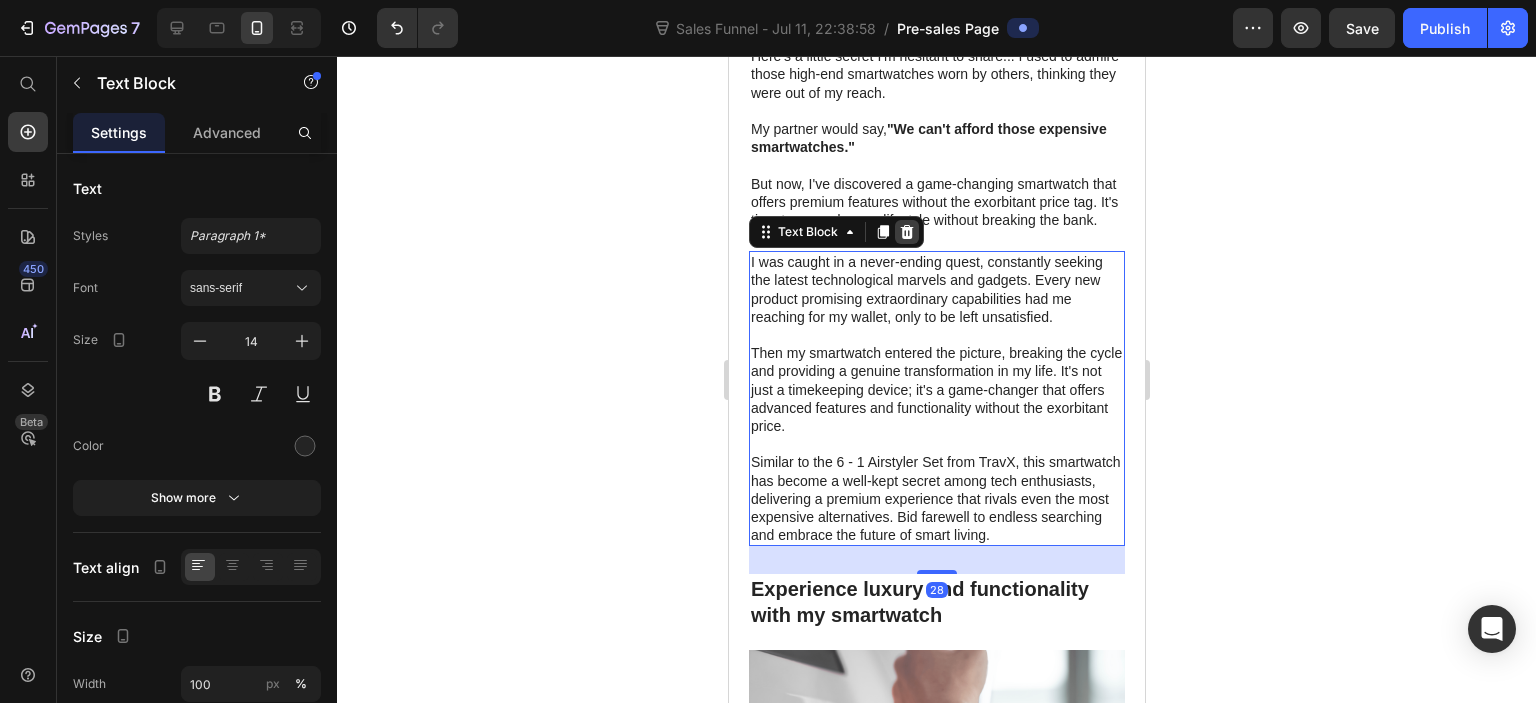 click 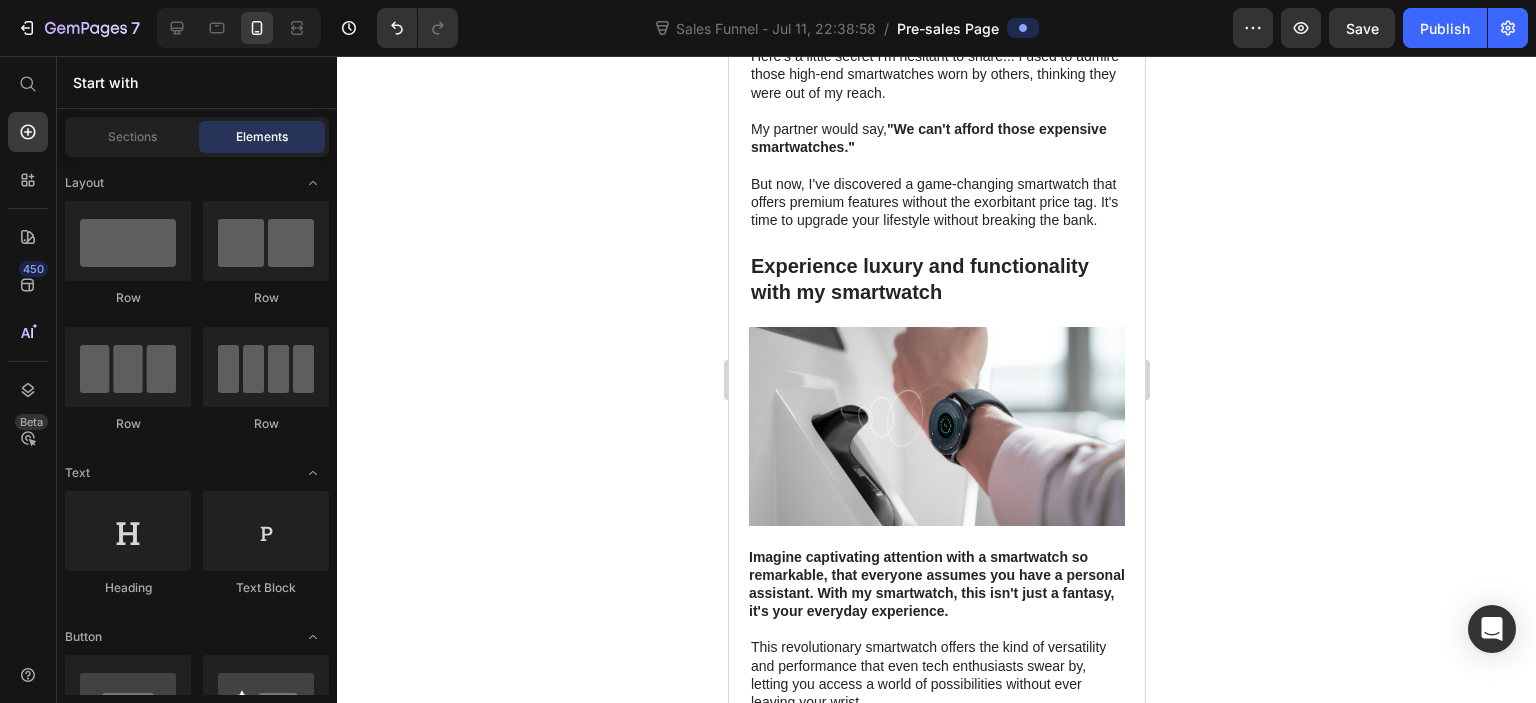 click 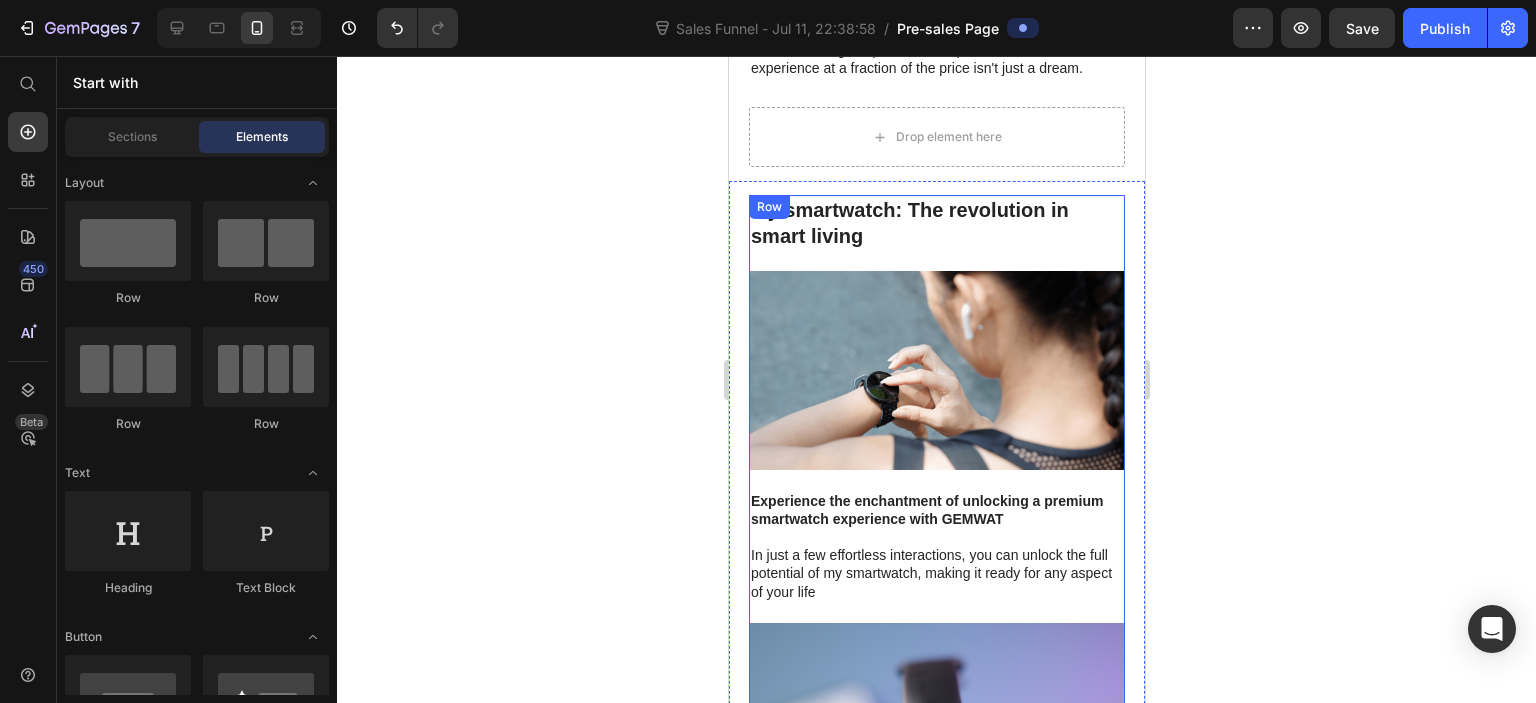 scroll, scrollTop: 1400, scrollLeft: 0, axis: vertical 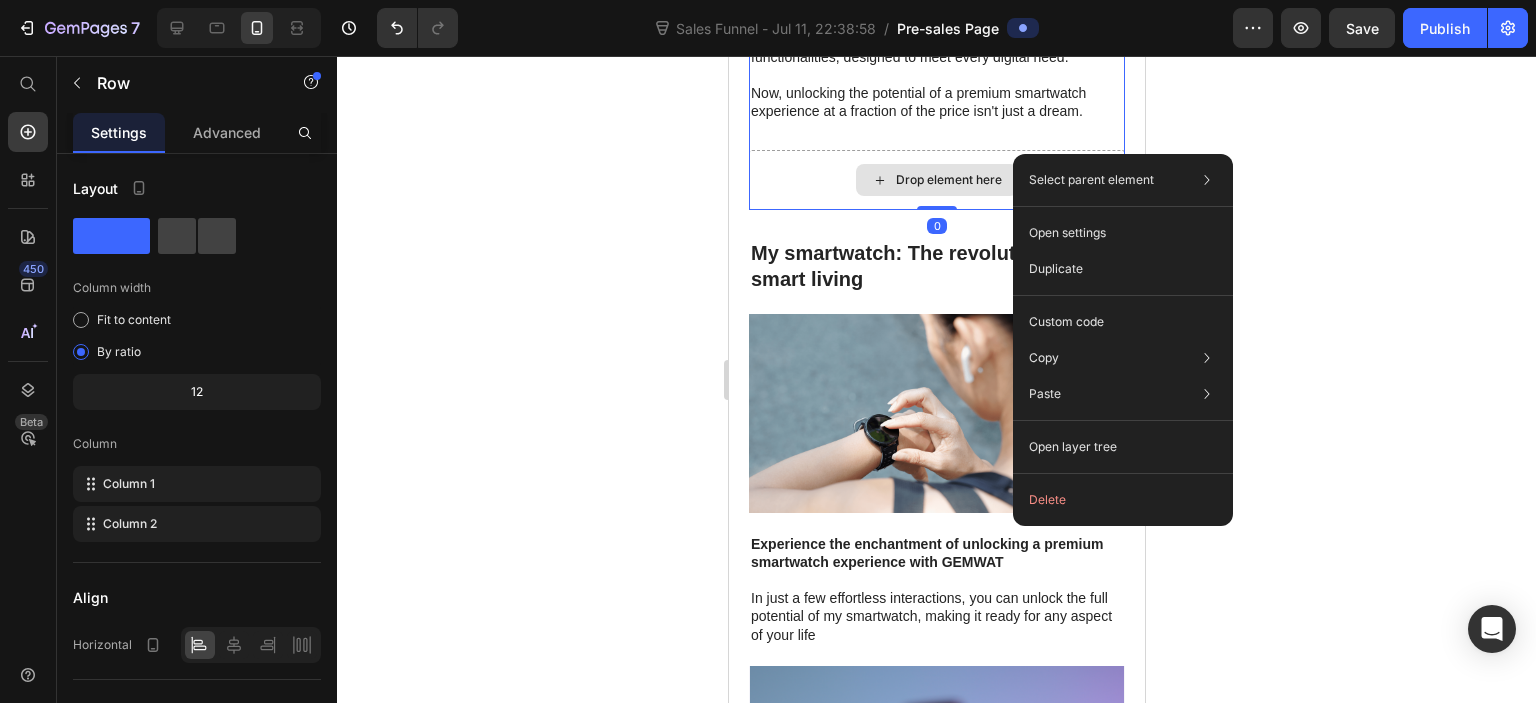 click on "Drop element here" at bounding box center (936, 180) 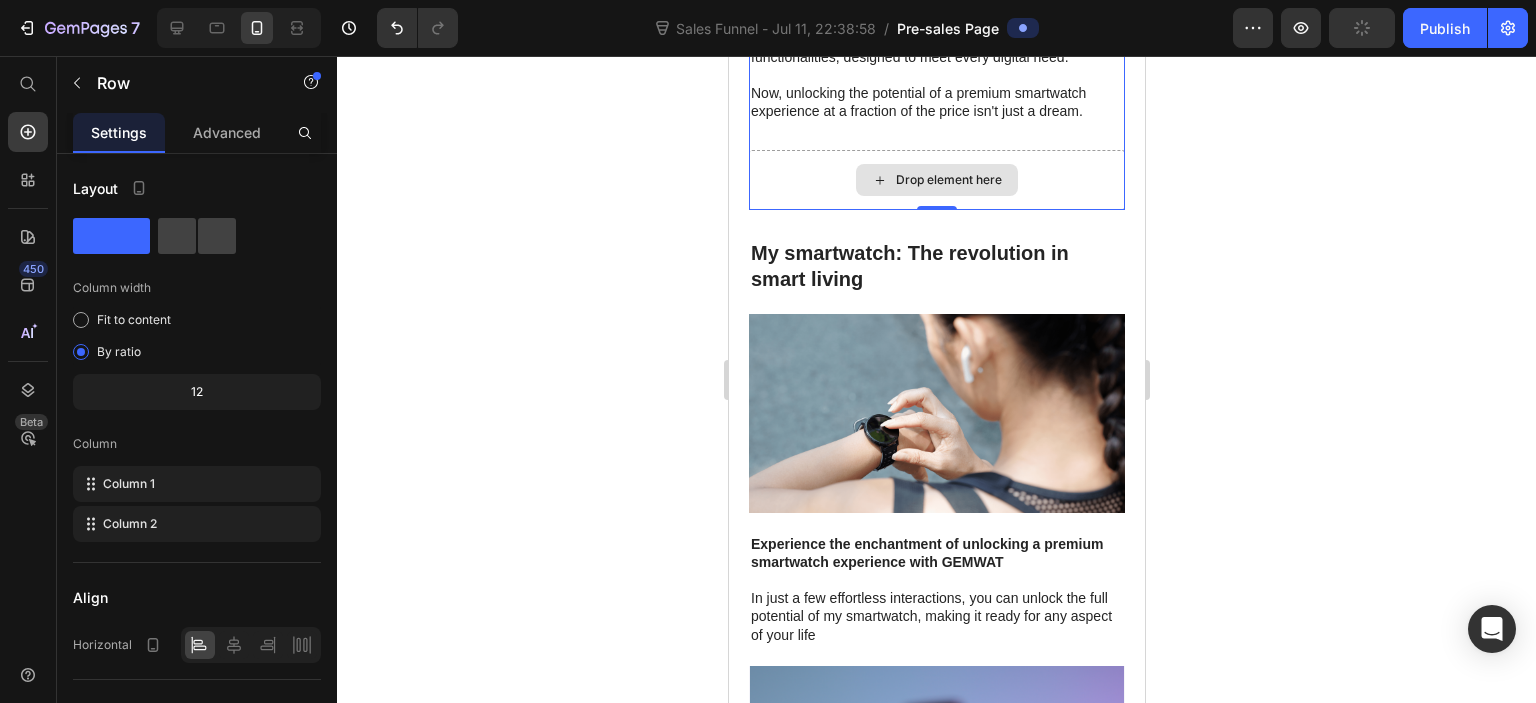 click on "Drop element here" at bounding box center [936, 180] 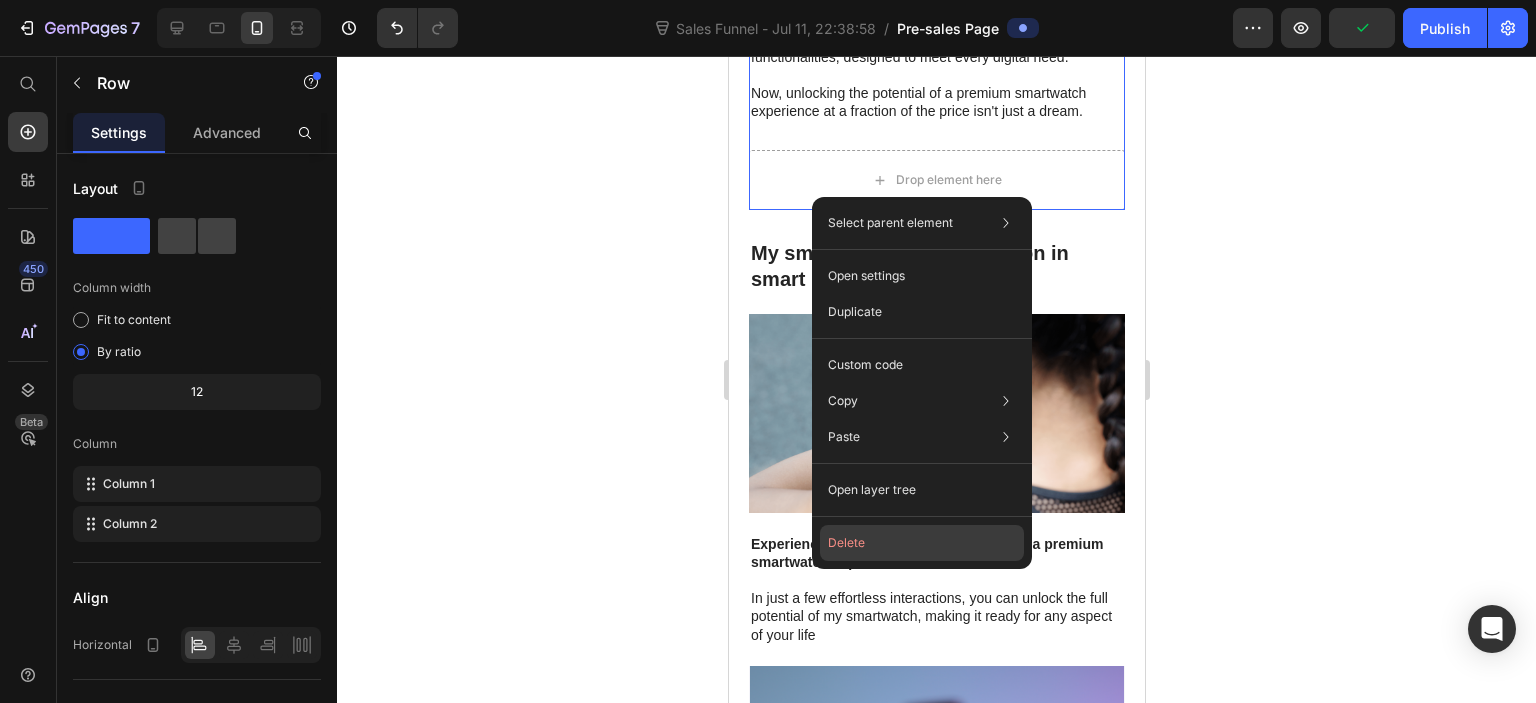 click on "Delete" 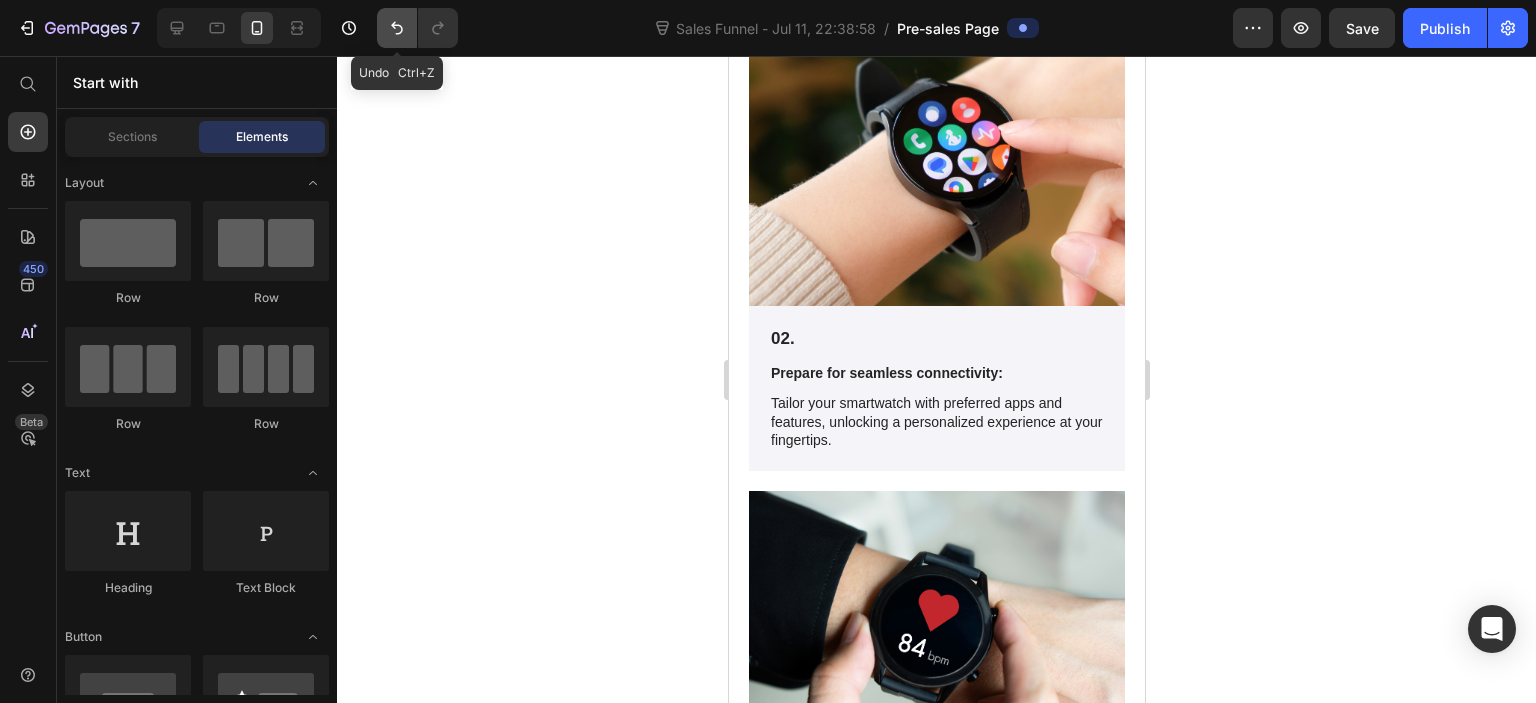 click 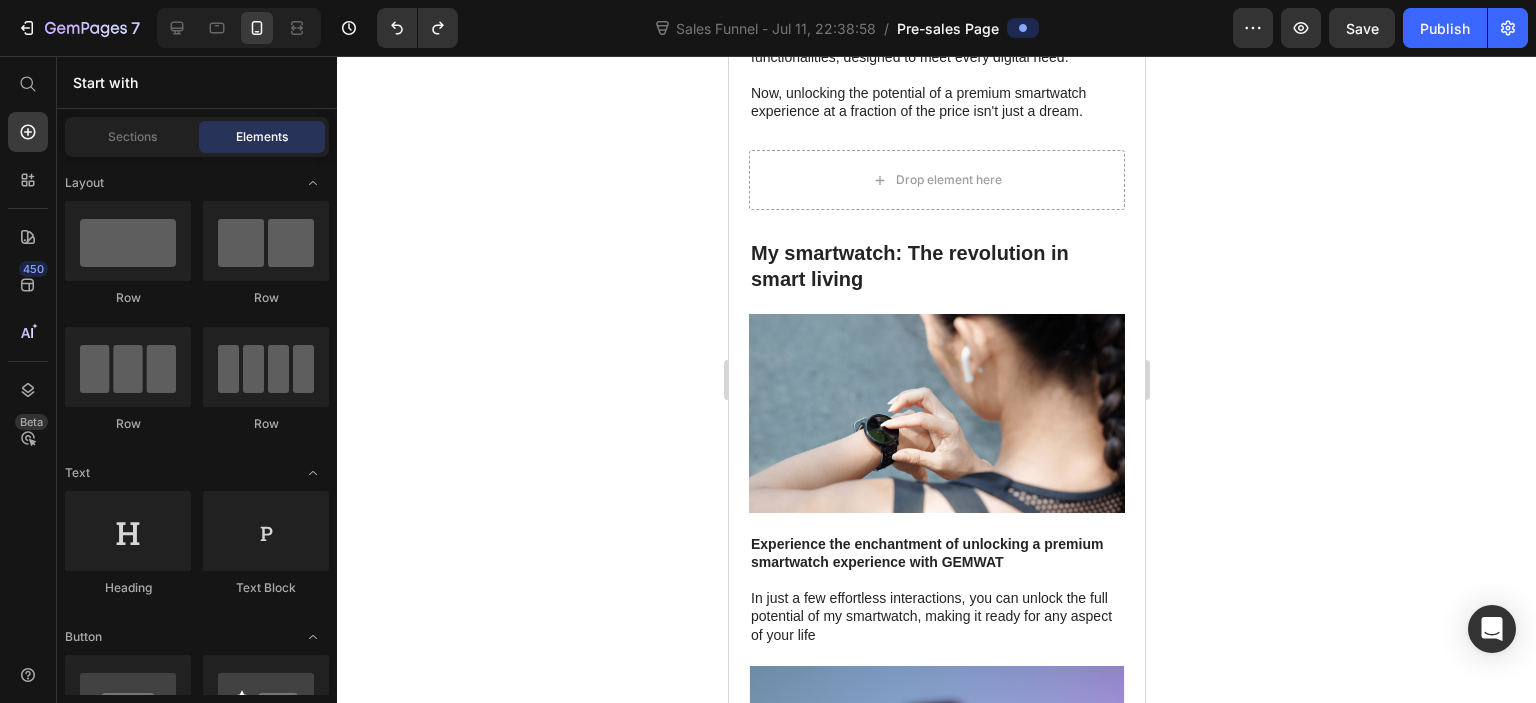 click 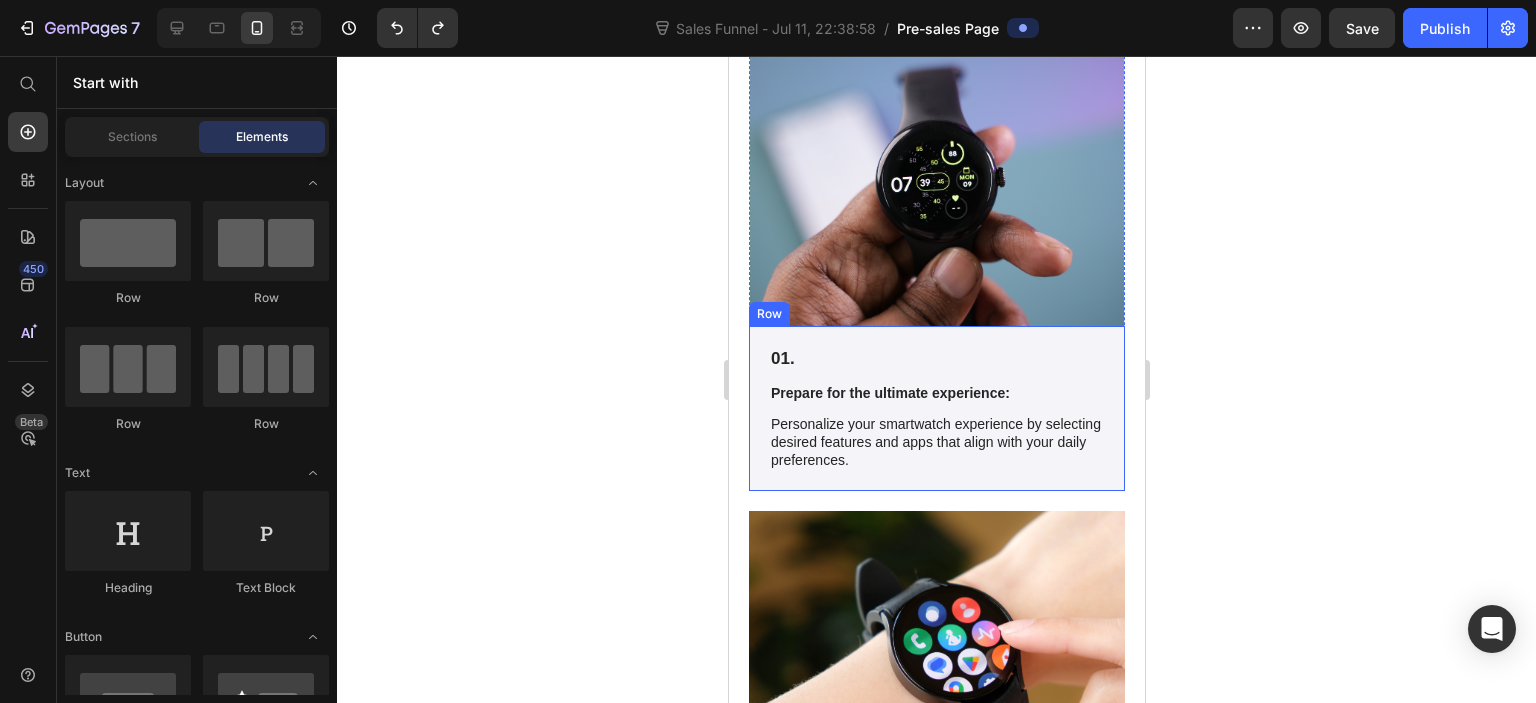 scroll, scrollTop: 2000, scrollLeft: 0, axis: vertical 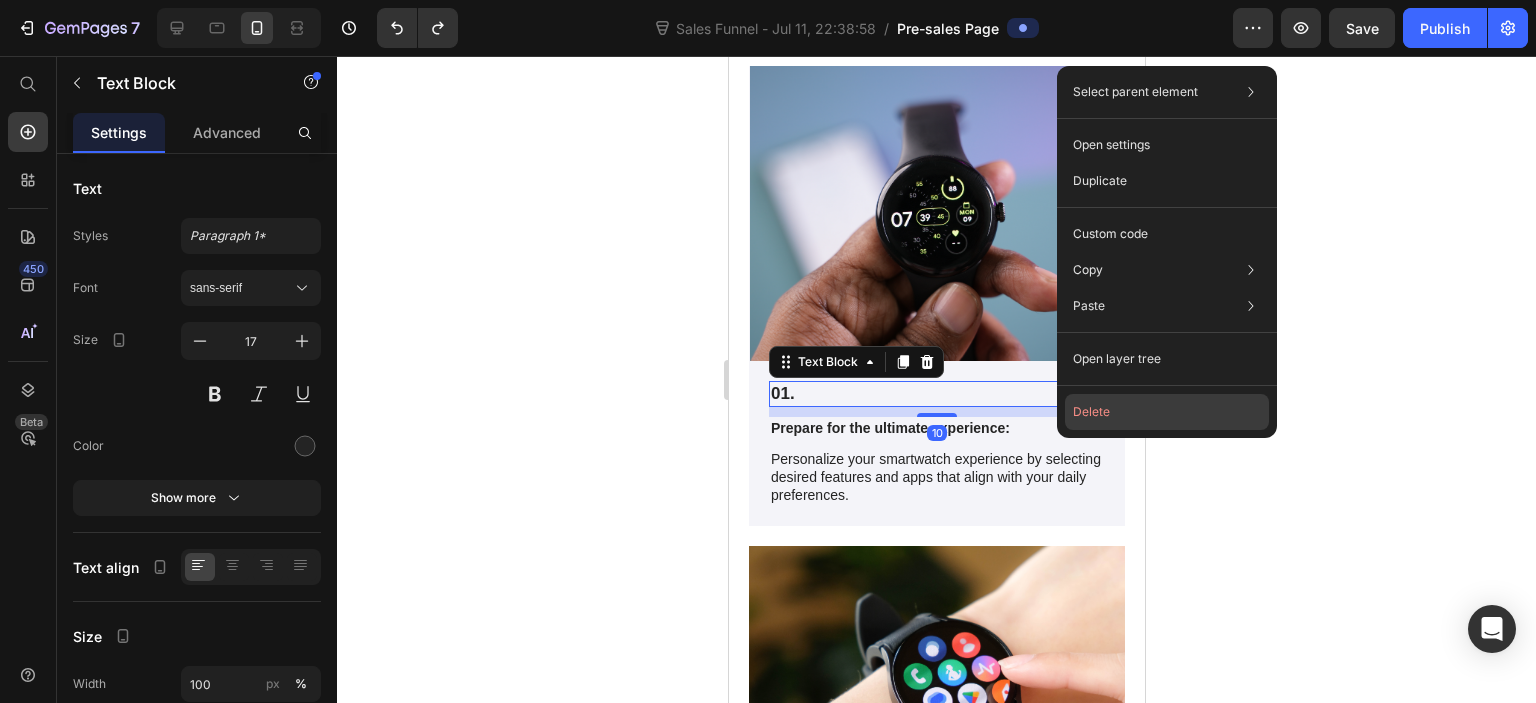 click on "Delete" 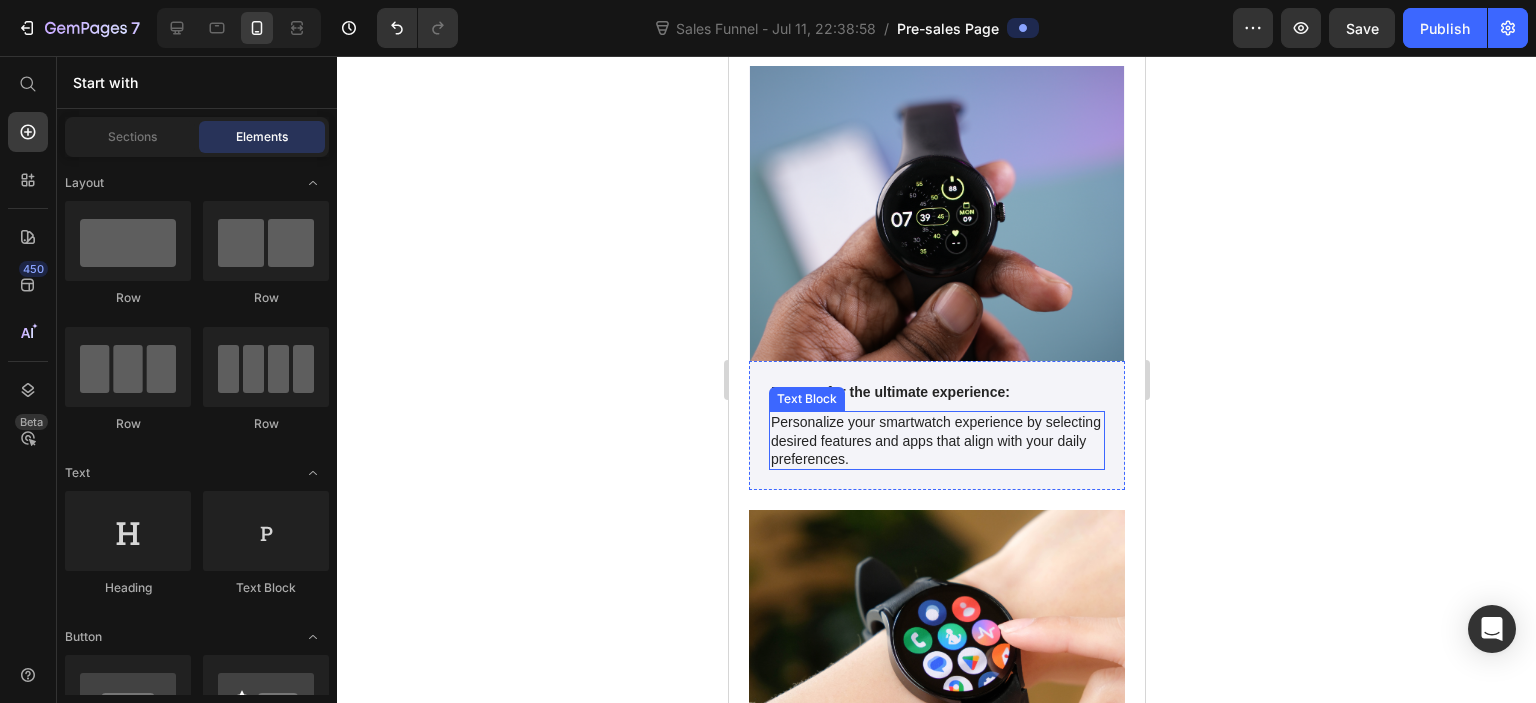 click on "Personalize your smartwatch experience by selecting desired features and apps that align with your daily preferences." at bounding box center (936, 440) 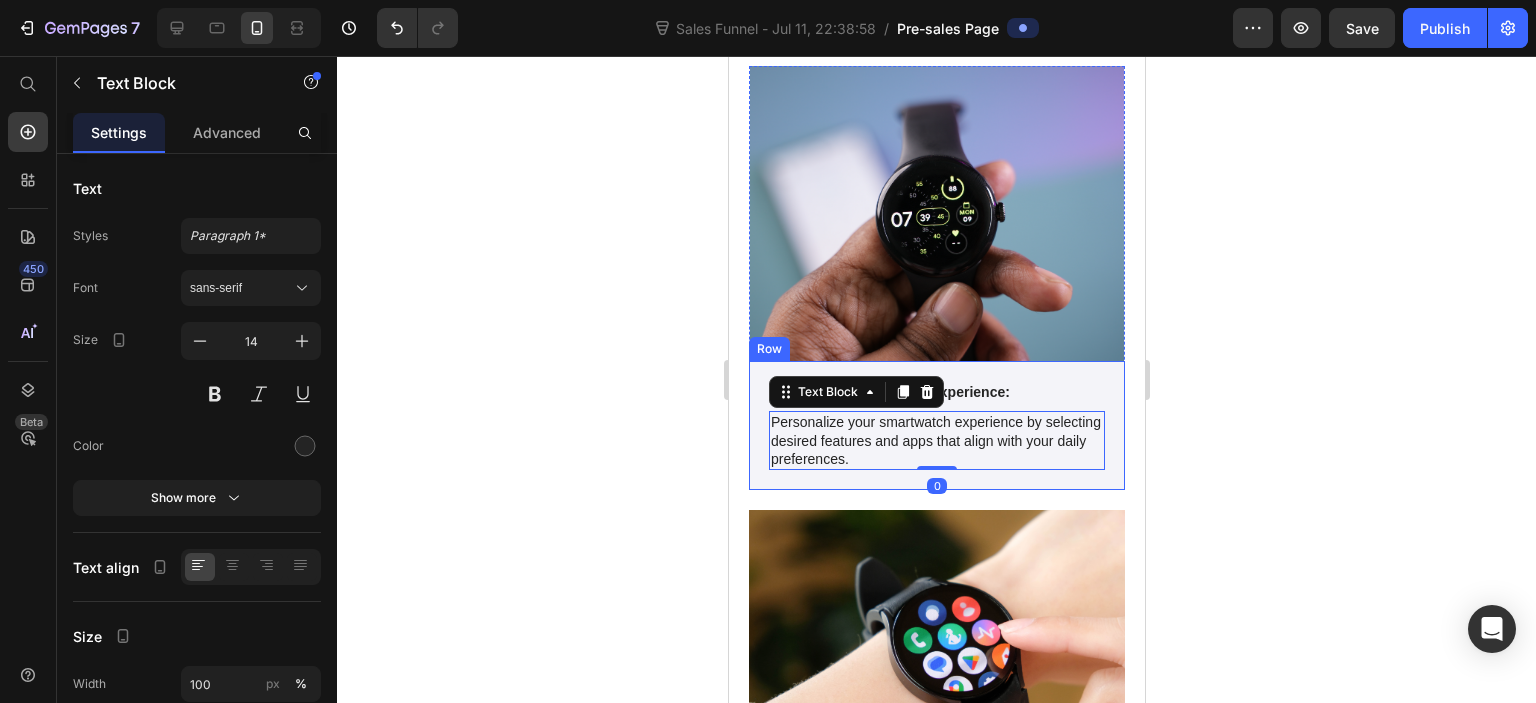 click on "Prepare for the ultimate experience: Text Block Personalize your smartwatch experience by selecting desired features and apps that align with your daily preferences. Text Block   0 Row" at bounding box center (936, 425) 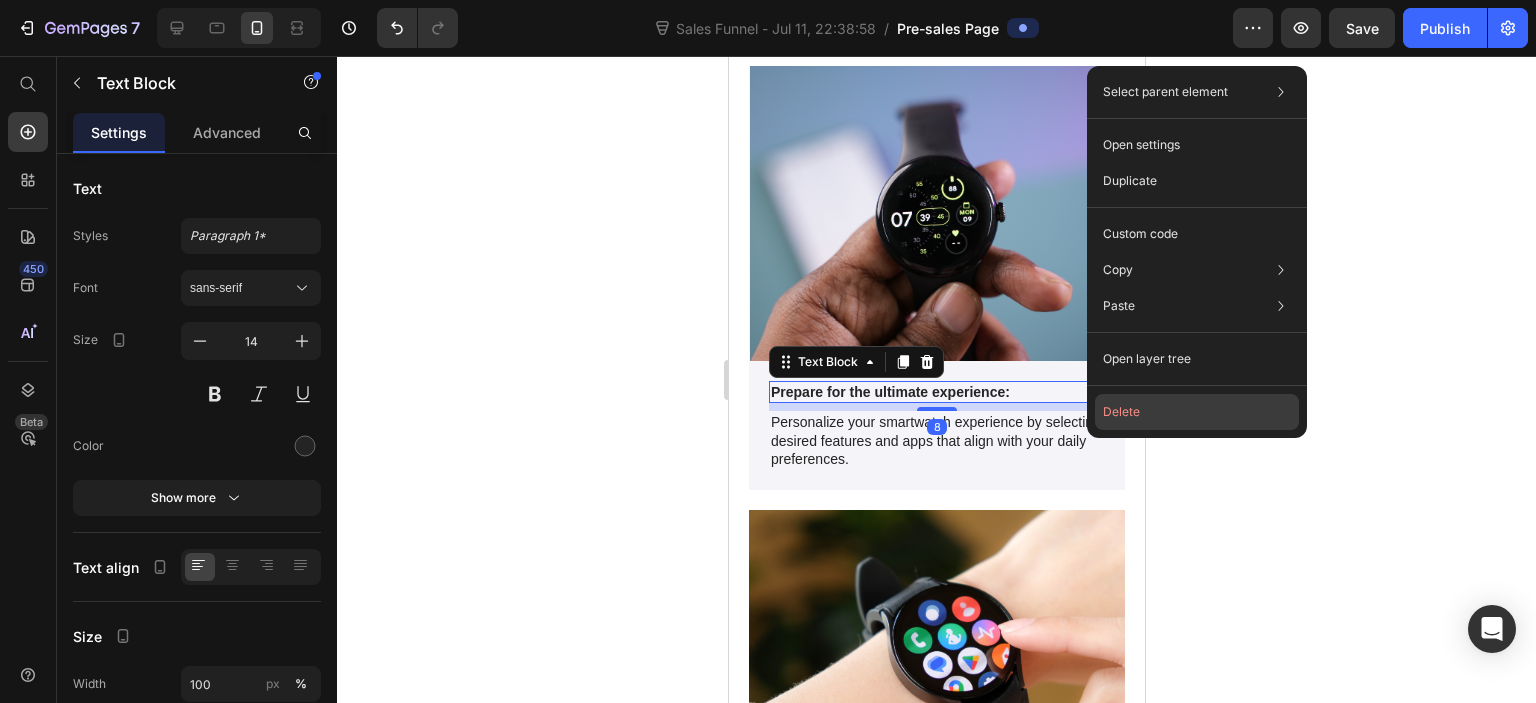 click on "Delete" 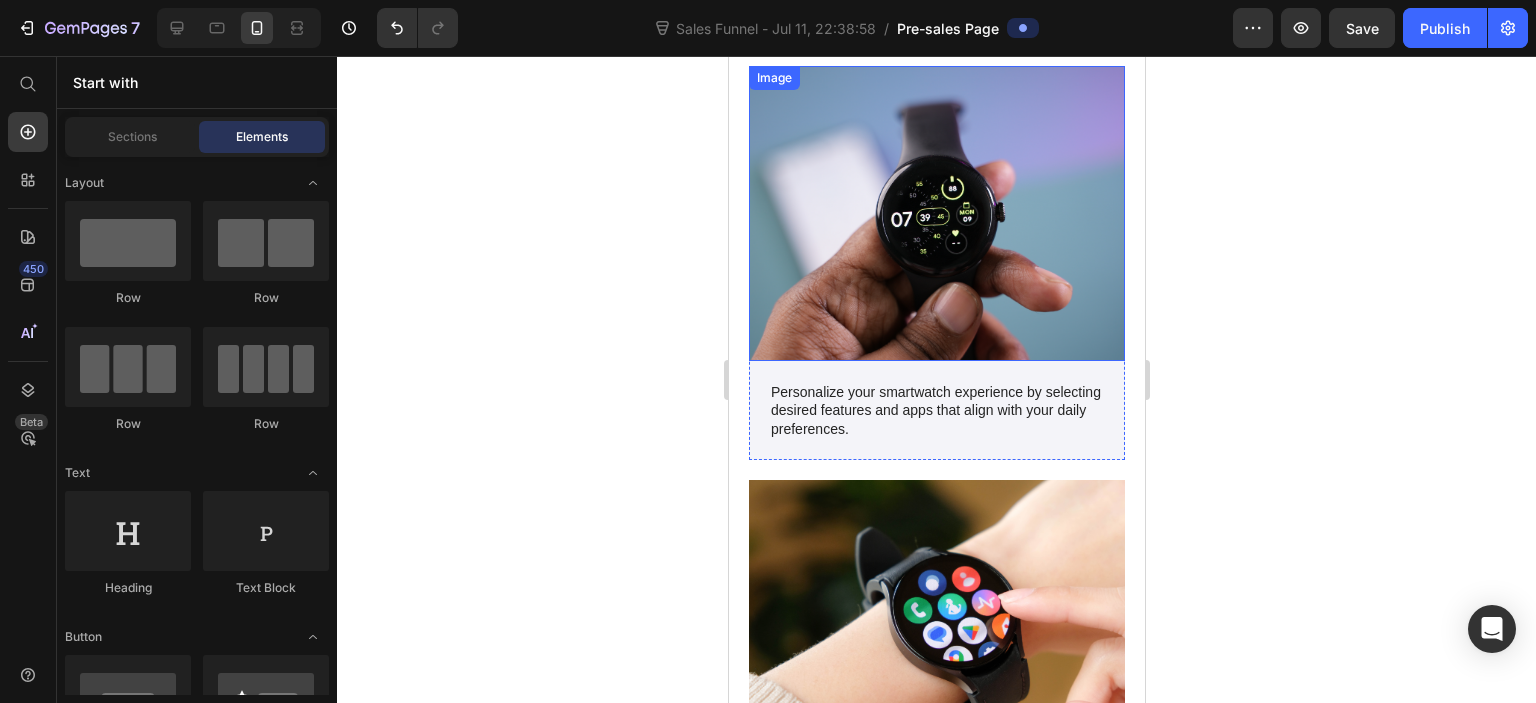 click at bounding box center [936, 213] 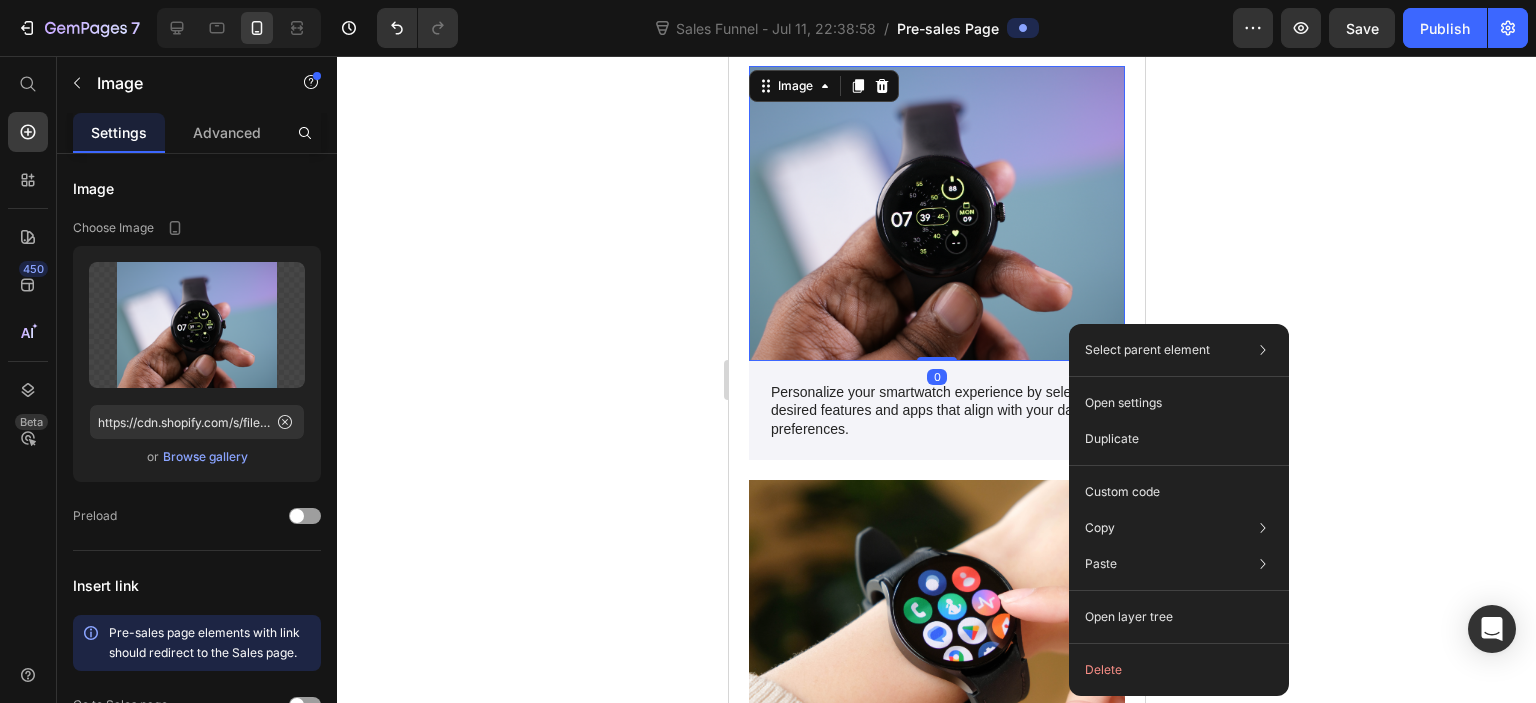 click 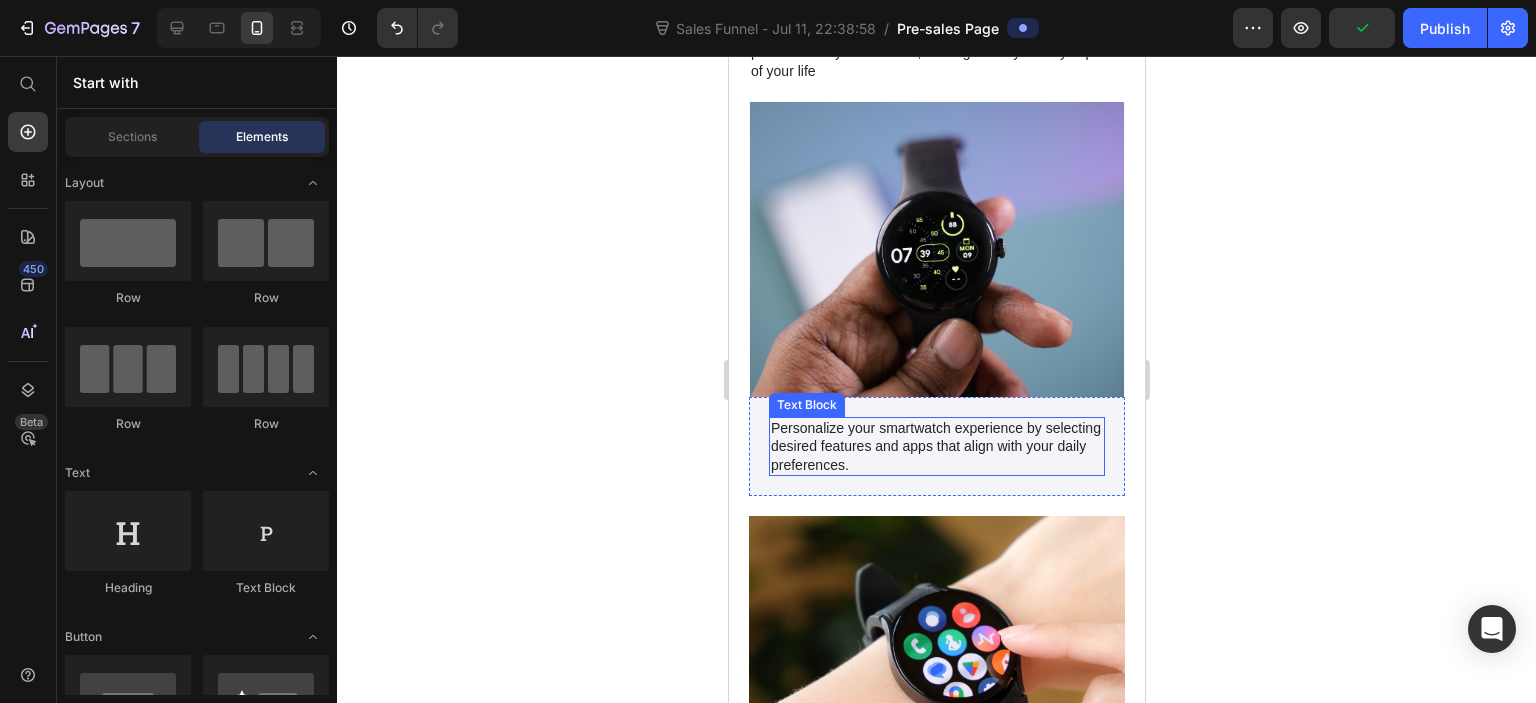 scroll, scrollTop: 2000, scrollLeft: 0, axis: vertical 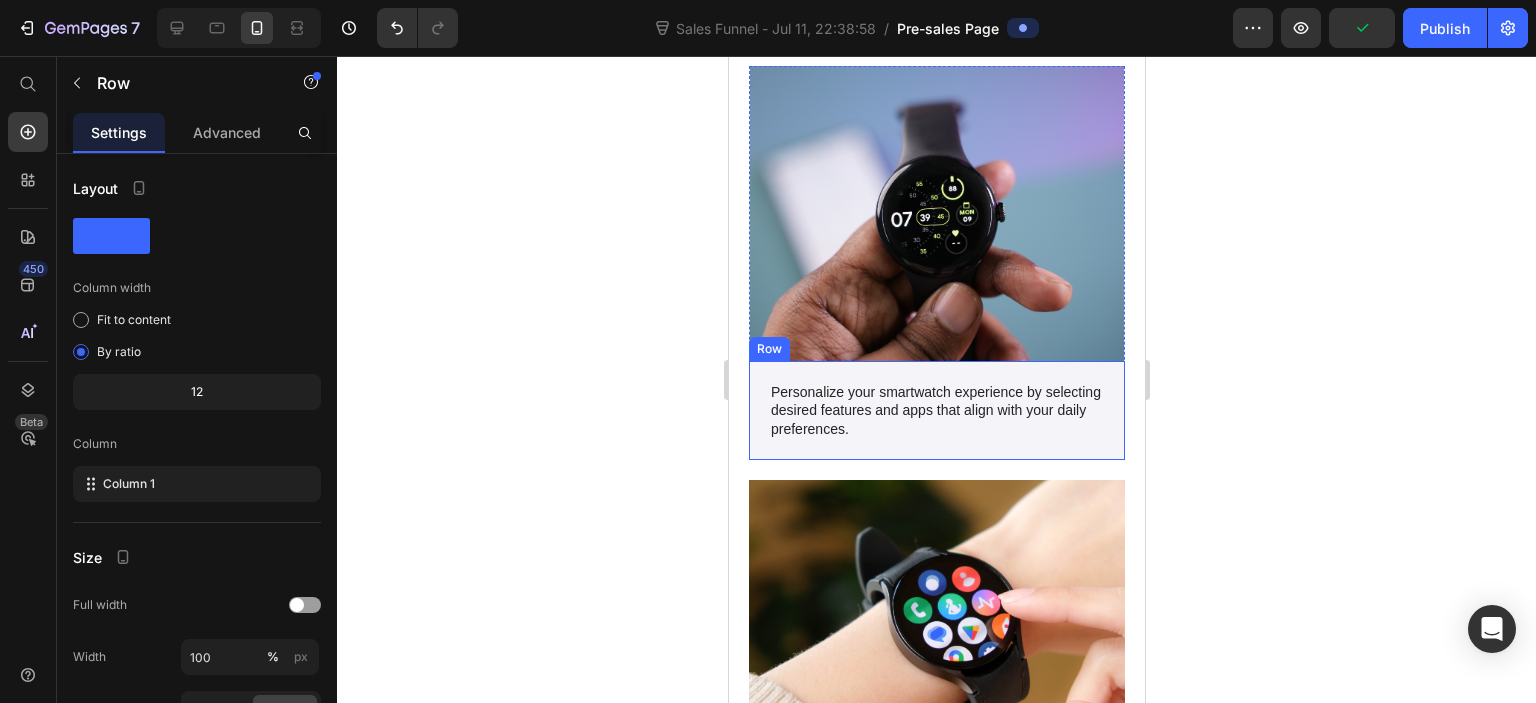 click on "Personalize your smartwatch experience by selecting desired features and apps that align with your daily preferences. Text Block Row" at bounding box center [936, 410] 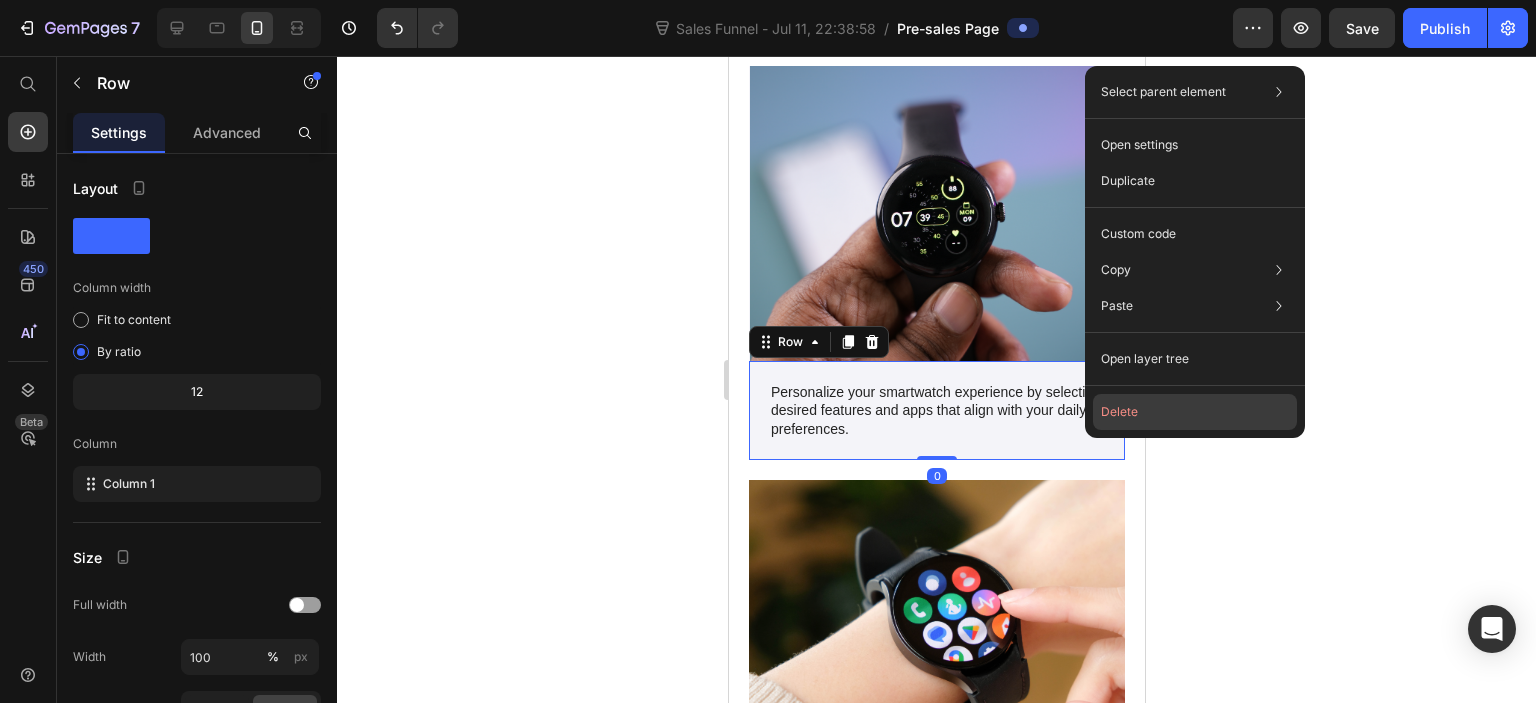 click on "Delete" 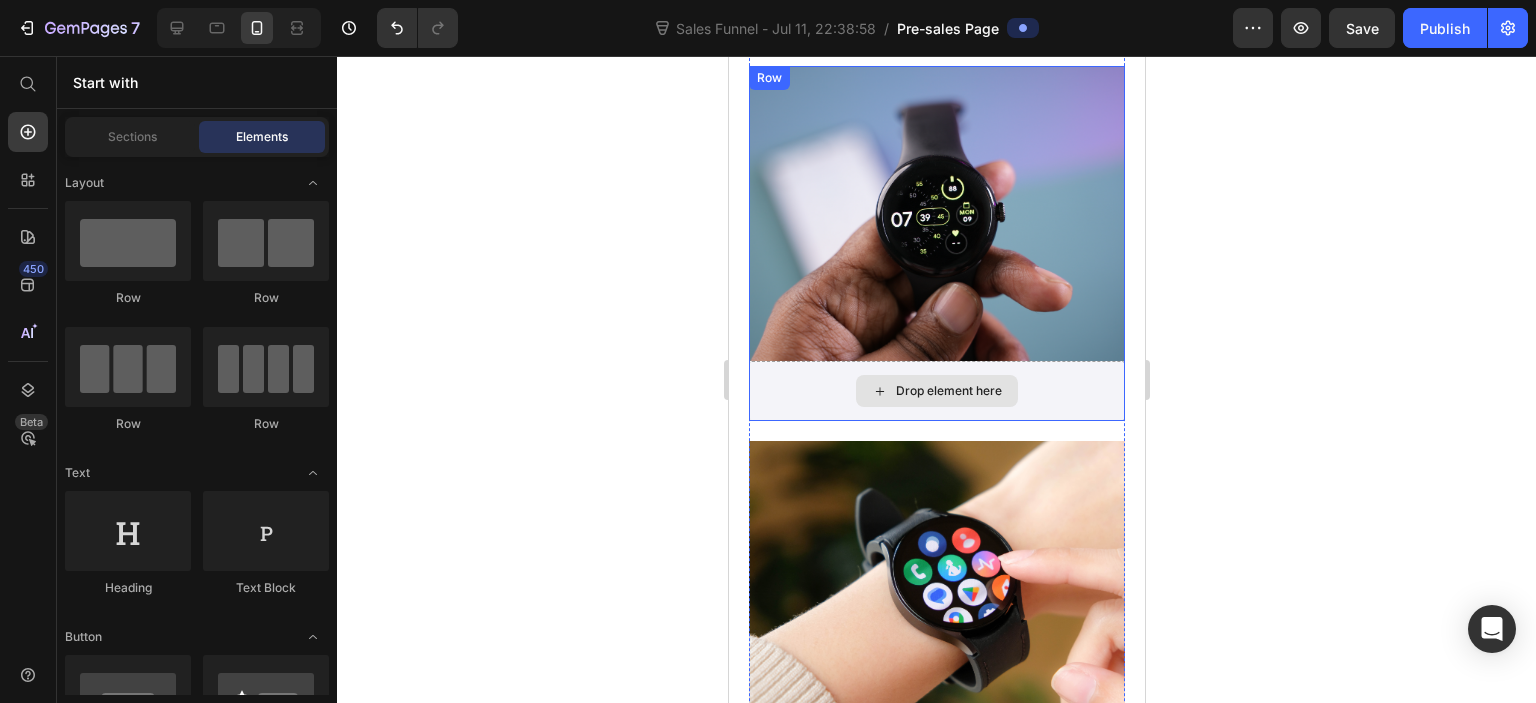 click on "Drop element here" at bounding box center (936, 391) 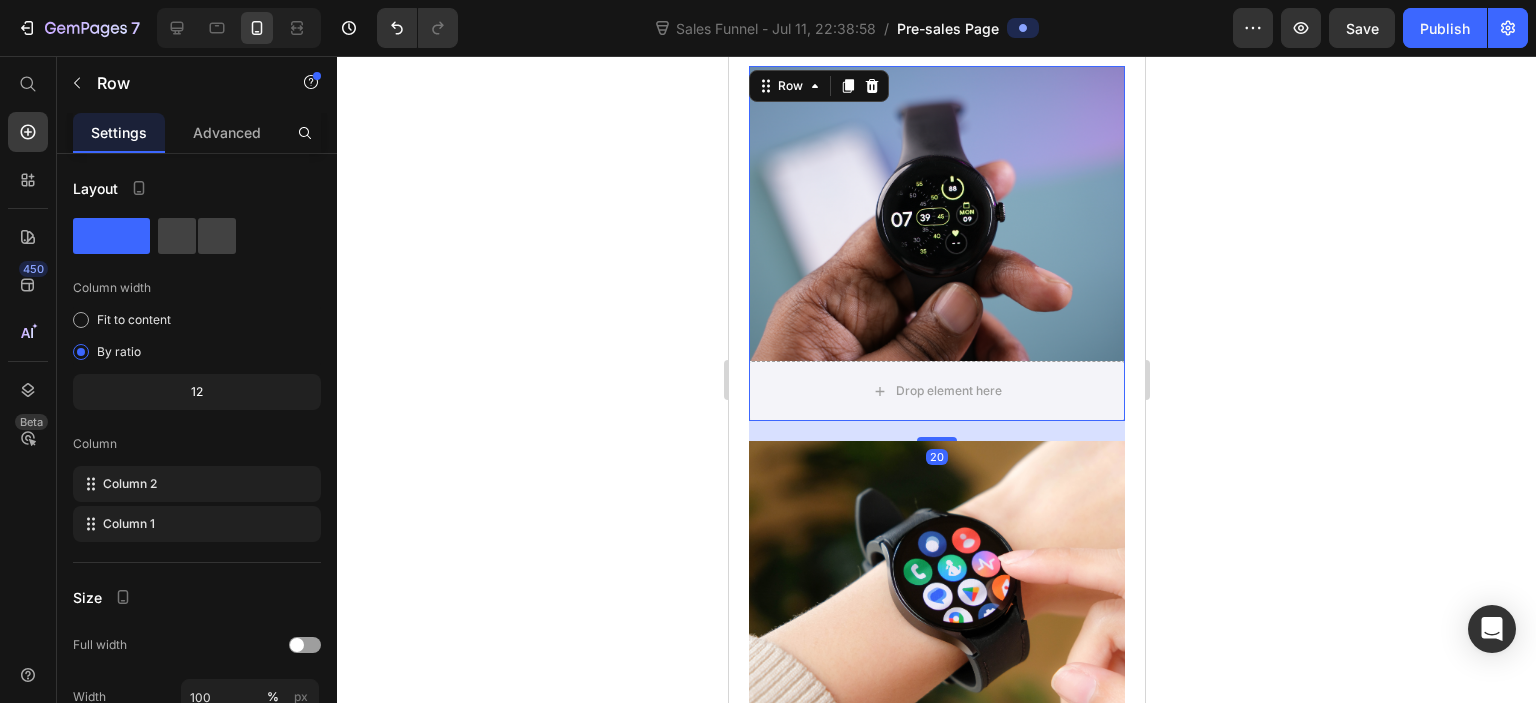 click 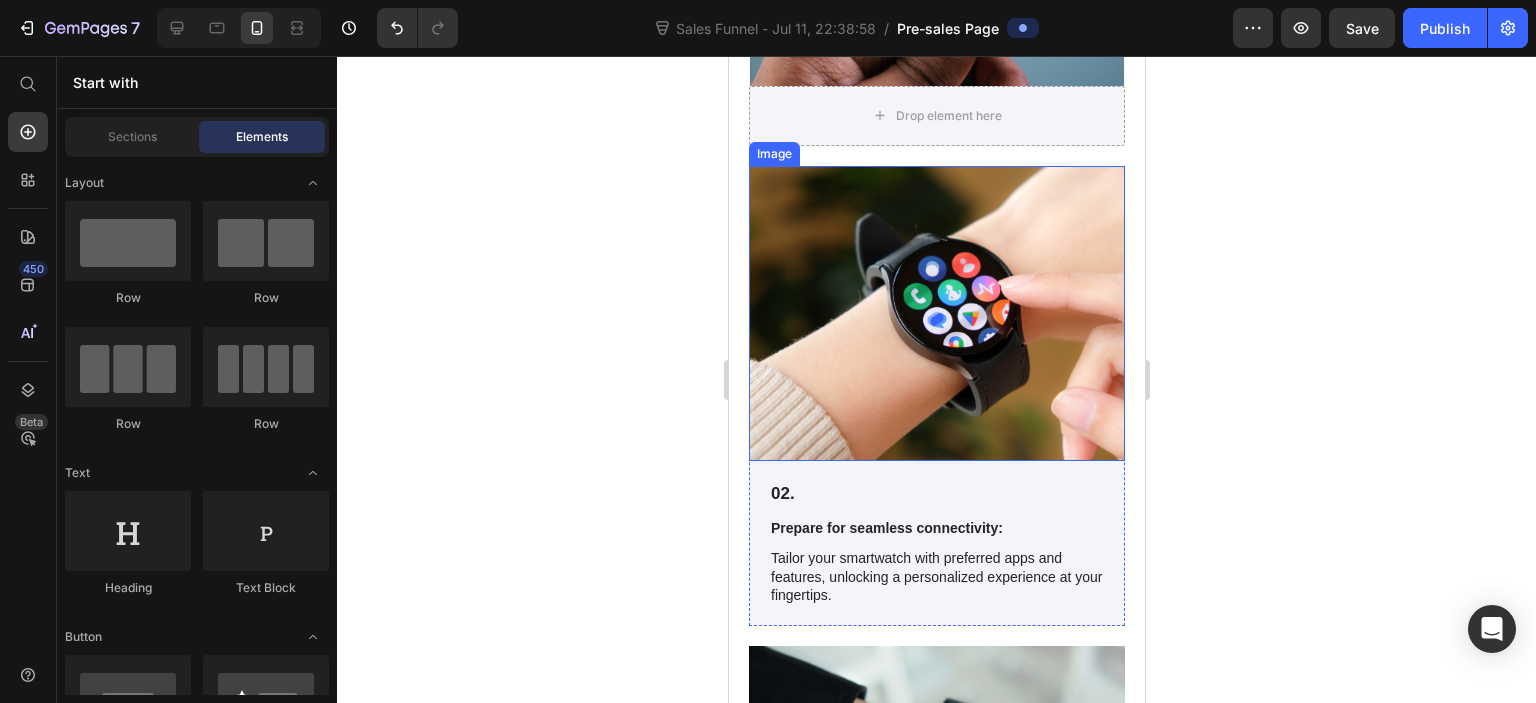 scroll, scrollTop: 2300, scrollLeft: 0, axis: vertical 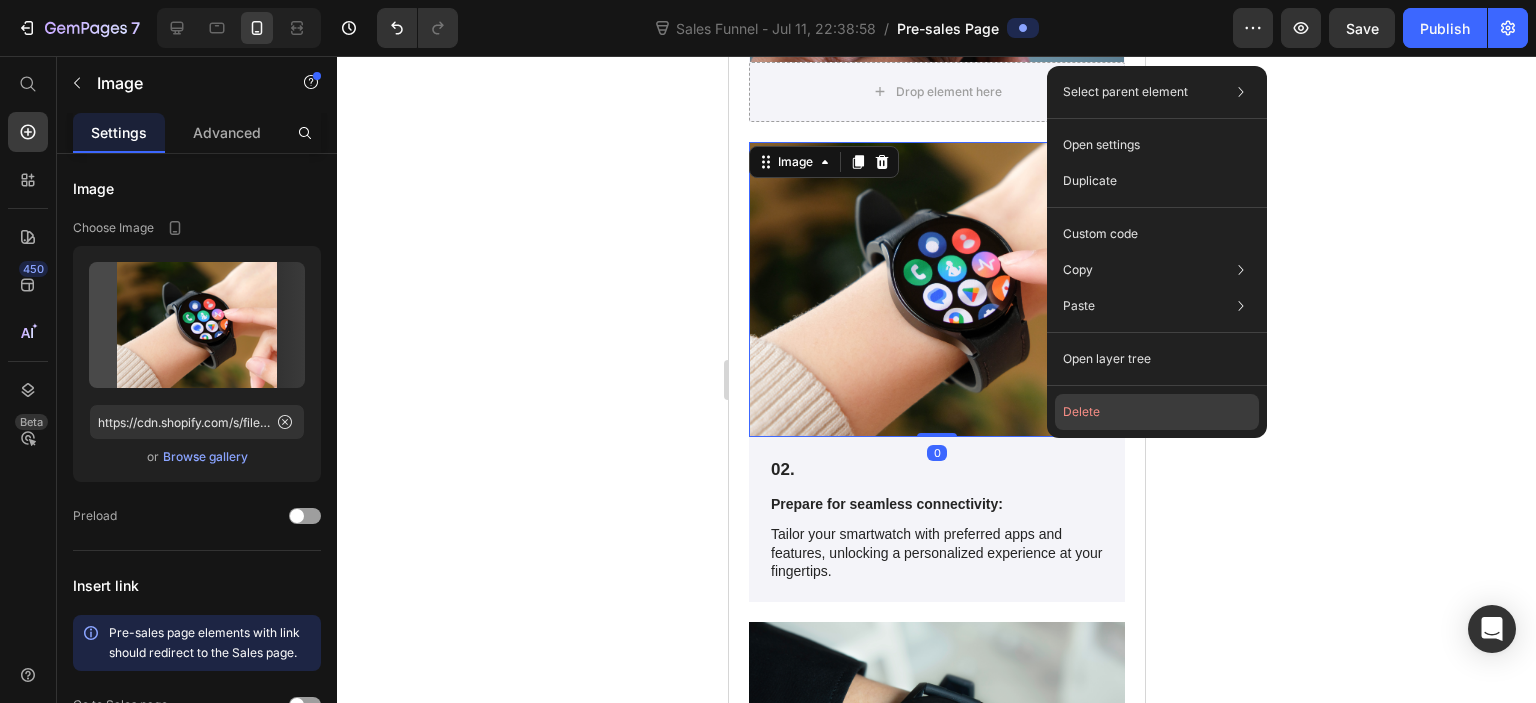 click on "Delete" 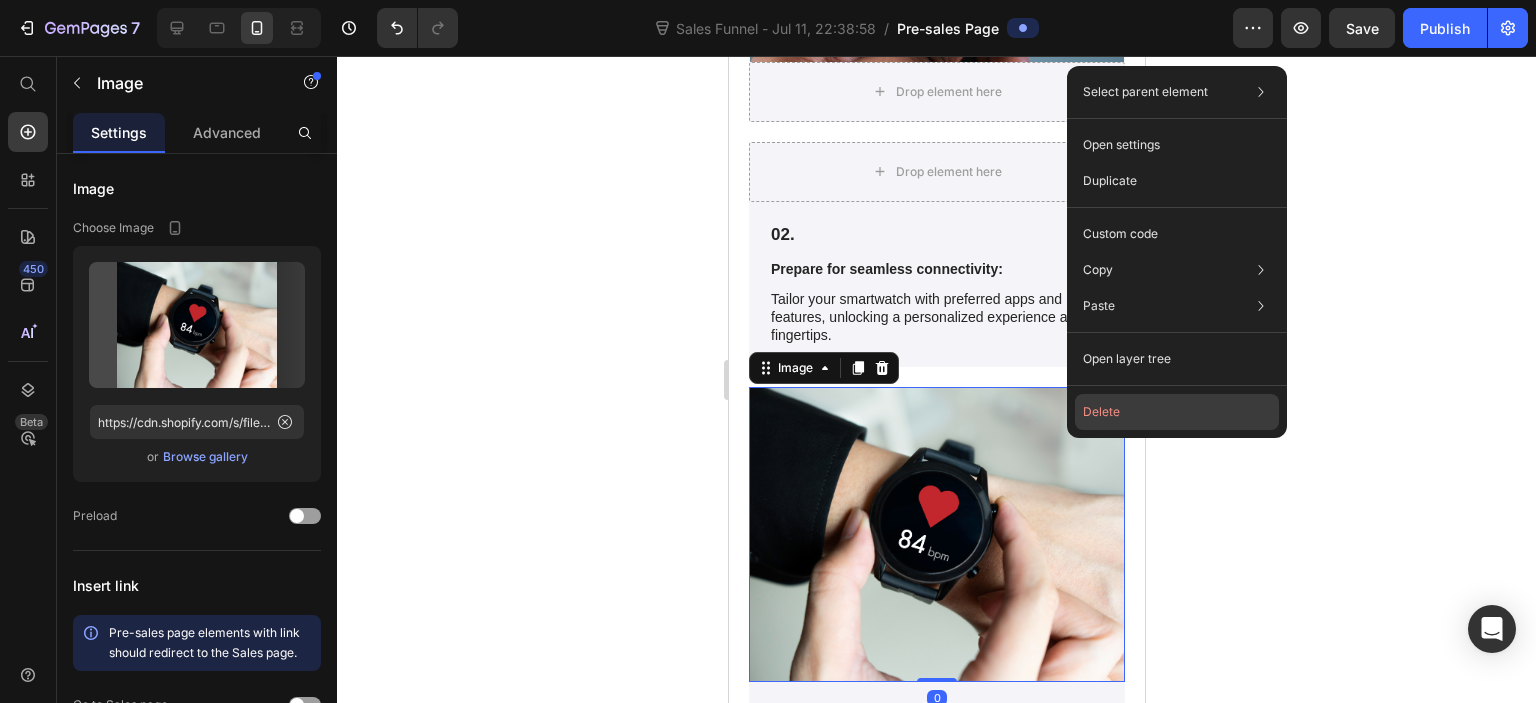 click on "Delete" 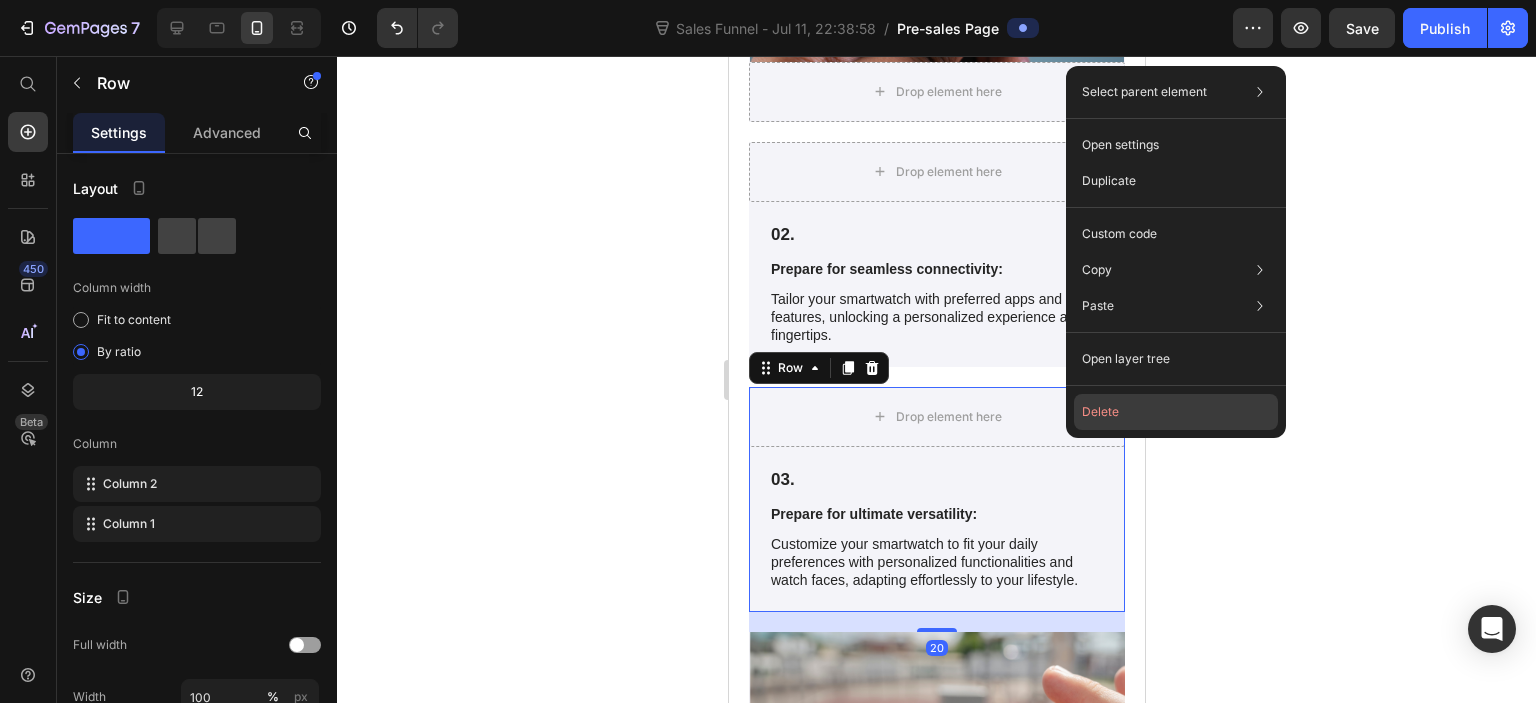 drag, startPoint x: 1089, startPoint y: 421, endPoint x: 361, endPoint y: 364, distance: 730.228 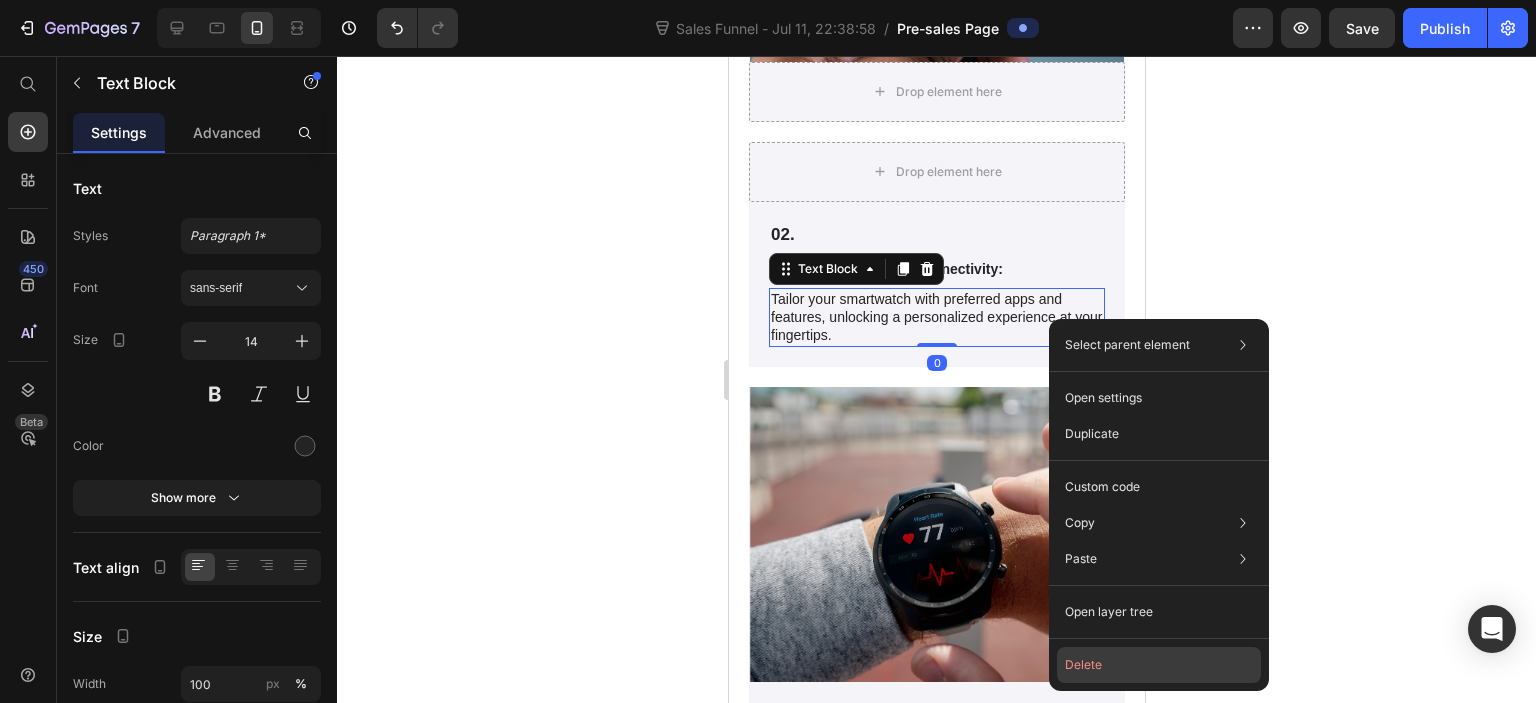 click on "Delete" 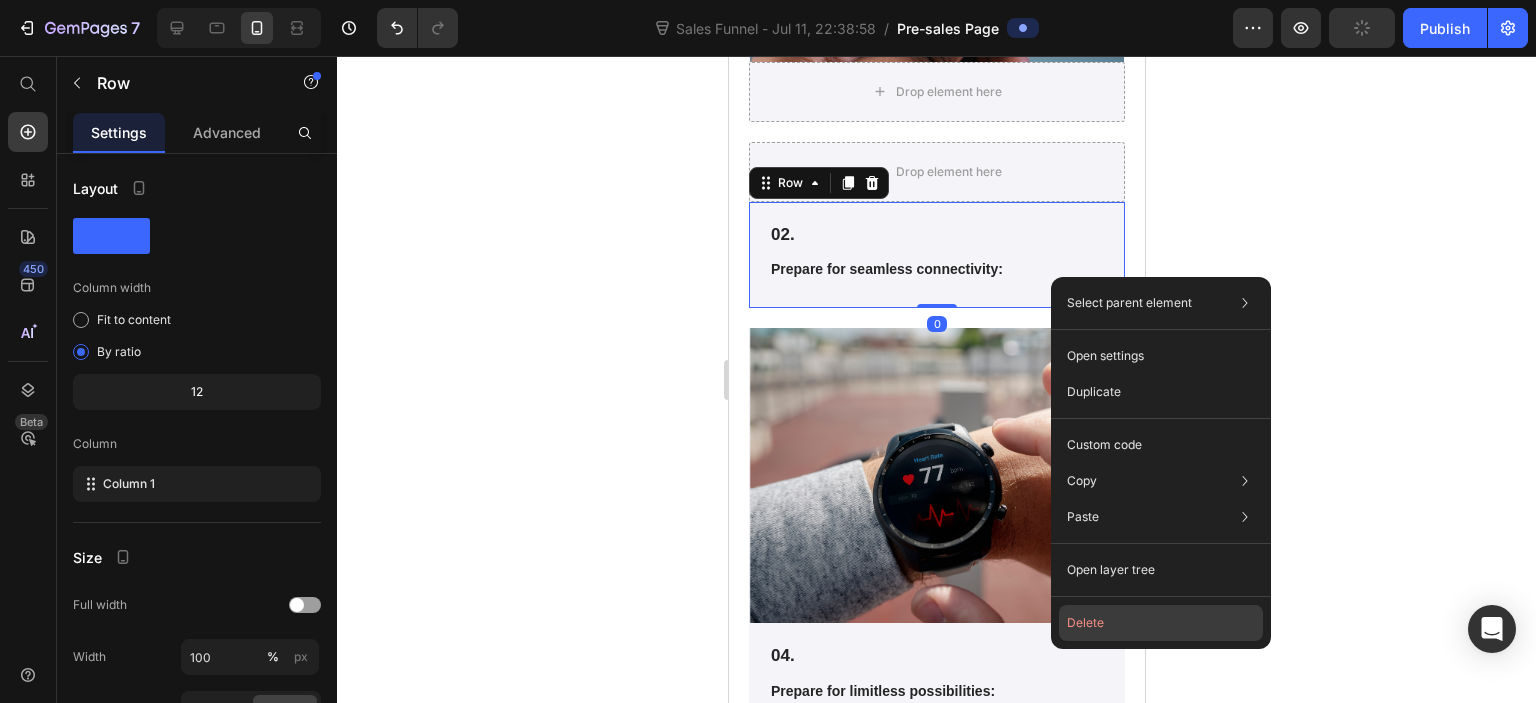 click on "Delete" 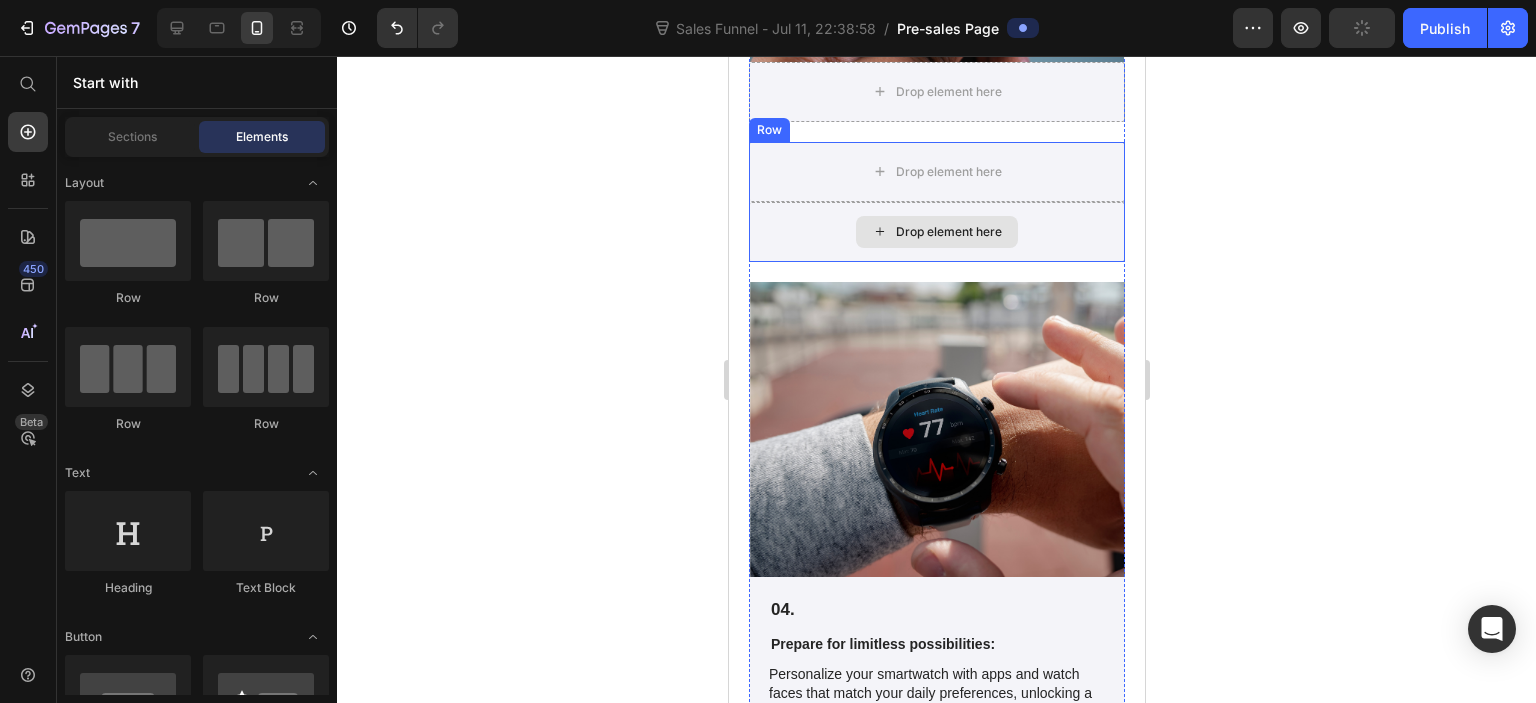 click on "Drop element here" at bounding box center (936, 232) 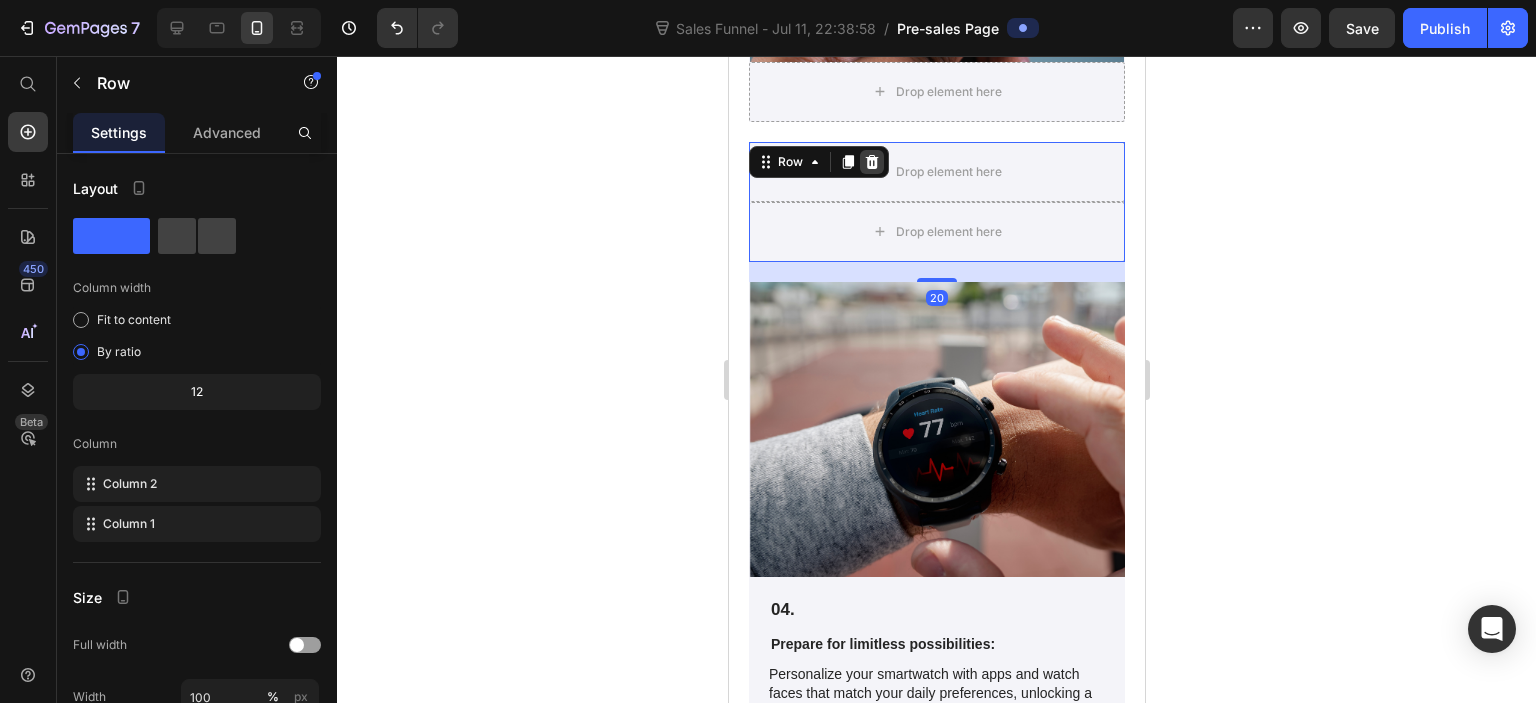 click 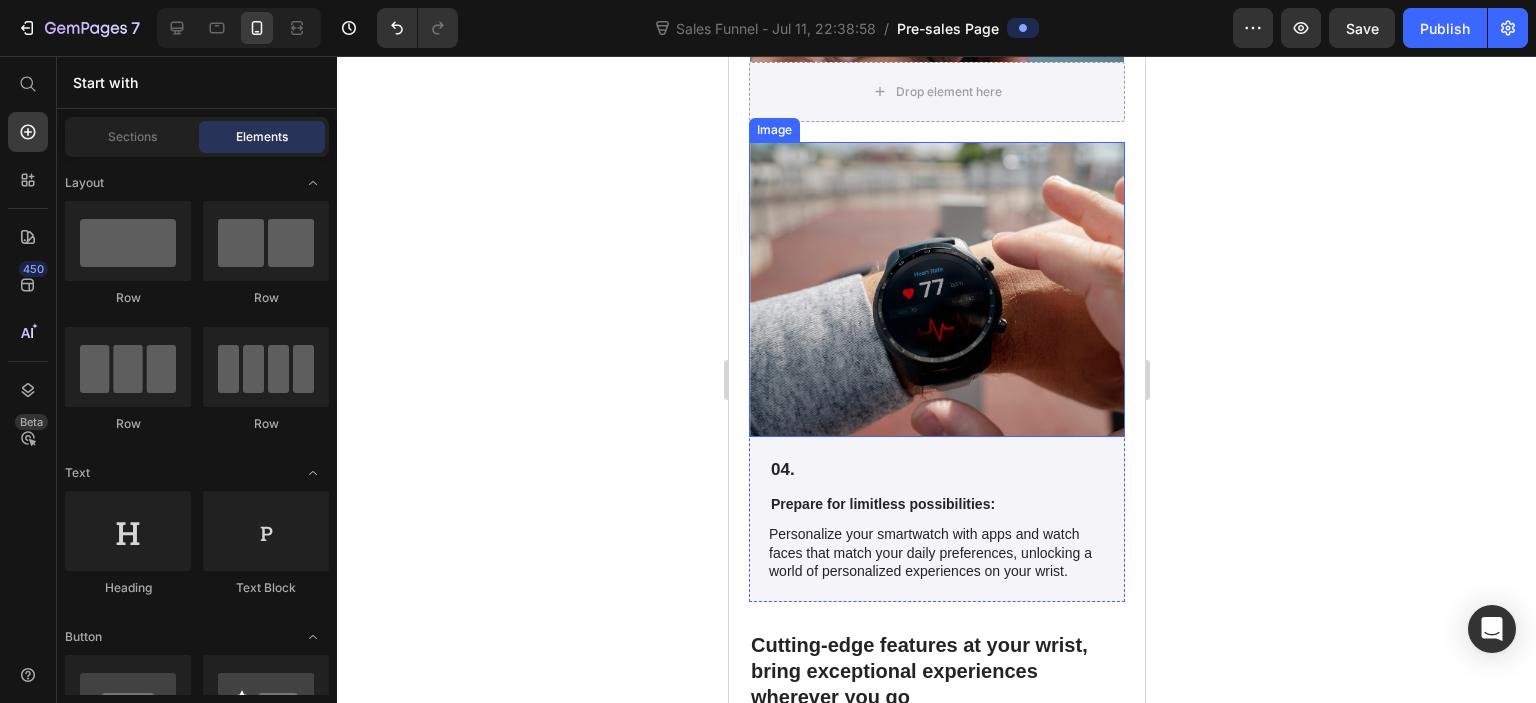 scroll, scrollTop: 2000, scrollLeft: 0, axis: vertical 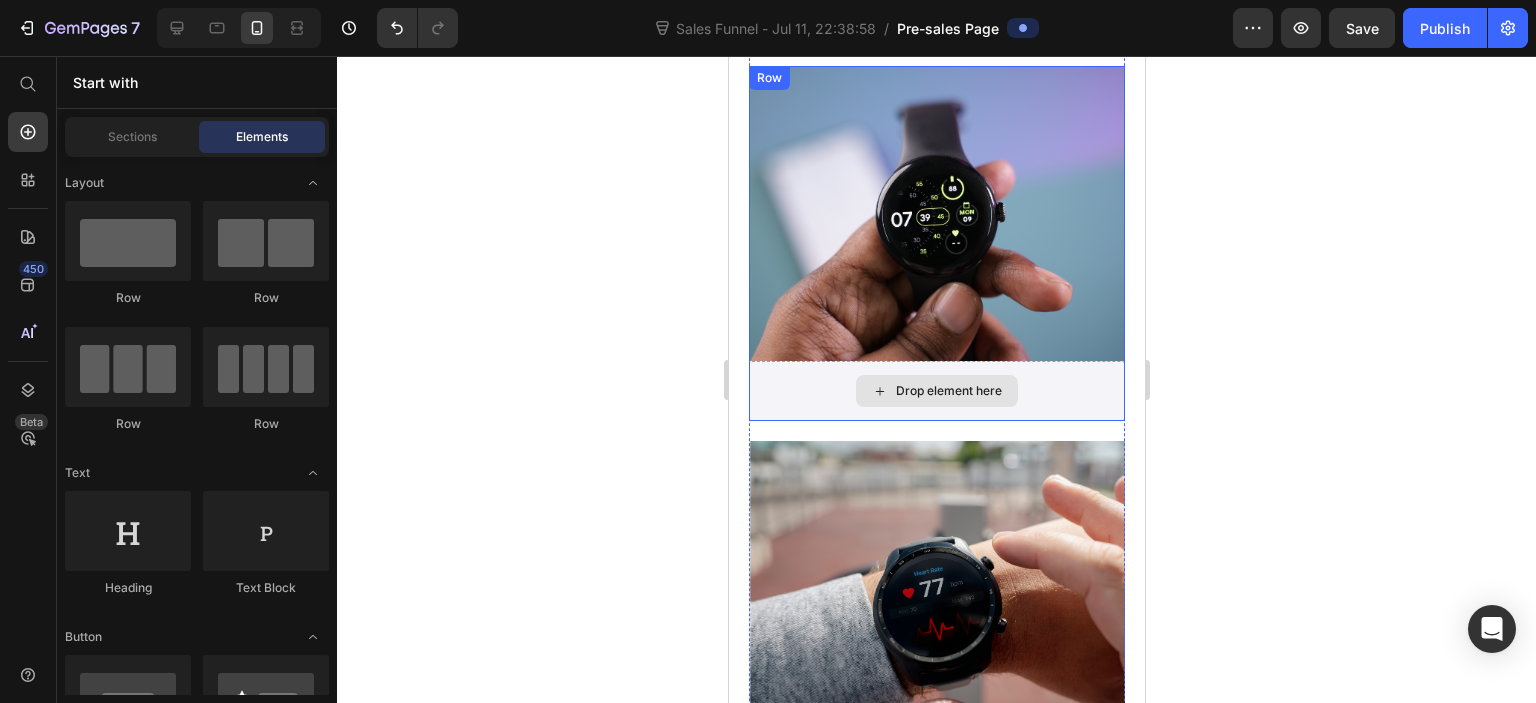 click on "Drop element here" at bounding box center [936, 391] 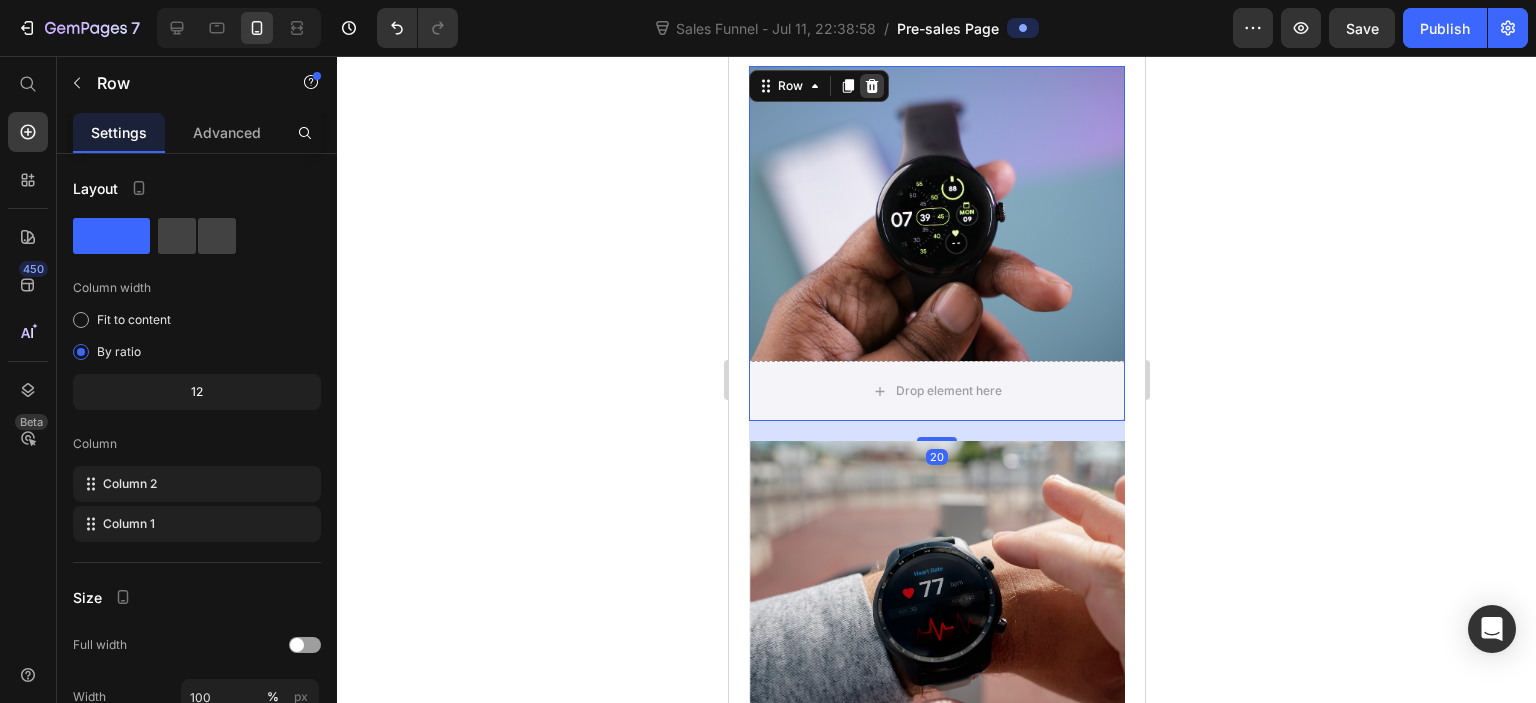 click 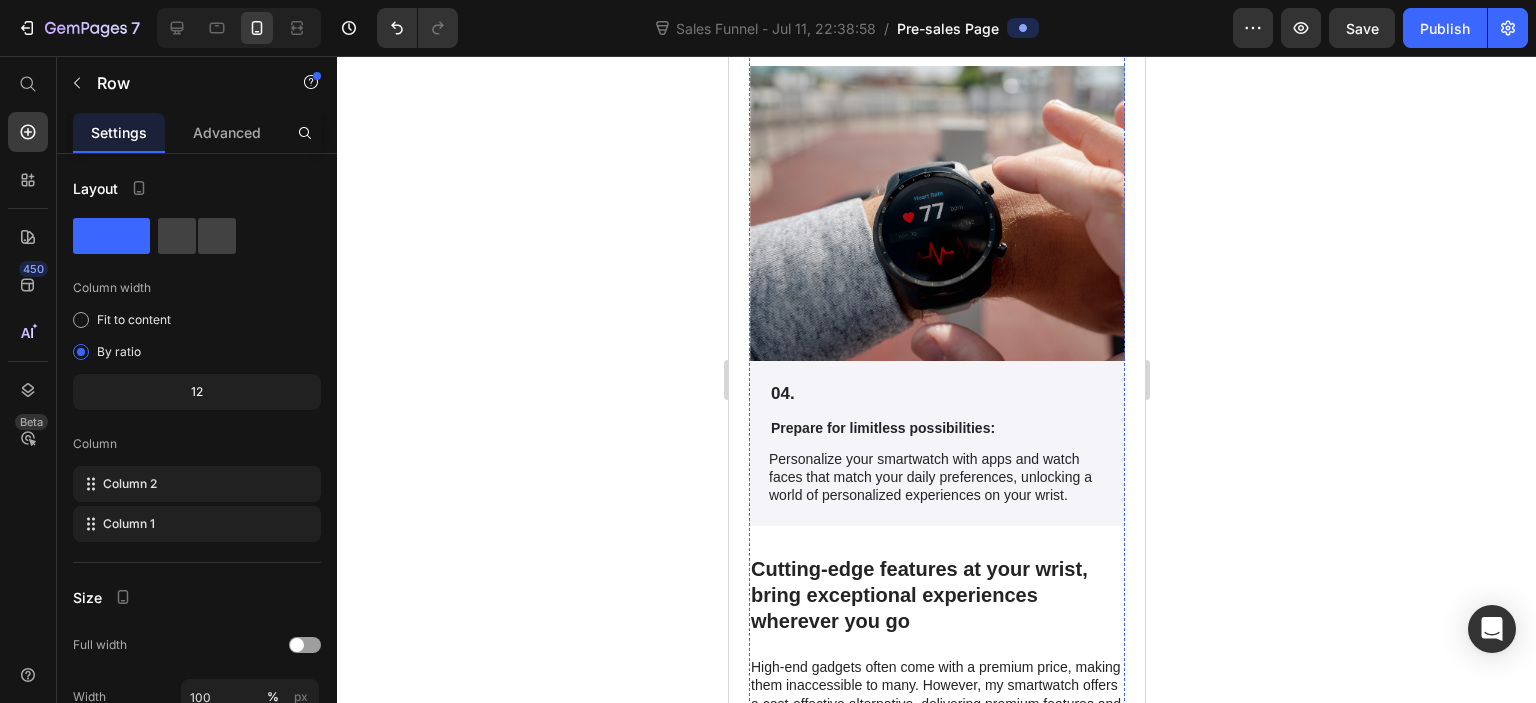 scroll, scrollTop: 1636, scrollLeft: 0, axis: vertical 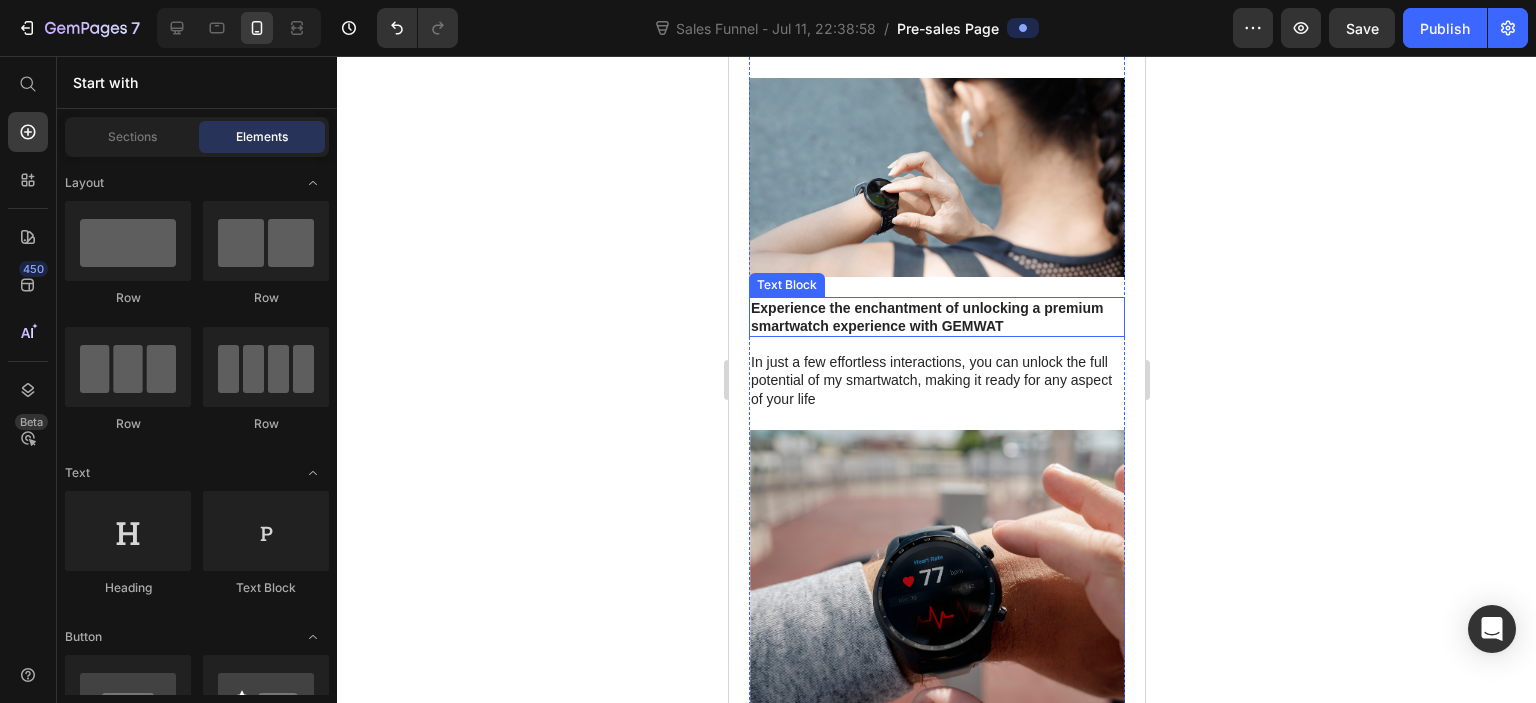 click on "Experience the enchantment of unlocking a premium smartwatch experience with GEMWAT" at bounding box center (936, 317) 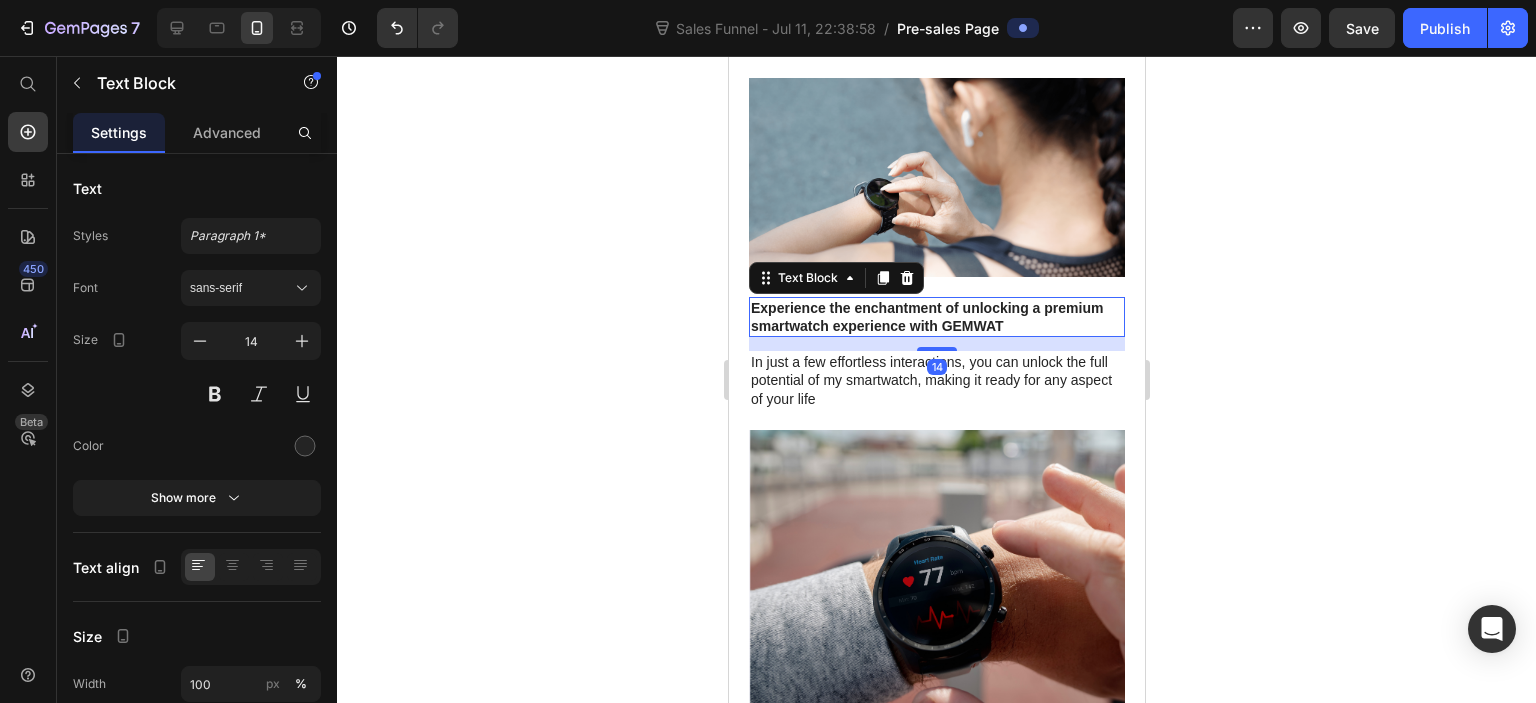 click on "14" at bounding box center (936, 344) 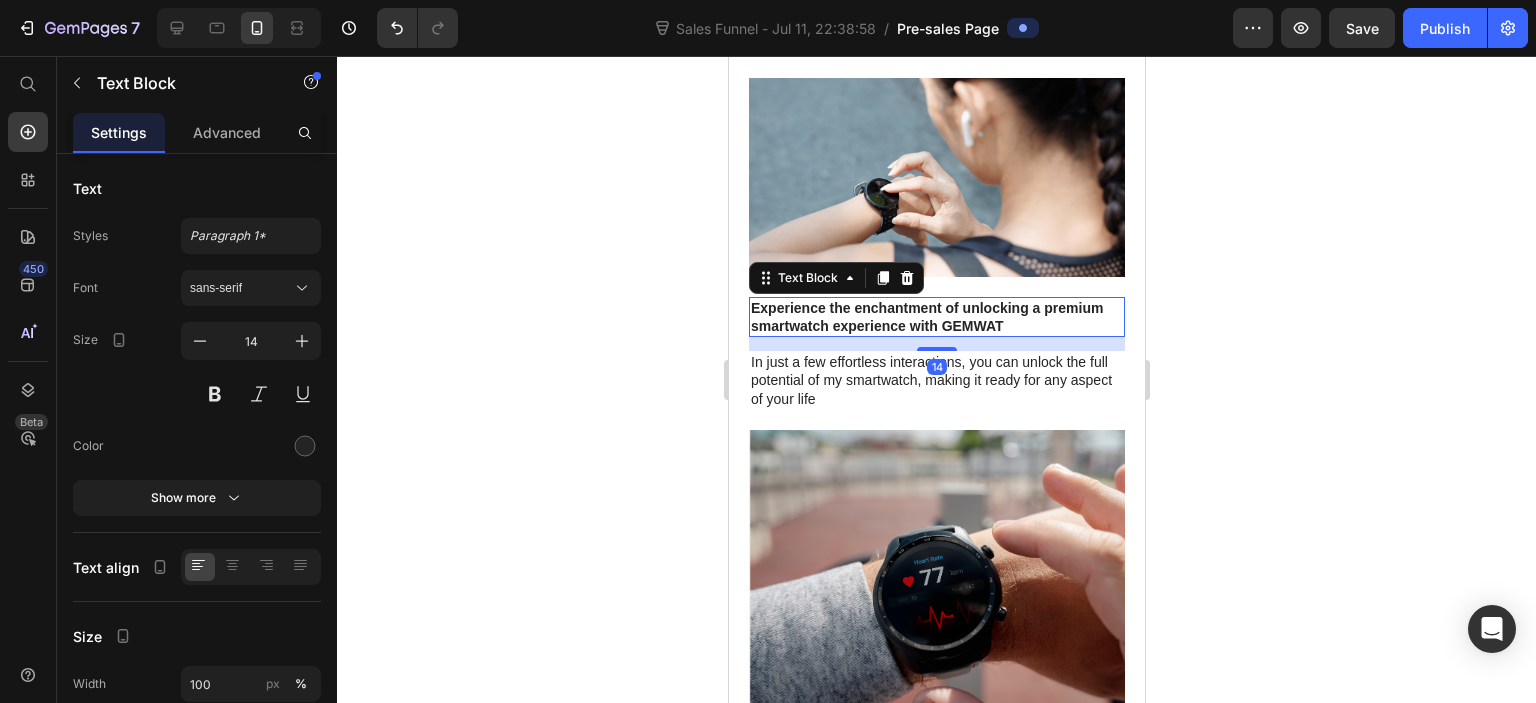 click 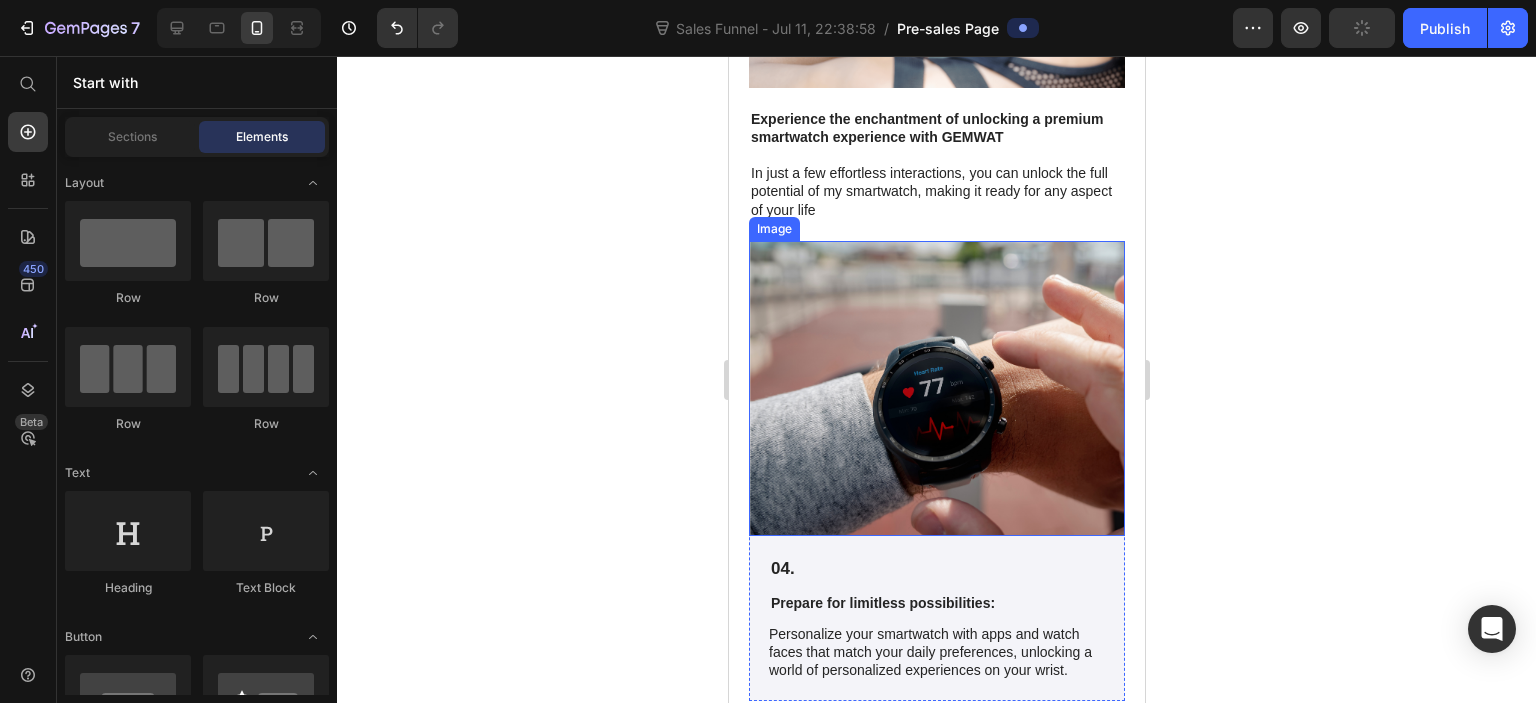 scroll, scrollTop: 1936, scrollLeft: 0, axis: vertical 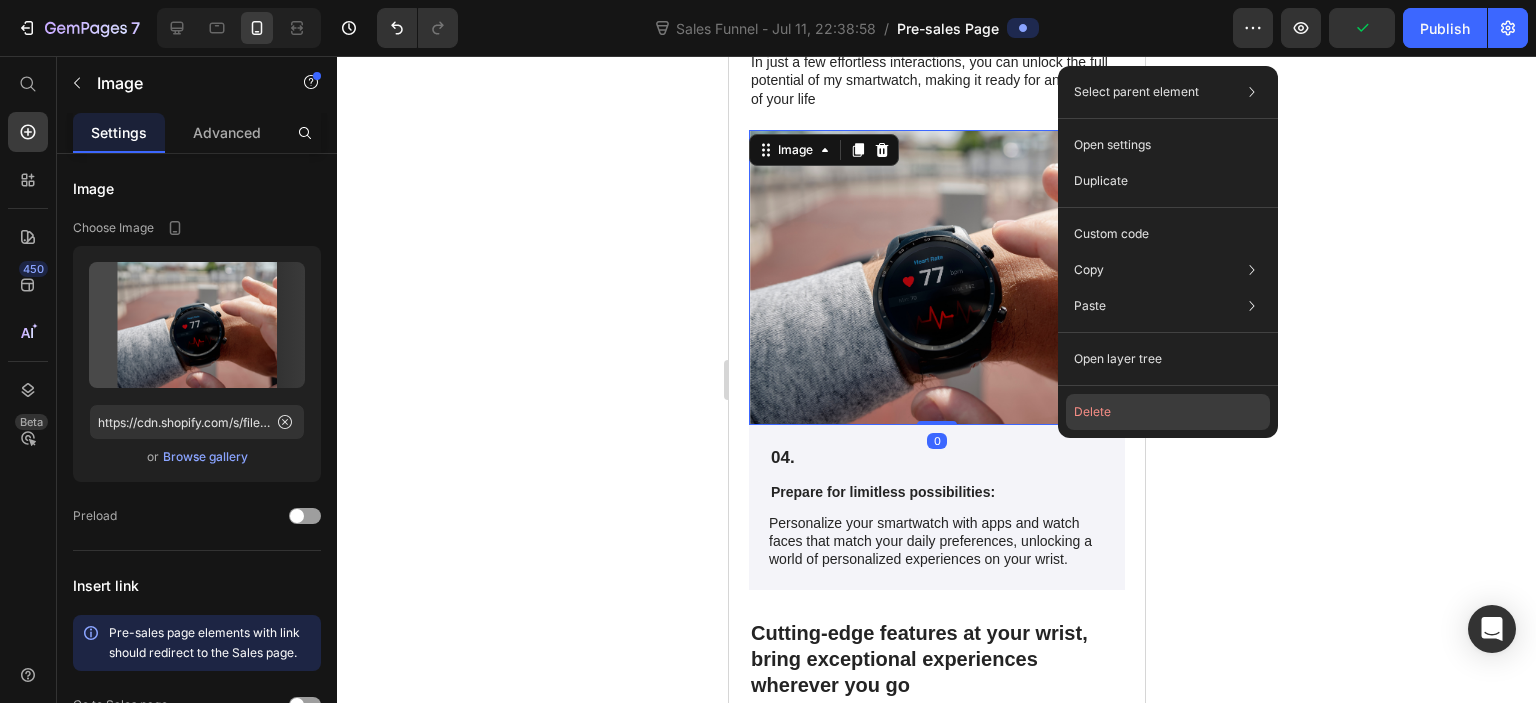 click on "Delete" 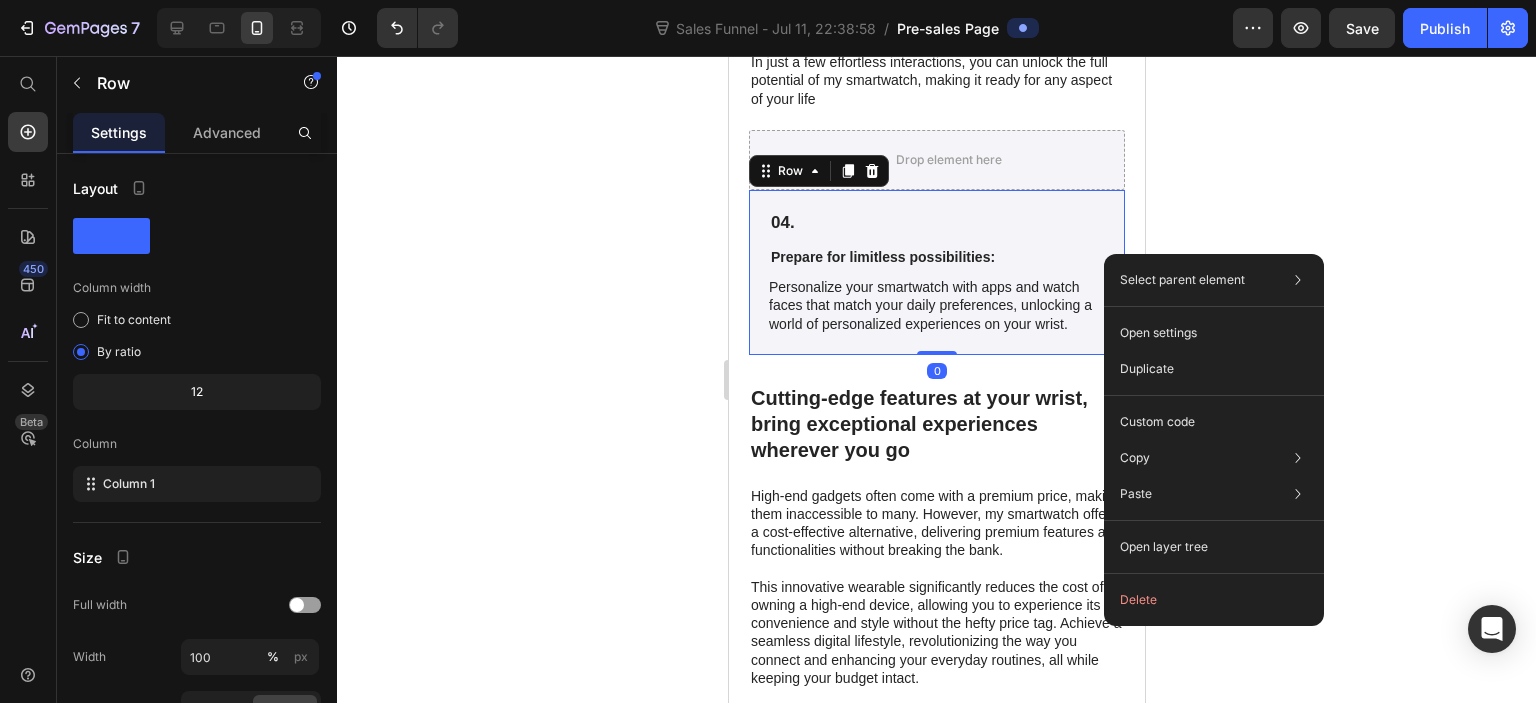 click on "Delete" 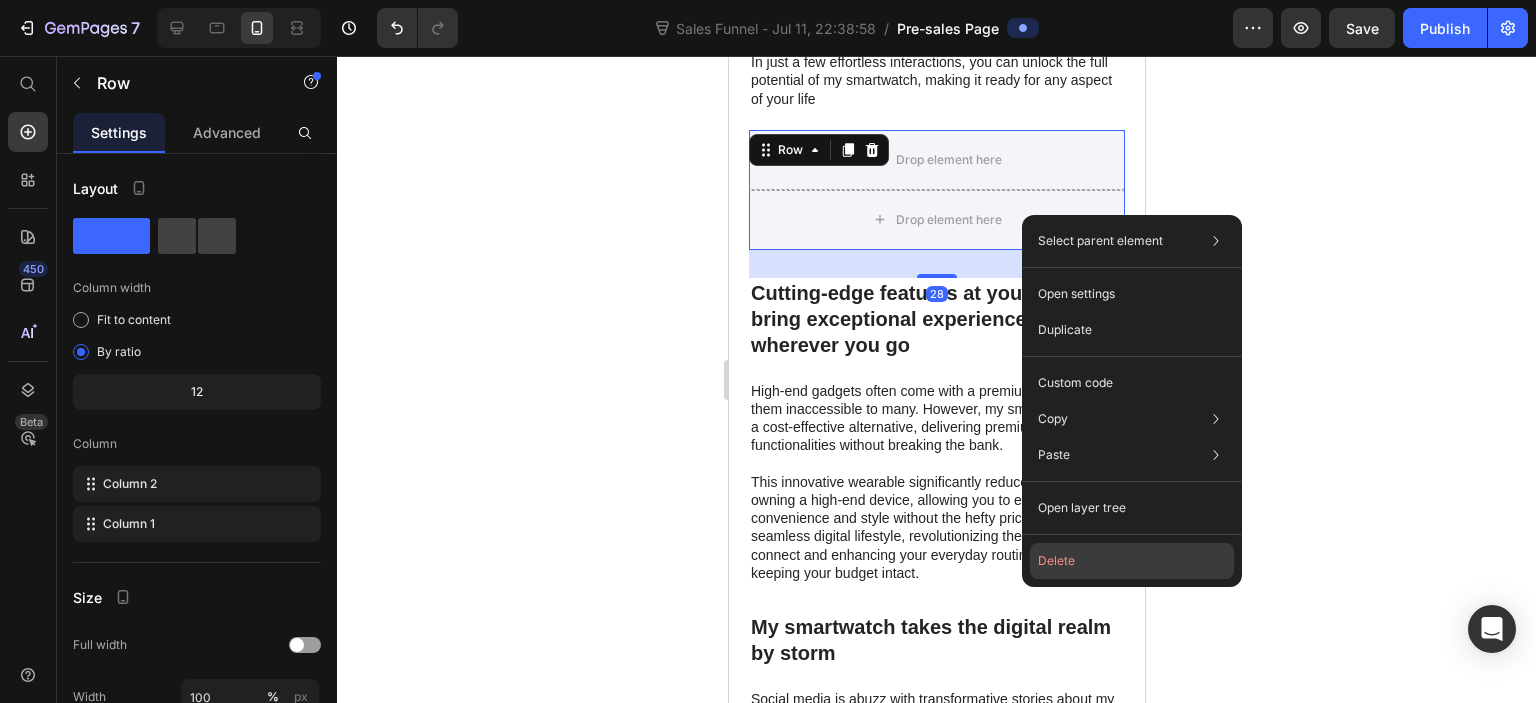 click on "Delete" 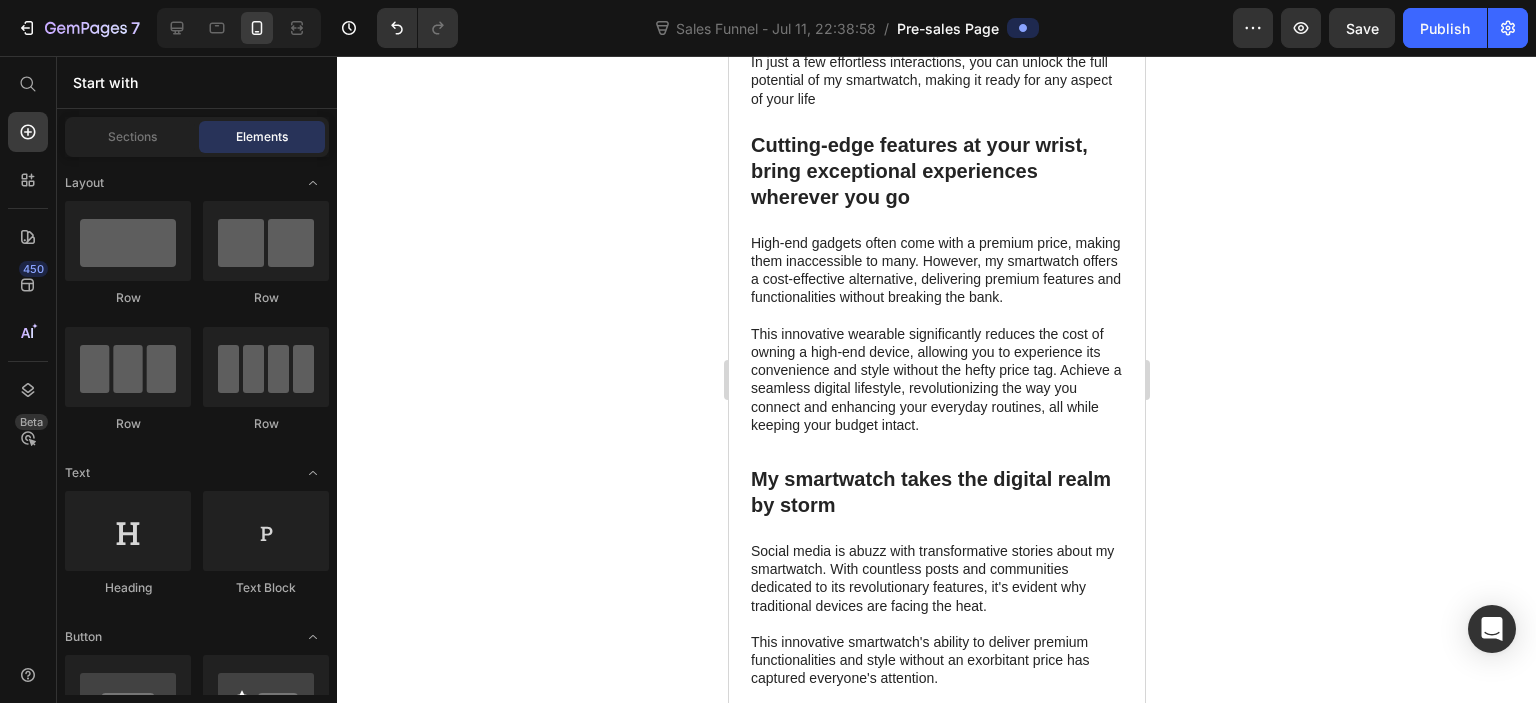 click 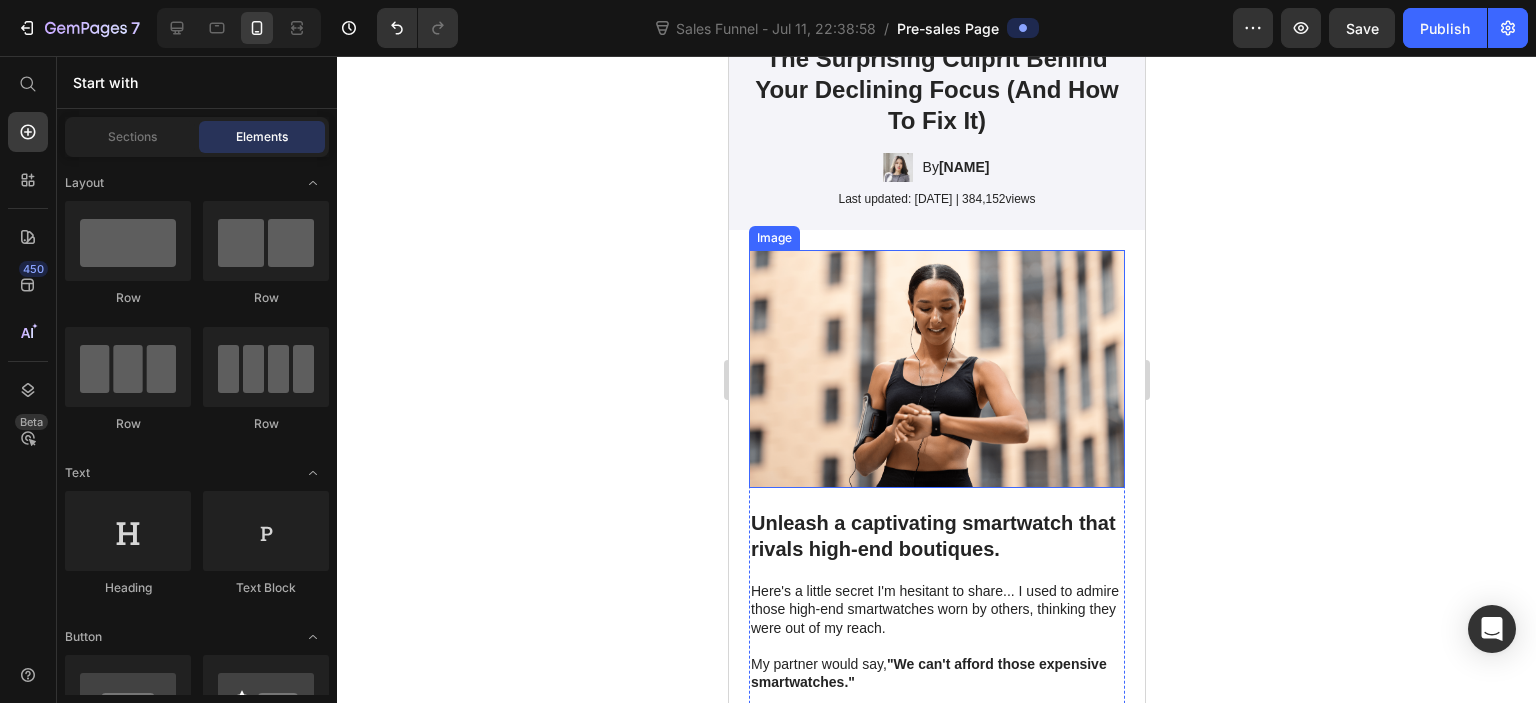 scroll, scrollTop: 200, scrollLeft: 0, axis: vertical 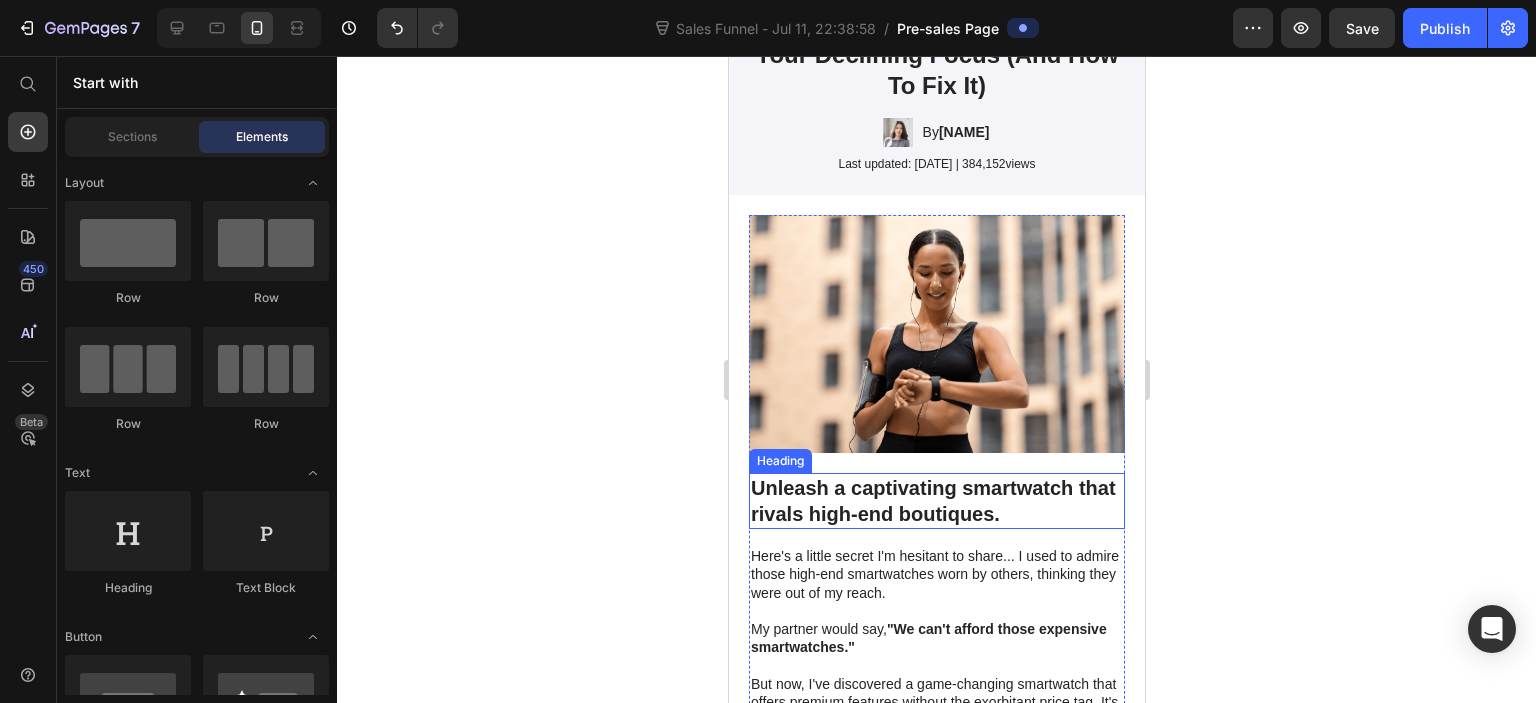 click on "Unleash a captivating smartwatch that rivals high-end boutiques." at bounding box center [936, 501] 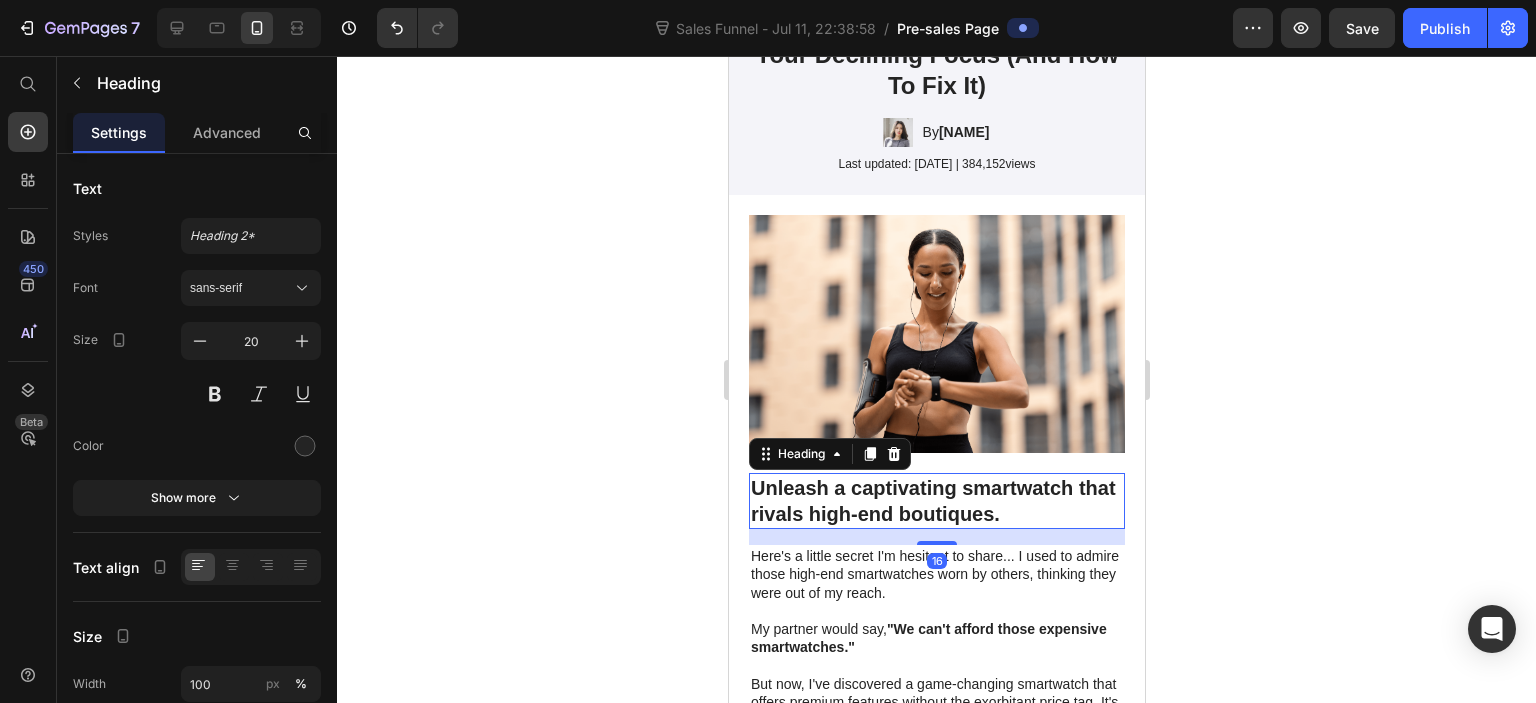 click on "Unleash a captivating smartwatch that rivals high-end boutiques." at bounding box center (936, 501) 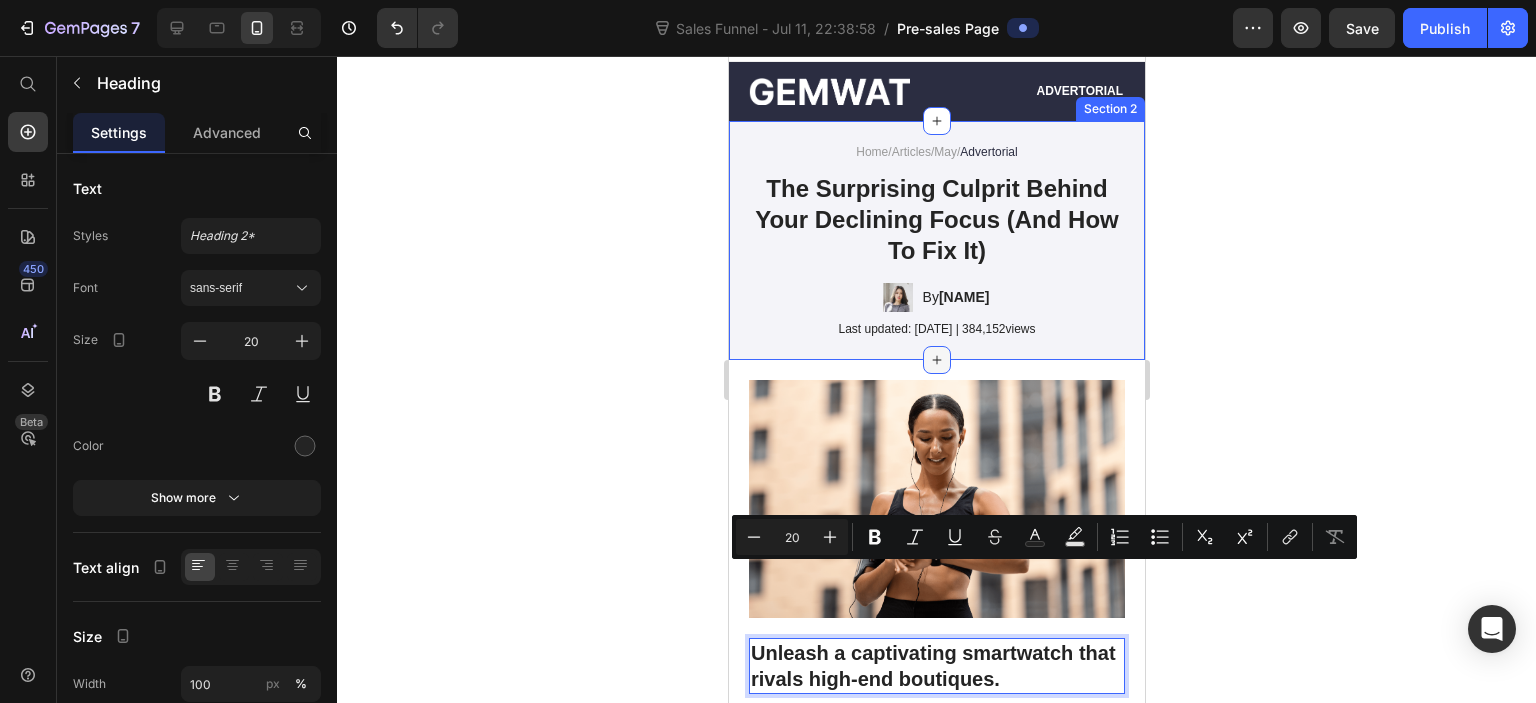 scroll, scrollTop: 0, scrollLeft: 0, axis: both 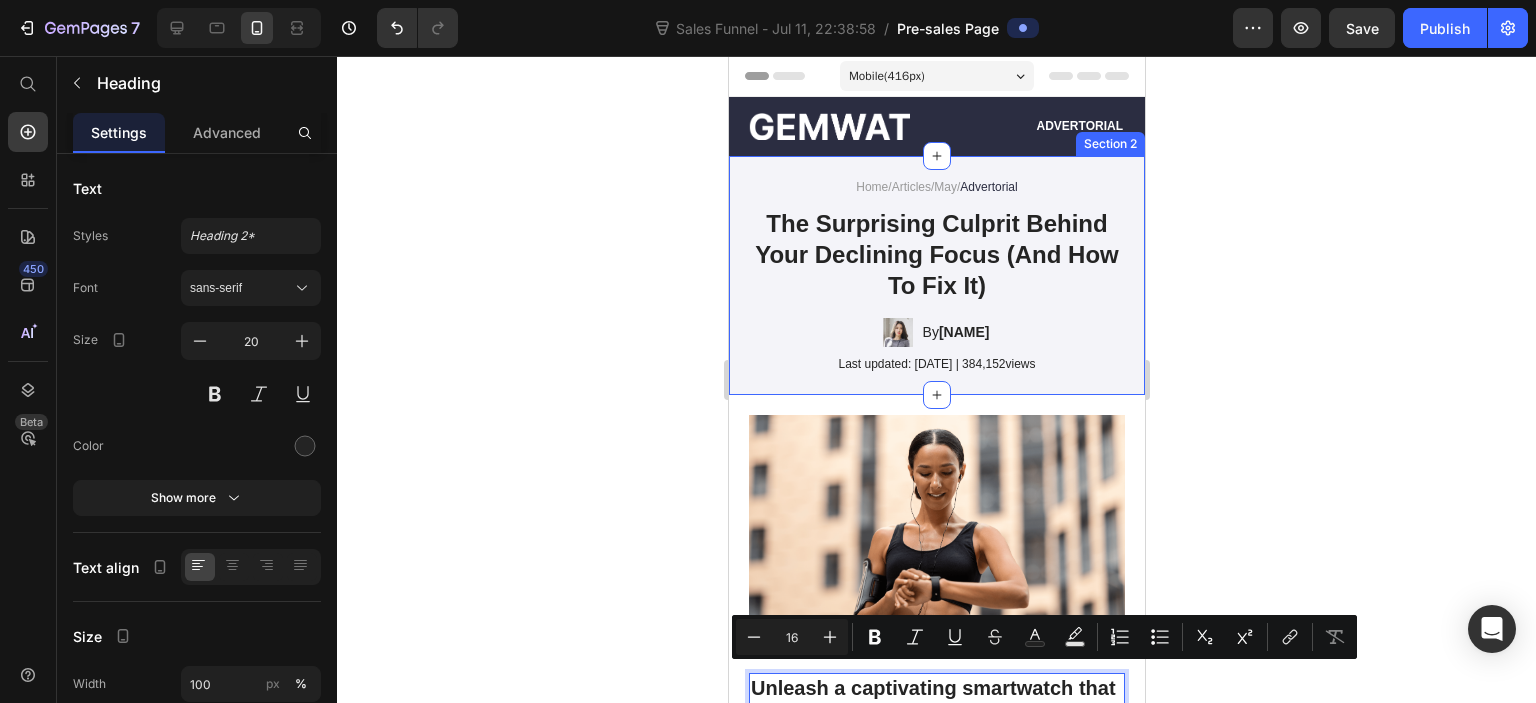 click on "Home  /  Articles  /  May  /  Advertorial Text Block The Surprising Culprit Behind Your Declining Focus (And How To Fix It) Heading Image By [FIRST] [LAST] Text Block Row Last updated: May [YEAR] | 384,152views Text Block Row Section 2" at bounding box center [936, 275] 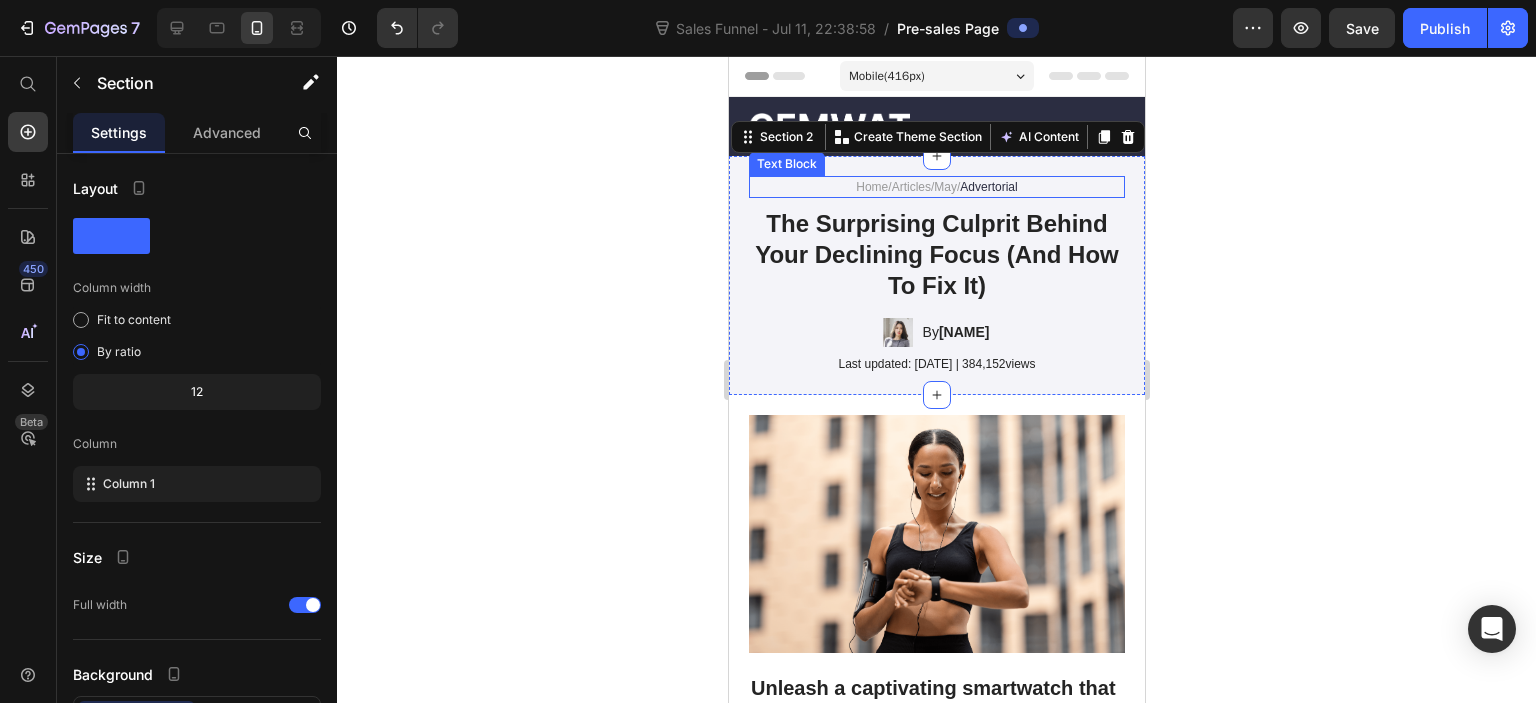 click on "Home  /  Articles  /  May  /  Advertorial" at bounding box center (936, 187) 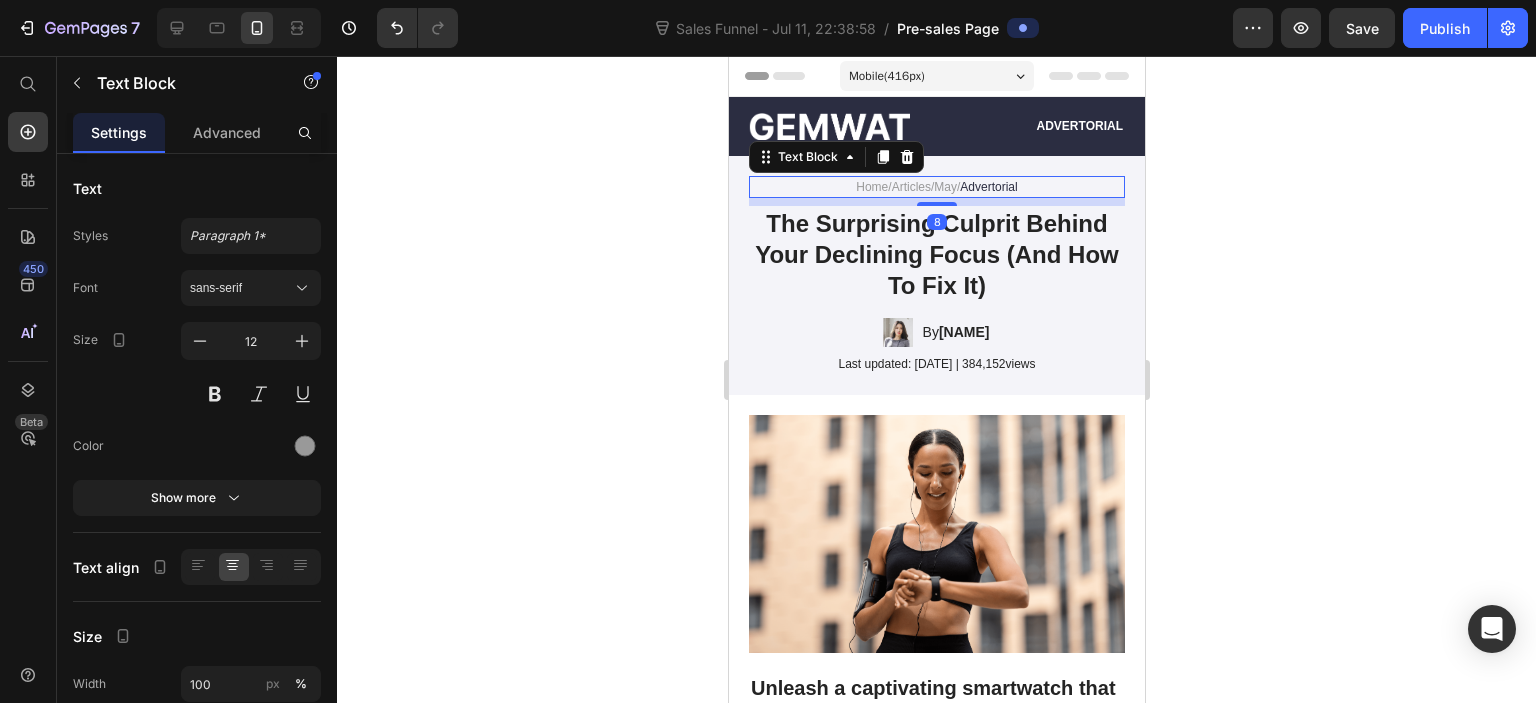 click at bounding box center (906, 157) 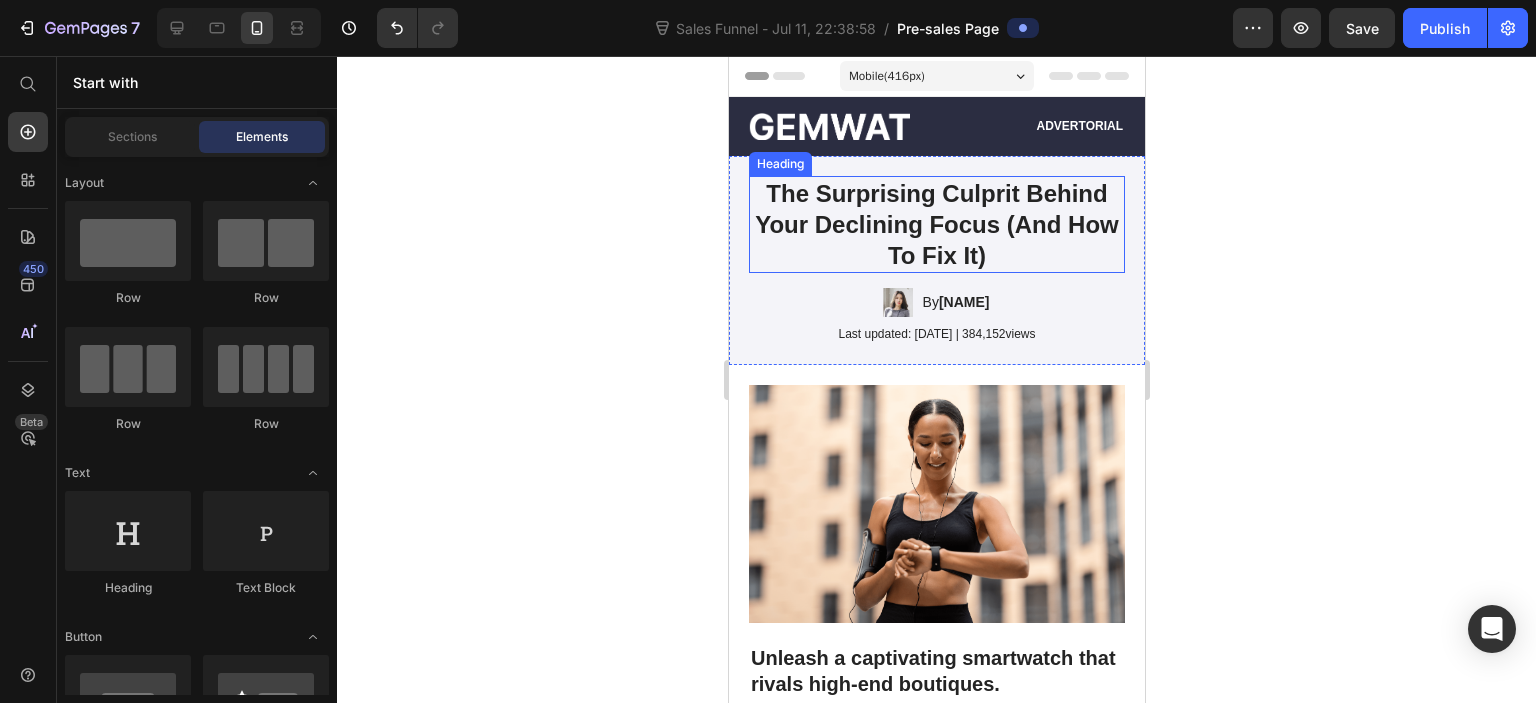 click on "The Surprising Culprit Behind Your Declining Focus (And How To Fix It)" at bounding box center [936, 225] 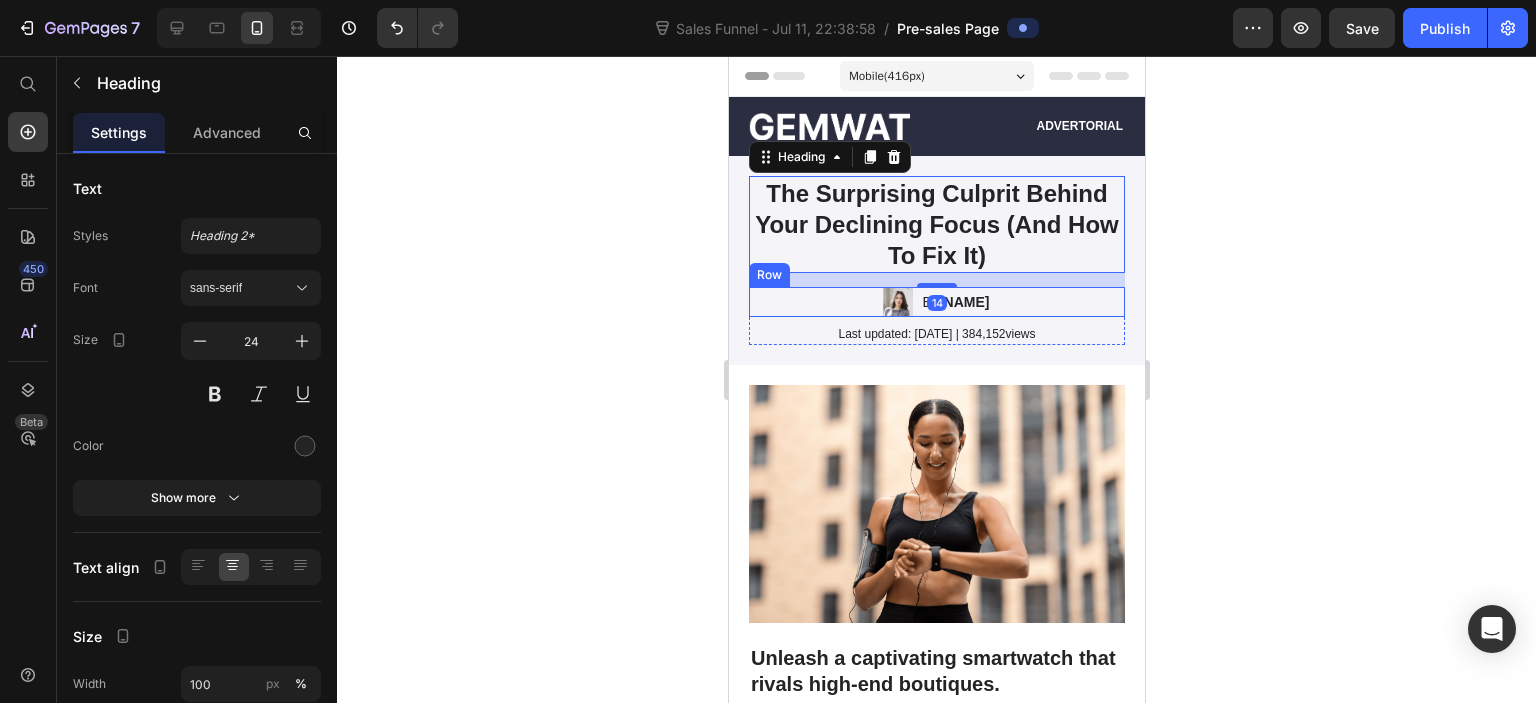 click on "Image By [NAME] Text Block Row" at bounding box center (936, 302) 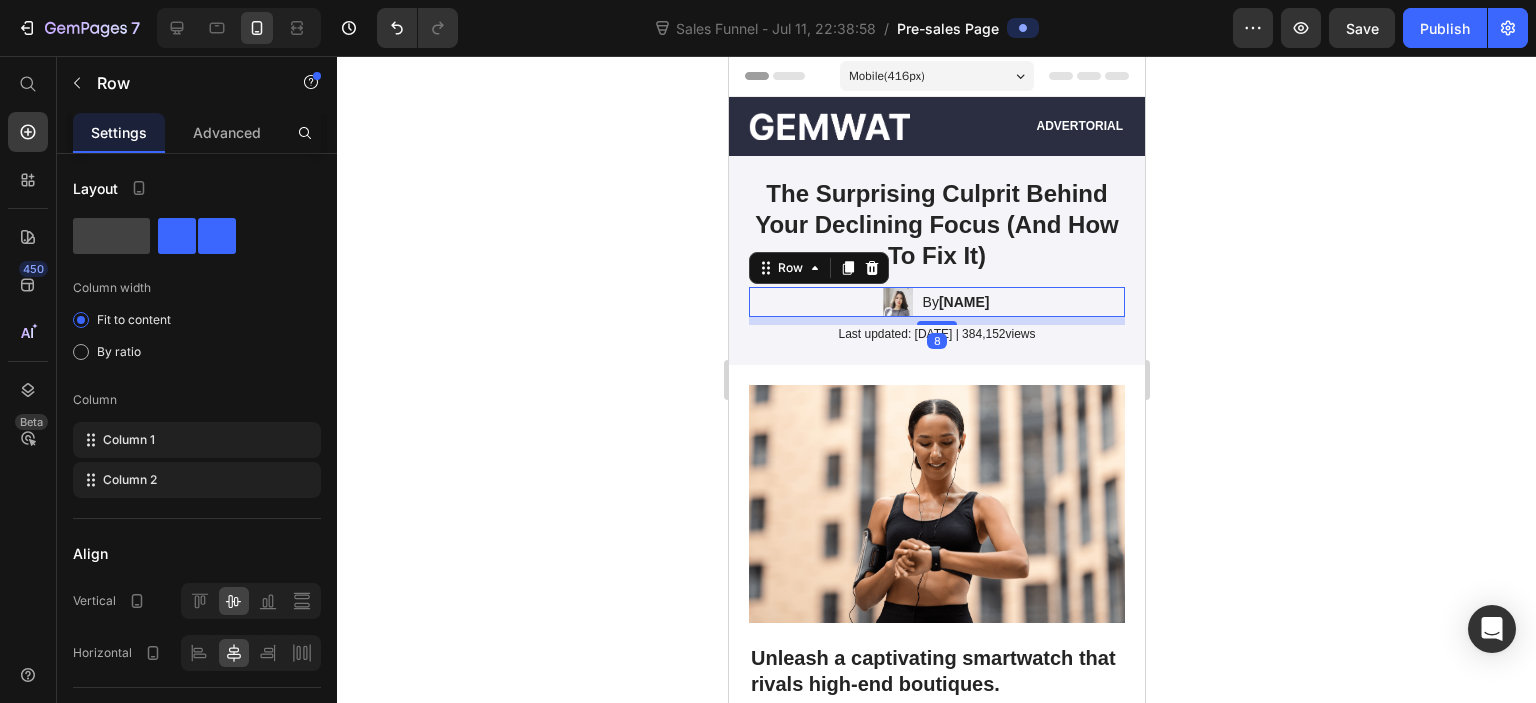 click on "By [PERSON] Text Block" at bounding box center [955, 302] 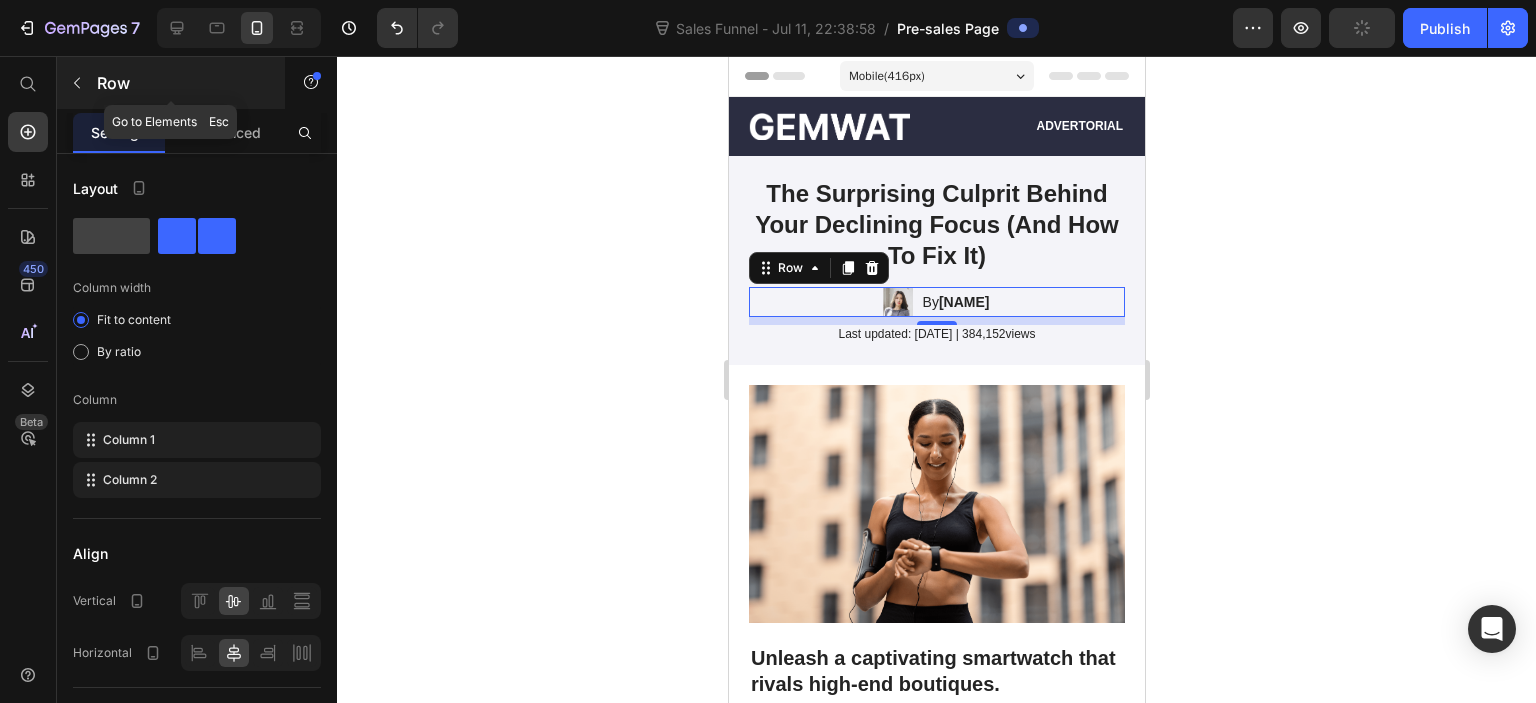 click at bounding box center [77, 83] 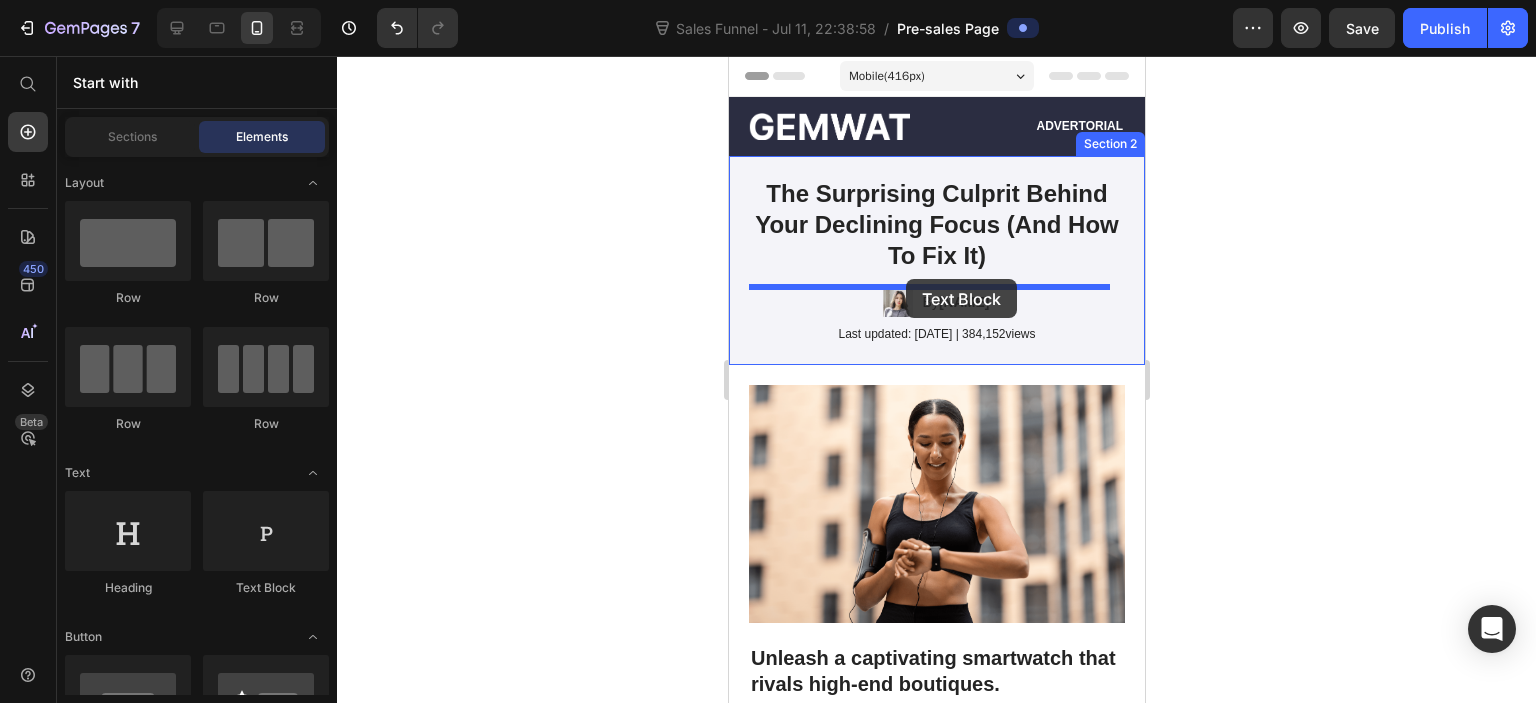 drag, startPoint x: 984, startPoint y: 609, endPoint x: 905, endPoint y: 279, distance: 339.32434 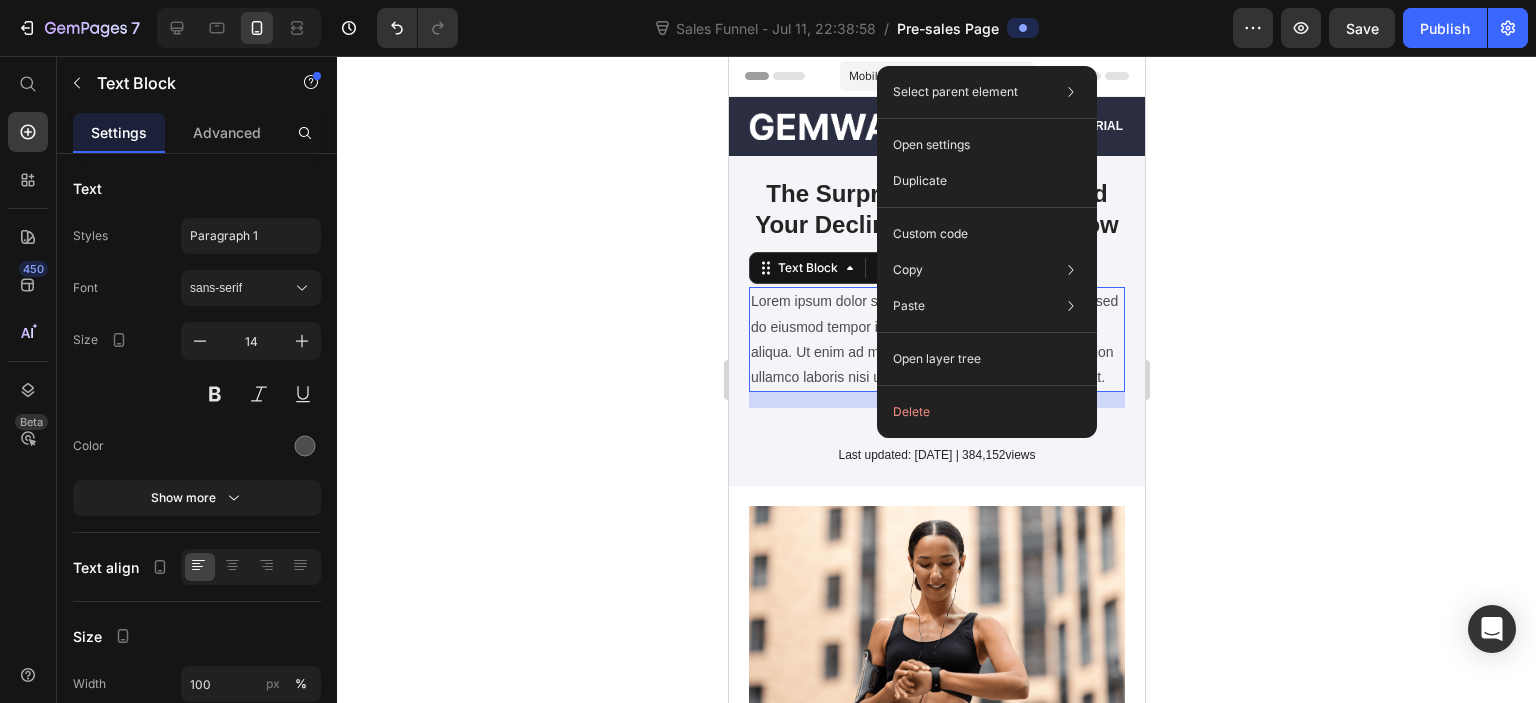 click on "Lorem ipsum dolor sit amet, consectetur adipiscing elit, sed do eiusmod tempor incididunt ut labore et dolore magna aliqua. Ut enim ad minim veniam, quis nostrud exercitation ullamco laboris nisi ut aliquip ex ea commodo consequat." at bounding box center (936, 339) 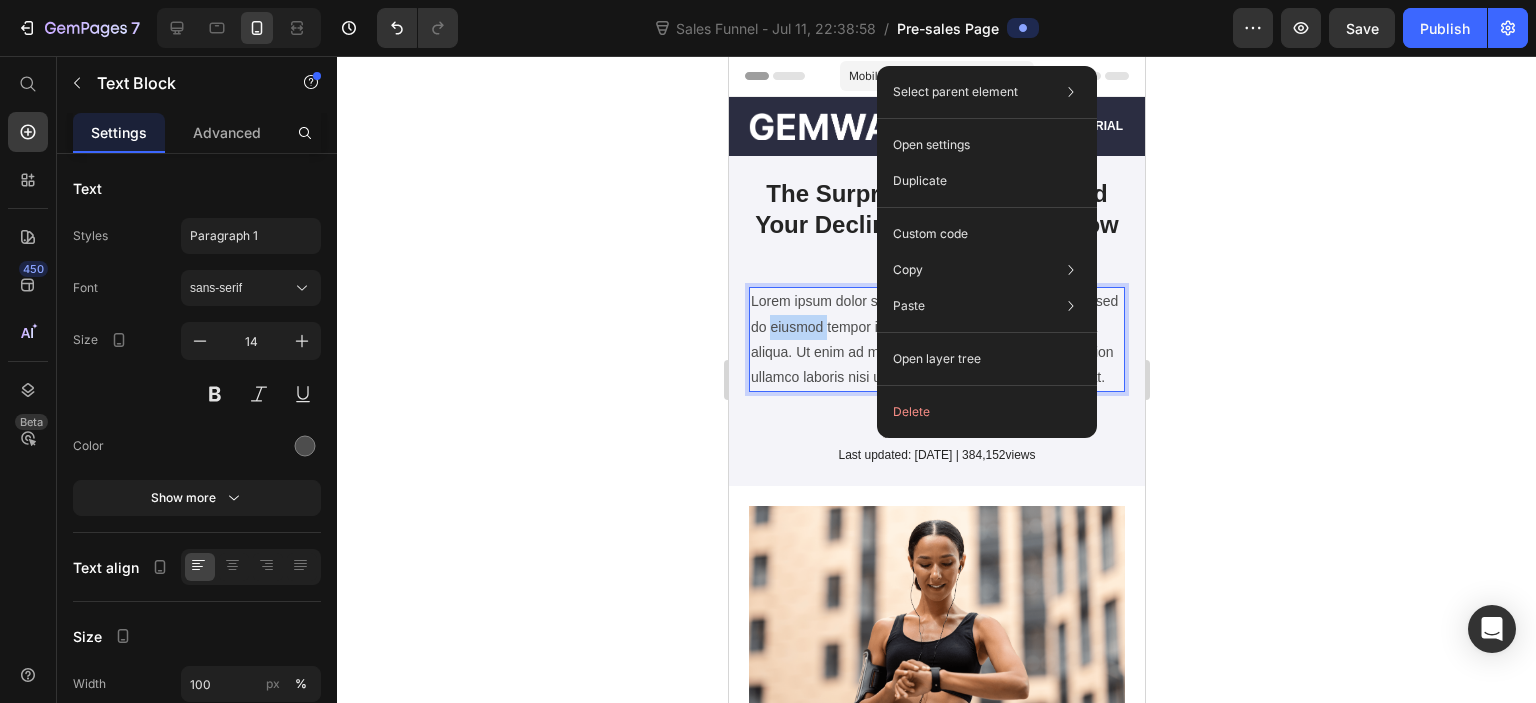 click on "Lorem ipsum dolor sit amet, consectetur adipiscing elit, sed do eiusmod tempor incididunt ut labore et dolore magna aliqua. Ut enim ad minim veniam, quis nostrud exercitation ullamco laboris nisi ut aliquip ex ea commodo consequat." at bounding box center [936, 339] 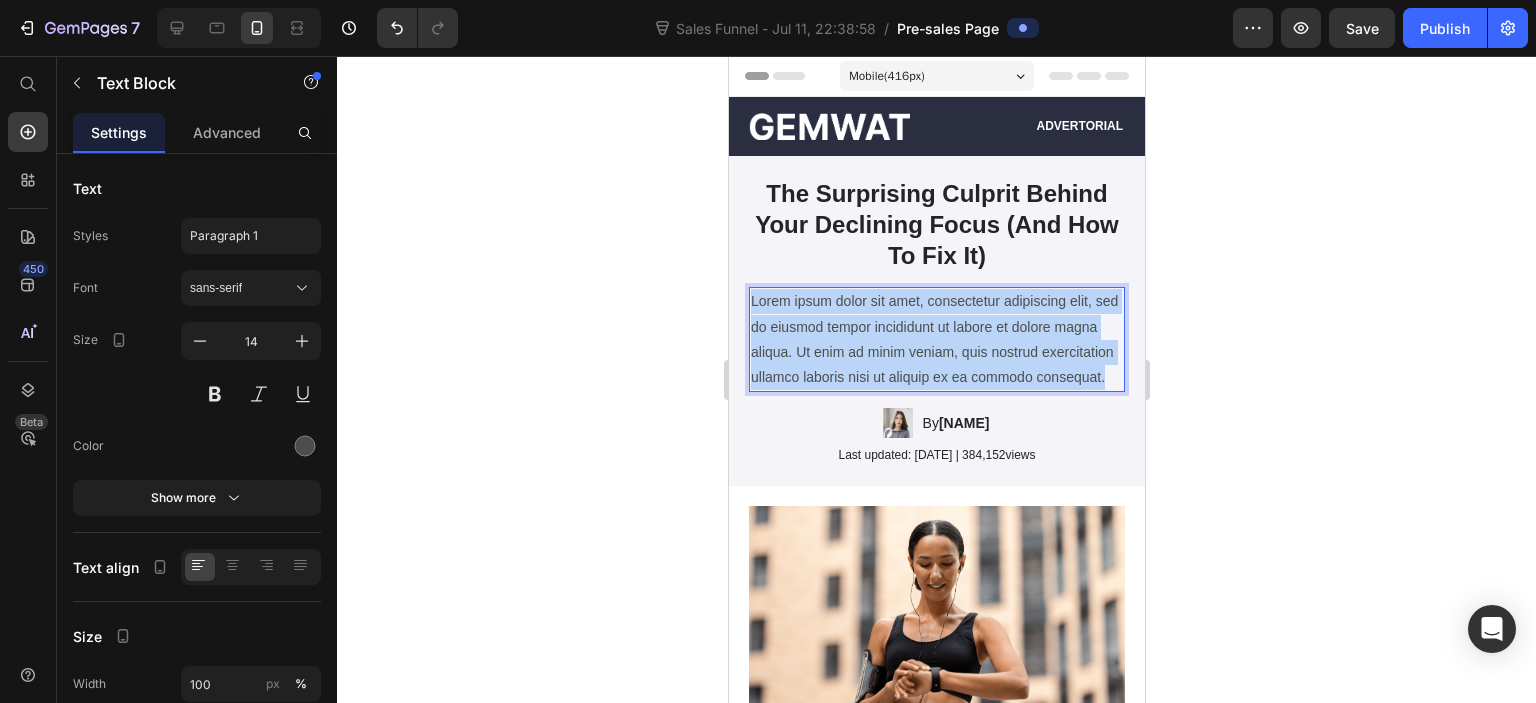 click on "Lorem ipsum dolor sit amet, consectetur adipiscing elit, sed do eiusmod tempor incididunt ut labore et dolore magna aliqua. Ut enim ad minim veniam, quis nostrud exercitation ullamco laboris nisi ut aliquip ex ea commodo consequat." at bounding box center [936, 339] 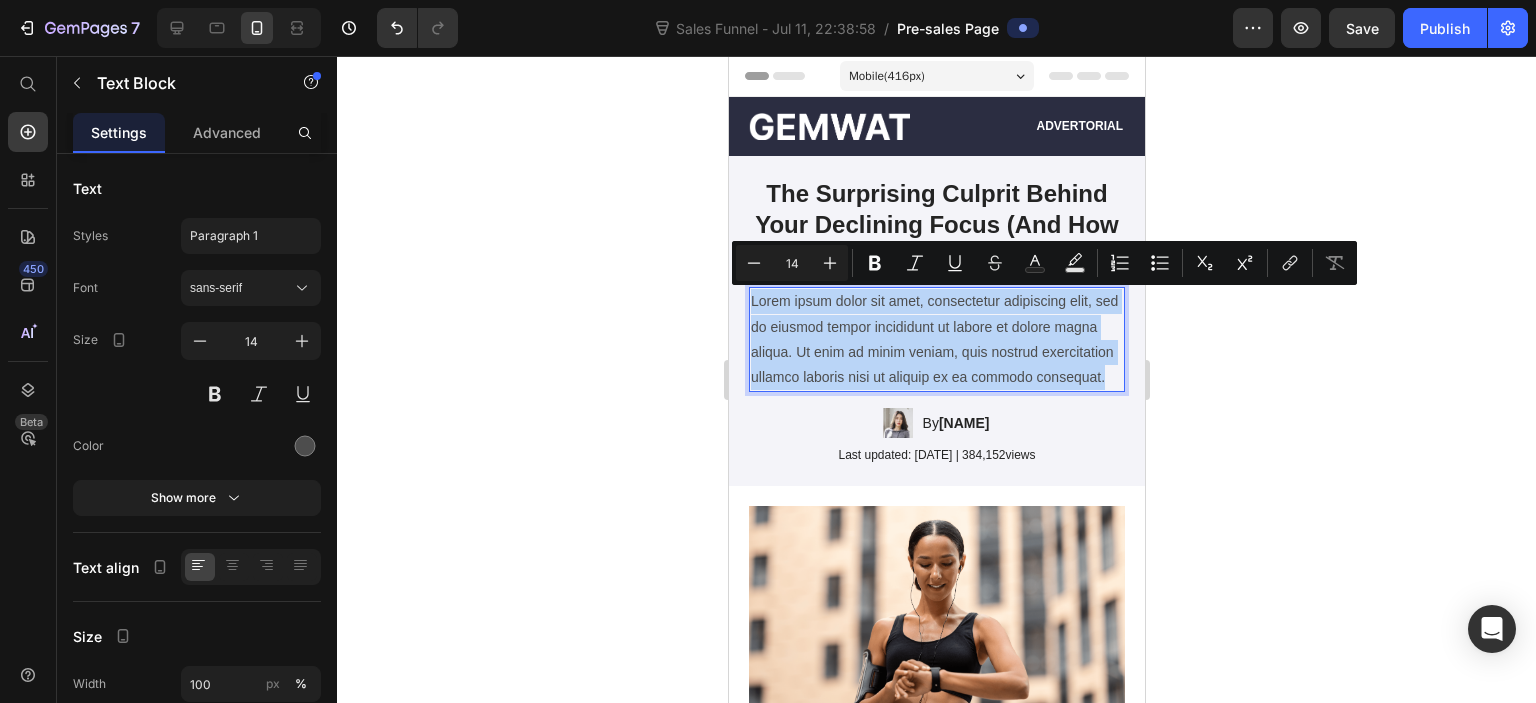 drag, startPoint x: 884, startPoint y: 354, endPoint x: 836, endPoint y: 375, distance: 52.392746 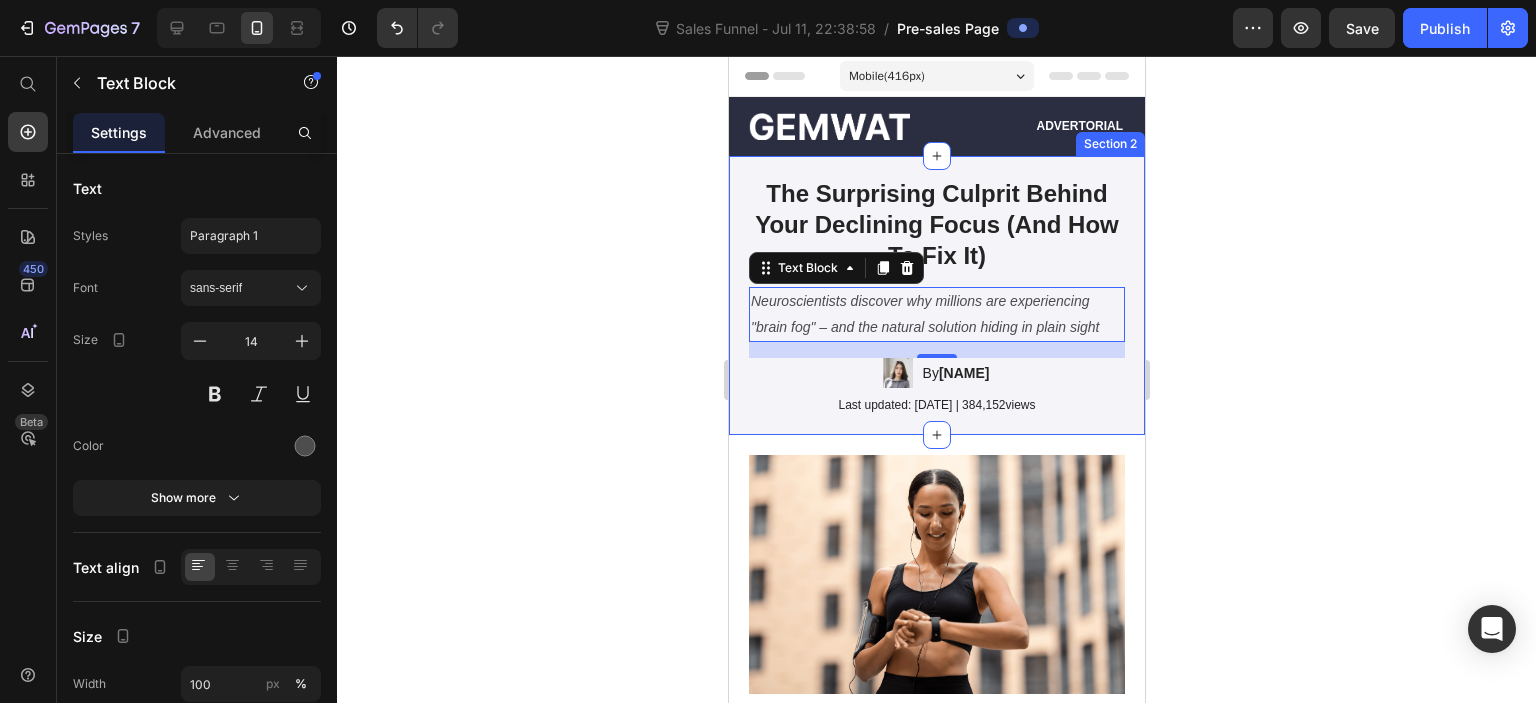 click 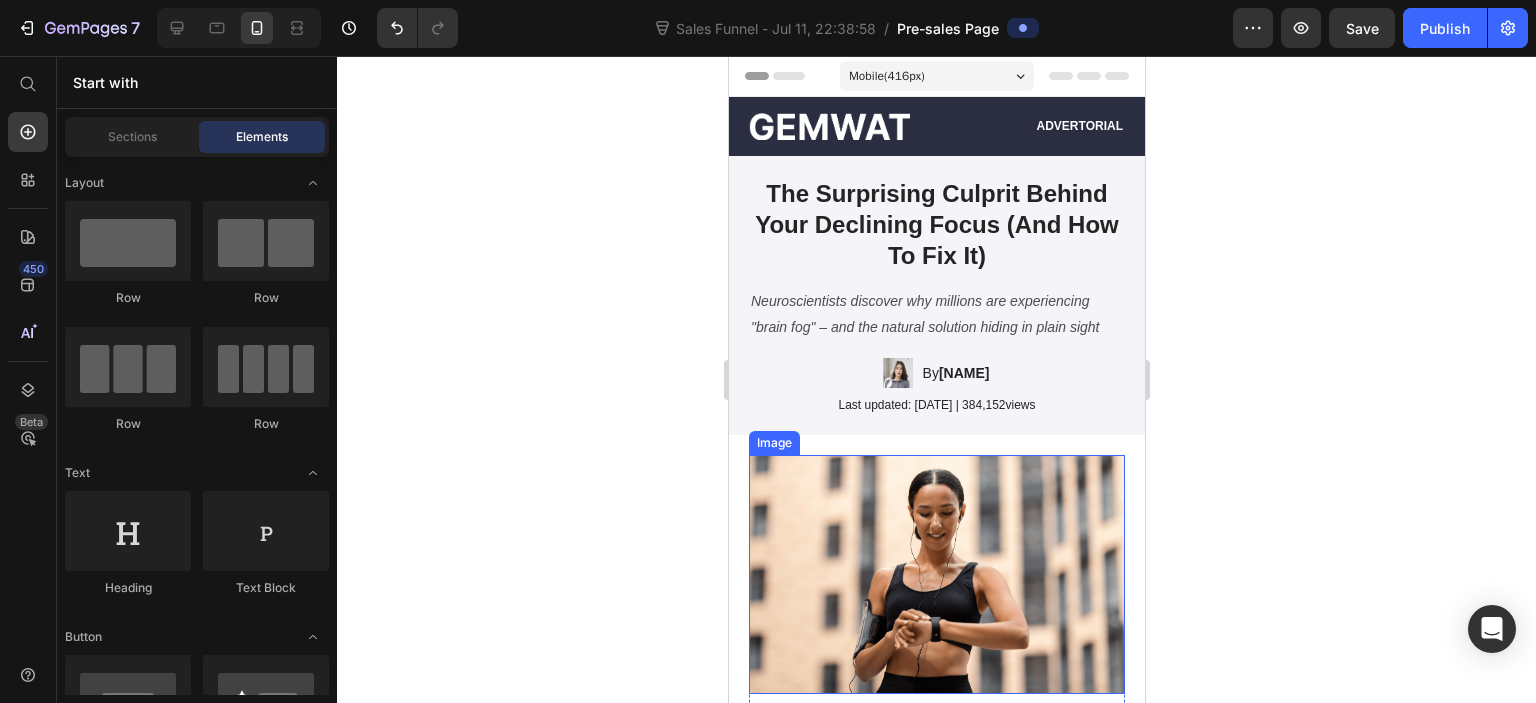 scroll, scrollTop: 300, scrollLeft: 0, axis: vertical 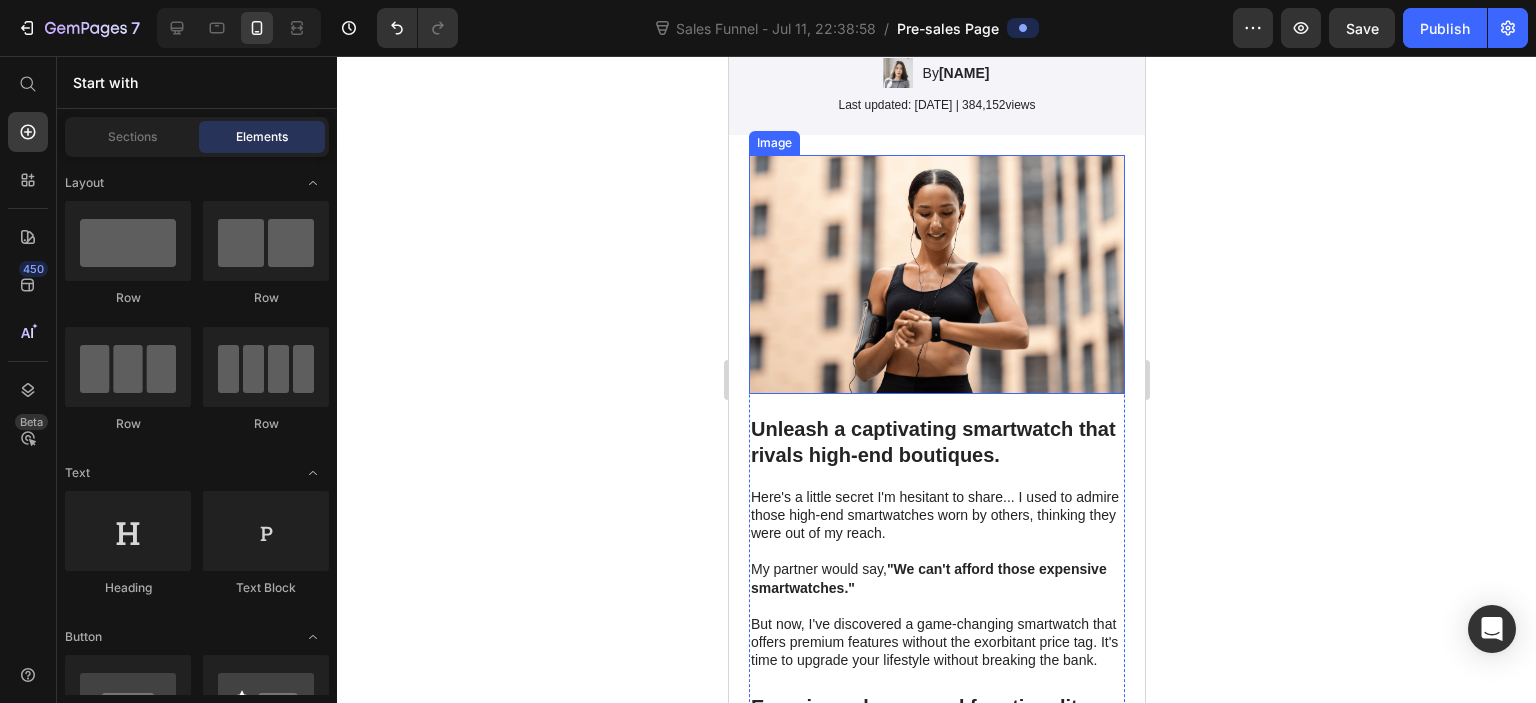 click at bounding box center [936, 274] 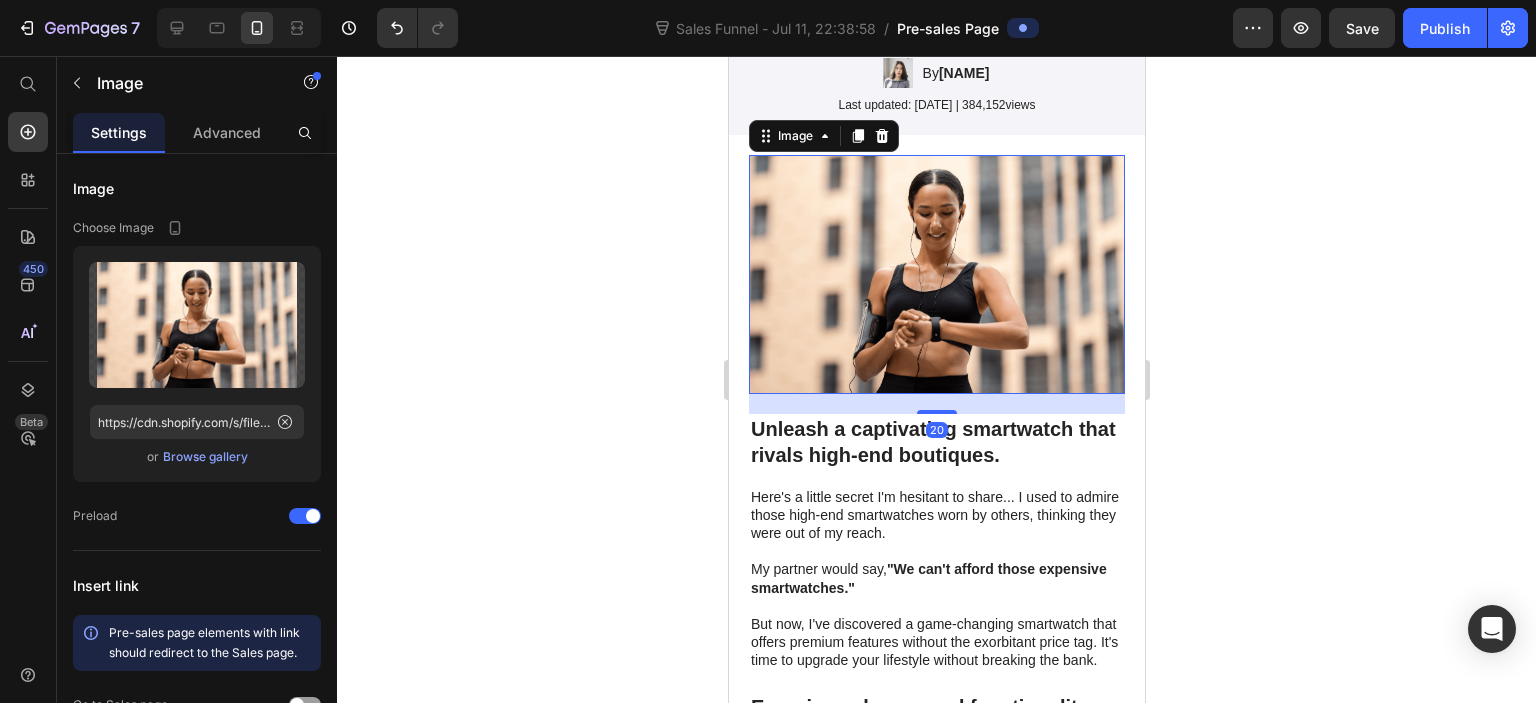 click at bounding box center [881, 136] 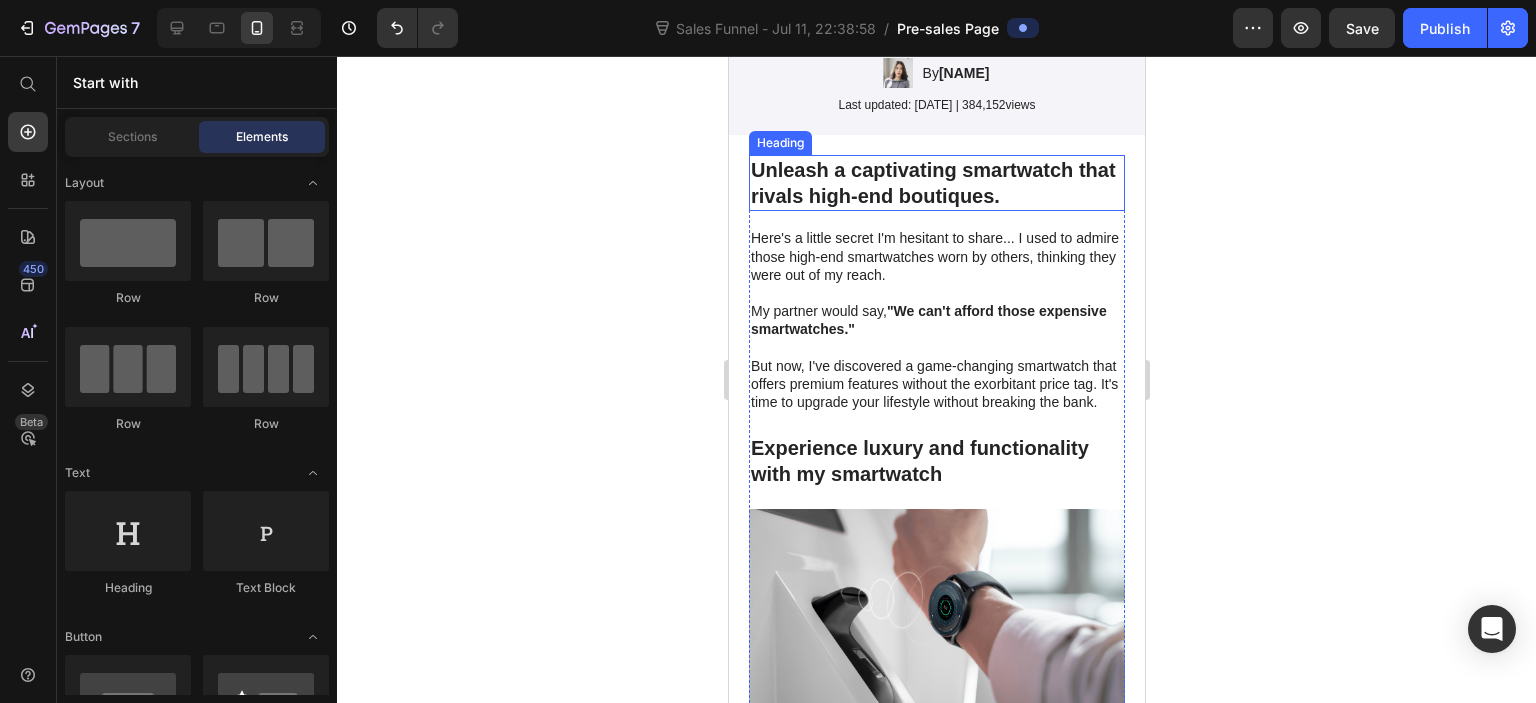 click on "Unleash a captivating smartwatch that rivals high-end boutiques." at bounding box center [936, 183] 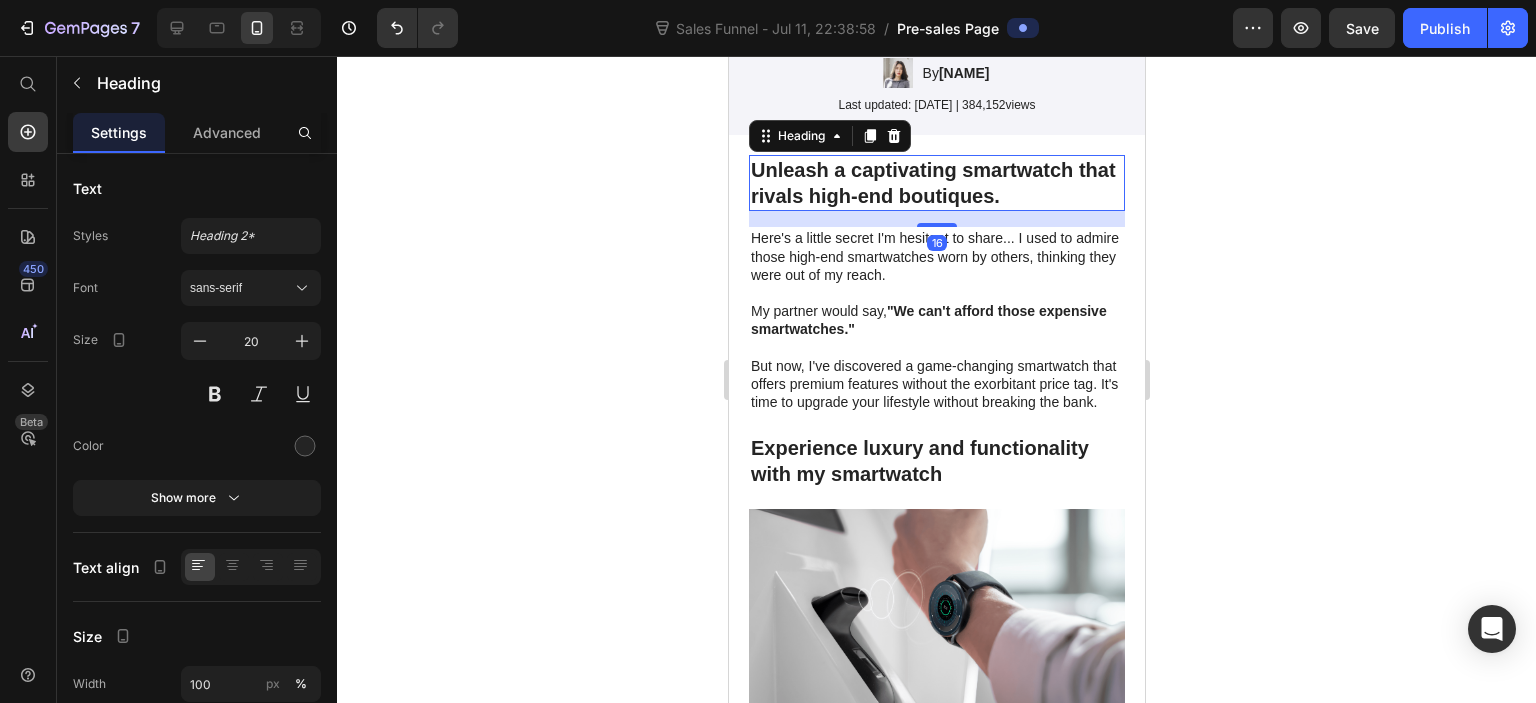 click 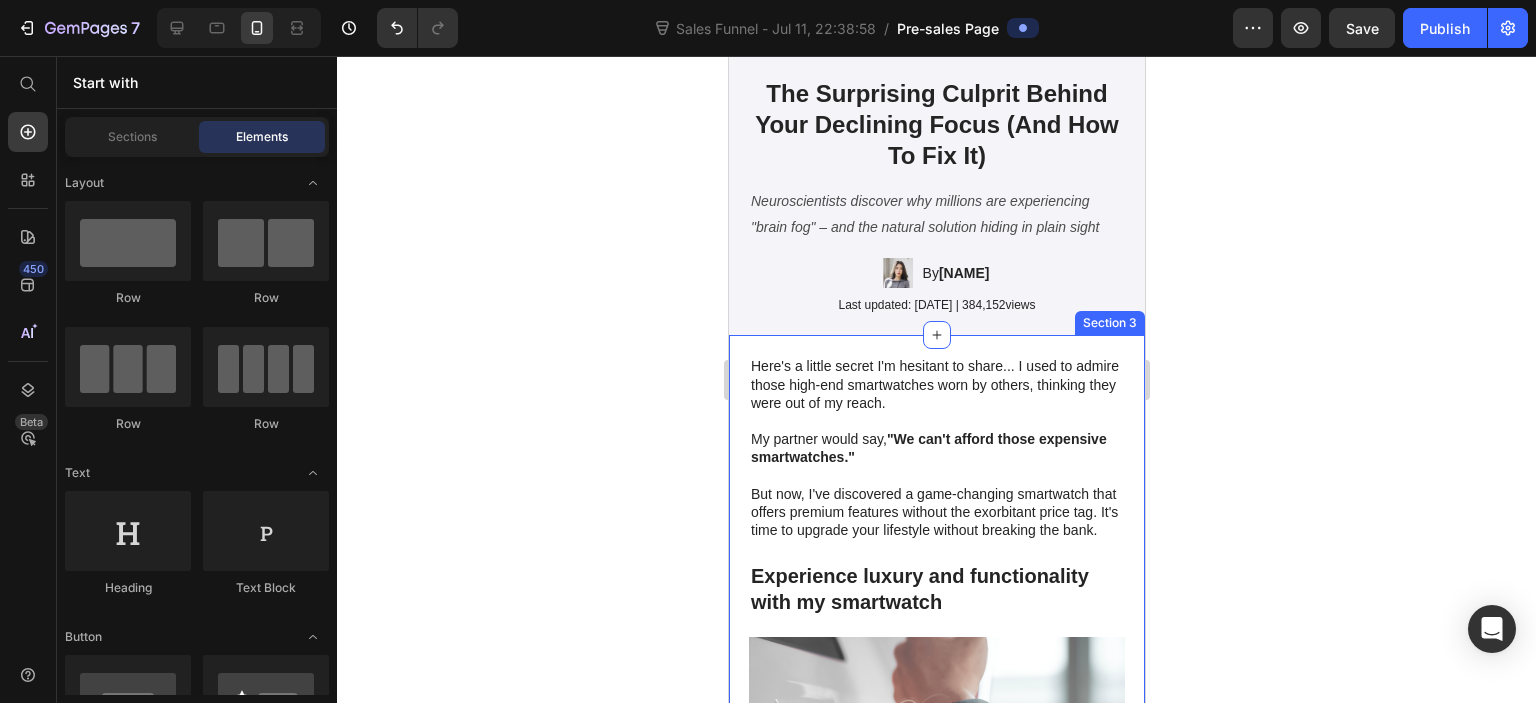 scroll, scrollTop: 100, scrollLeft: 0, axis: vertical 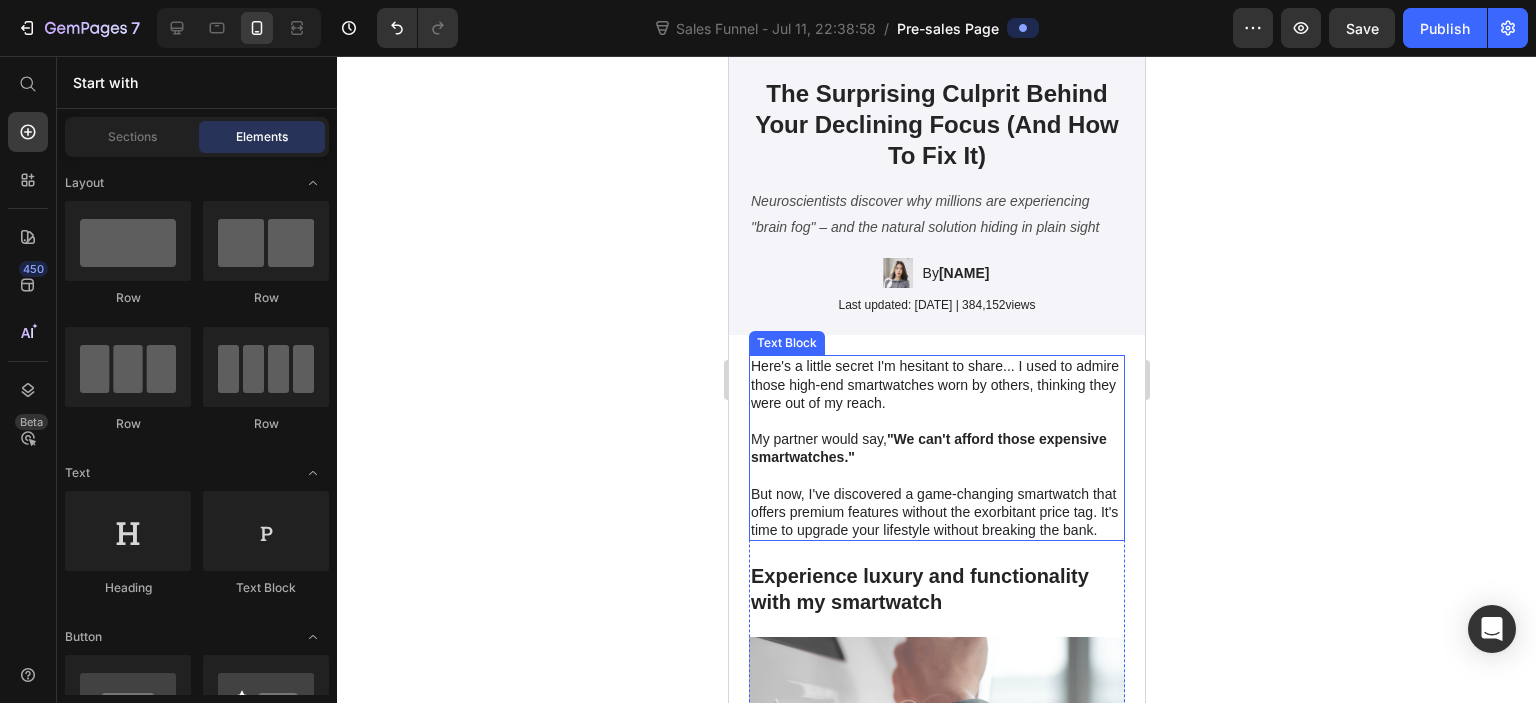 click on "My partner would say,  "We can't afford those expensive smartwatches."" at bounding box center (936, 448) 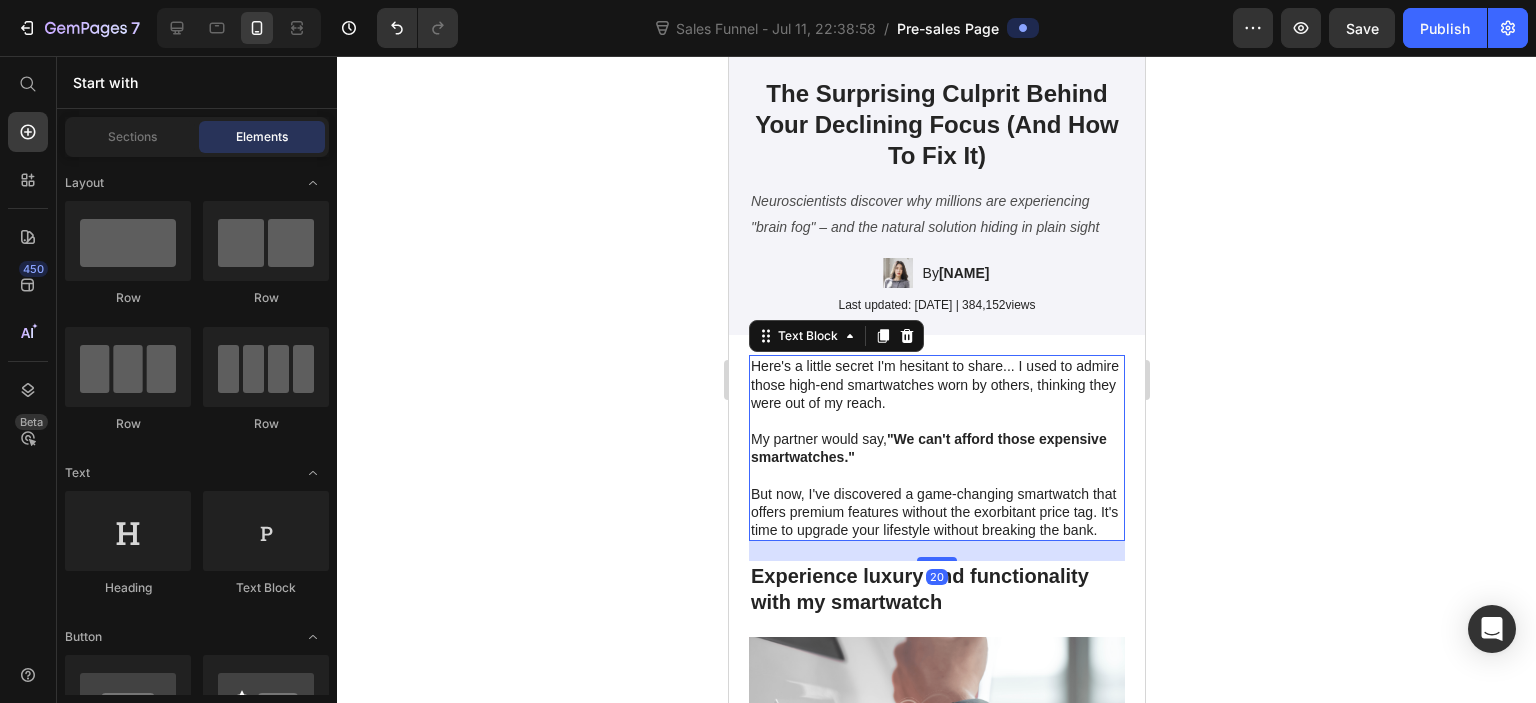 click on "My partner would say,  "We can't afford those expensive smartwatches."" at bounding box center (936, 448) 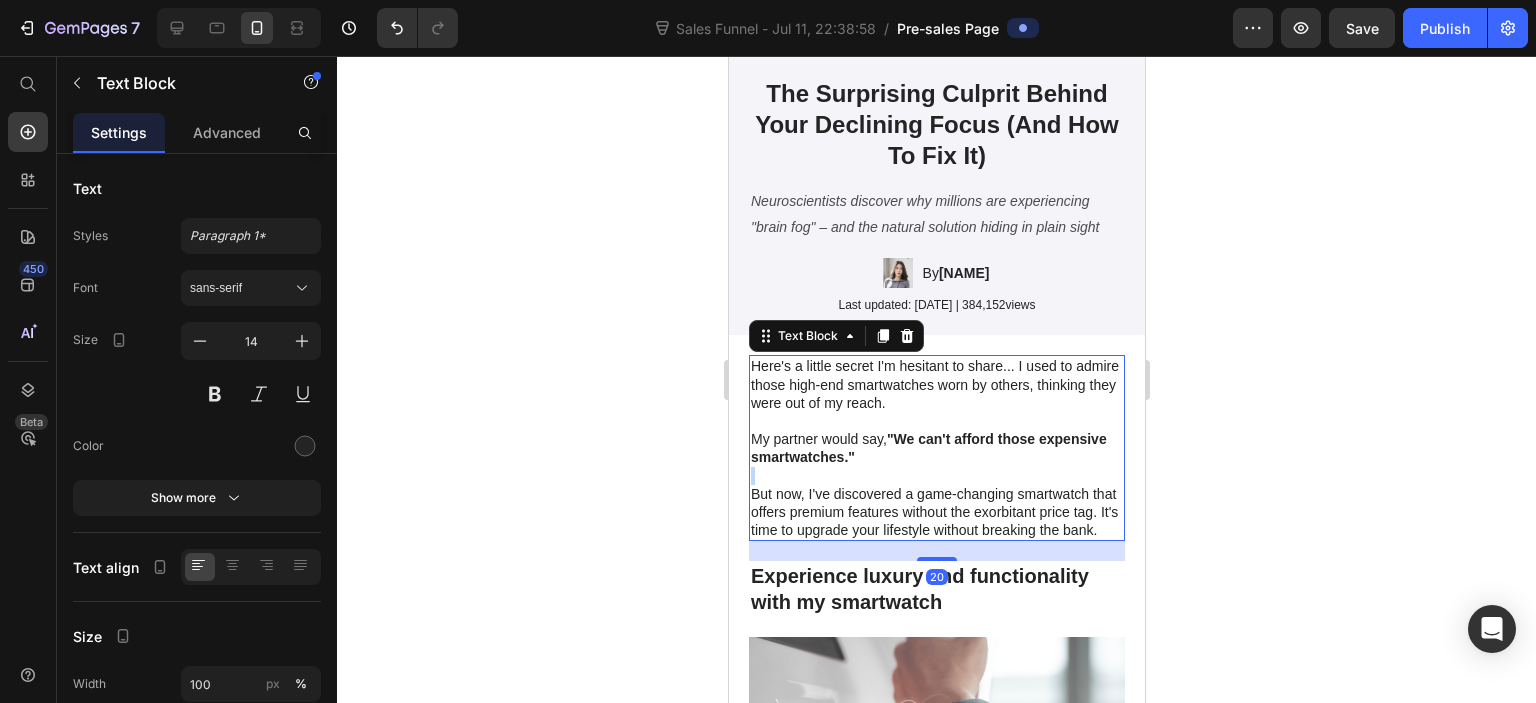 click on "My partner would say,  "We can't afford those expensive smartwatches."" at bounding box center [936, 448] 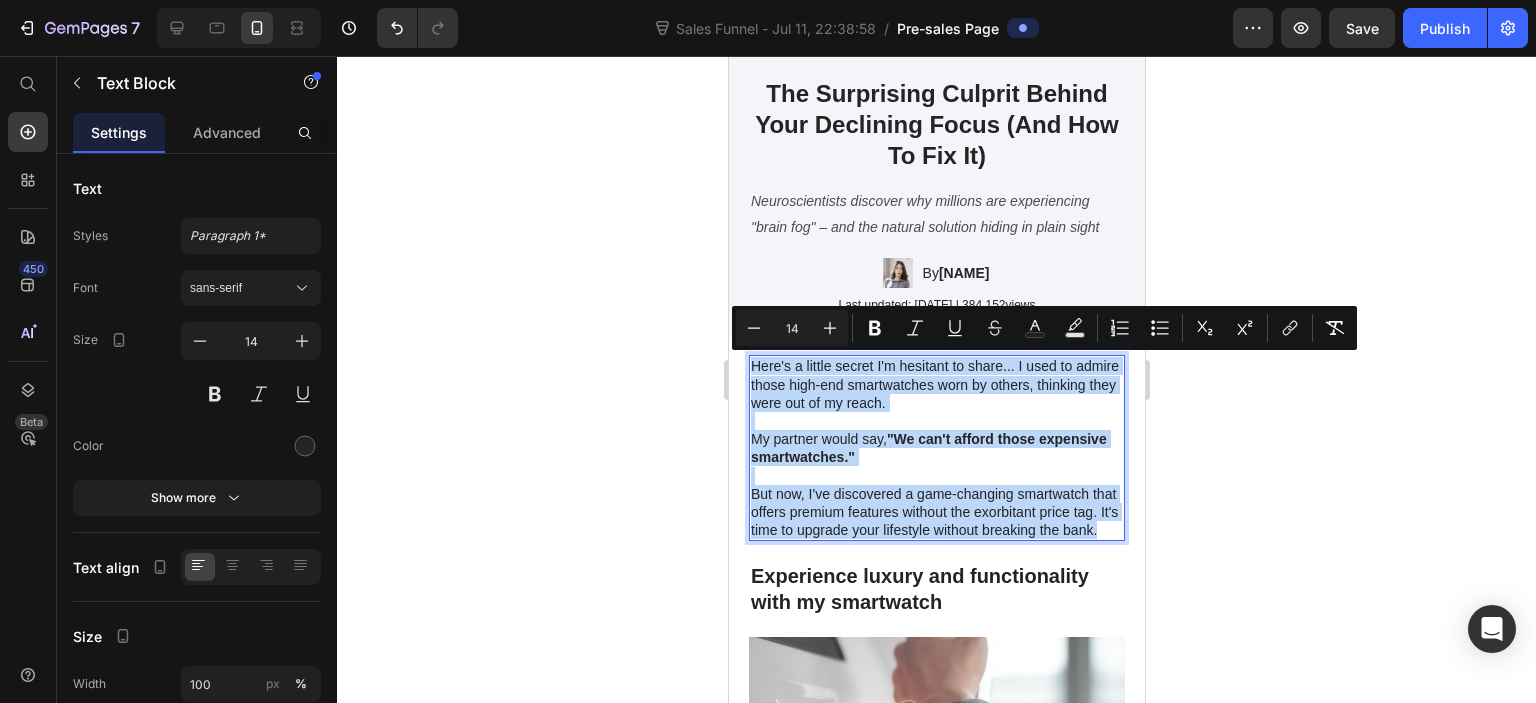 drag, startPoint x: 798, startPoint y: 549, endPoint x: 753, endPoint y: 362, distance: 192.33824 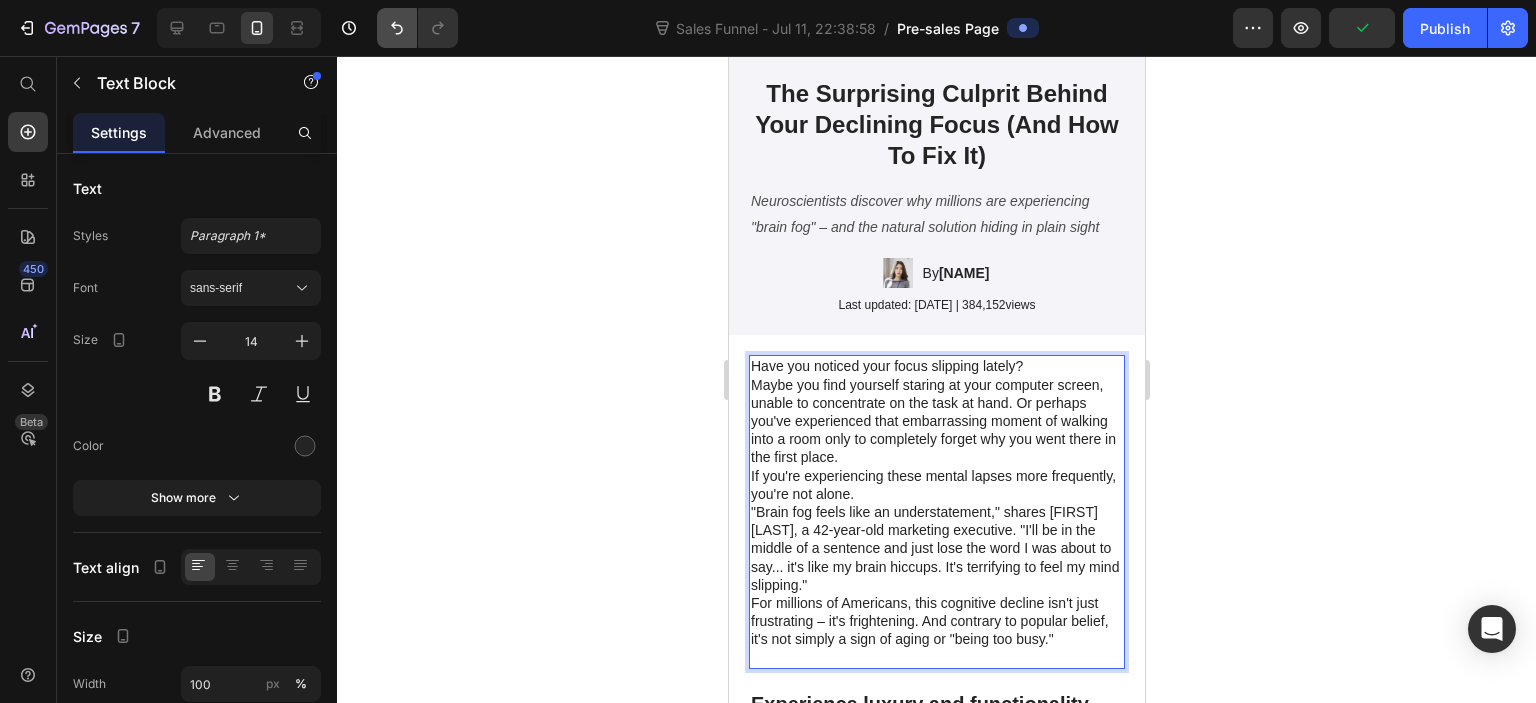 click 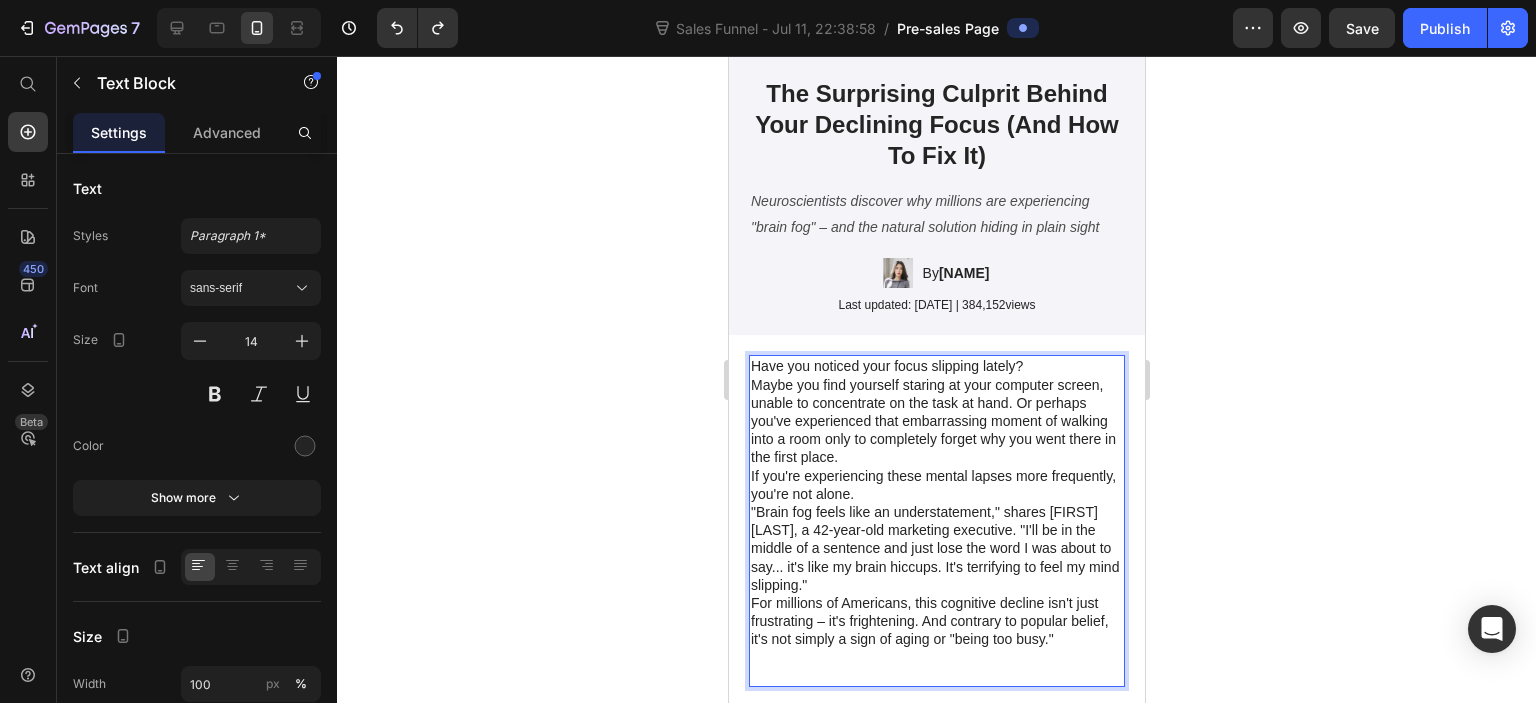 click on "Have you noticed your focus slipping lately? Maybe you find yourself staring at your computer screen, unable to concentrate on the task at hand. Or perhaps you've experienced that embarrassing moment of walking into a room only to completely forget why you went there in the first place. If you're experiencing these mental lapses more frequently, you're not alone. "Brain fog feels like an understatement," shares [FIRST] [LAST], a 42-year-old marketing executive. "I'll be in the middle of a sentence and just lose the word I was about to say... it's like my brain hiccups. It's terrifying to feel my mind slipping." For millions of Americans, this cognitive decline isn't just frustrating – it's frightening. And contrary to popular belief, it's not simply a sign of aging or "being too busy."" at bounding box center [936, 521] 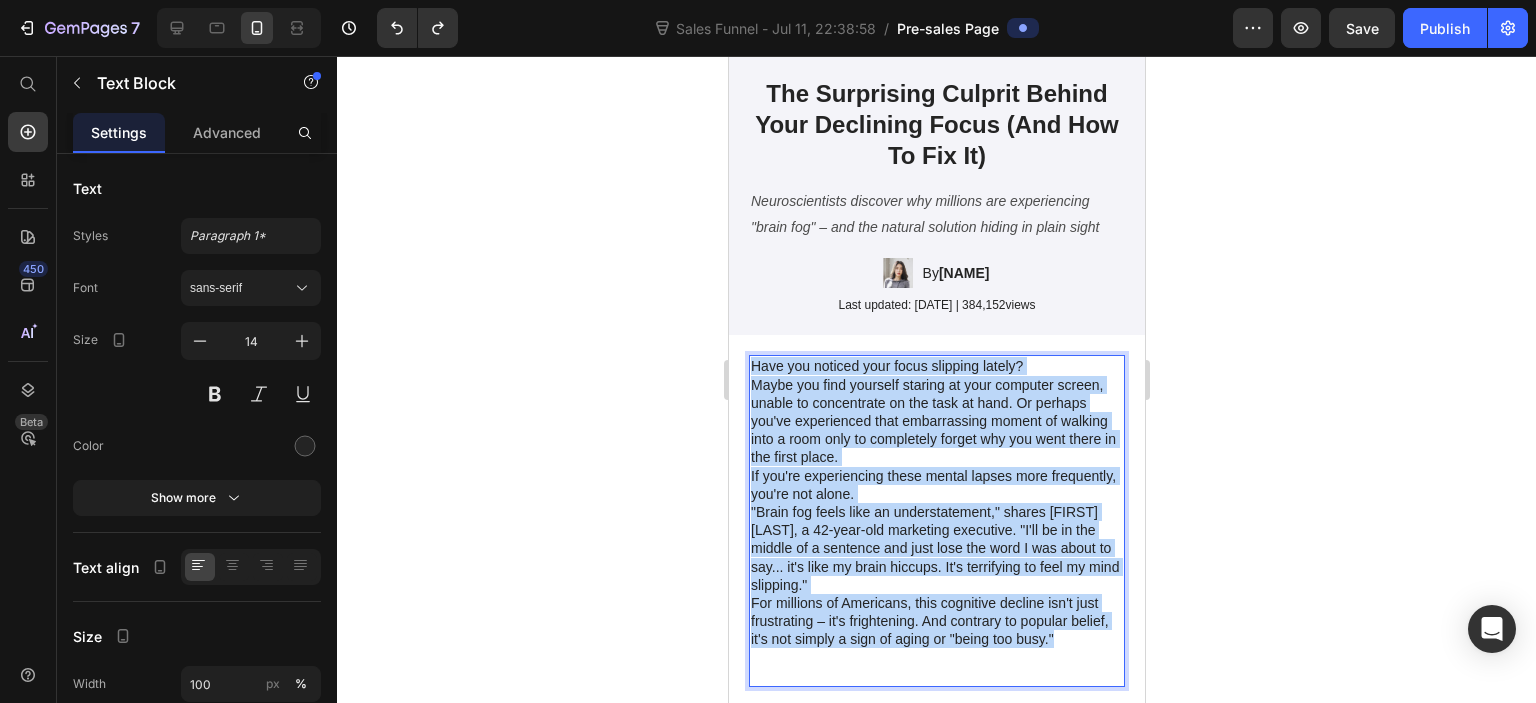 drag, startPoint x: 1101, startPoint y: 645, endPoint x: 694, endPoint y: 351, distance: 502.08066 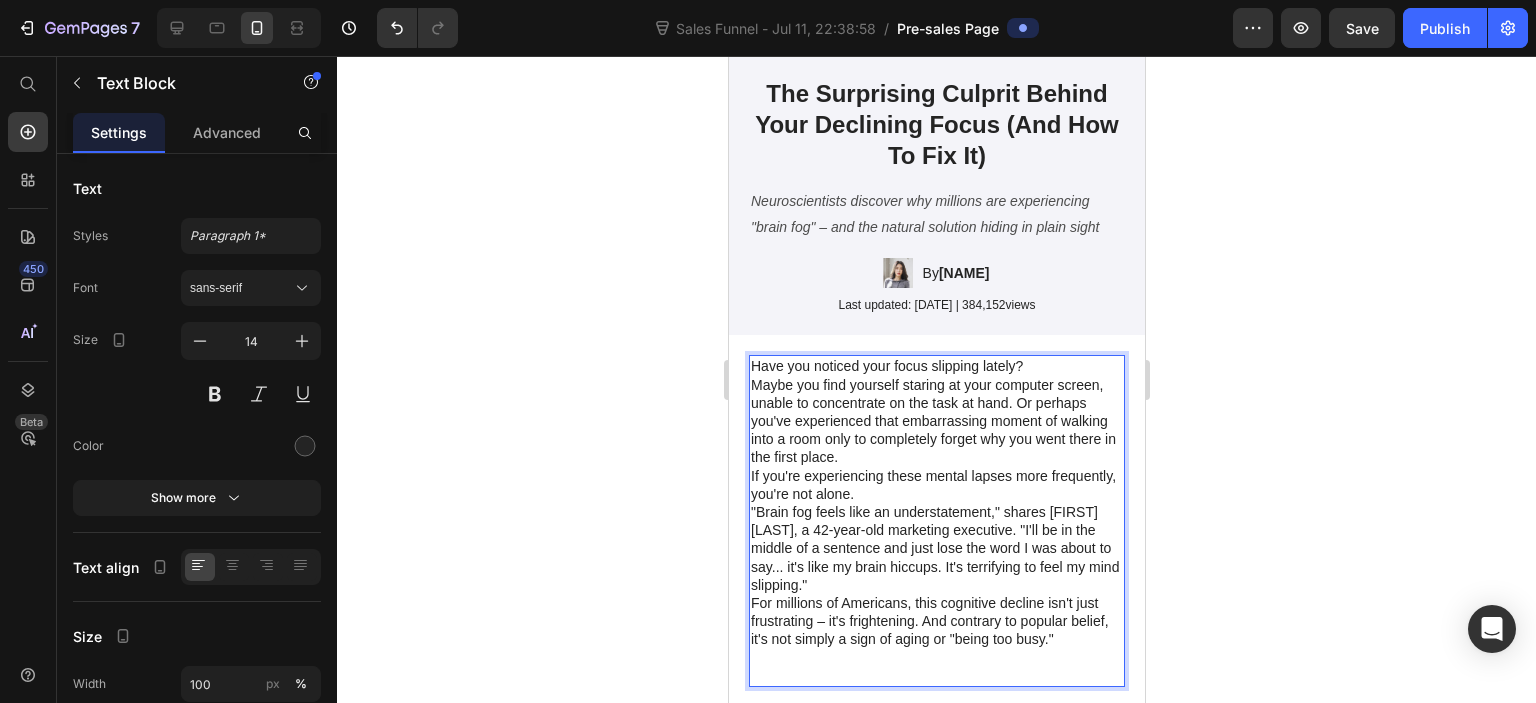click on "Maybe you find yourself staring at your computer screen, unable to concentrate on the task at hand. Or perhaps you've experienced that embarrassing moment of walking into a room only to completely forget why you went there in the first place." at bounding box center (936, 421) 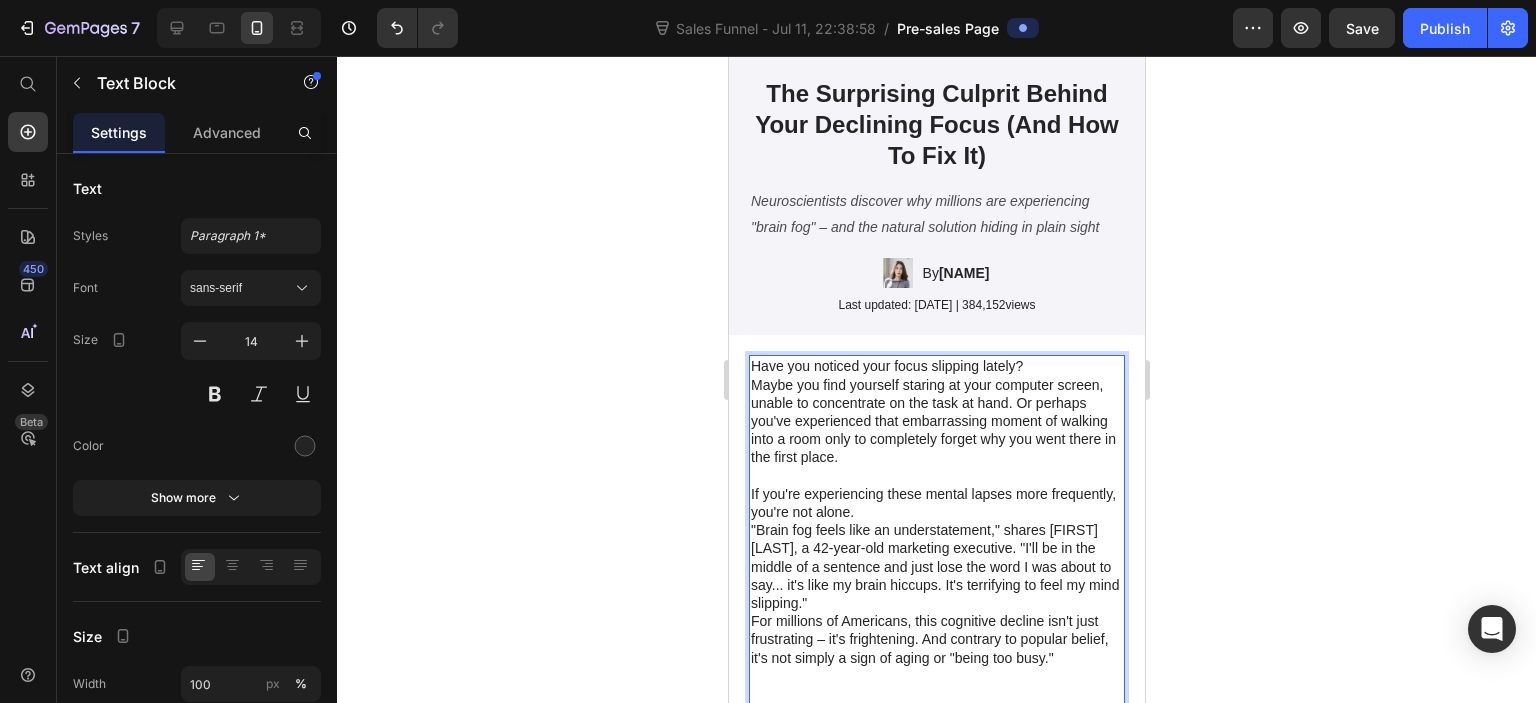 click on "Have you noticed your focus slipping lately?" at bounding box center (936, 366) 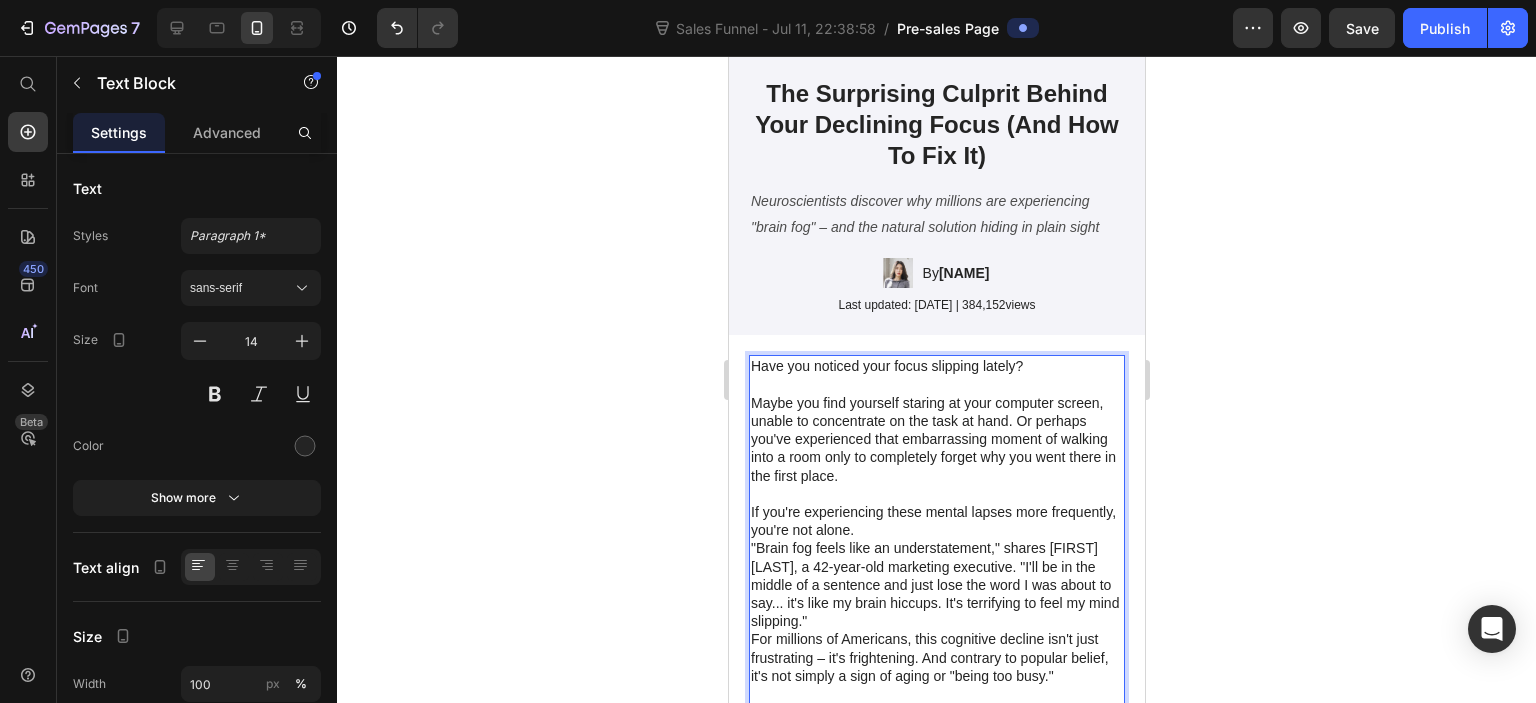 click on "If you're experiencing these mental lapses more frequently, you're not alone." at bounding box center [936, 521] 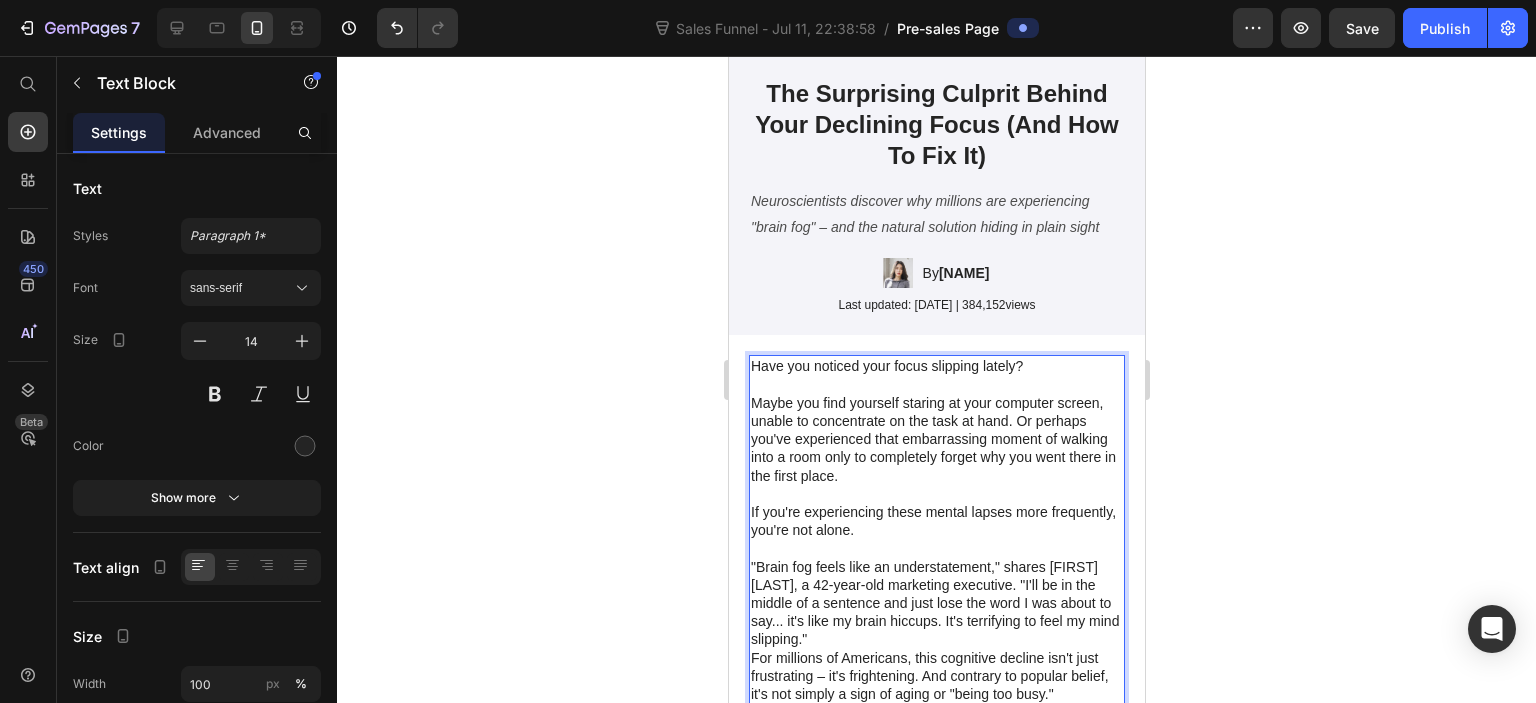 click on "For millions of Americans, this cognitive decline isn't just frustrating – it's frightening. And contrary to popular belief, it's not simply a sign of aging or "being too busy."" at bounding box center (936, 694) 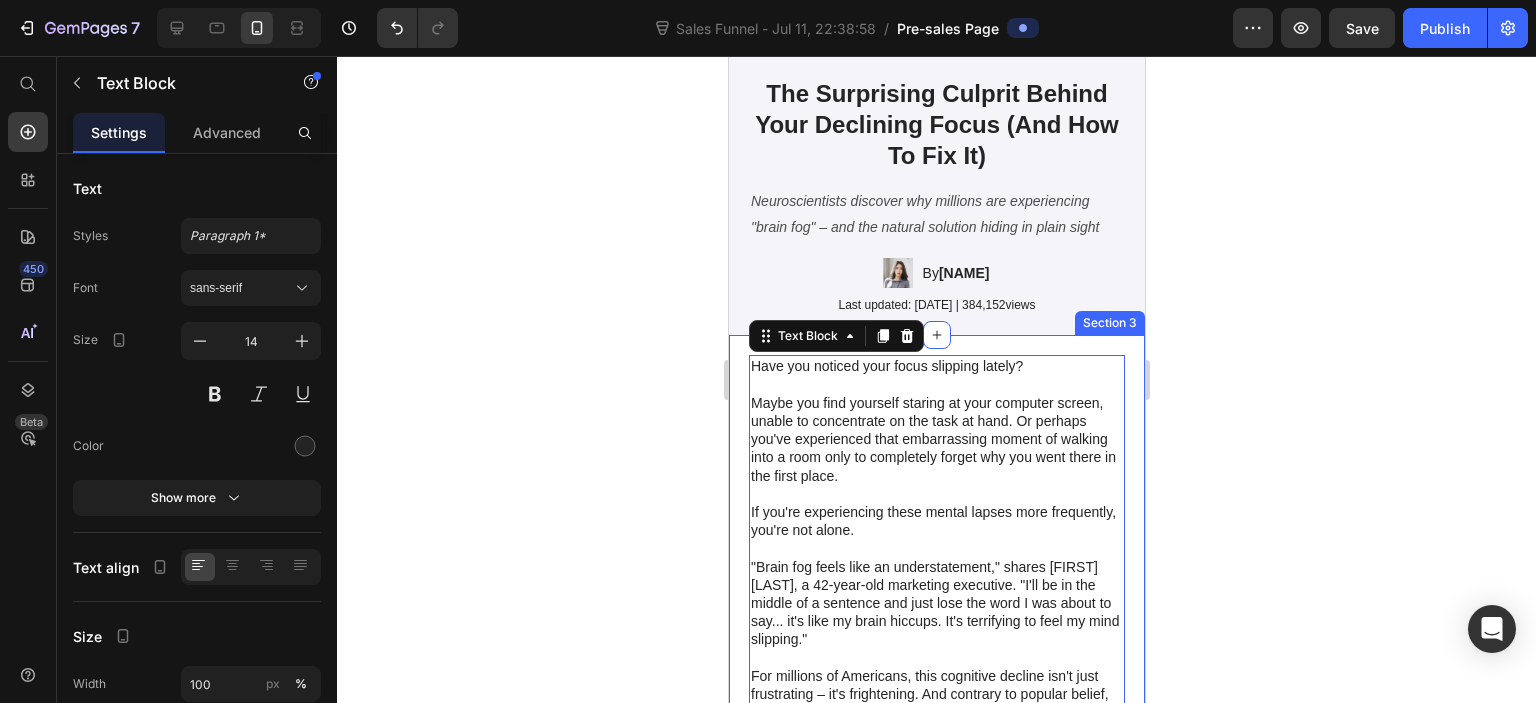click 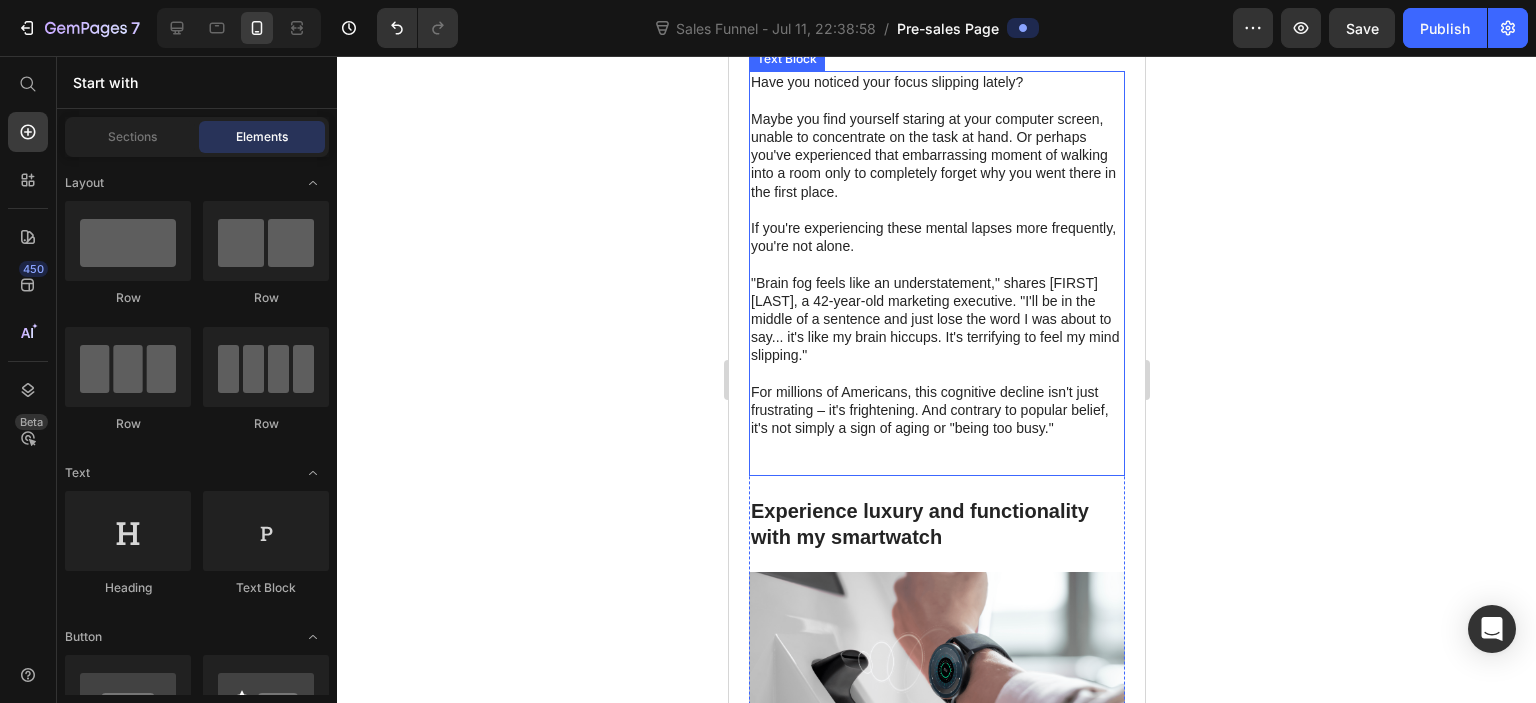 scroll, scrollTop: 400, scrollLeft: 0, axis: vertical 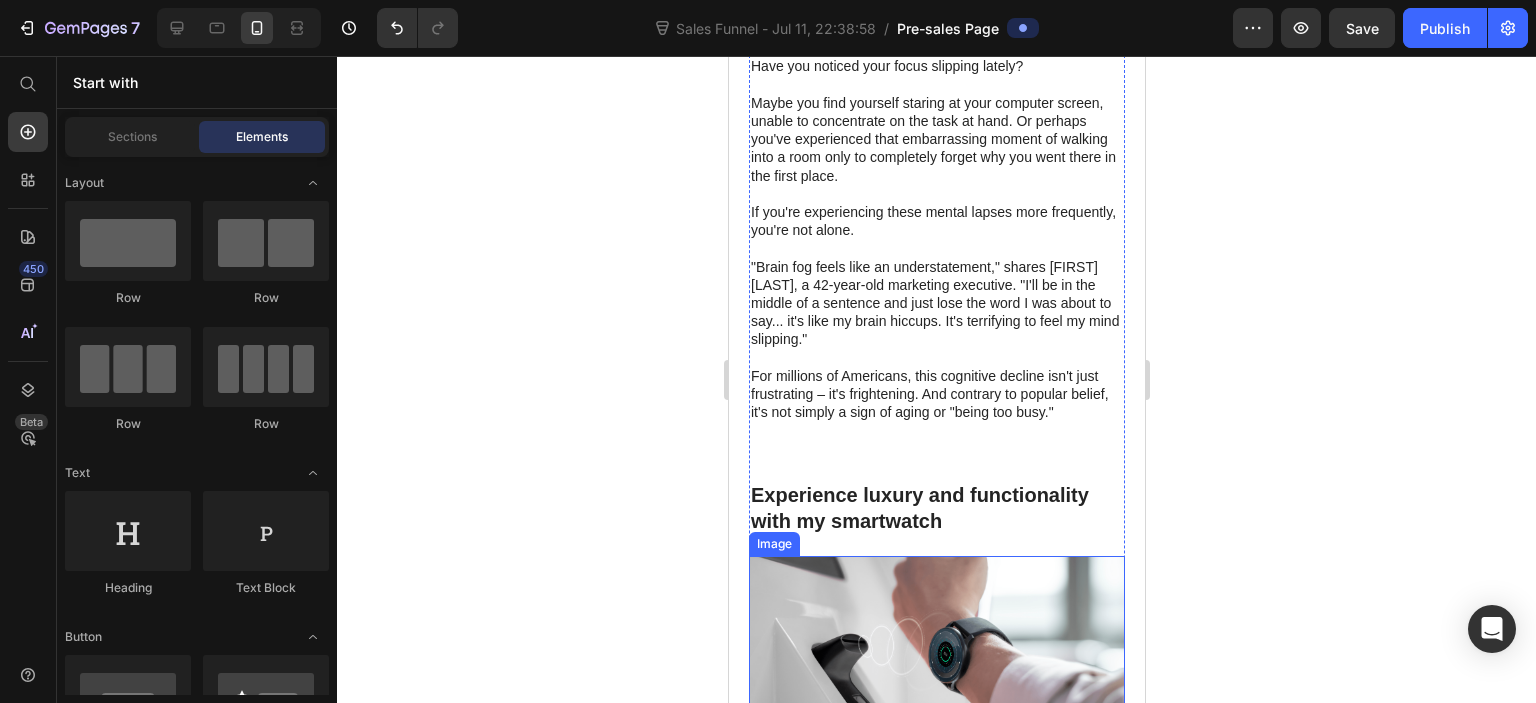 click on "Experience luxury and functionality with my smartwatch" at bounding box center [936, 508] 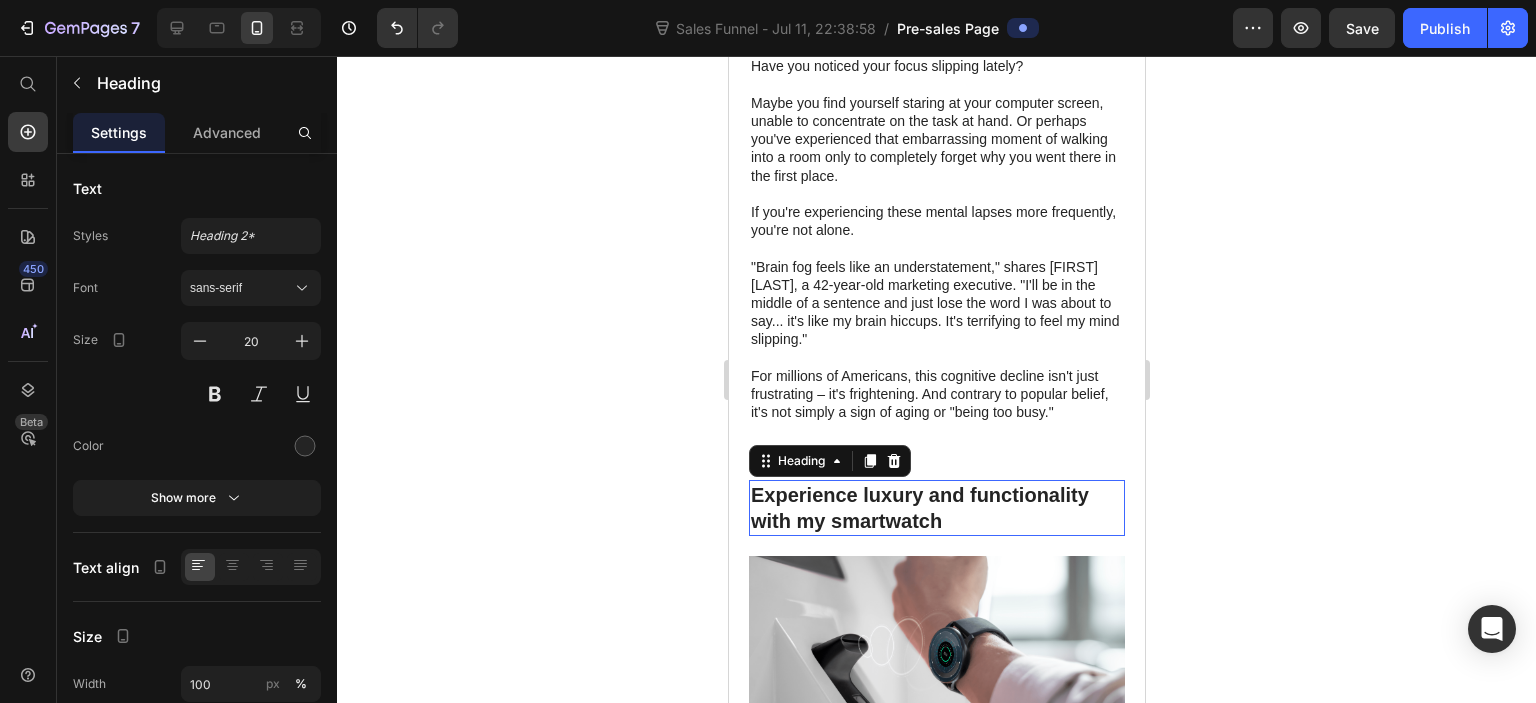 click on "Experience luxury and functionality with my smartwatch" at bounding box center [936, 508] 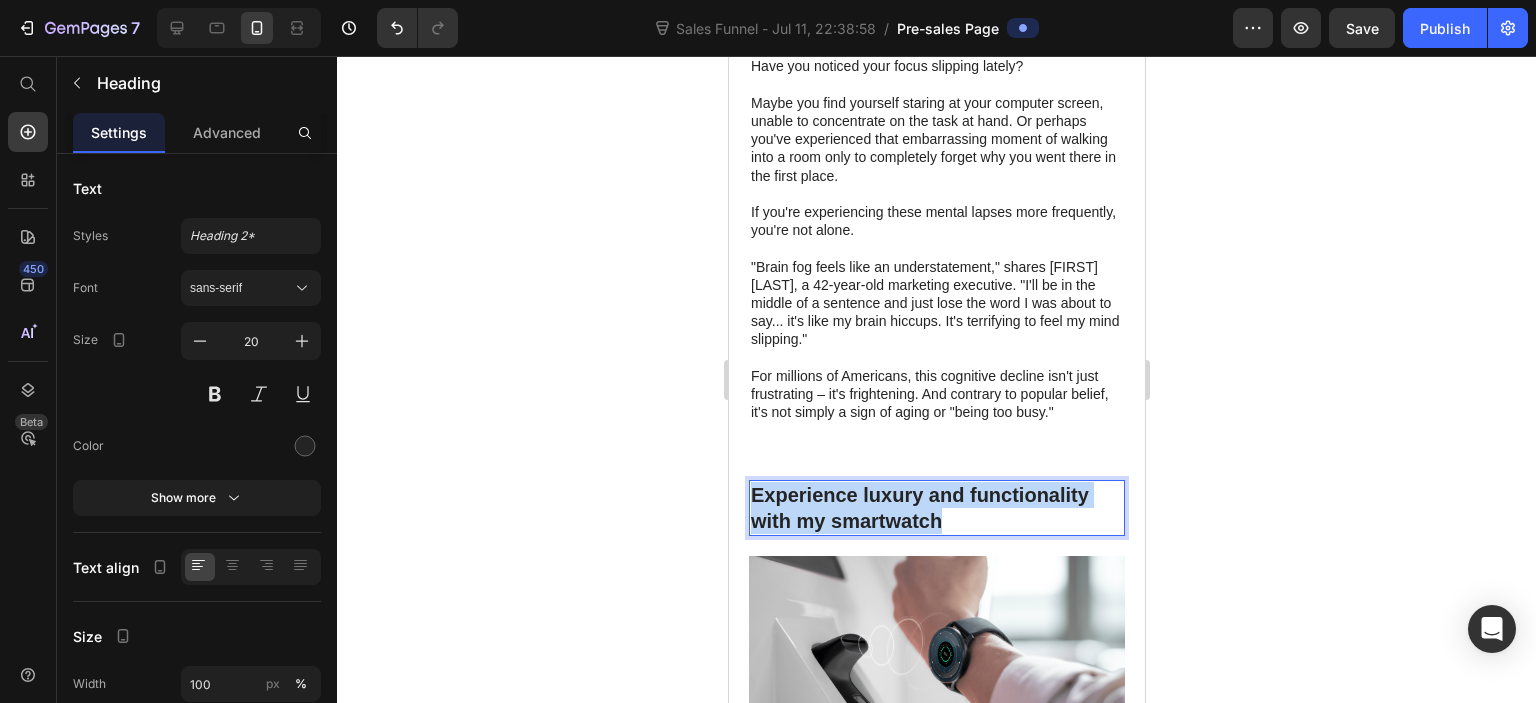click on "Experience luxury and functionality with my smartwatch" at bounding box center (936, 508) 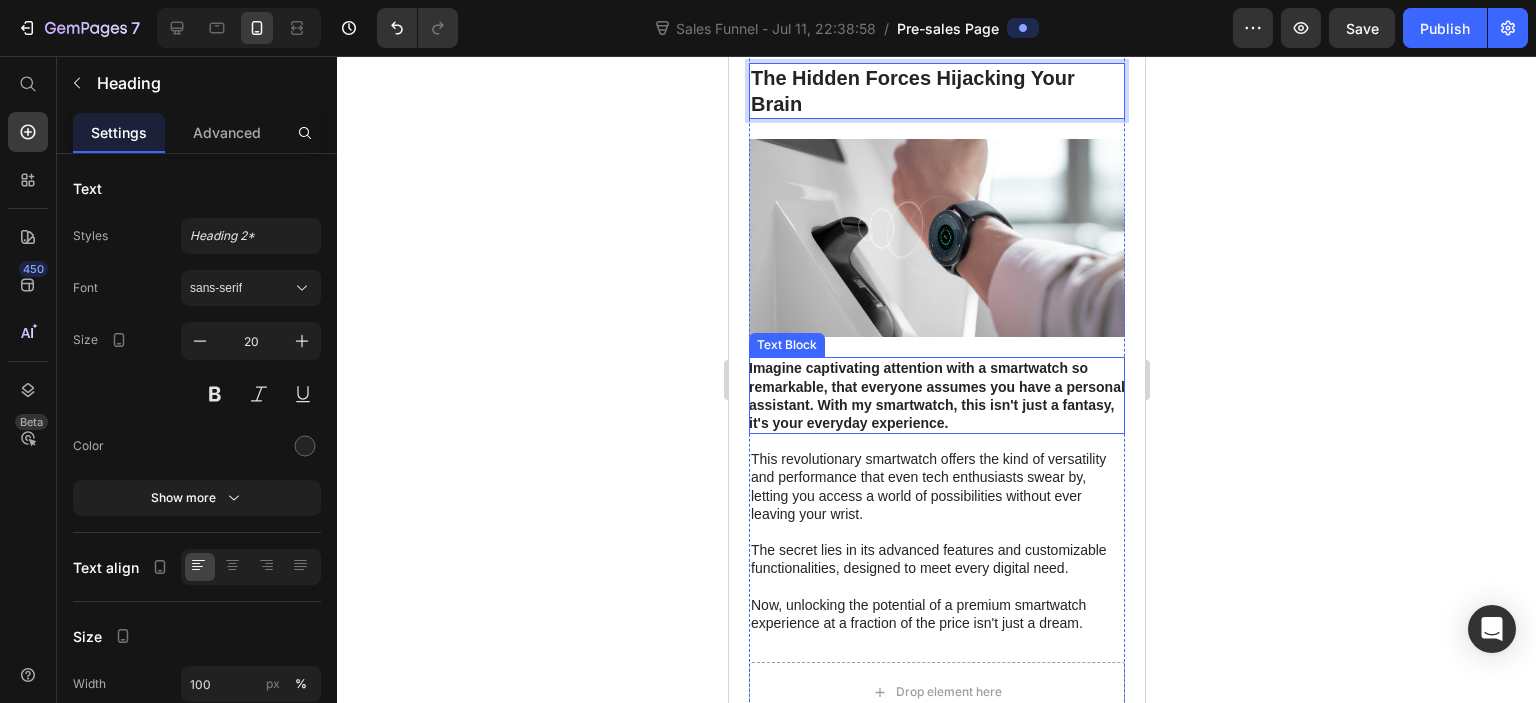scroll, scrollTop: 1000, scrollLeft: 0, axis: vertical 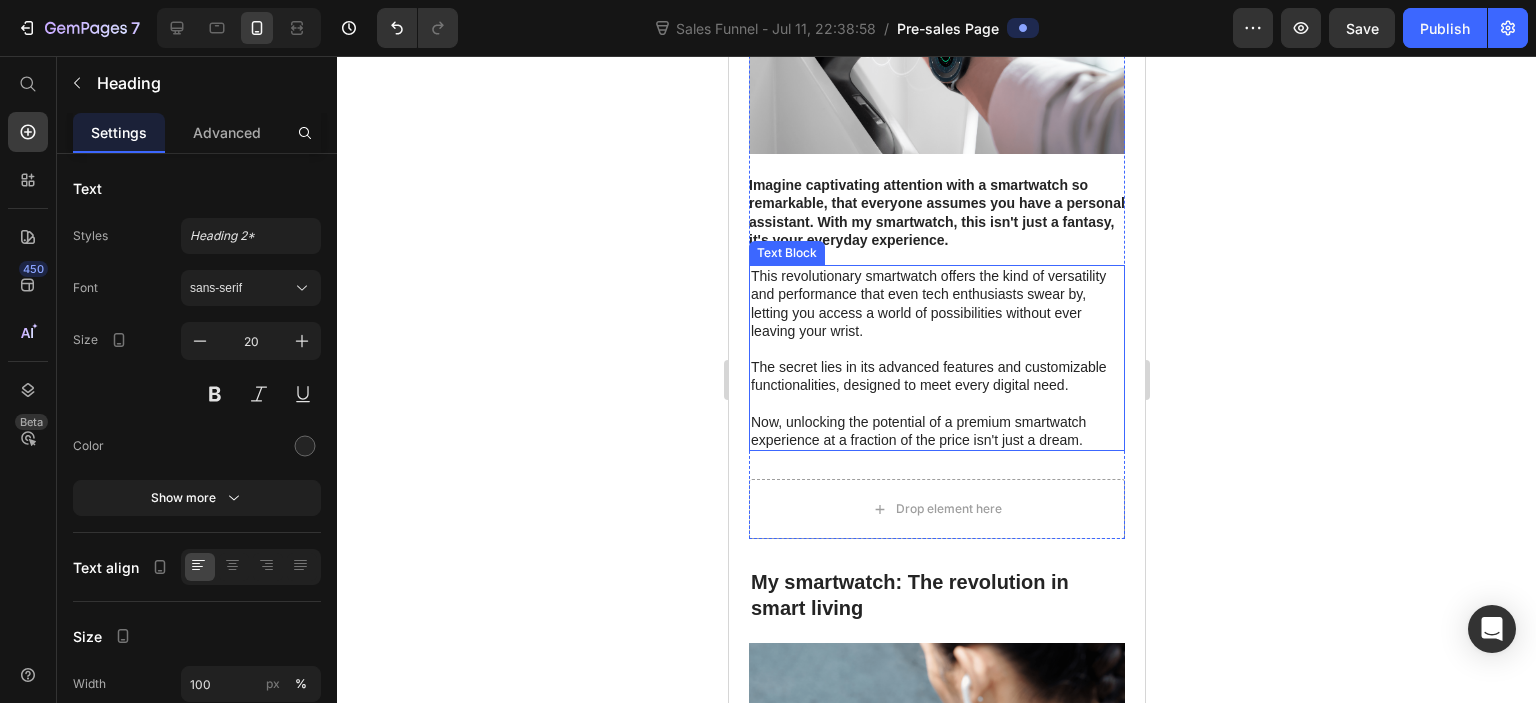 click on "The secret lies in its advanced features and customizable functionalities, designed to meet every digital need." at bounding box center [936, 376] 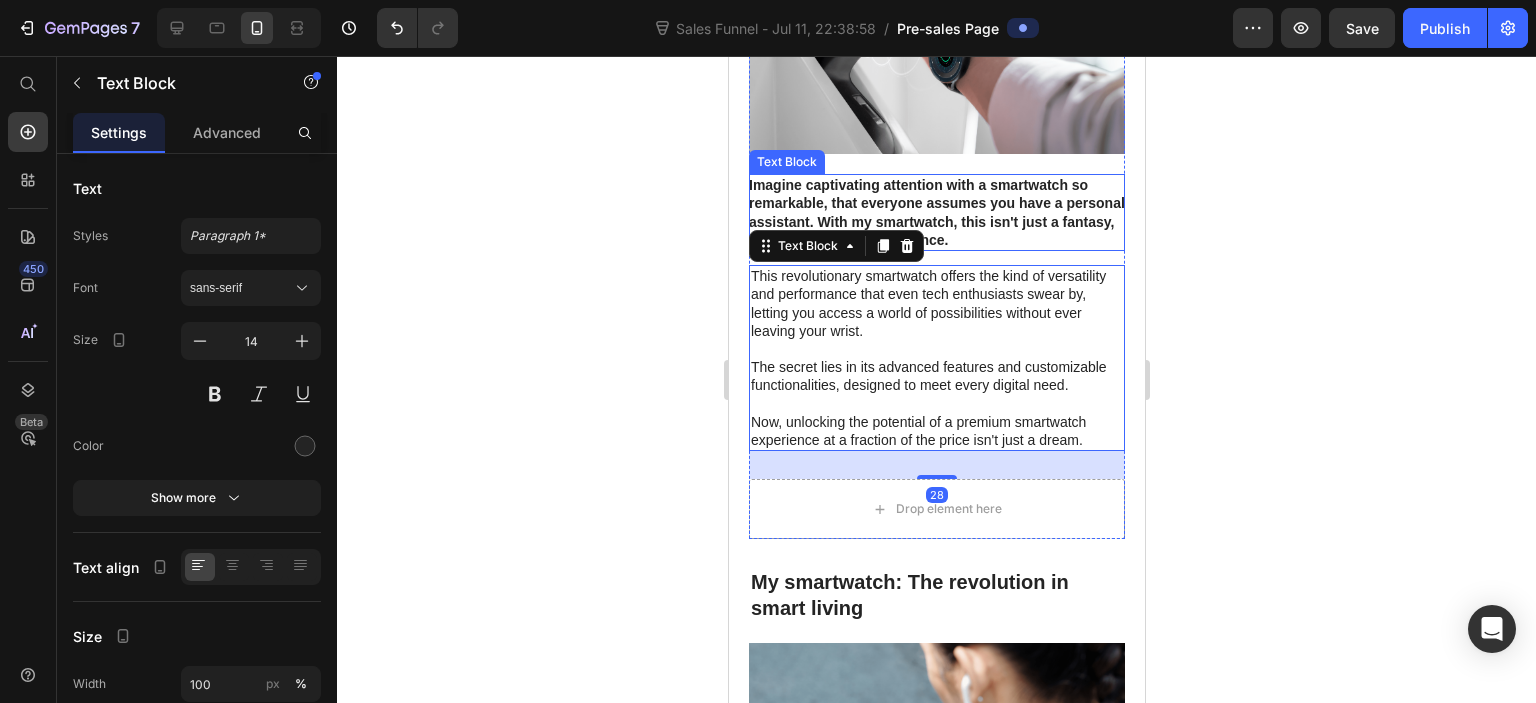 click on "Imagine captivating attention with a smartwatch so remarkable, that everyone assumes you have a personal assistant. With my smartwatch, this isn't just a fantasy, it's your everyday experience." at bounding box center (936, 212) 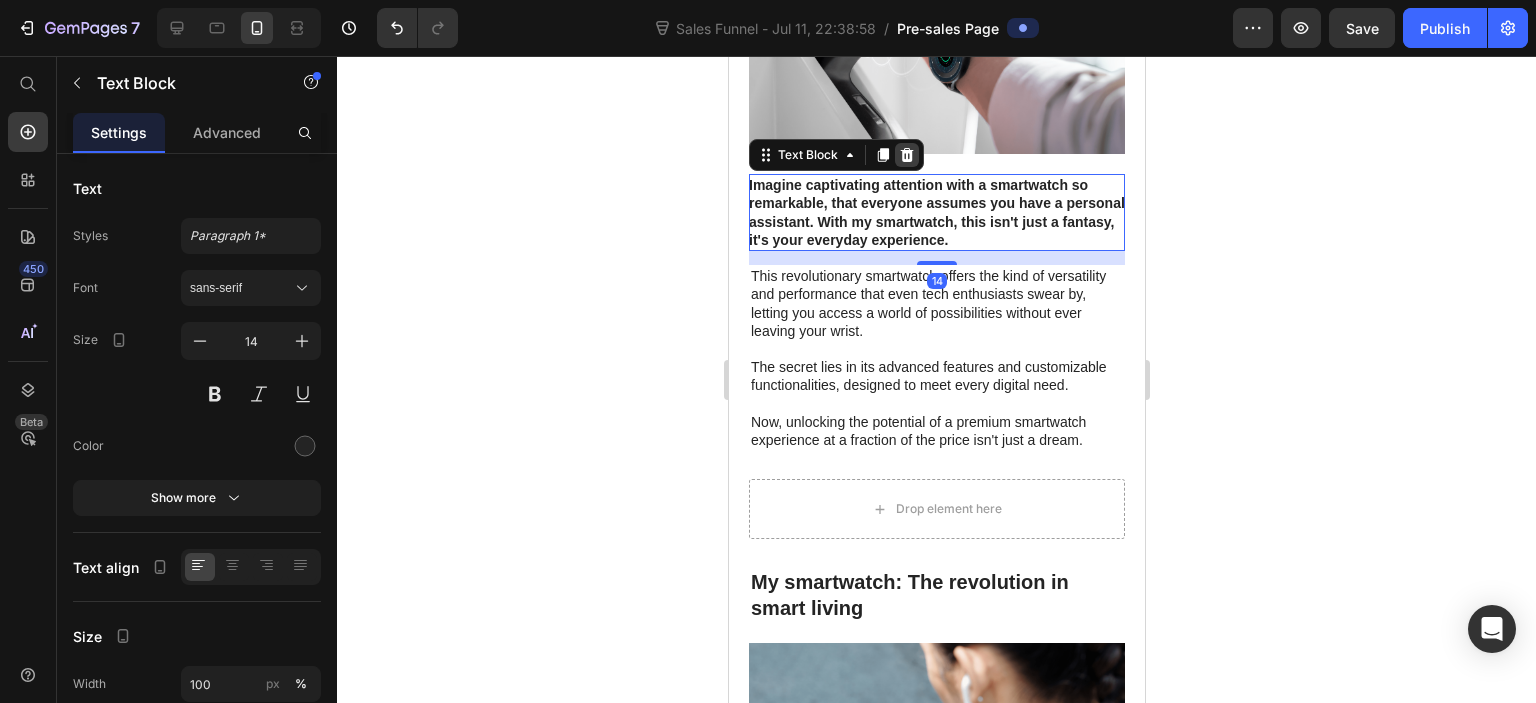 click 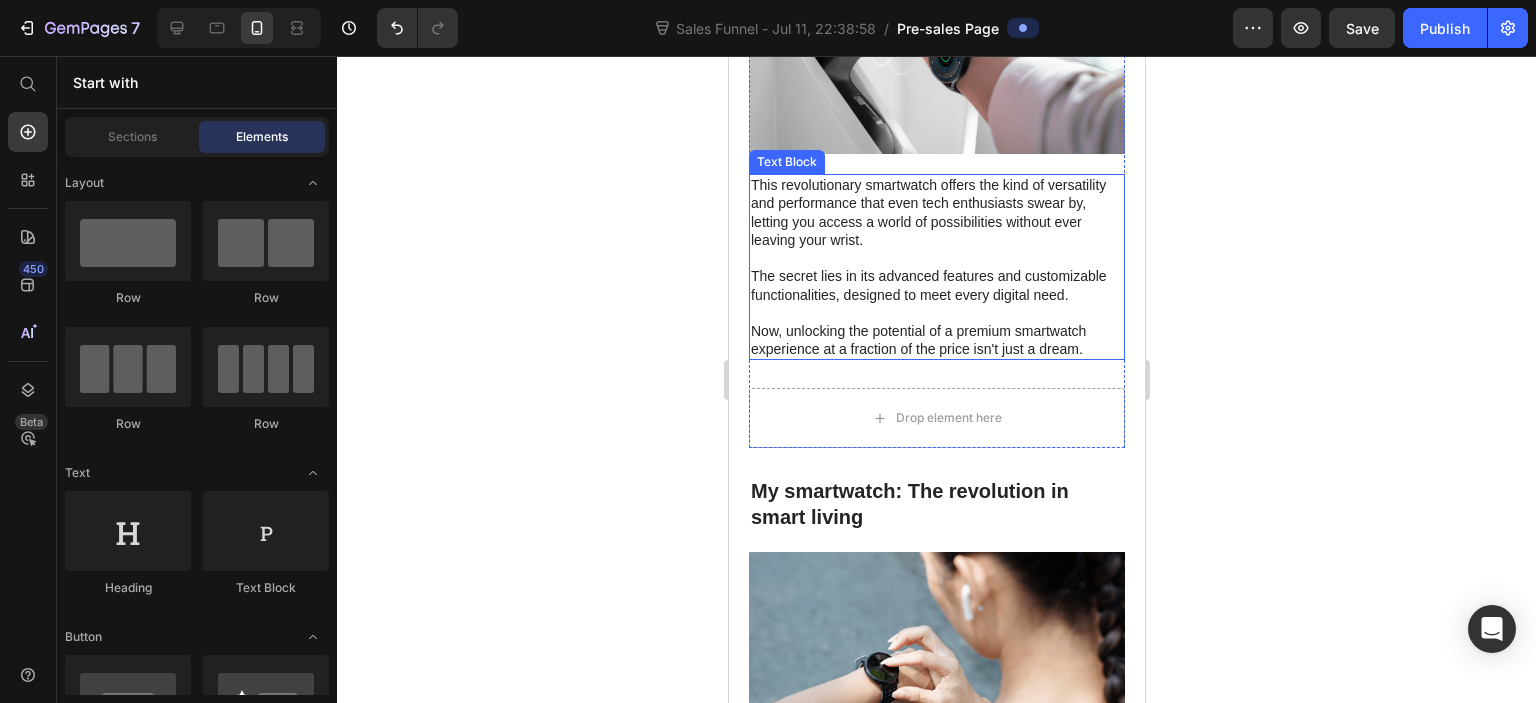 click at bounding box center (936, 258) 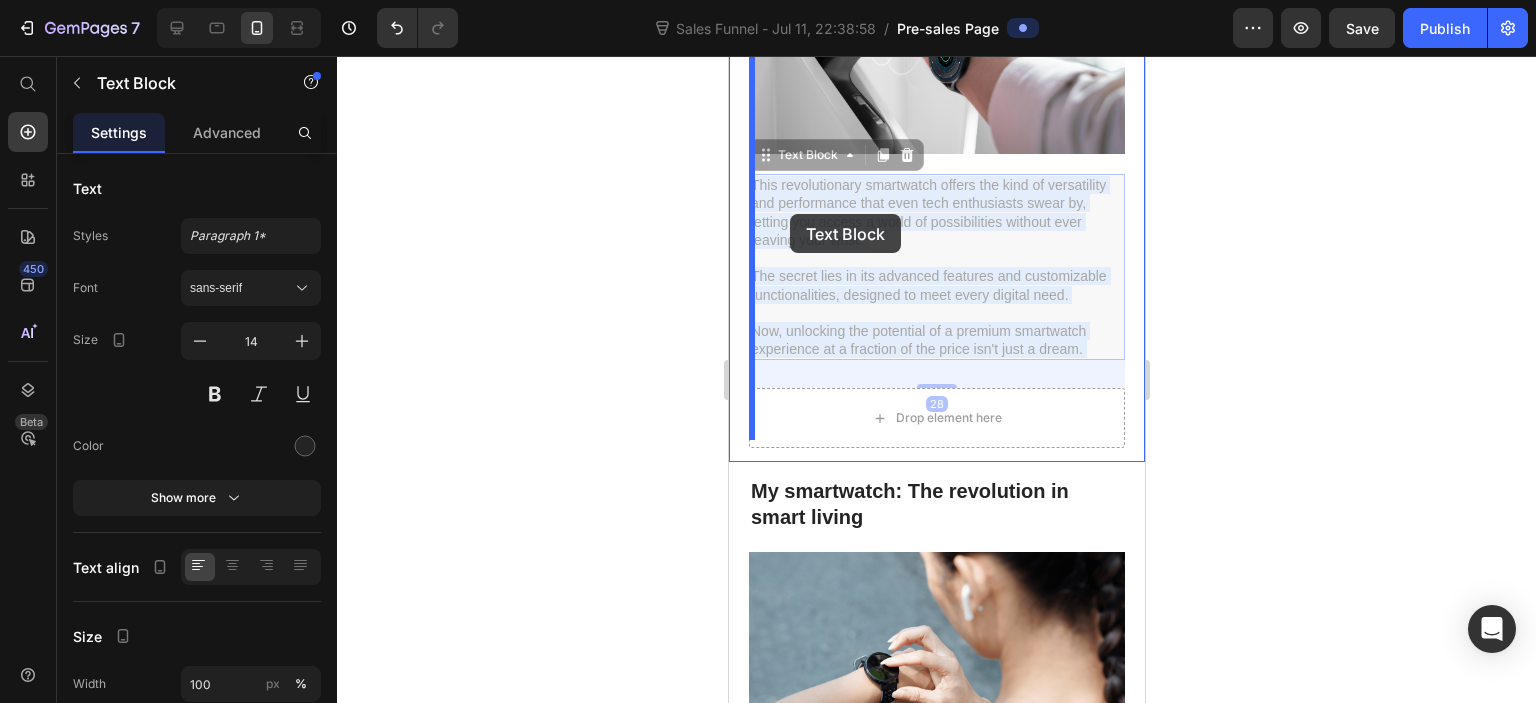 drag, startPoint x: 1083, startPoint y: 338, endPoint x: 856, endPoint y: 259, distance: 240.35391 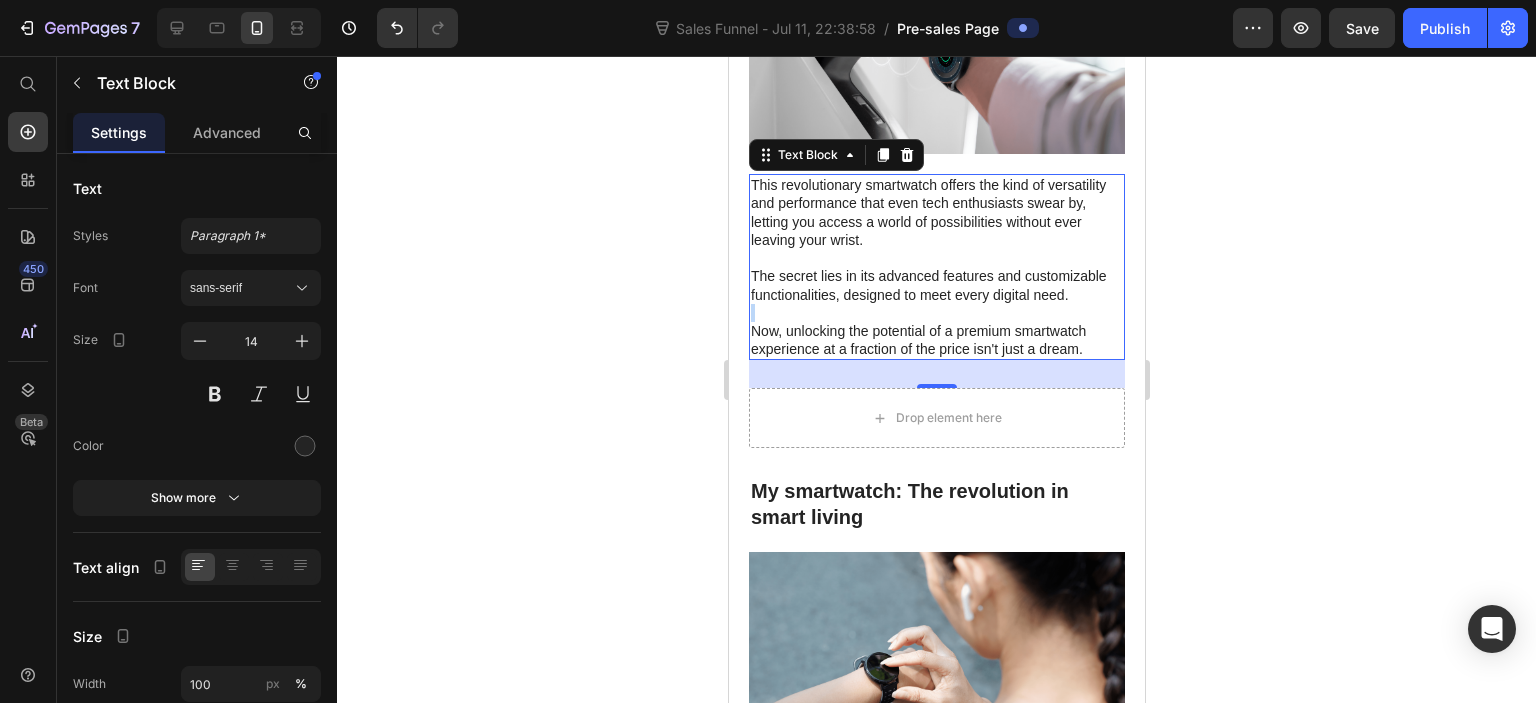 click at bounding box center (936, 313) 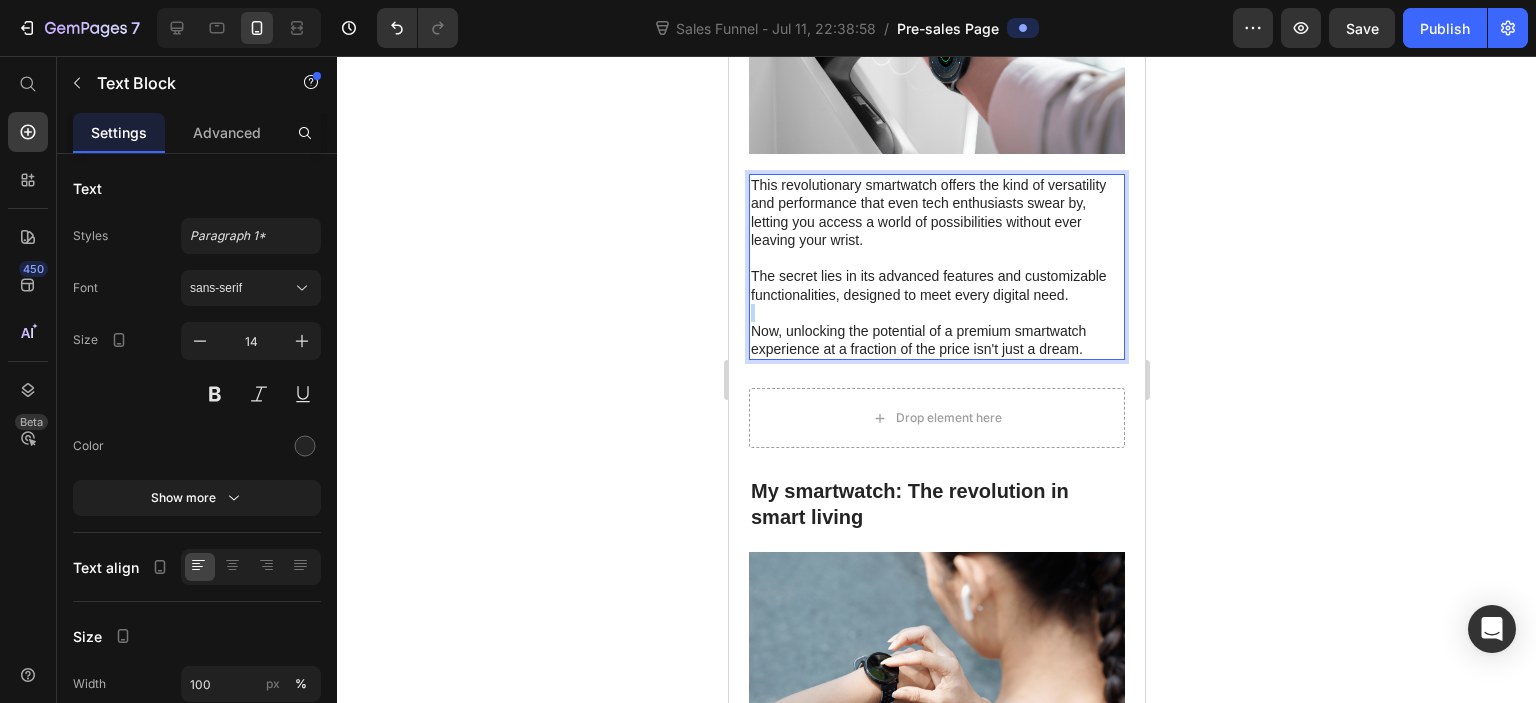 click at bounding box center (936, 313) 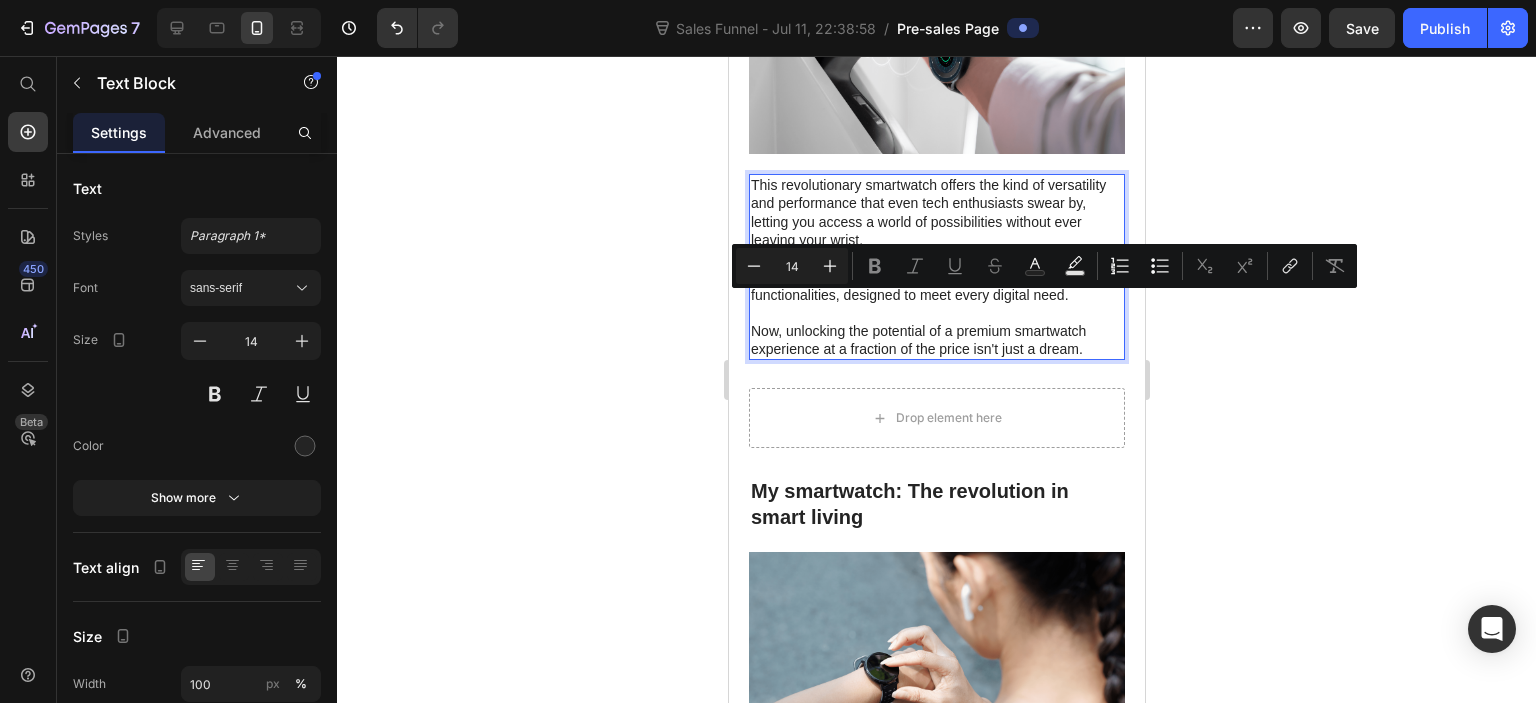 click on "Now, unlocking the potential of a premium smartwatch experience at a fraction of the price isn't just a dream." at bounding box center (936, 340) 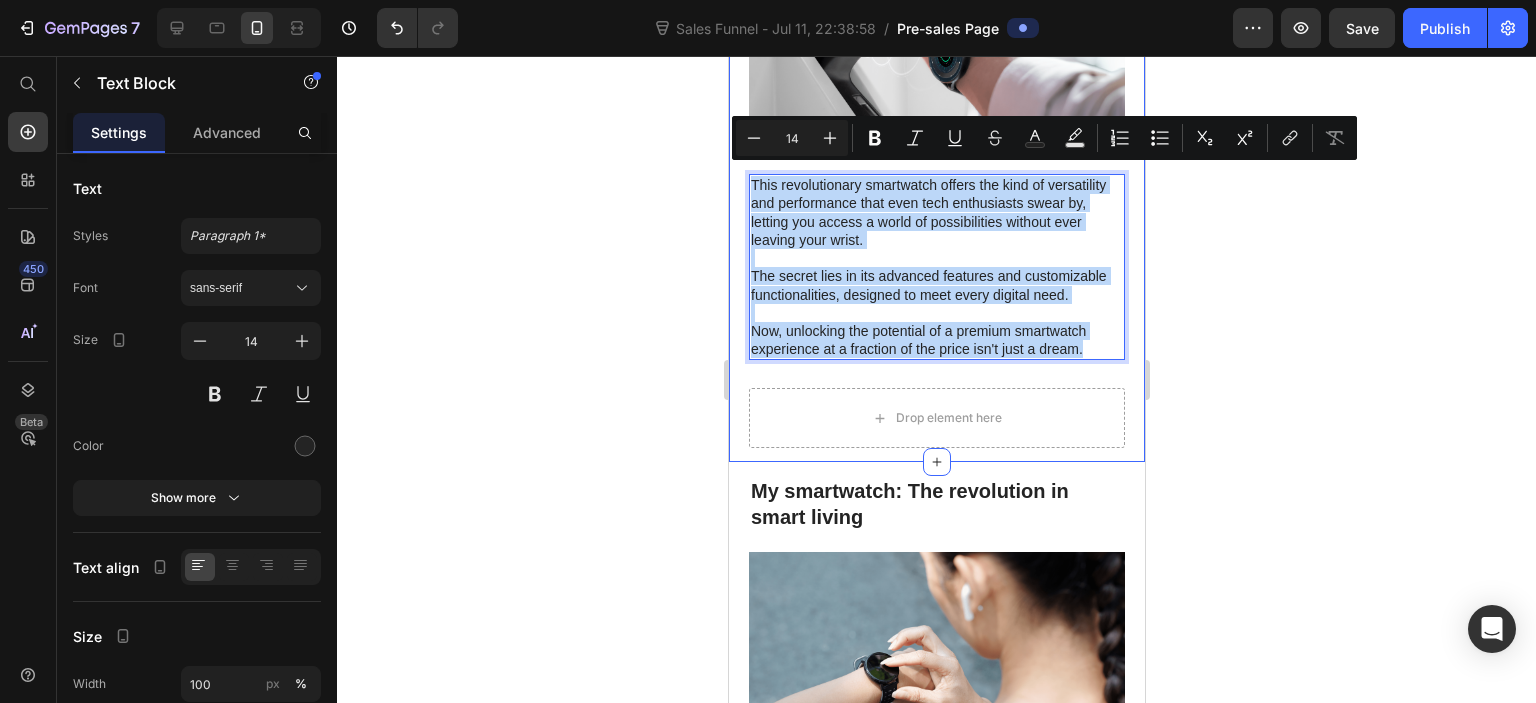 drag, startPoint x: 1083, startPoint y: 335, endPoint x: 743, endPoint y: 171, distance: 377.48642 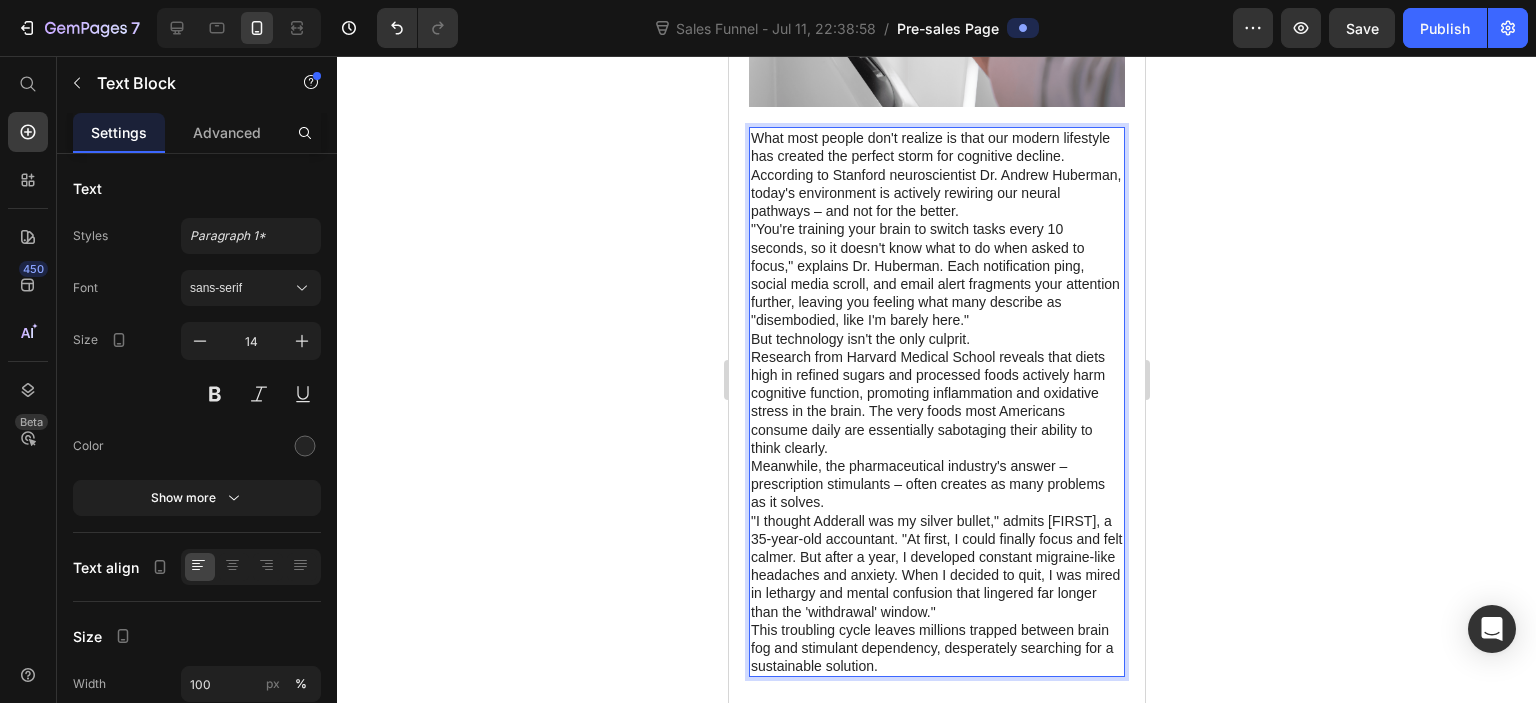 scroll, scrollTop: 1048, scrollLeft: 0, axis: vertical 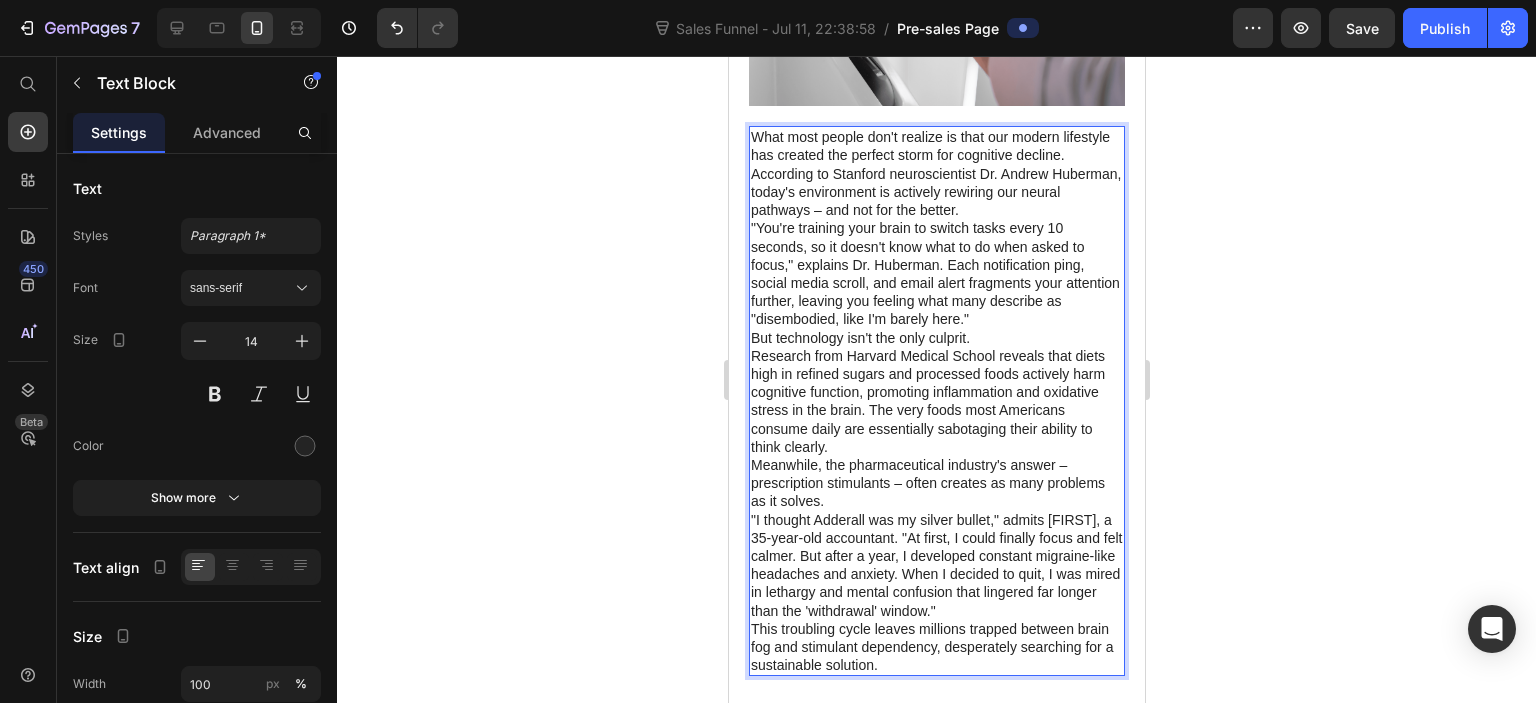 click on "What most people don't realize is that our modern lifestyle has created the perfect storm for cognitive decline." at bounding box center [936, 146] 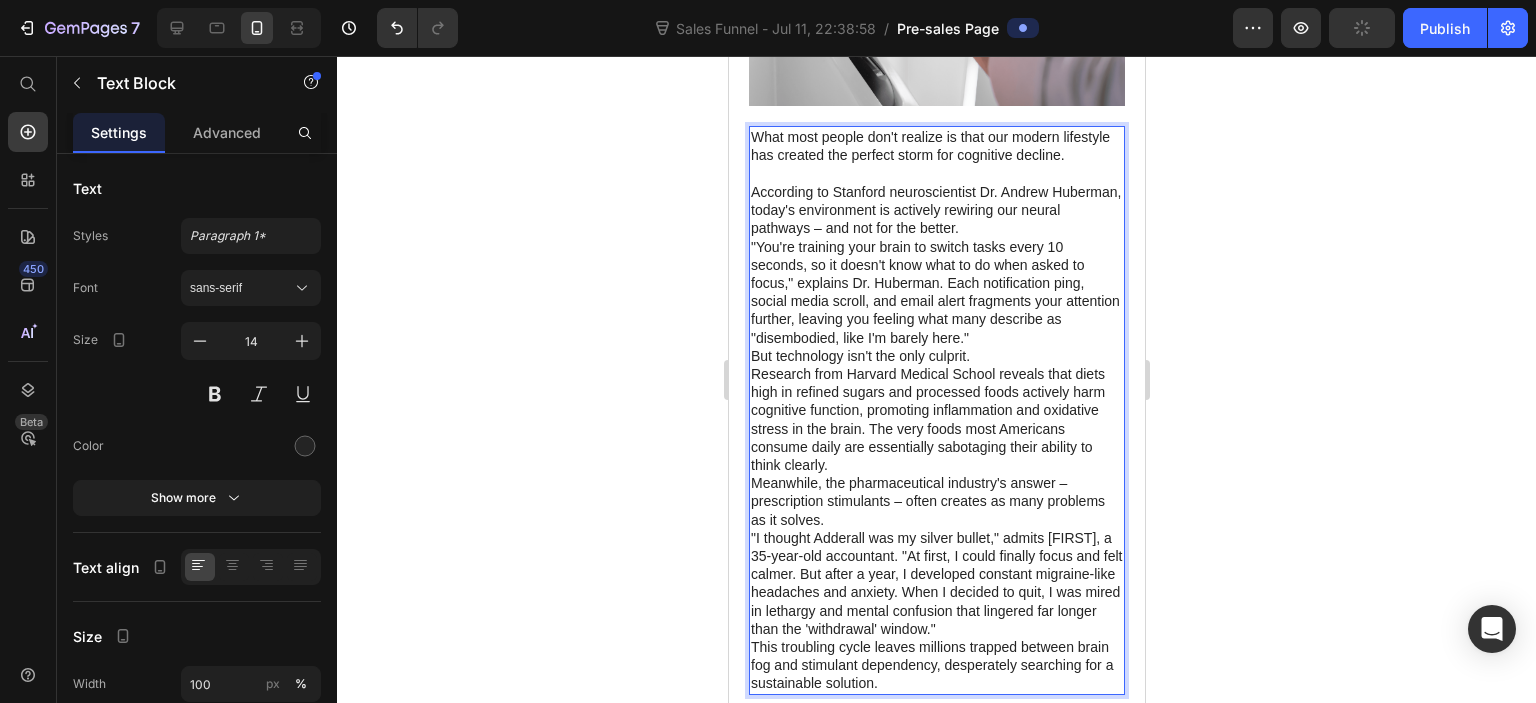 click on "But technology isn't the only culprit." at bounding box center (936, 356) 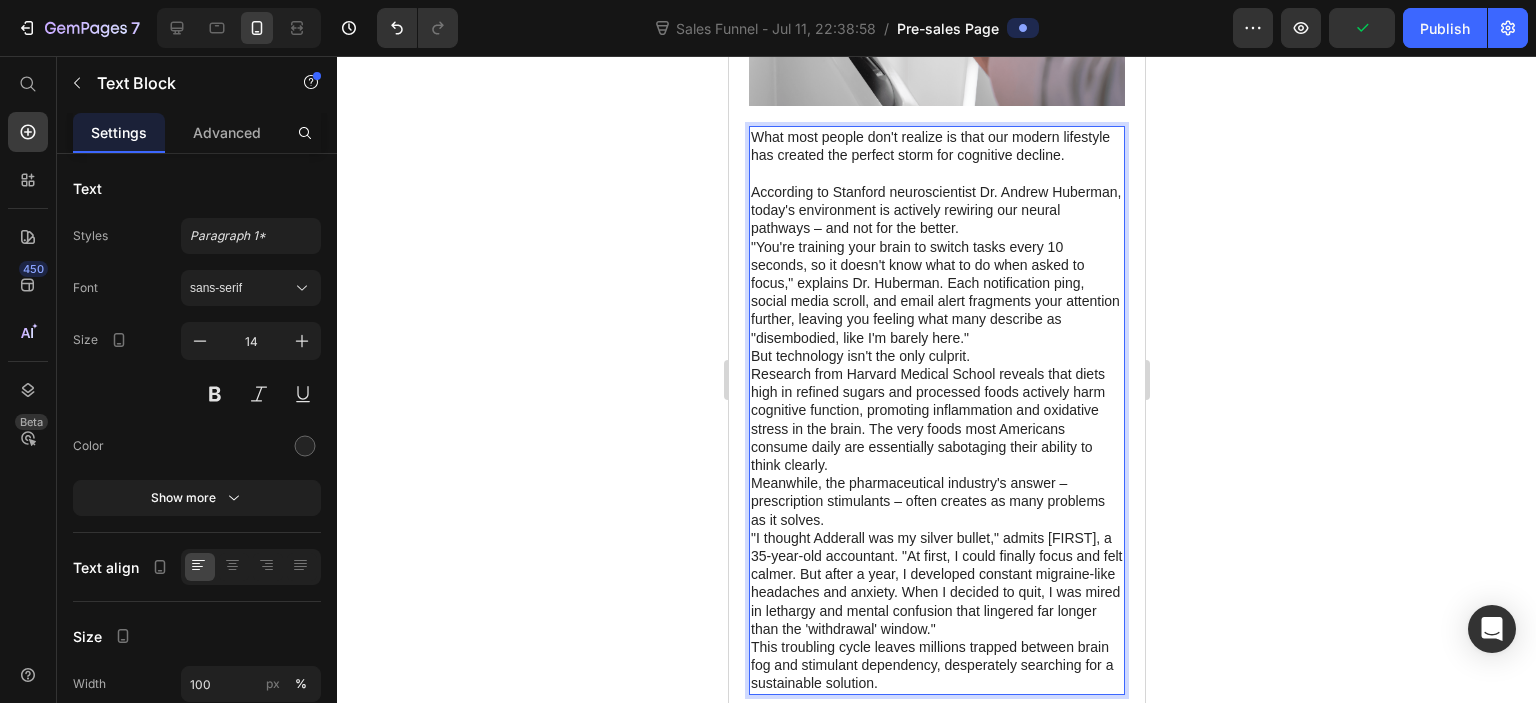 click on ""You're training your brain to switch tasks every 10 seconds, so it doesn't know what to do when asked to focus," explains Dr. Huberman. Each notification ping, social media scroll, and email alert fragments your attention further, leaving you feeling what many describe as "disembodied, like I'm barely here."" at bounding box center [936, 292] 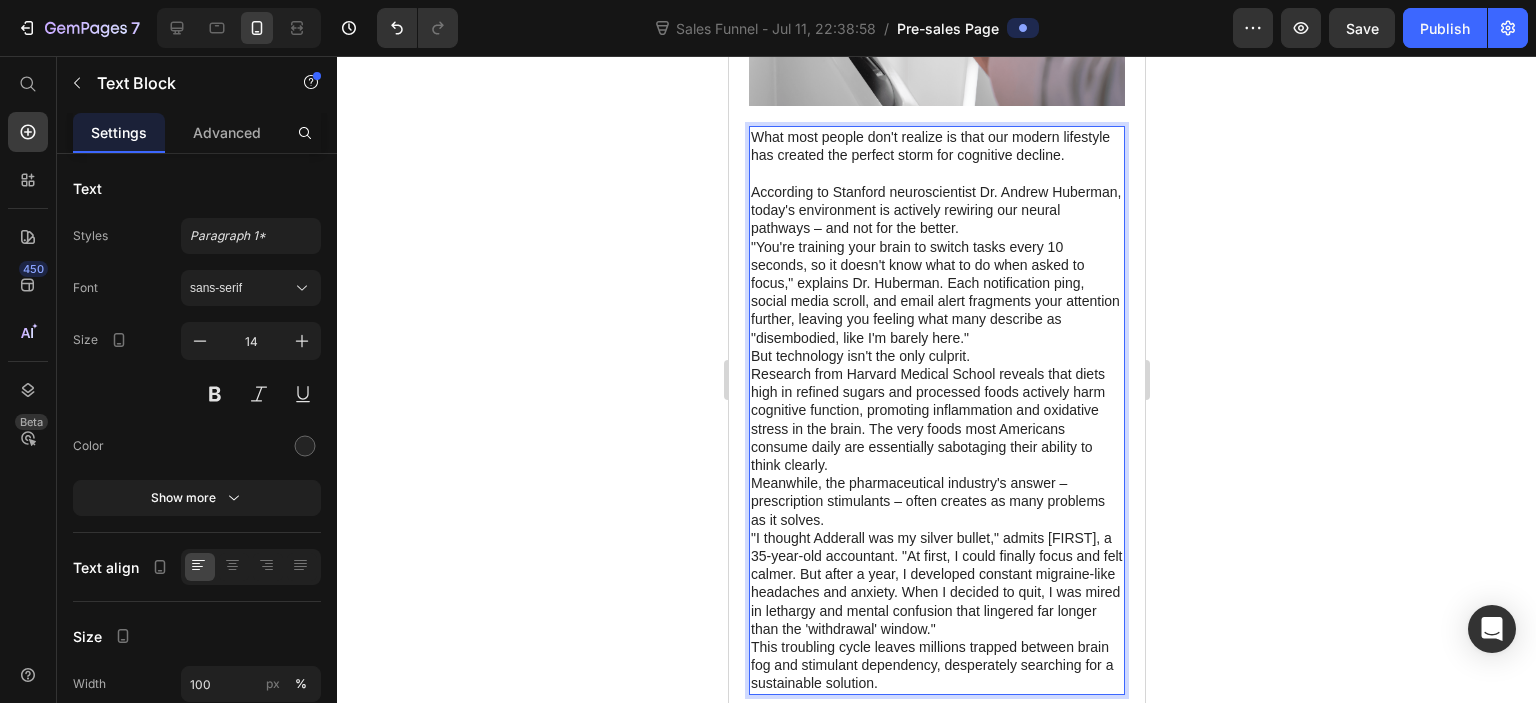click on ""You're training your brain to switch tasks every 10 seconds, so it doesn't know what to do when asked to focus," explains Dr. Huberman. Each notification ping, social media scroll, and email alert fragments your attention further, leaving you feeling what many describe as "disembodied, like I'm barely here."" at bounding box center [936, 292] 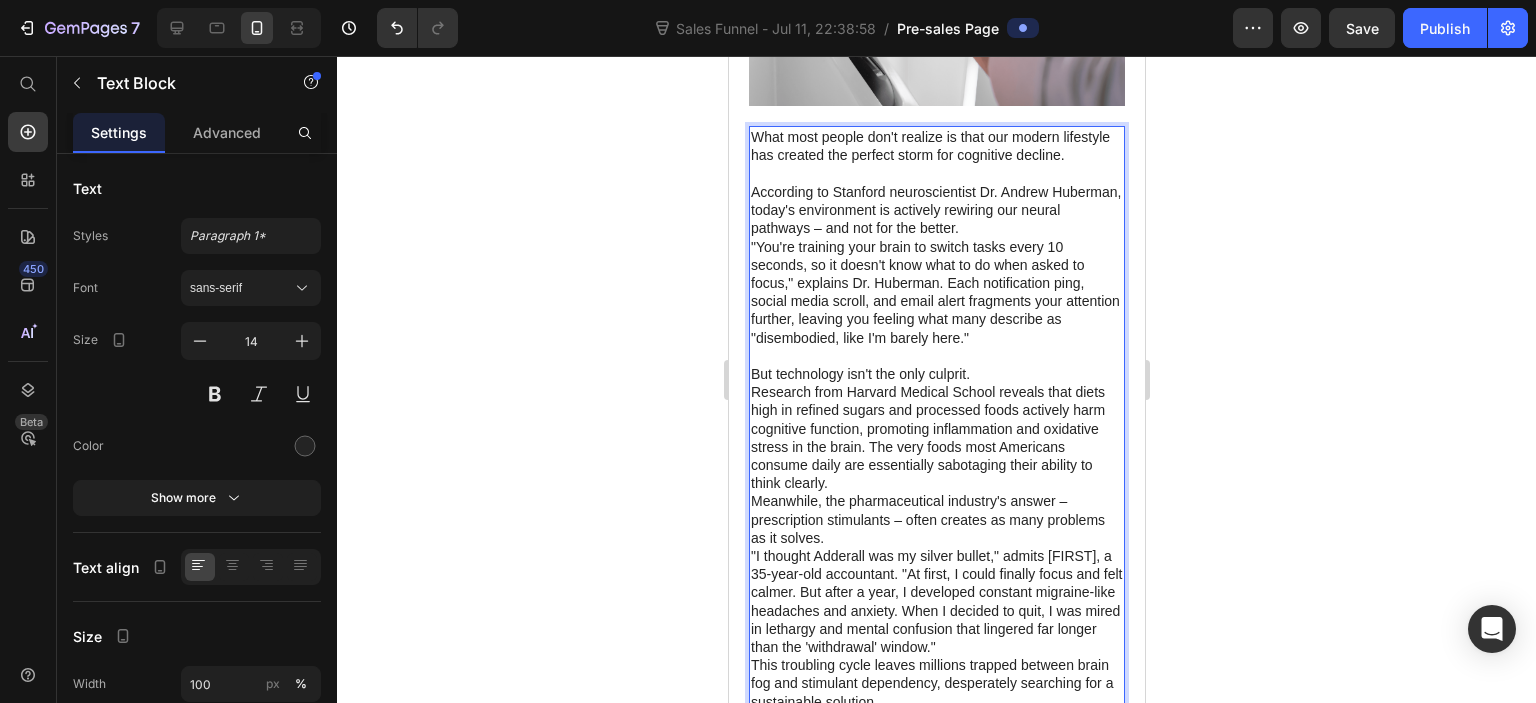 click on "But technology isn't the only culprit." at bounding box center (936, 374) 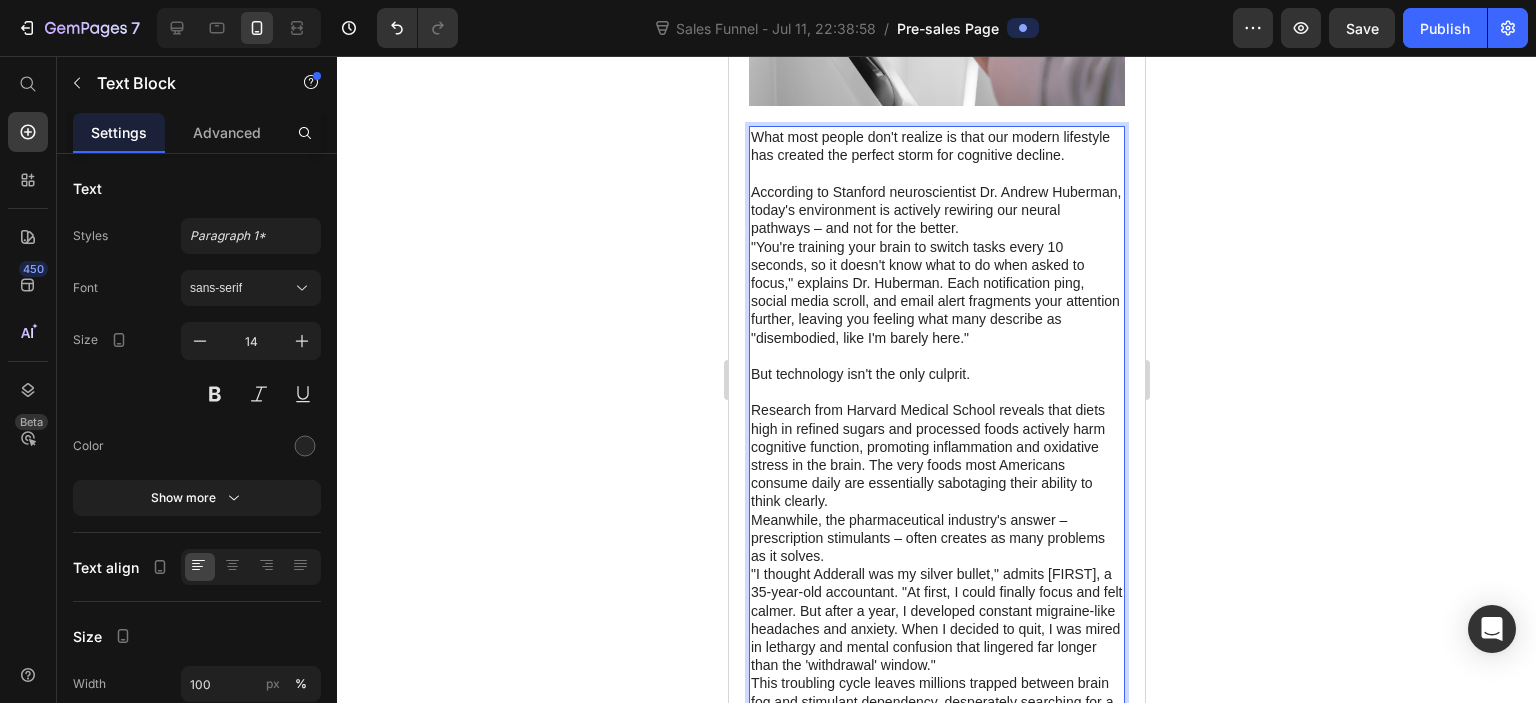 click on "Research from Harvard Medical School reveals that diets high in refined sugars and processed foods actively harm cognitive function, promoting inflammation and oxidative stress in the brain. The very foods most Americans consume daily are essentially sabotaging their ability to think clearly." at bounding box center (936, 455) 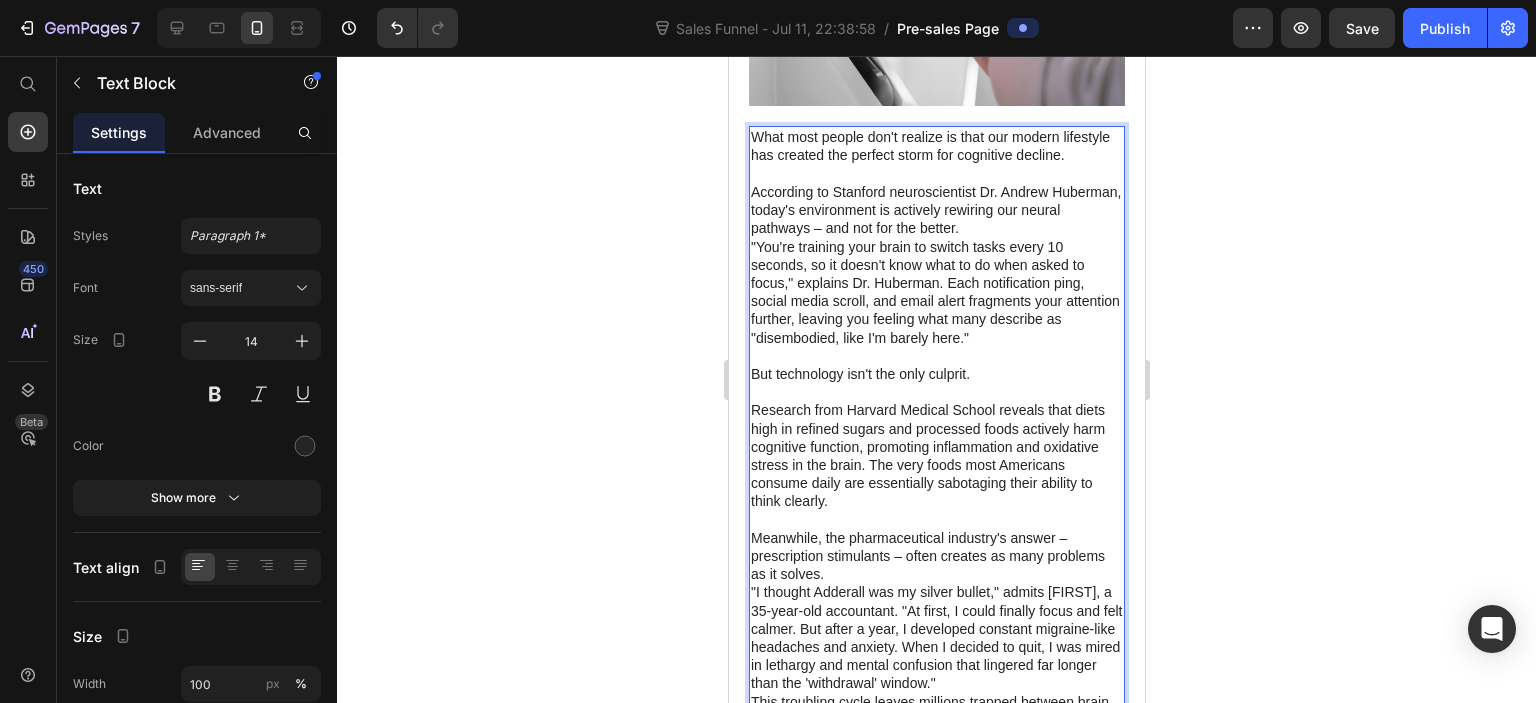 click on "Meanwhile, the pharmaceutical industry's answer – prescription stimulants – often creates as many problems as it solves." at bounding box center (936, 556) 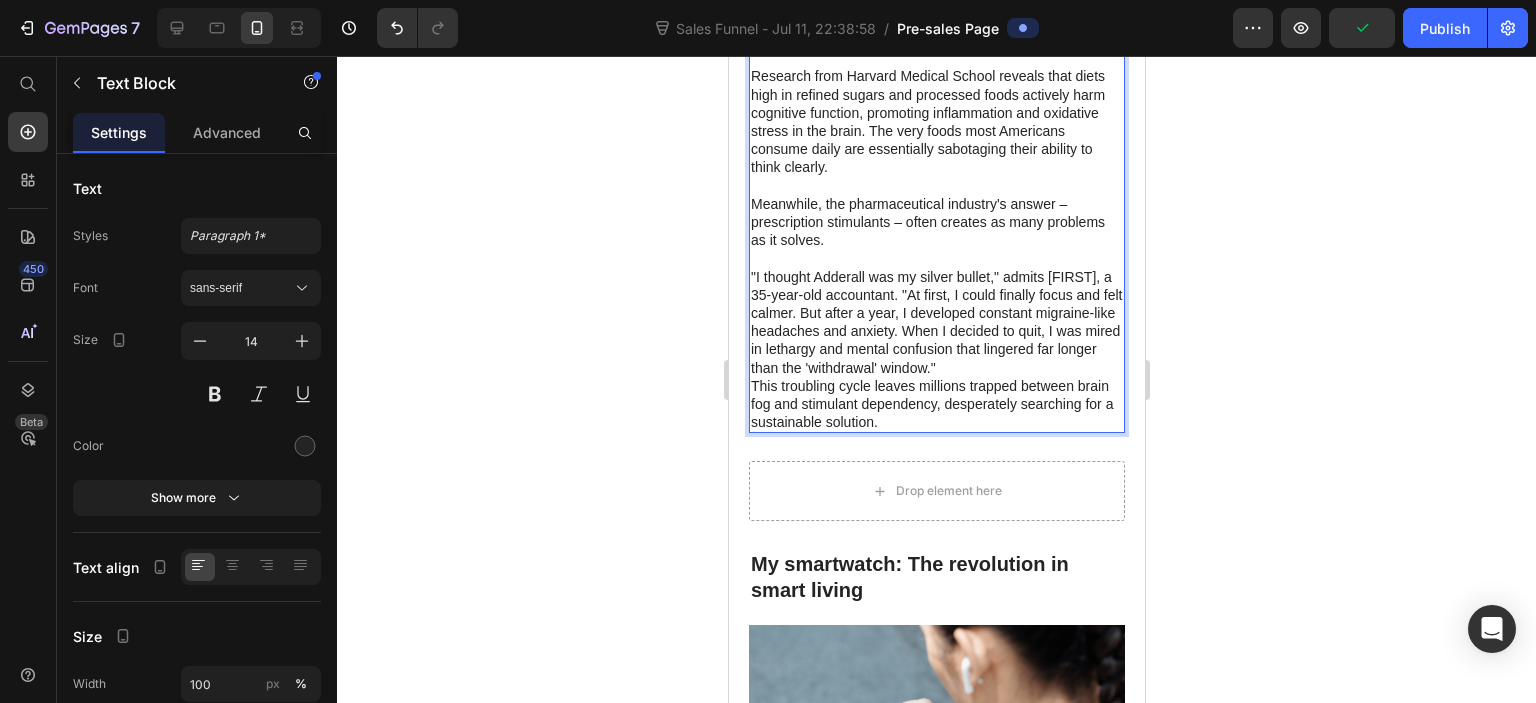 scroll, scrollTop: 1348, scrollLeft: 0, axis: vertical 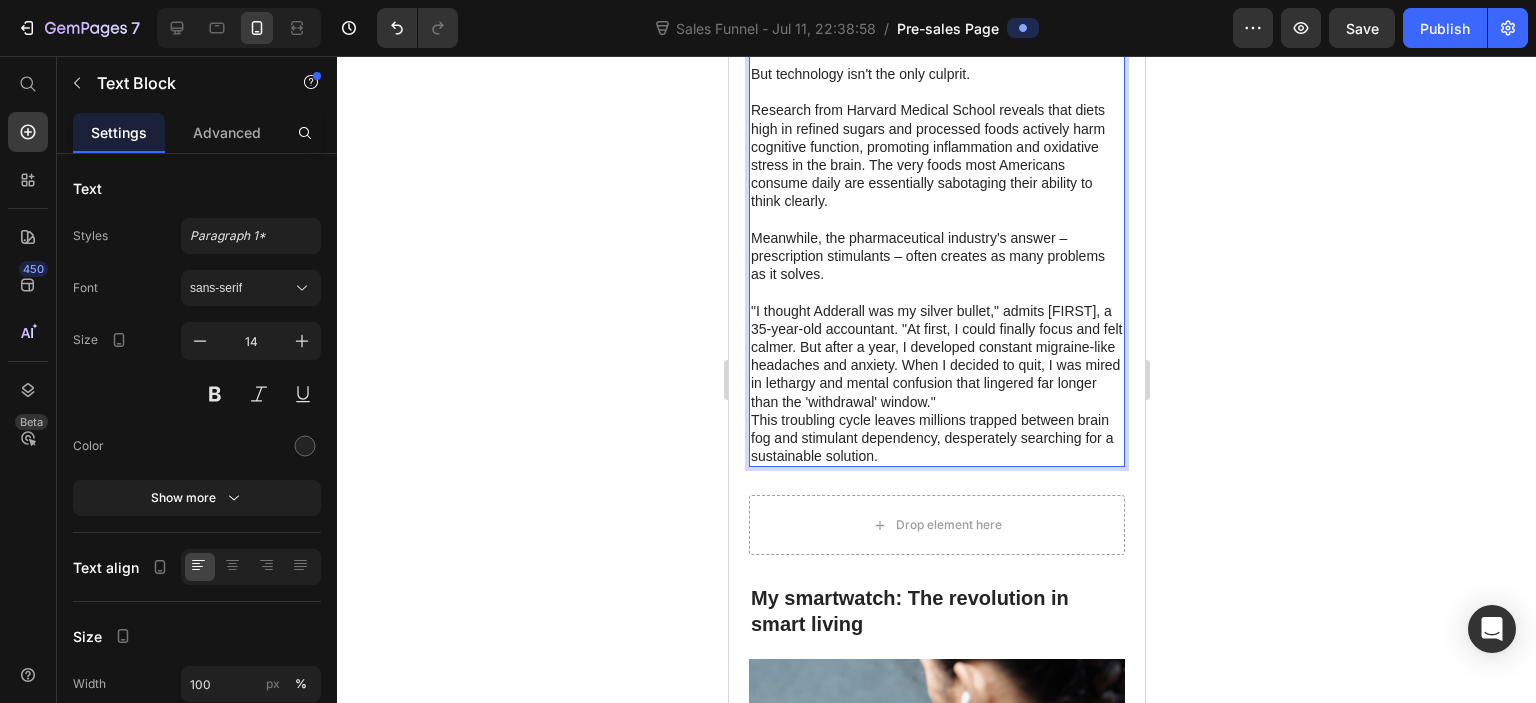 click on ""I thought Adderall was my silver bullet," admits [FIRST], a 35-year-old accountant. "At first, I could finally focus and felt calmer. But after a year, I developed constant migraine-like headaches and anxiety. When I decided to quit, I was mired in lethargy and mental confusion that lingered far longer than the 'withdrawal' window."" at bounding box center (936, 356) 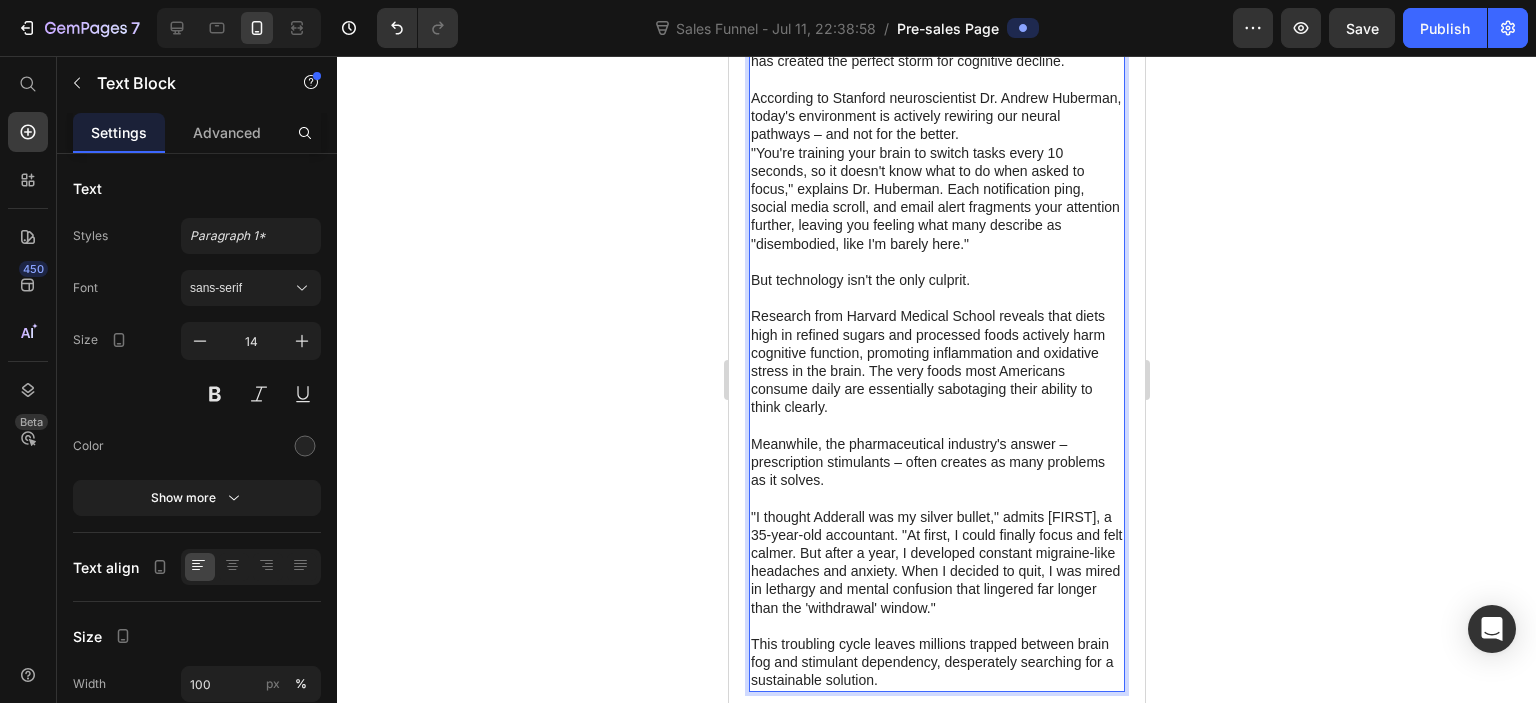 scroll, scrollTop: 1048, scrollLeft: 0, axis: vertical 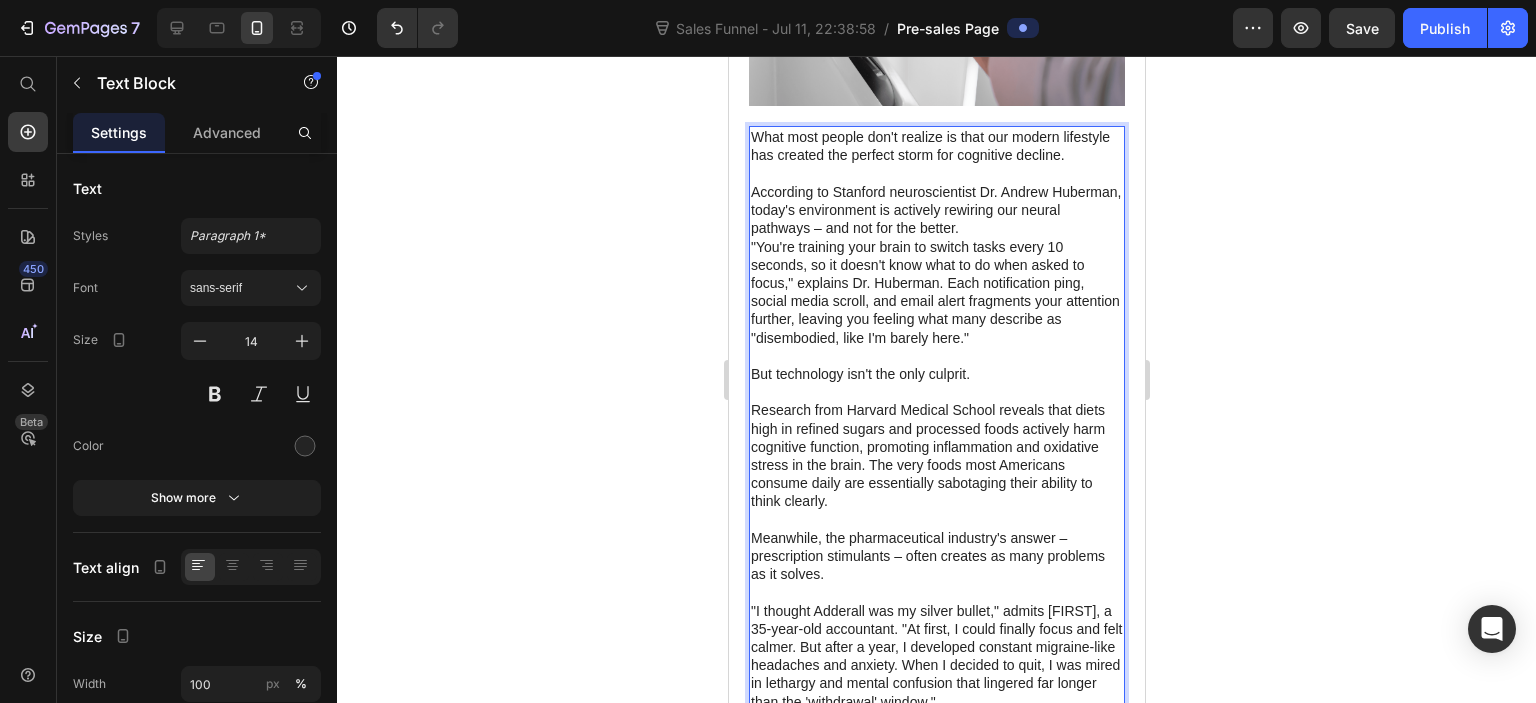 click on "According to Stanford neuroscientist Dr. Andrew Huberman, today's environment is actively rewiring our neural pathways – and not for the better." at bounding box center (936, 210) 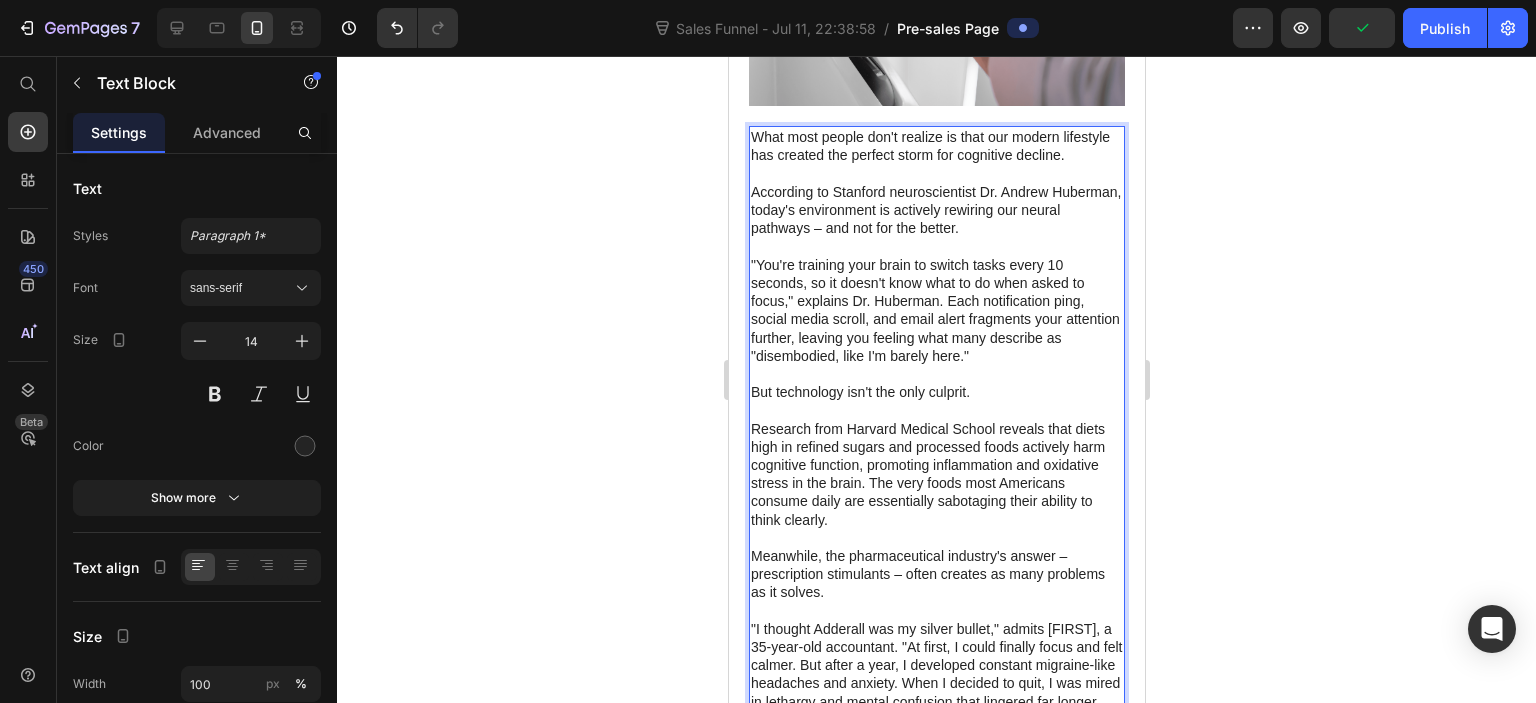 click 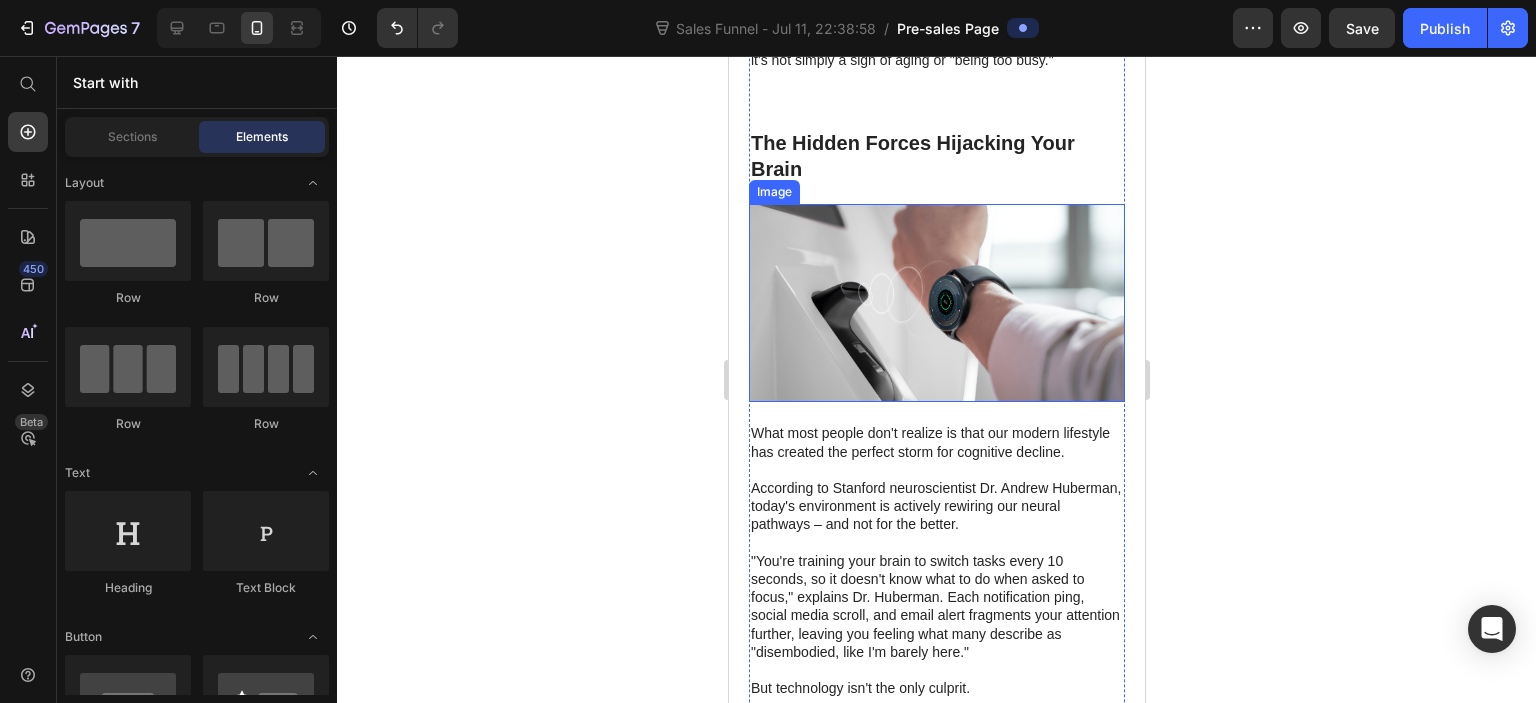 scroll, scrollTop: 748, scrollLeft: 0, axis: vertical 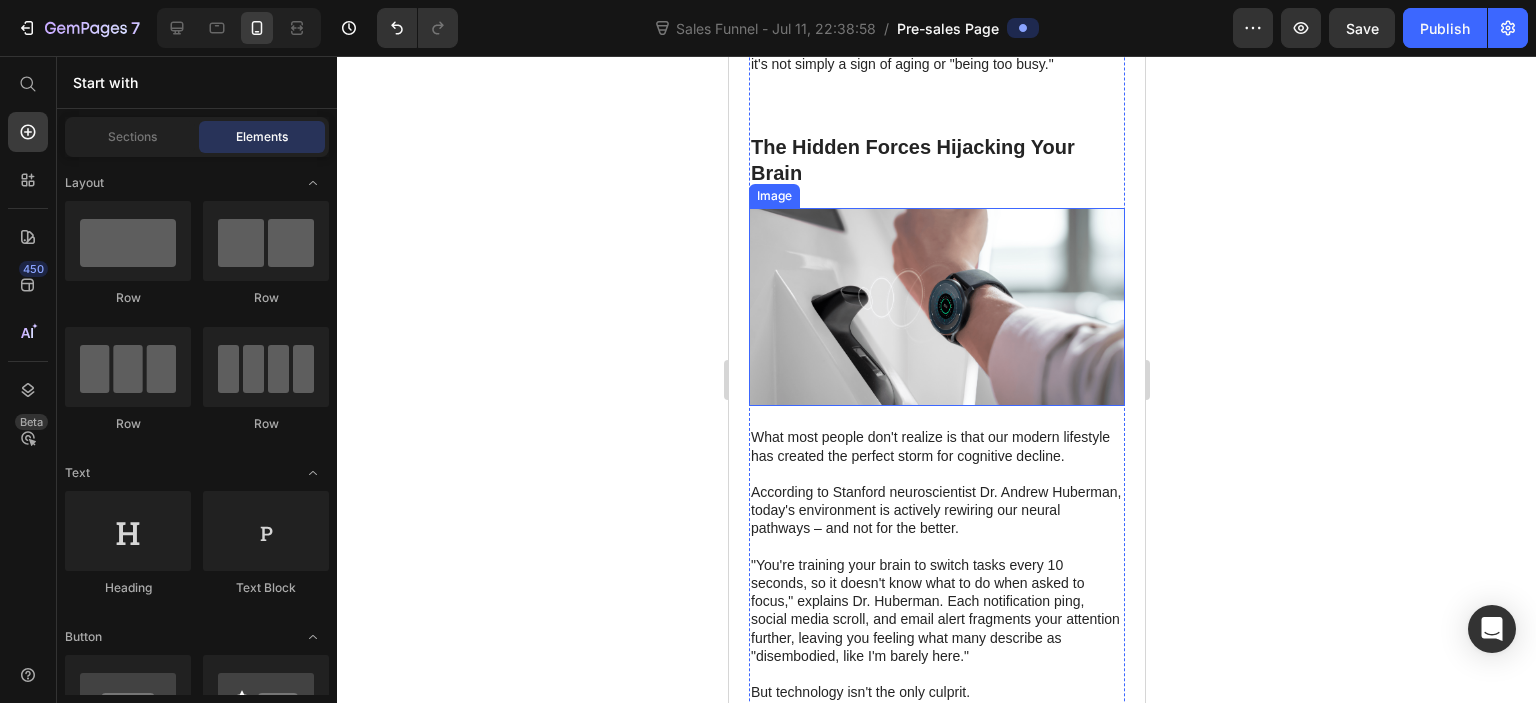 click at bounding box center [936, 307] 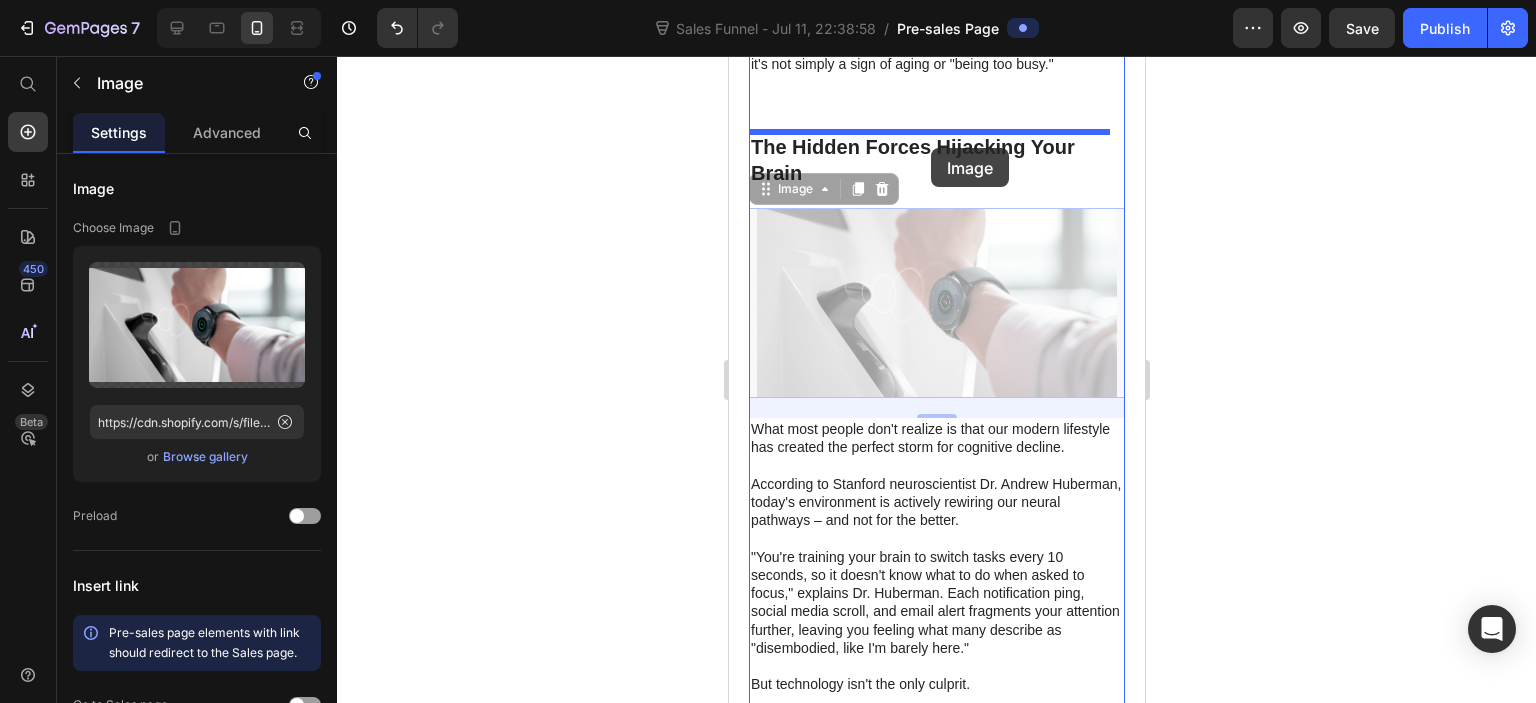 drag, startPoint x: 950, startPoint y: 323, endPoint x: 930, endPoint y: 146, distance: 178.12636 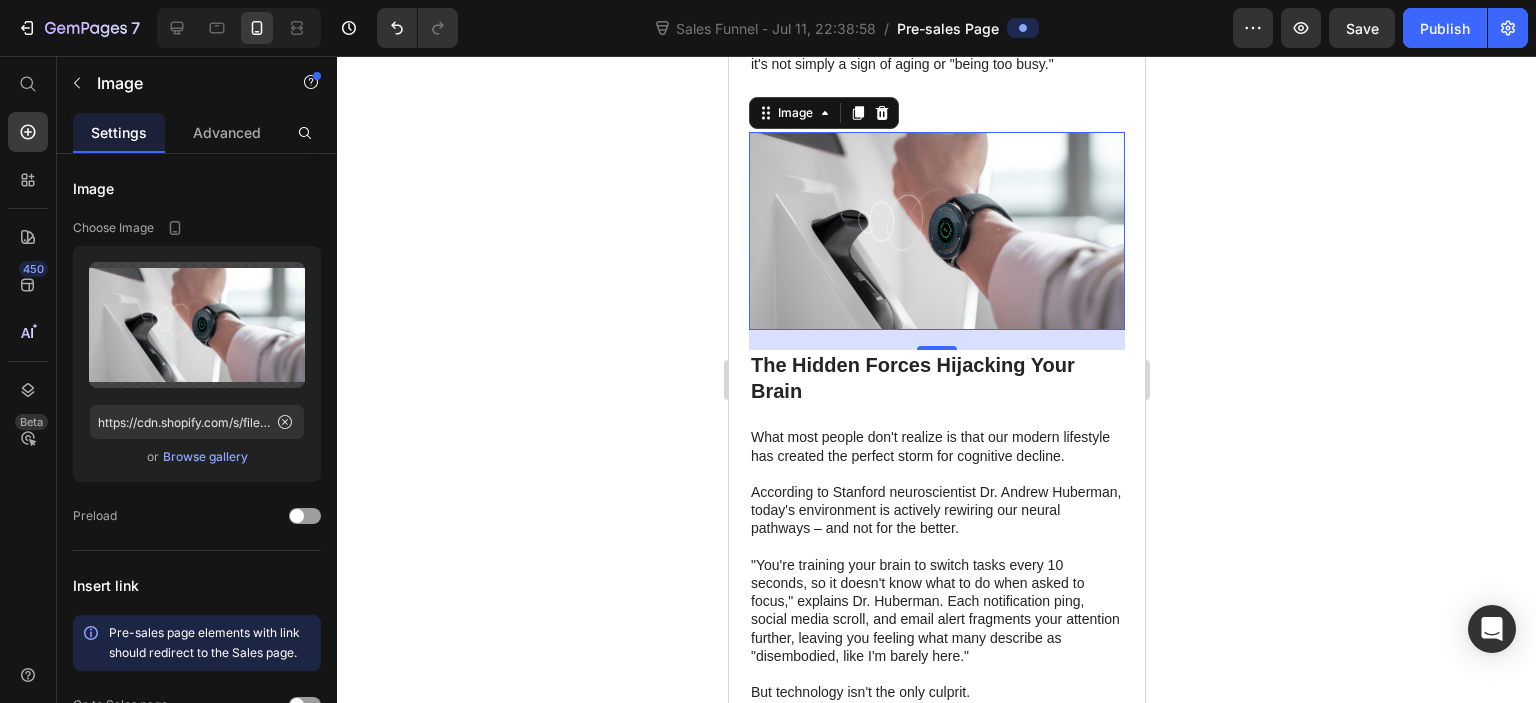 click 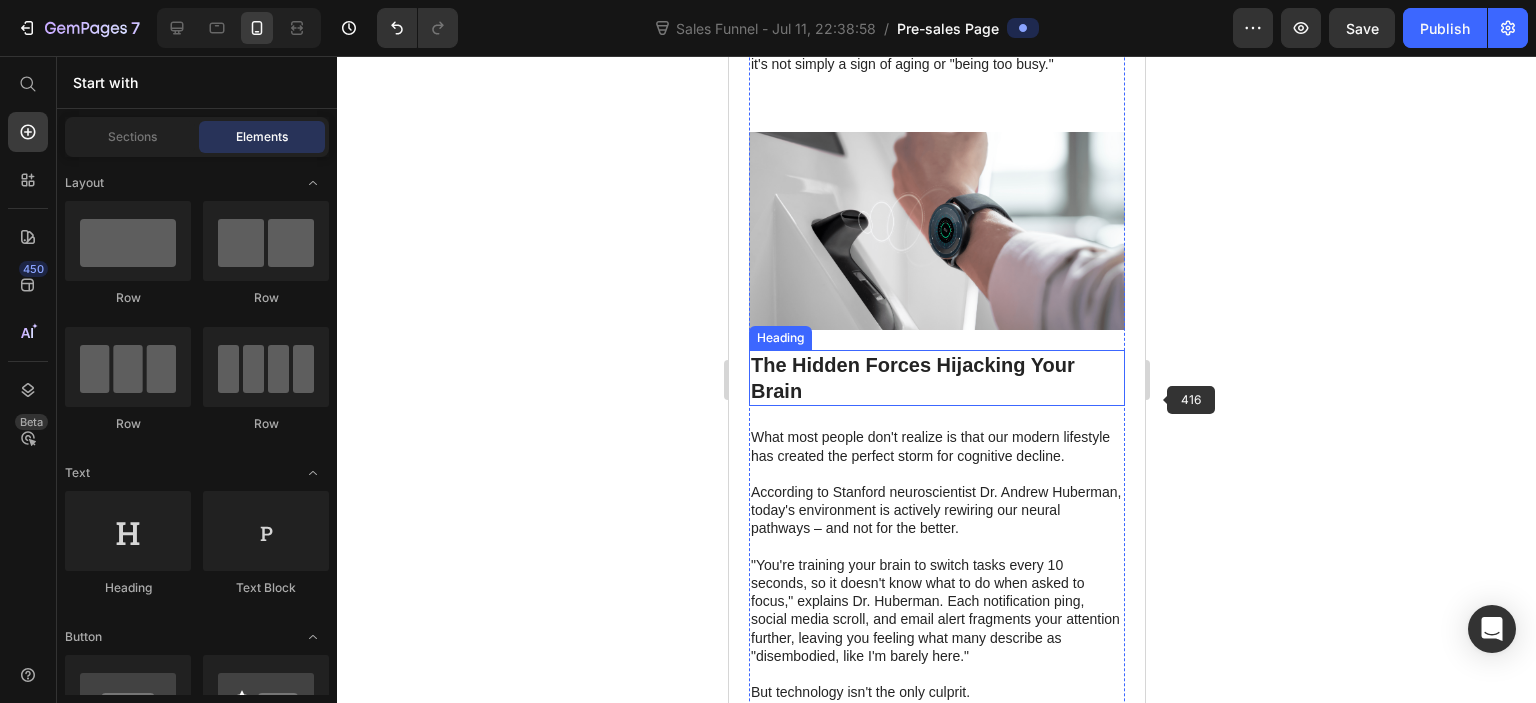 click 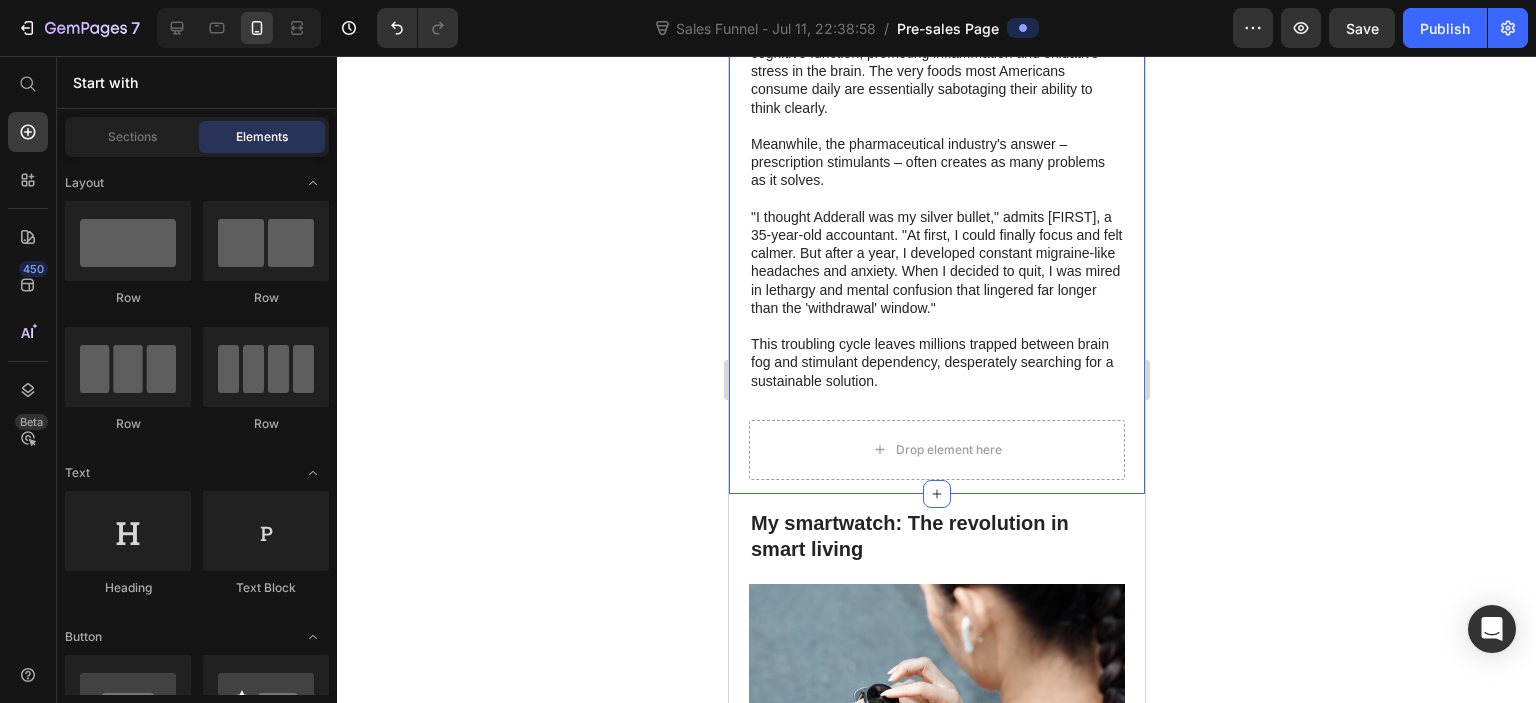 scroll, scrollTop: 1648, scrollLeft: 0, axis: vertical 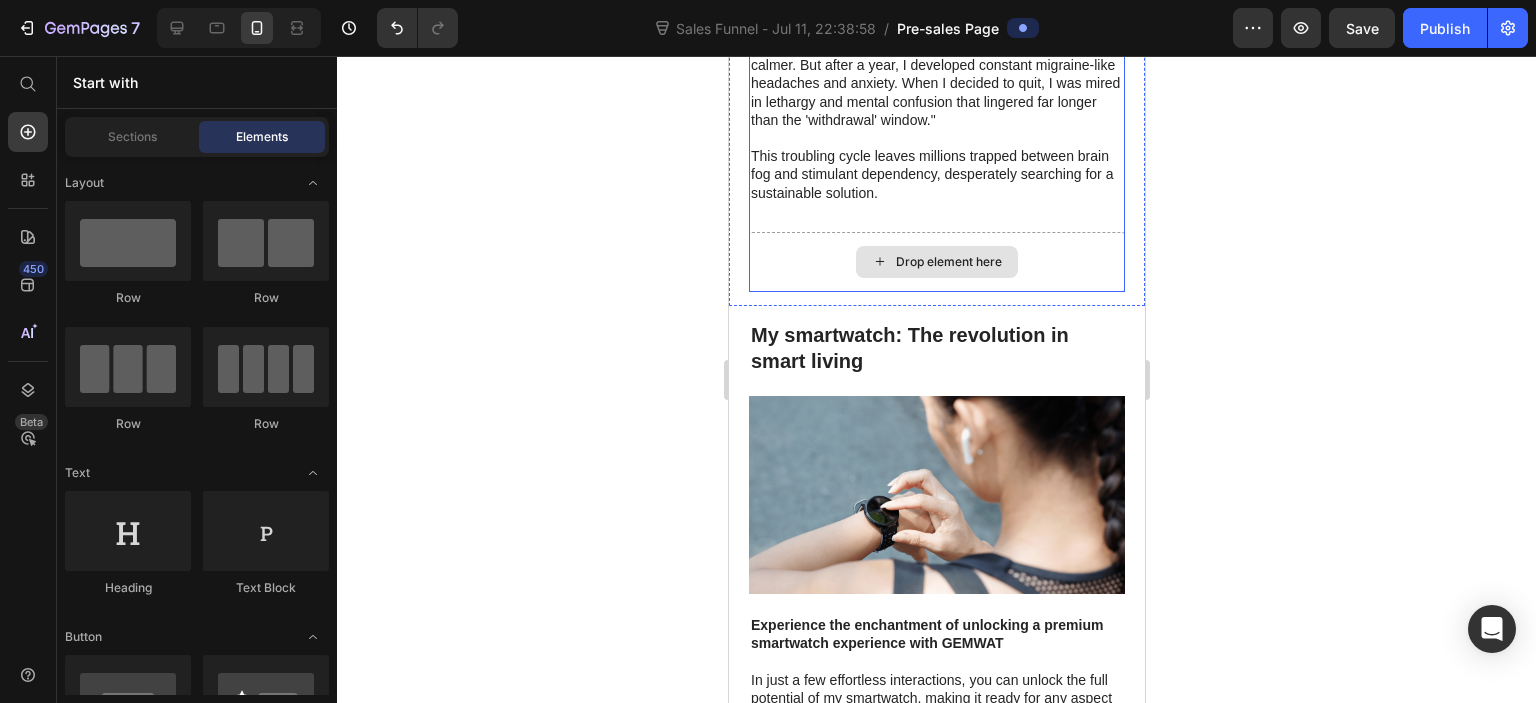 click on "Drop element here" at bounding box center [936, 262] 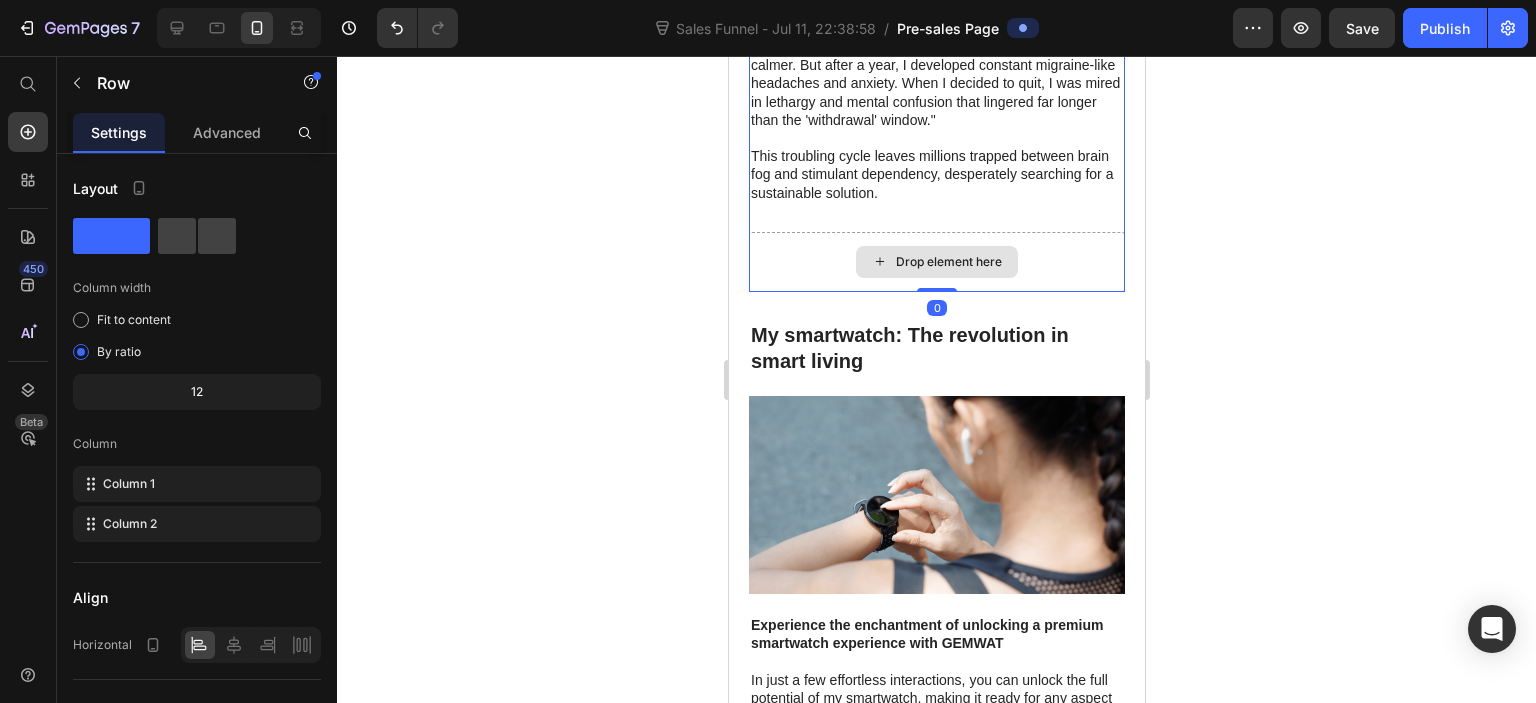 drag, startPoint x: 937, startPoint y: 297, endPoint x: 944, endPoint y: 260, distance: 37.65634 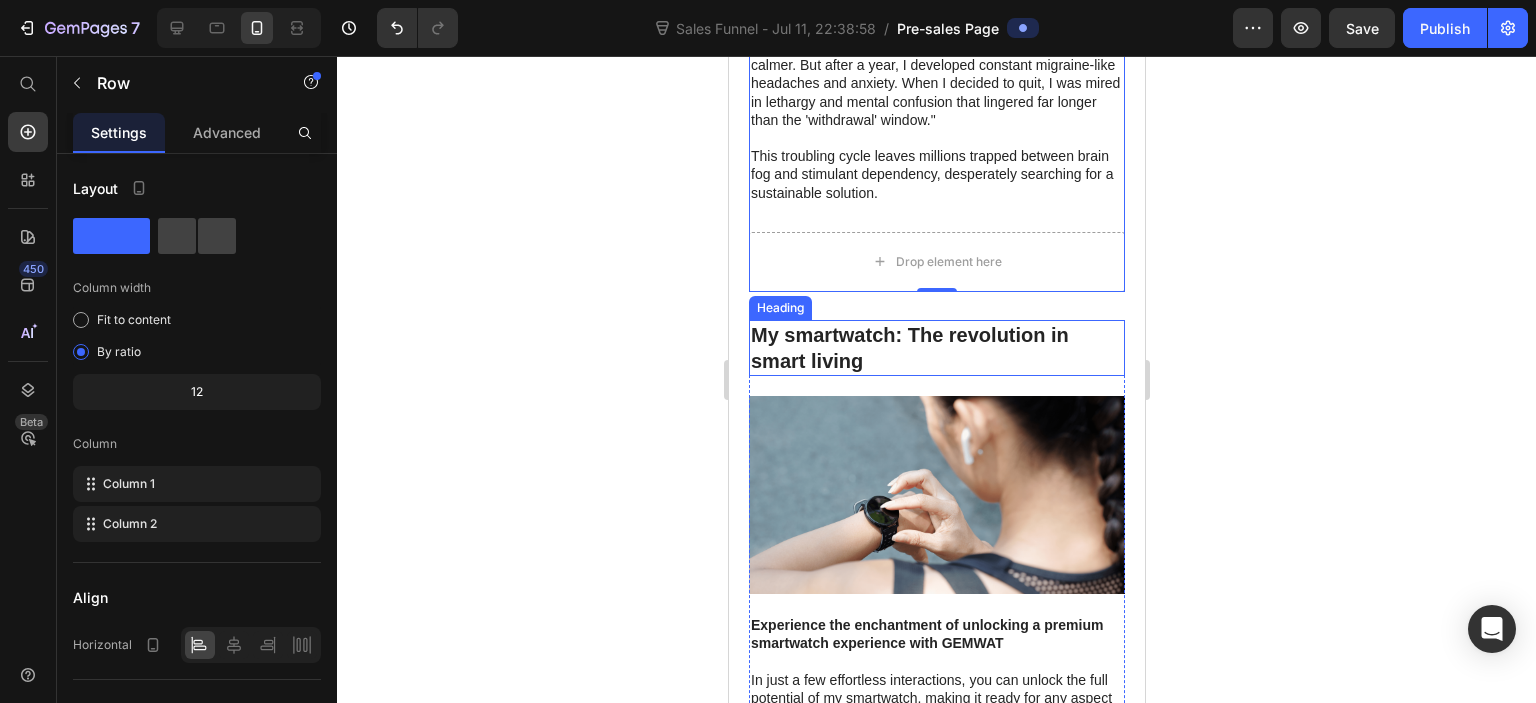 click on "My smartwatch: The revolution in smart living" at bounding box center [936, 348] 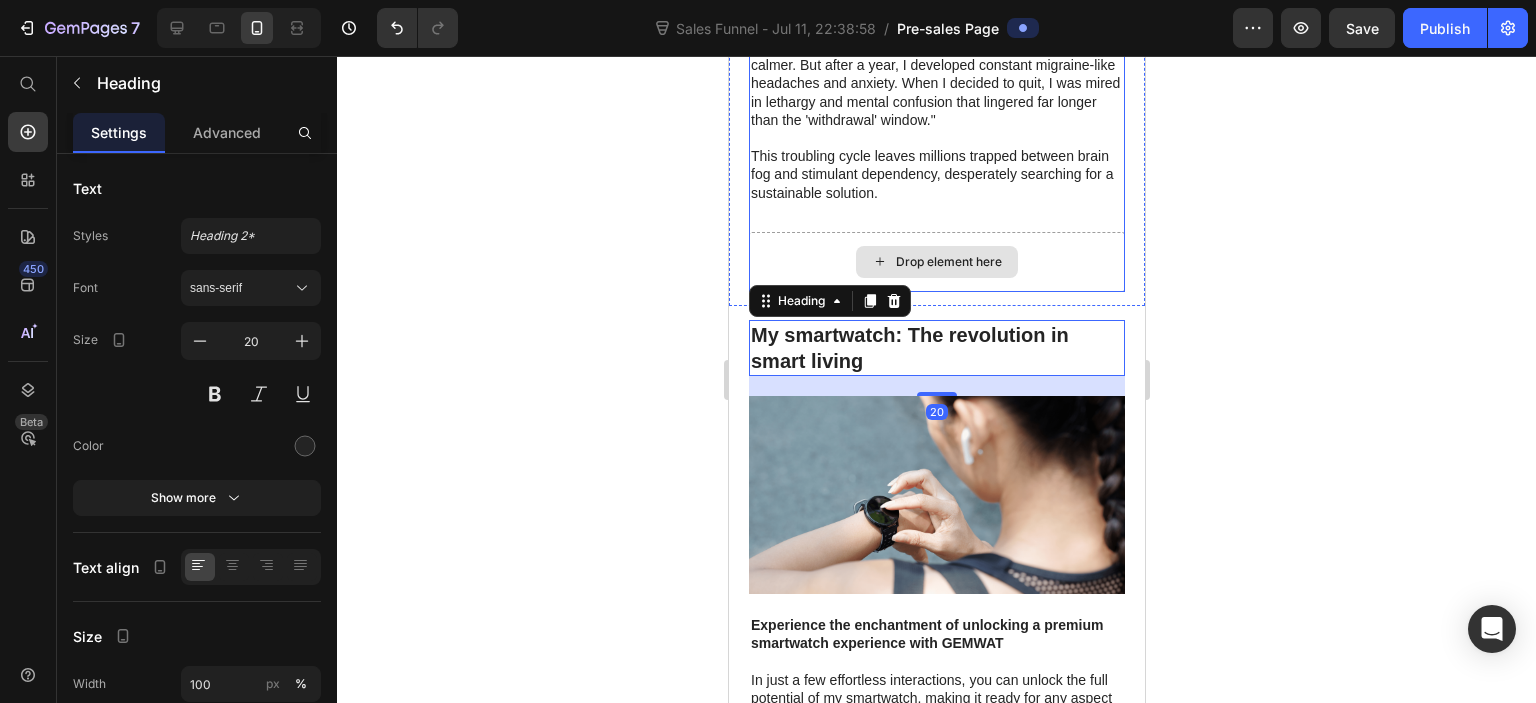 click on "Drop element here" at bounding box center [936, 262] 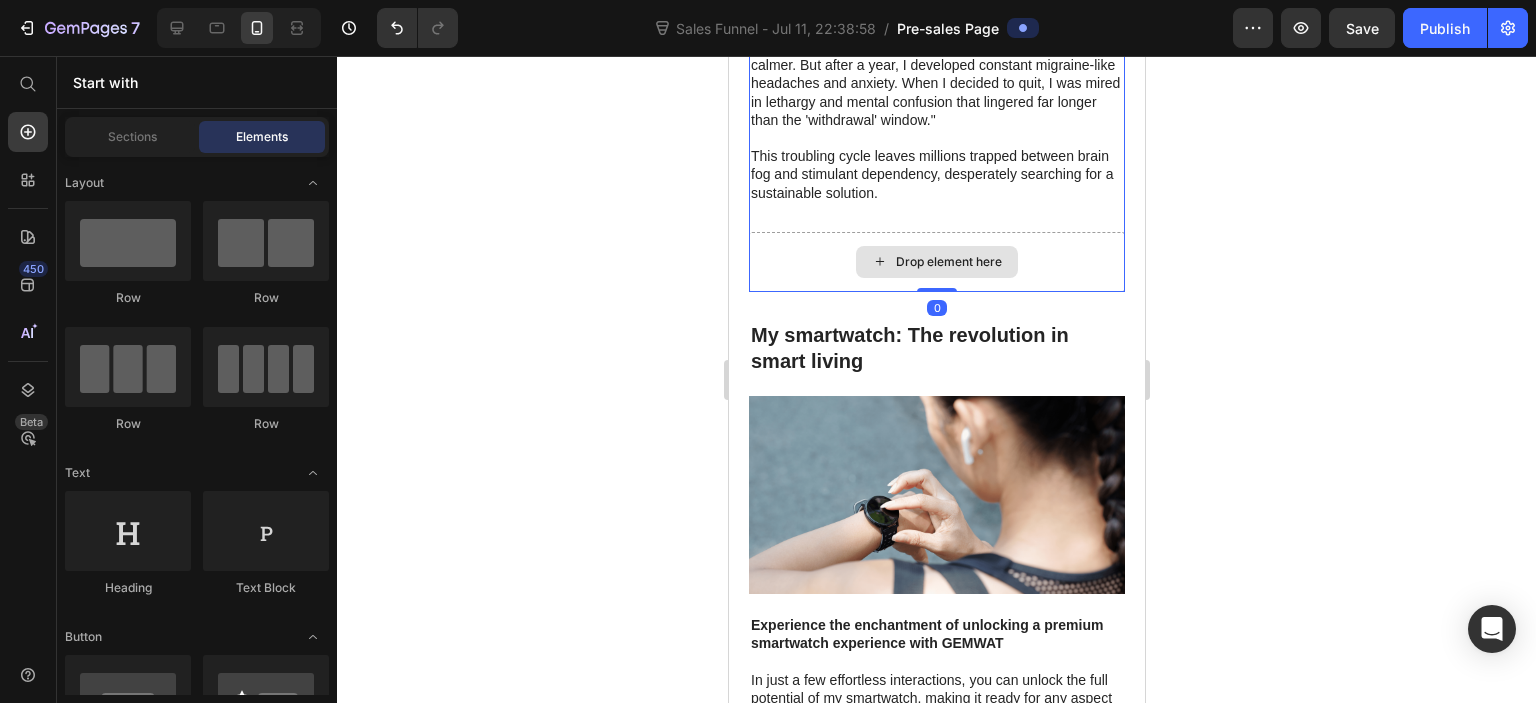 click on "Drop element here" at bounding box center (948, 262) 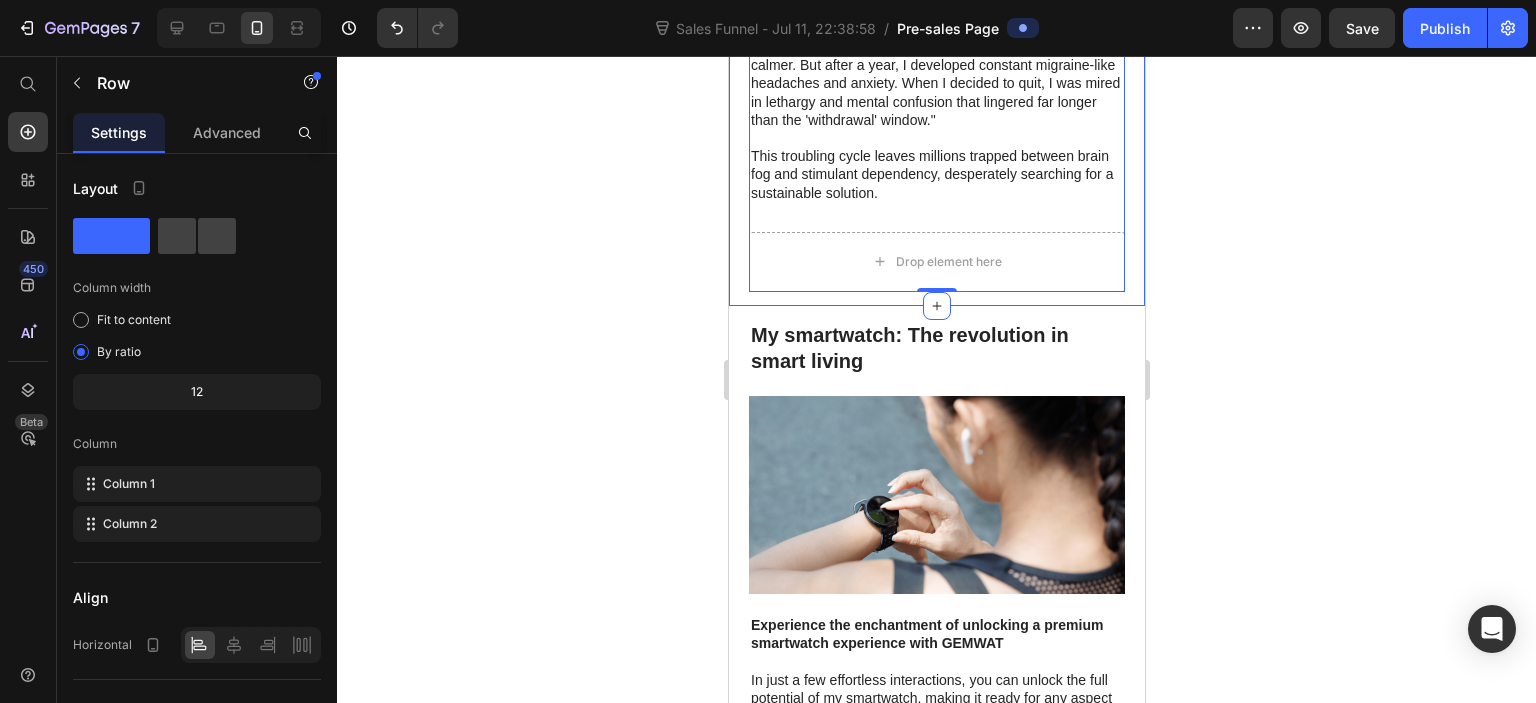 scroll, scrollTop: 1448, scrollLeft: 0, axis: vertical 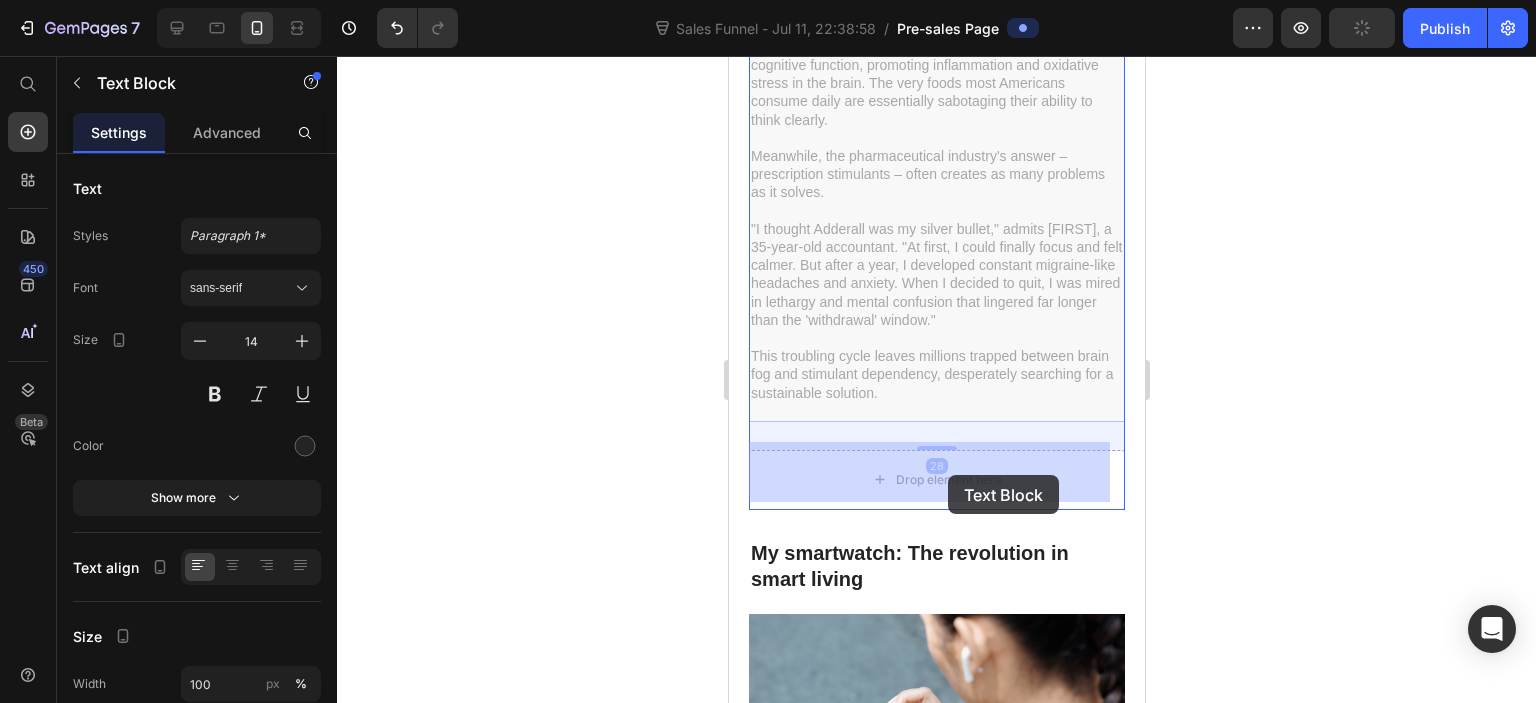 drag, startPoint x: 953, startPoint y: 383, endPoint x: 947, endPoint y: 475, distance: 92.19544 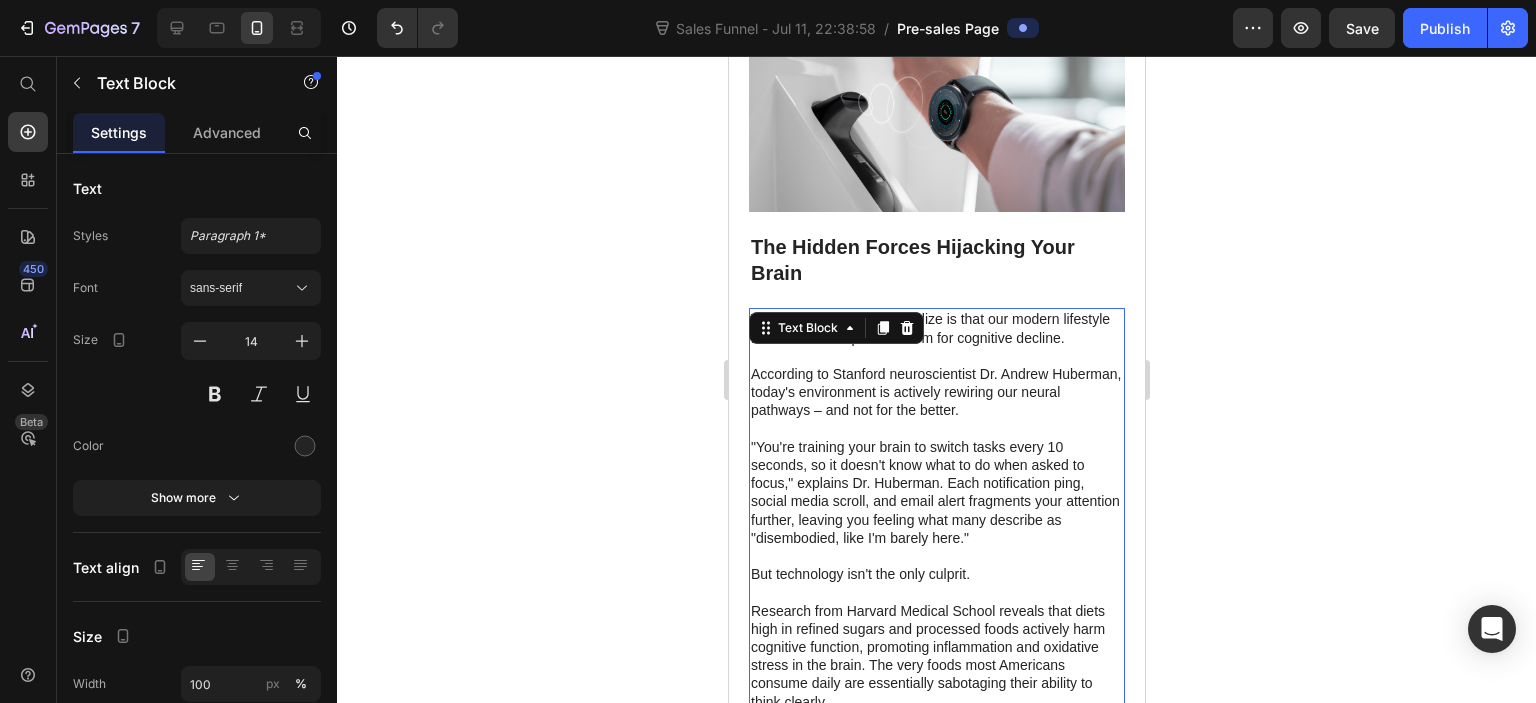 scroll, scrollTop: 648, scrollLeft: 0, axis: vertical 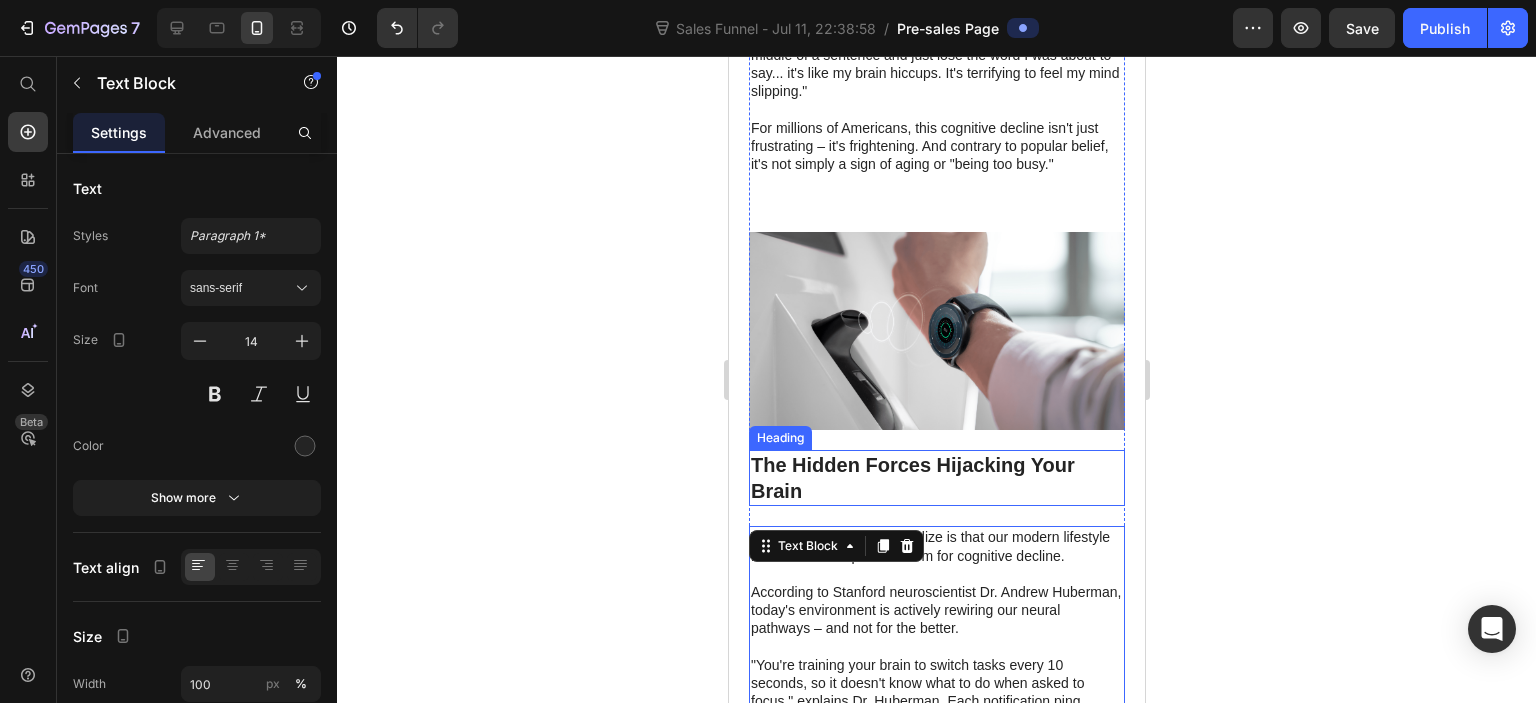 click 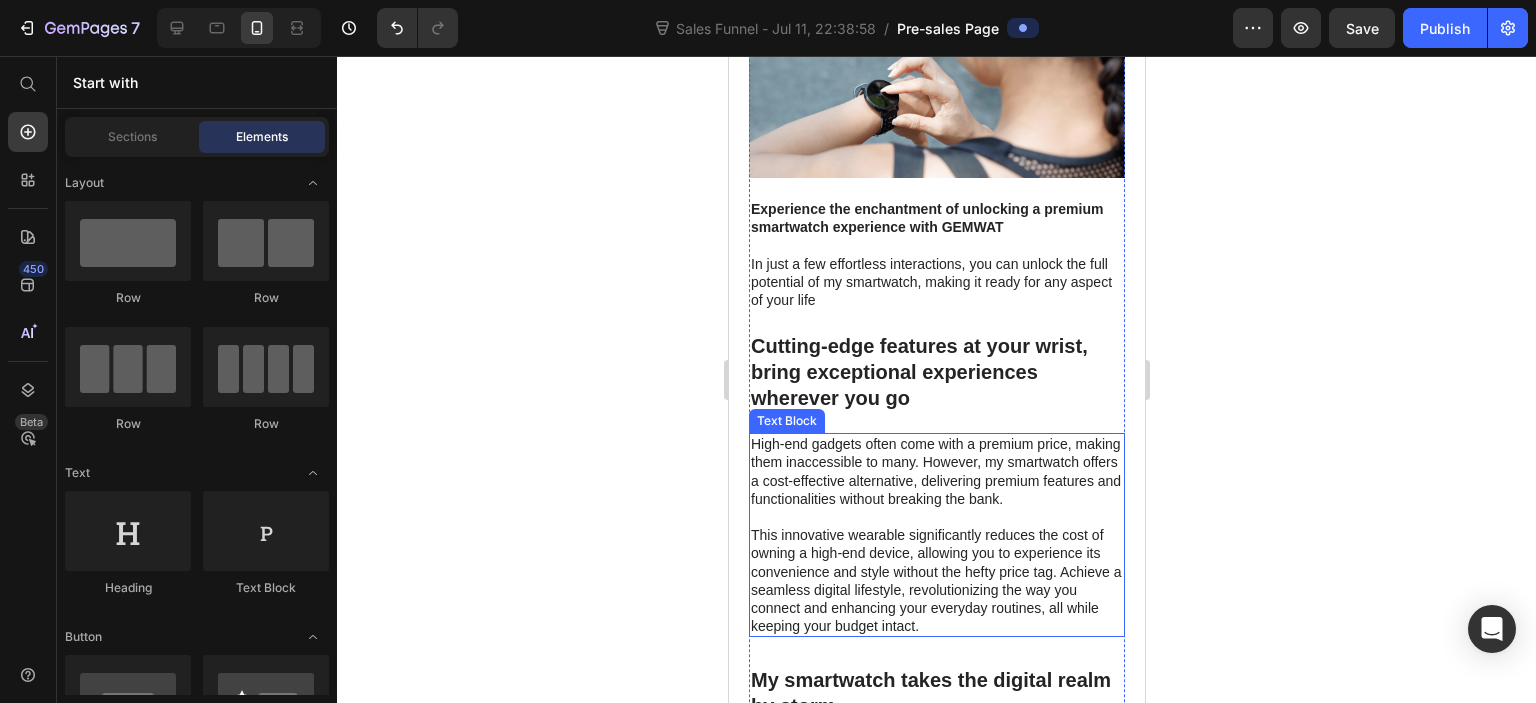 scroll, scrollTop: 1848, scrollLeft: 0, axis: vertical 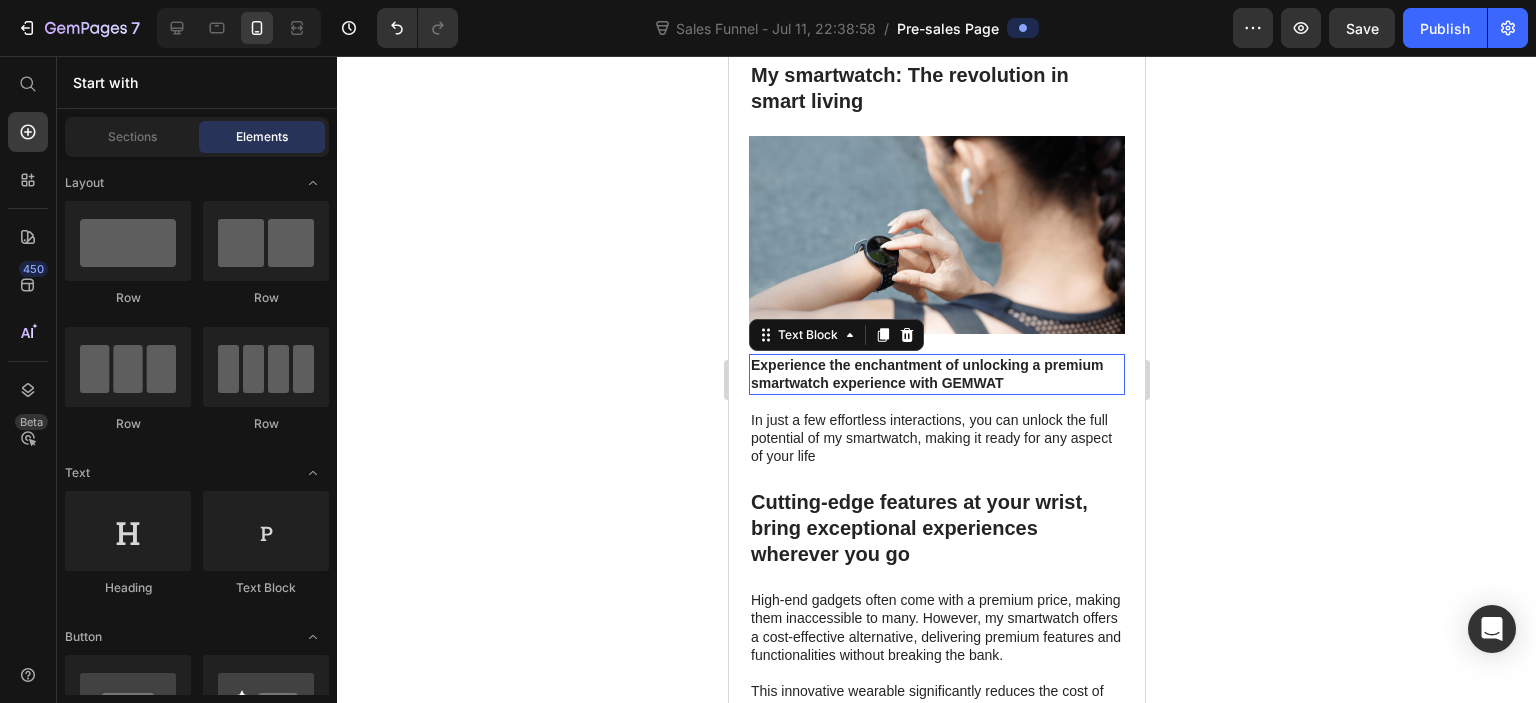 click on "Experience the enchantment of unlocking a premium smartwatch experience with GEMWAT" at bounding box center [936, 374] 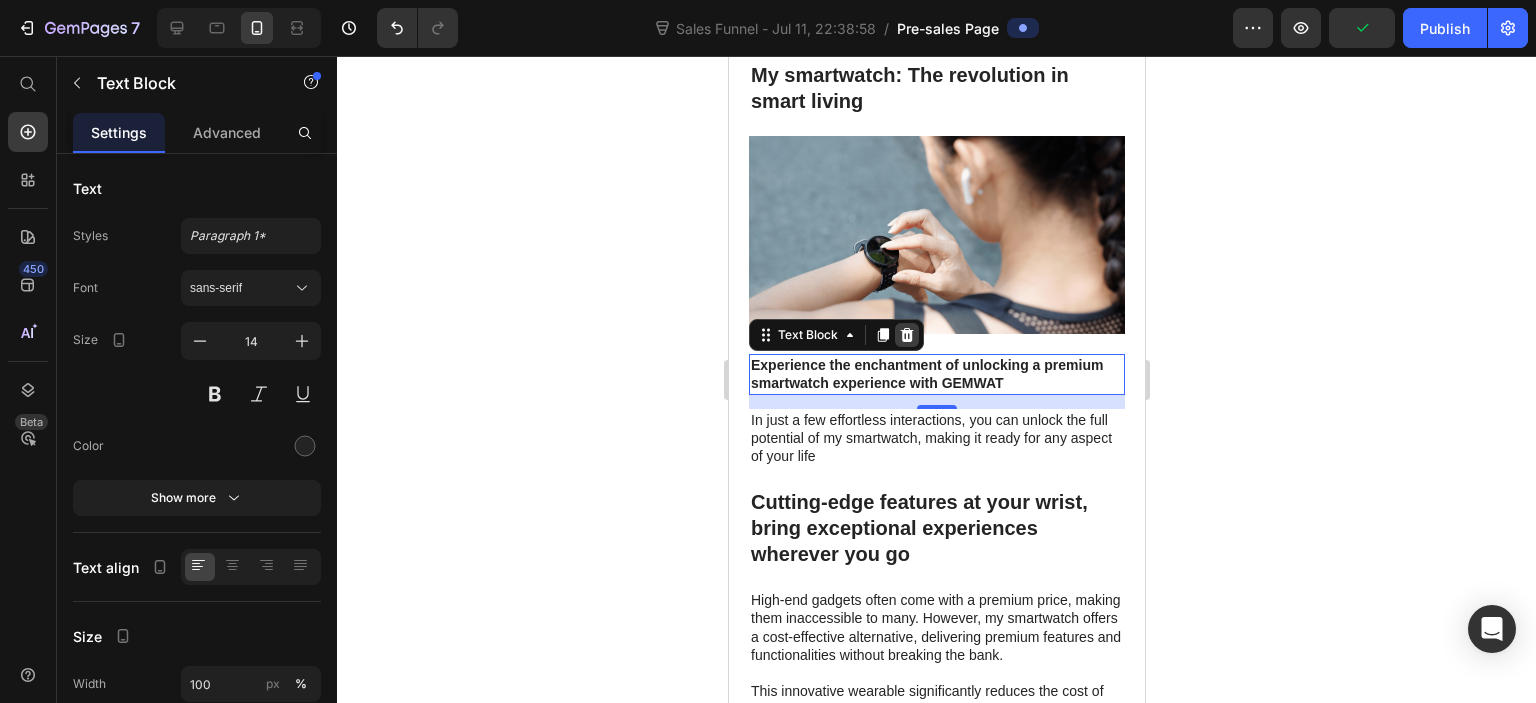 click 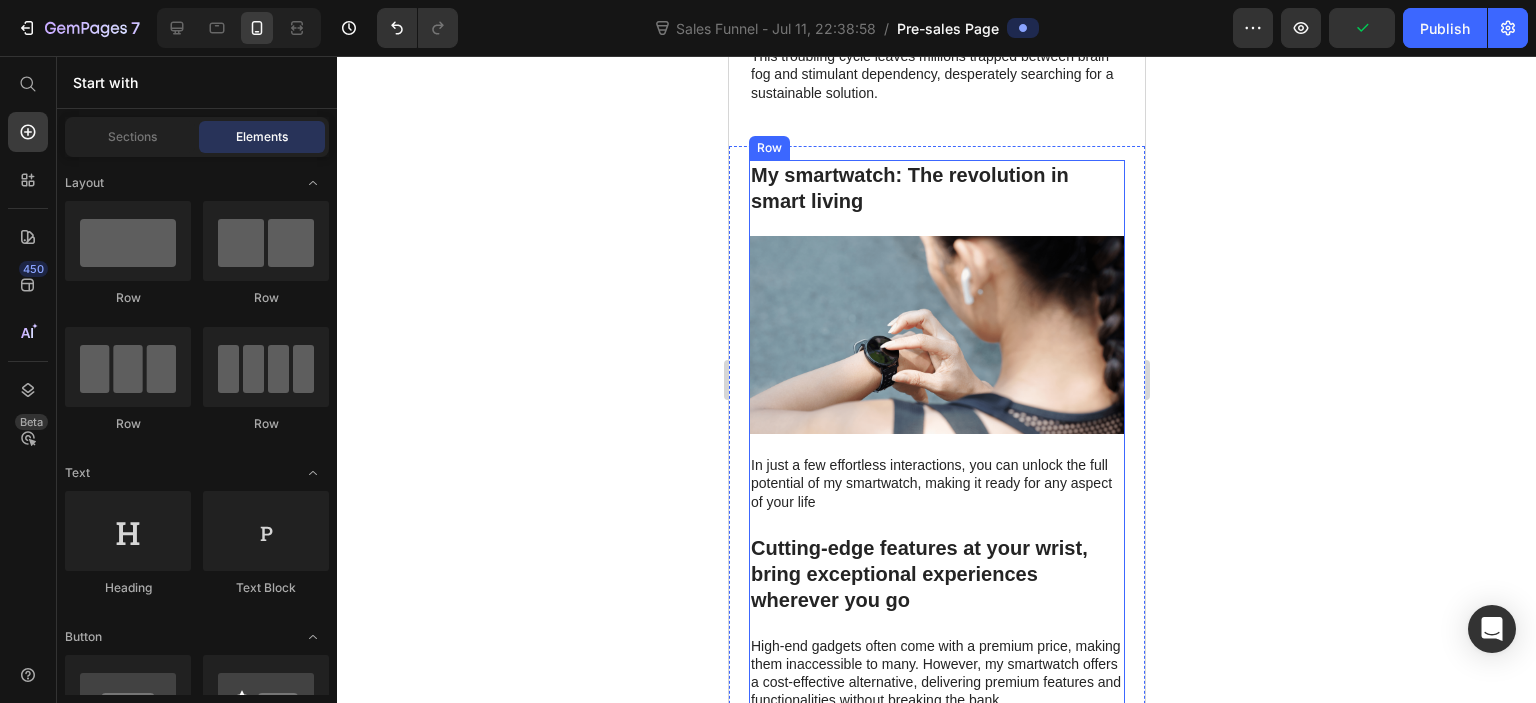scroll, scrollTop: 1648, scrollLeft: 0, axis: vertical 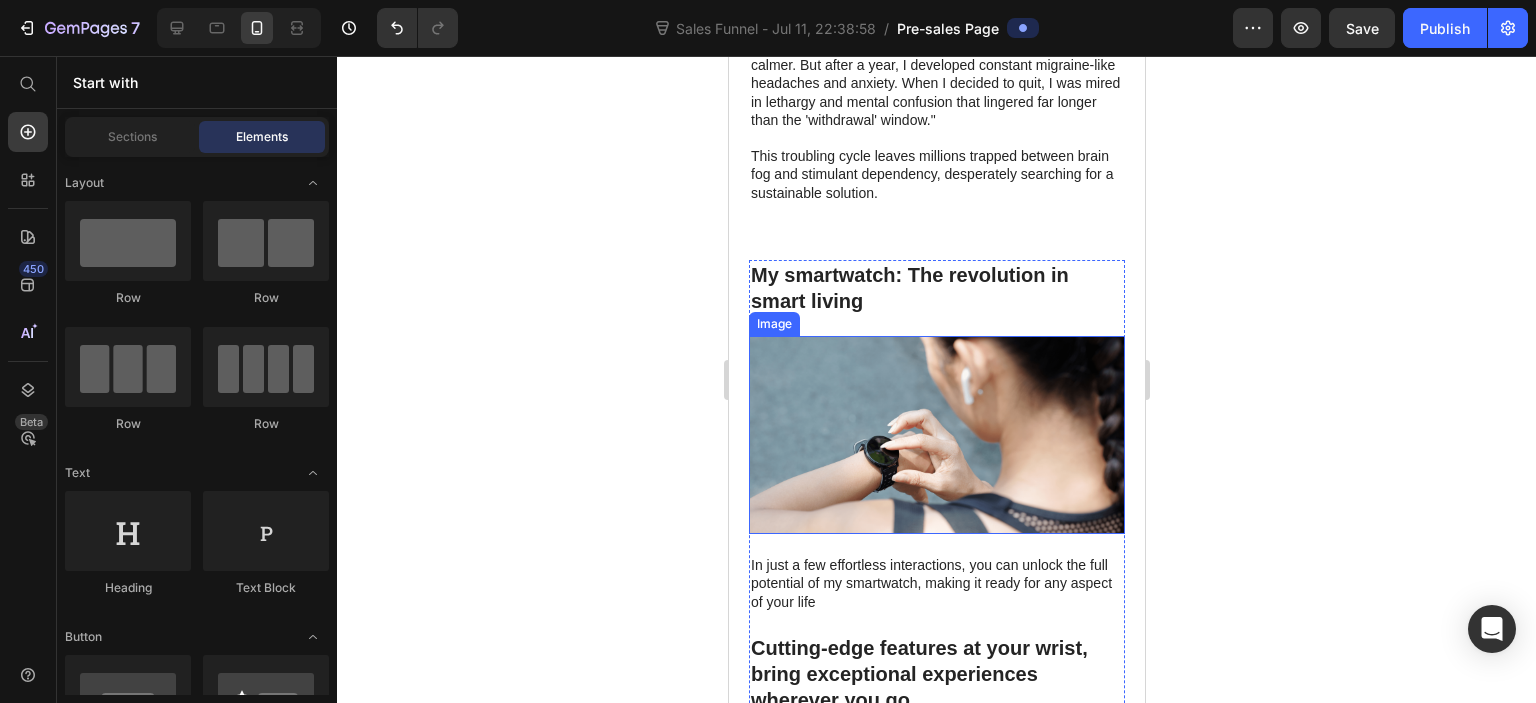 click at bounding box center (936, 435) 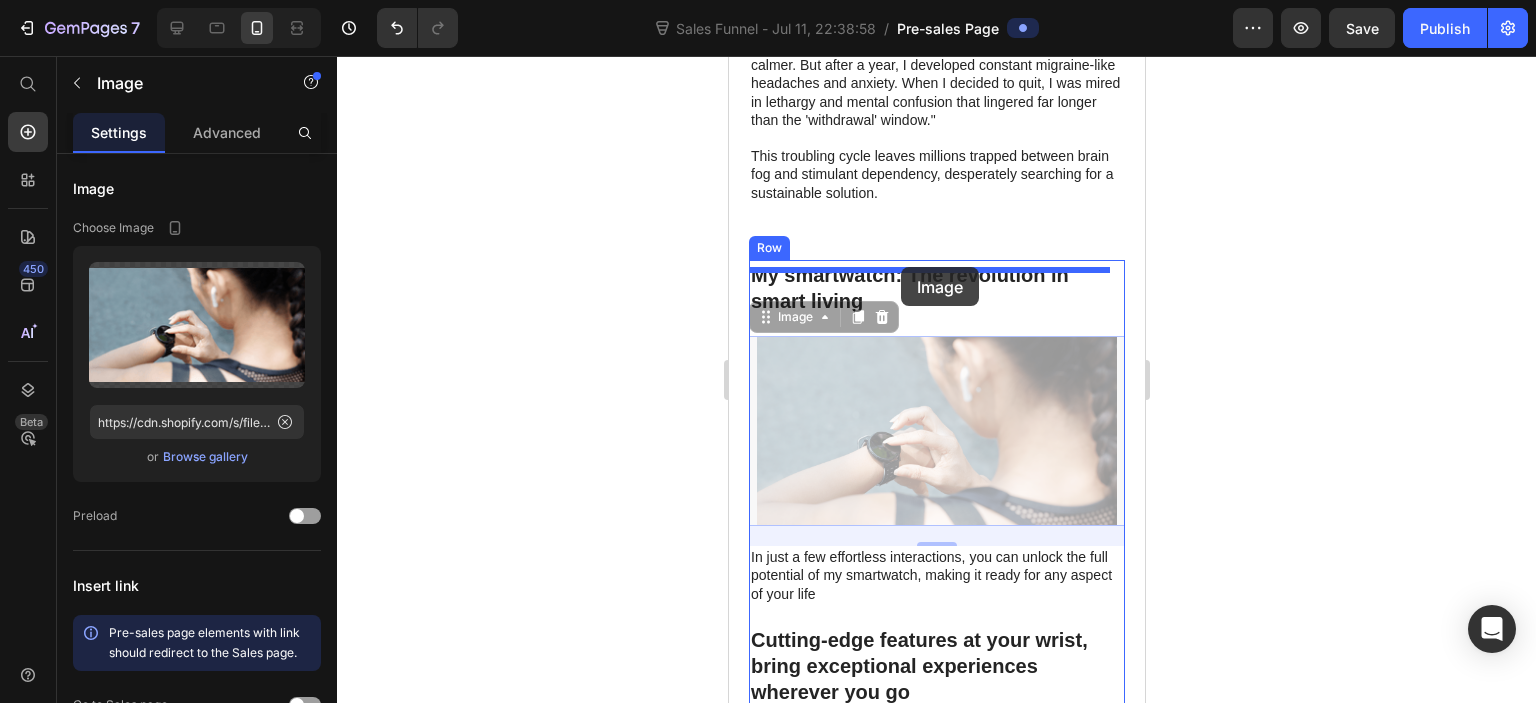 drag, startPoint x: 883, startPoint y: 452, endPoint x: 901, endPoint y: 267, distance: 185.87361 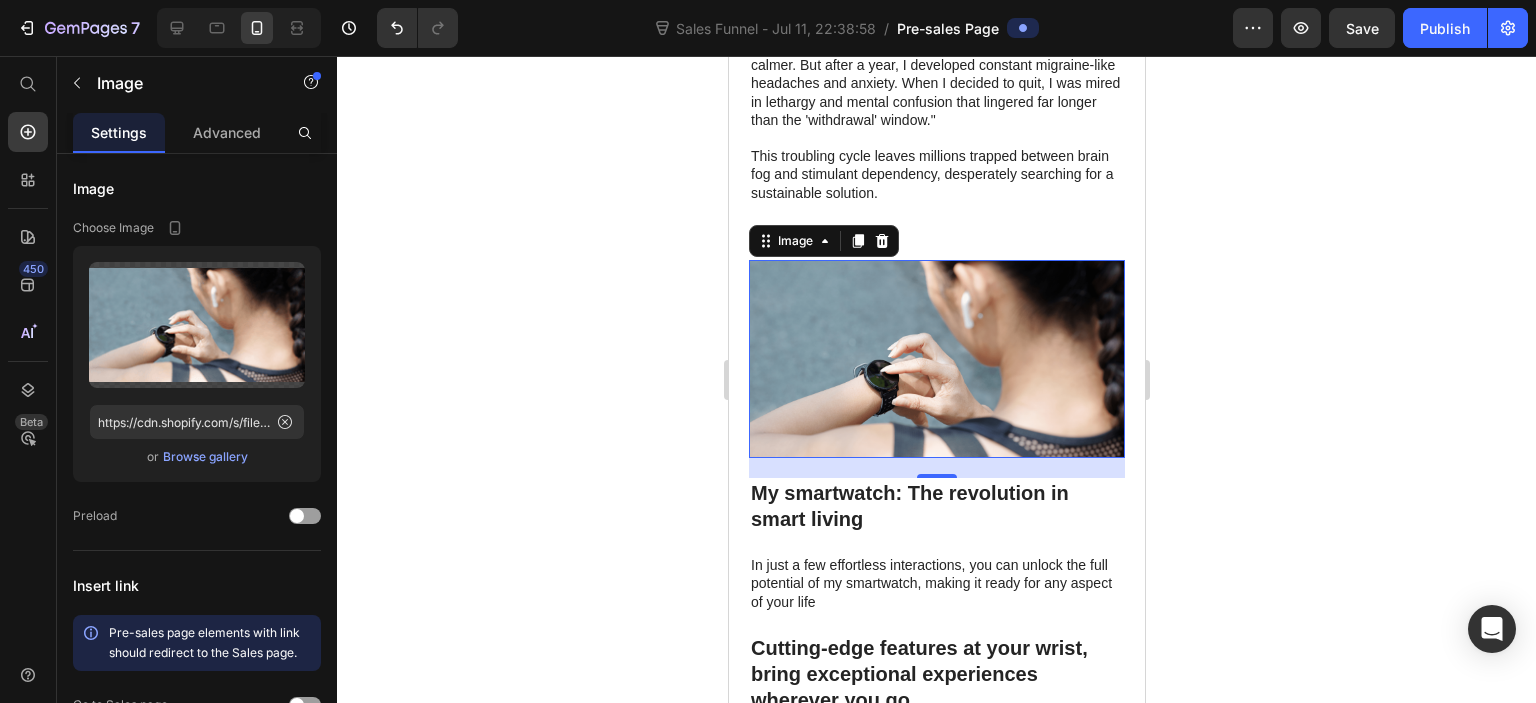 click 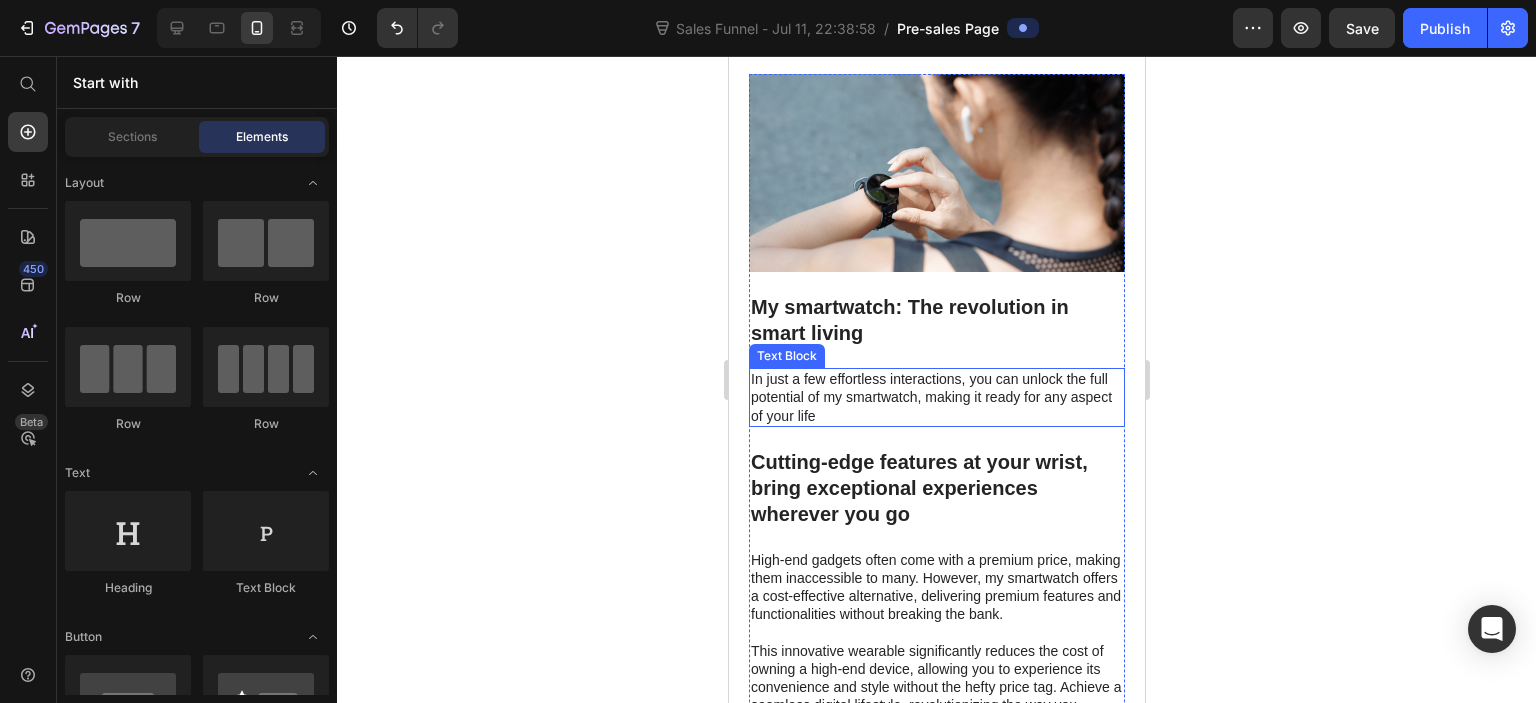 scroll, scrollTop: 1848, scrollLeft: 0, axis: vertical 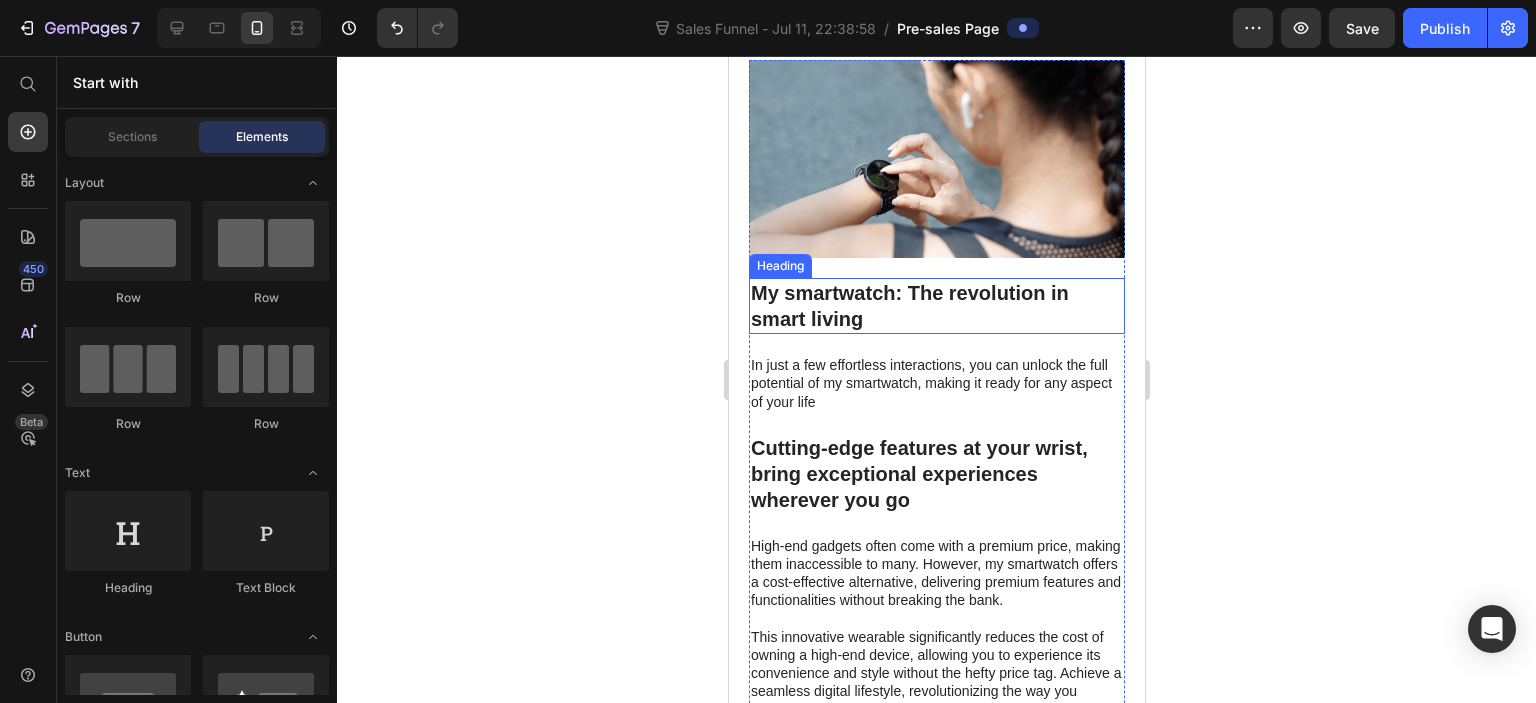 click on "My smartwatch: The revolution in smart living" at bounding box center [936, 306] 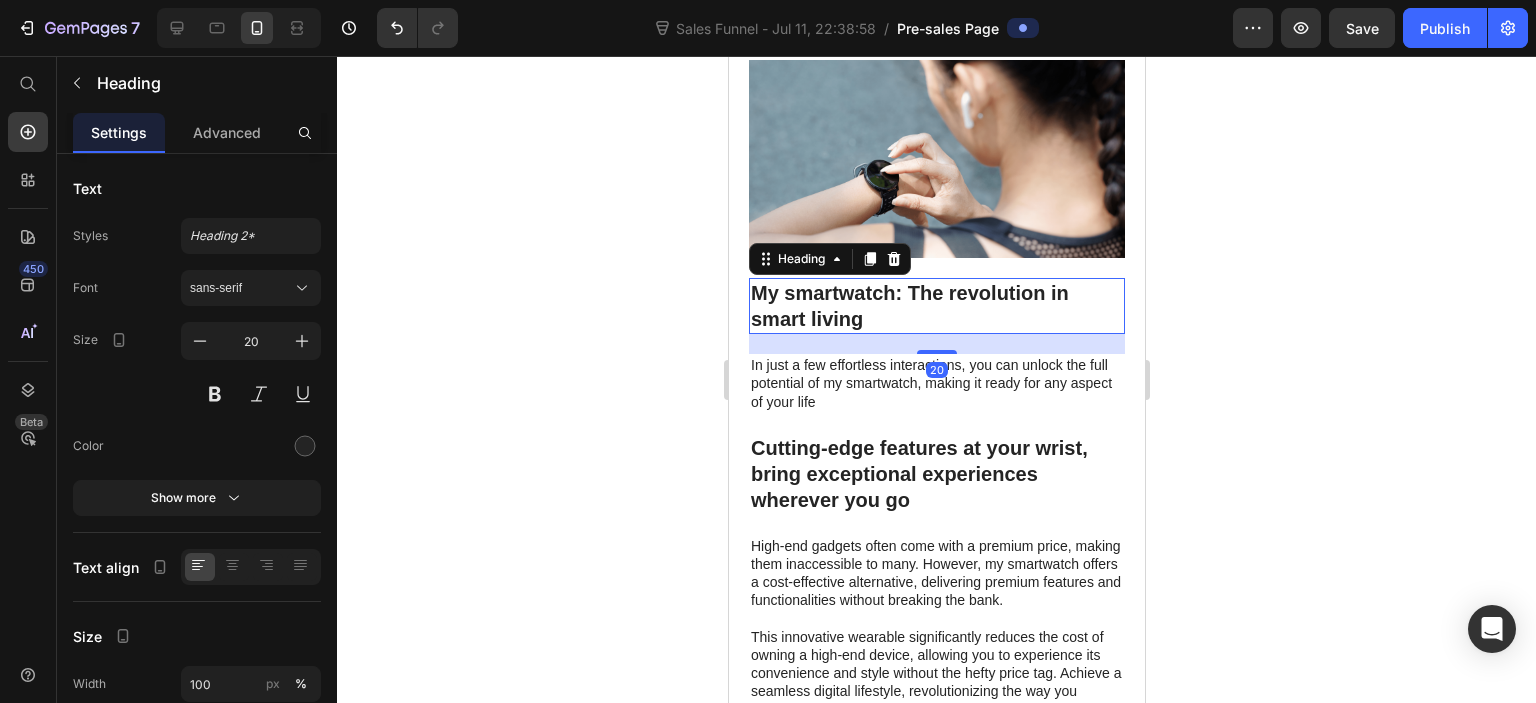 click on "My smartwatch: The revolution in smart living" at bounding box center (936, 306) 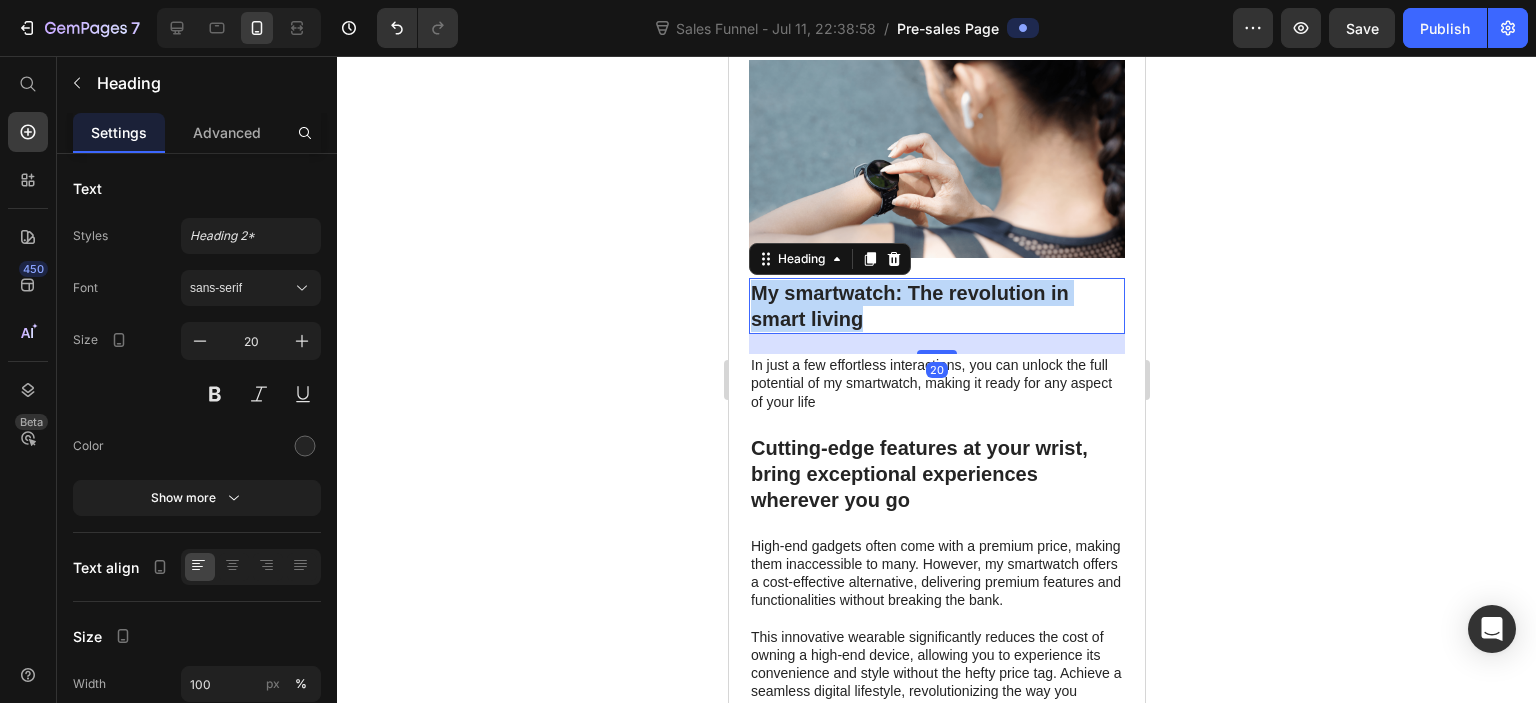click on "My smartwatch: The revolution in smart living" at bounding box center [936, 306] 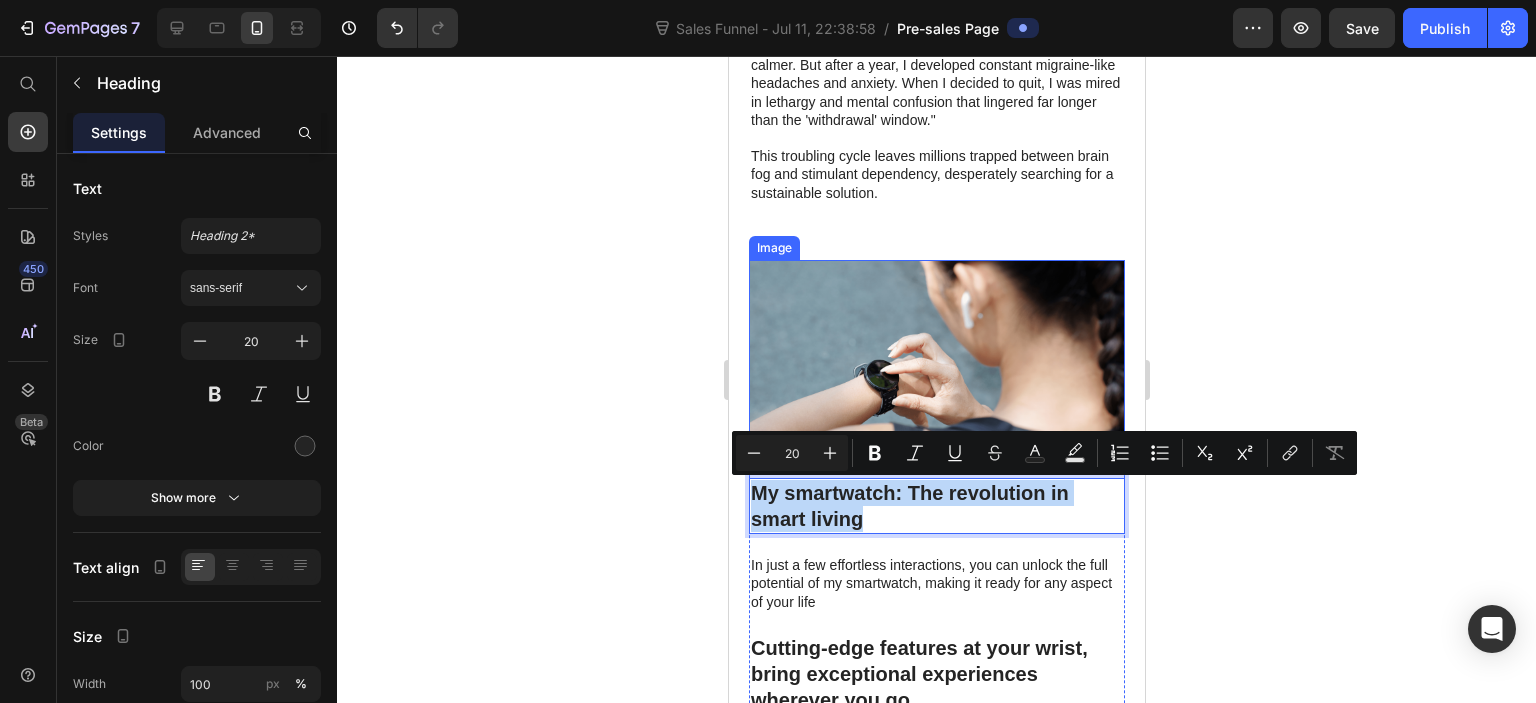 scroll, scrollTop: 1548, scrollLeft: 0, axis: vertical 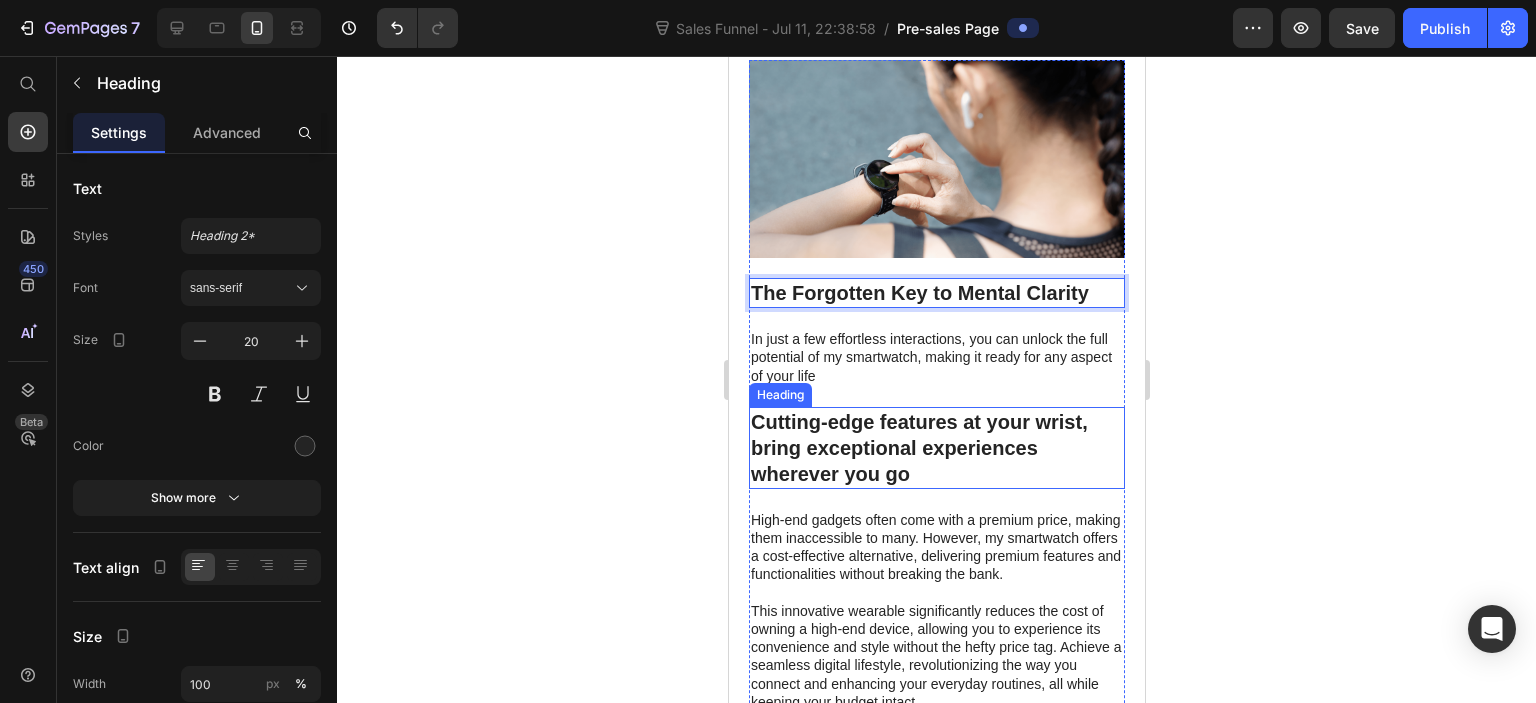 click on "Cutting-edge features at your wrist, bring exceptional experiences wherever you go" at bounding box center (936, 448) 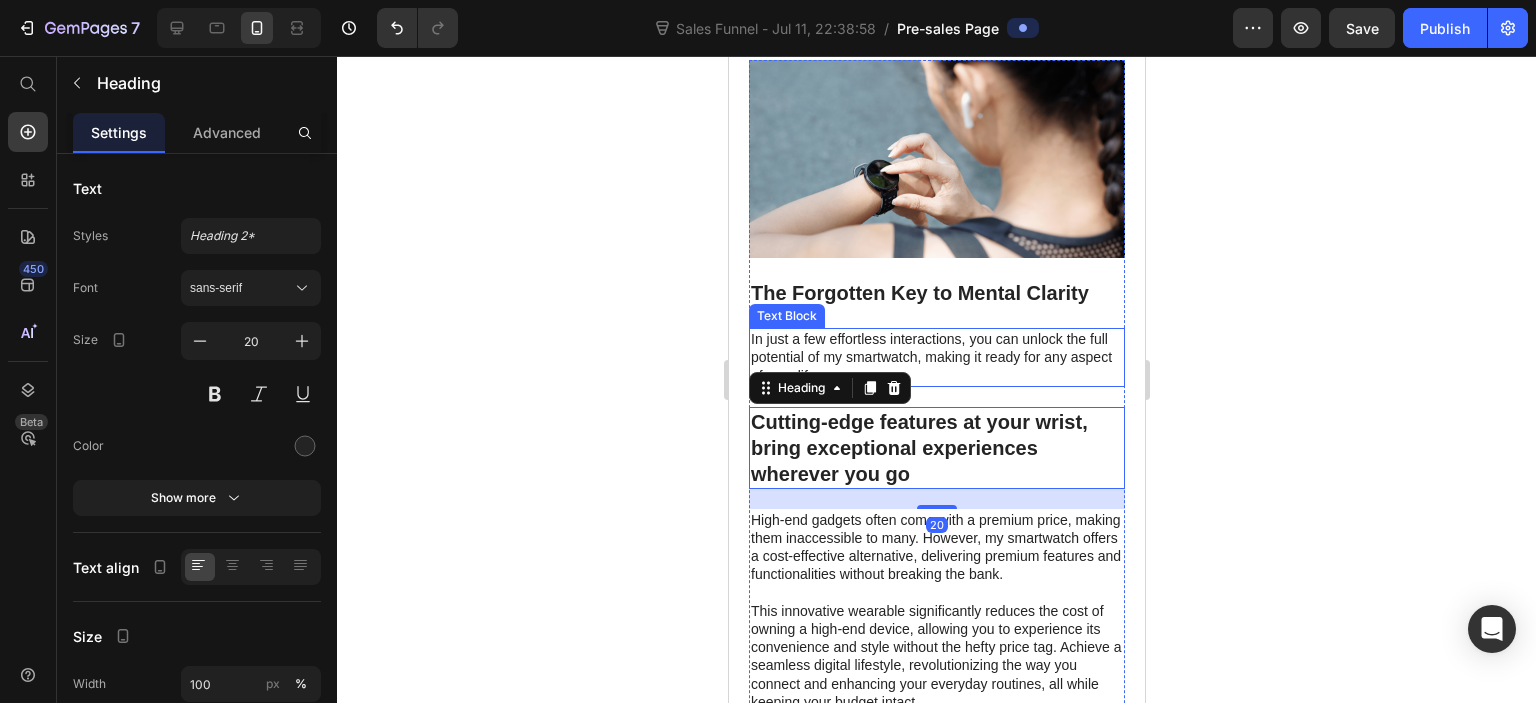click on "In just a few effortless interactions, you can unlock the full potential of my smartwatch, making it ready for any aspect of your life" at bounding box center [936, 357] 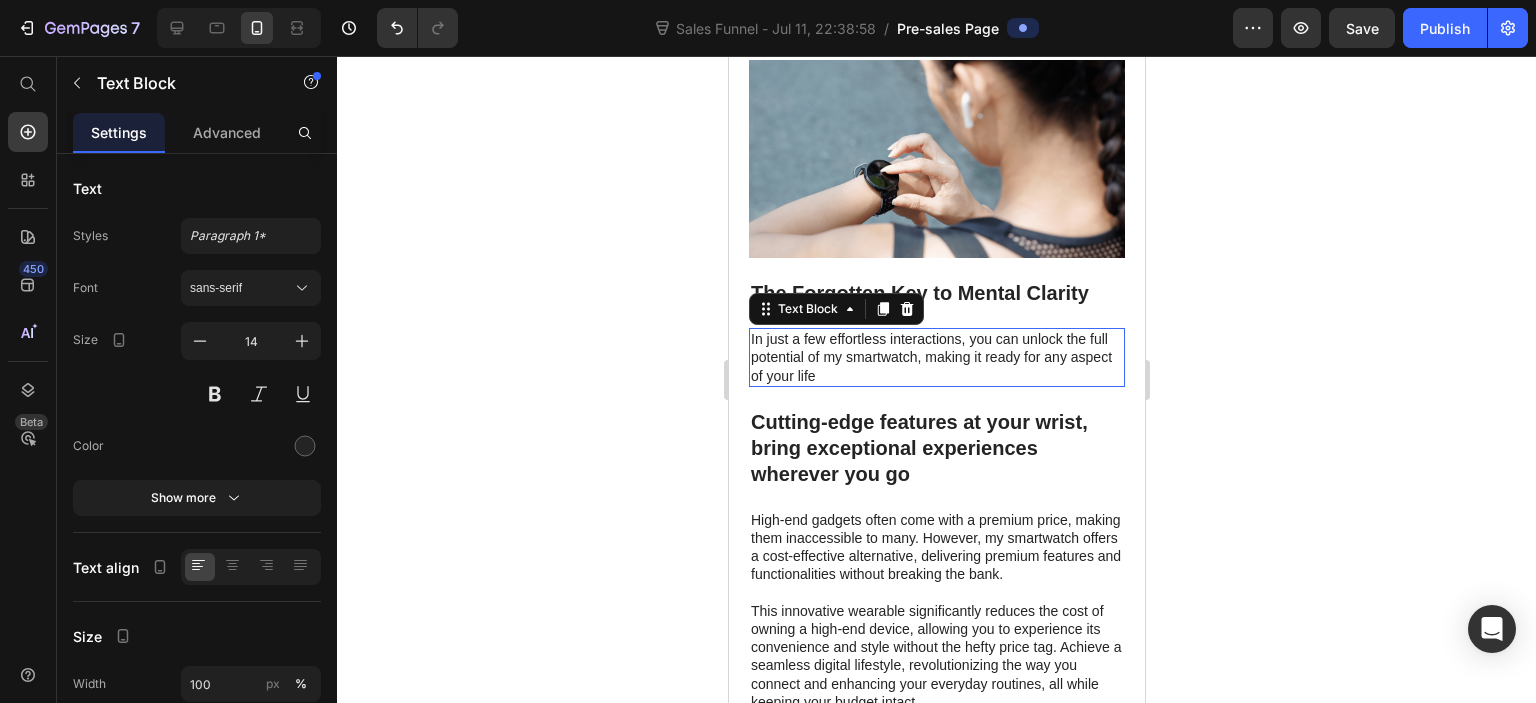 click on "In just a few effortless interactions, you can unlock the full potential of my smartwatch, making it ready for any aspect of your life" at bounding box center (936, 357) 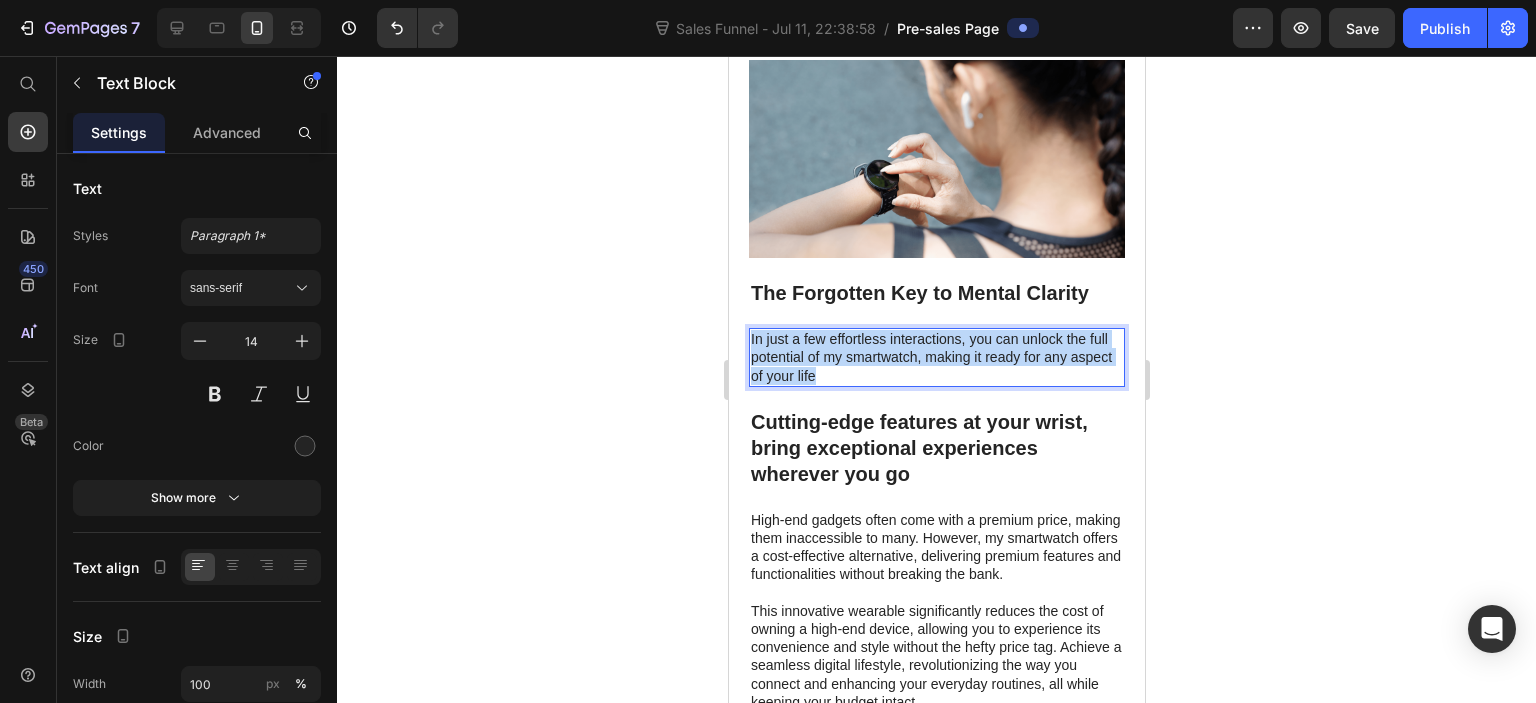 click on "In just a few effortless interactions, you can unlock the full potential of my smartwatch, making it ready for any aspect of your life" at bounding box center [936, 357] 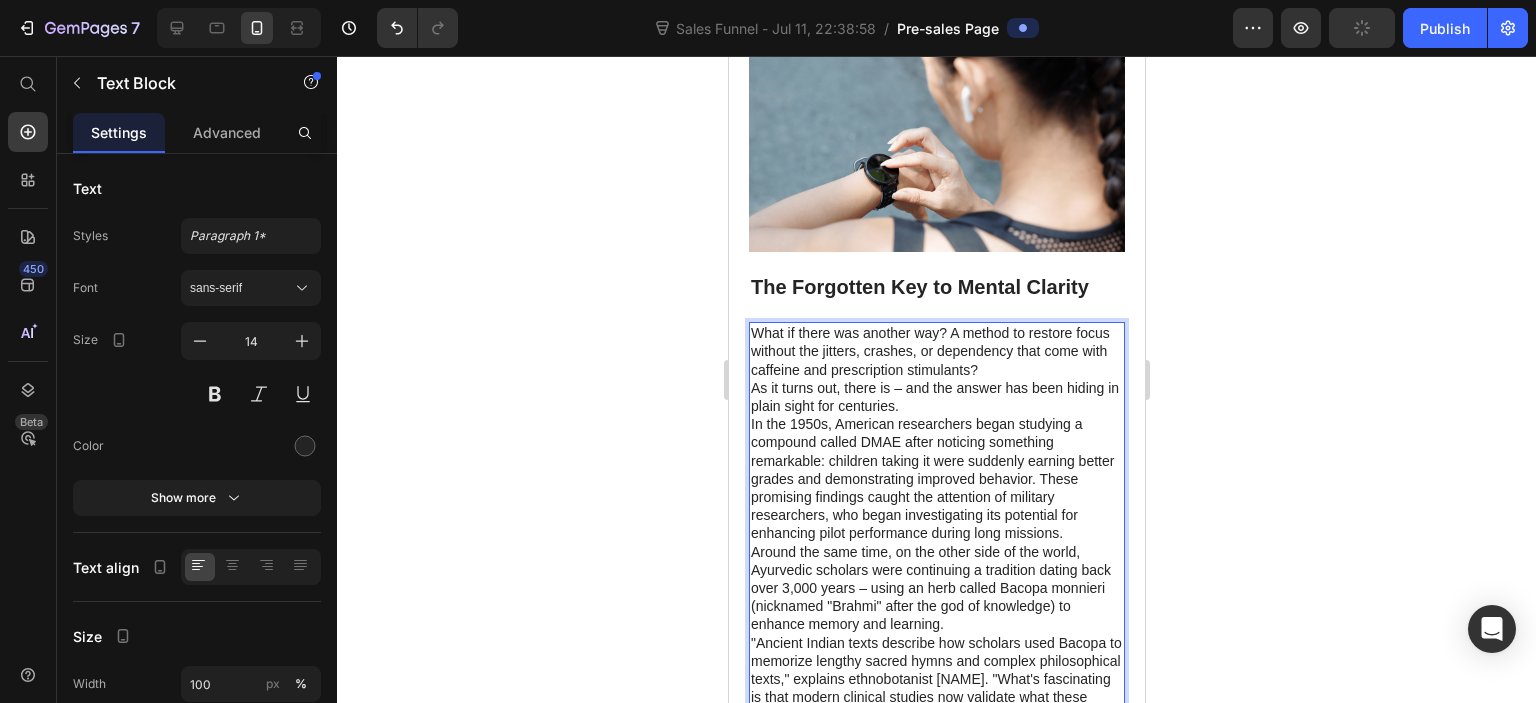 scroll, scrollTop: 2023, scrollLeft: 0, axis: vertical 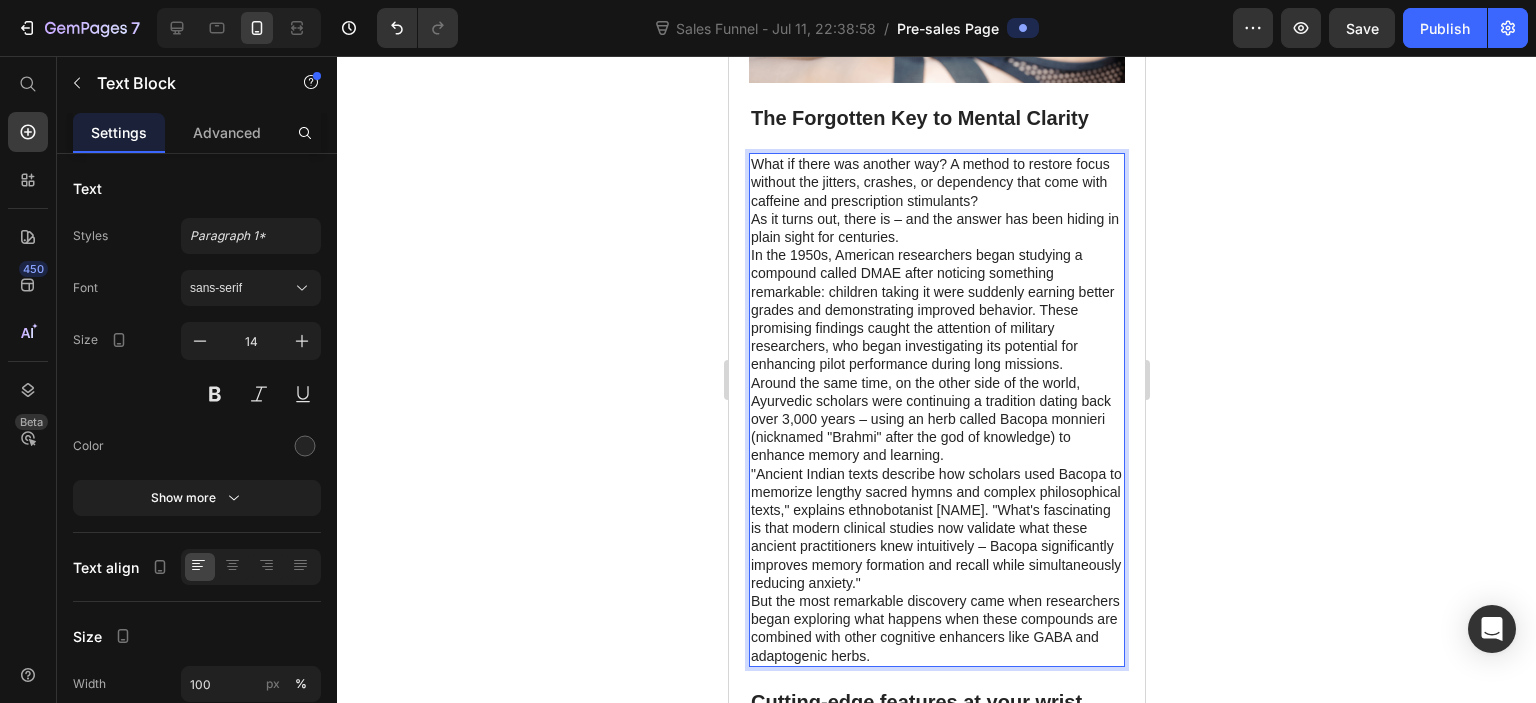 click on "As it turns out, there is – and the answer has been hiding in plain sight for centuries." at bounding box center (936, 228) 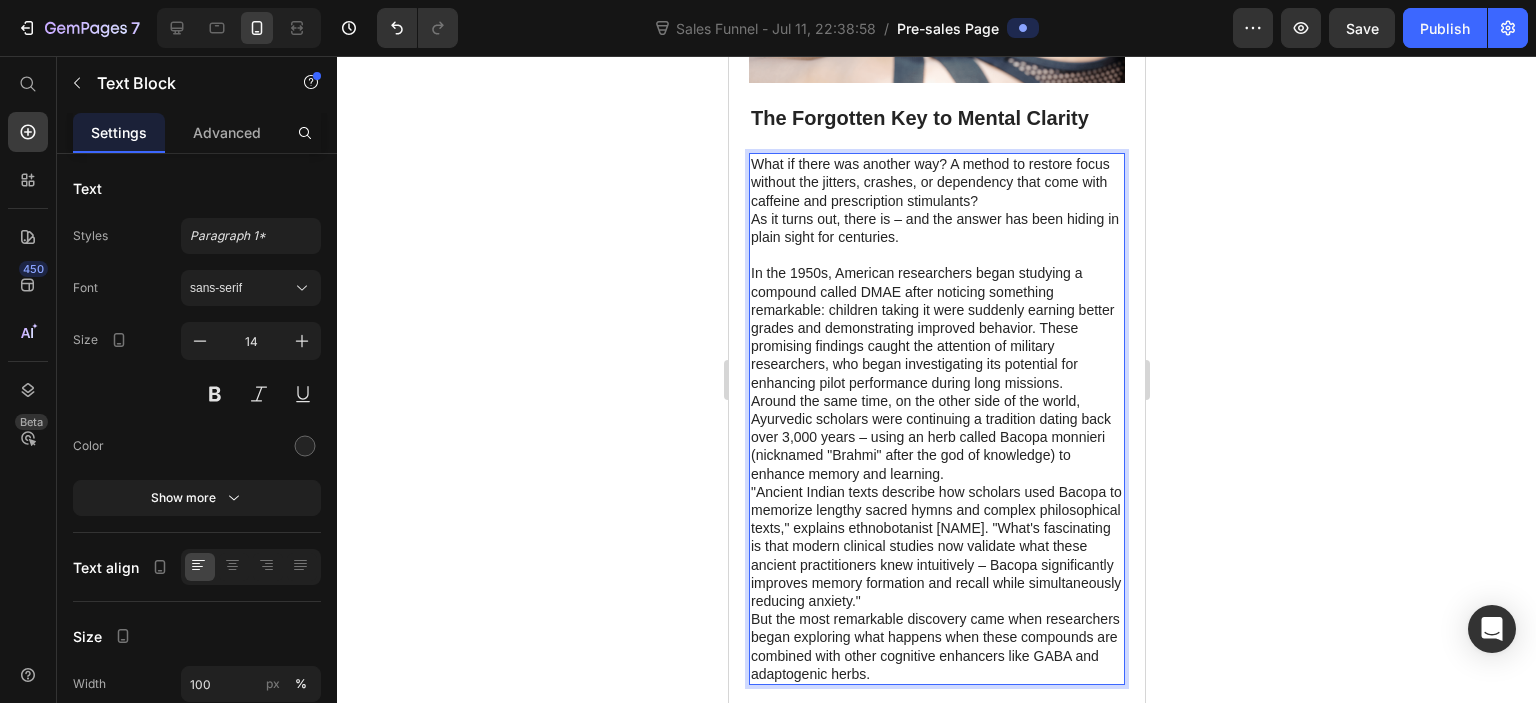 click on "Around the same time, on the other side of the world, Ayurvedic scholars were continuing a tradition dating back over 3,000 years – using an herb called Bacopa monnieri (nicknamed "Brahmi" after the god of knowledge) to enhance memory and learning." at bounding box center (936, 437) 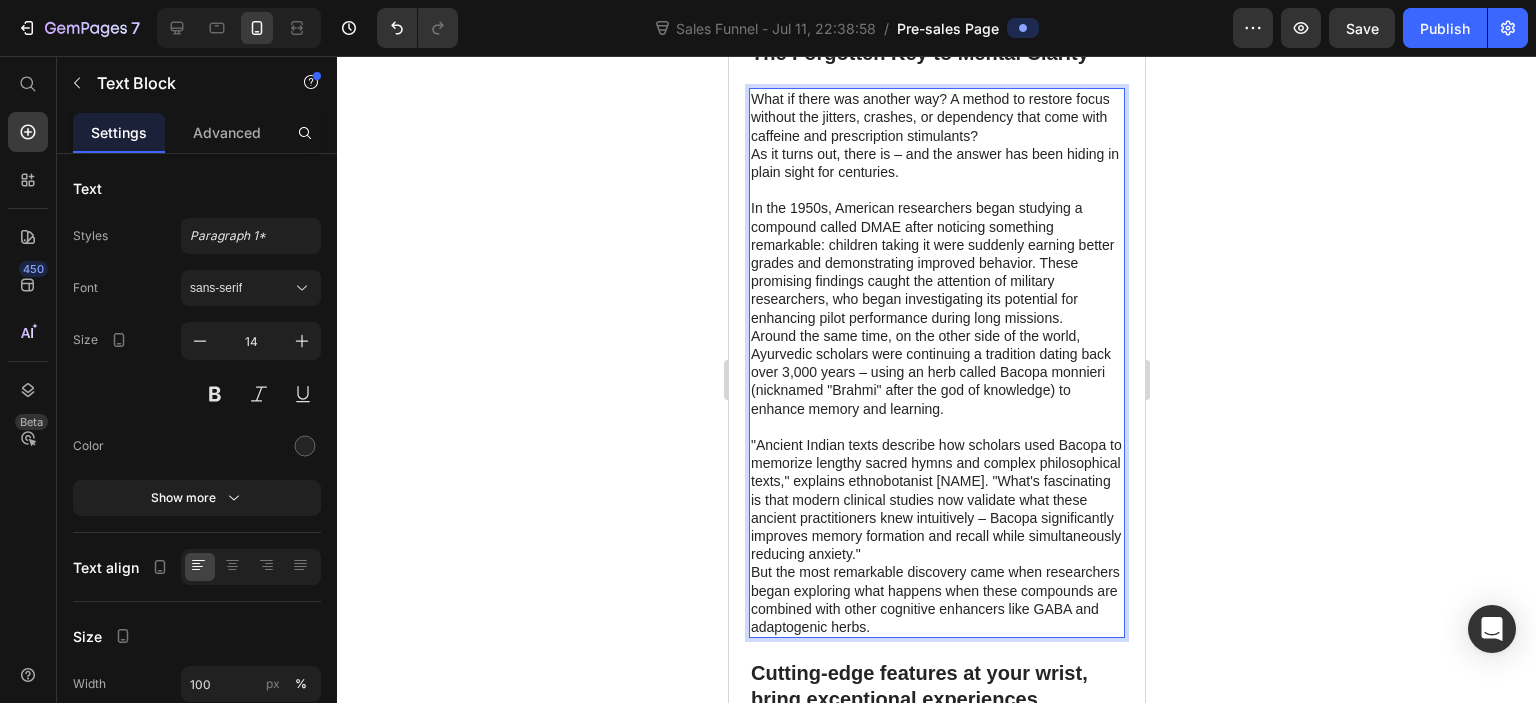 scroll, scrollTop: 2123, scrollLeft: 0, axis: vertical 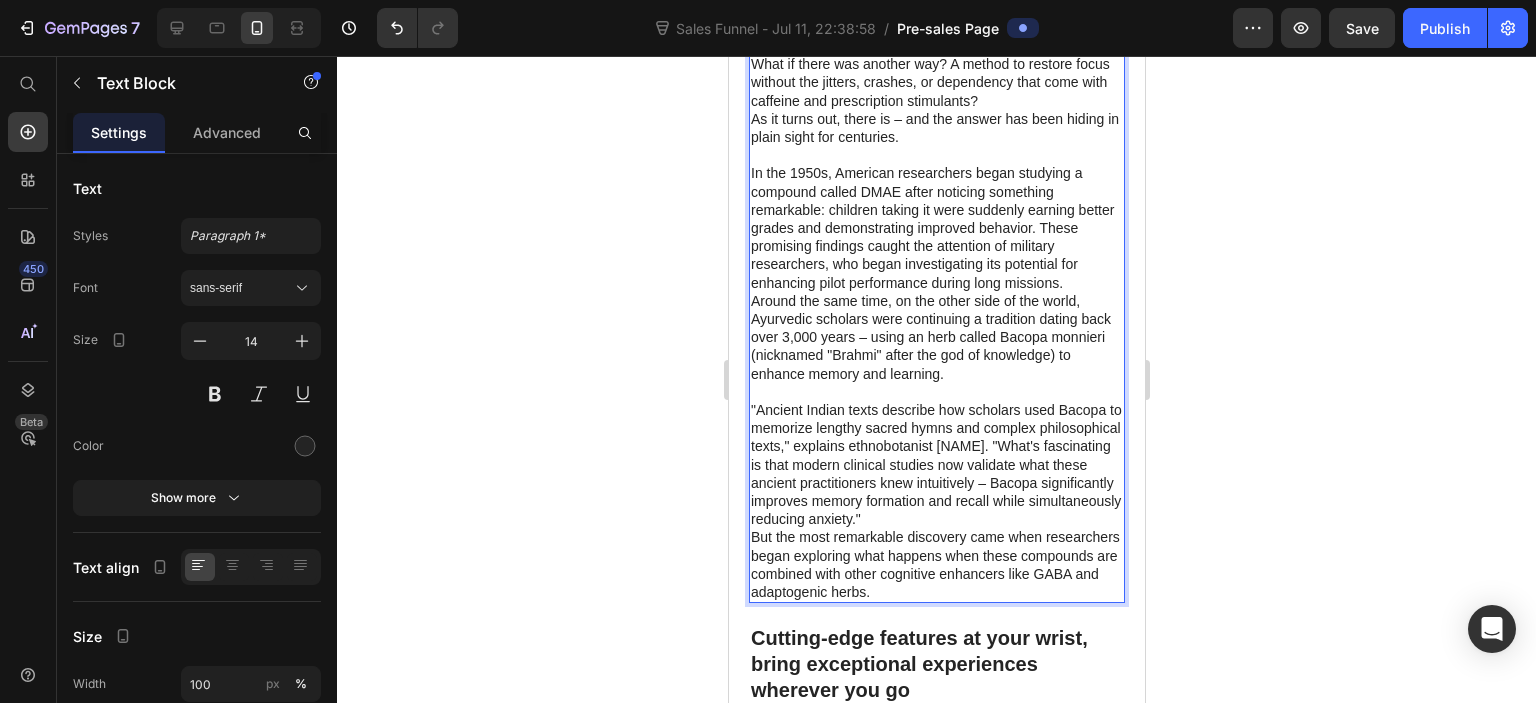 click on ""Ancient Indian texts describe how scholars used Bacopa to memorize lengthy sacred hymns and complex philosophical texts," explains ethnobotanist [NAME]. "What's fascinating is that modern clinical studies now validate what these ancient practitioners knew intuitively – Bacopa significantly improves memory formation and recall while simultaneously reducing anxiety."" at bounding box center (936, 464) 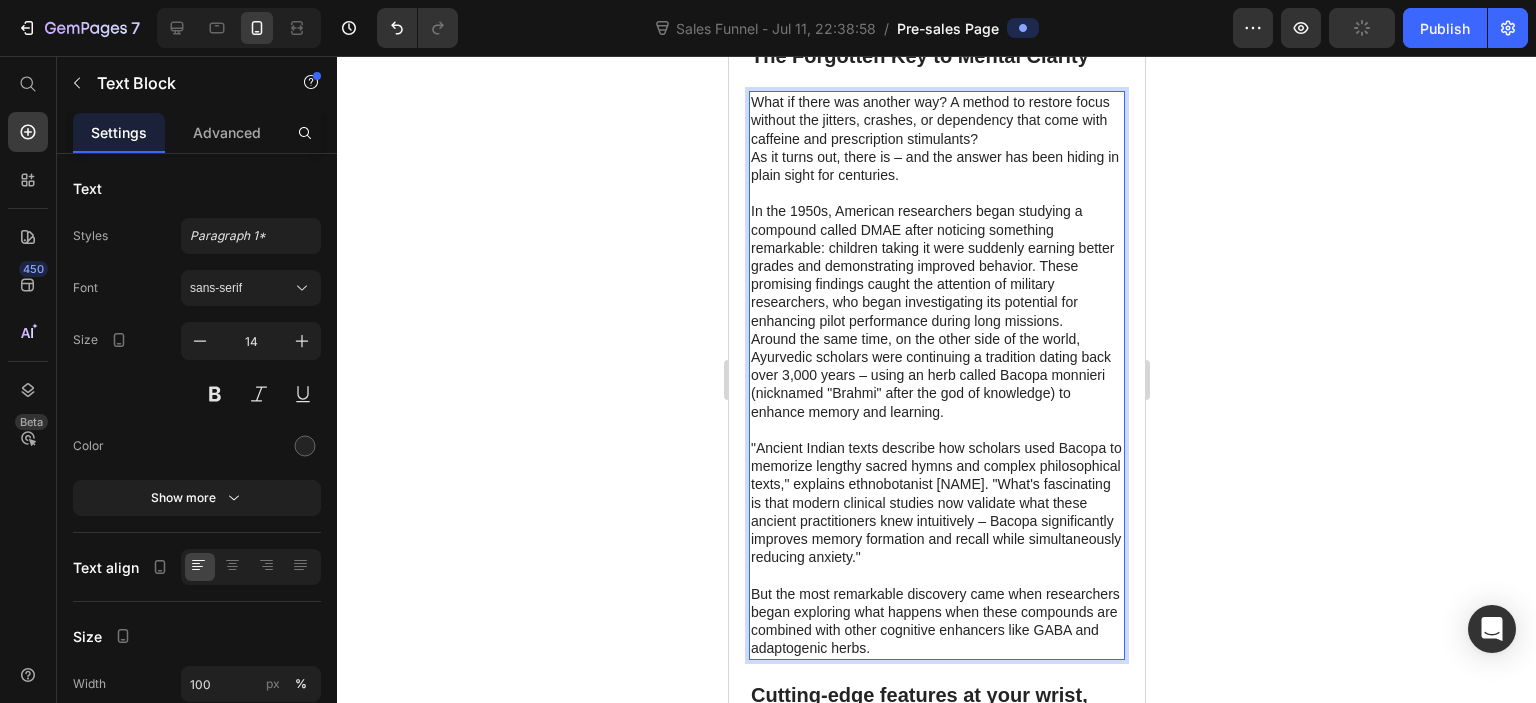 scroll, scrollTop: 2023, scrollLeft: 0, axis: vertical 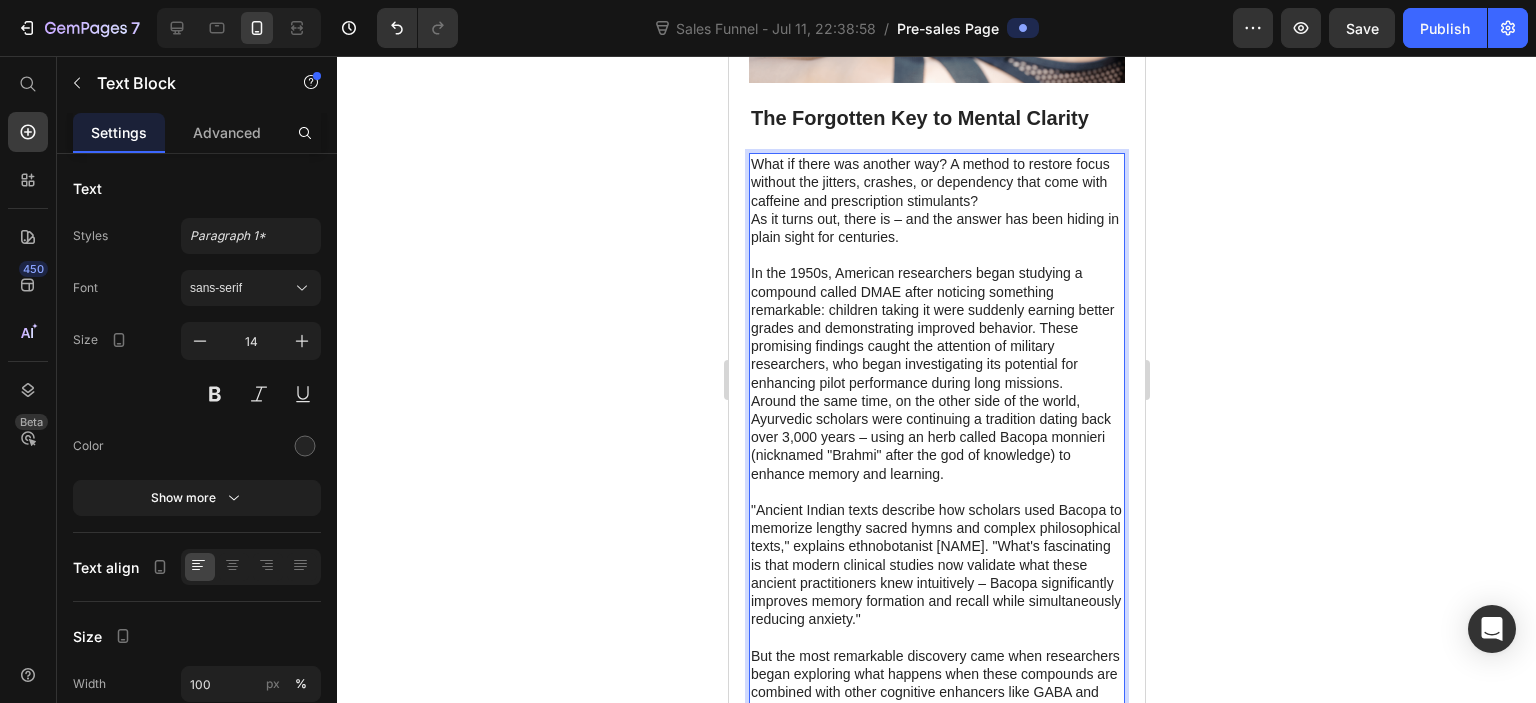 click on "What if there was another way? A method to restore focus without the jitters, crashes, or dependency that come with caffeine and prescription stimulants?" at bounding box center (936, 182) 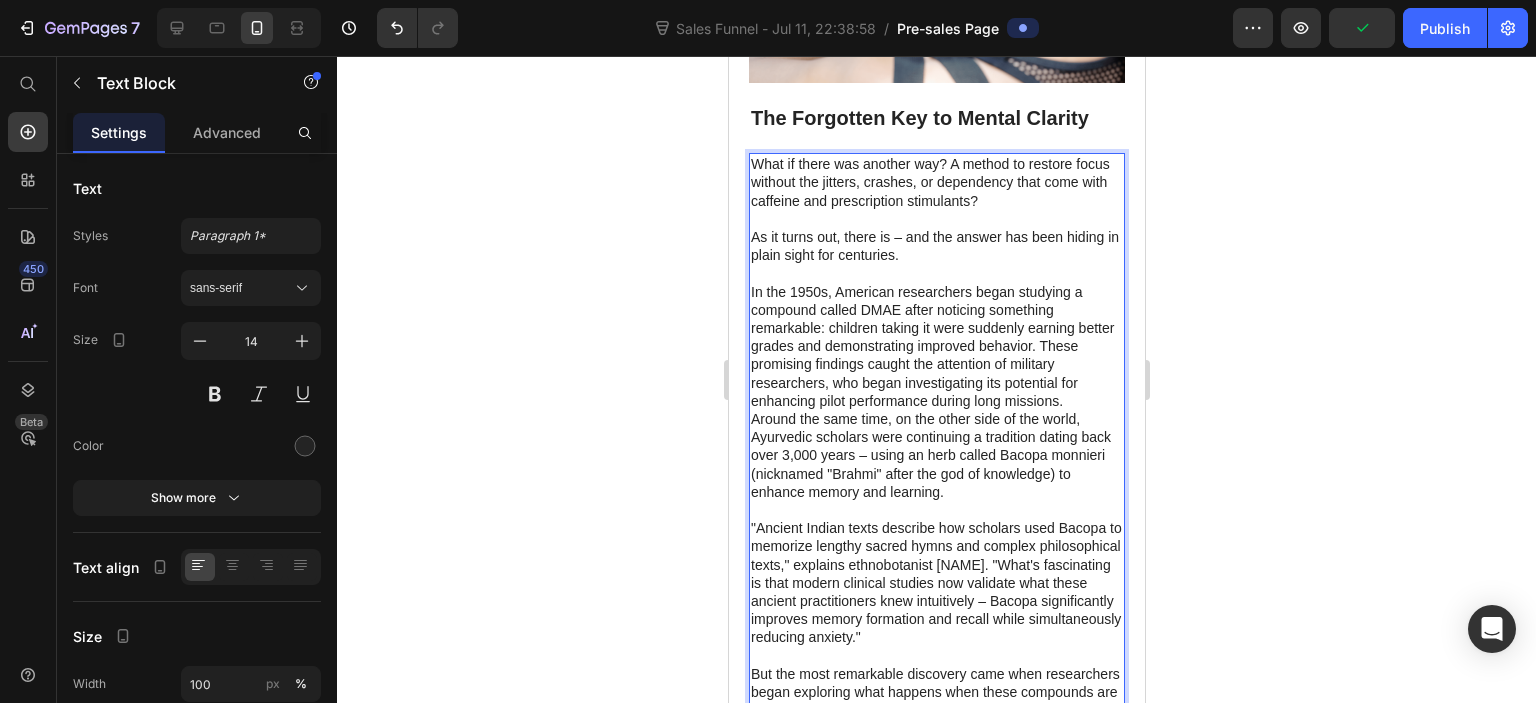 click on "In the 1950s, American researchers began studying a compound called DMAE after noticing something remarkable: children taking it were suddenly earning better grades and demonstrating improved behavior. These promising findings caught the attention of military researchers, who began investigating its potential for enhancing pilot performance during long missions." at bounding box center [936, 346] 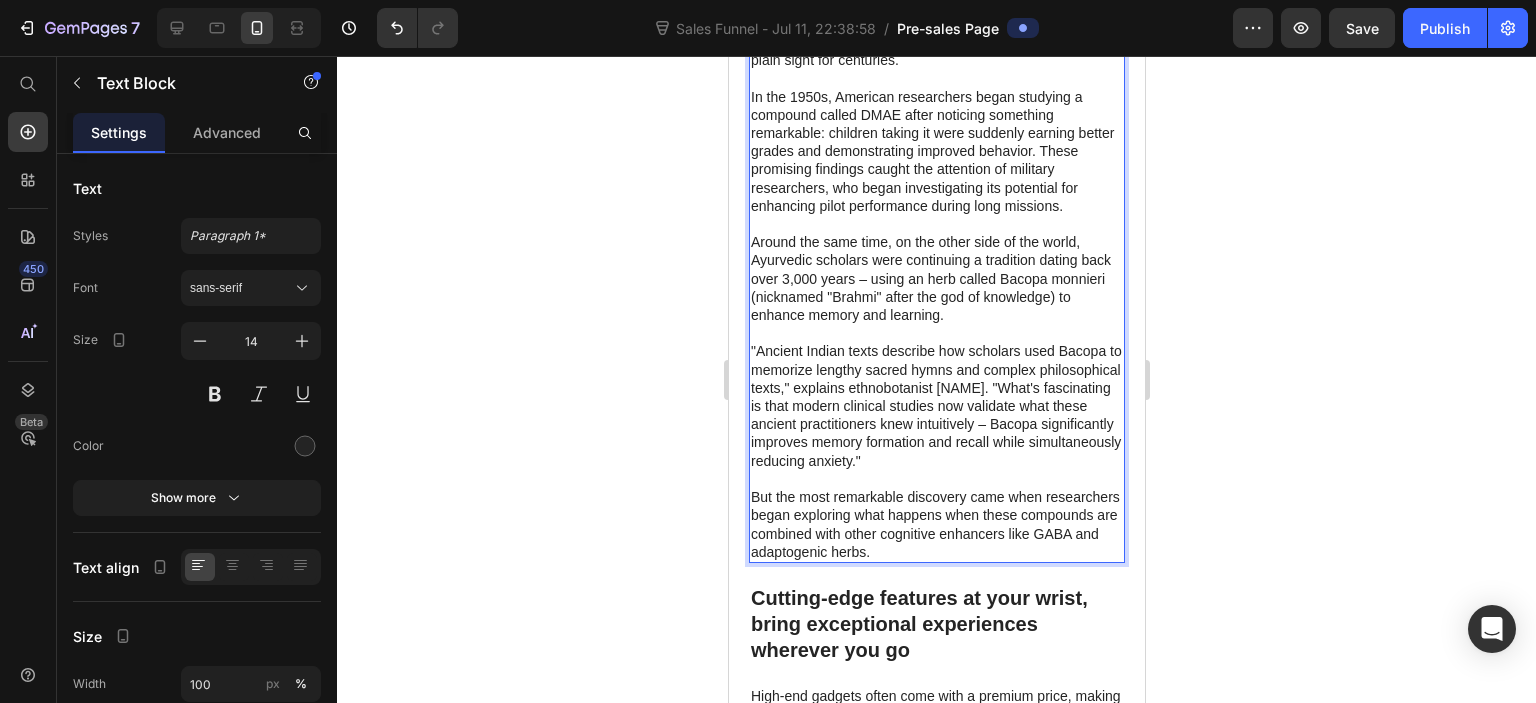 scroll, scrollTop: 2223, scrollLeft: 0, axis: vertical 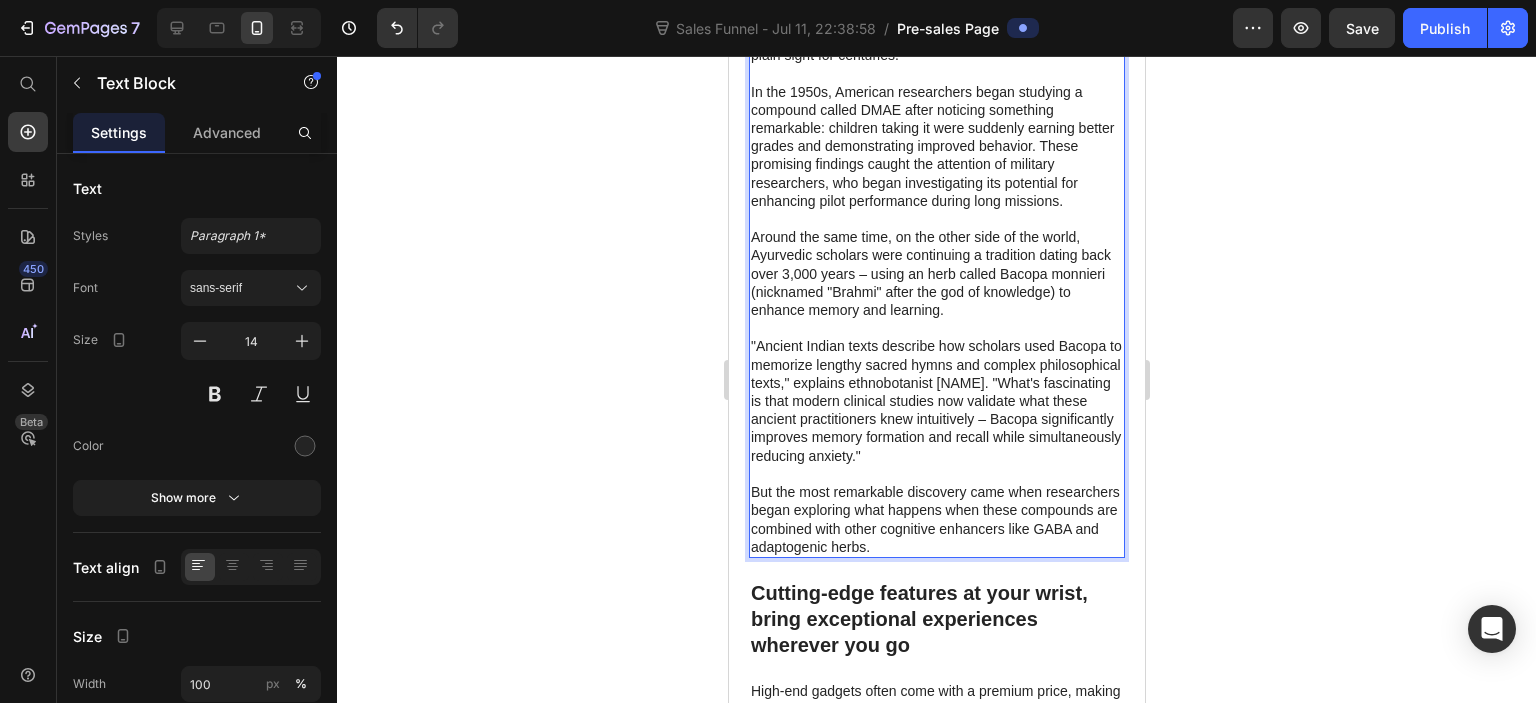 click on "But the most remarkable discovery came when researchers began exploring what happens when these compounds are combined with other cognitive enhancers like GABA and adaptogenic herbs." at bounding box center (936, 519) 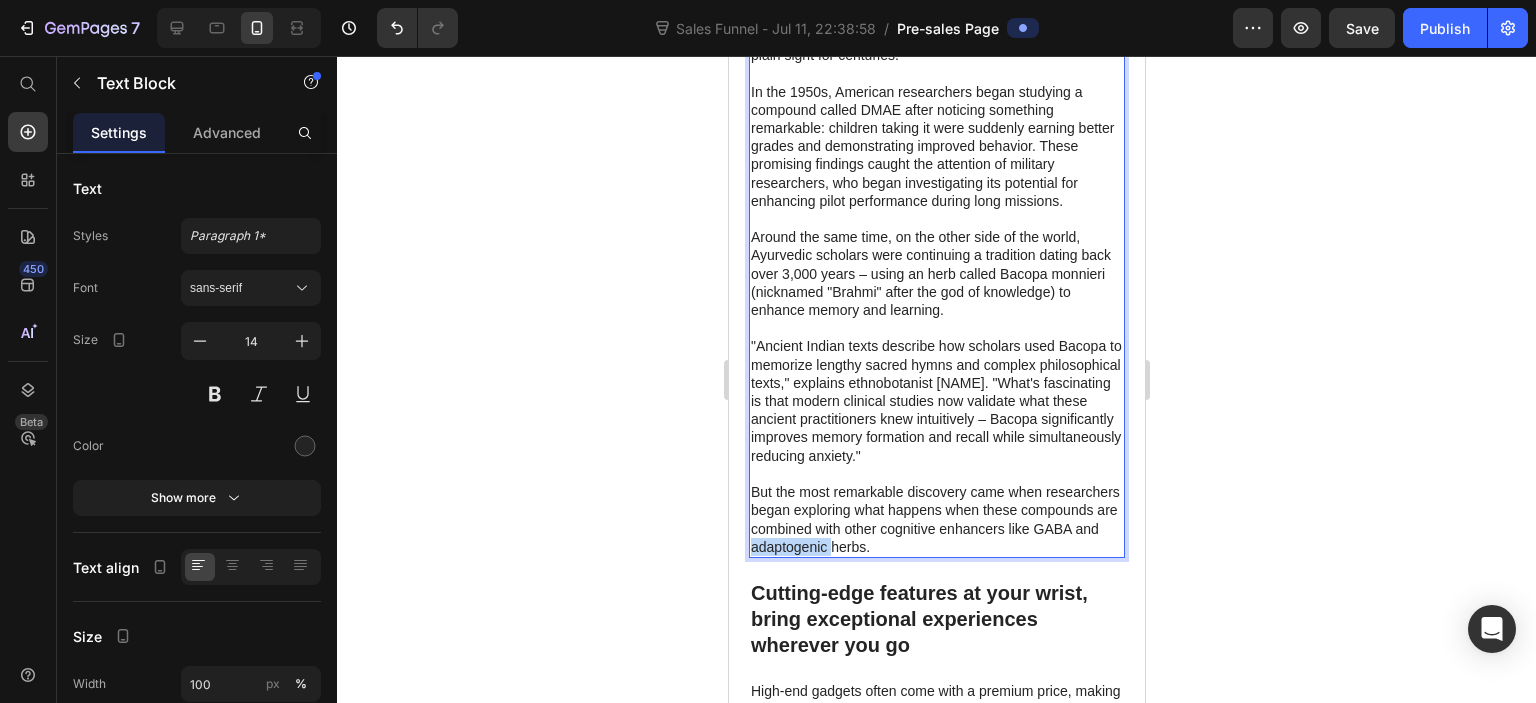 click on "But the most remarkable discovery came when researchers began exploring what happens when these compounds are combined with other cognitive enhancers like GABA and adaptogenic herbs." at bounding box center (936, 519) 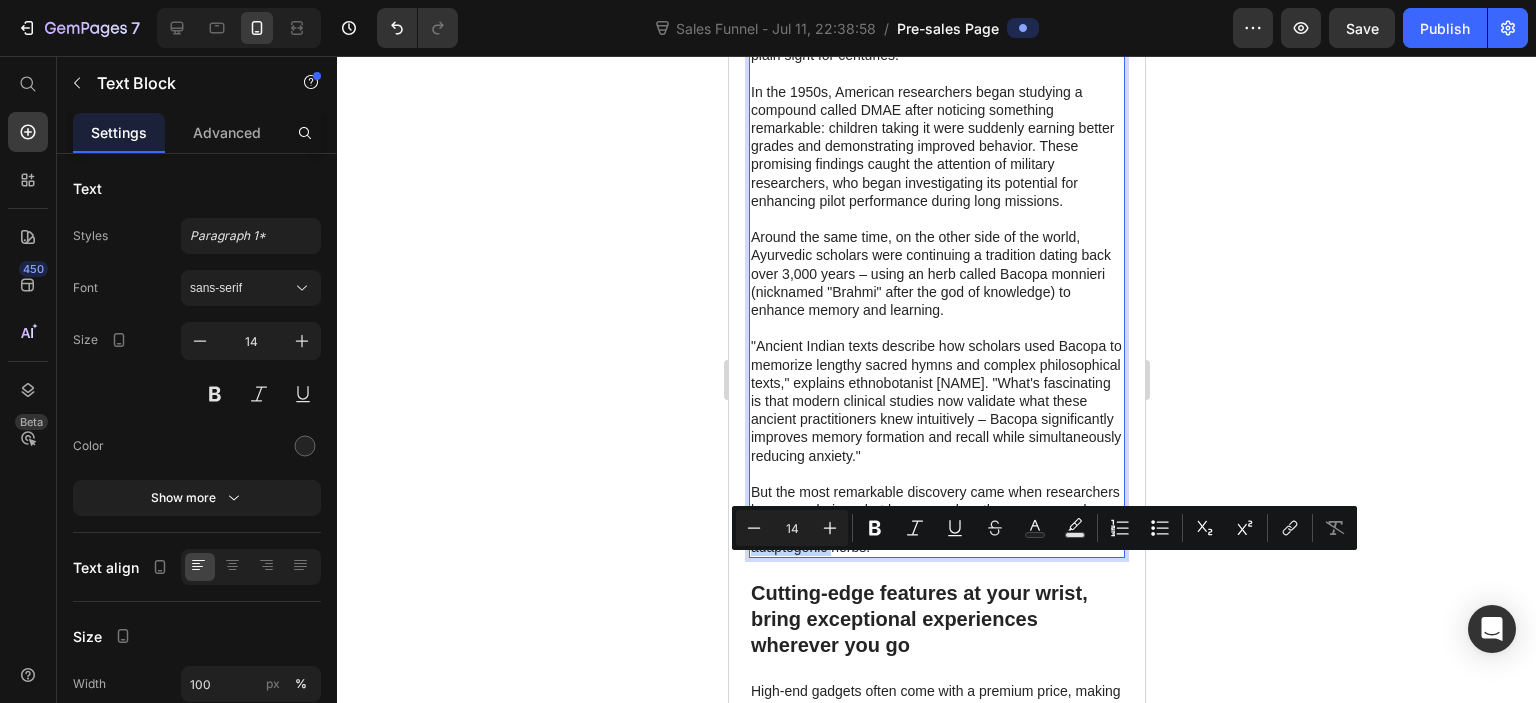 click on "But the most remarkable discovery came when researchers began exploring what happens when these compounds are combined with other cognitive enhancers like GABA and adaptogenic herbs." at bounding box center (936, 519) 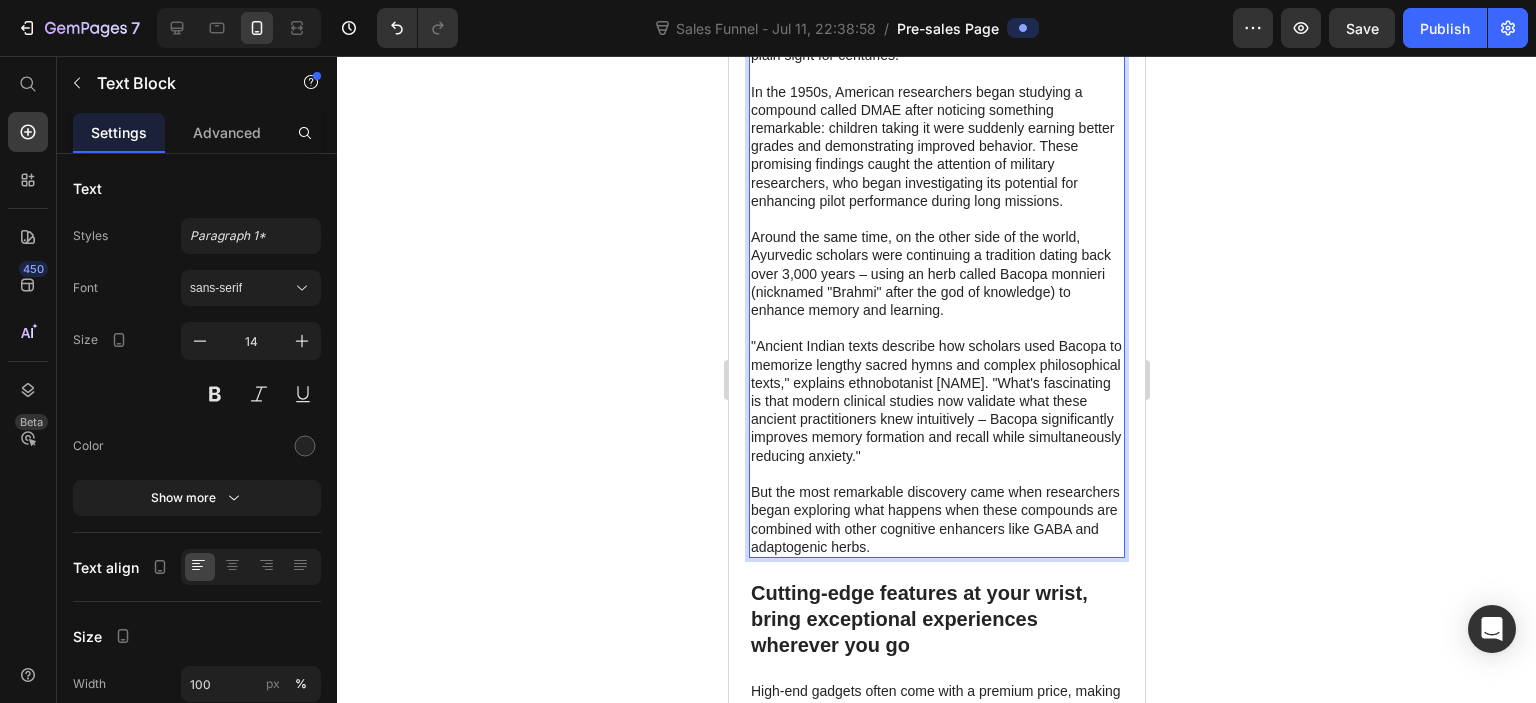 click on "But the most remarkable discovery came when researchers began exploring what happens when these compounds are combined with other cognitive enhancers like GABA and adaptogenic herbs." at bounding box center (936, 519) 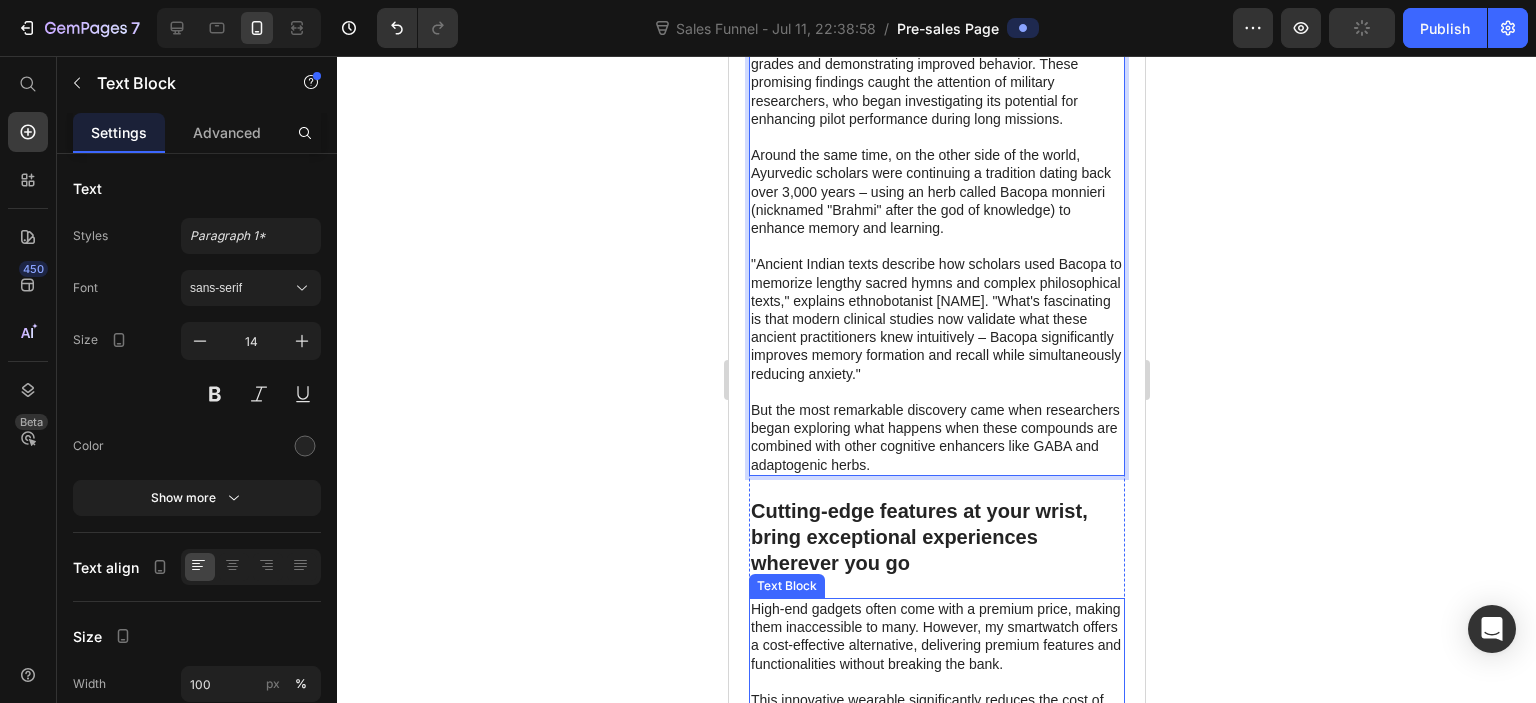 scroll, scrollTop: 2523, scrollLeft: 0, axis: vertical 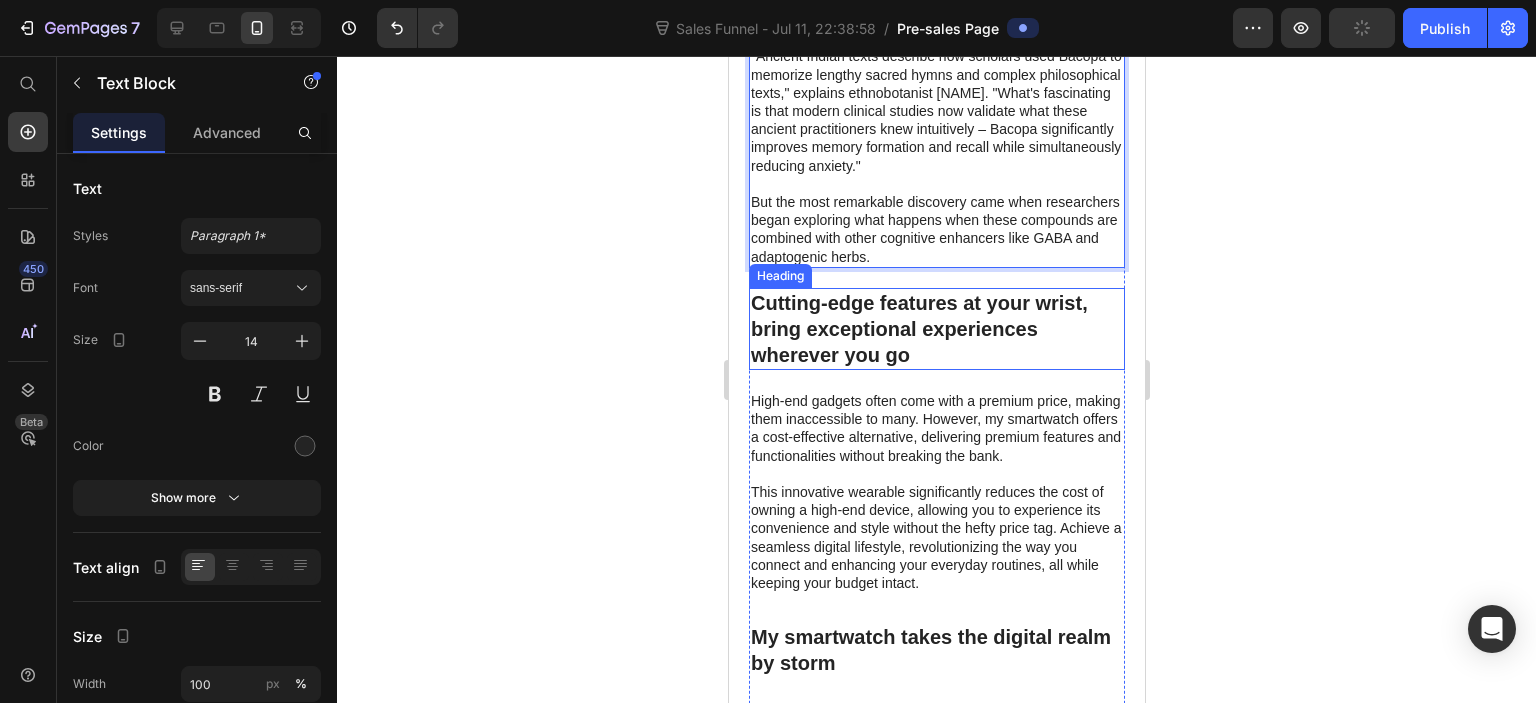 click on "Cutting-edge features at your wrist, bring exceptional experiences wherever you go" at bounding box center (936, 329) 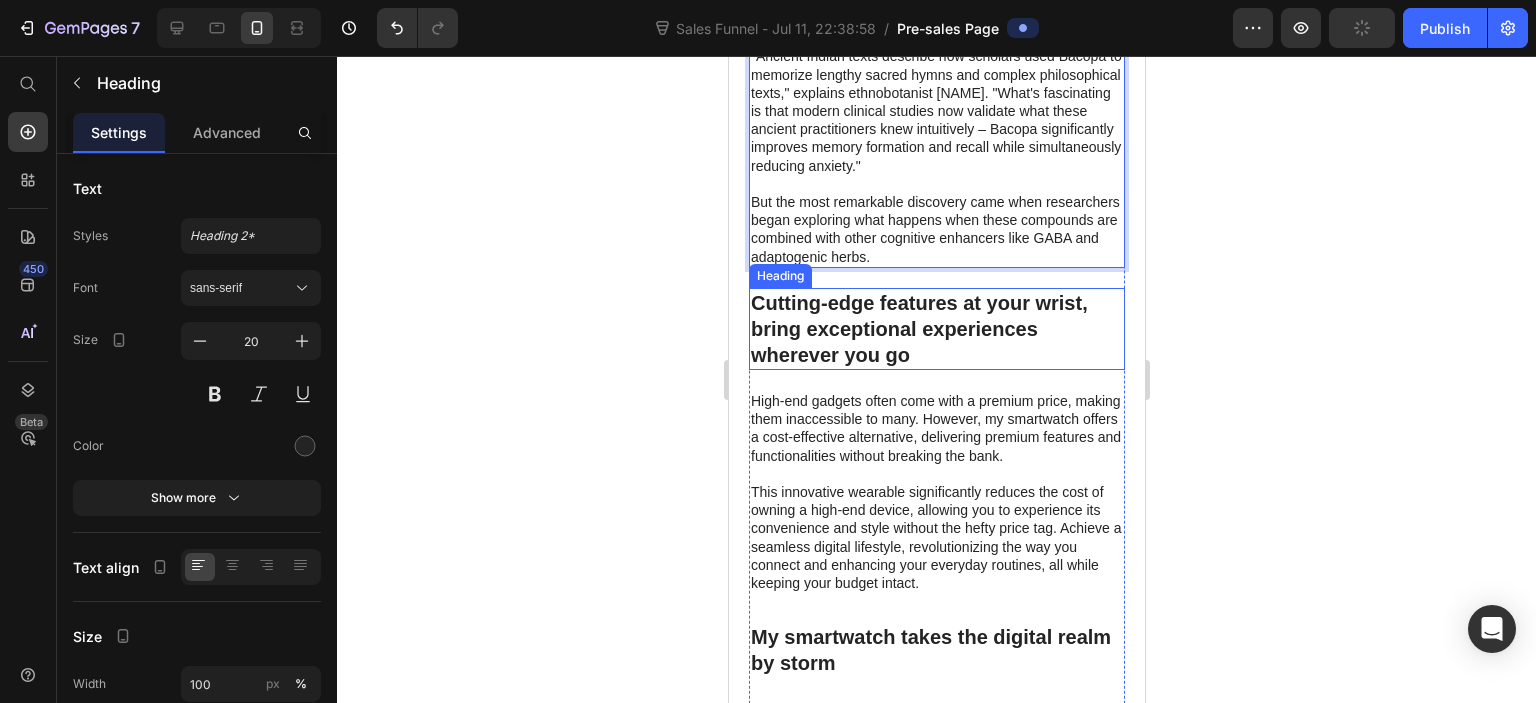 scroll, scrollTop: 0, scrollLeft: 0, axis: both 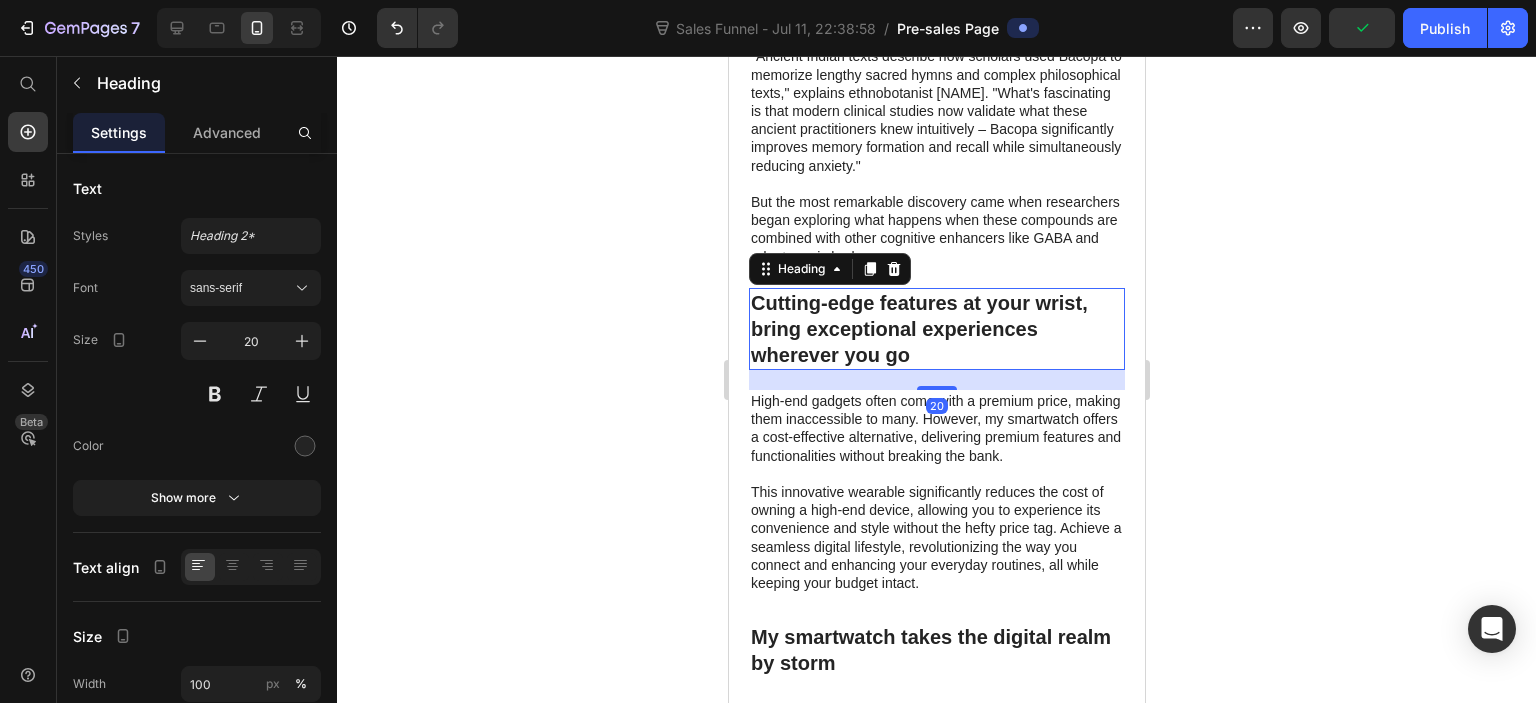 click on "Cutting-edge features at your wrist, bring exceptional experiences wherever you go" at bounding box center [936, 329] 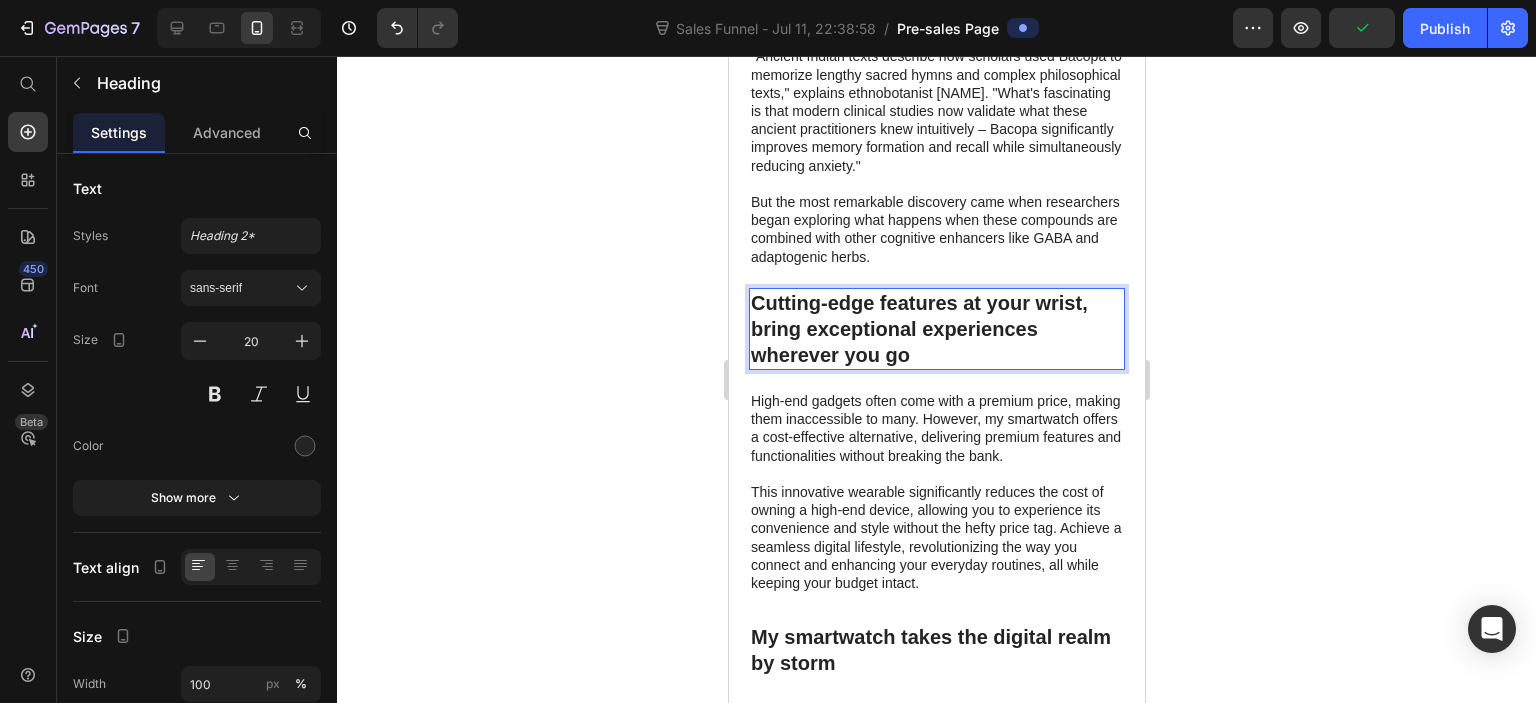 click on "Cutting-edge features at your wrist, bring exceptional experiences wherever you go" at bounding box center (936, 329) 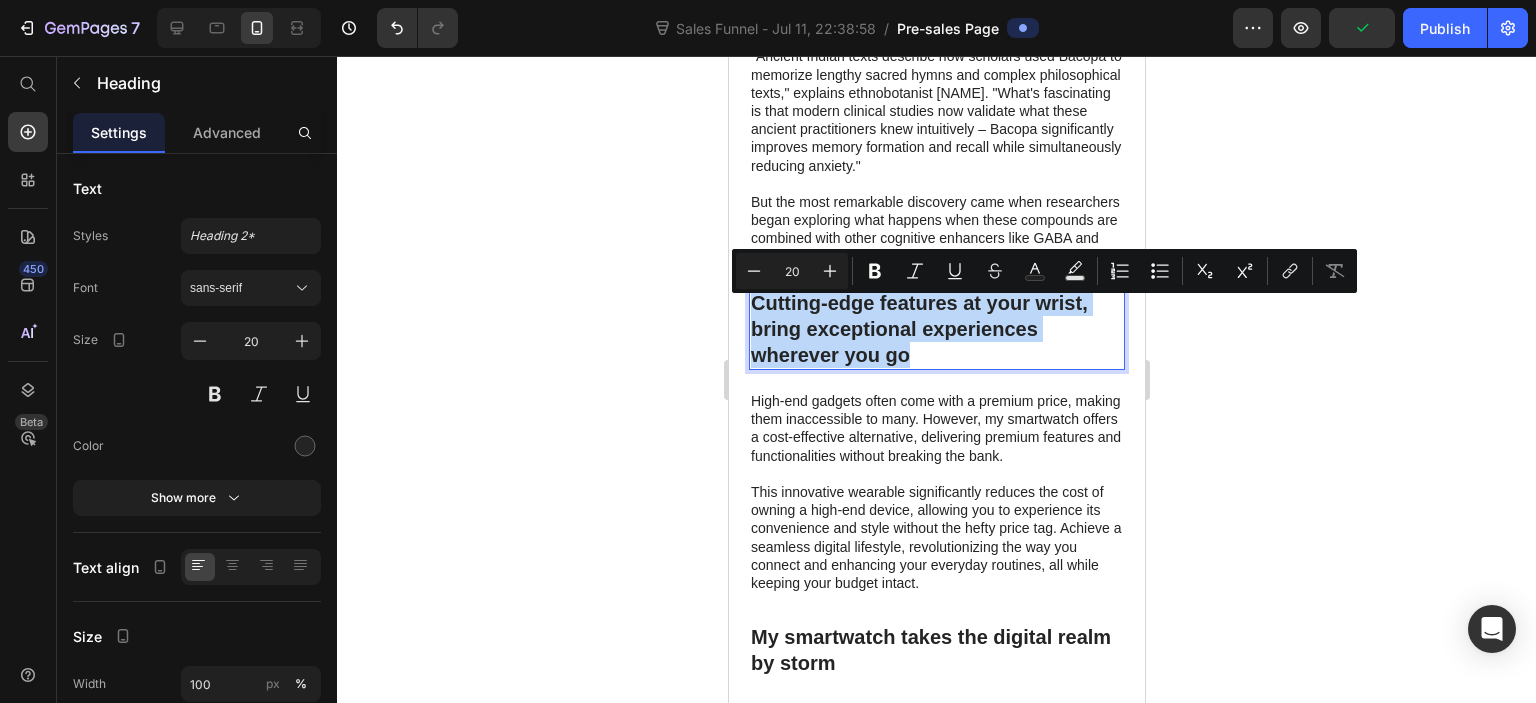 click on "Cutting-edge features at your wrist, bring exceptional experiences wherever you go" at bounding box center (936, 329) 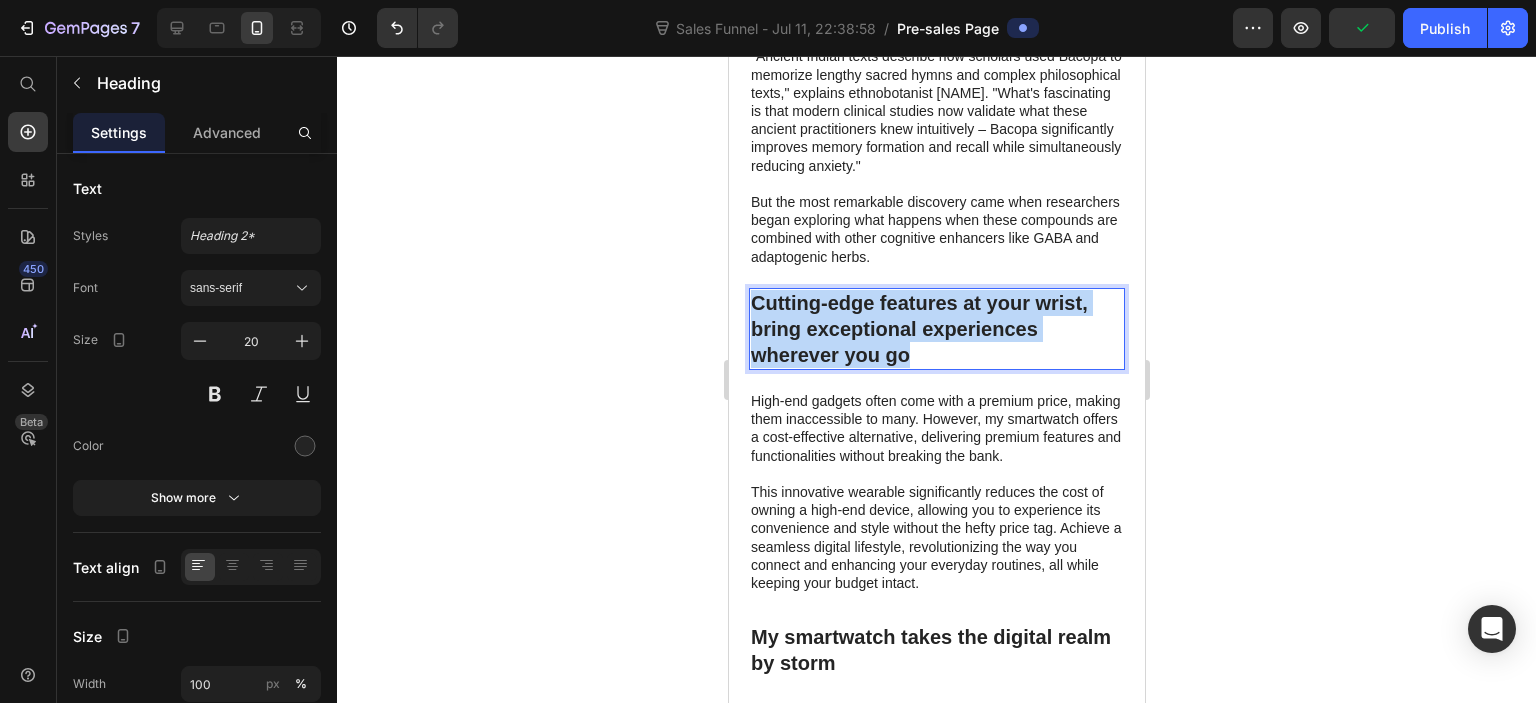 click on "Cutting-edge features at your wrist, bring exceptional experiences wherever you go" at bounding box center (936, 329) 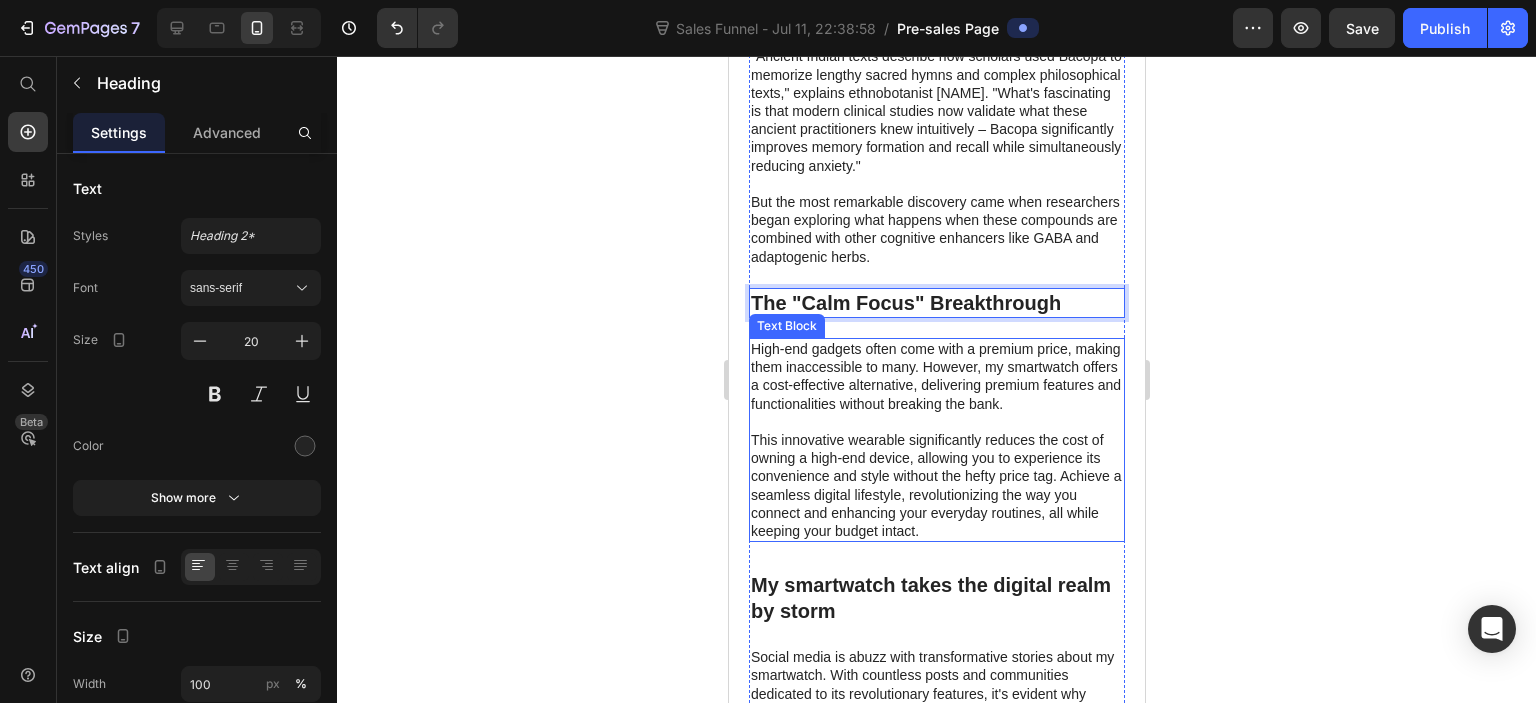 click on "High-end gadgets often come with a premium price, making them inaccessible to many. However, my smartwatch offers a cost-effective alternative, delivering premium features and functionalities without breaking the bank." at bounding box center [936, 376] 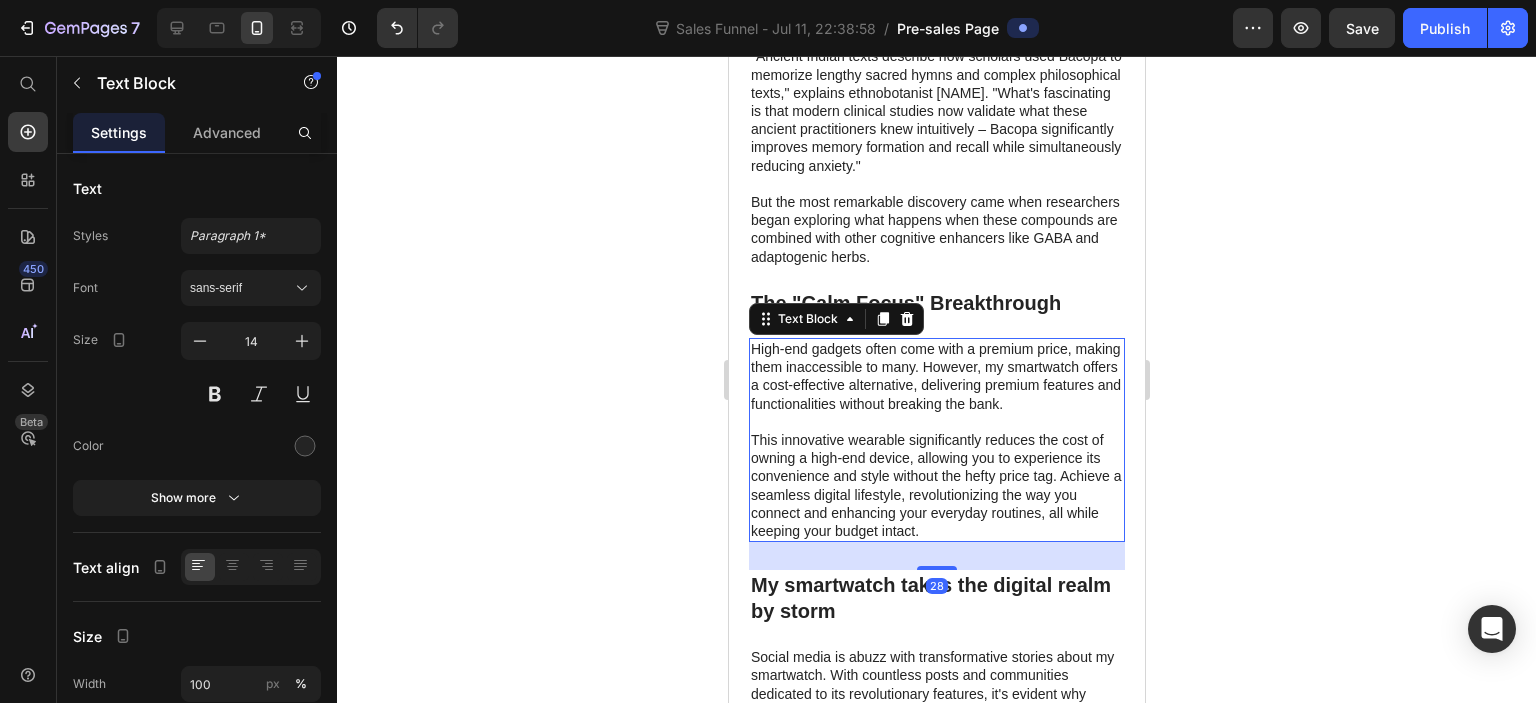click on "This innovative wearable significantly reduces the cost of owning a high-end device, allowing you to experience its convenience and style without the hefty price tag. Achieve a seamless digital lifestyle, revolutionizing the way you connect and enhancing your everyday routines, all while keeping your budget intact." at bounding box center (936, 485) 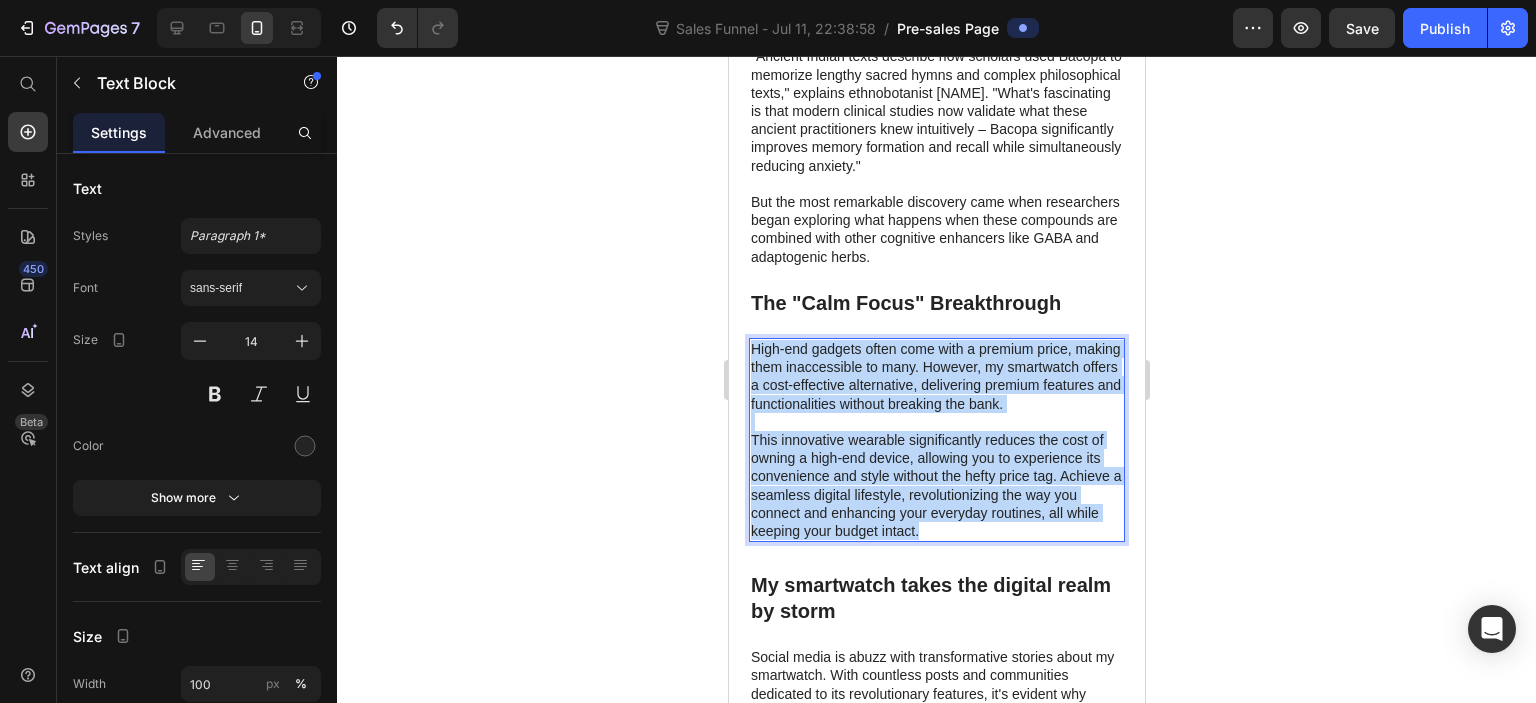 drag, startPoint x: 981, startPoint y: 555, endPoint x: 753, endPoint y: 350, distance: 306.60886 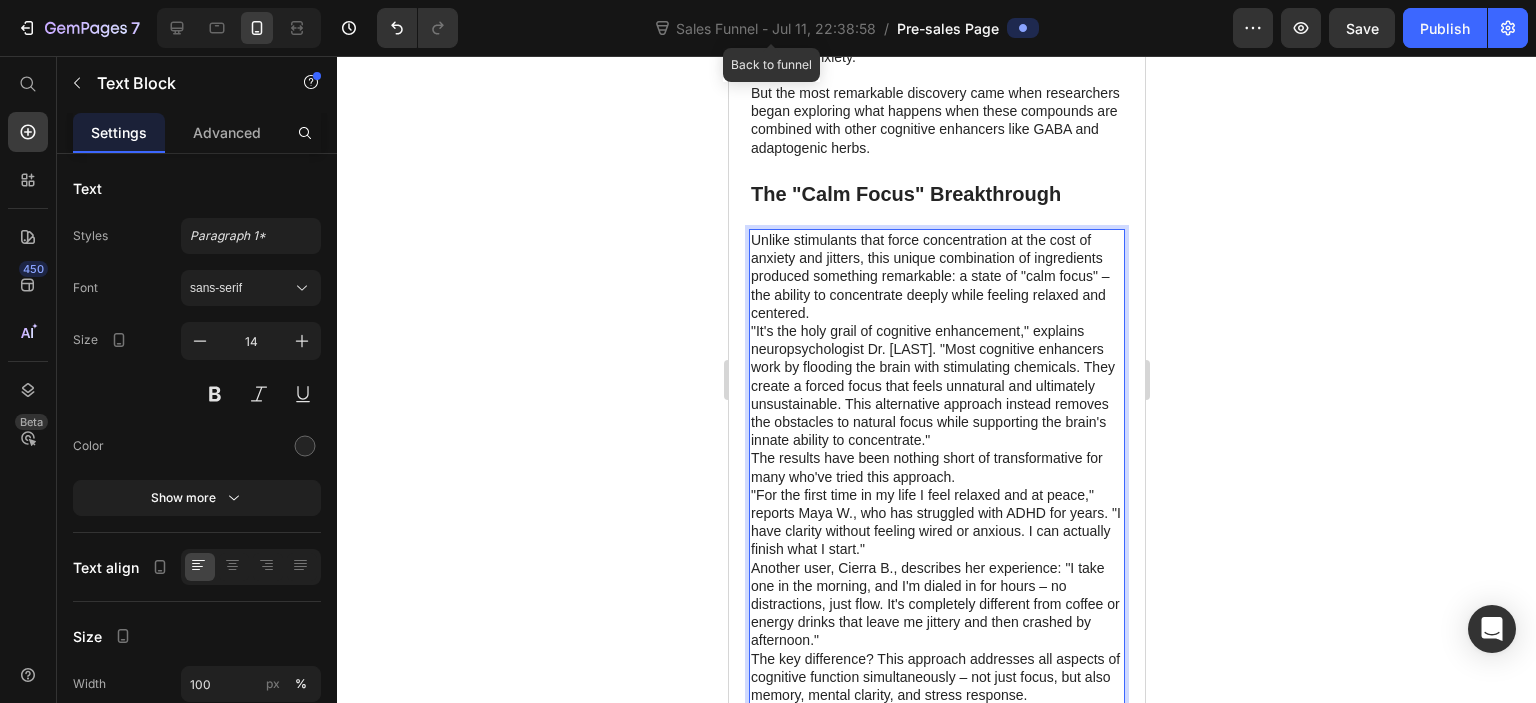 scroll, scrollTop: 2661, scrollLeft: 0, axis: vertical 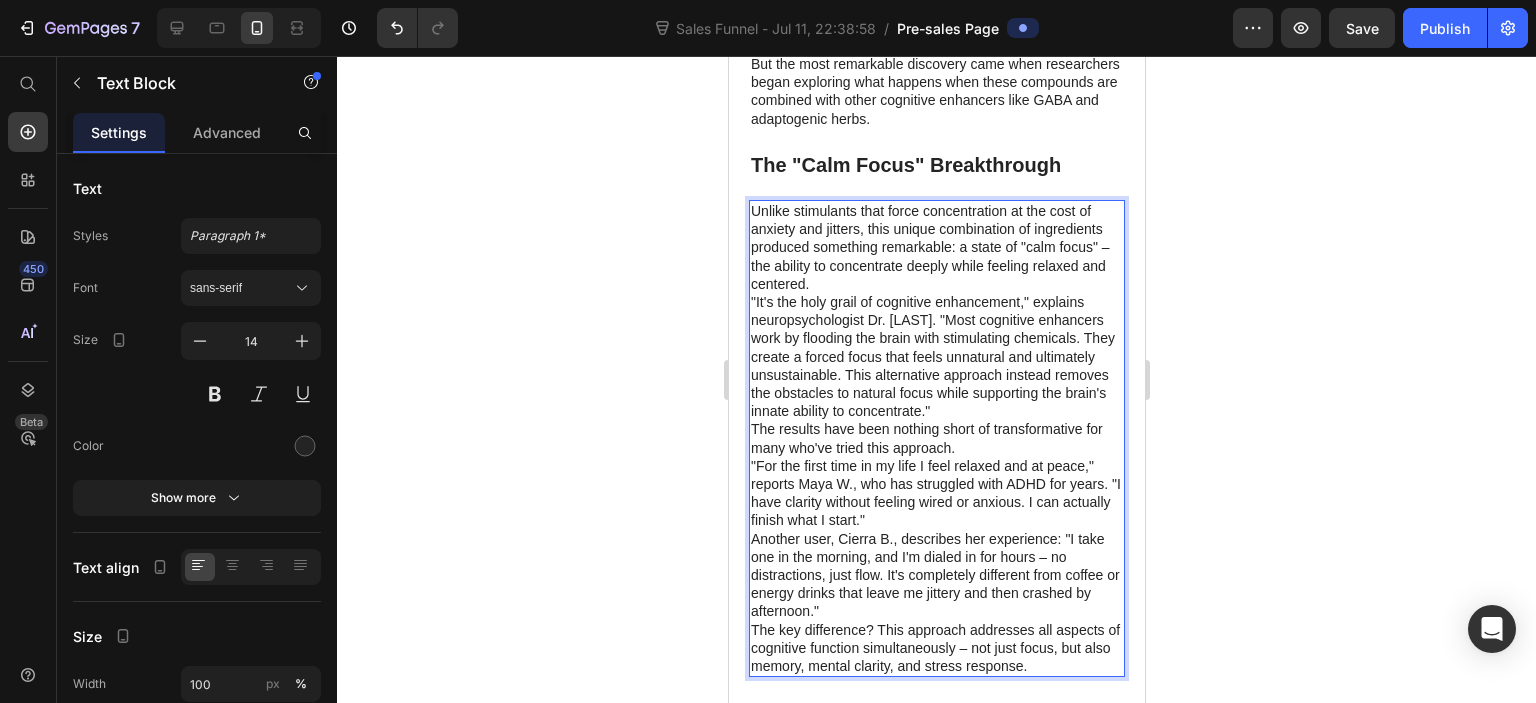 click on "Unlike stimulants that force concentration at the cost of anxiety and jitters, this unique combination of ingredients produced something remarkable: a state of "calm focus" – the ability to concentrate deeply while feeling relaxed and centered." at bounding box center (936, 247) 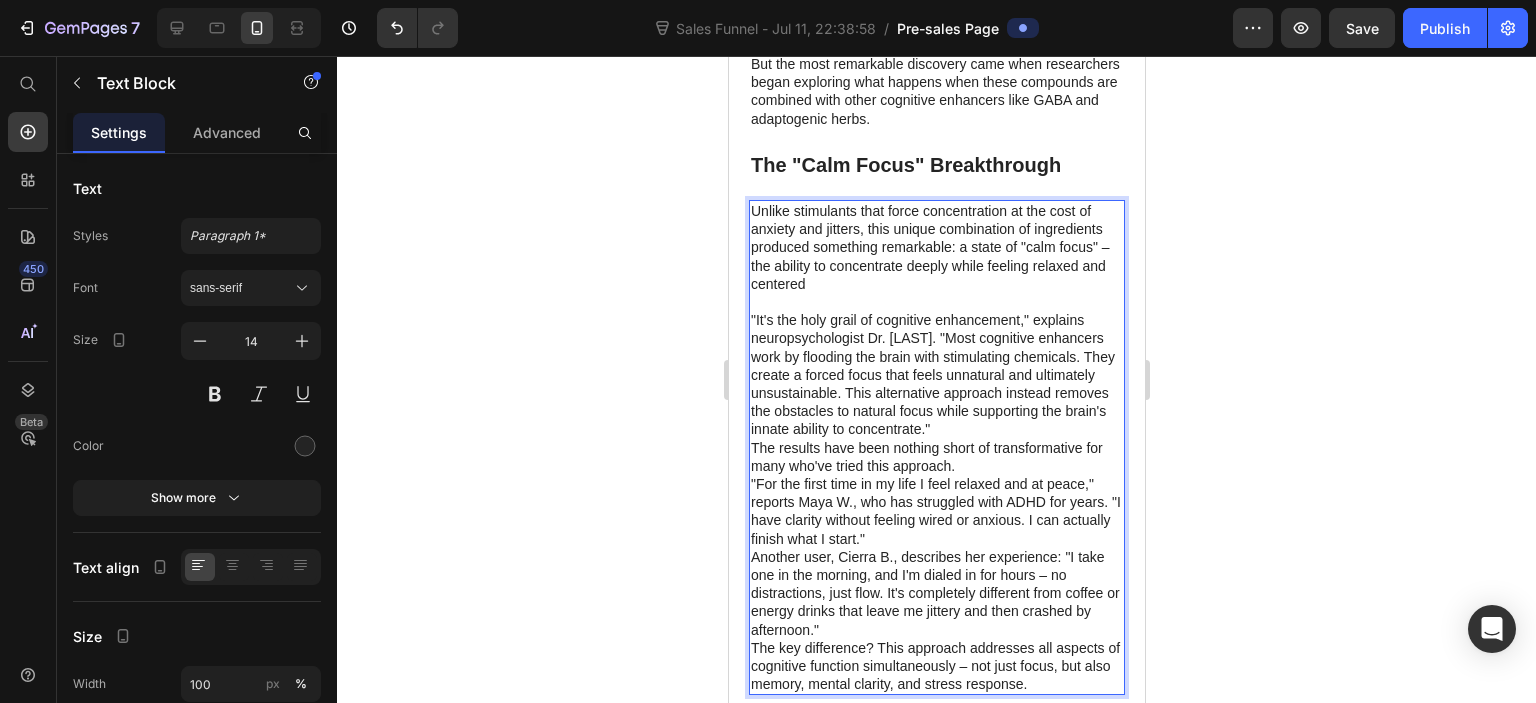 click on ""It's the holy grail of cognitive enhancement," explains neuropsychologist Dr. [LAST]. "Most cognitive enhancers work by flooding the brain with stimulating chemicals. They create a forced focus that feels unnatural and ultimately unsustainable. This alternative approach instead removes the obstacles to natural focus while supporting the brain's innate ability to concentrate."" at bounding box center [936, 374] 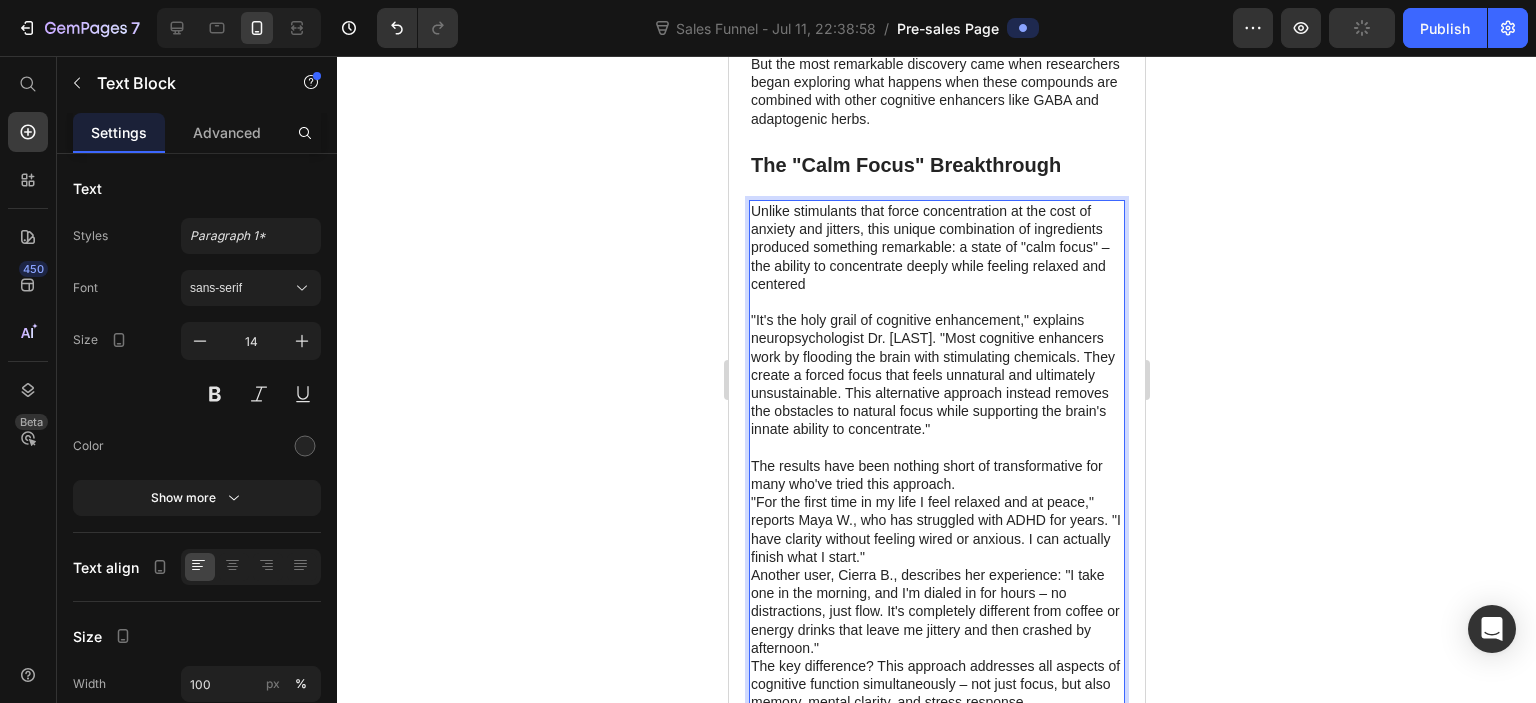 click on "The results have been nothing short of transformative for many who've tried this approach." at bounding box center (936, 475) 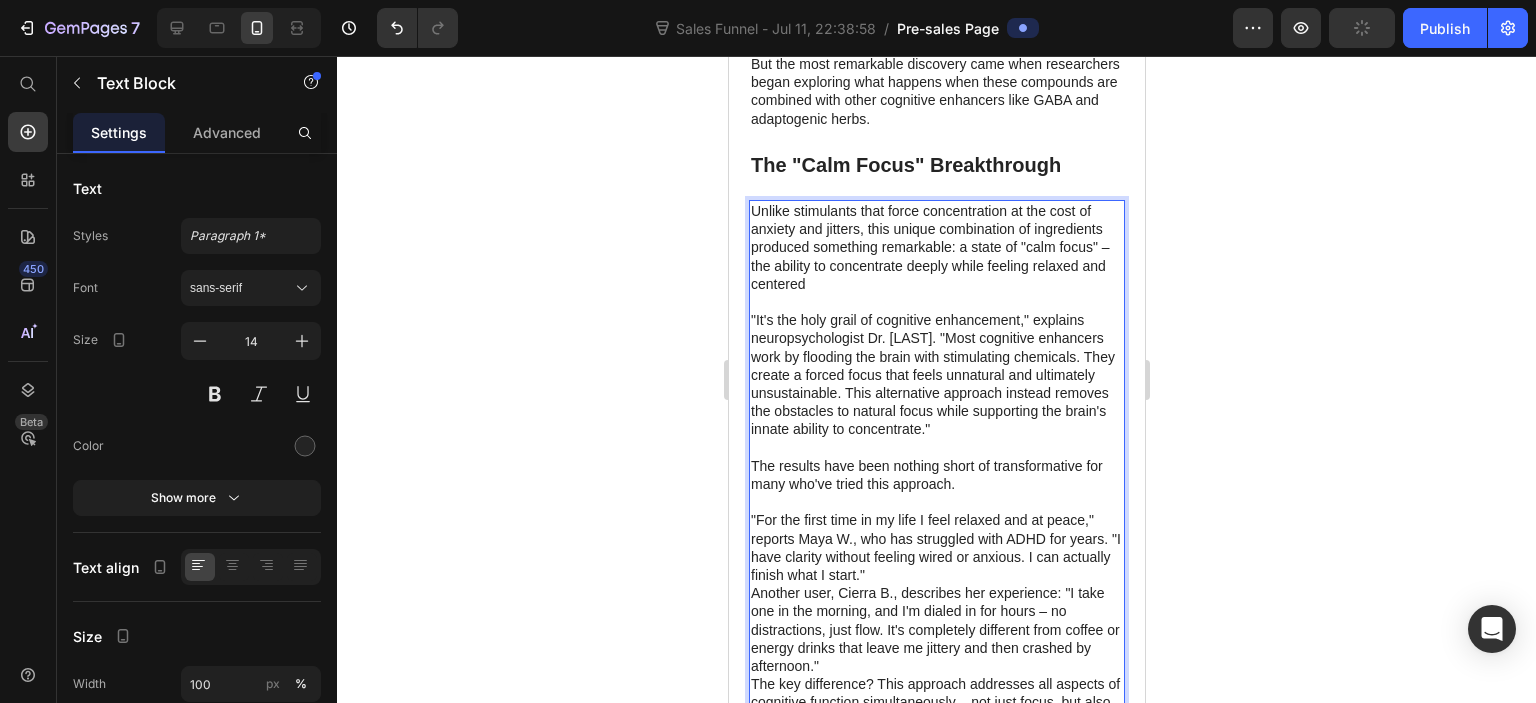 click on ""For the first time in my life I feel relaxed and at peace," reports Maya W., who has struggled with ADHD for years. "I have clarity without feeling wired or anxious. I can actually finish what I start."" at bounding box center (936, 547) 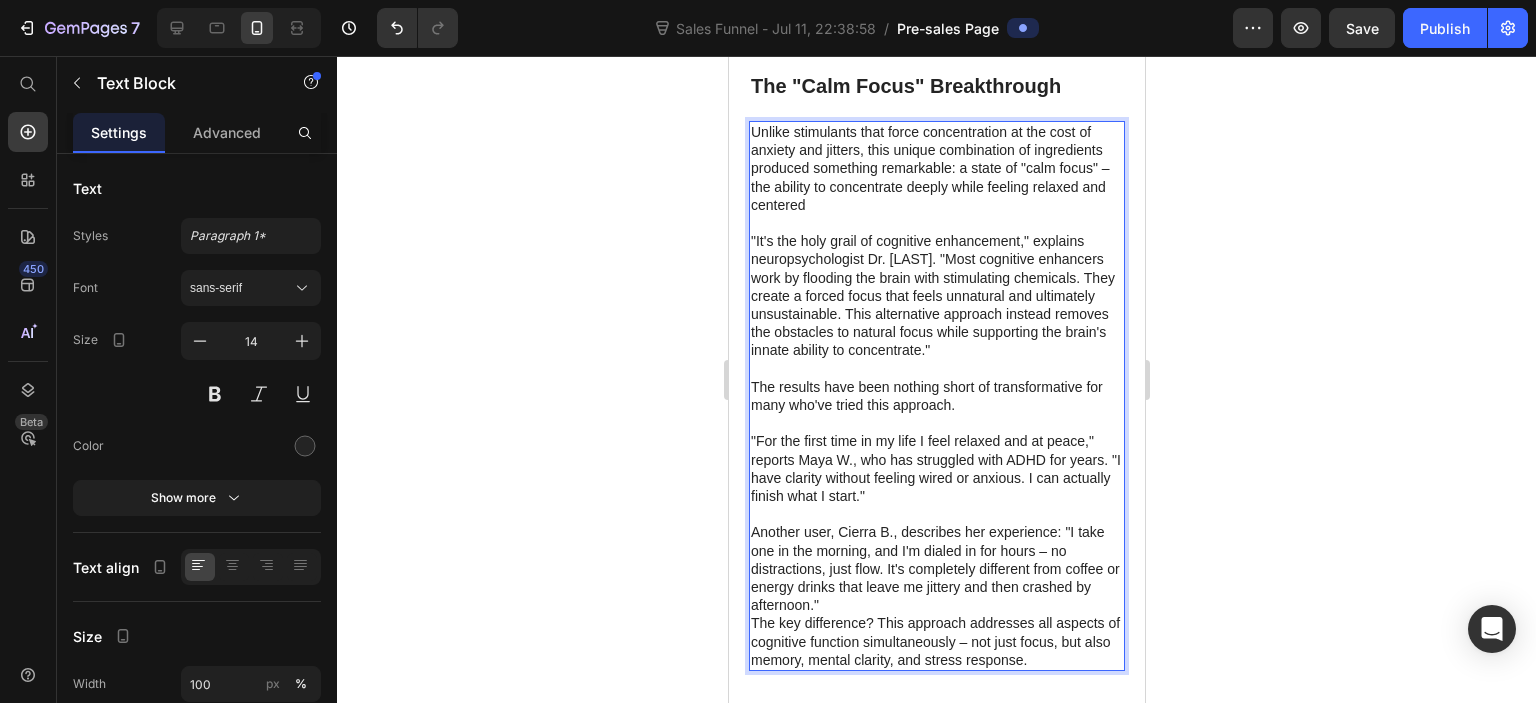 scroll, scrollTop: 2861, scrollLeft: 0, axis: vertical 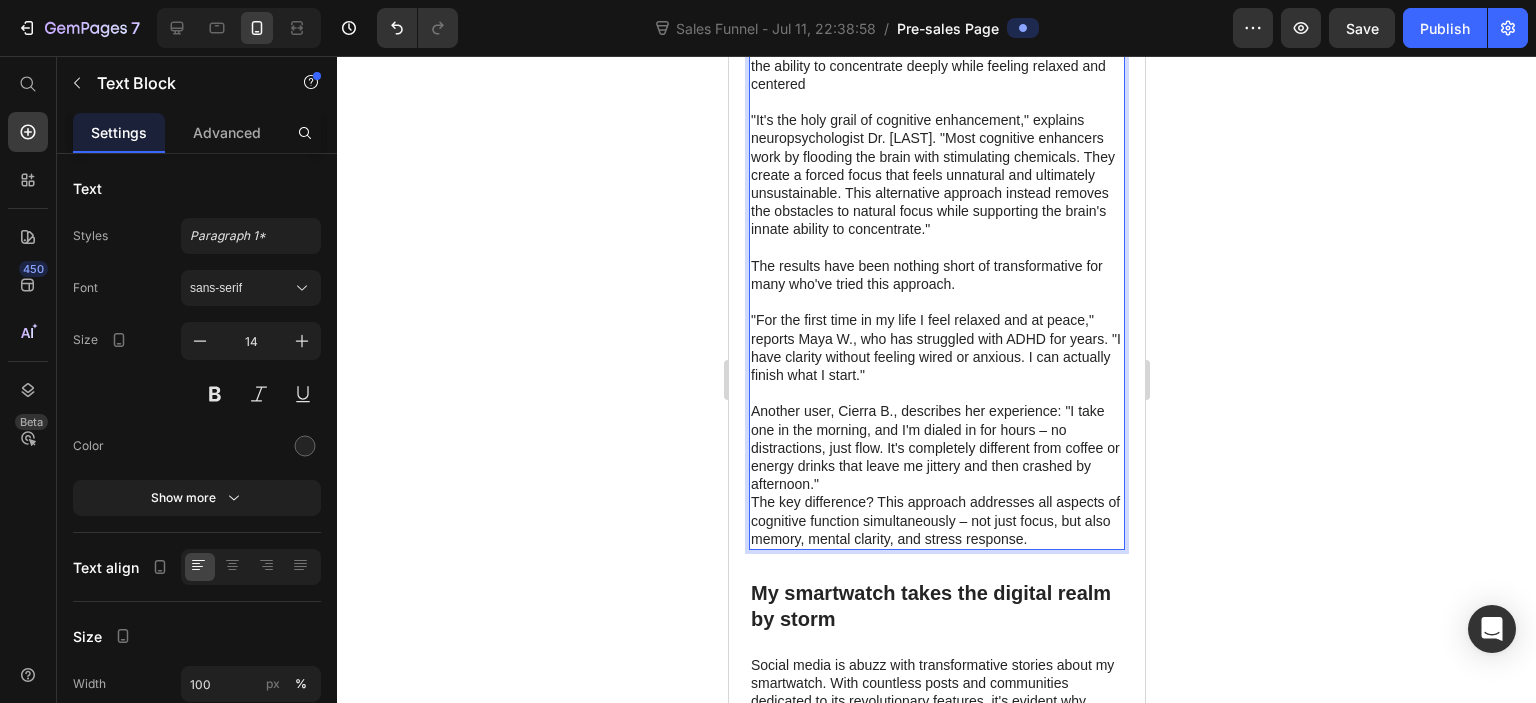 click on "Another user, Cierra B., describes her experience: "I take one in the morning, and I'm dialed in for hours – no distractions, just flow. It's completely different from coffee or energy drinks that leave me jittery and then crashed by afternoon."" at bounding box center [936, 447] 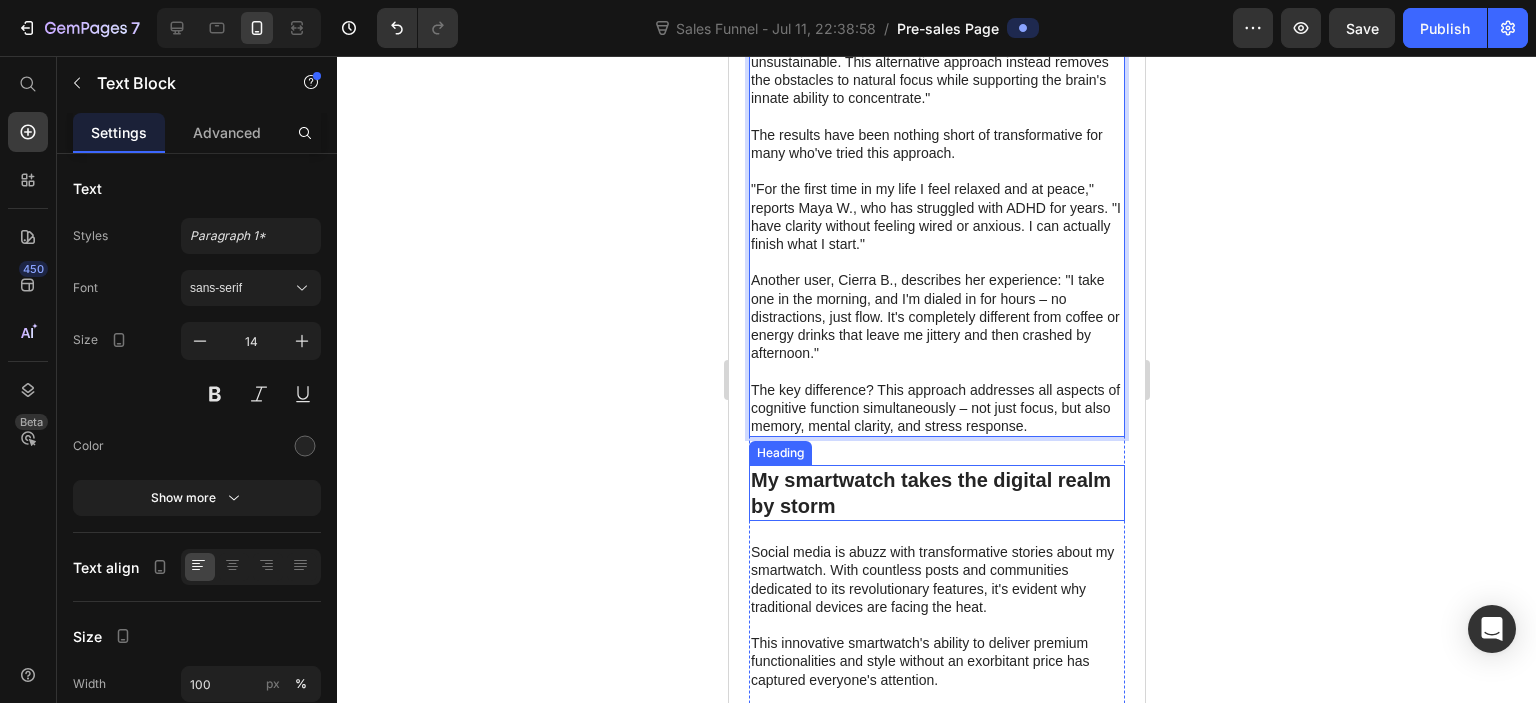 scroll, scrollTop: 3261, scrollLeft: 0, axis: vertical 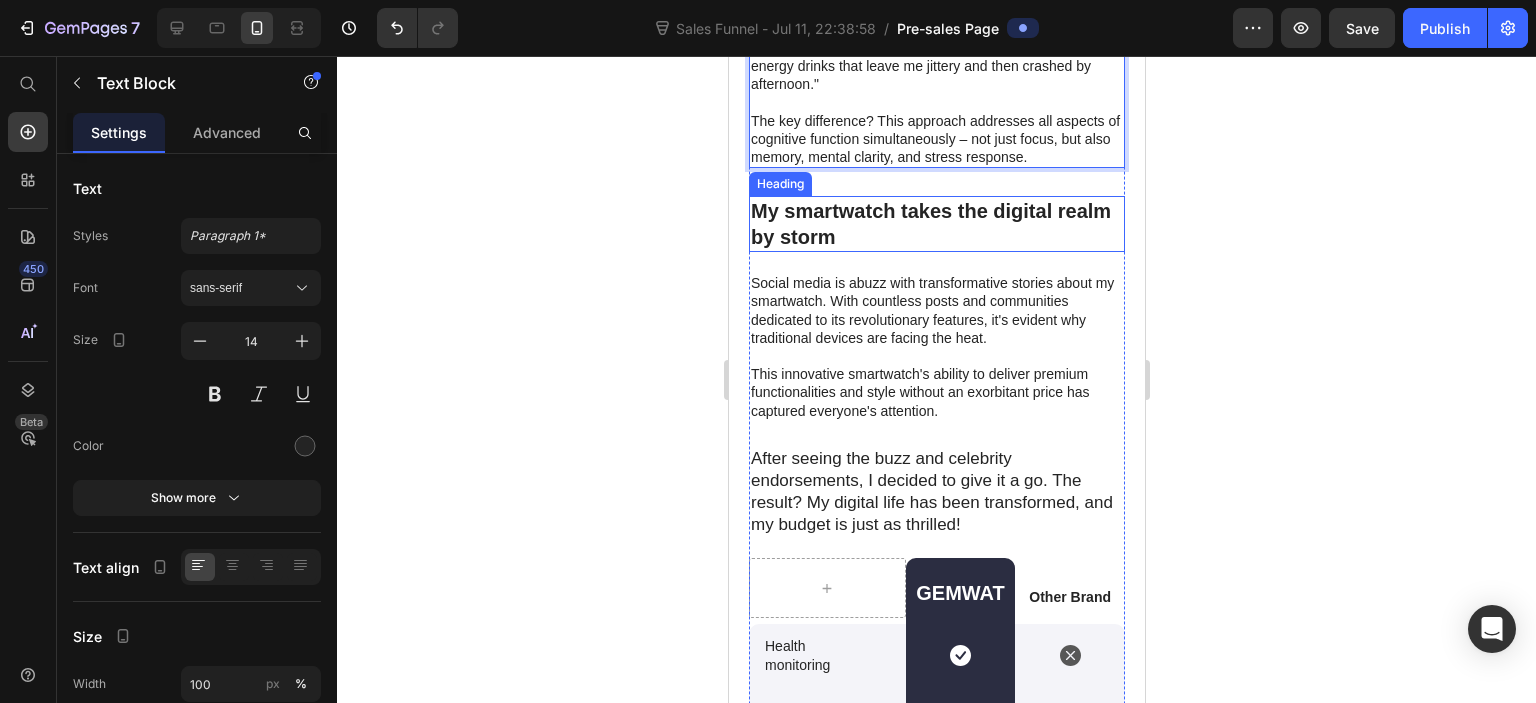 click on "My smartwatch takes the digital realm by storm" at bounding box center (936, 224) 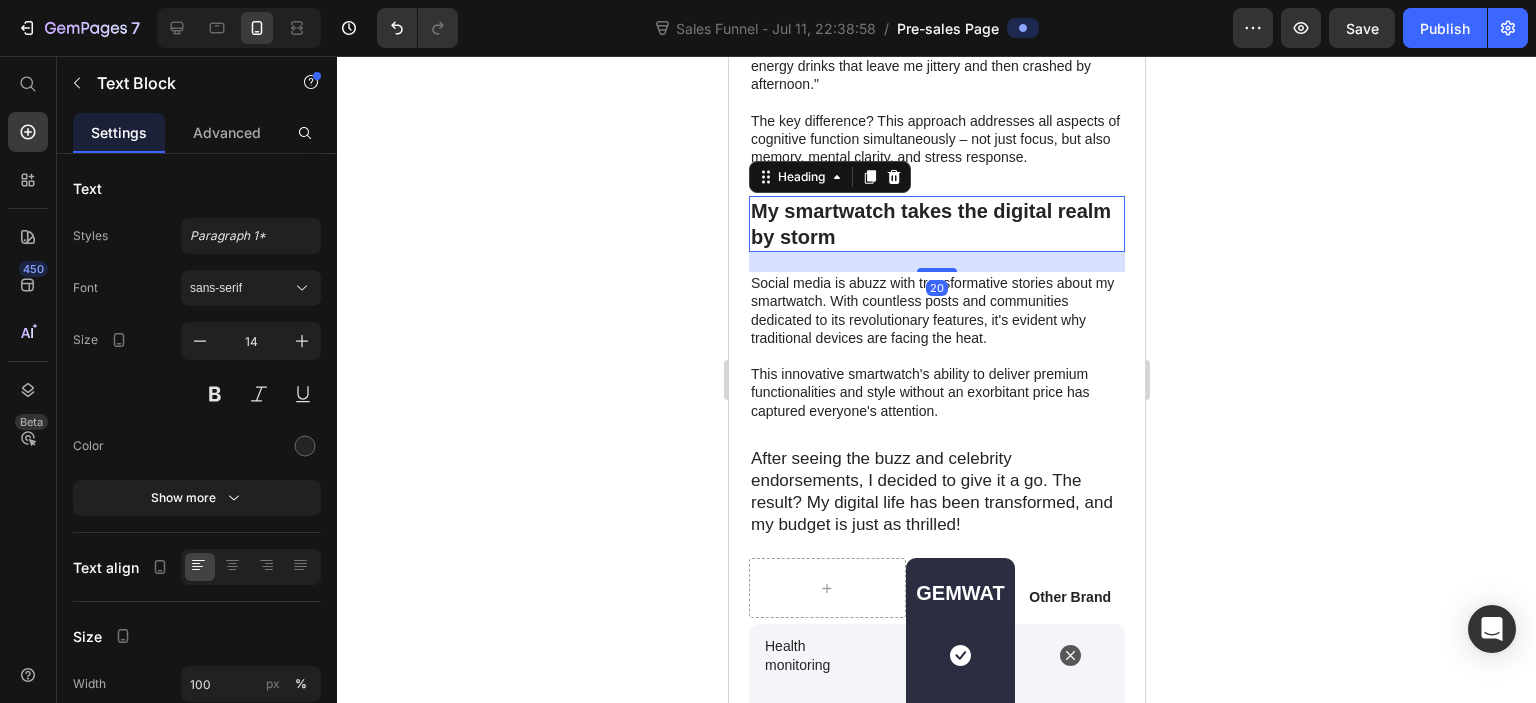 click on "My smartwatch takes the digital realm by storm" at bounding box center (936, 224) 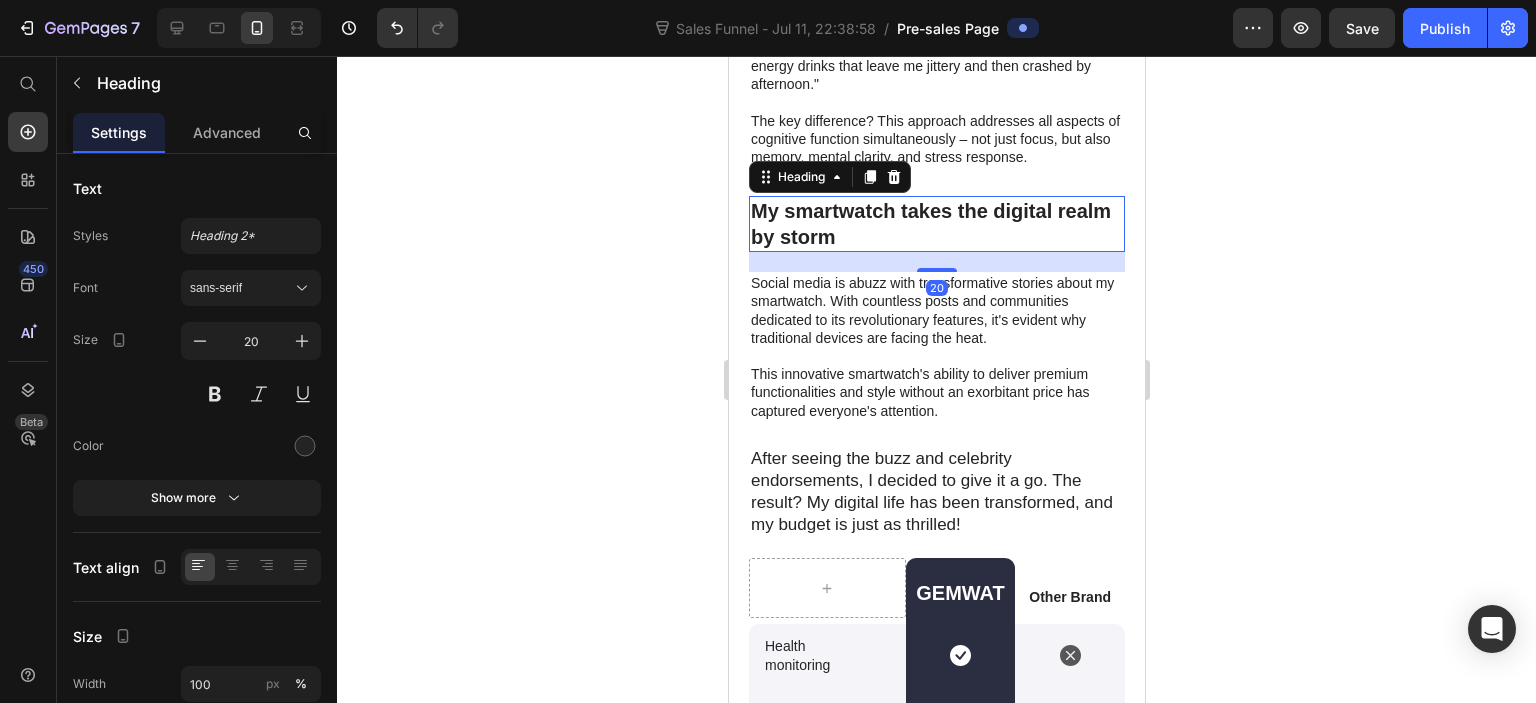 scroll, scrollTop: 0, scrollLeft: 0, axis: both 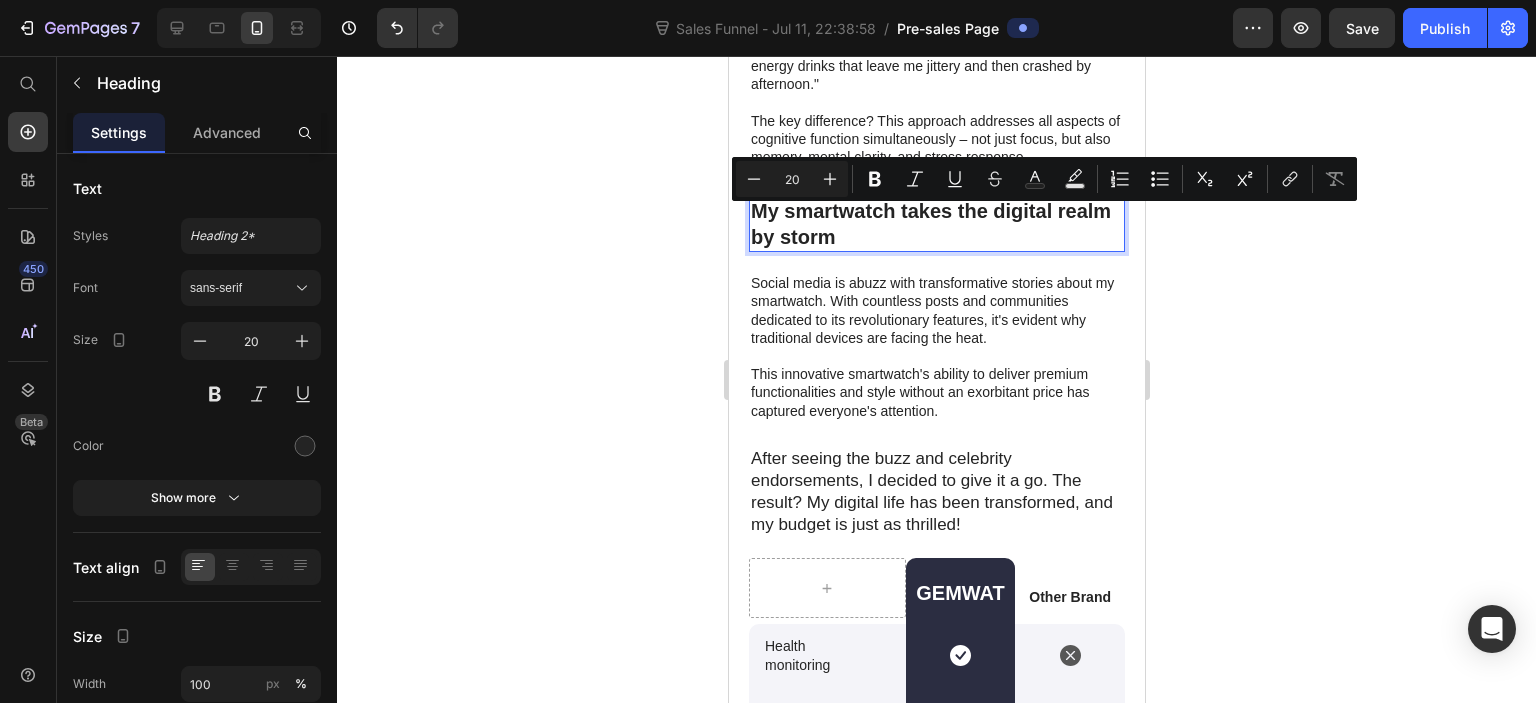 click on "My smartwatch takes the digital realm by storm" at bounding box center (936, 224) 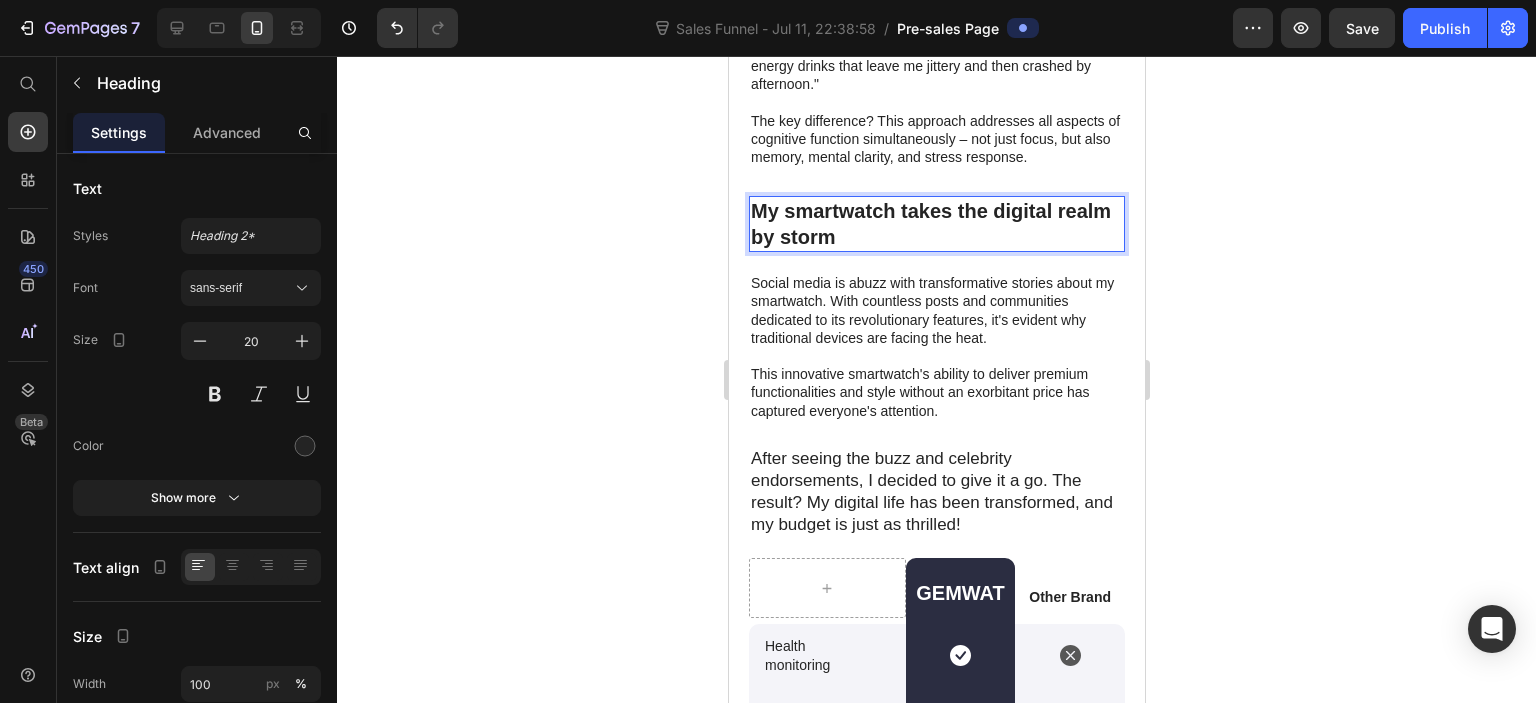 click on "My smartwatch takes the digital realm by storm" at bounding box center (936, 224) 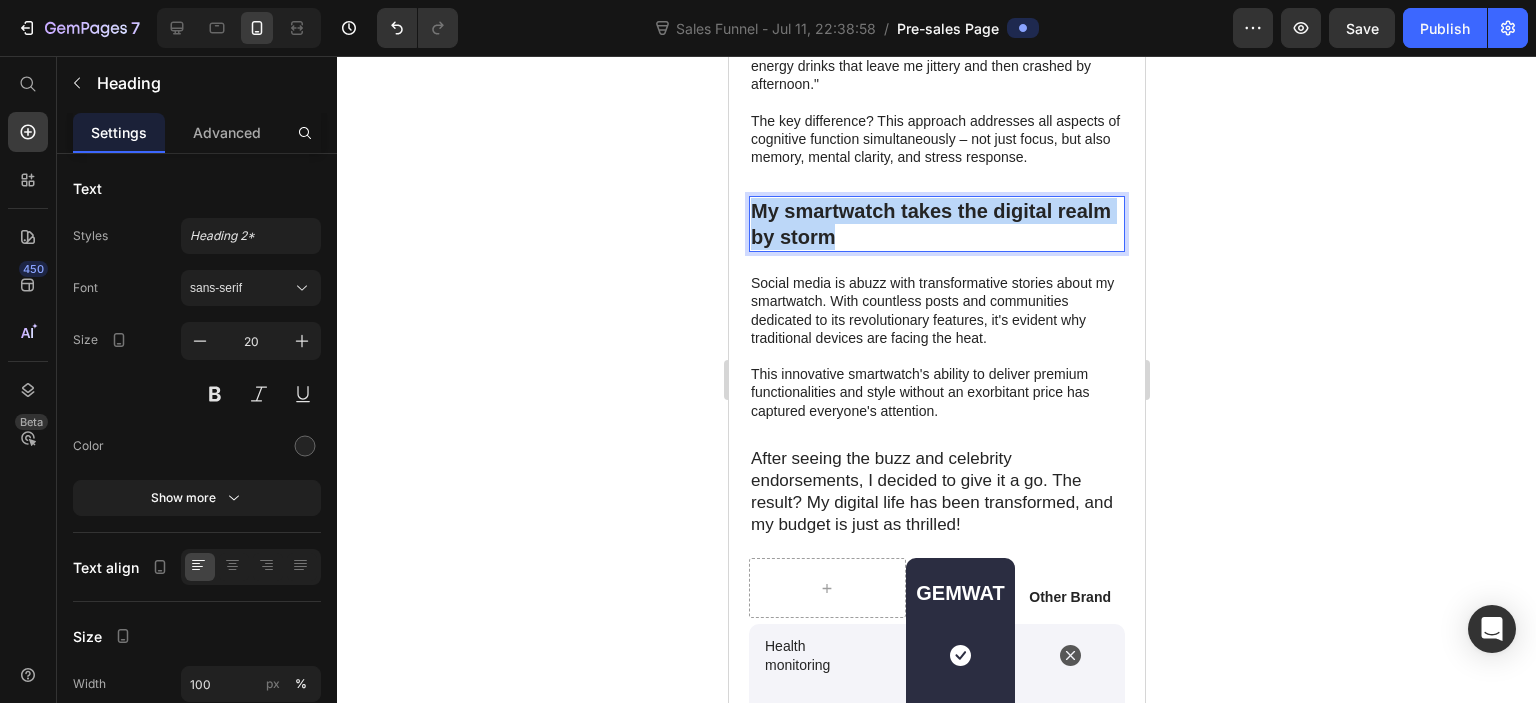 click on "My smartwatch takes the digital realm by storm" at bounding box center [936, 224] 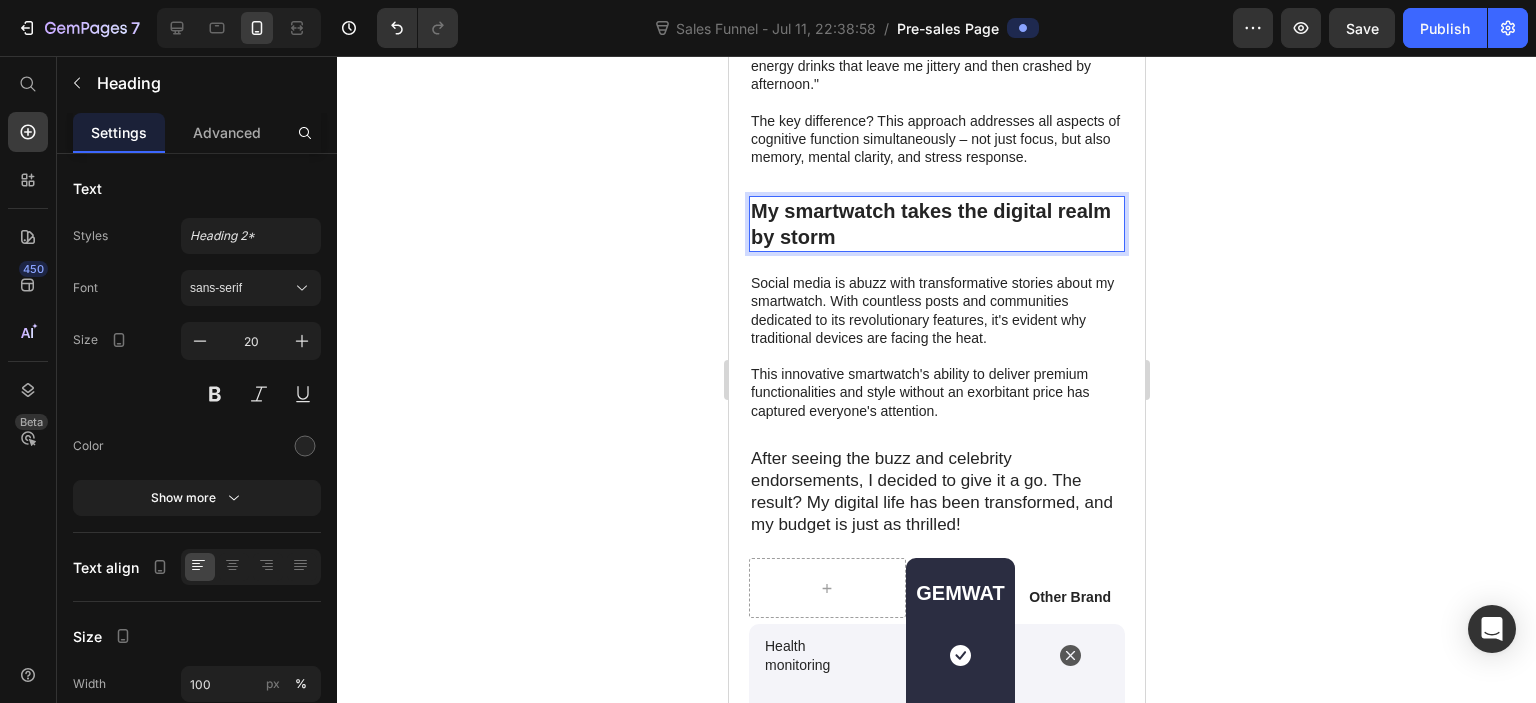 click on "My smartwatch takes the digital realm by storm" at bounding box center [936, 224] 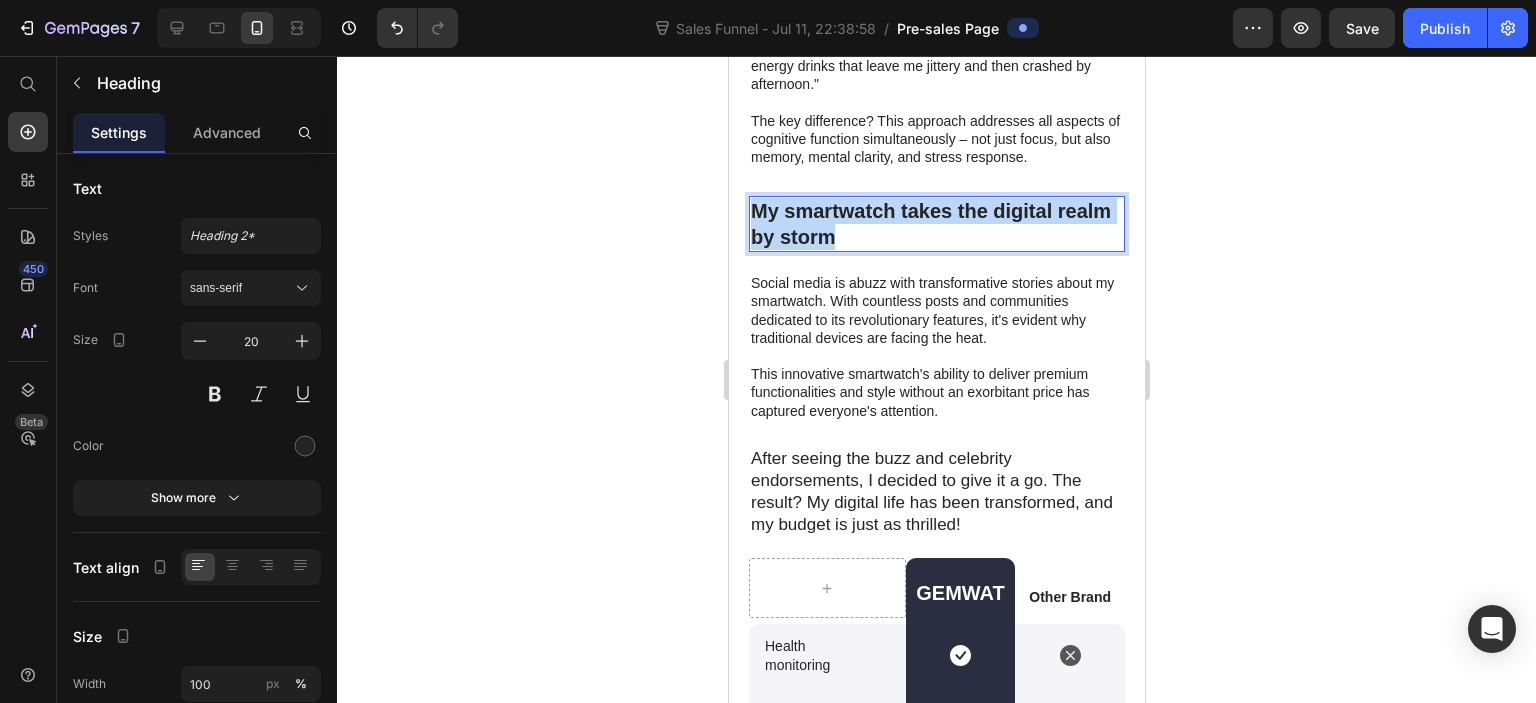 click on "My smartwatch takes the digital realm by storm" at bounding box center (936, 224) 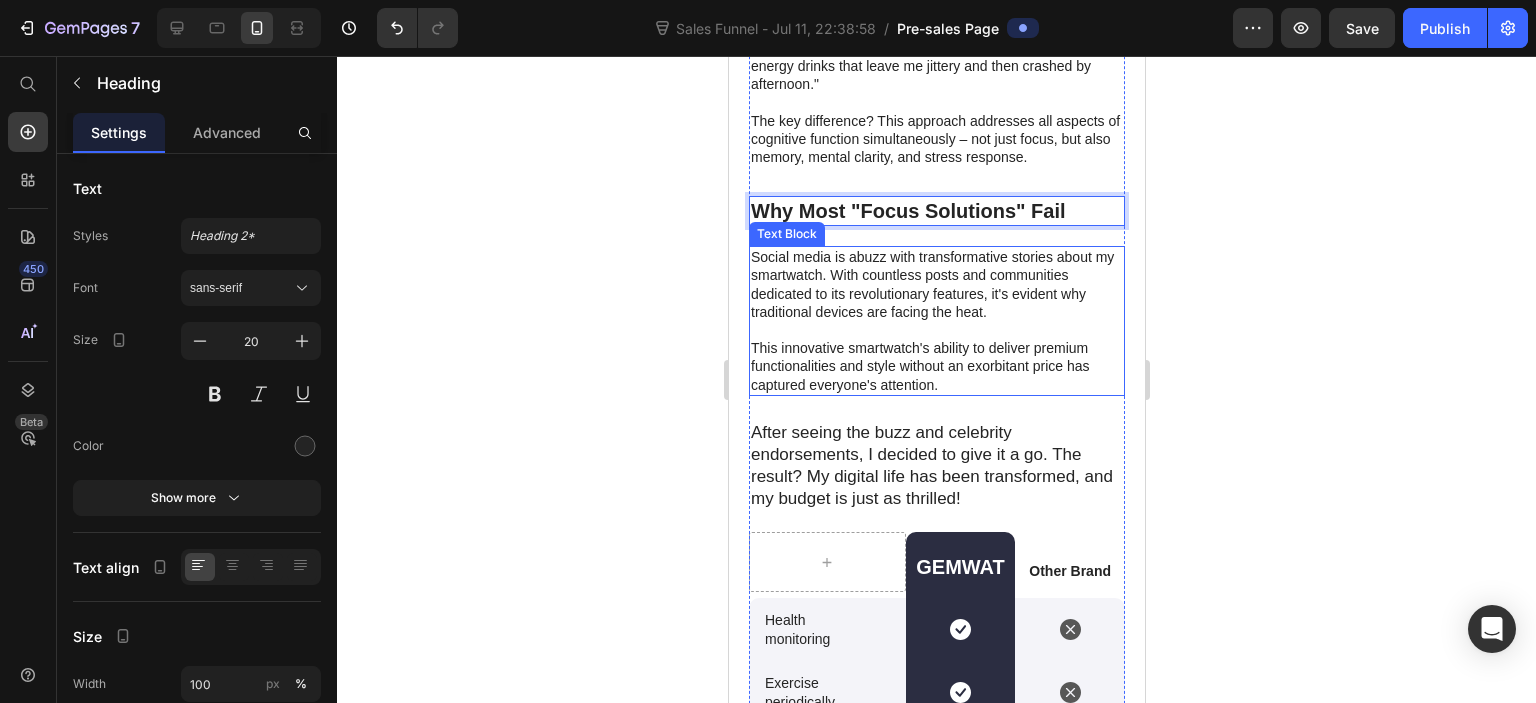 click on "This innovative smartwatch's ability to deliver premium functionalities and style without an exorbitant price has captured everyone's attention." at bounding box center [937, 366] 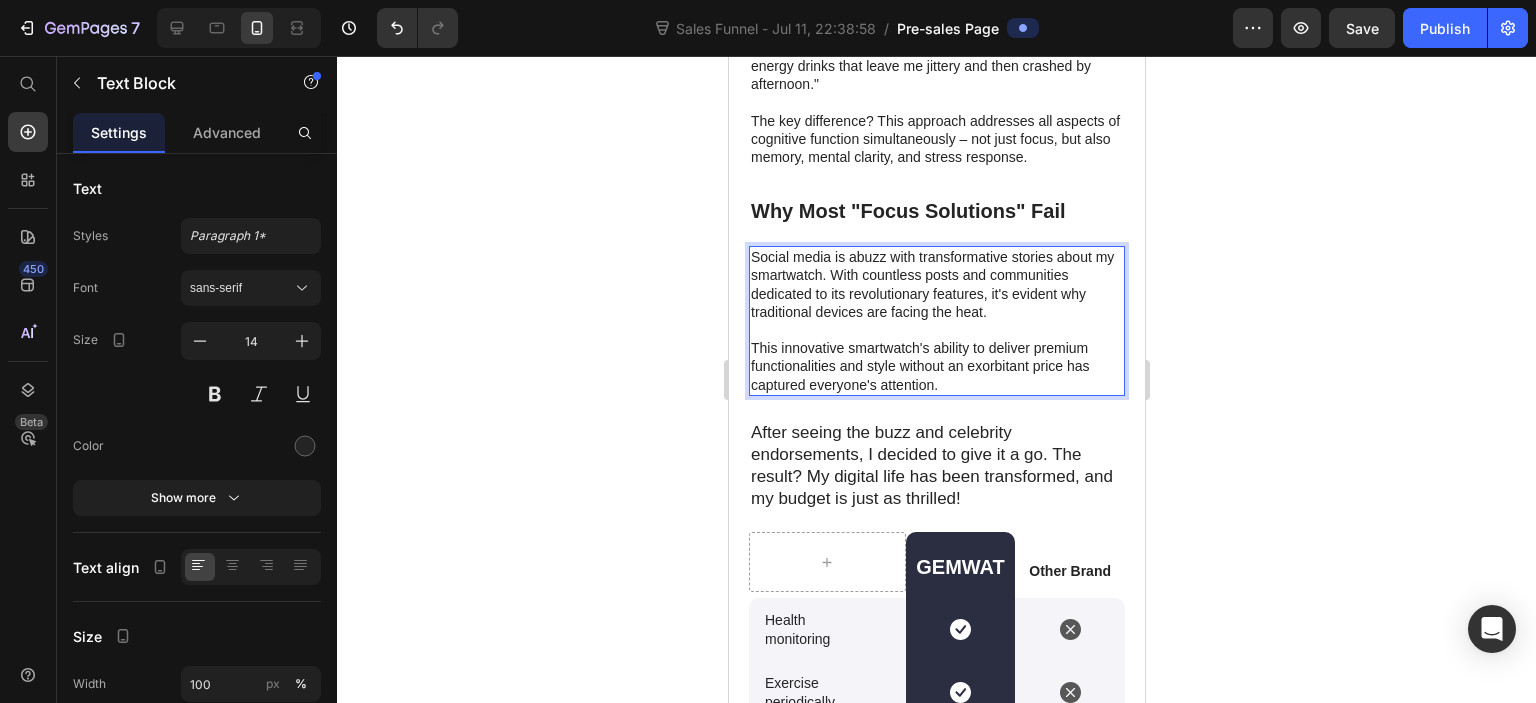 click on "This innovative smartwatch's ability to deliver premium functionalities and style without an exorbitant price has captured everyone's attention." at bounding box center (937, 366) 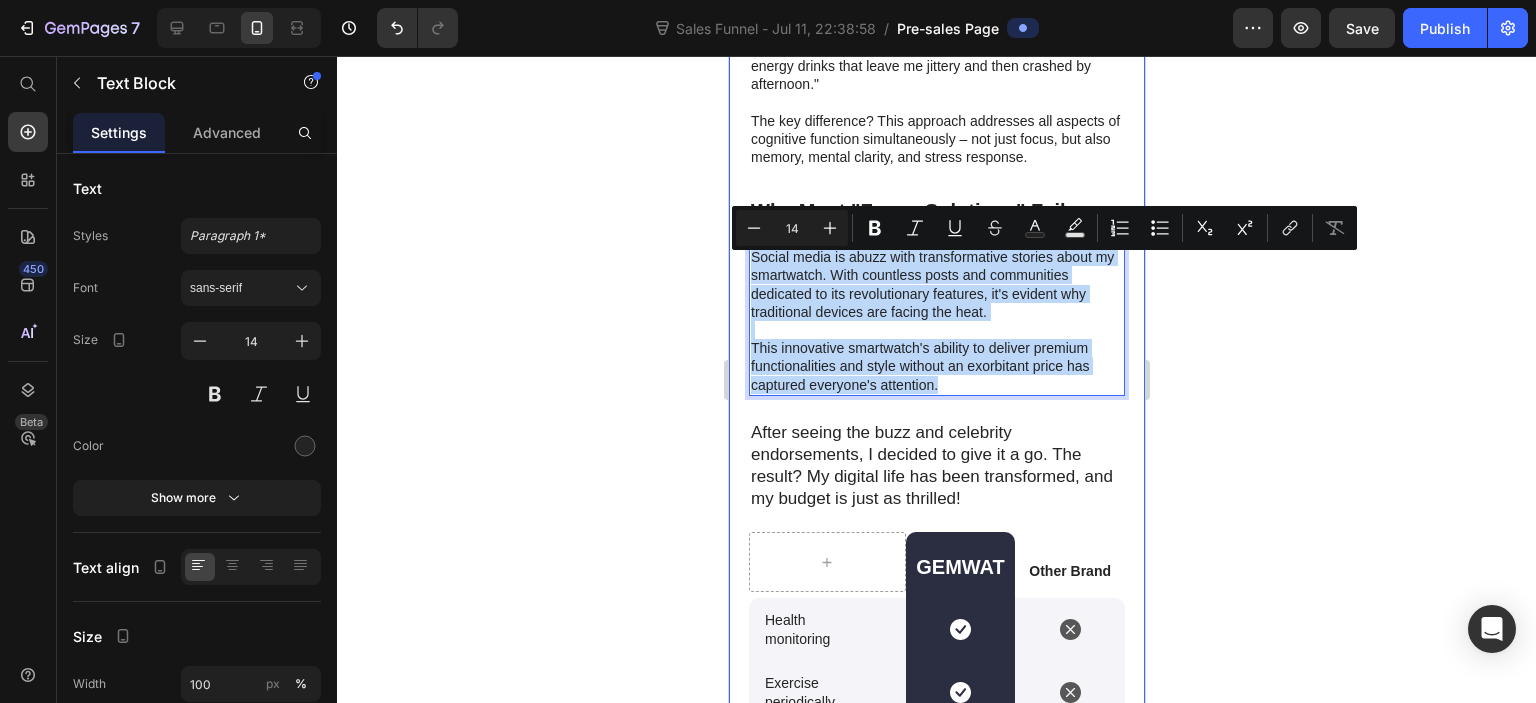 drag, startPoint x: 961, startPoint y: 388, endPoint x: 732, endPoint y: 260, distance: 262.34518 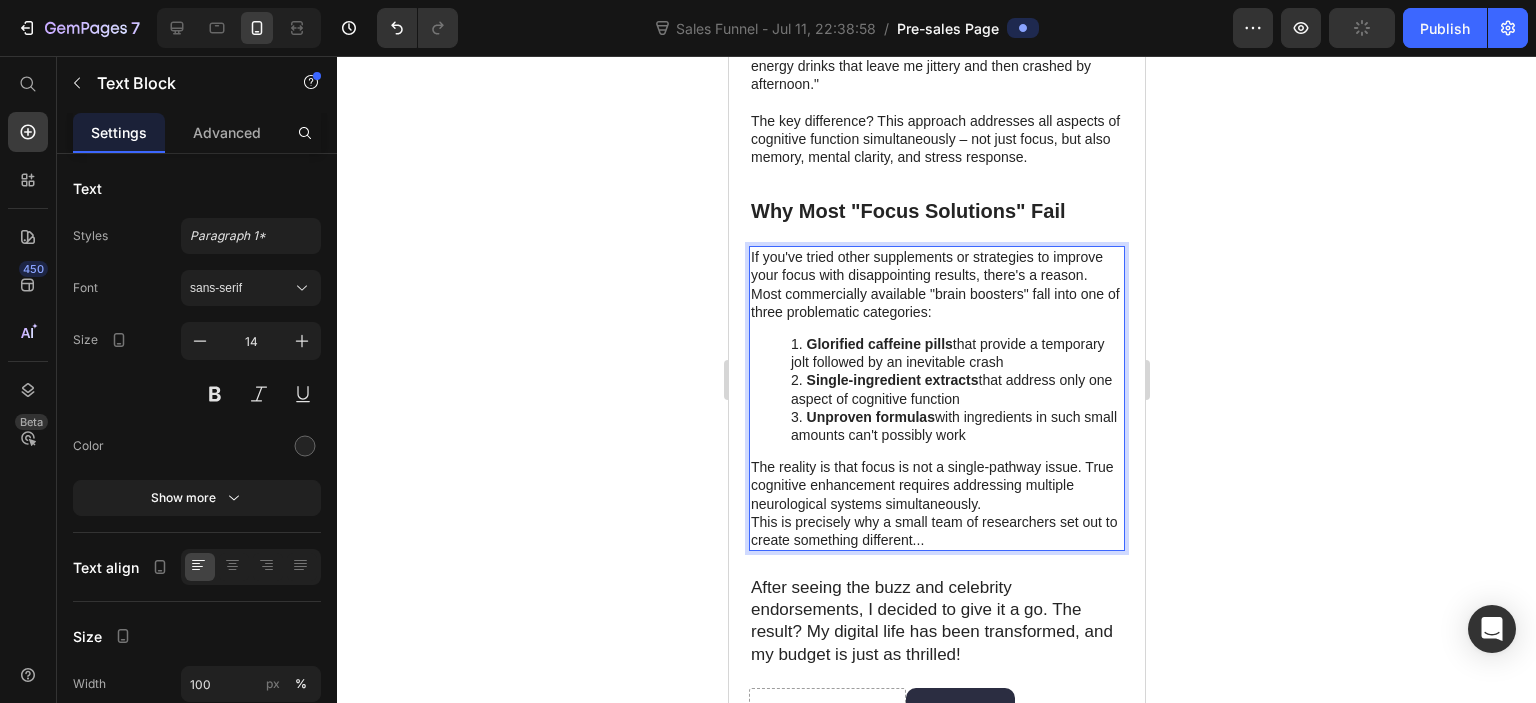 click on "If you've tried other supplements or strategies to improve your focus with disappointing results, there's a reason." at bounding box center (937, 266) 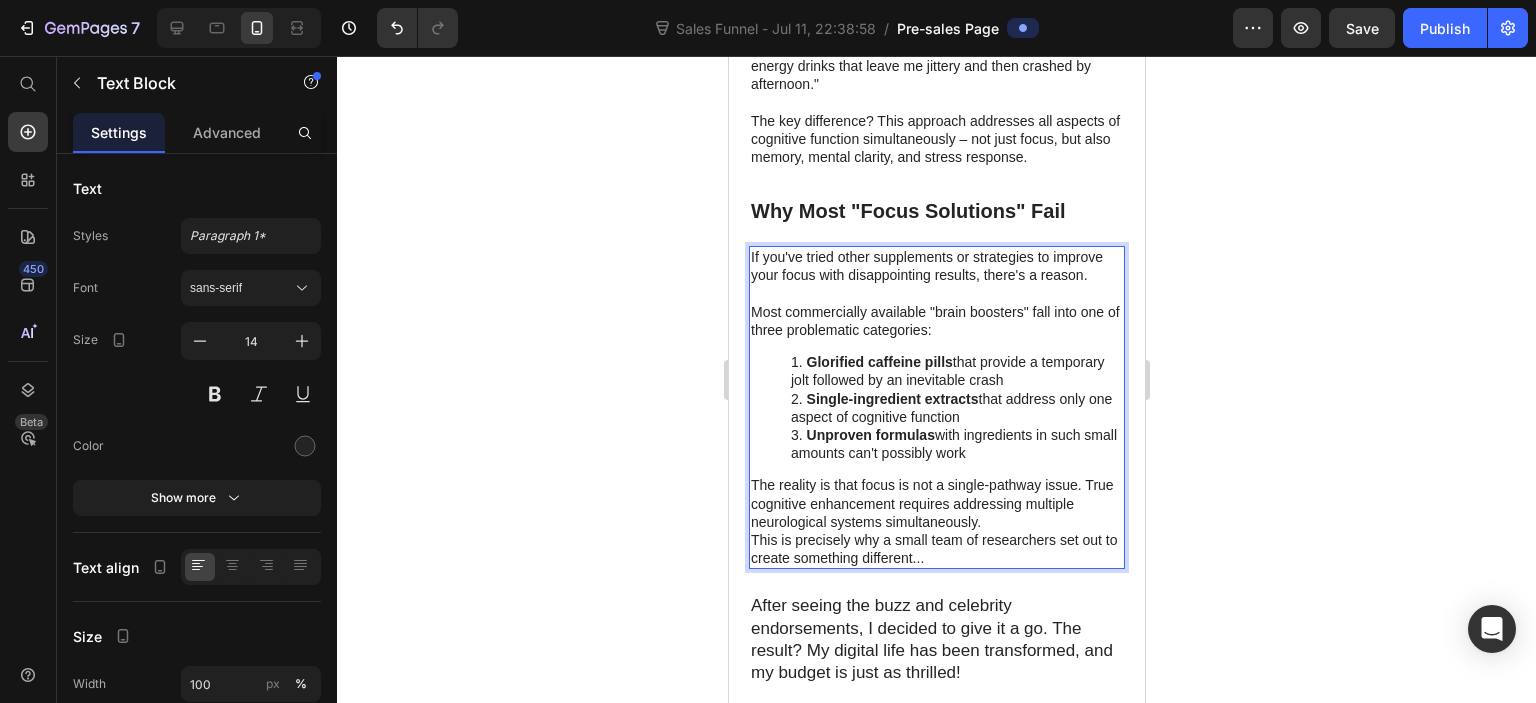 click on "Glorified caffeine pills  that provide a temporary jolt followed by an inevitable crash" at bounding box center [957, 371] 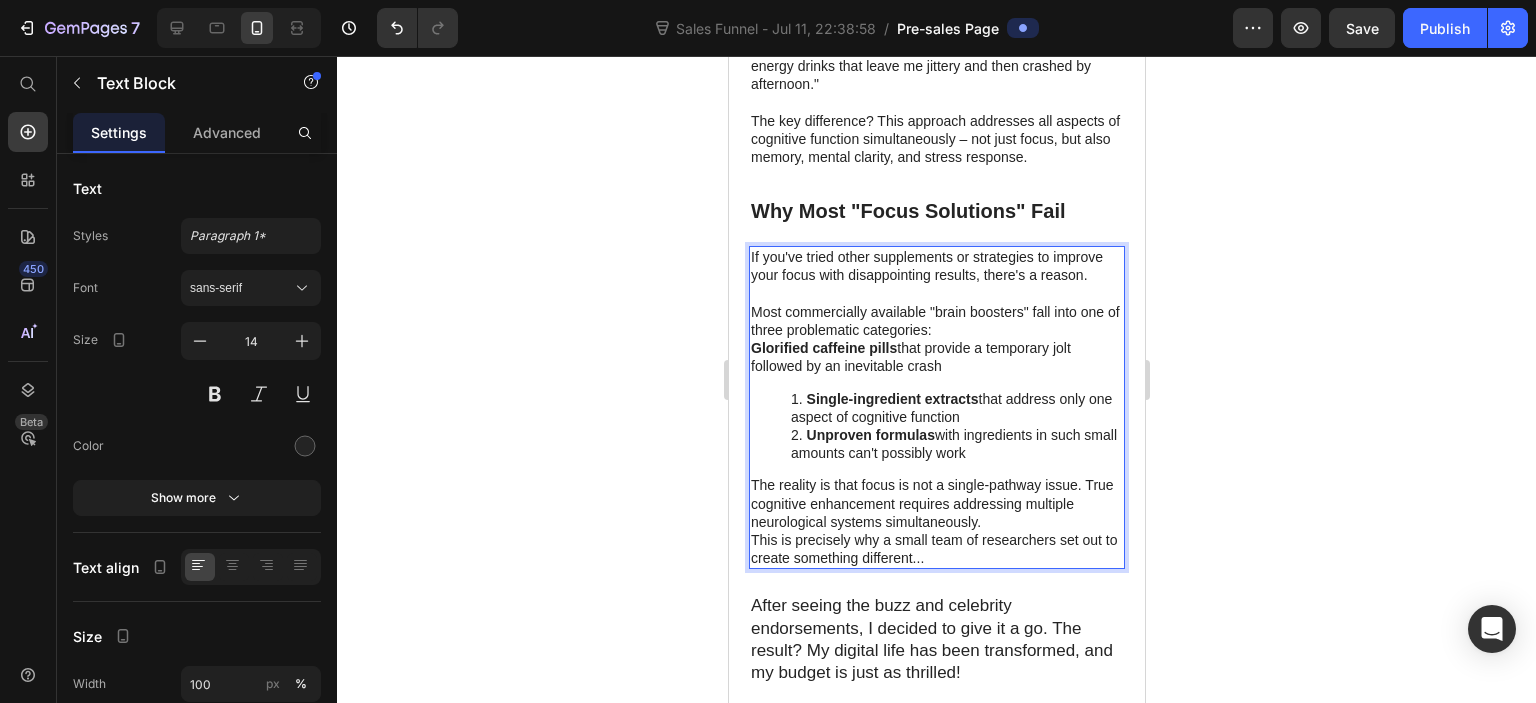 click on "Single-ingredient extracts  that address only one aspect of cognitive function" at bounding box center (957, 408) 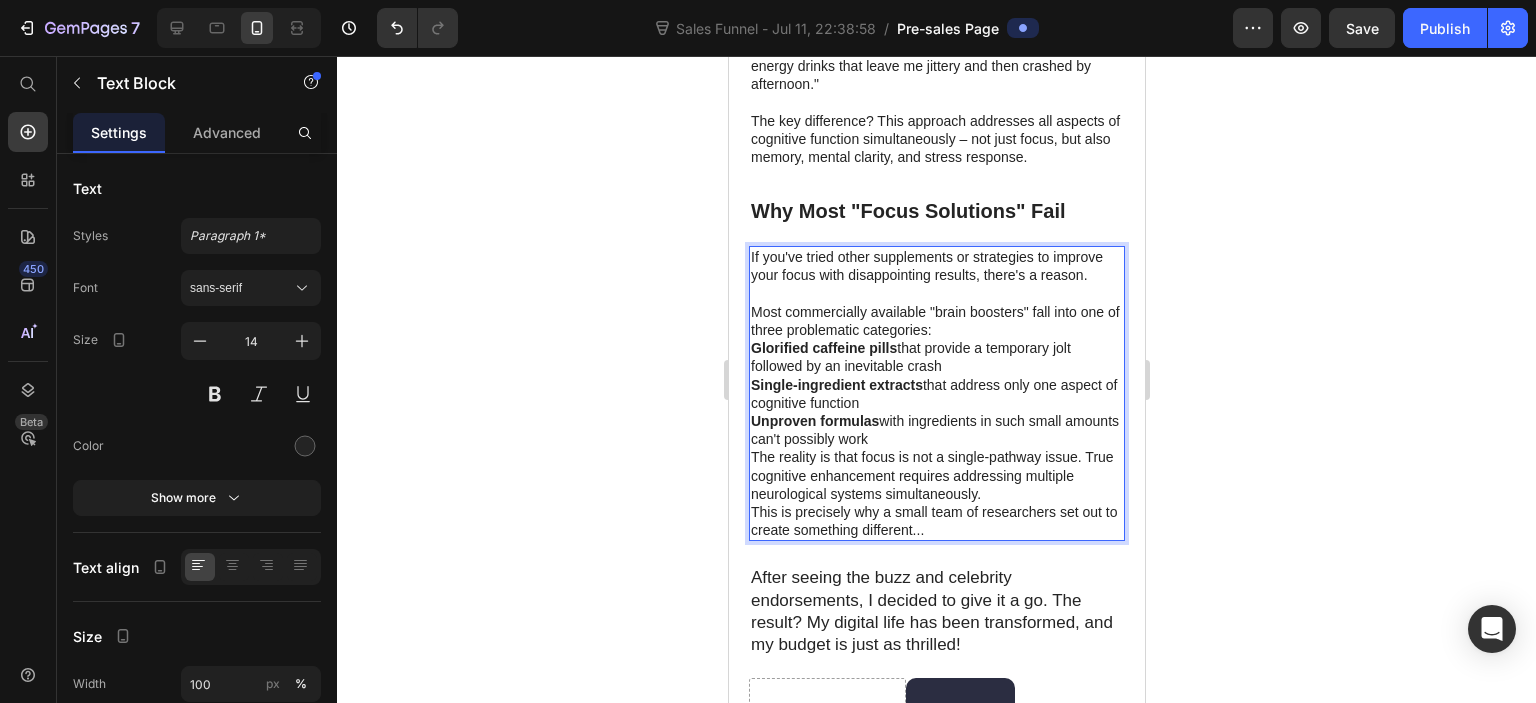 click on "Most commercially available "brain boosters" fall into one of three problematic categories:" at bounding box center (937, 321) 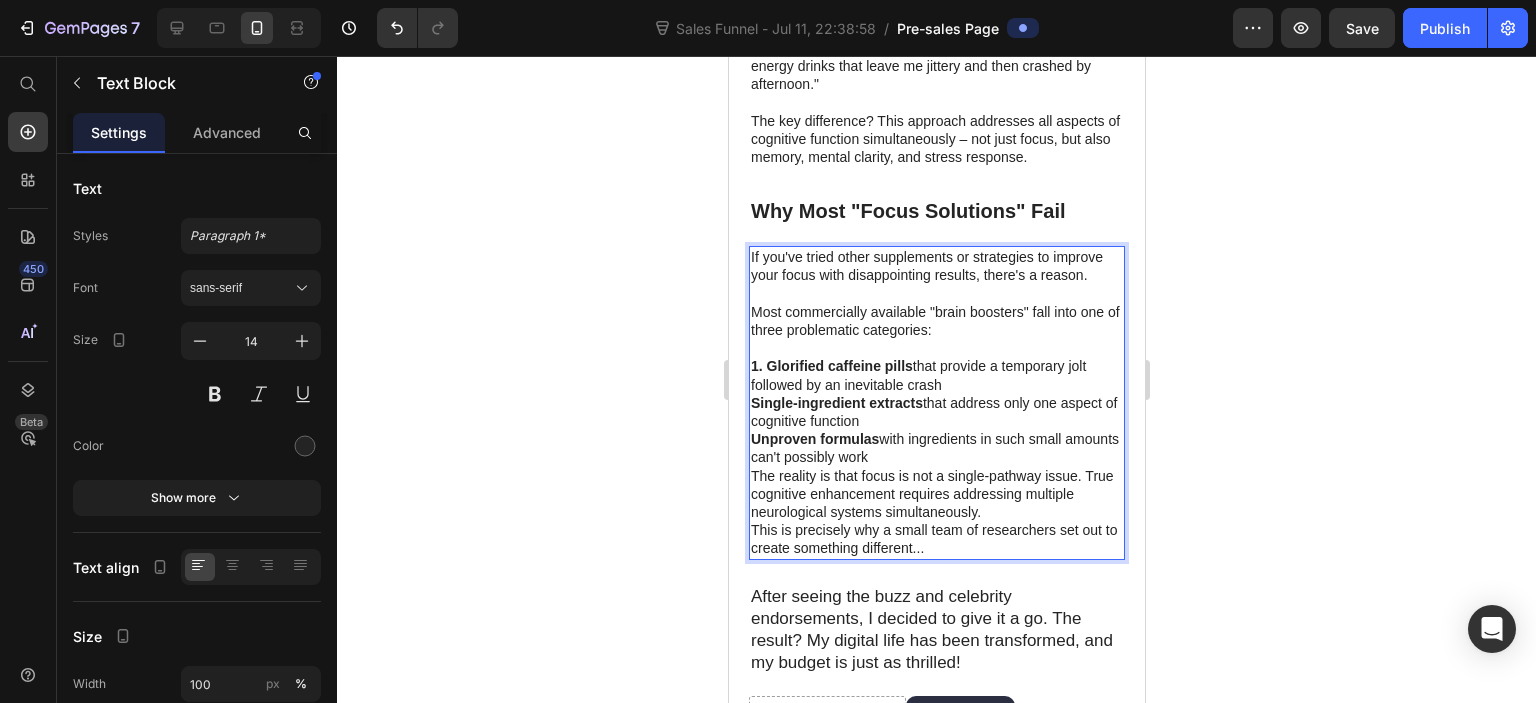 click on "1. Glorified caffeine pills  that provide a temporary jolt followed by an inevitable crash" at bounding box center (937, 375) 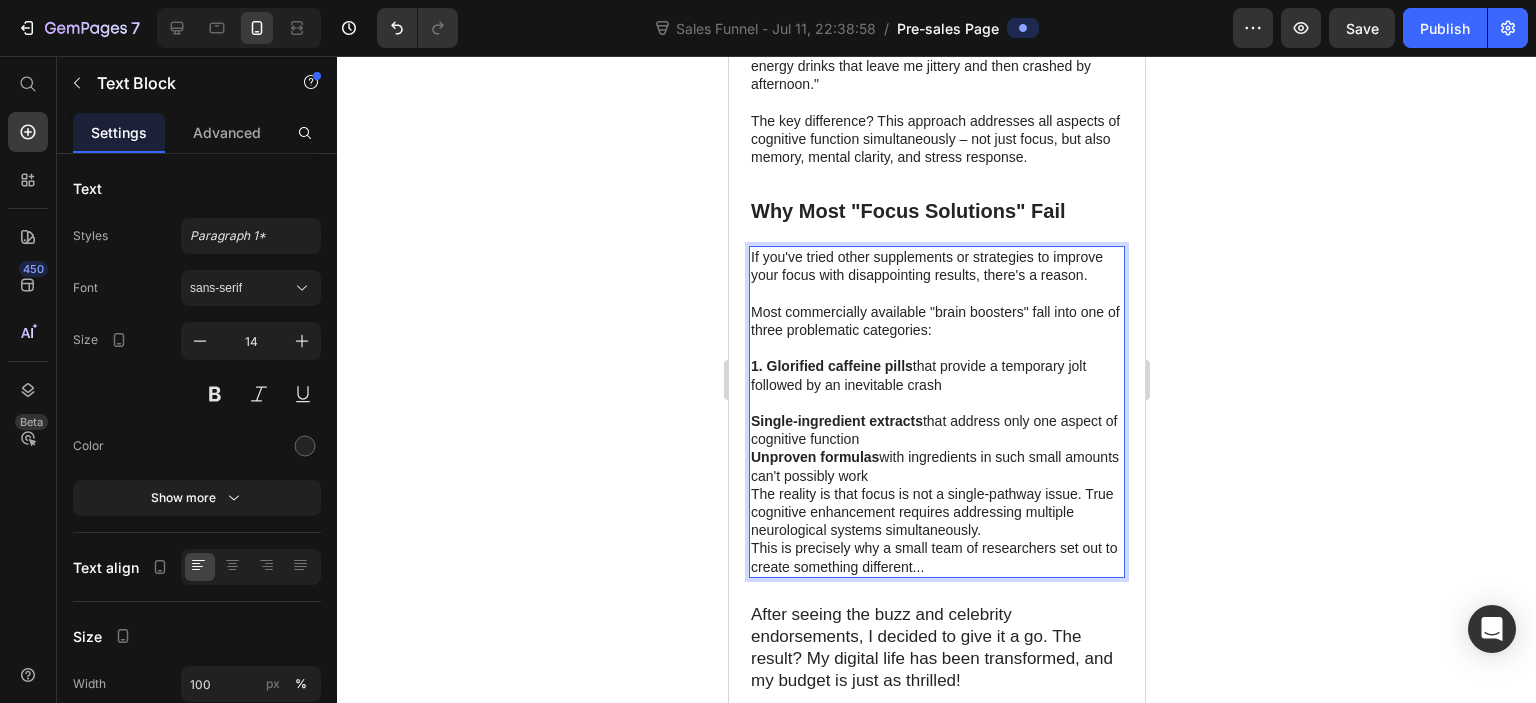 click on "Image ⁠⁠⁠⁠ The Forgotten Key to Mental Clarity Heading What if there was another way? A method to restore focus without the jitters, crashes, or dependency that come with caffeine and prescription stimulants? As it turns out, there is – and the answer has been hiding in plain sight for centuries. In the 1950s, American researchers began studying a compound called DMAE after noticing something remarkable: children taking it were suddenly earning better grades and demonstrating improved behavior. These promising findings caught the attention of military researchers, who began investigating its potential for enhancing pilot performance during long missions. Around the same time, on the other side of the world, Ayurvedic scholars were continuing a tradition dating back over 3,000 years – using an herb called Bacopa monnieri (nicknamed "Brahmi" after the god of knowledge) to enhance memory and learning. Text Block ⁠⁠⁠⁠ The "Calm Focus" Breakthrough Heading Text Block Heading" at bounding box center (936, 565) 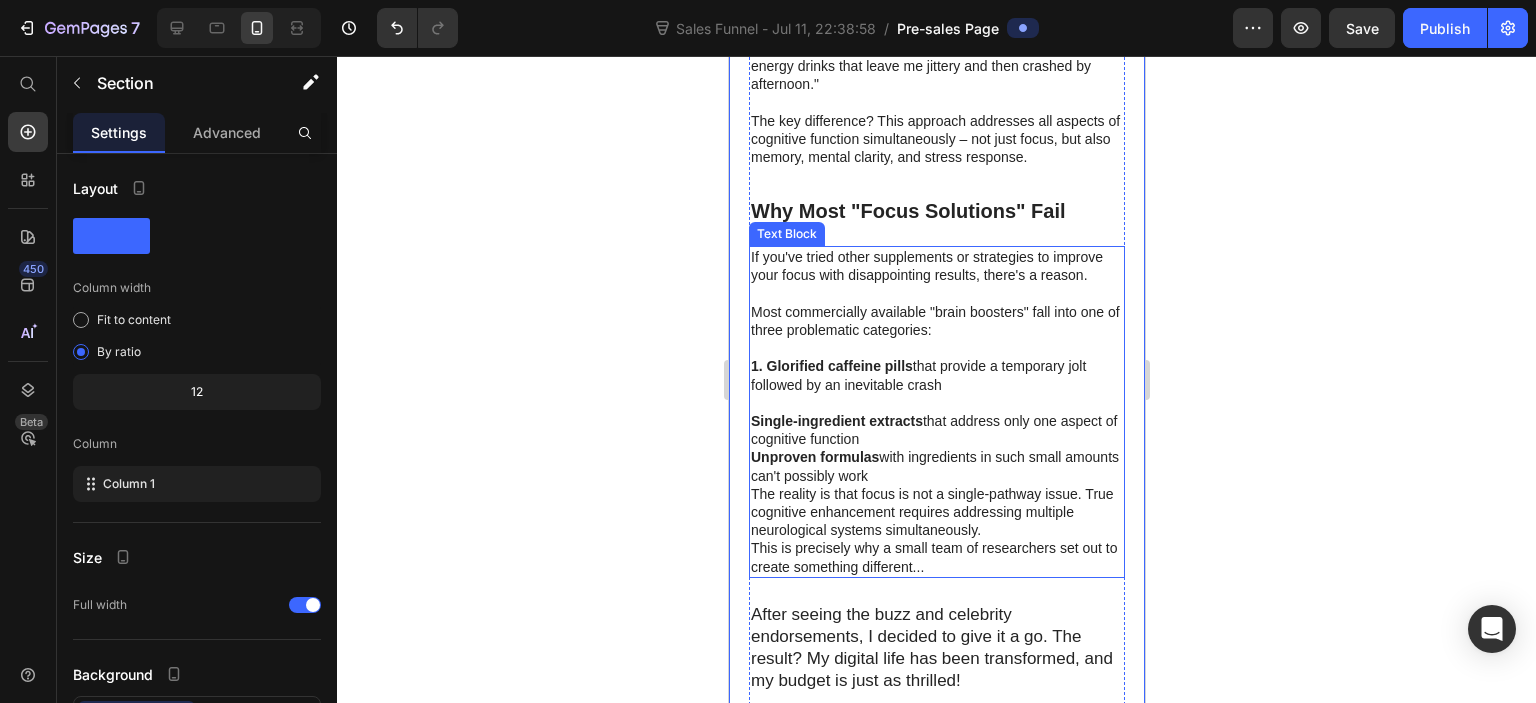 click on "Single-ingredient extracts" at bounding box center [836, 421] 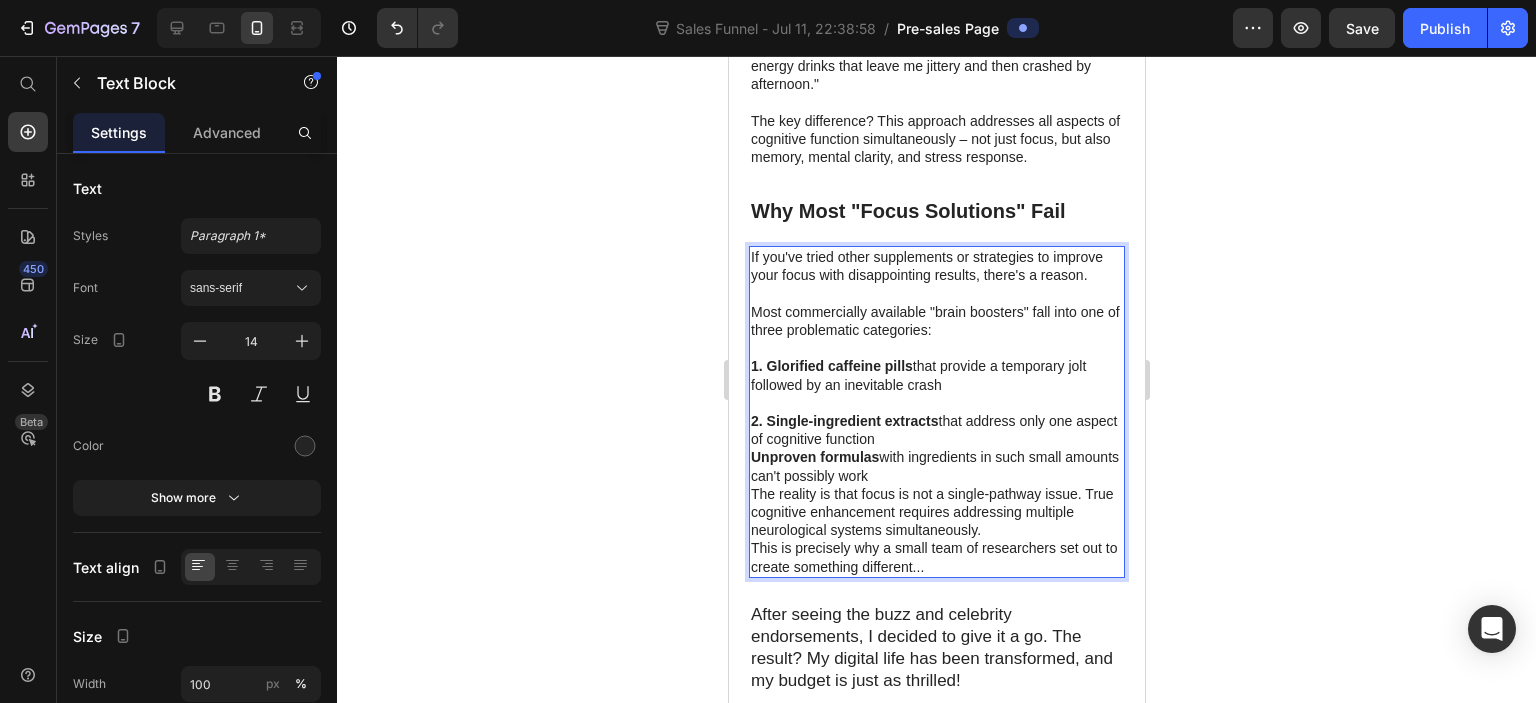 click on "Unproven formulas" at bounding box center [814, 457] 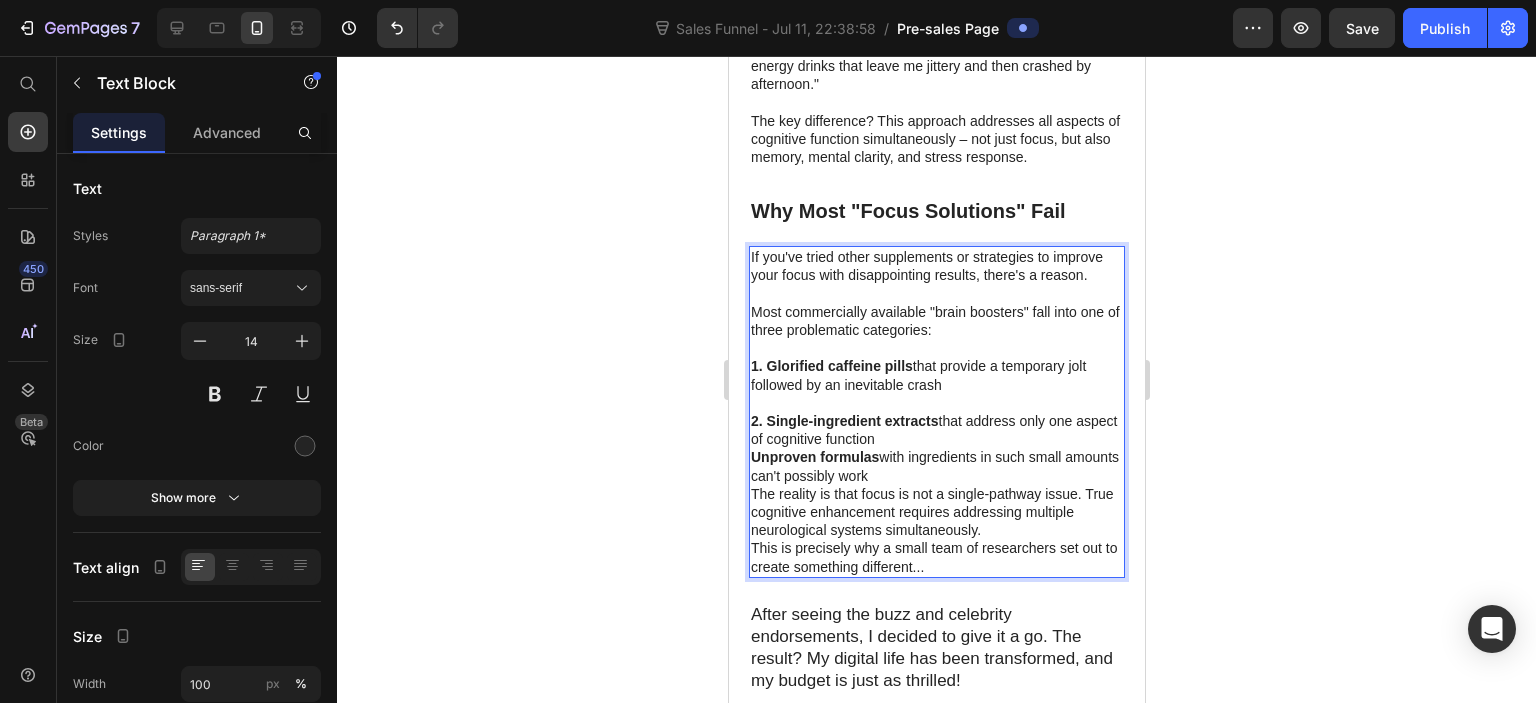 click on "2. Single-ingredient extracts  that address only one aspect of cognitive function" at bounding box center (937, 430) 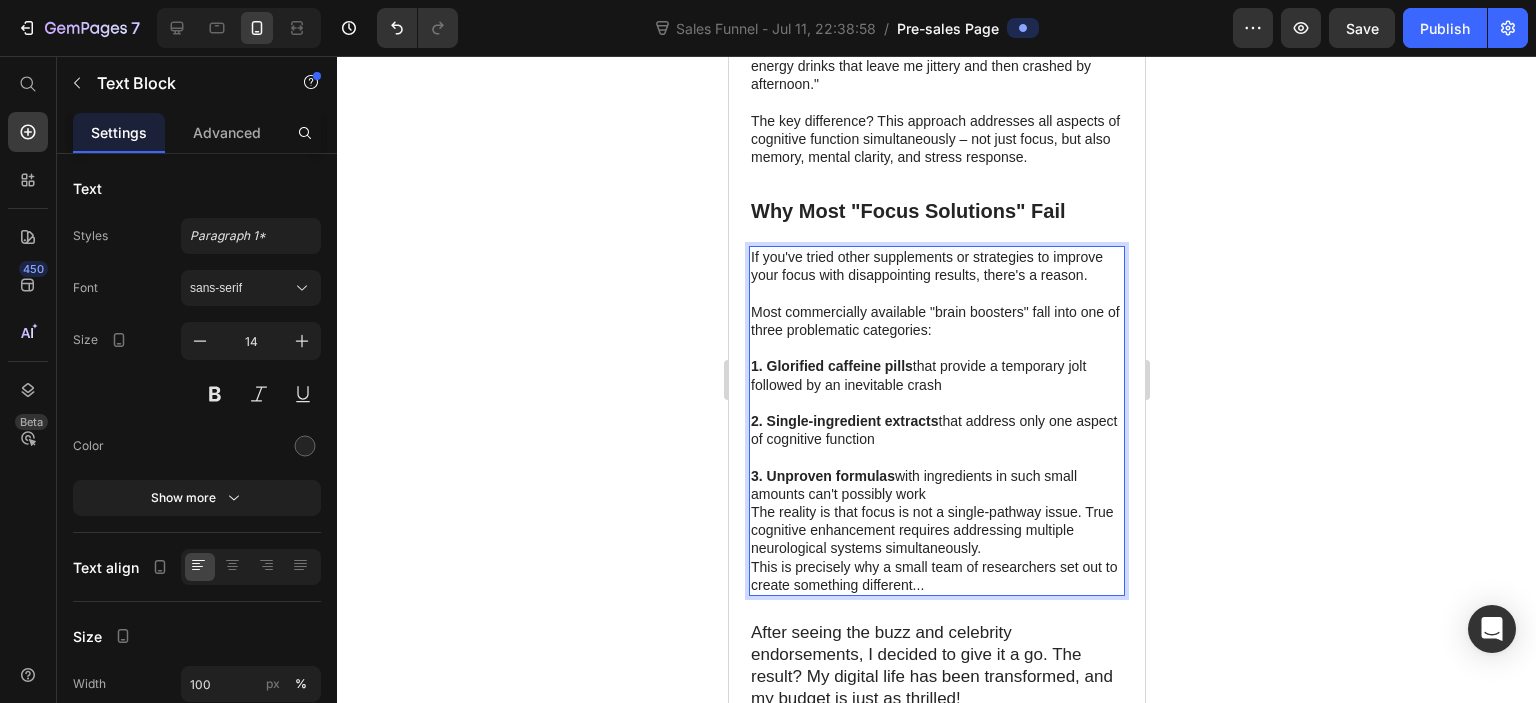 click on "3. Unproven formulas  with ingredients in such small amounts can't possibly work" at bounding box center [937, 485] 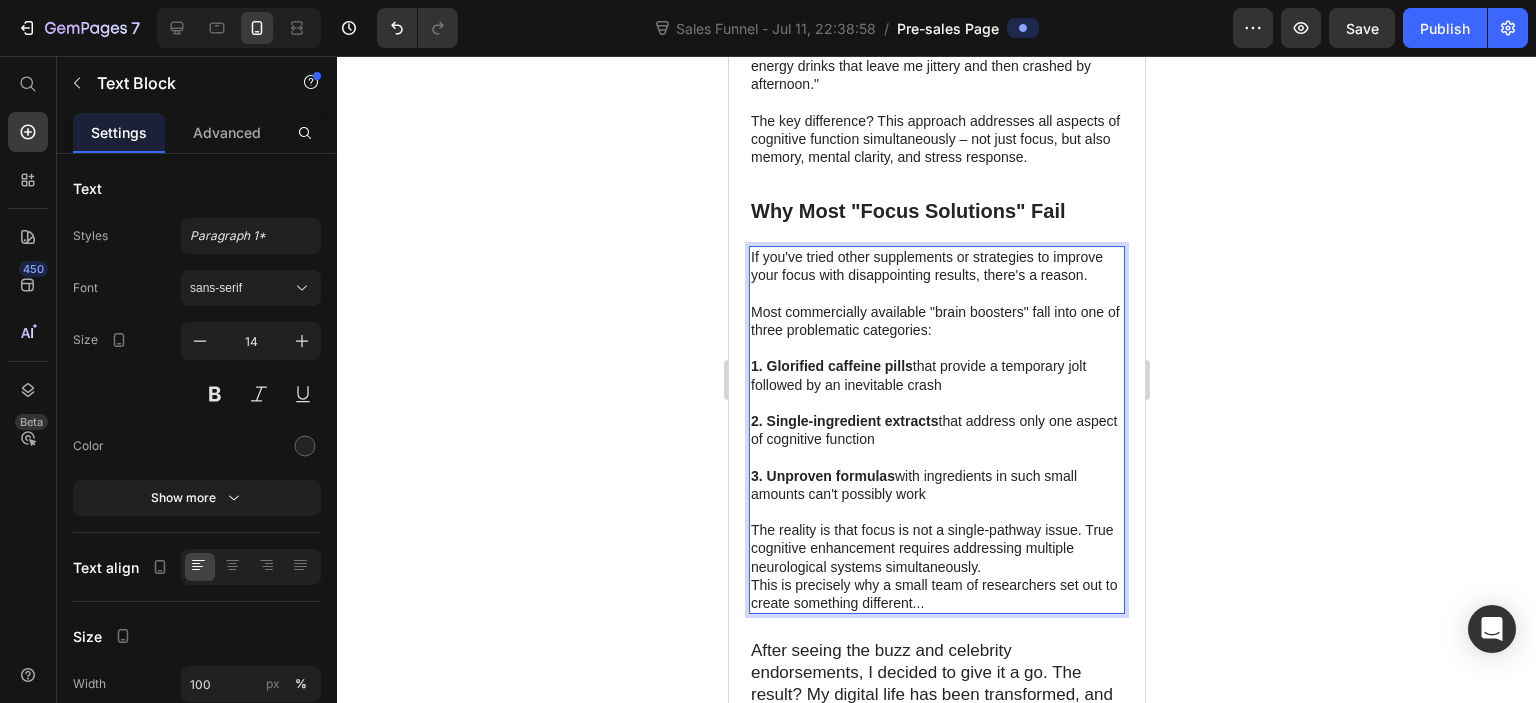click on "The reality is that focus is not a single-pathway issue. True cognitive enhancement requires addressing multiple neurological systems simultaneously." at bounding box center (937, 548) 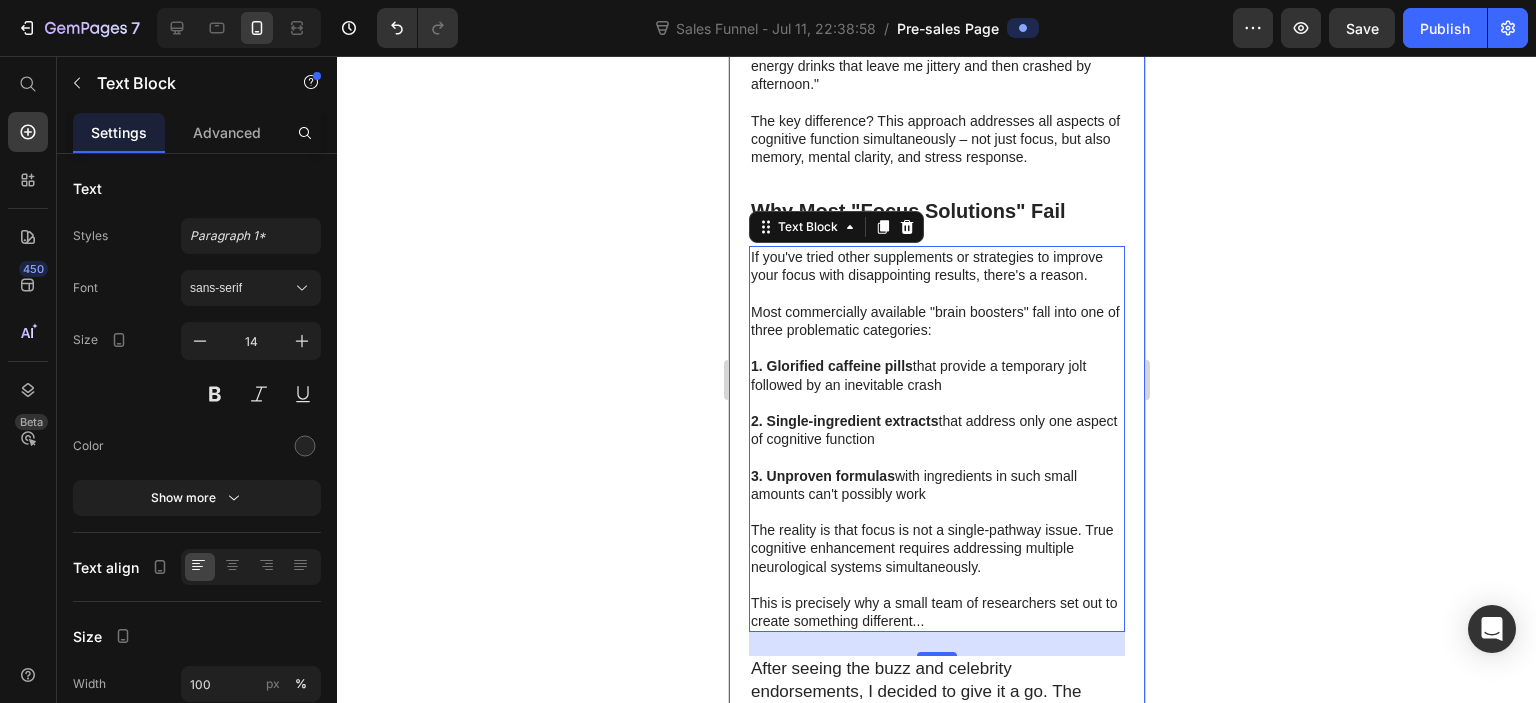 click 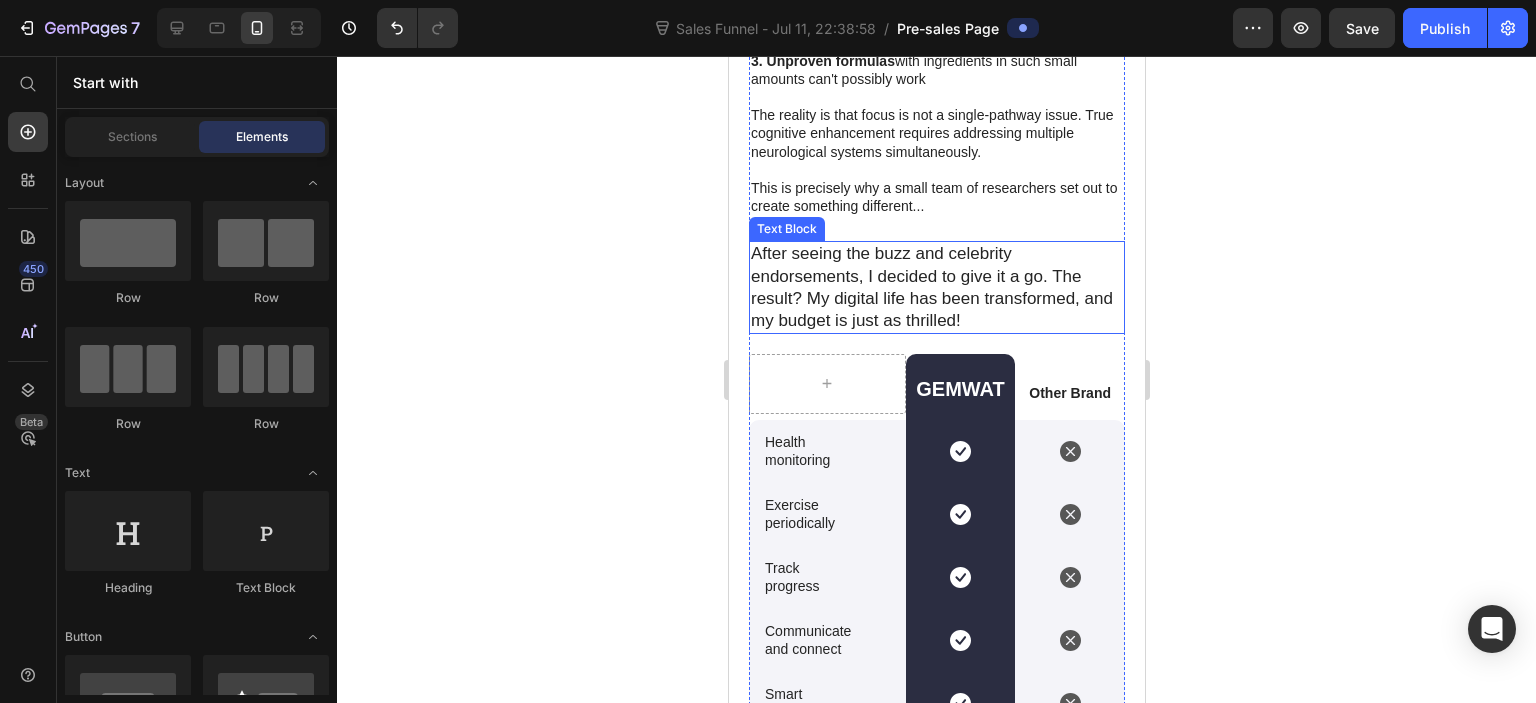 scroll, scrollTop: 3661, scrollLeft: 0, axis: vertical 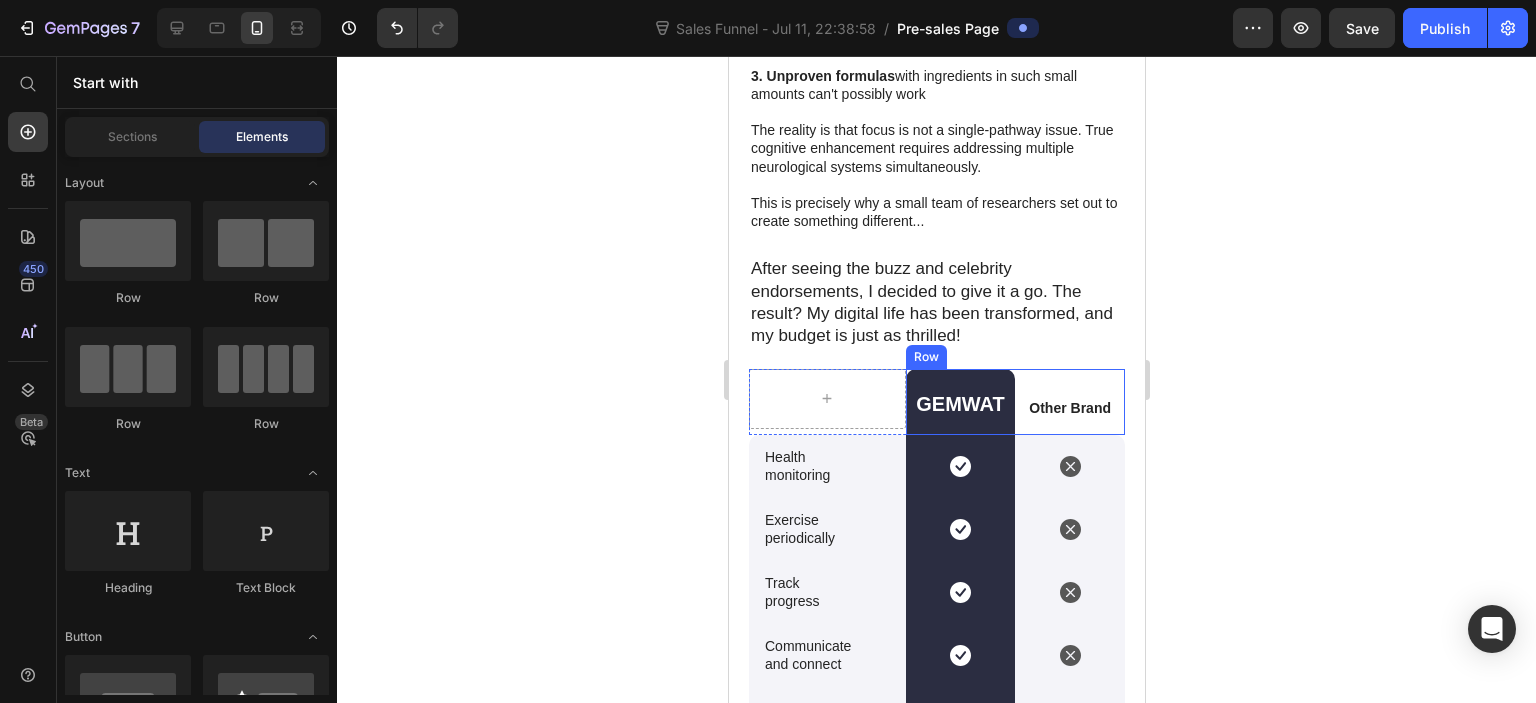 click on "Other Brand Text Block" at bounding box center (1069, 402) 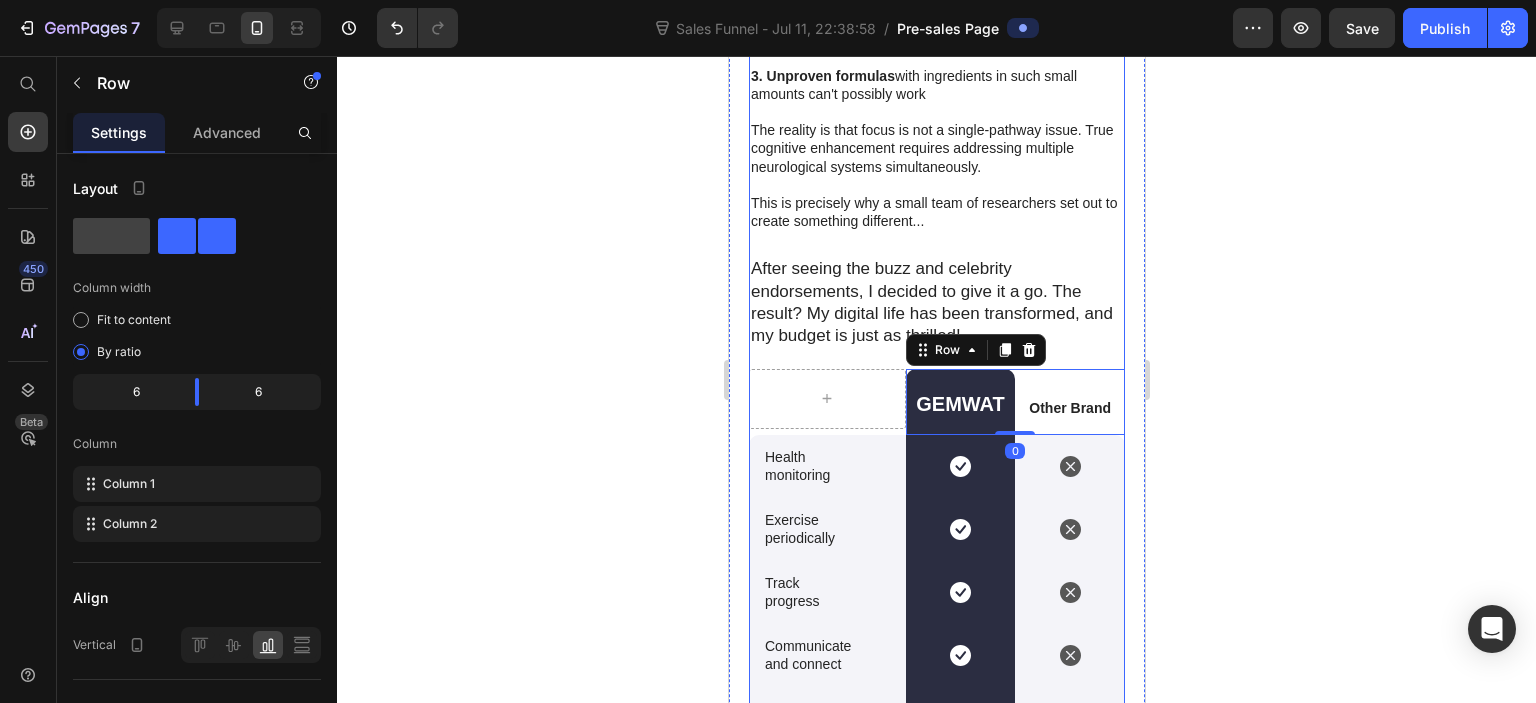 click on "Image ⁠⁠⁠⁠ The Forgotten Key to Mental Clarity Heading What if there was another way? A method to restore focus without the jitters, crashes, or dependency that come with caffeine and prescription stimulants? As it turns out, there is – and the answer has been hiding in plain sight for centuries. In the 1950s, American researchers began studying a compound called DMAE after noticing something remarkable: children taking it were suddenly earning better grades and demonstrating improved behavior. These promising findings caught the attention of military researchers, who began investigating its potential for enhancing pilot performance during long missions. Around the same time, on the other side of the world, Ayurvedic scholars were continuing a tradition dating back over 3,000 years – using an herb called Bacopa monnieri (nicknamed "Brahmi" after the god of knowledge) to enhance memory and learning. Text Block ⁠⁠⁠⁠ The "Calm Focus" Breakthrough Heading Text Block Heading" at bounding box center [936, 156] 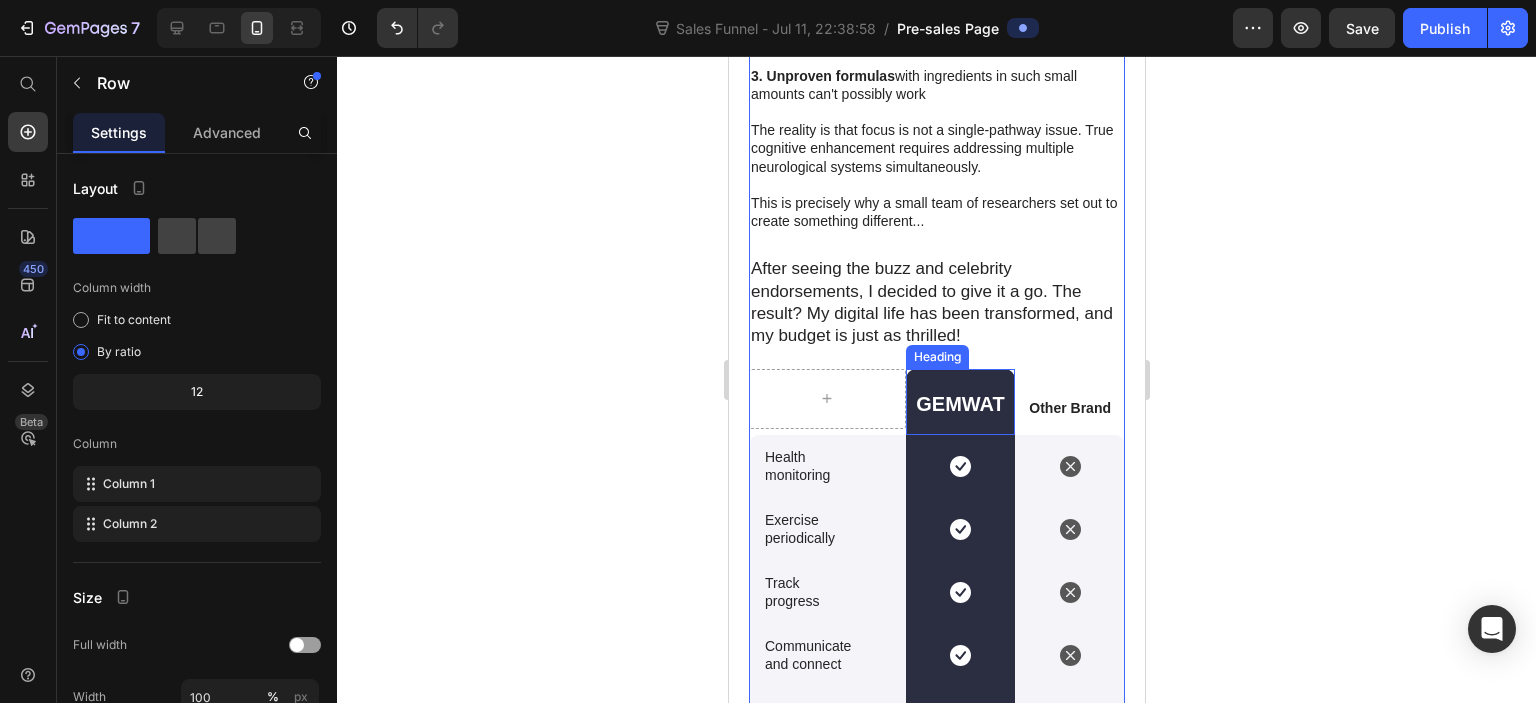click on "GEMWAT Heading" at bounding box center [960, 402] 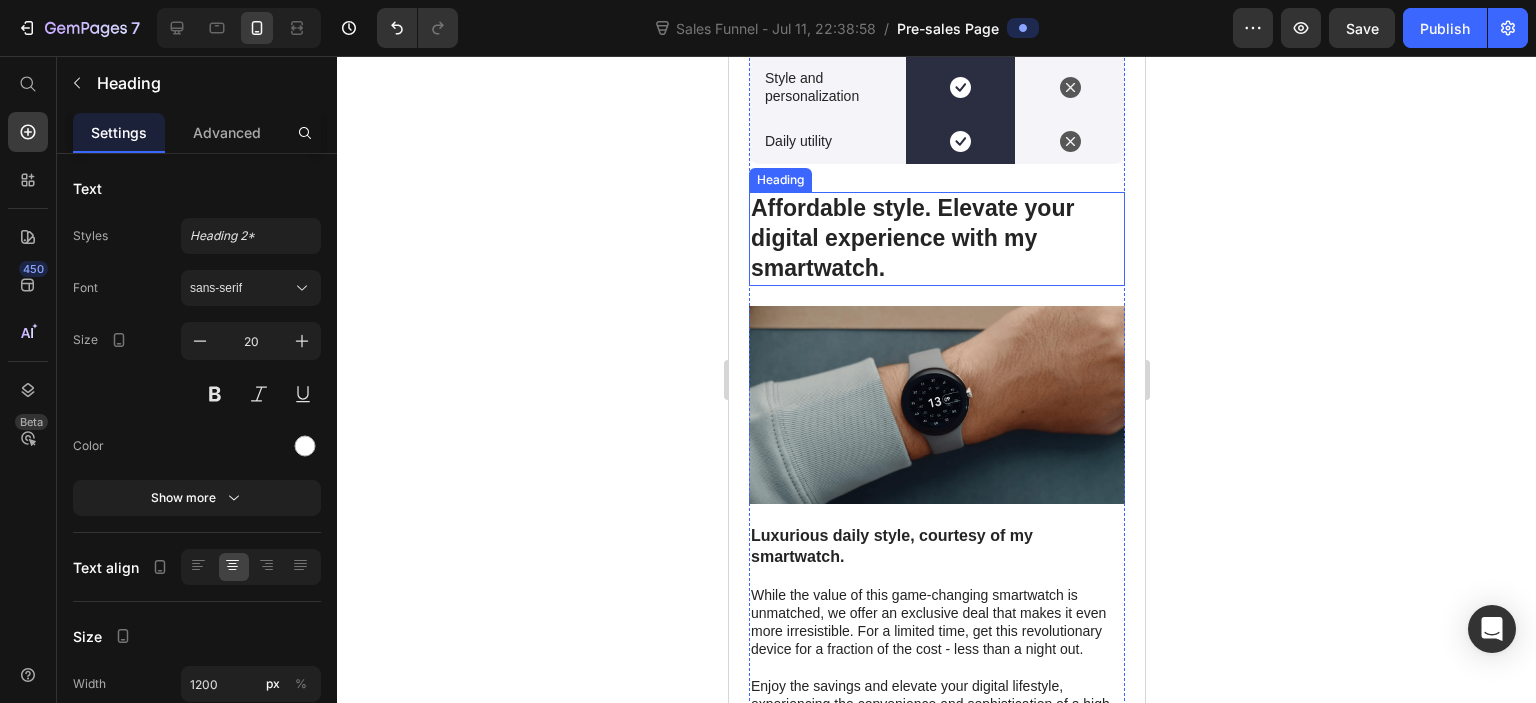 scroll, scrollTop: 4361, scrollLeft: 0, axis: vertical 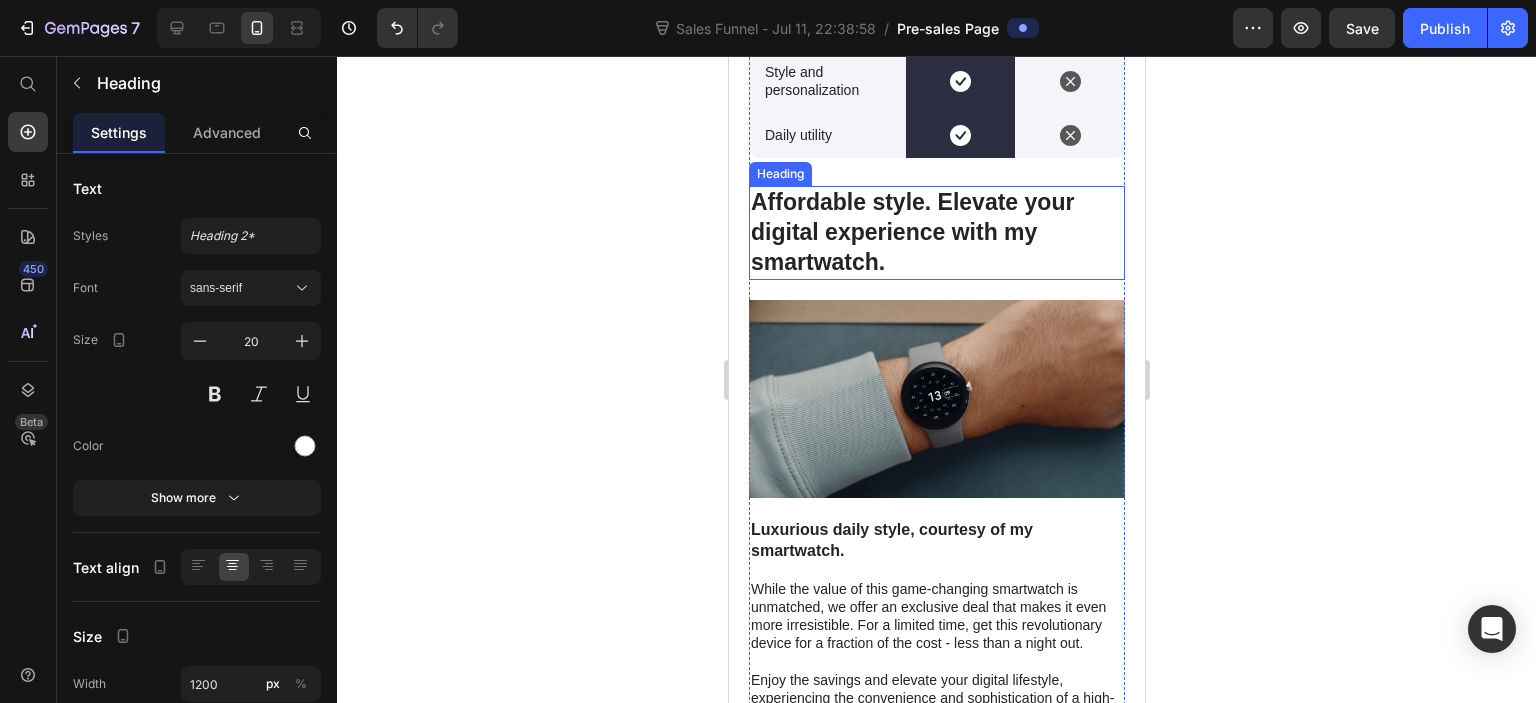 click on "Affordable style. Elevate your digital experience with my smartwatch." at bounding box center [936, 233] 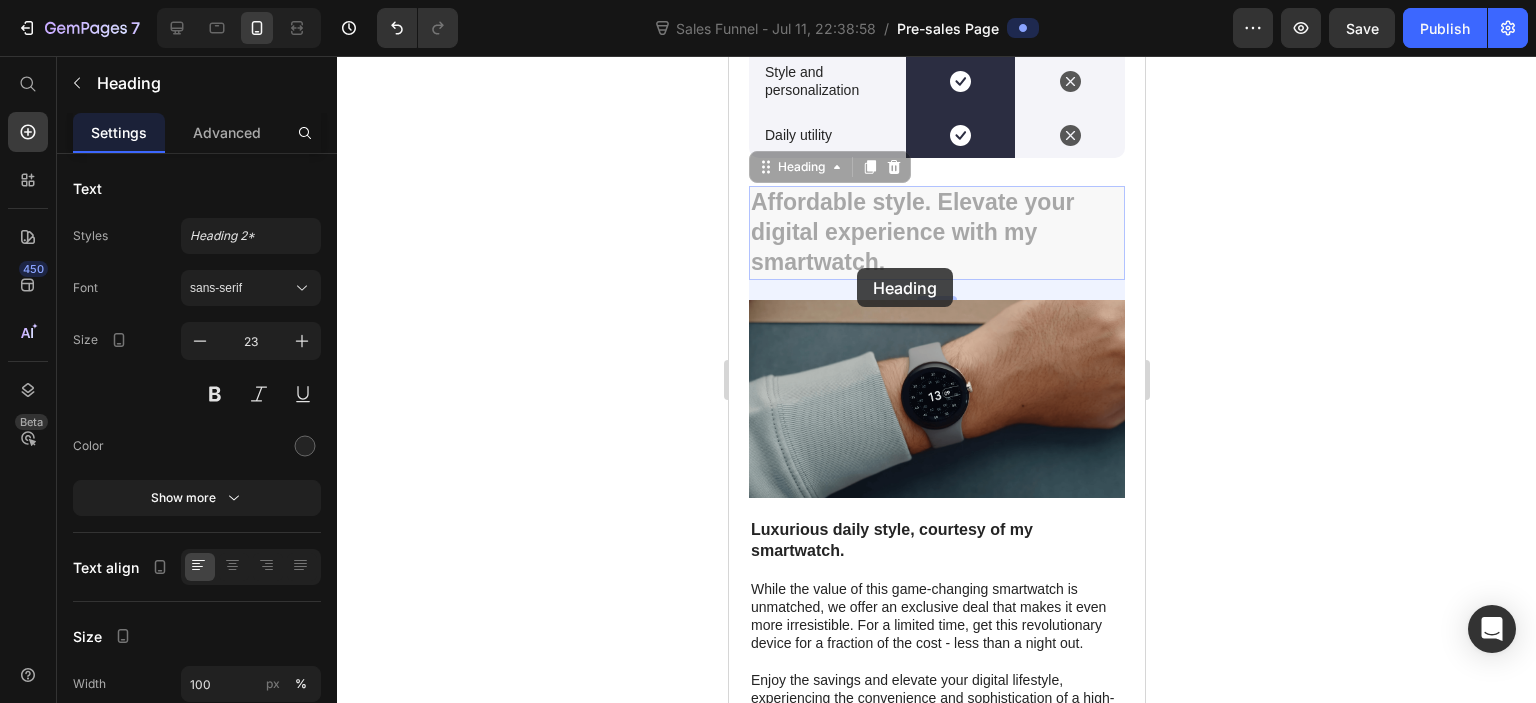 scroll, scrollTop: 3961, scrollLeft: 0, axis: vertical 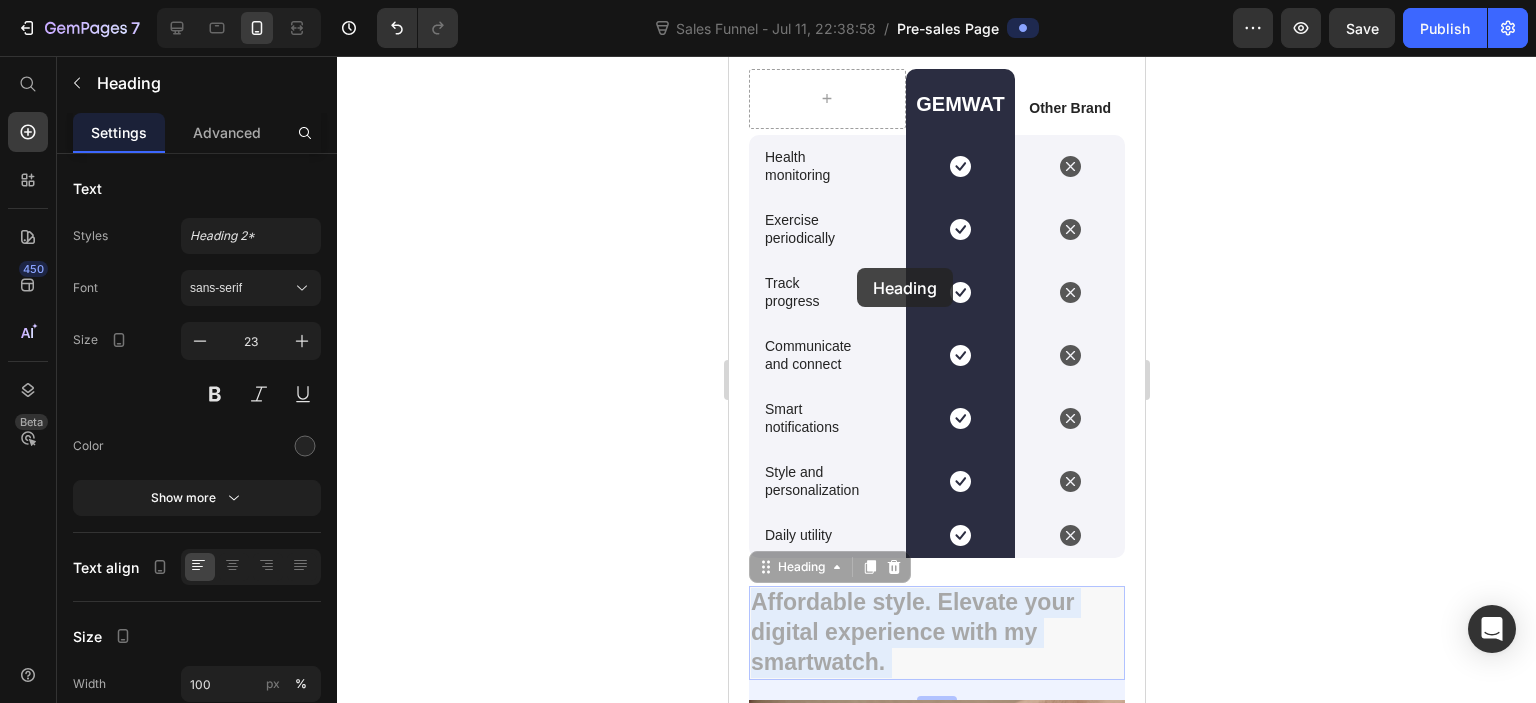 drag, startPoint x: 836, startPoint y: 259, endPoint x: 857, endPoint y: 269, distance: 23.259407 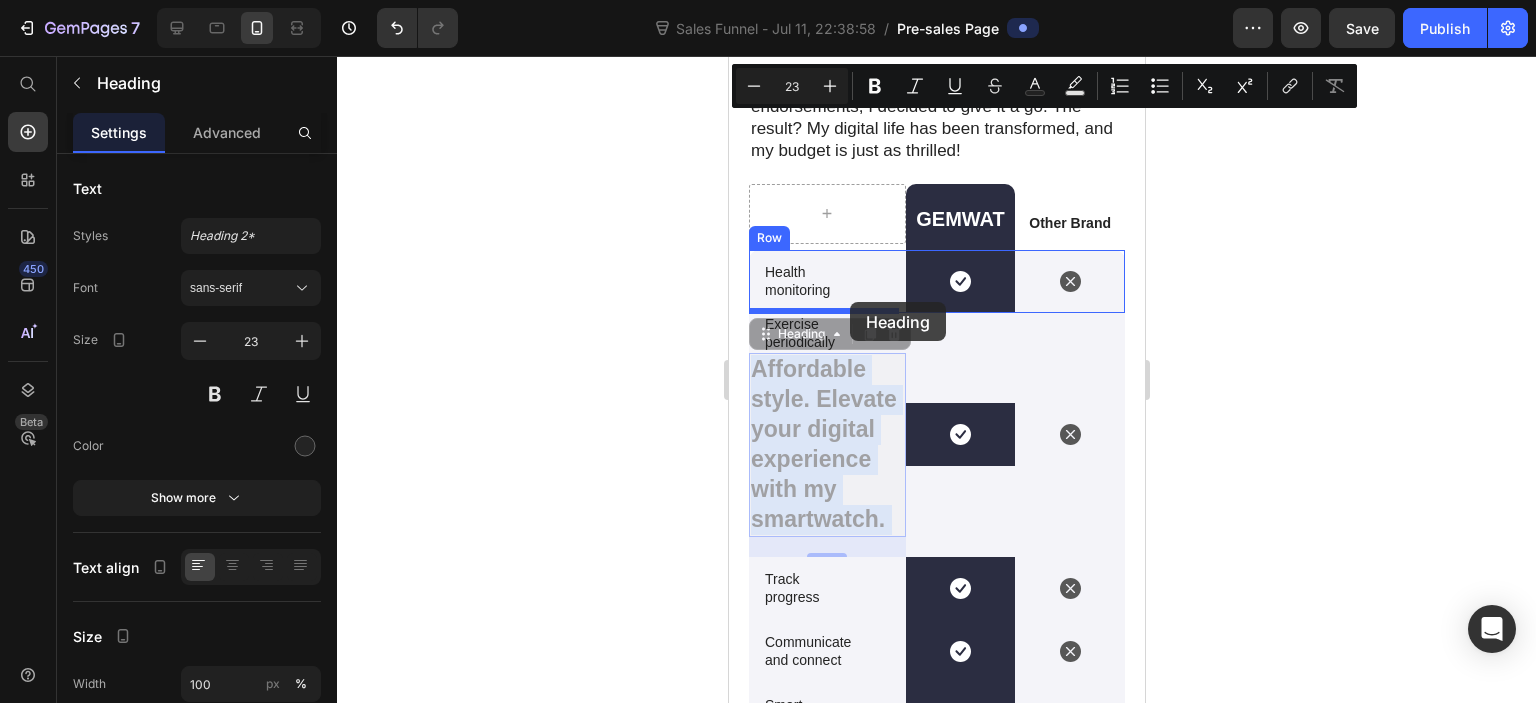 scroll, scrollTop: 3761, scrollLeft: 0, axis: vertical 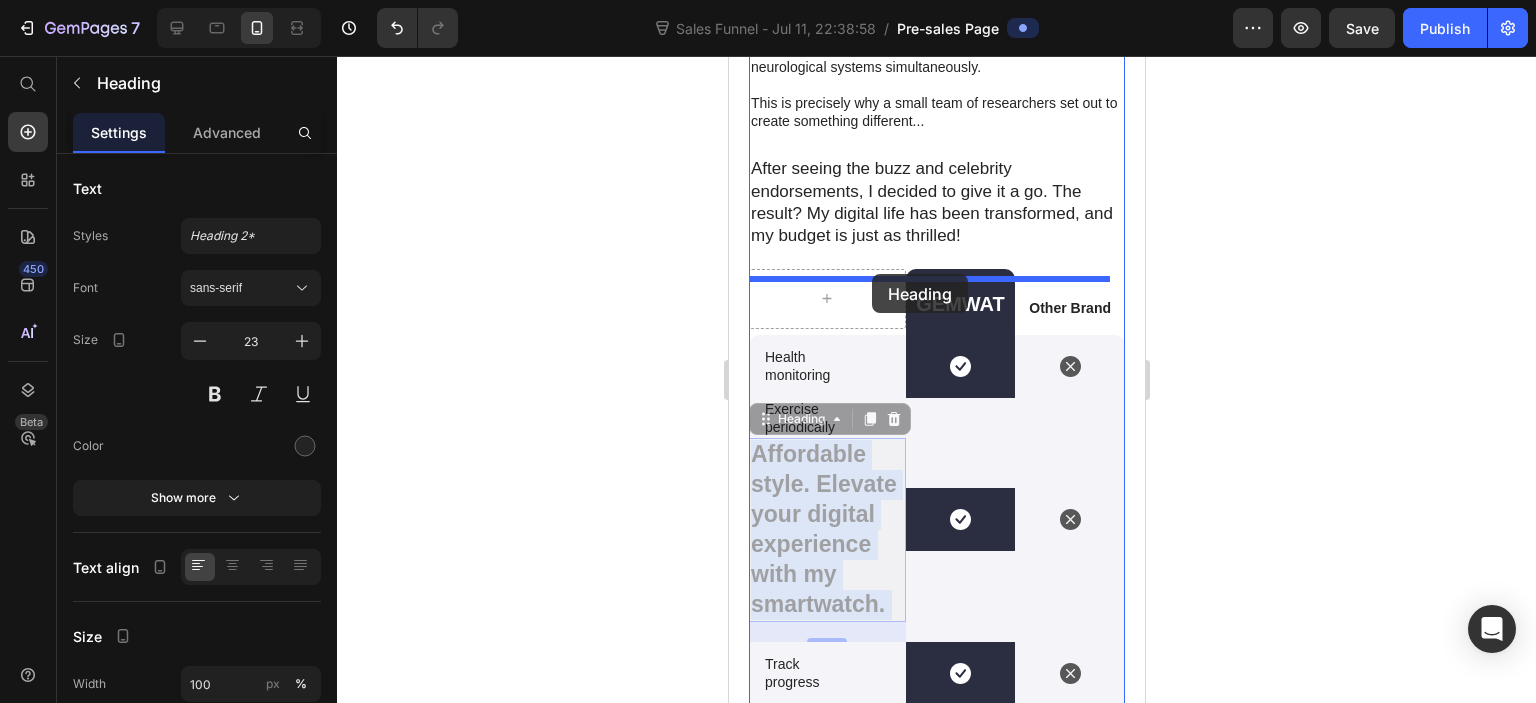 drag, startPoint x: 831, startPoint y: 319, endPoint x: 873, endPoint y: 274, distance: 61.554855 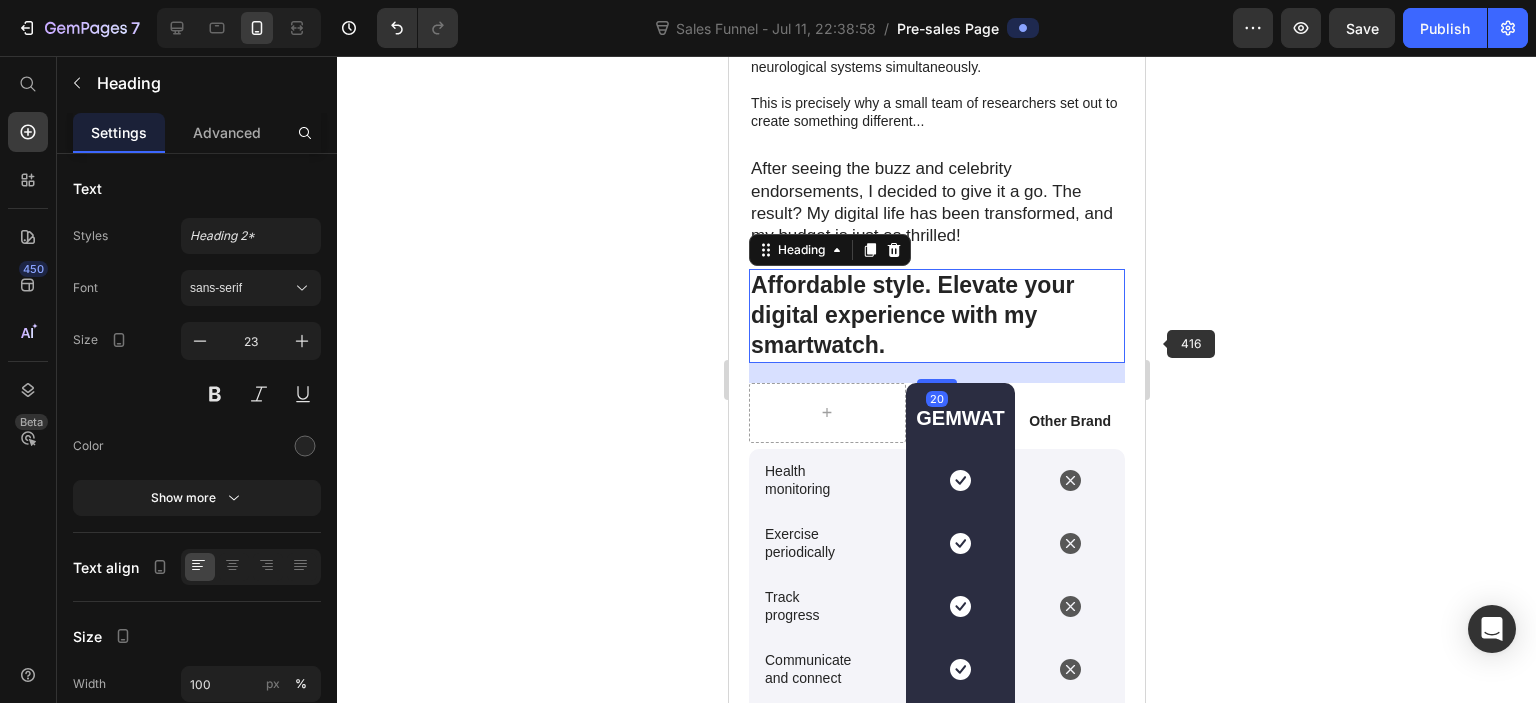 click 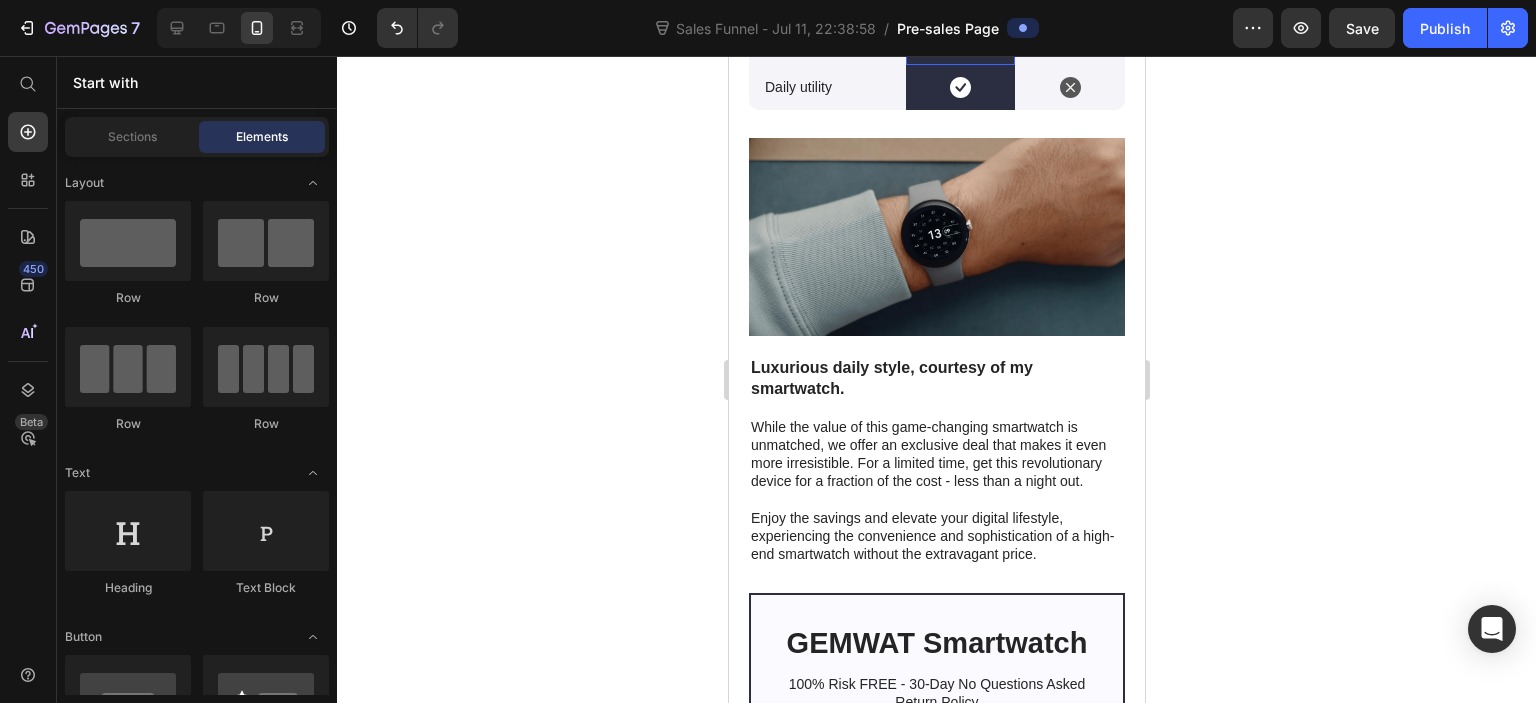 scroll, scrollTop: 4561, scrollLeft: 0, axis: vertical 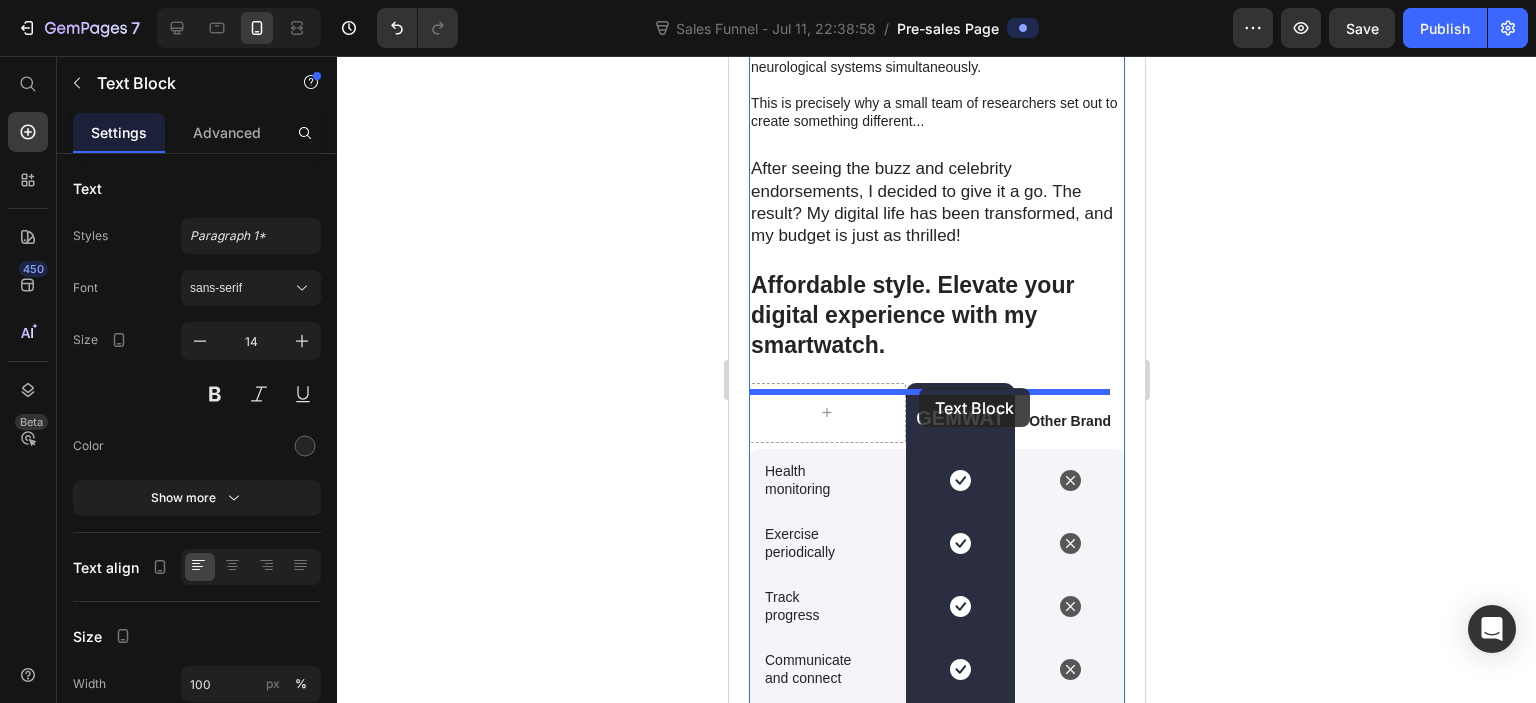 drag, startPoint x: 934, startPoint y: 451, endPoint x: 919, endPoint y: 389, distance: 63.788715 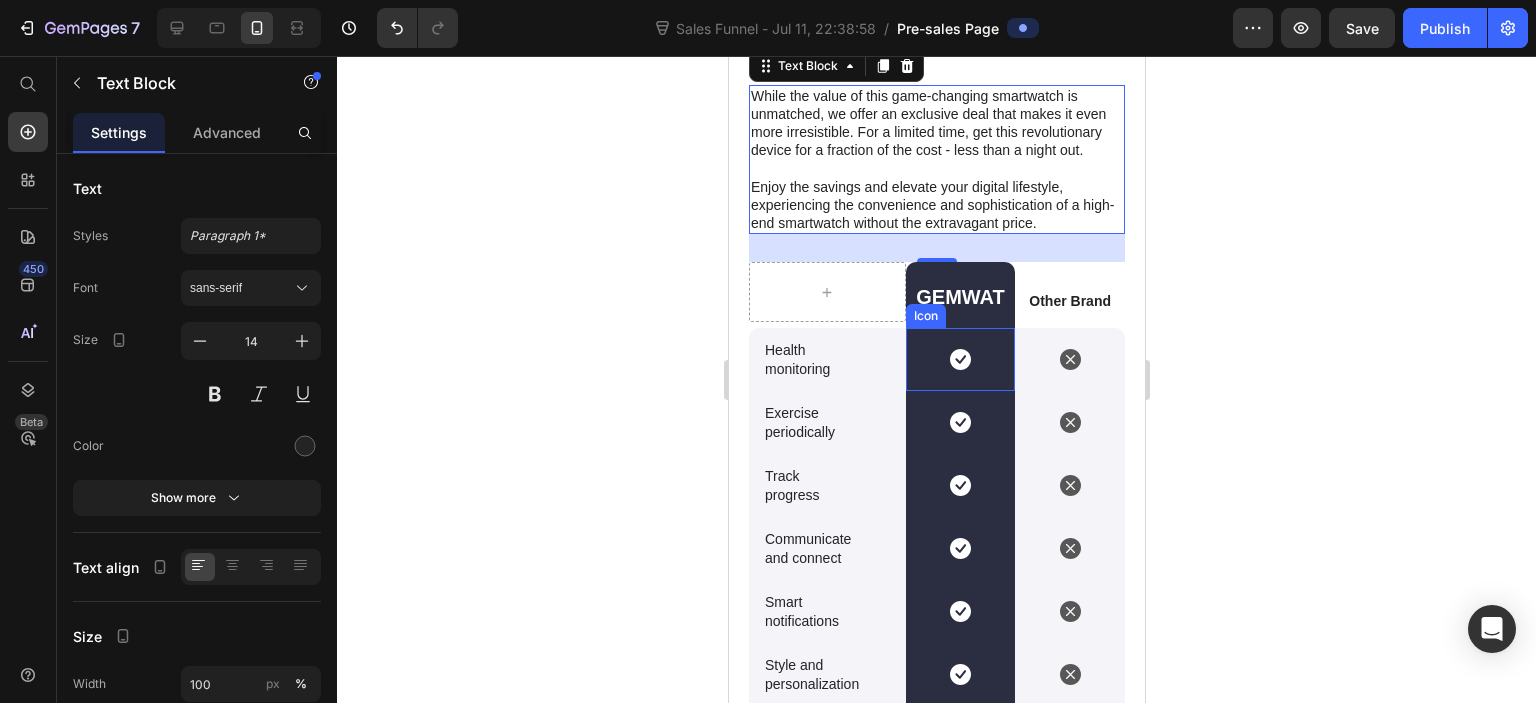 scroll, scrollTop: 3861, scrollLeft: 0, axis: vertical 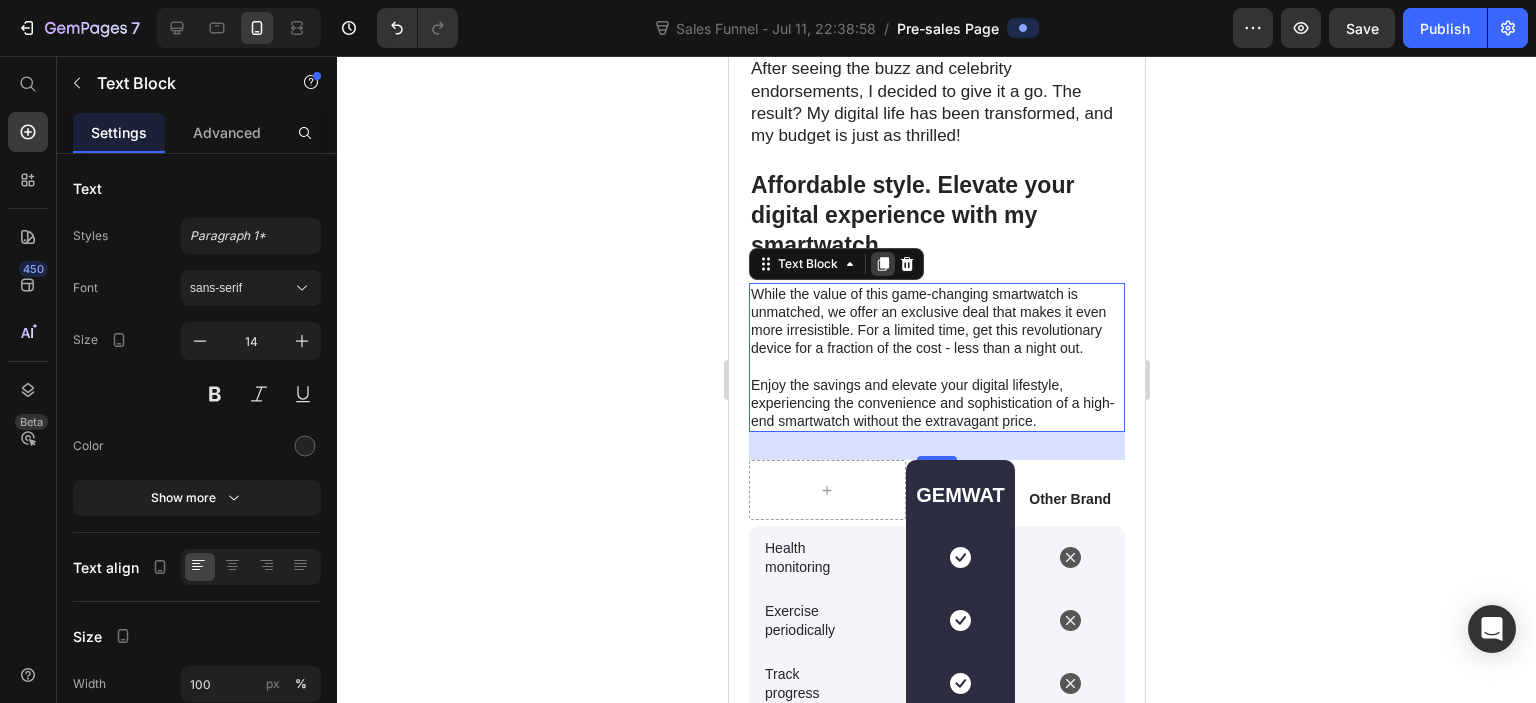 click 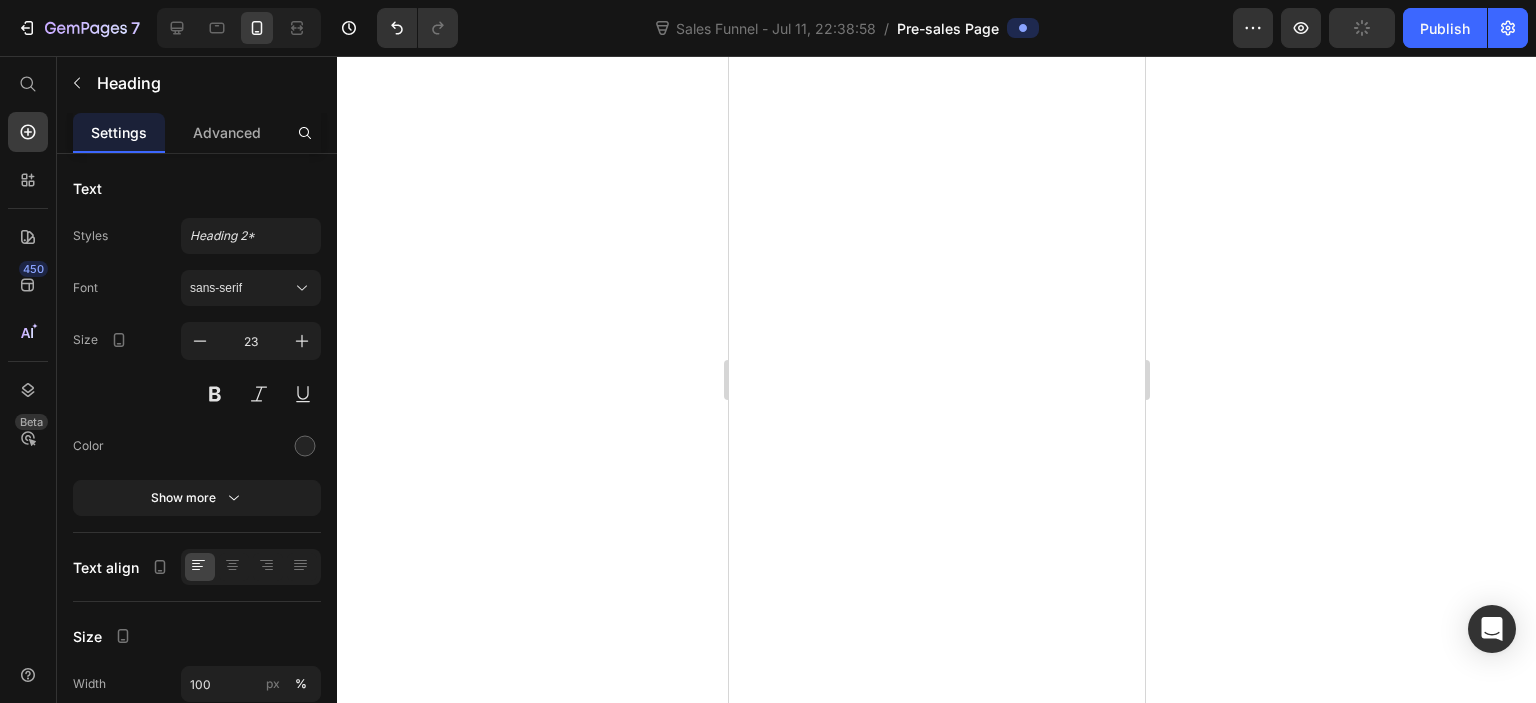 scroll, scrollTop: 0, scrollLeft: 0, axis: both 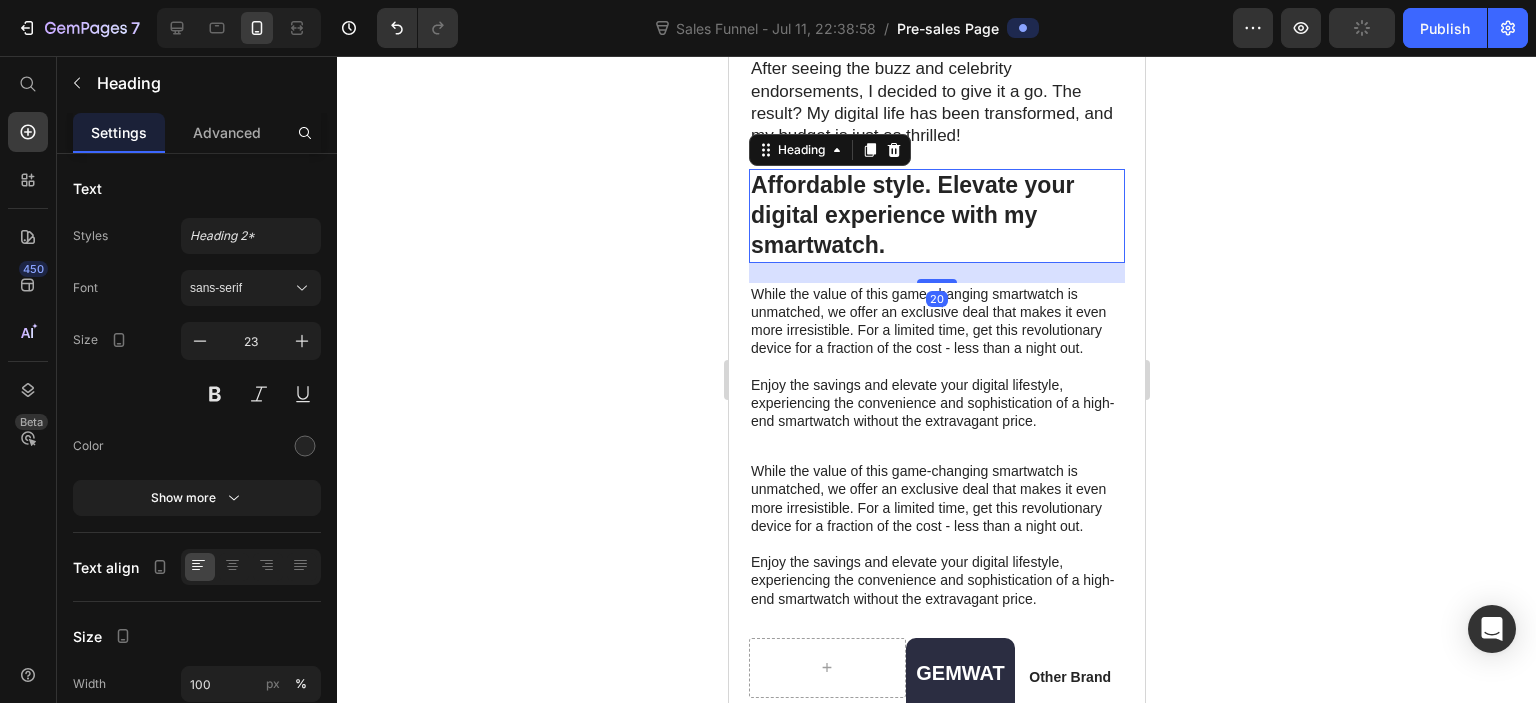 click 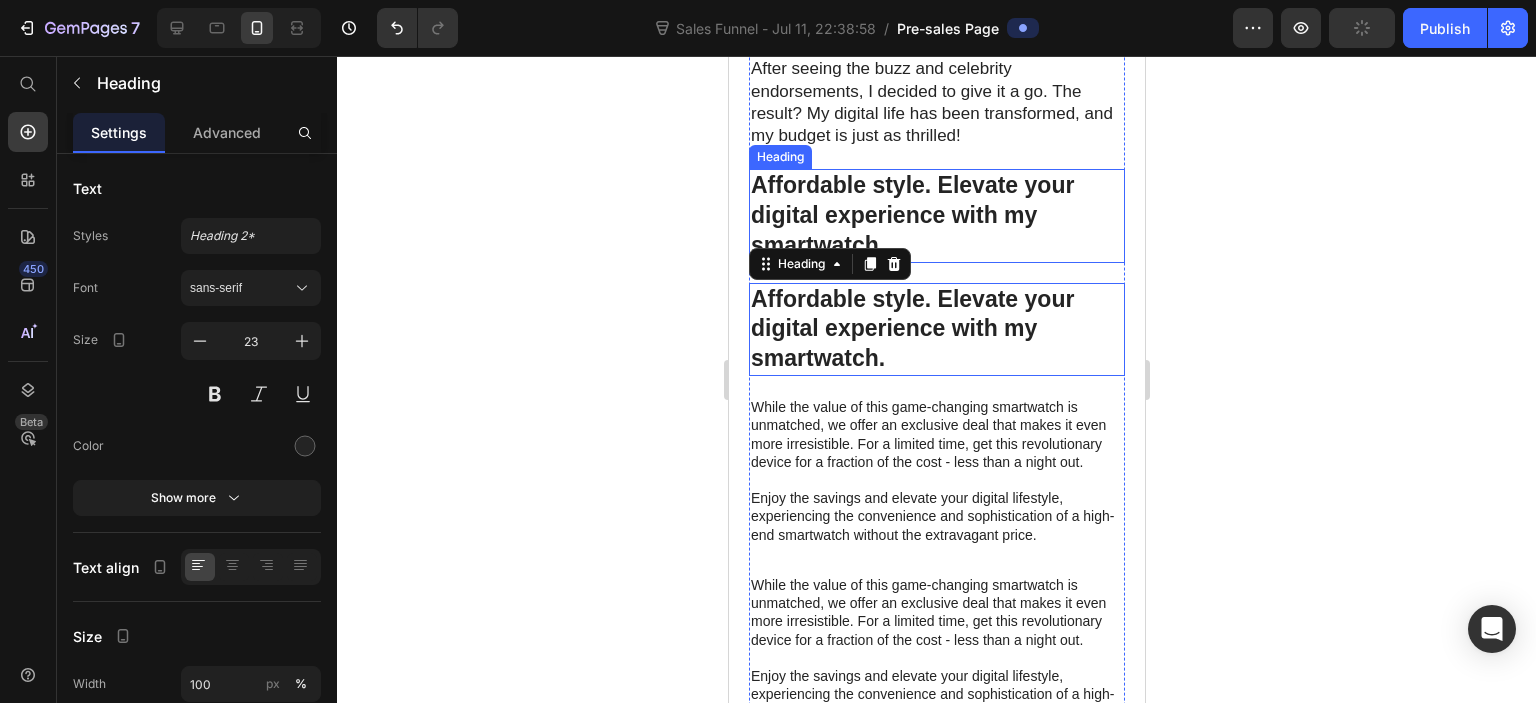 scroll, scrollTop: 3861, scrollLeft: 0, axis: vertical 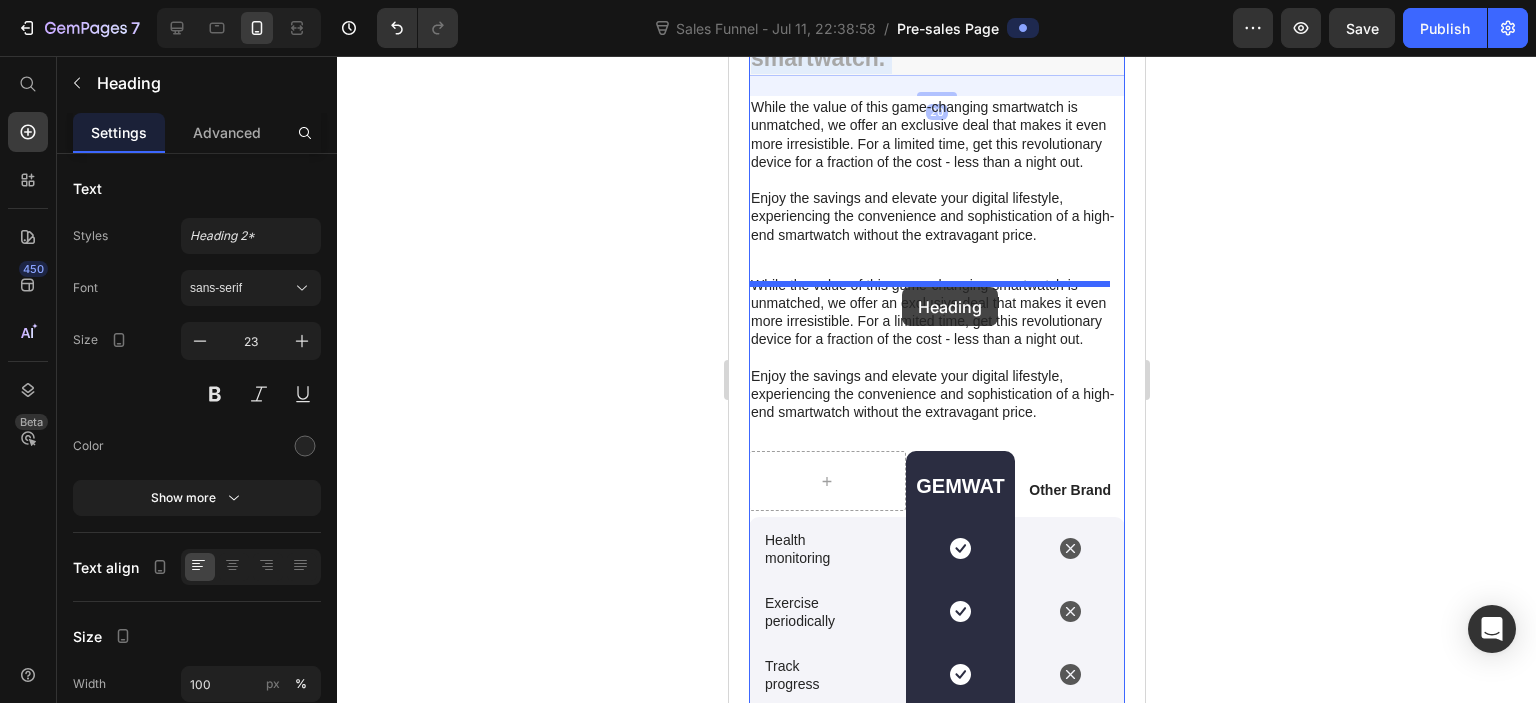 drag, startPoint x: 895, startPoint y: 330, endPoint x: 901, endPoint y: 287, distance: 43.416588 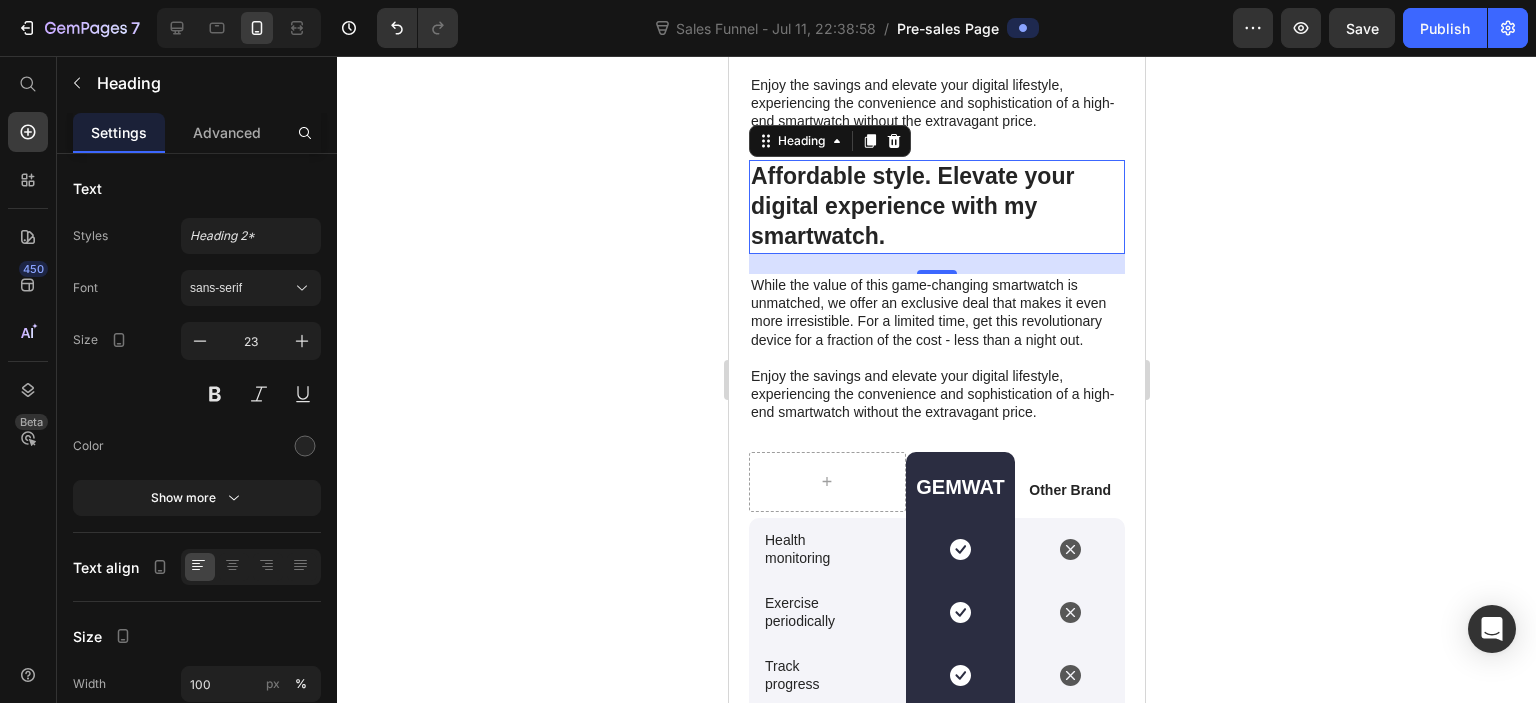 scroll, scrollTop: 4048, scrollLeft: 0, axis: vertical 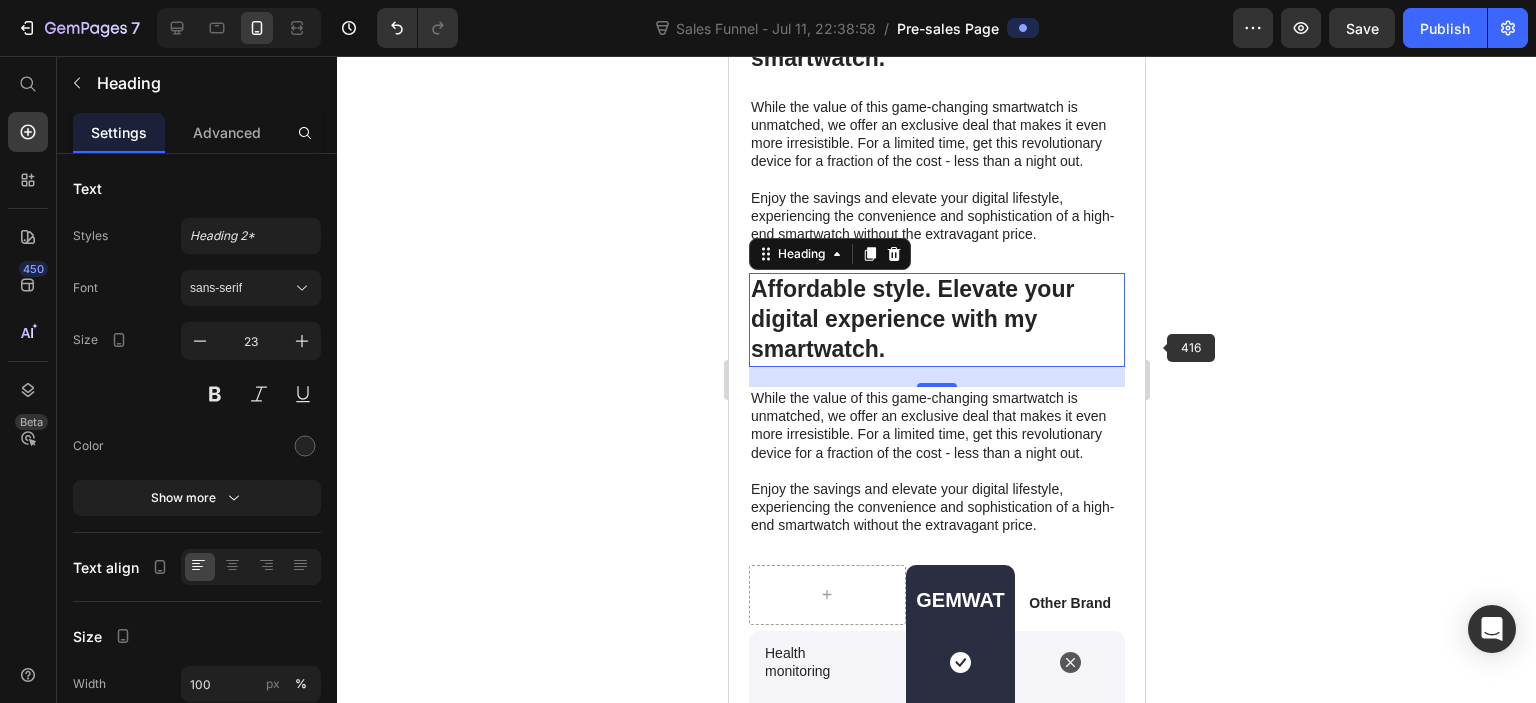 click 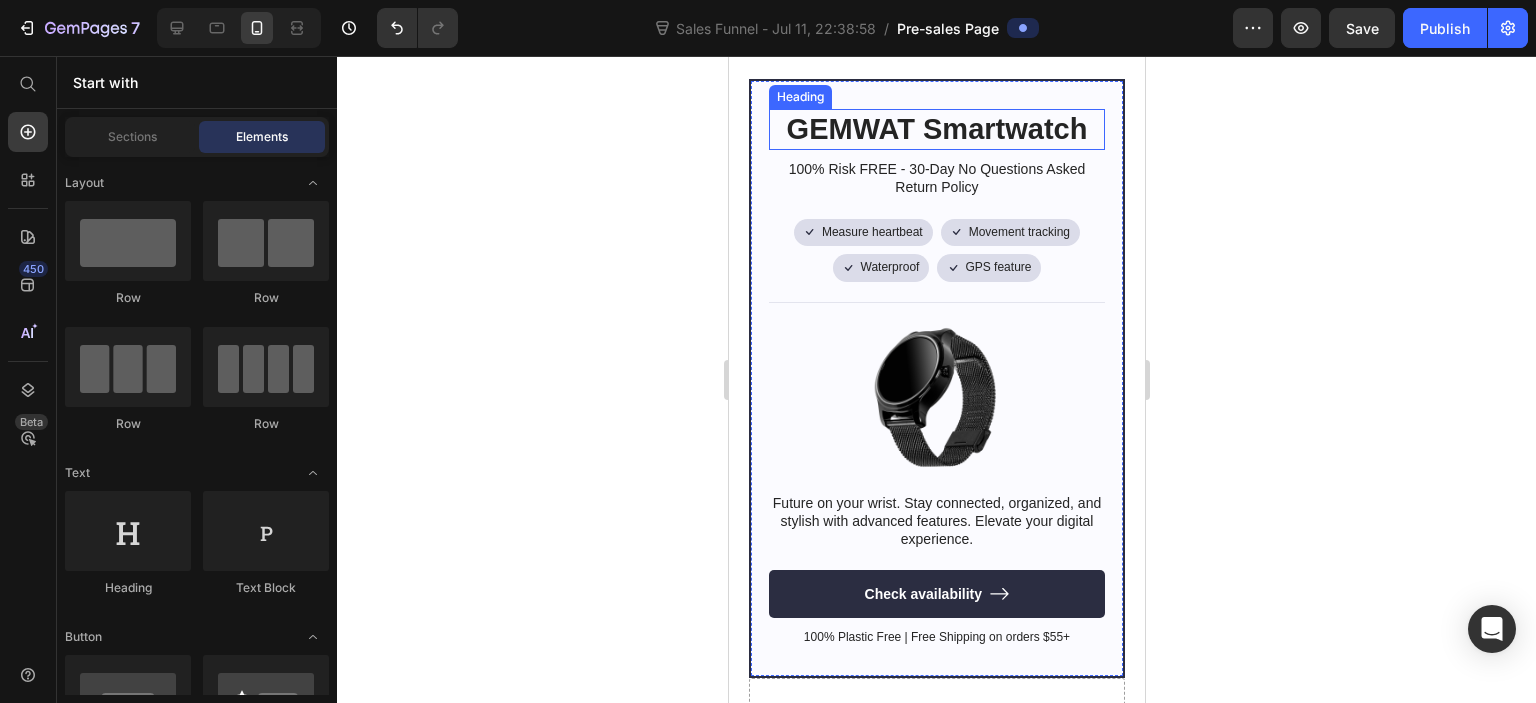scroll, scrollTop: 5348, scrollLeft: 0, axis: vertical 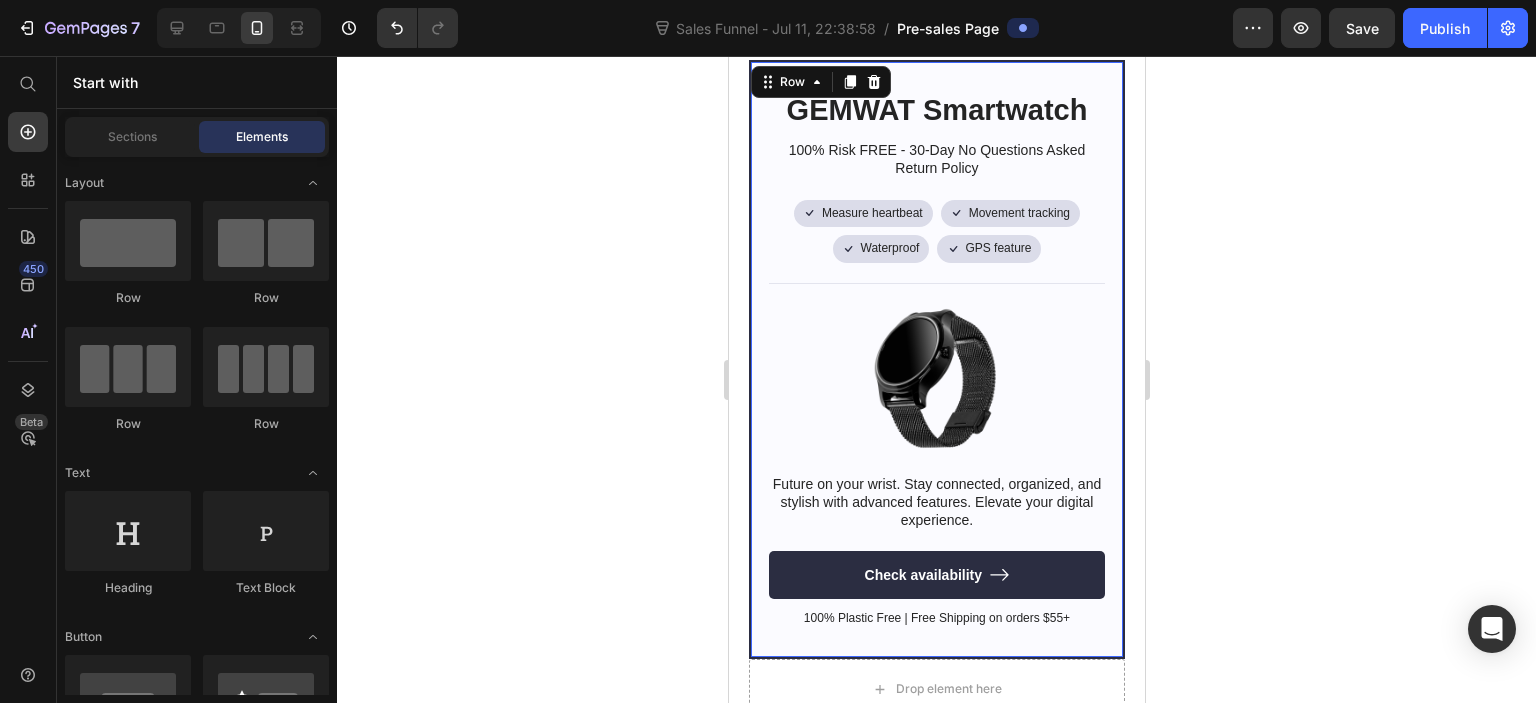 click on "GEMWAT Smartwatch Heading 100% Risk FREE - 30-Day No Questions Asked Return Policy Text Block
Icon Measure heartbeat Text Block Row
Icon Movement tracking Text Block Row Row
Icon Waterproof Text Block Row
Icon GPS feature Text Block Row Row Row Image Future on your wrist. Stay connected, organized, and stylish with advanced features. Elevate your digital experience. Text Block
Check availability Button 100% Plastic Free | Free Shipping on orders $55+ Text Block Row" at bounding box center (936, 360) 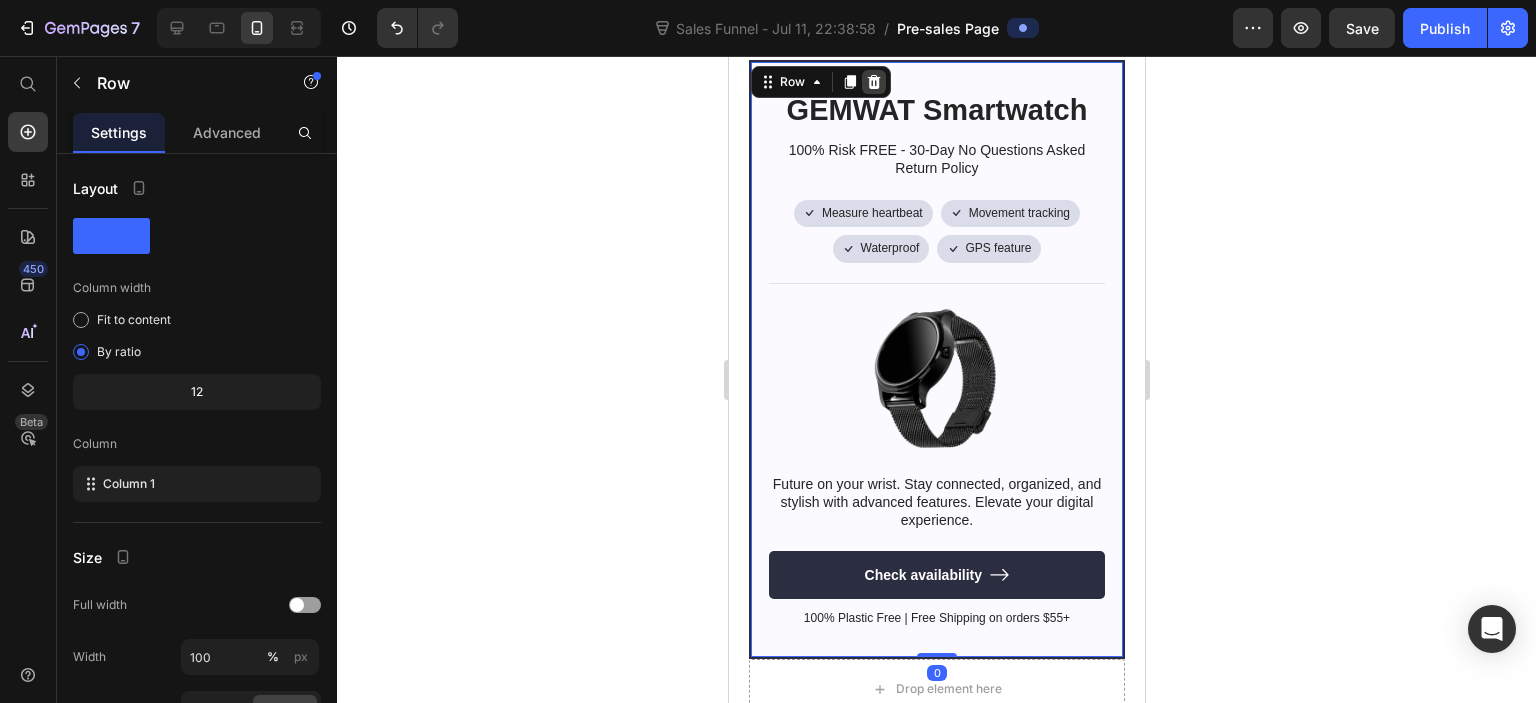 click 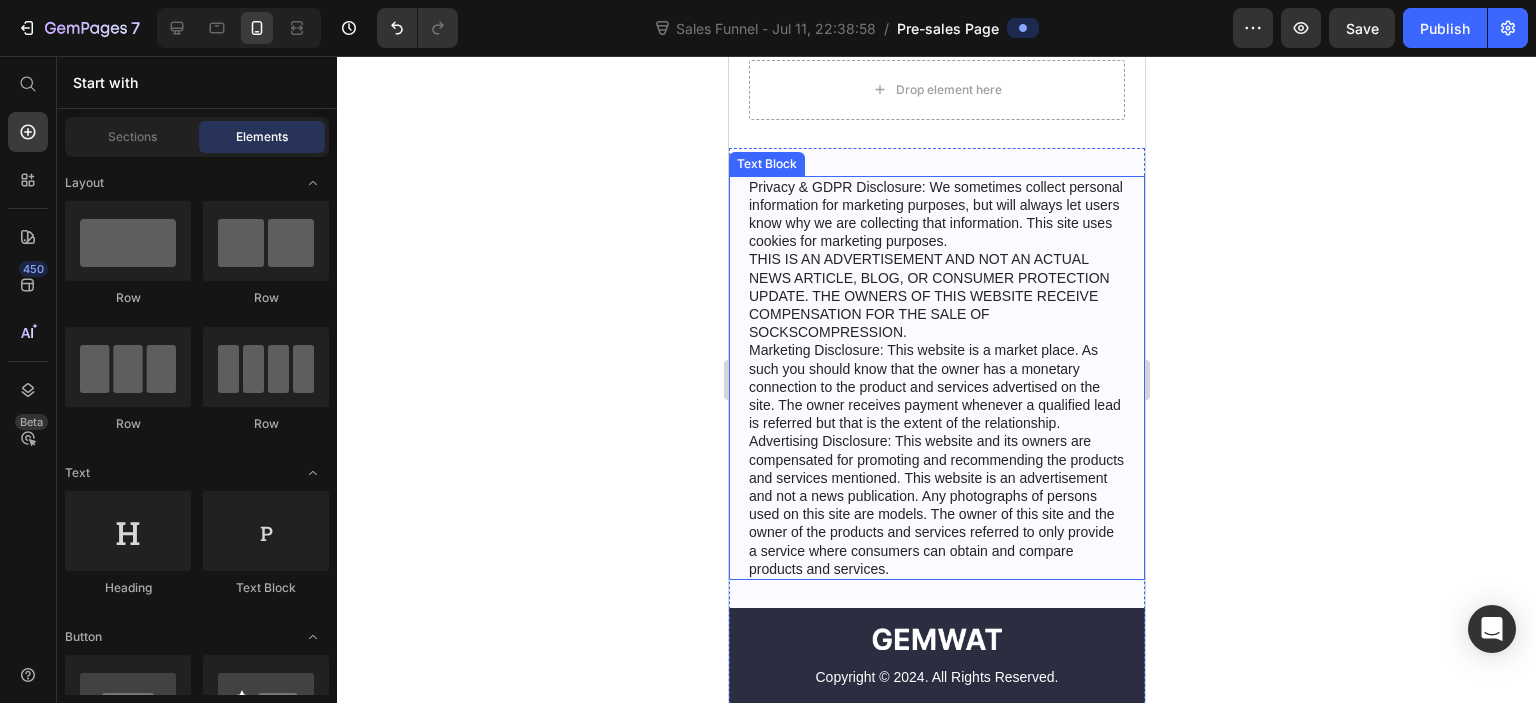click on "Privacy & GDPR Disclosure: We sometimes collect personal information for marketing purposes, but will always let users know why we are collecting that information. This site uses cookies for marketing purposes. THIS IS AN ADVERTISEMENT AND NOT AN ACTUAL NEWS ARTICLE, BLOG, OR CONSUMER PROTECTION UPDATE. THE OWNERS OF THIS WEBSITE RECEIVE COMPENSATION FOR THE SALE OF SOCKSCOMPRESSION. Marketing Disclosure: This website is a market place. As such you should know that the owner has a monetary connection to the product and services advertised on the site. The owner receives payment whenever a qualified lead is referred but that is the extent of the relationship." at bounding box center (936, 378) 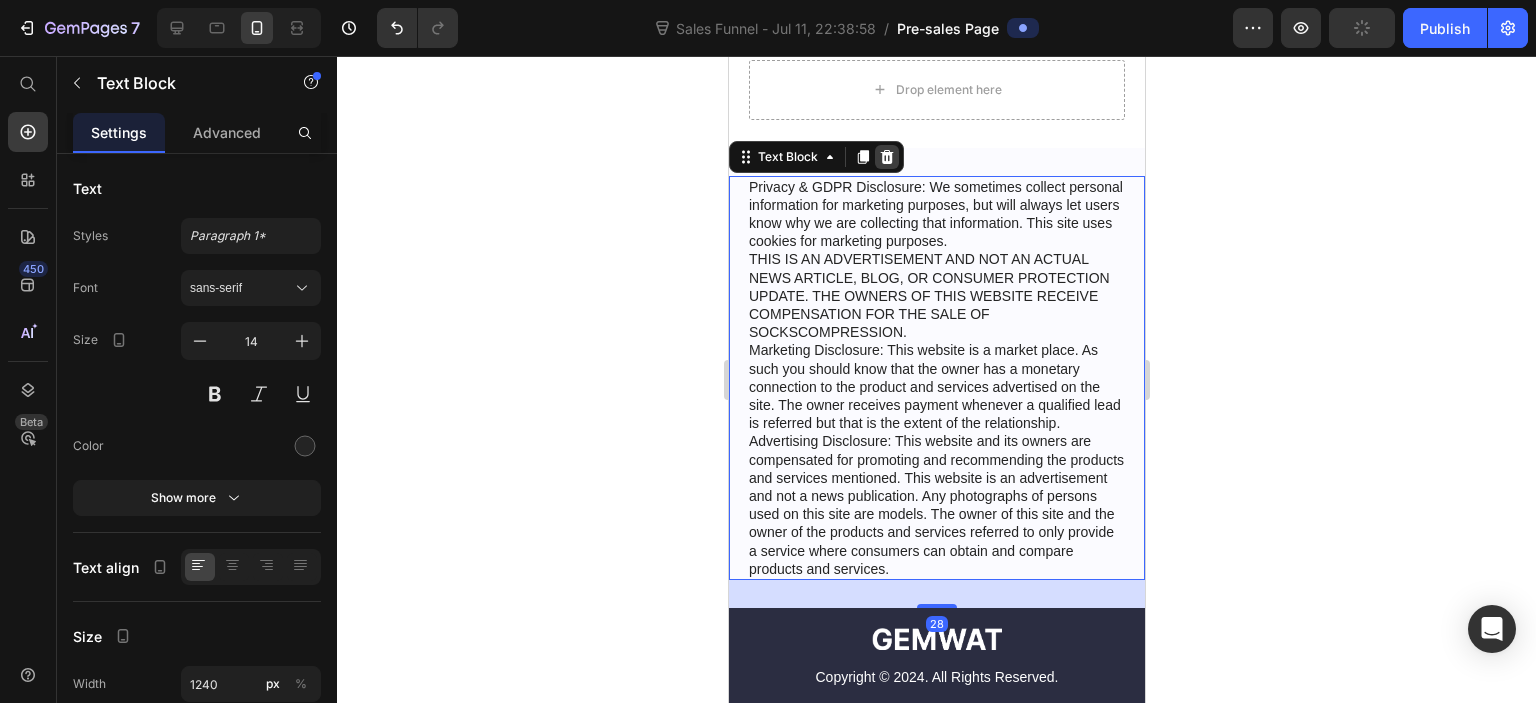 click 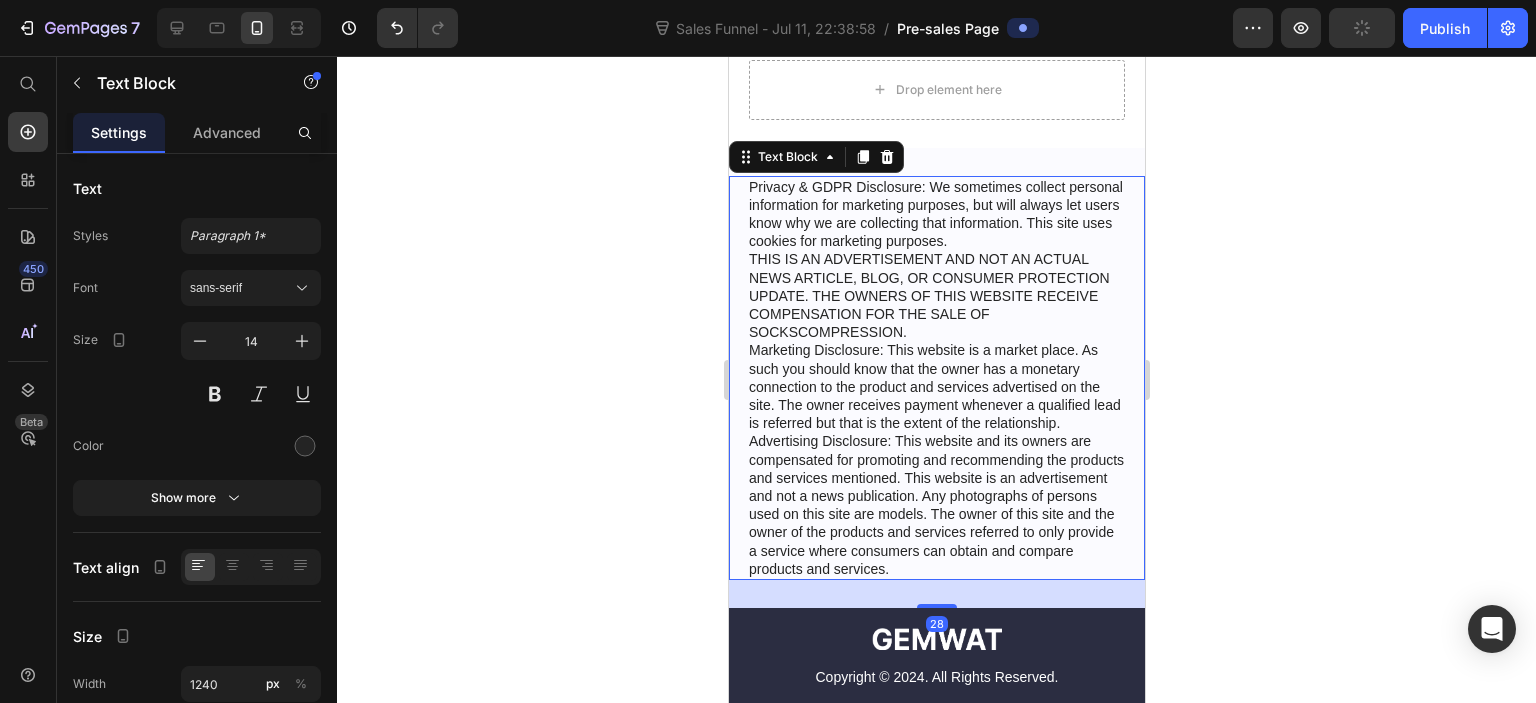 scroll, scrollTop: 5340, scrollLeft: 0, axis: vertical 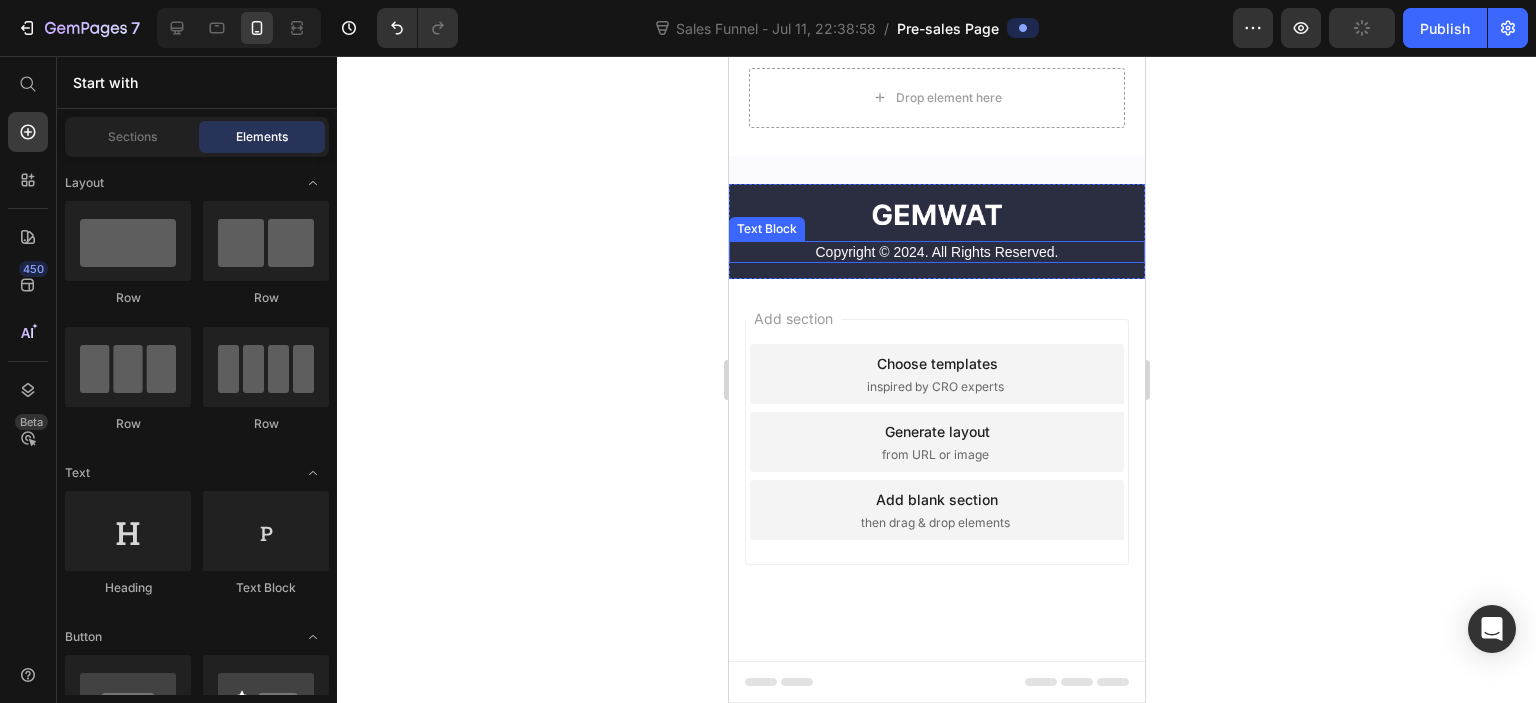 click at bounding box center [936, 215] 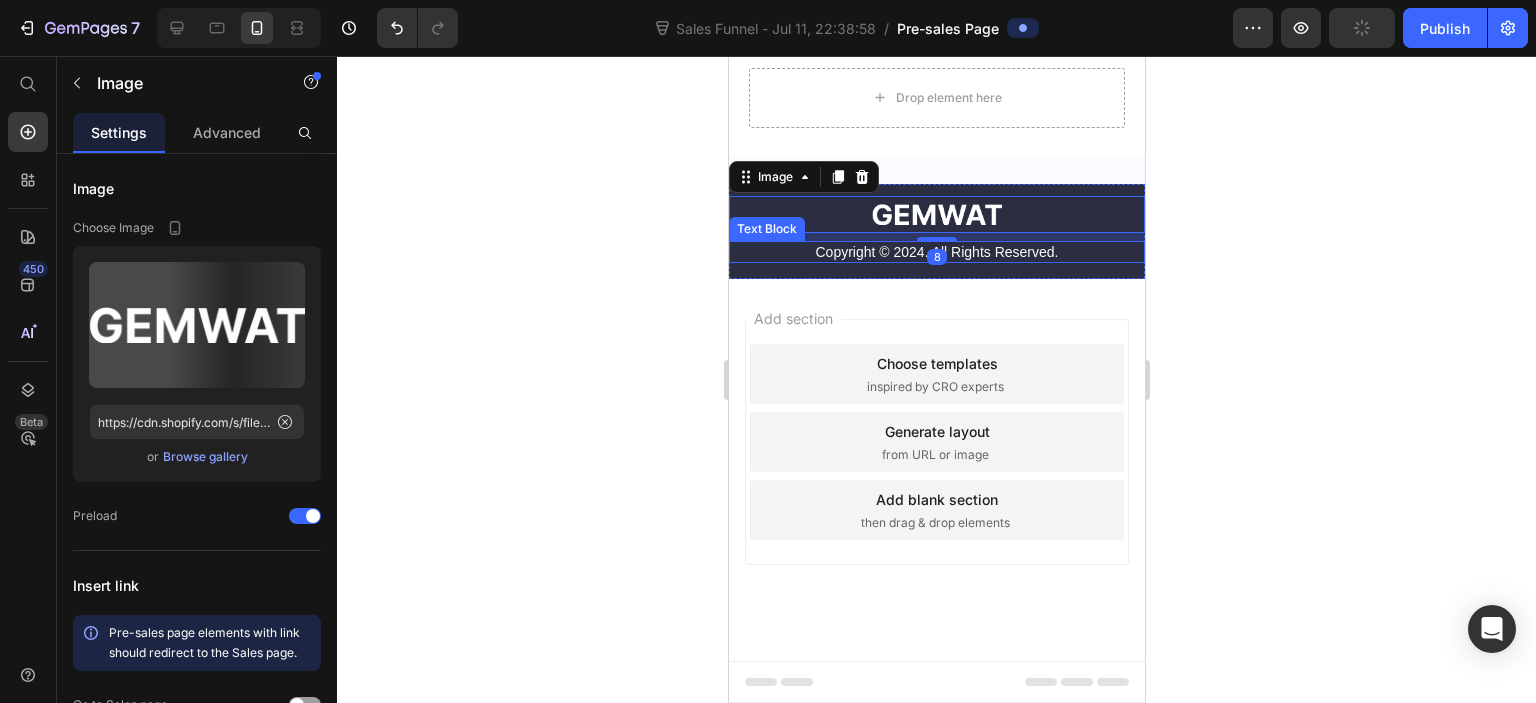 click on "Copyright © 2024. All Rights Reserved." at bounding box center [936, 252] 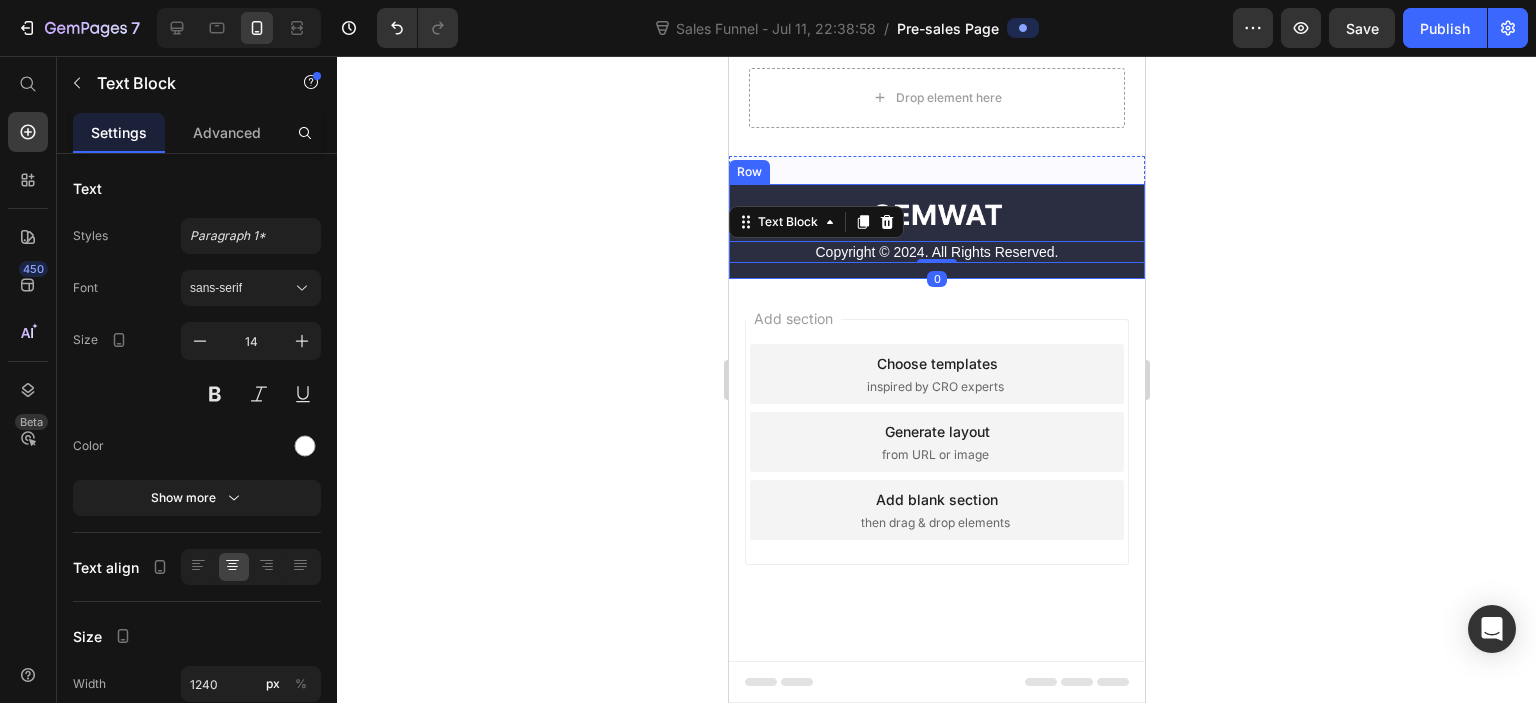 click on "Image Copyright © 2024. All Rights Reserved. Text Block   0 Row" at bounding box center (936, 232) 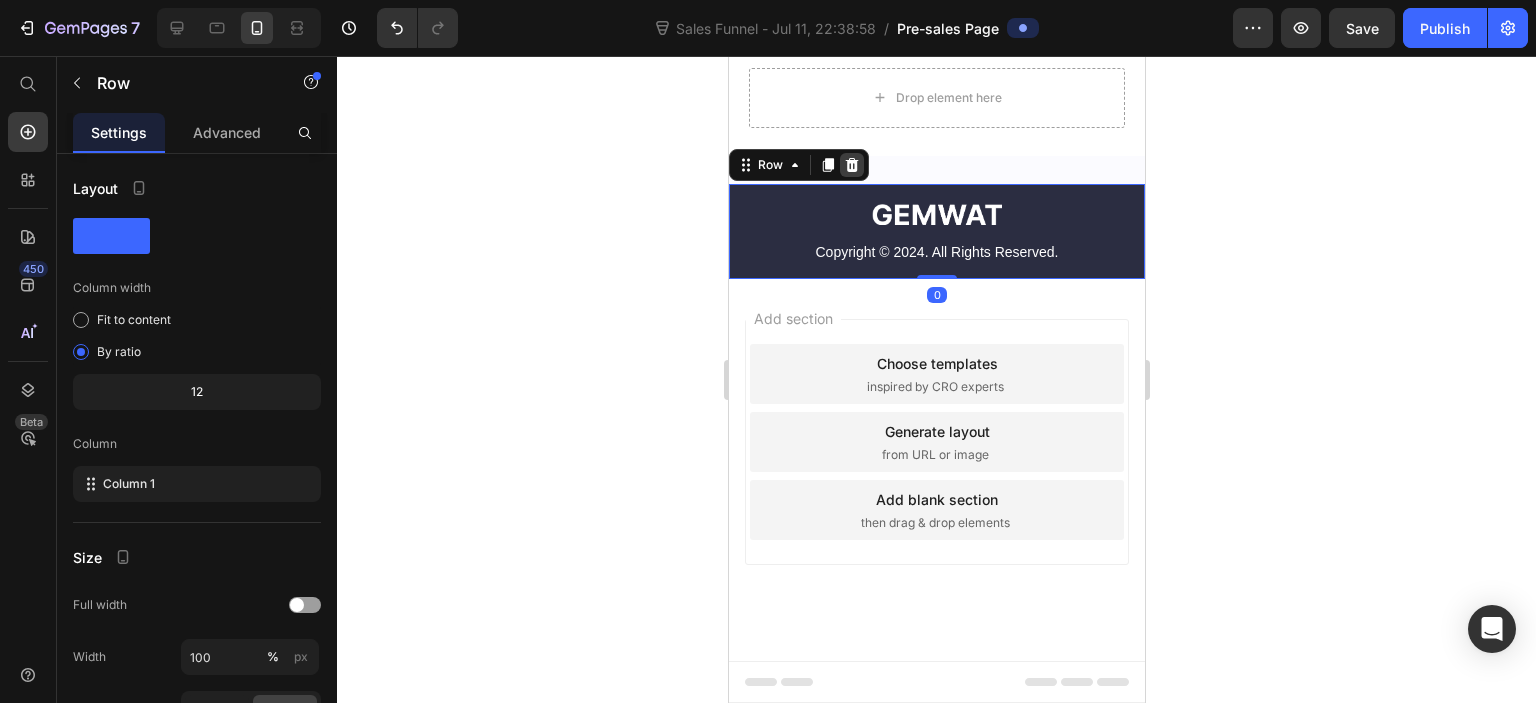 click 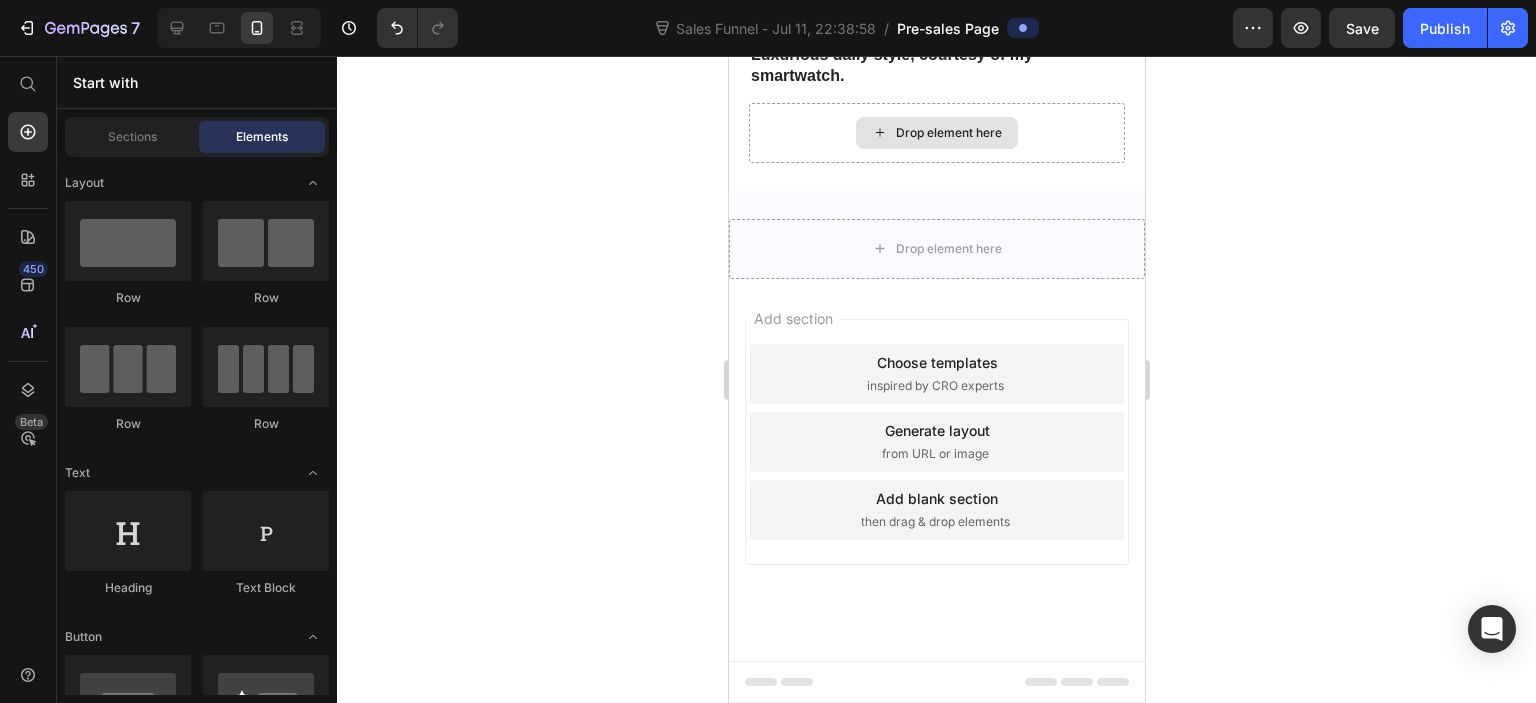 scroll, scrollTop: 5304, scrollLeft: 0, axis: vertical 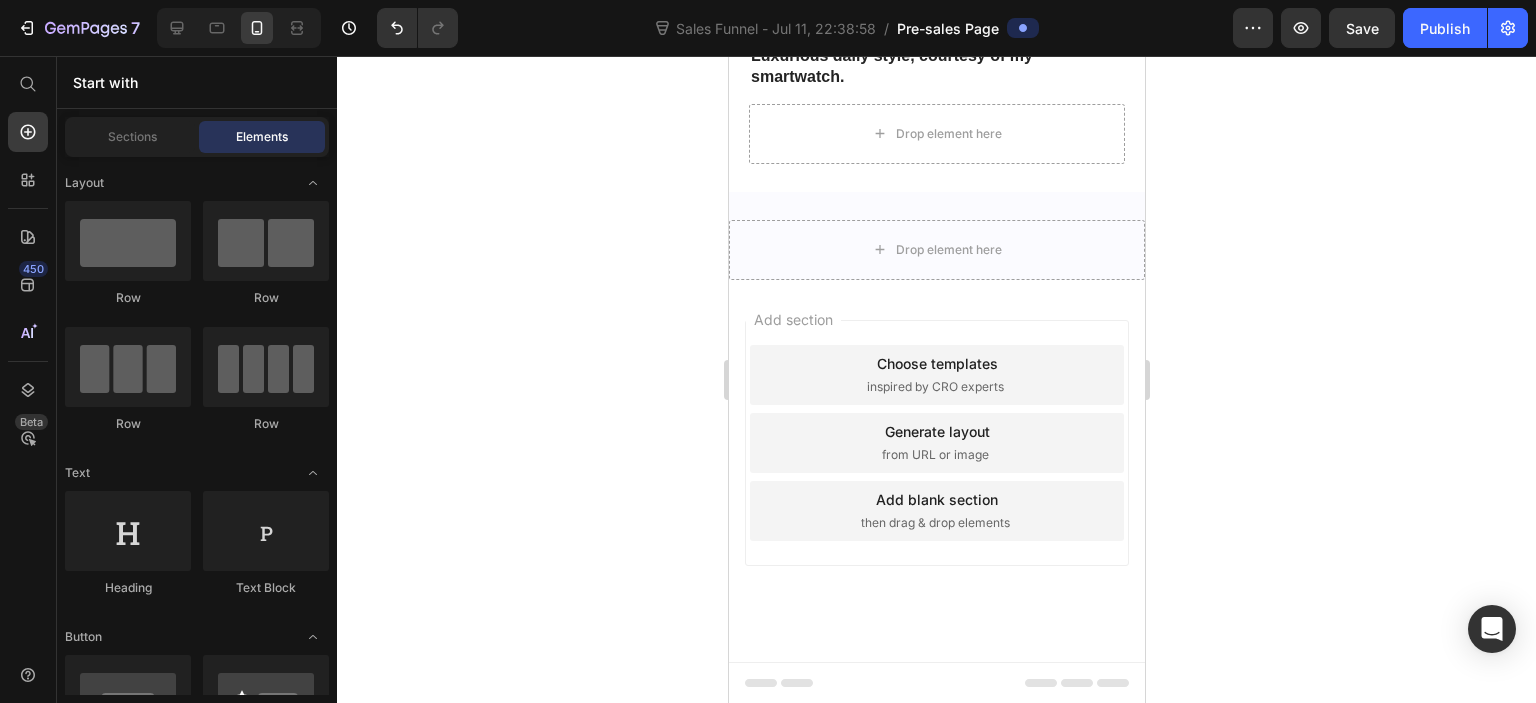 click on "Add section Choose templates inspired by CRO experts Generate layout from URL or image Add blank section then drag & drop elements" at bounding box center [936, 471] 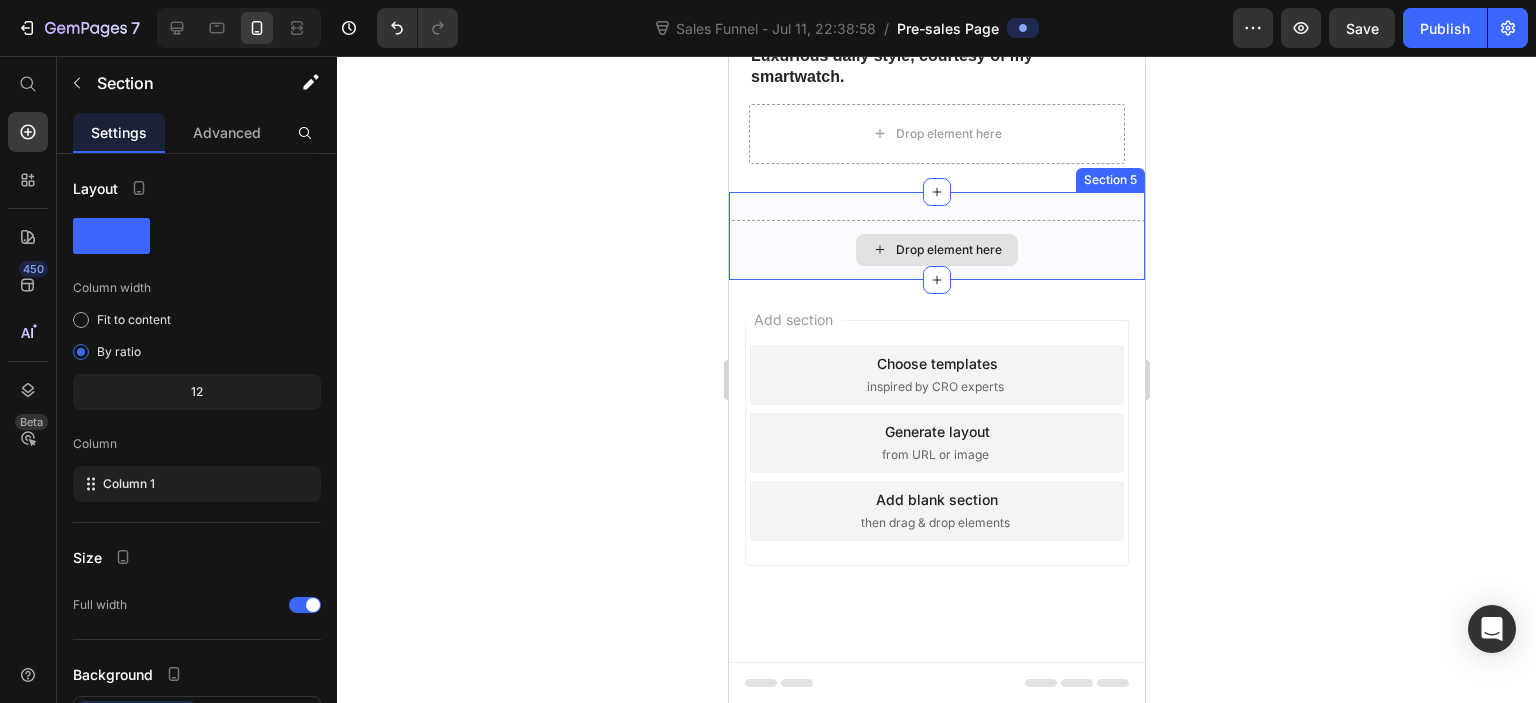 click on "Drop element here Section 5" at bounding box center [936, 236] 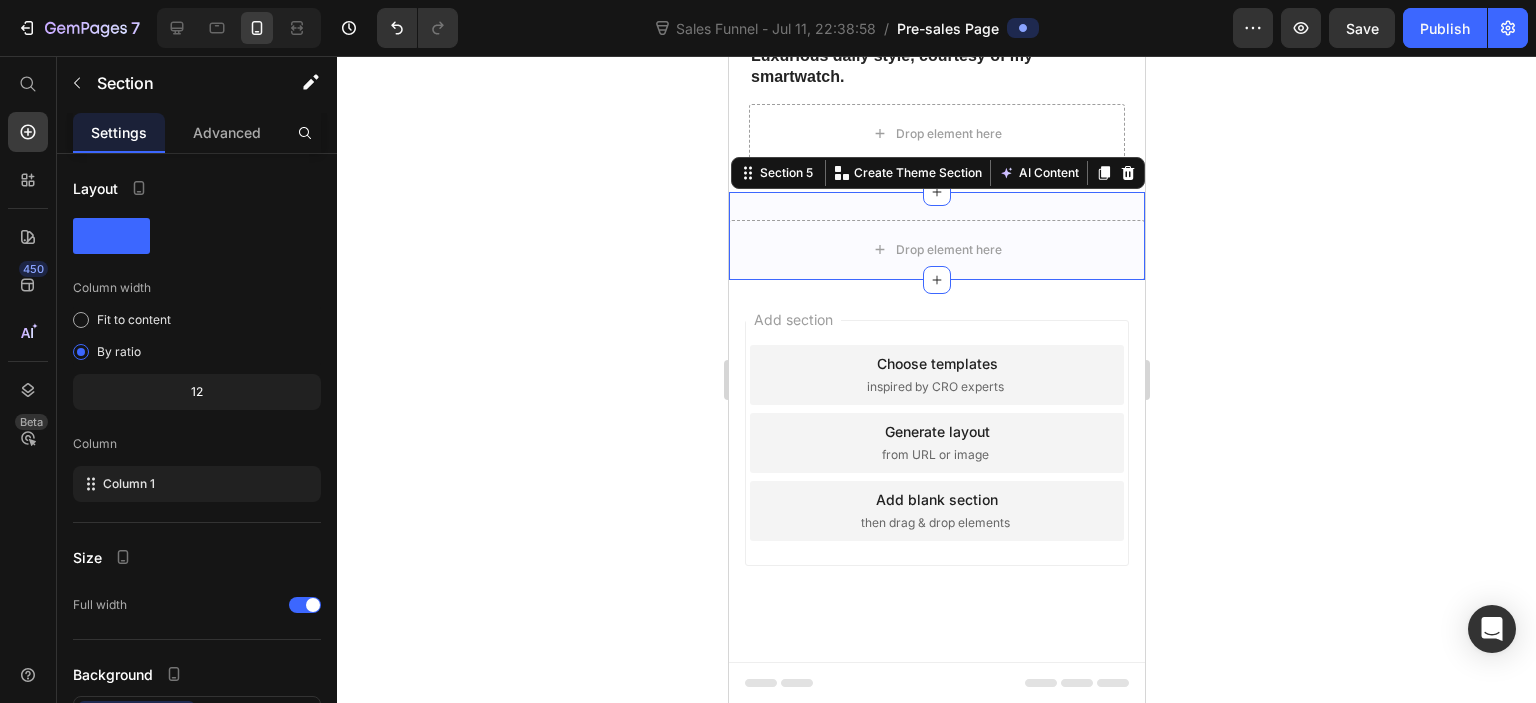 click 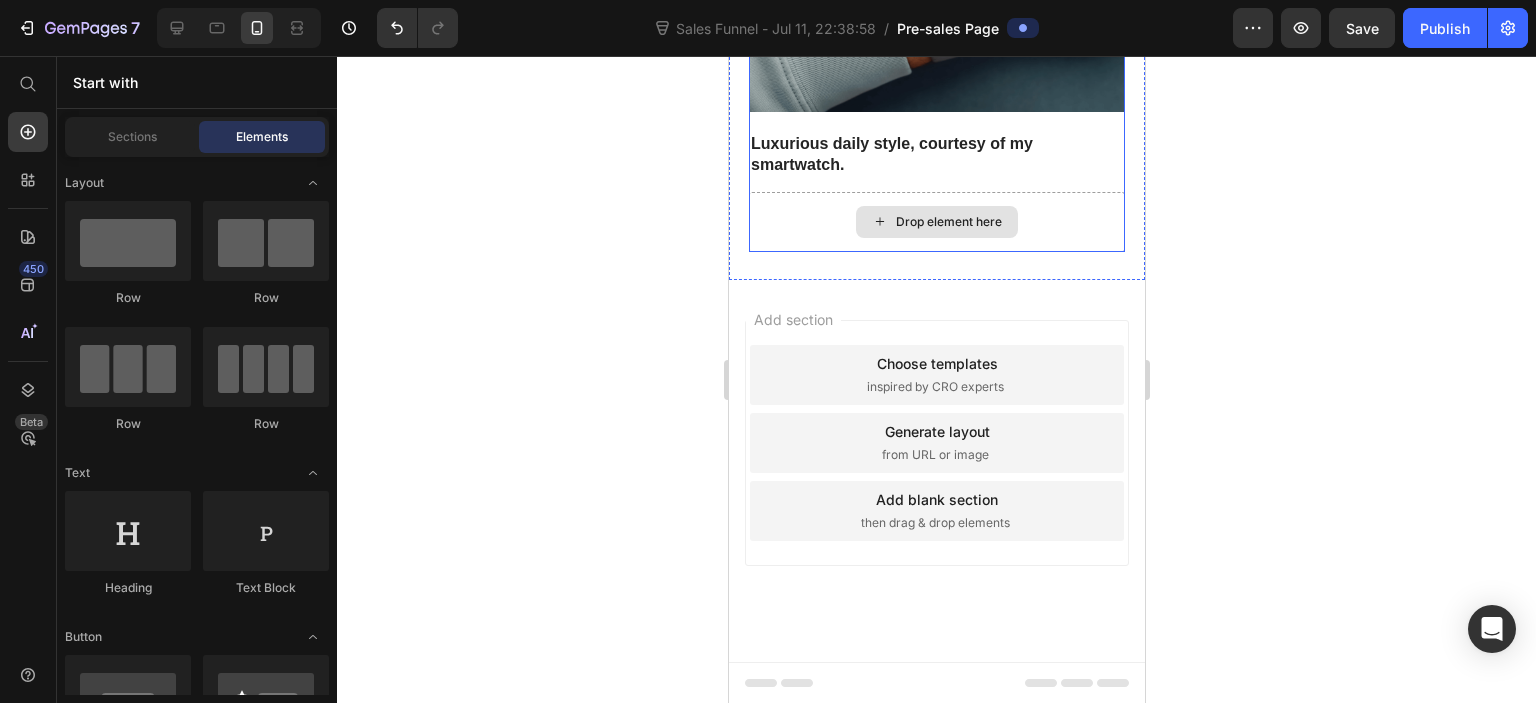 click on "Drop element here" at bounding box center (936, 222) 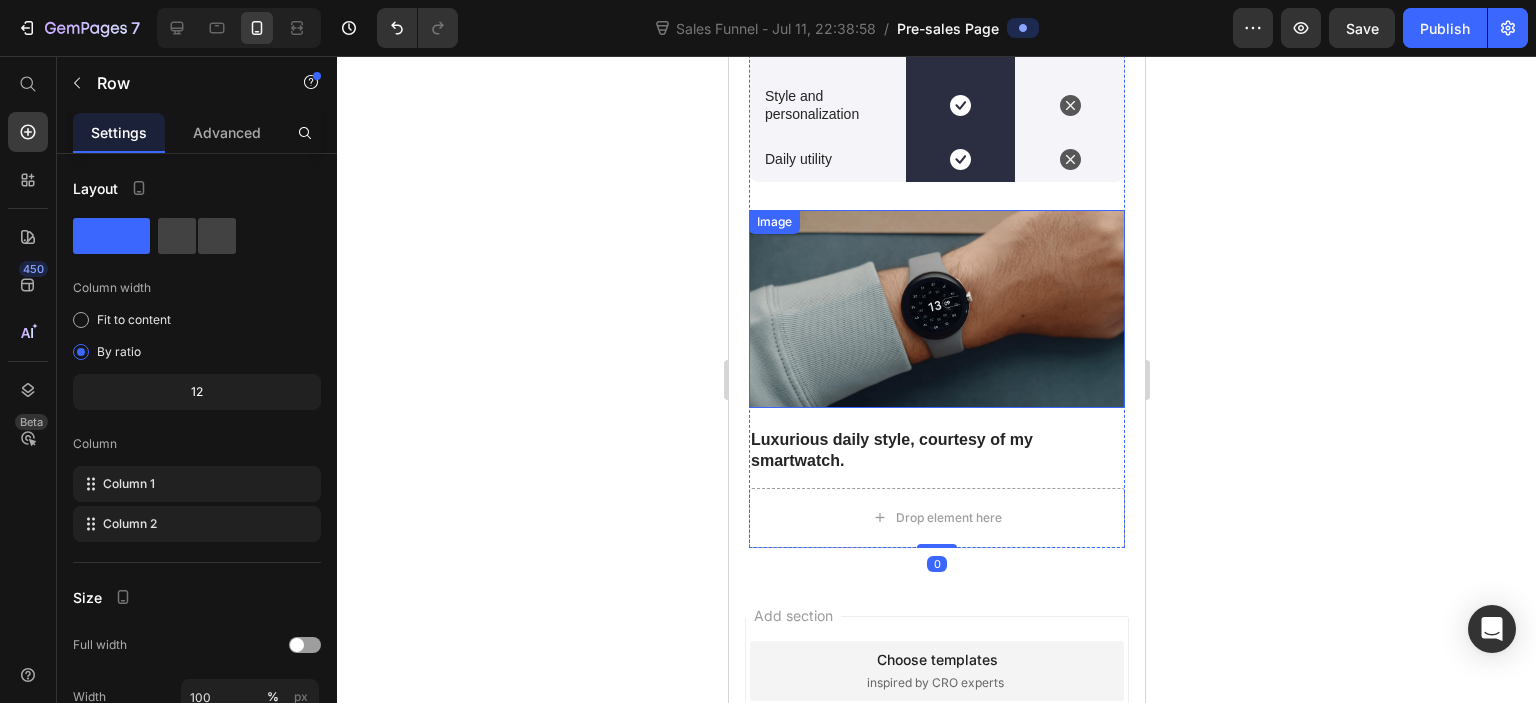 scroll, scrollTop: 4916, scrollLeft: 0, axis: vertical 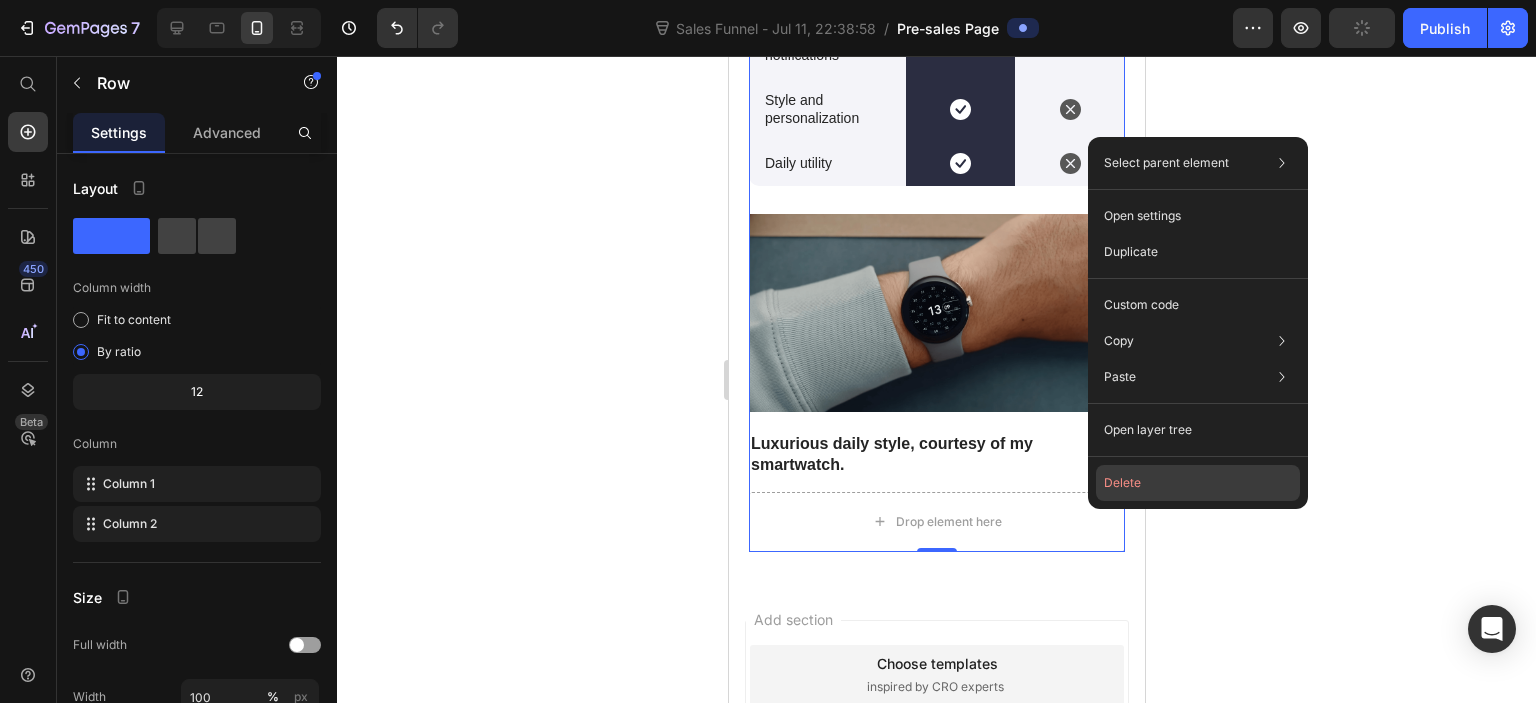 click on "Delete" 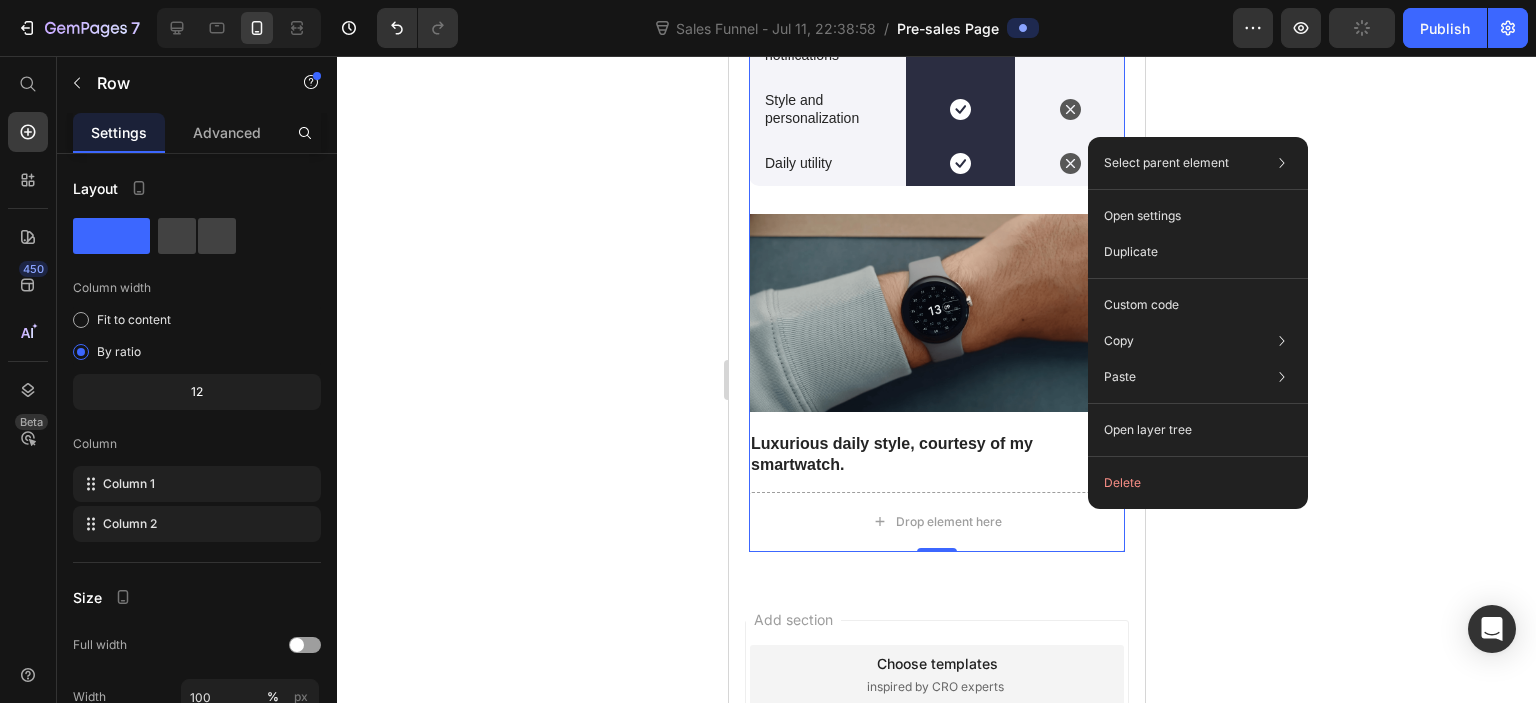 scroll, scrollTop: 1725, scrollLeft: 0, axis: vertical 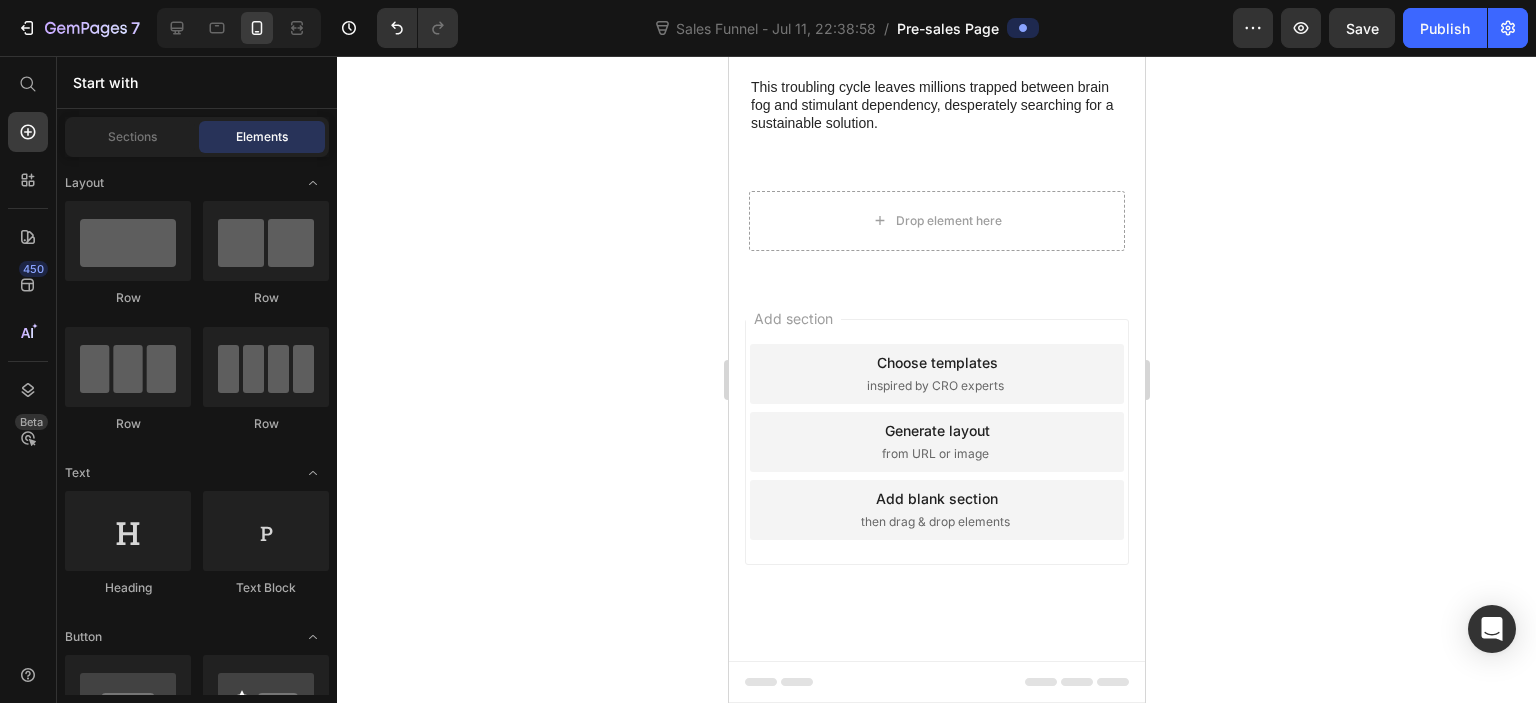 drag, startPoint x: 1098, startPoint y: 340, endPoint x: 1065, endPoint y: 311, distance: 43.931767 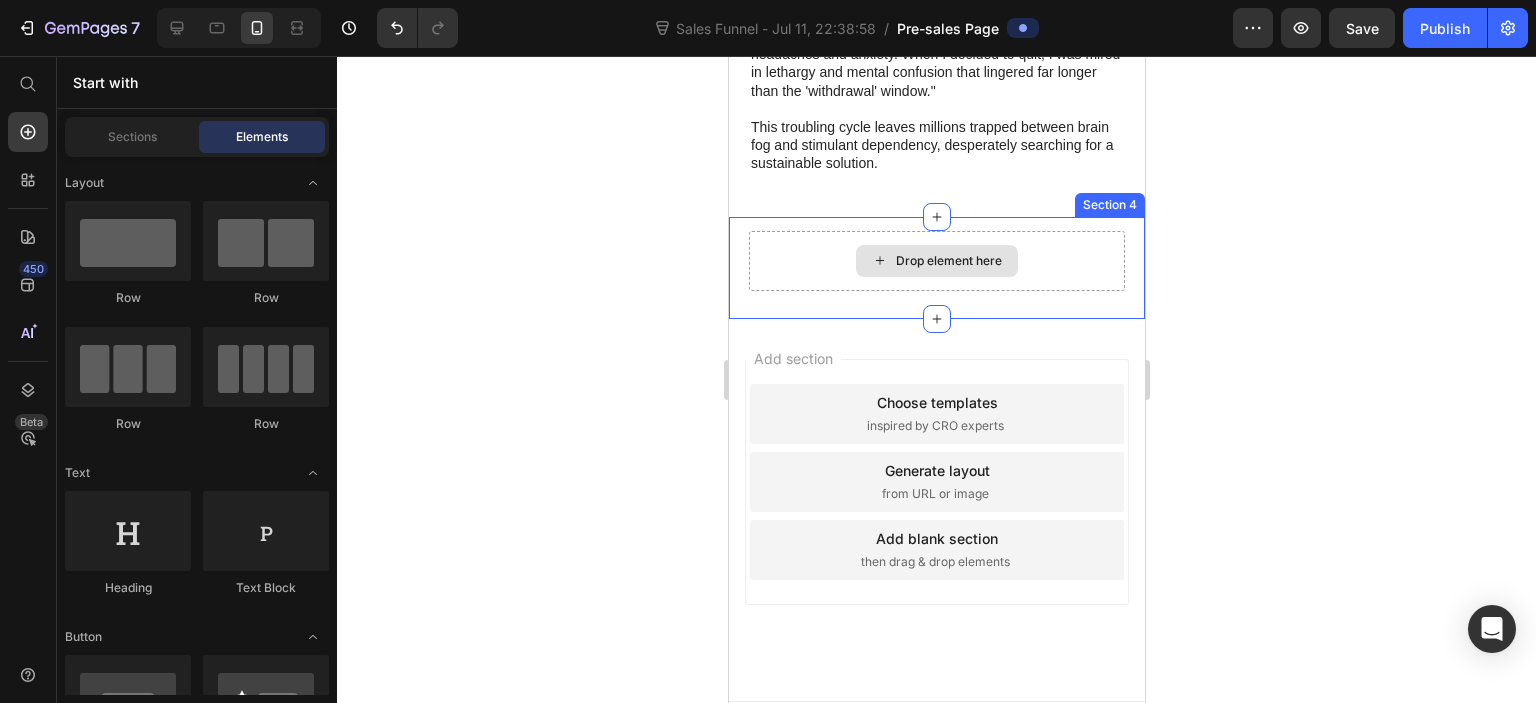 scroll, scrollTop: 1625, scrollLeft: 0, axis: vertical 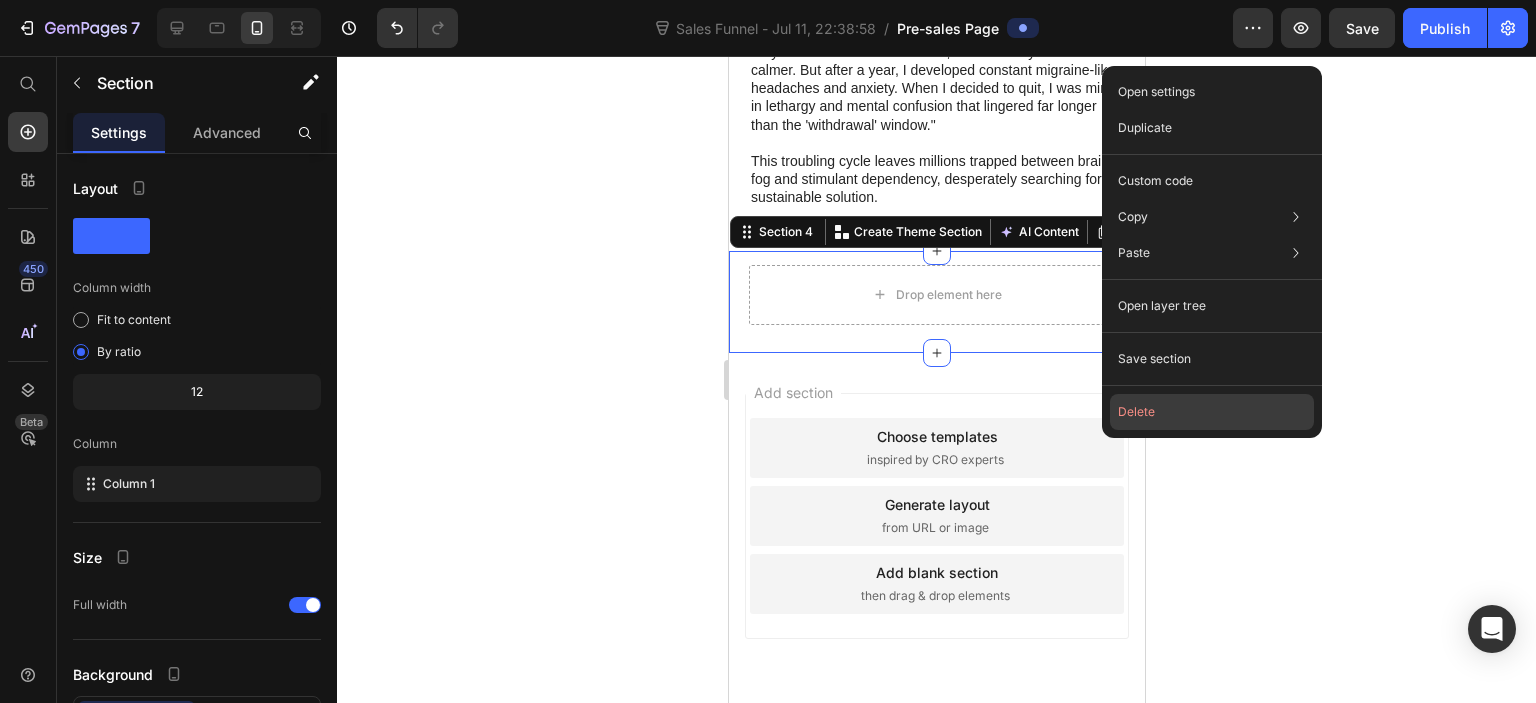 click on "Delete" 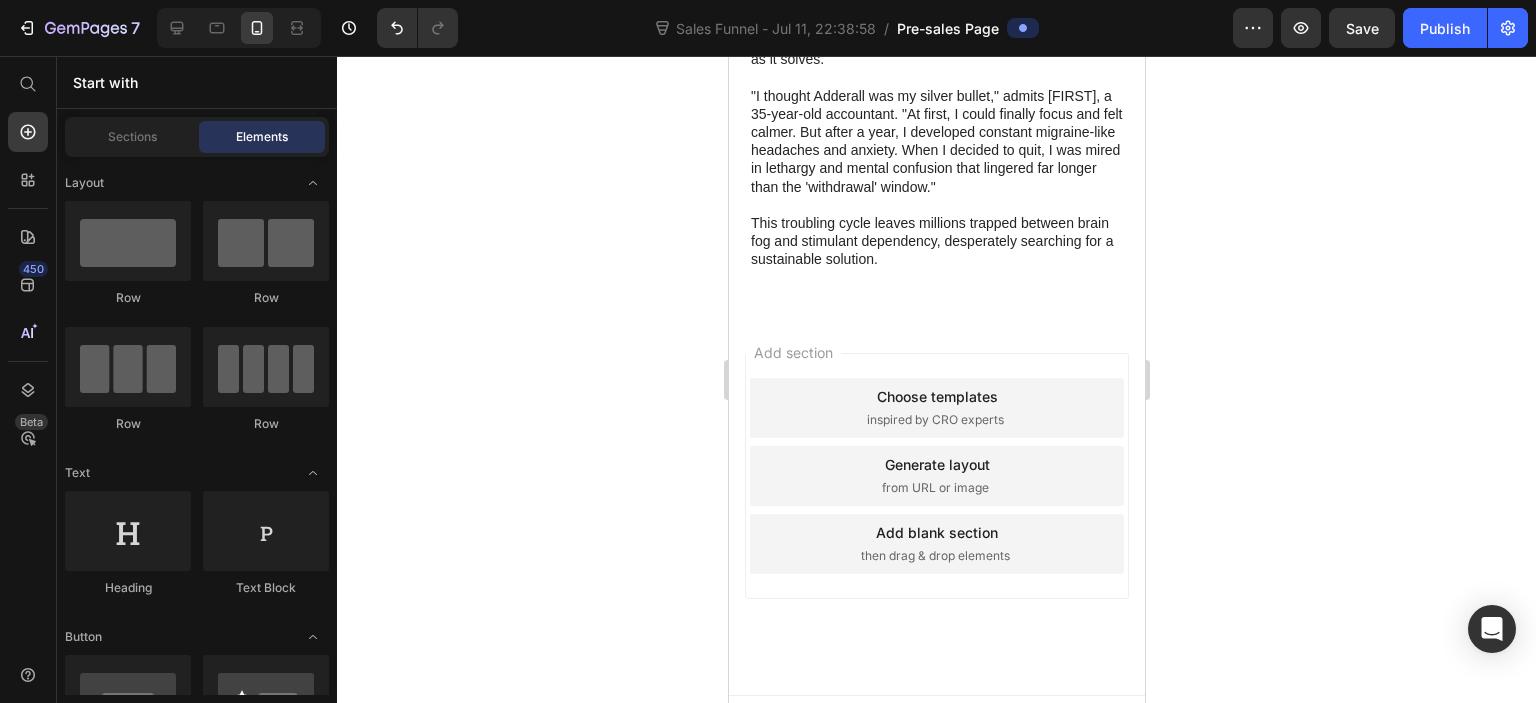 scroll, scrollTop: 1624, scrollLeft: 0, axis: vertical 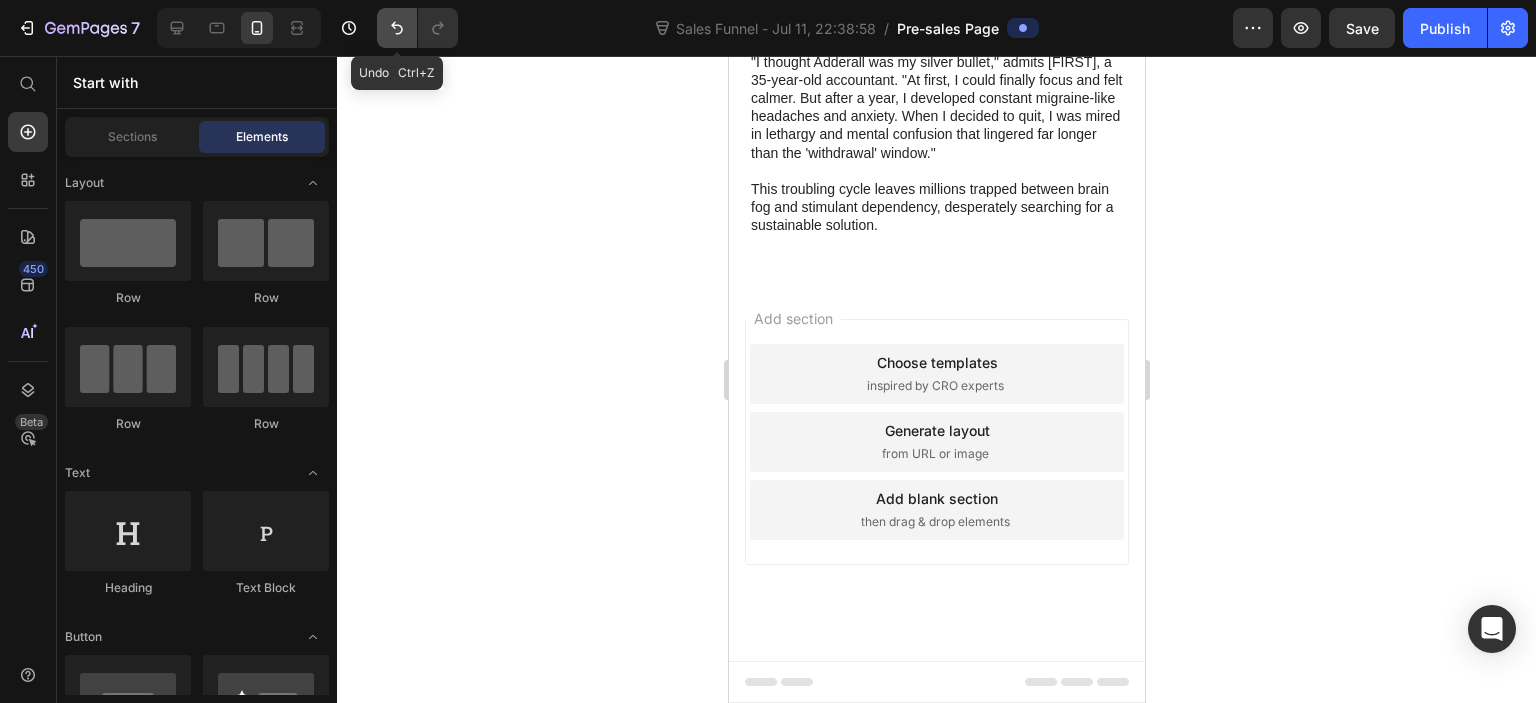 click 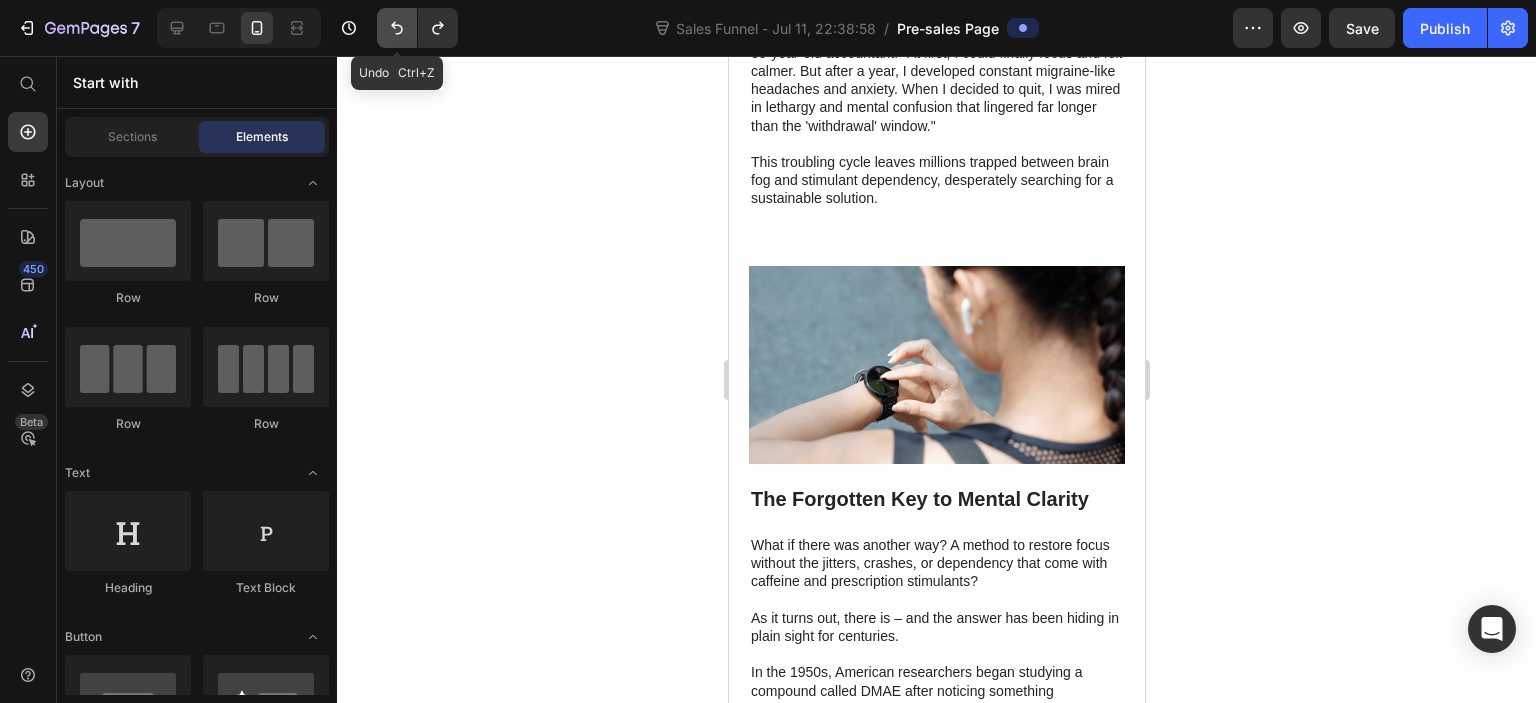 click 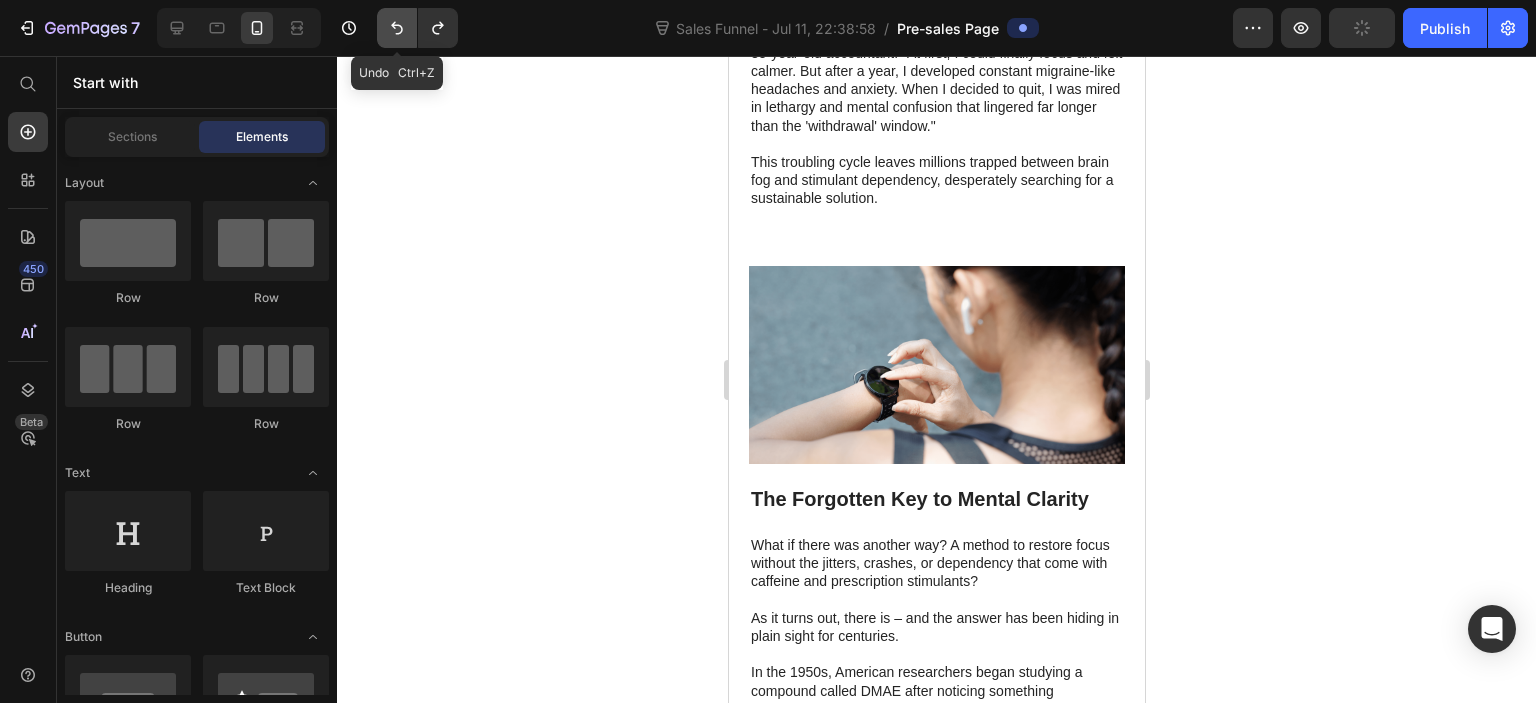 click 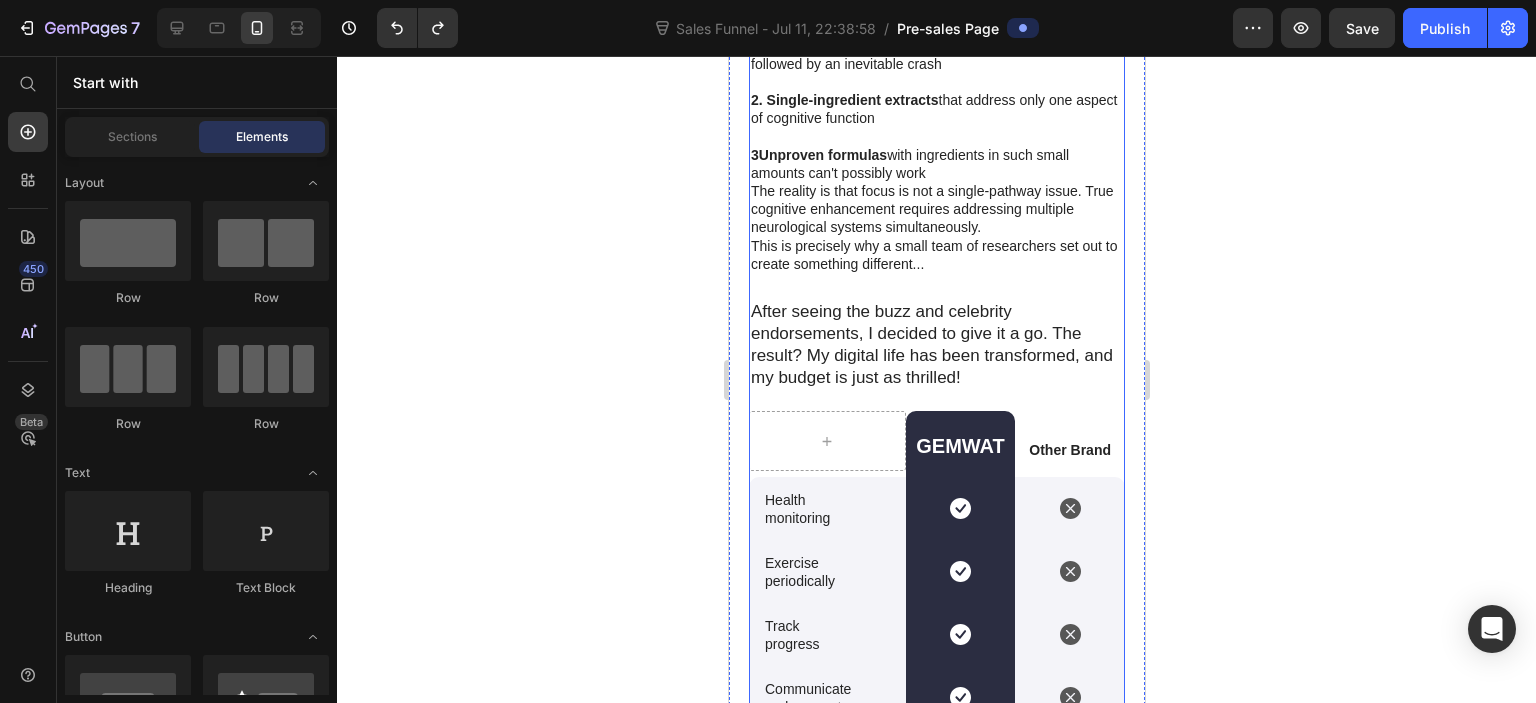 scroll, scrollTop: 3324, scrollLeft: 0, axis: vertical 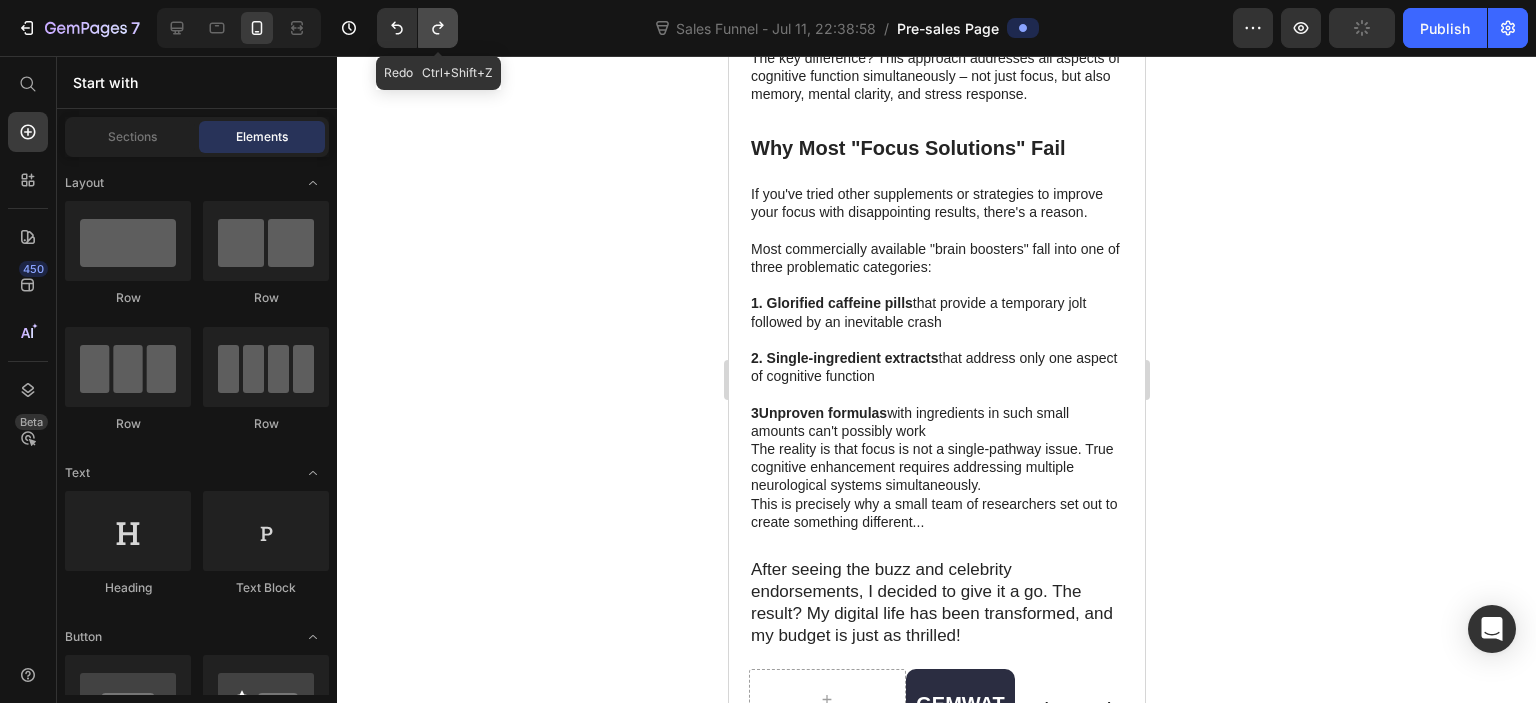 click 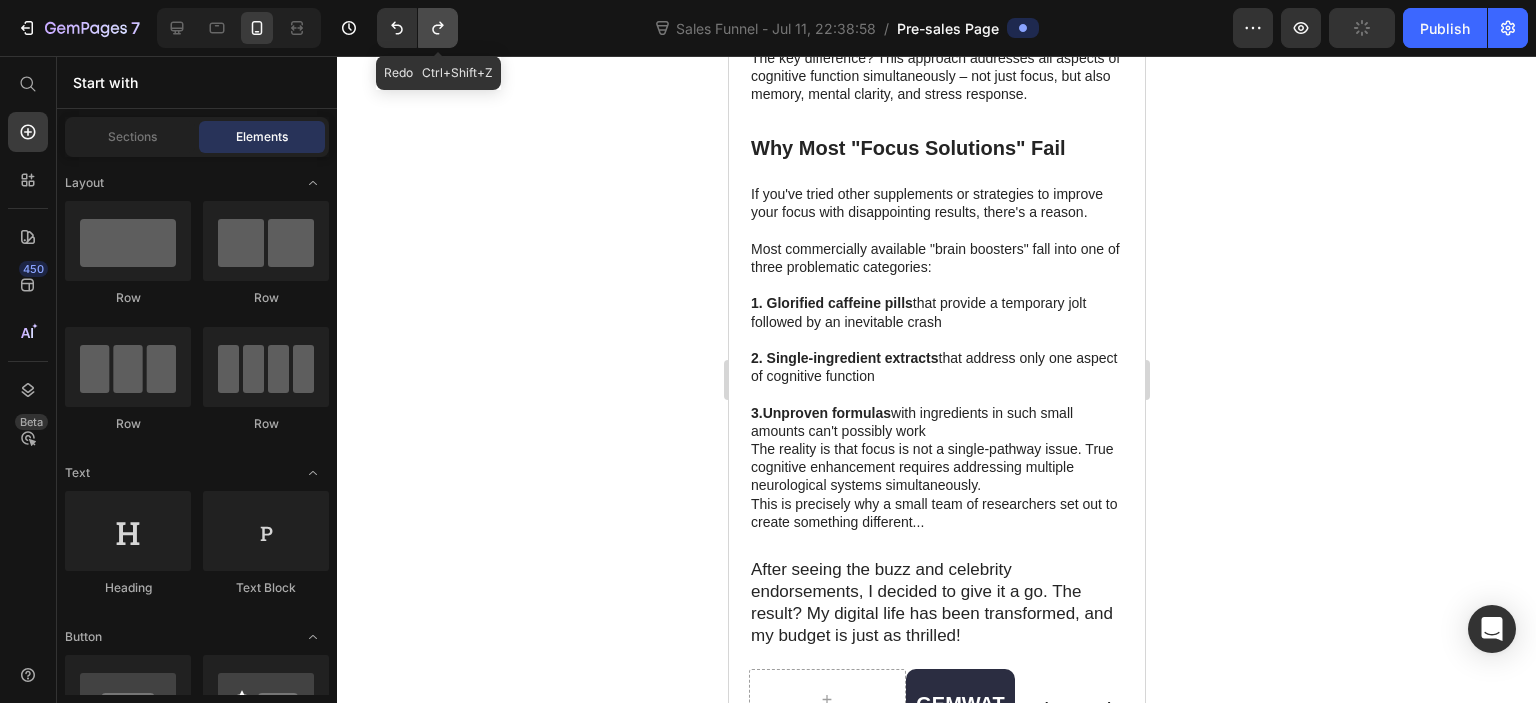 click 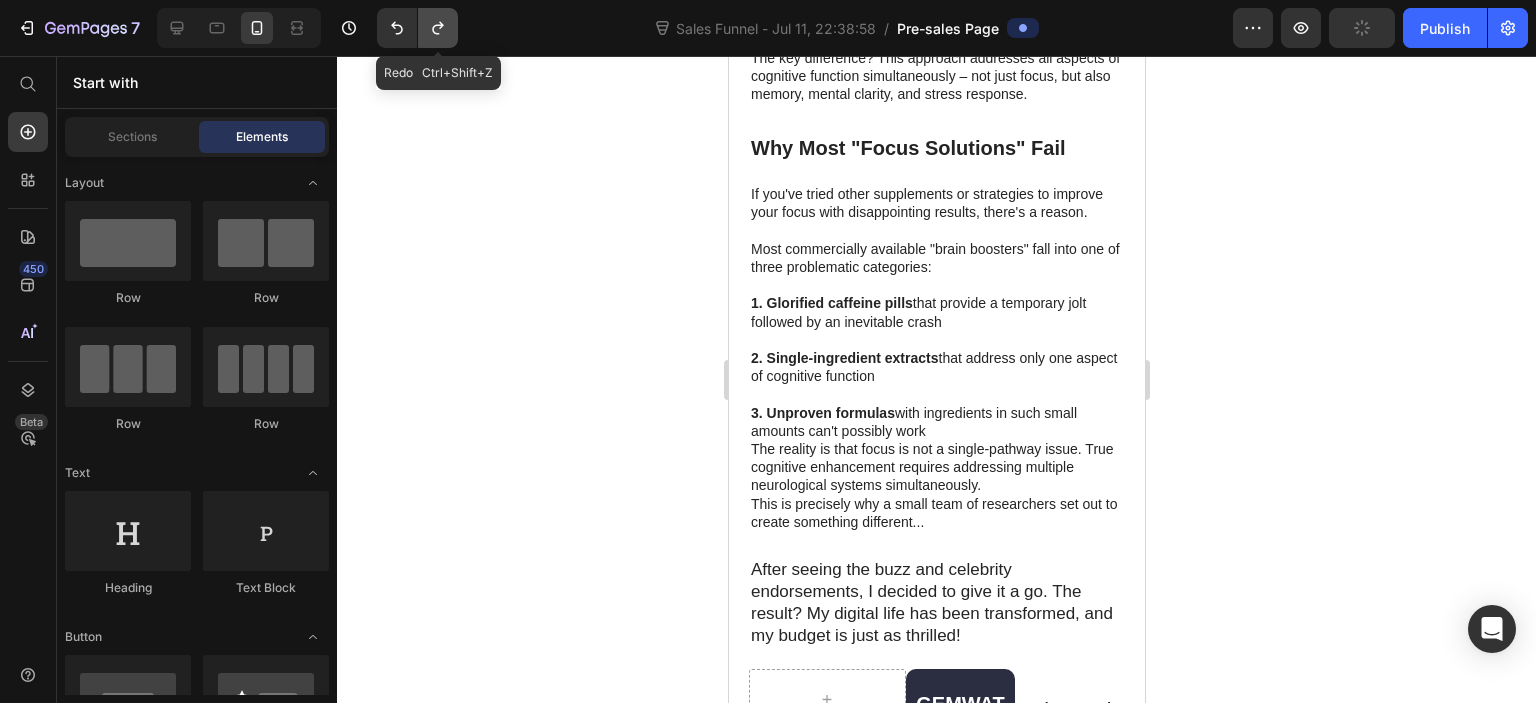click 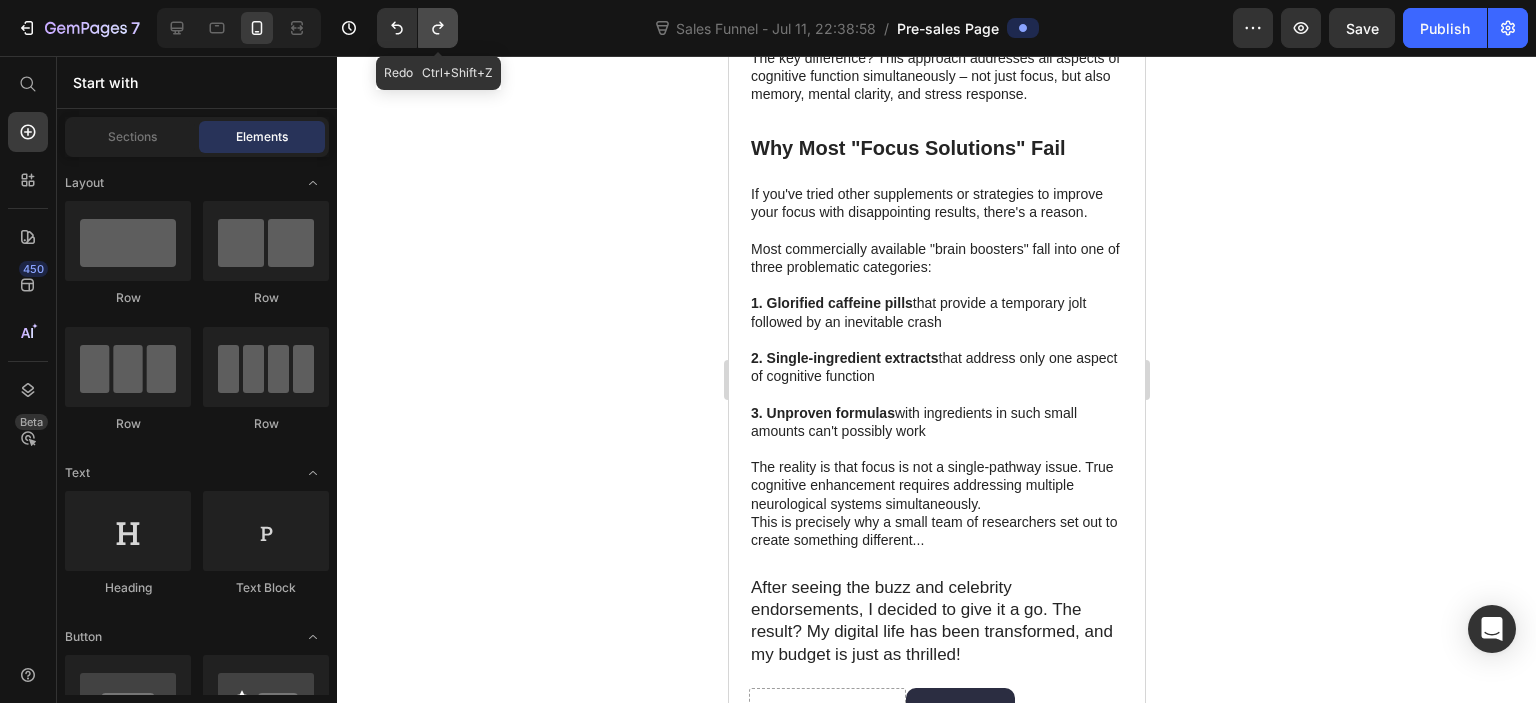 click 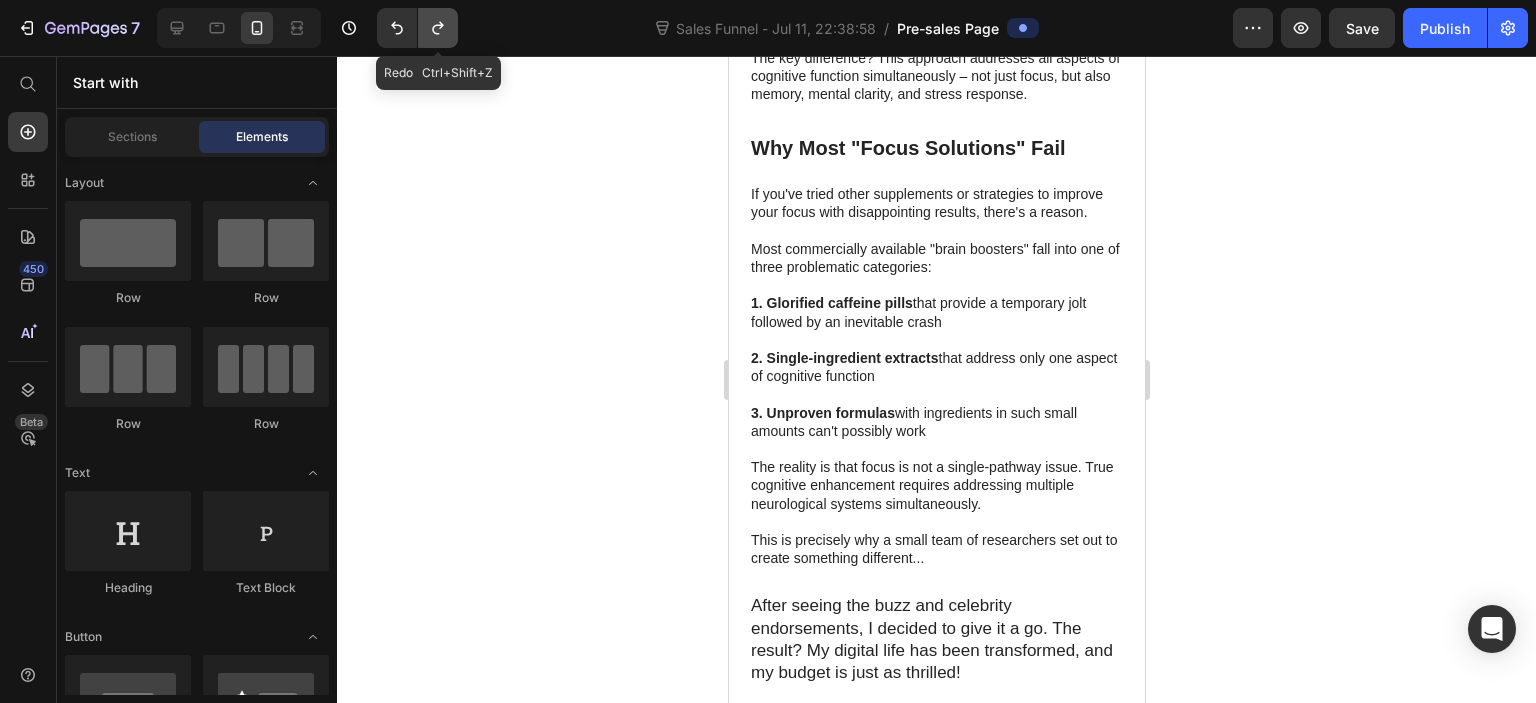 click 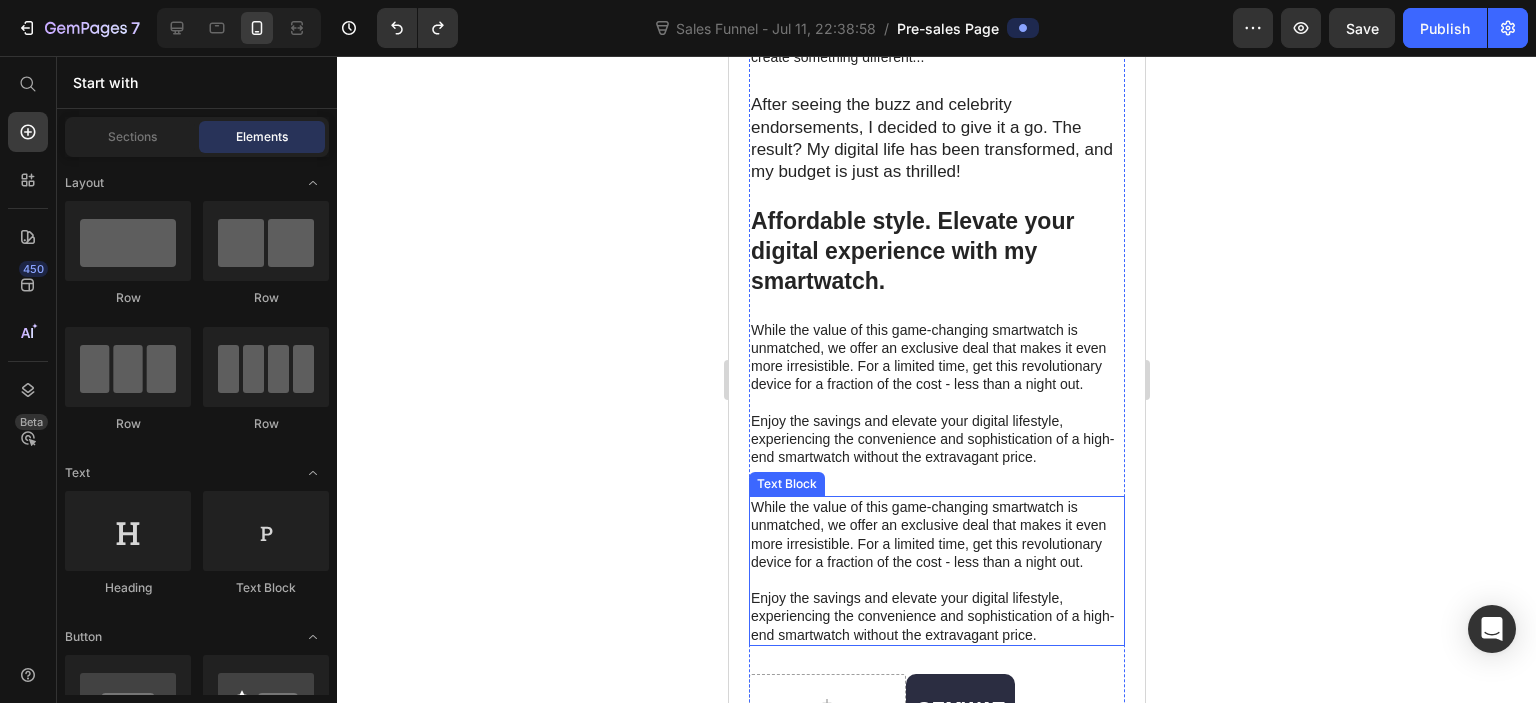 scroll, scrollTop: 3824, scrollLeft: 0, axis: vertical 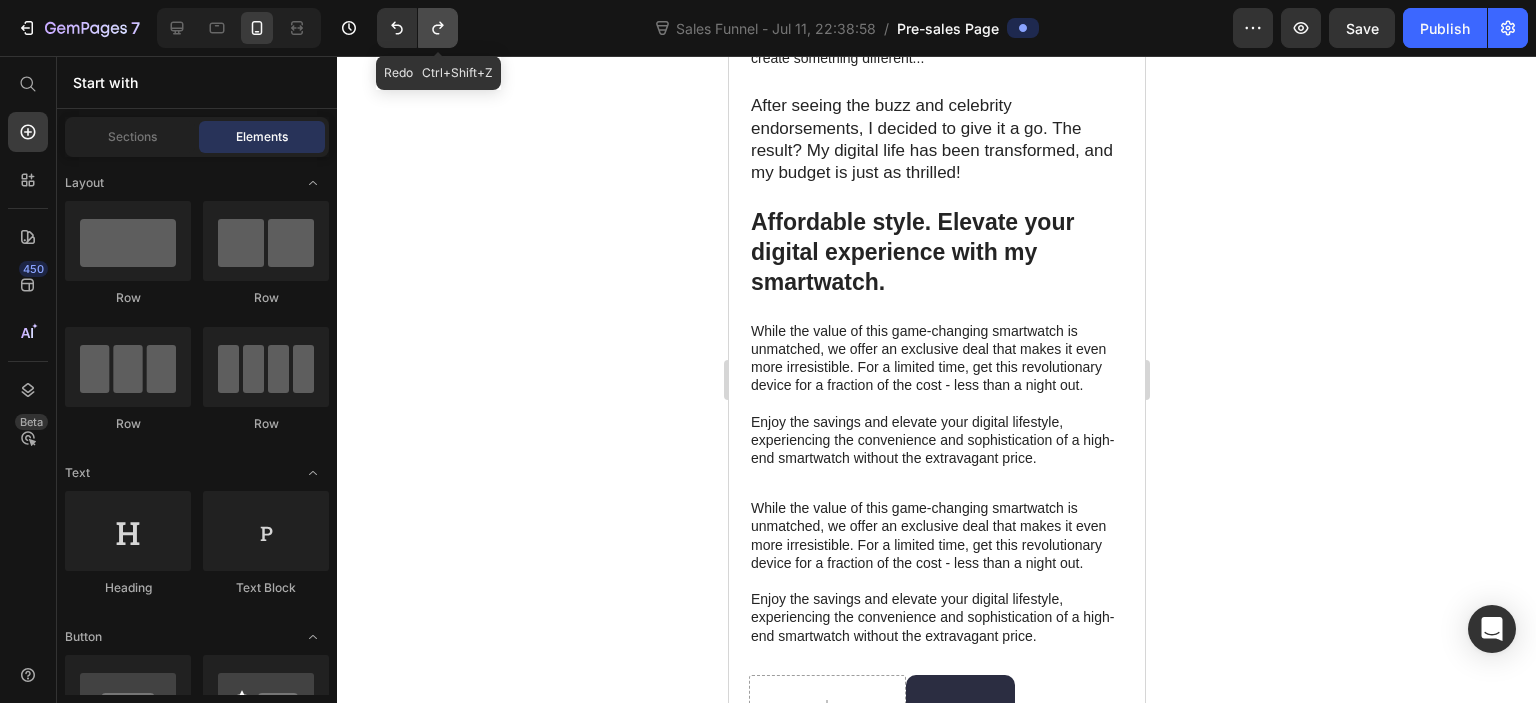 click 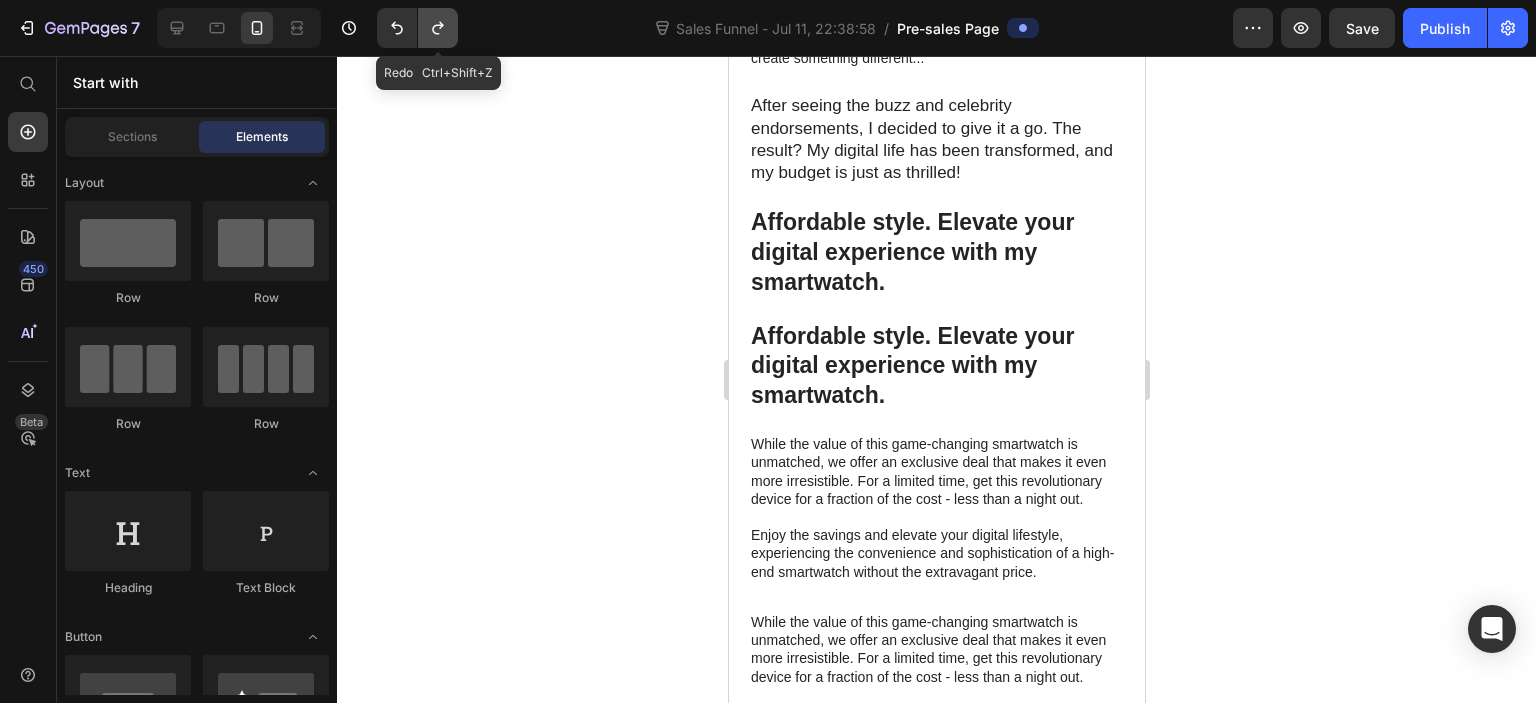 click 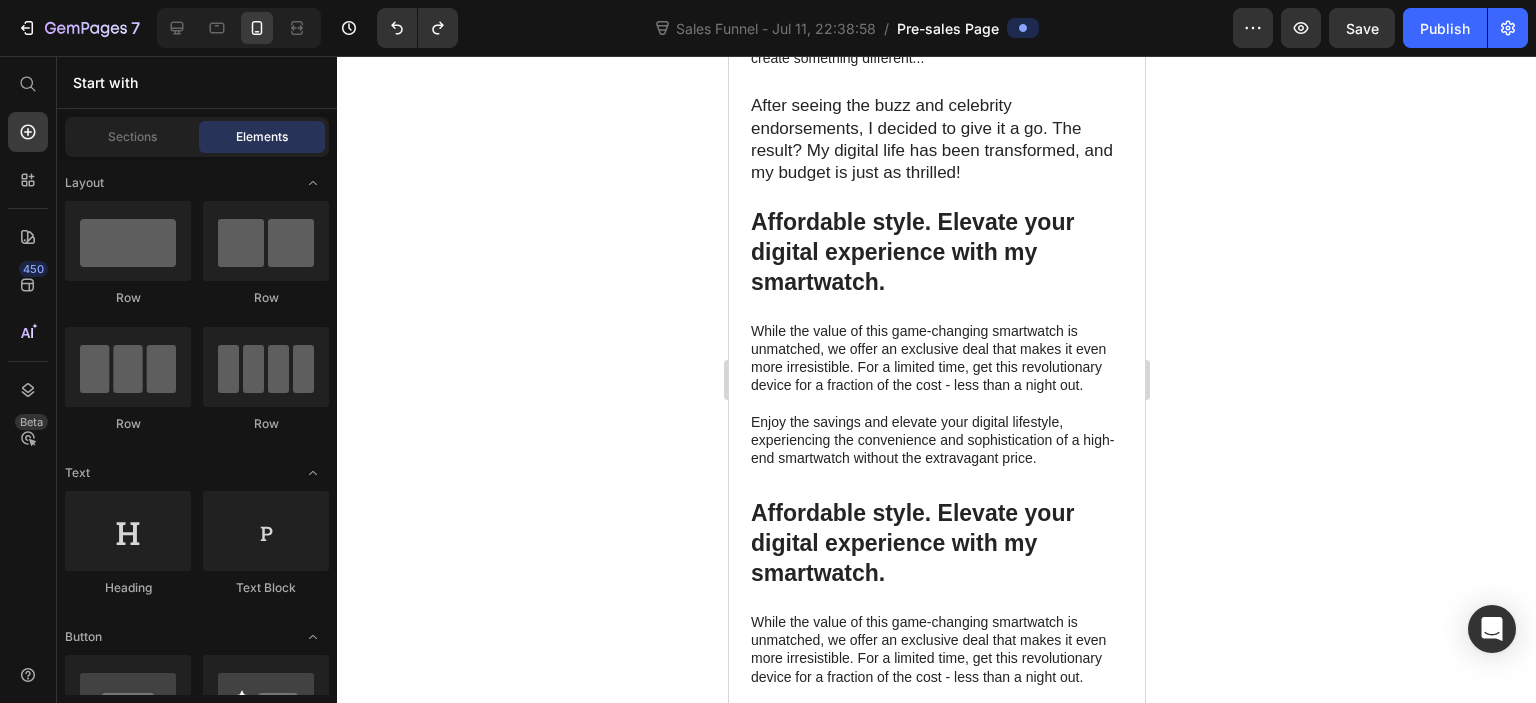 click 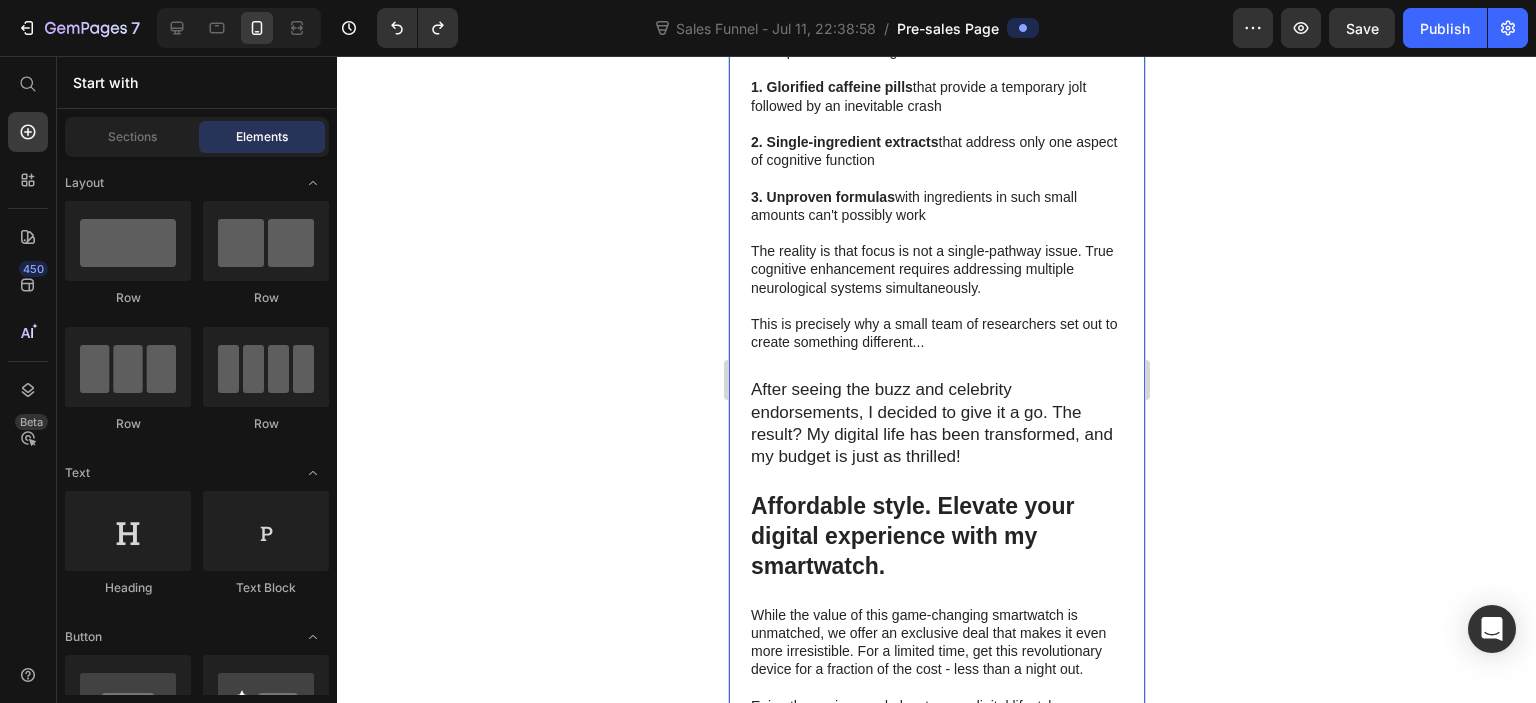 scroll, scrollTop: 3524, scrollLeft: 0, axis: vertical 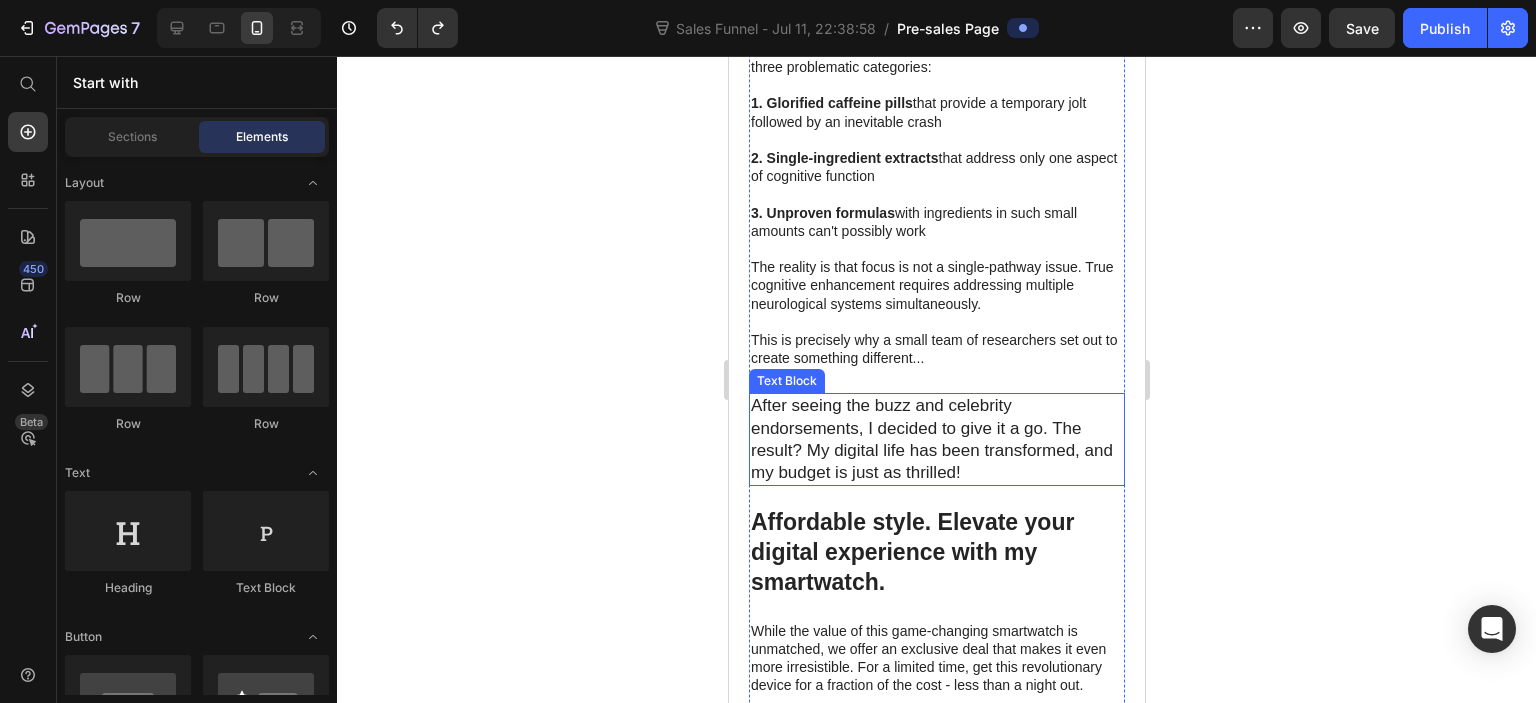 click on "After seeing the buzz and celebrity endorsements, I decided to give it a go. The result? My digital life has been transformed, and my budget is just as thrilled!" at bounding box center (937, 439) 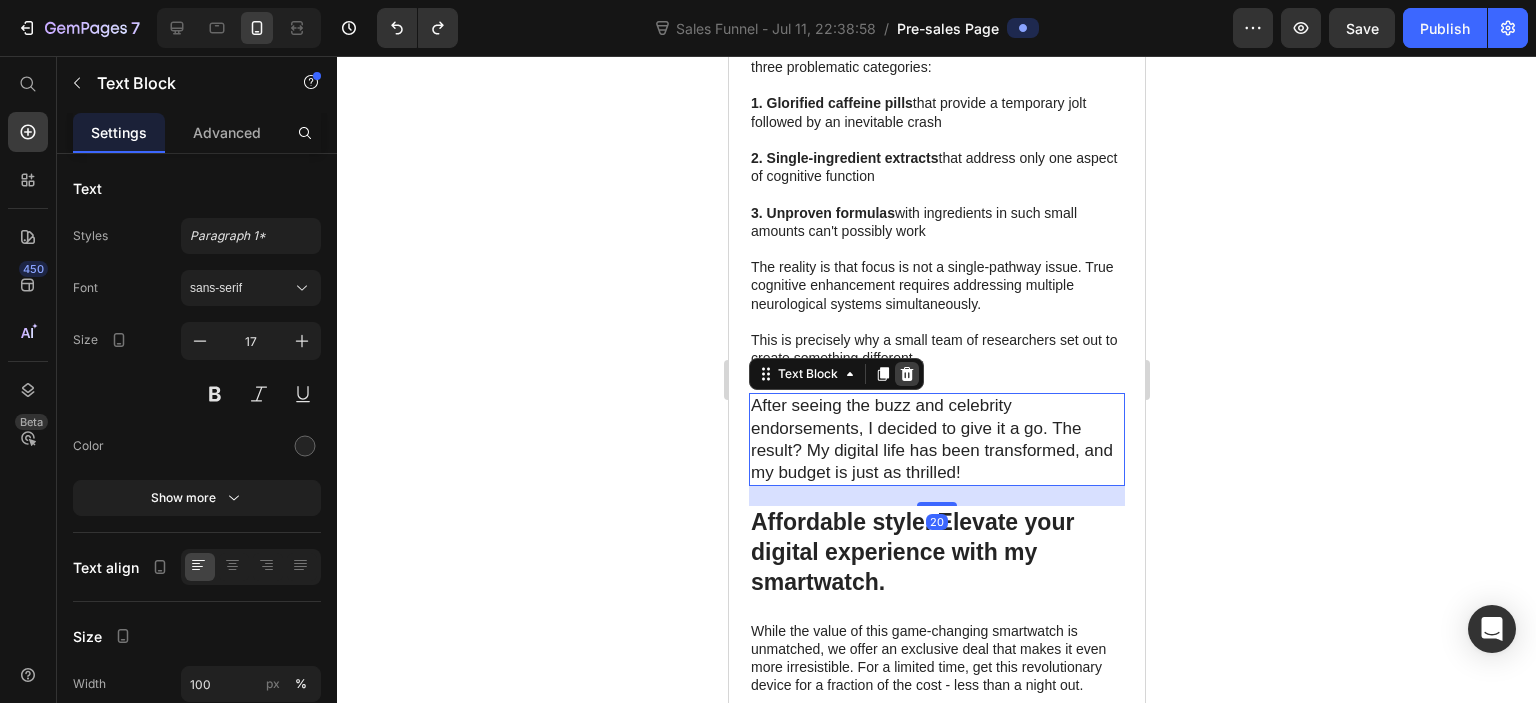 click 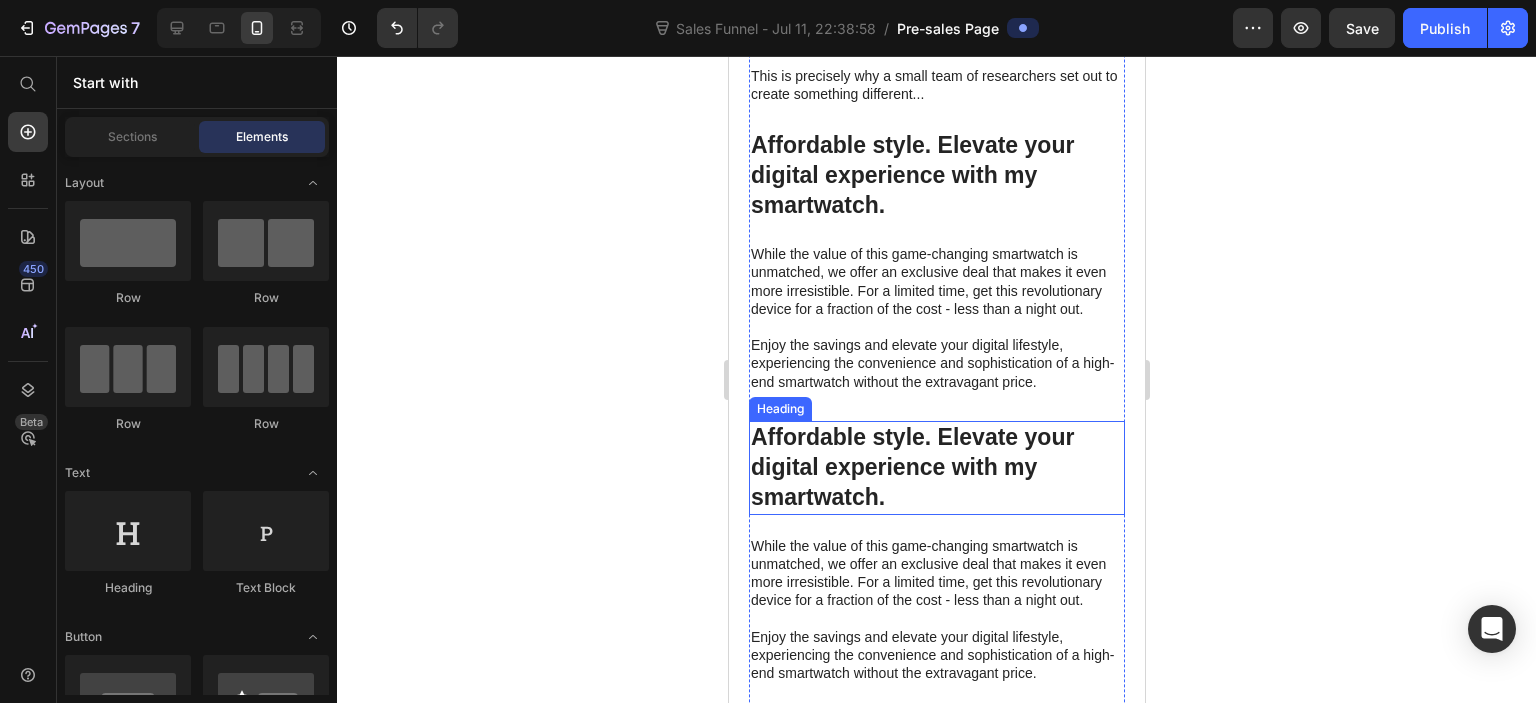 scroll, scrollTop: 3624, scrollLeft: 0, axis: vertical 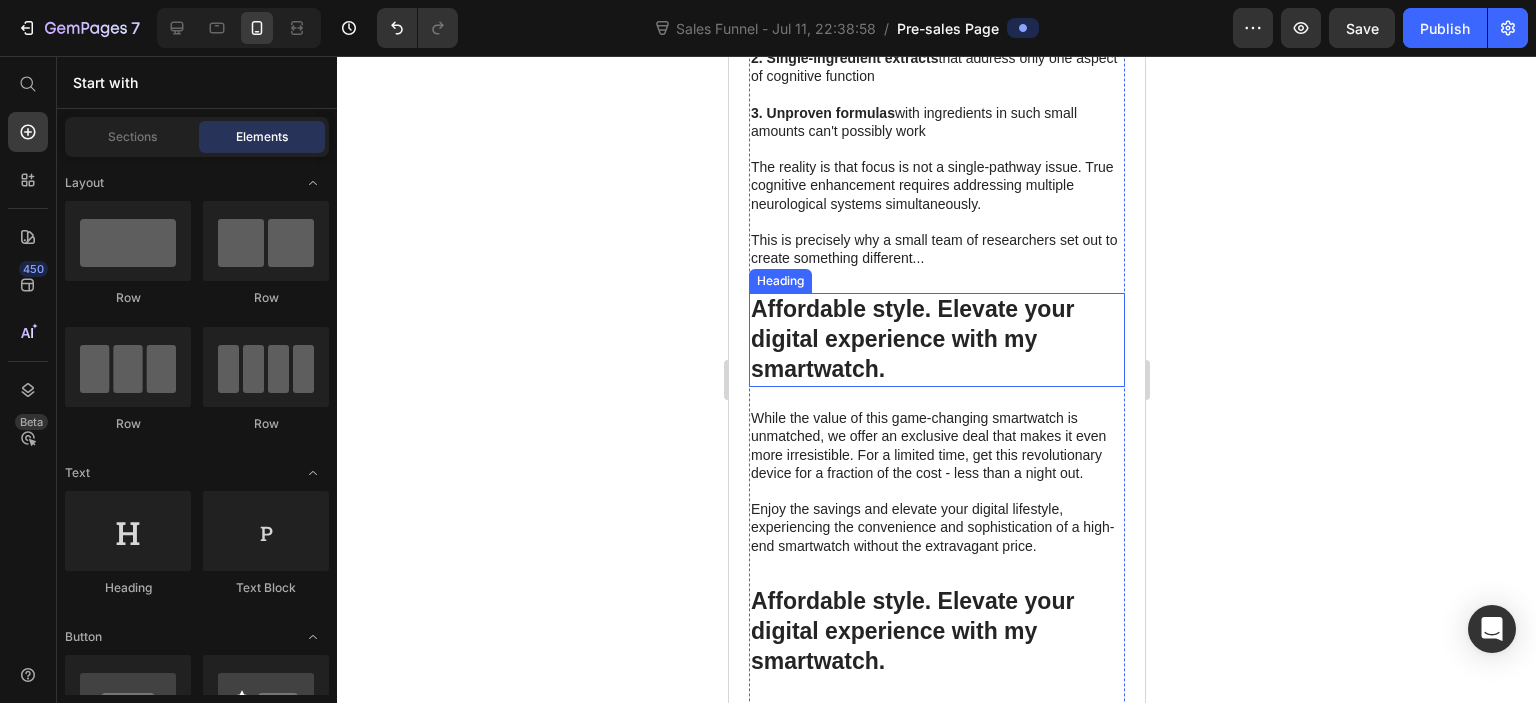 click on "Affordable style. Elevate your digital experience with my smartwatch." at bounding box center (936, 340) 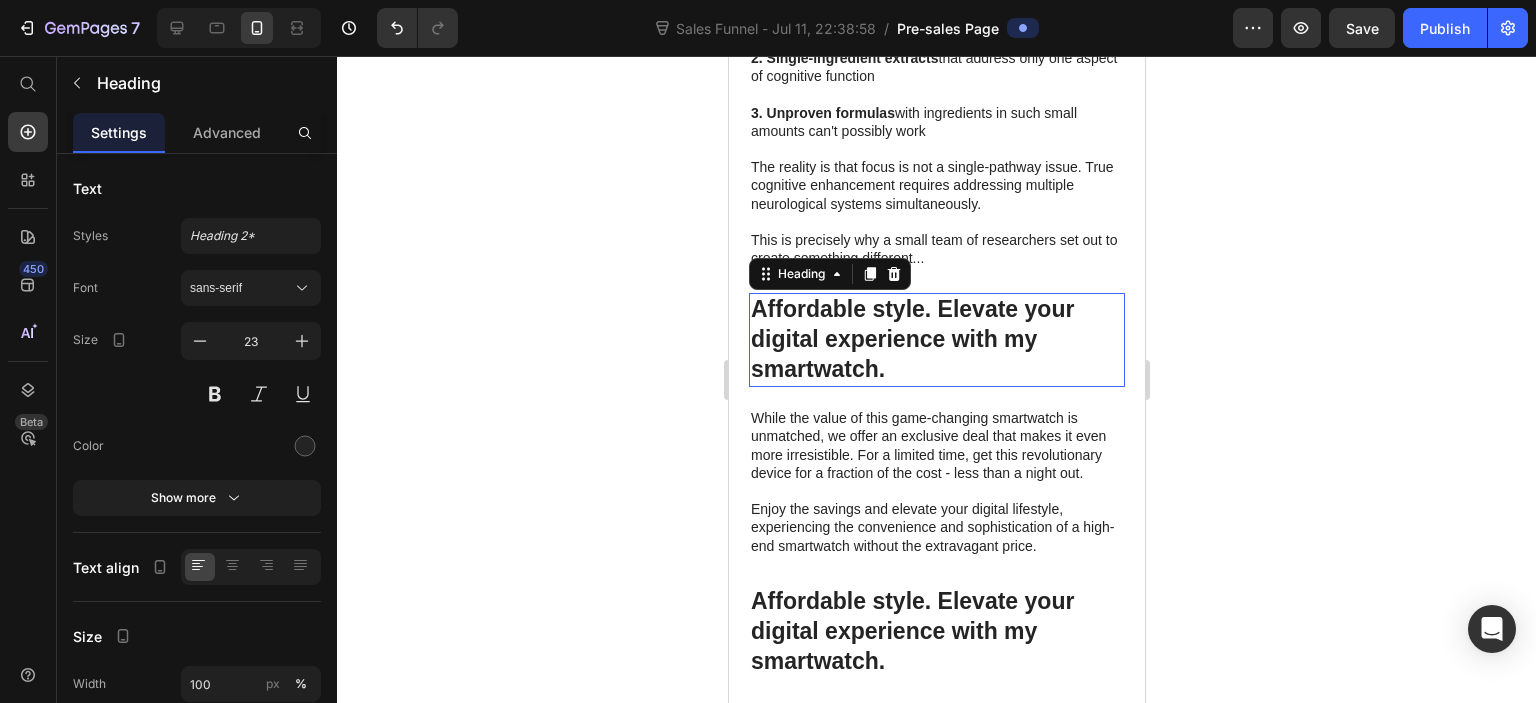 click on "Affordable style. Elevate your digital experience with my smartwatch." at bounding box center [936, 340] 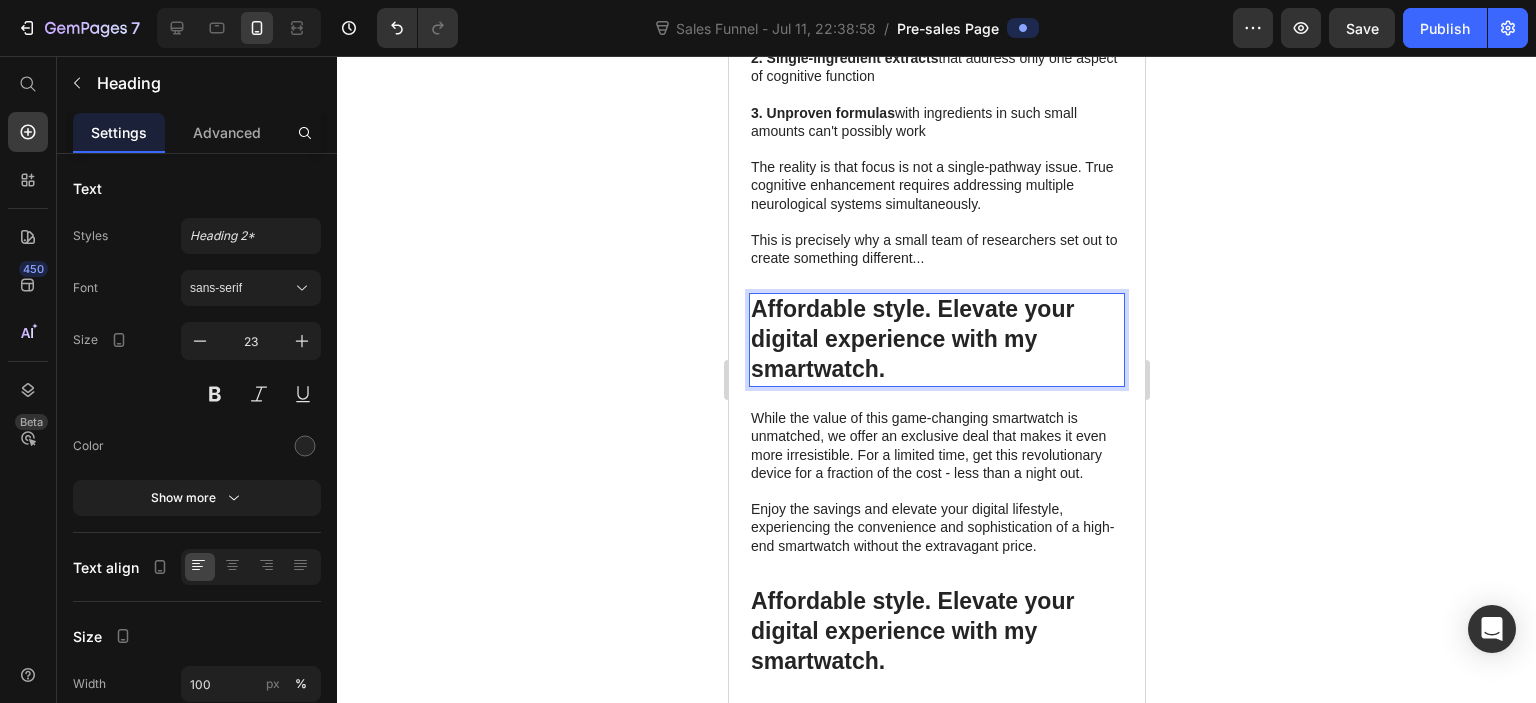click on "Affordable style. Elevate your digital experience with my smartwatch." at bounding box center [936, 340] 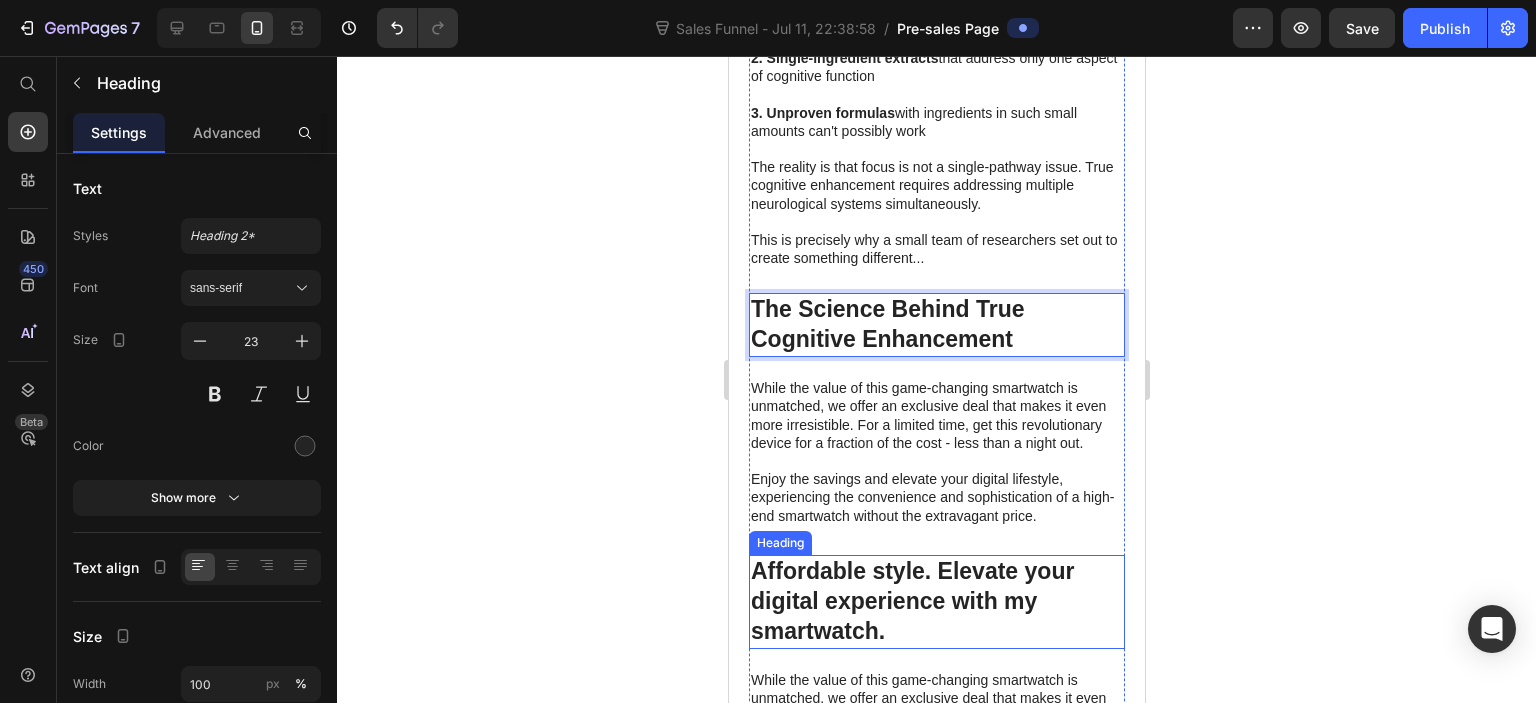 click on "Affordable style. Elevate your digital experience with my smartwatch." at bounding box center [936, 602] 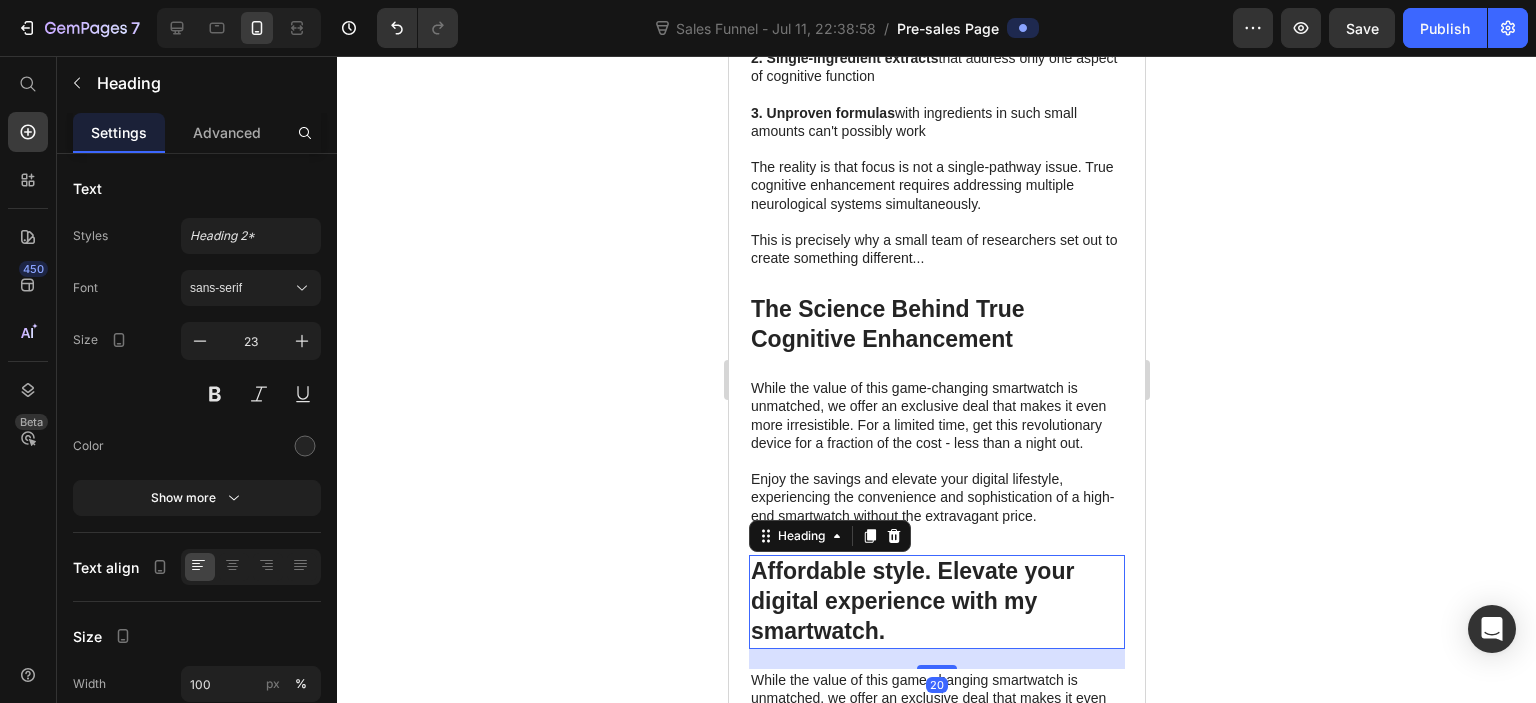 click on "While the value of this game-changing smartwatch is unmatched, we offer an exclusive deal that makes it even more irresistible. For a limited time, get this revolutionary device for a fraction of the cost - less than a night out." at bounding box center (936, 415) 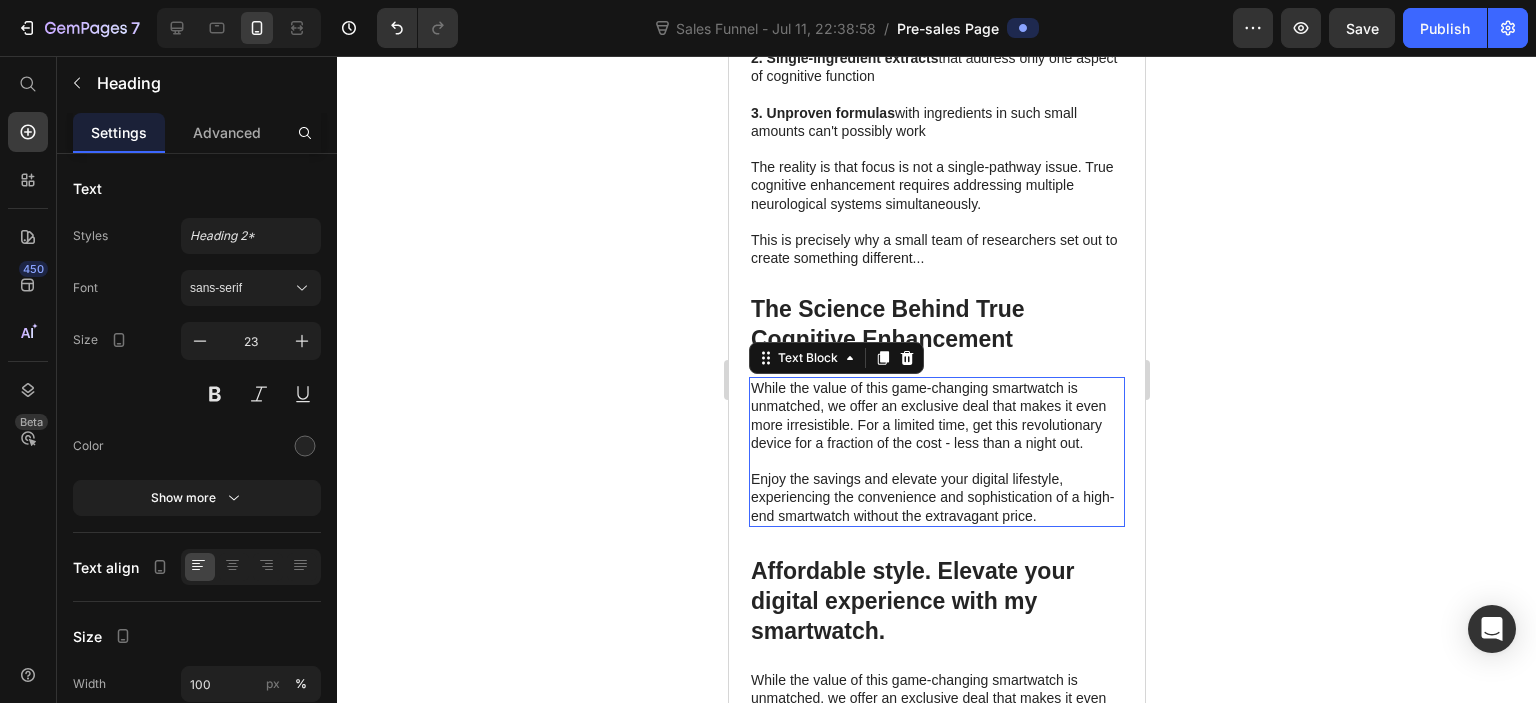 click on "While the value of this game-changing smartwatch is unmatched, we offer an exclusive deal that makes it even more irresistible. For a limited time, get this revolutionary device for a fraction of the cost - less than a night out." at bounding box center [936, 415] 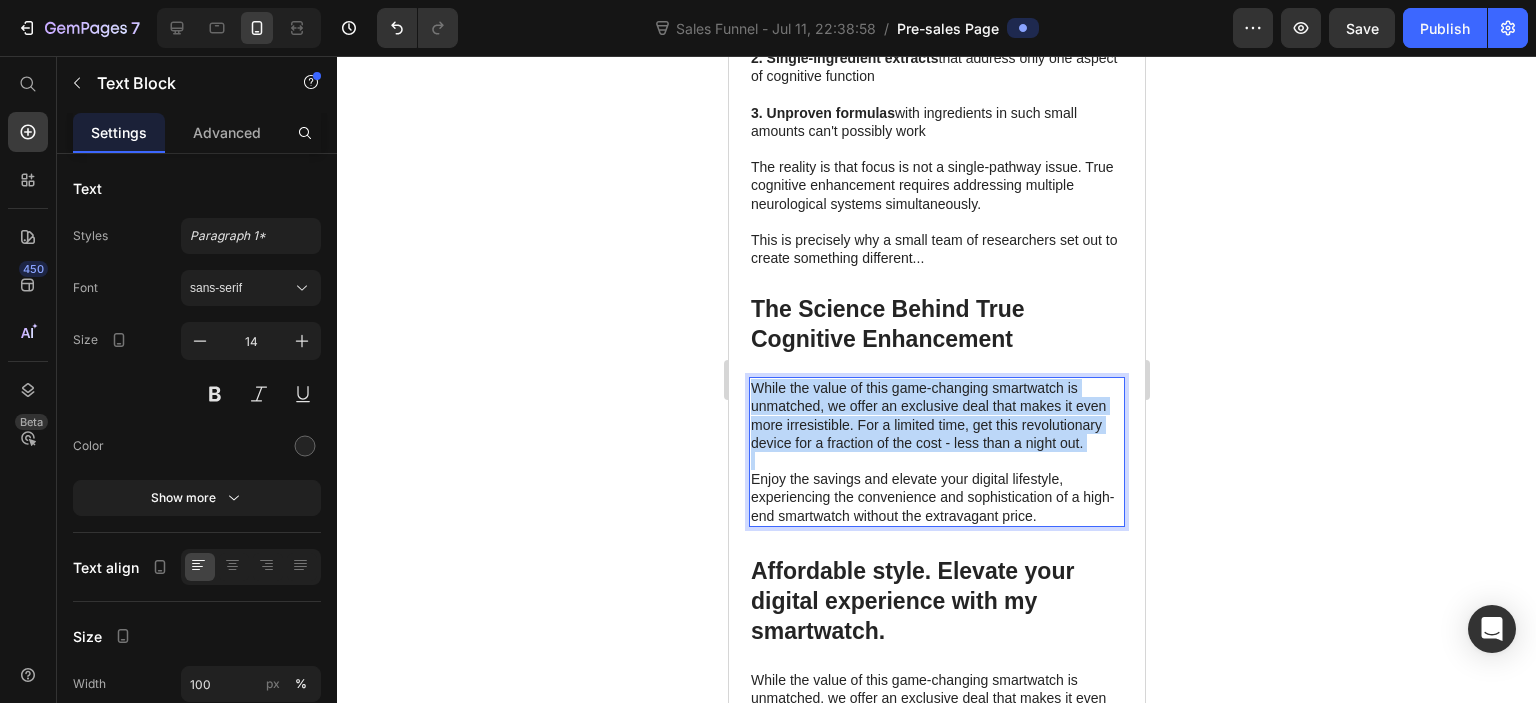 click on "While the value of this game-changing smartwatch is unmatched, we offer an exclusive deal that makes it even more irresistible. For a limited time, get this revolutionary device for a fraction of the cost - less than a night out." at bounding box center (936, 415) 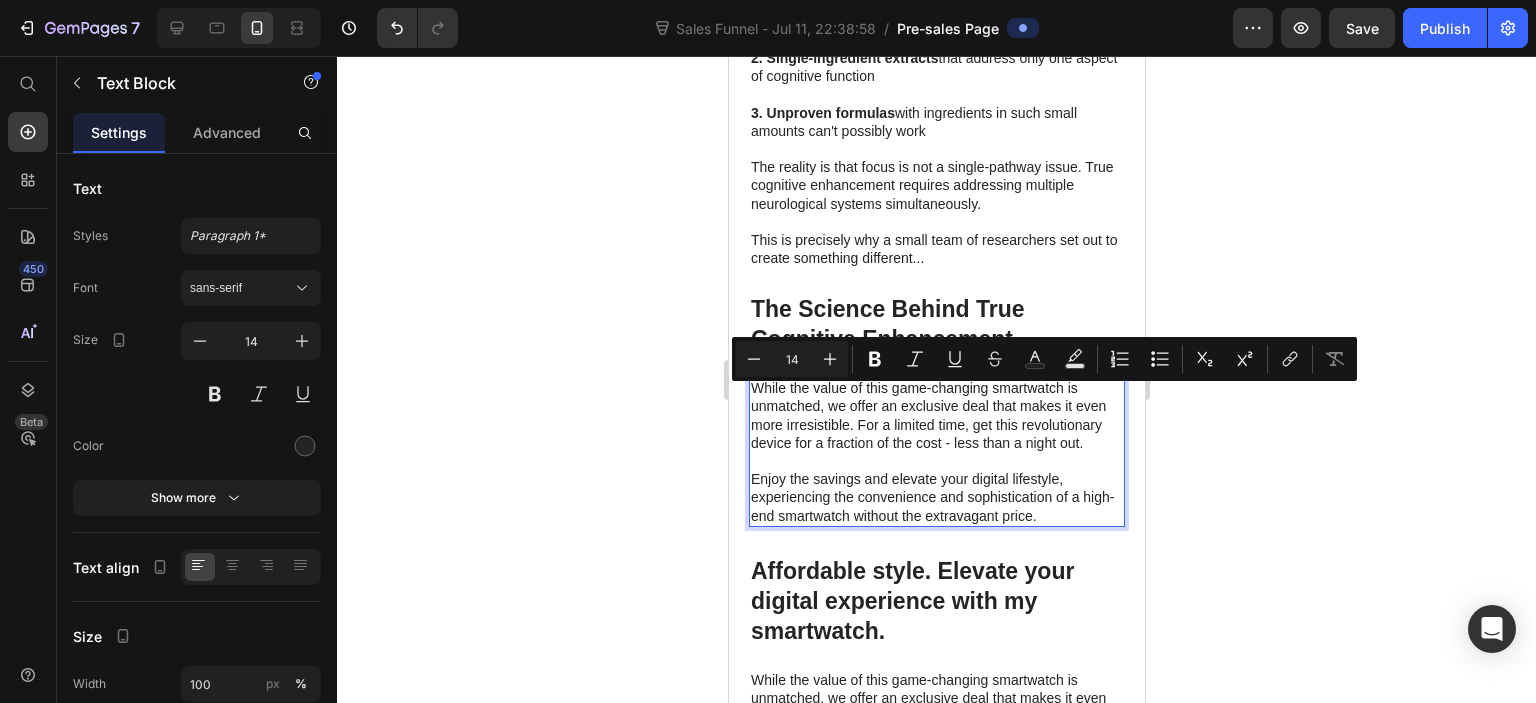 click on "Enjoy the savings and elevate your digital lifestyle, experiencing the convenience and sophistication of a high-end smartwatch without the extravagant price." at bounding box center (936, 497) 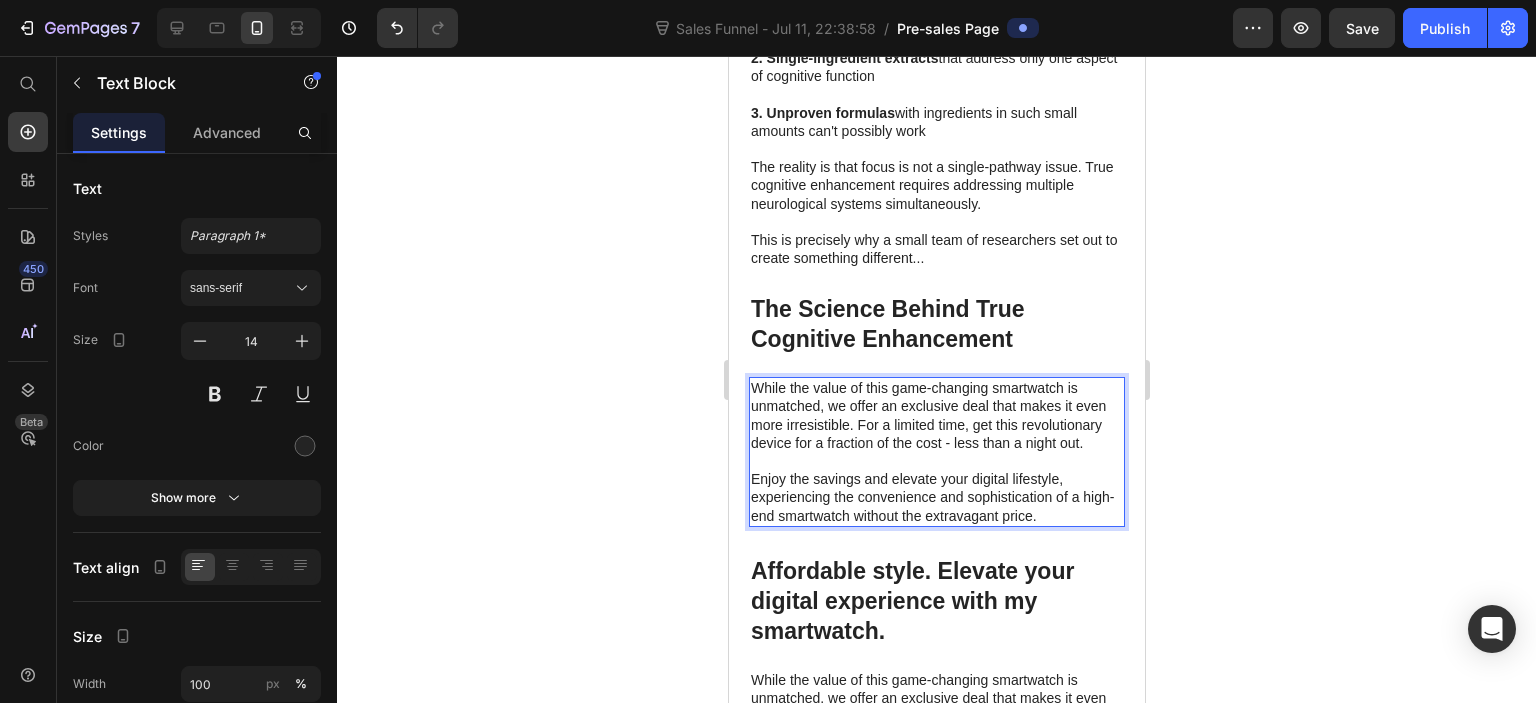 click on "Enjoy the savings and elevate your digital lifestyle, experiencing the convenience and sophistication of a high-end smartwatch without the extravagant price." at bounding box center (936, 497) 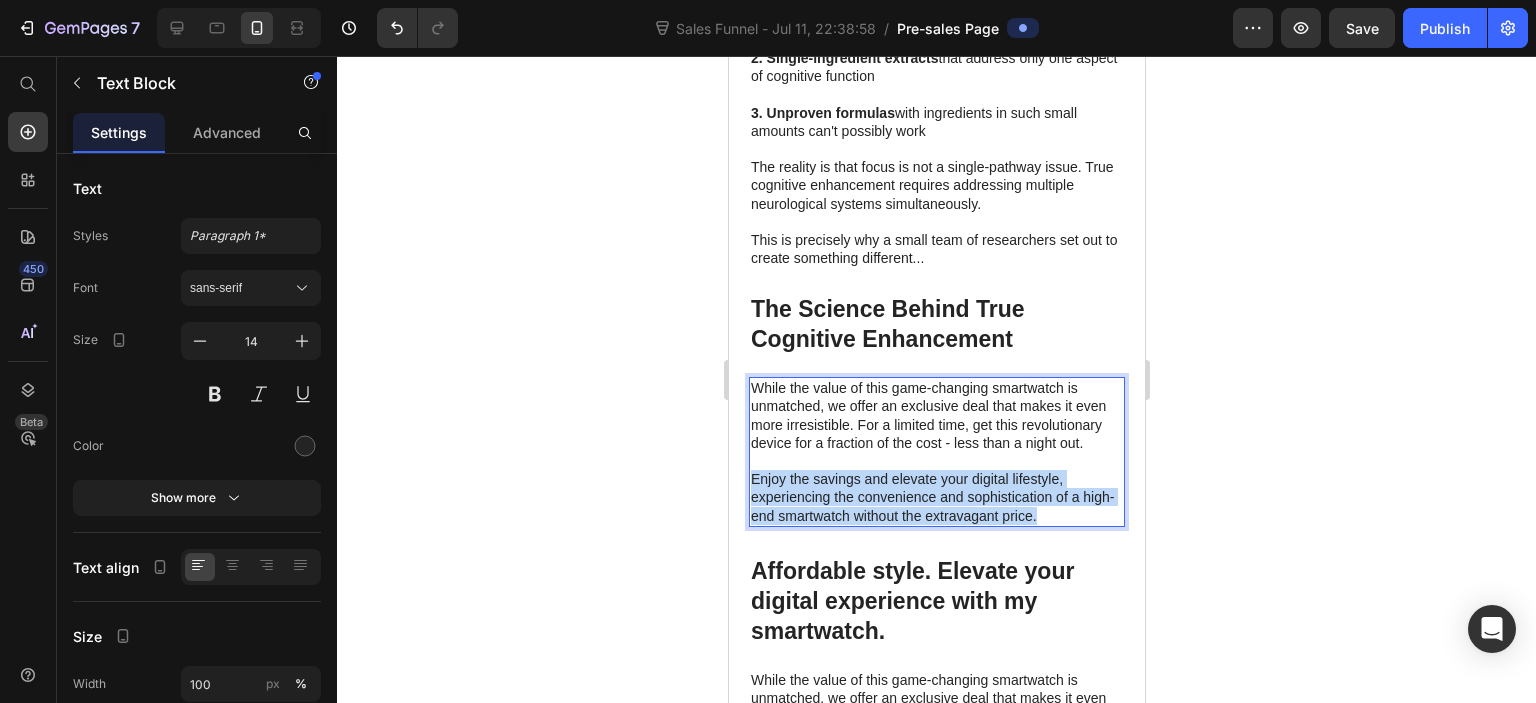 click on "Enjoy the savings and elevate your digital lifestyle, experiencing the convenience and sophistication of a high-end smartwatch without the extravagant price." at bounding box center (936, 497) 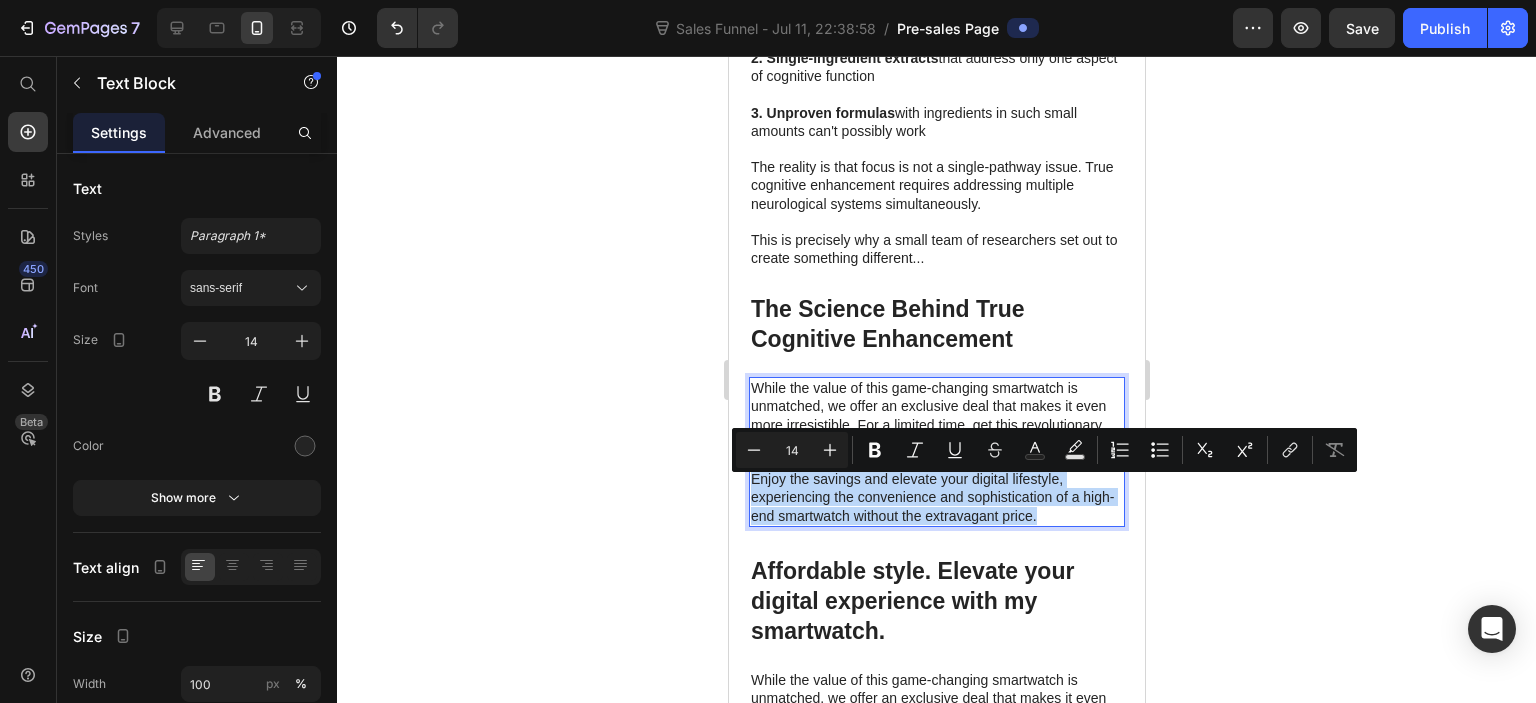 click on "Enjoy the savings and elevate your digital lifestyle, experiencing the convenience and sophistication of a high-end smartwatch without the extravagant price." at bounding box center [936, 497] 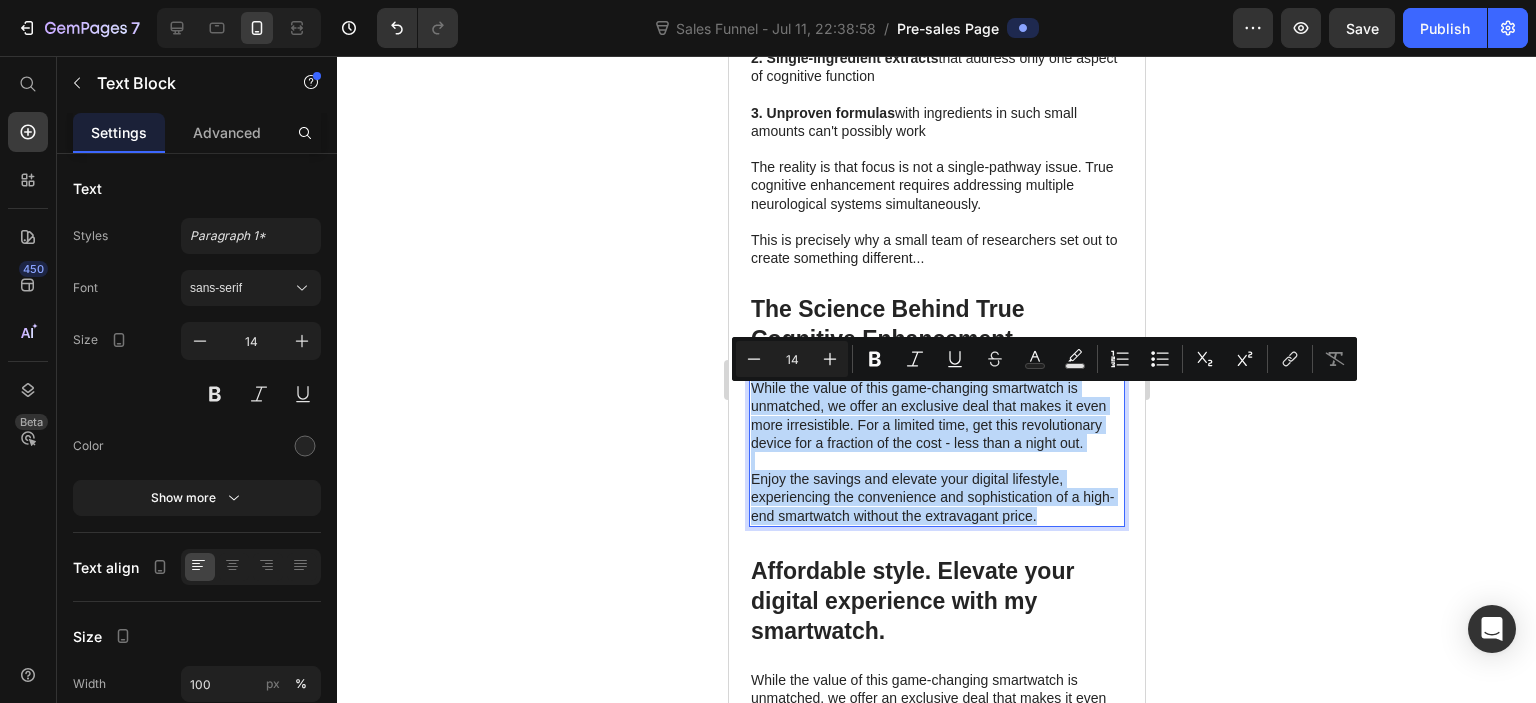 drag, startPoint x: 1073, startPoint y: 523, endPoint x: 748, endPoint y: 392, distance: 350.40833 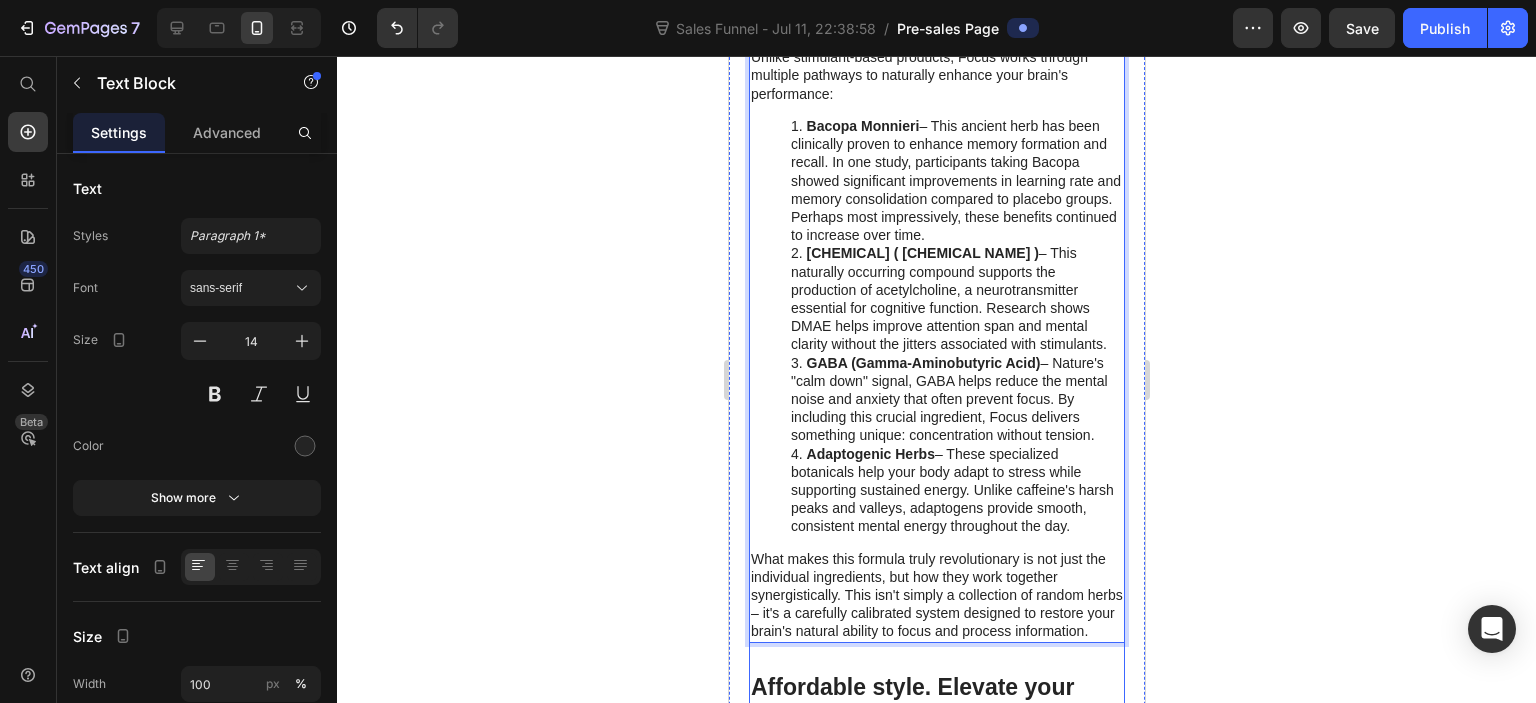 scroll, scrollTop: 4048, scrollLeft: 0, axis: vertical 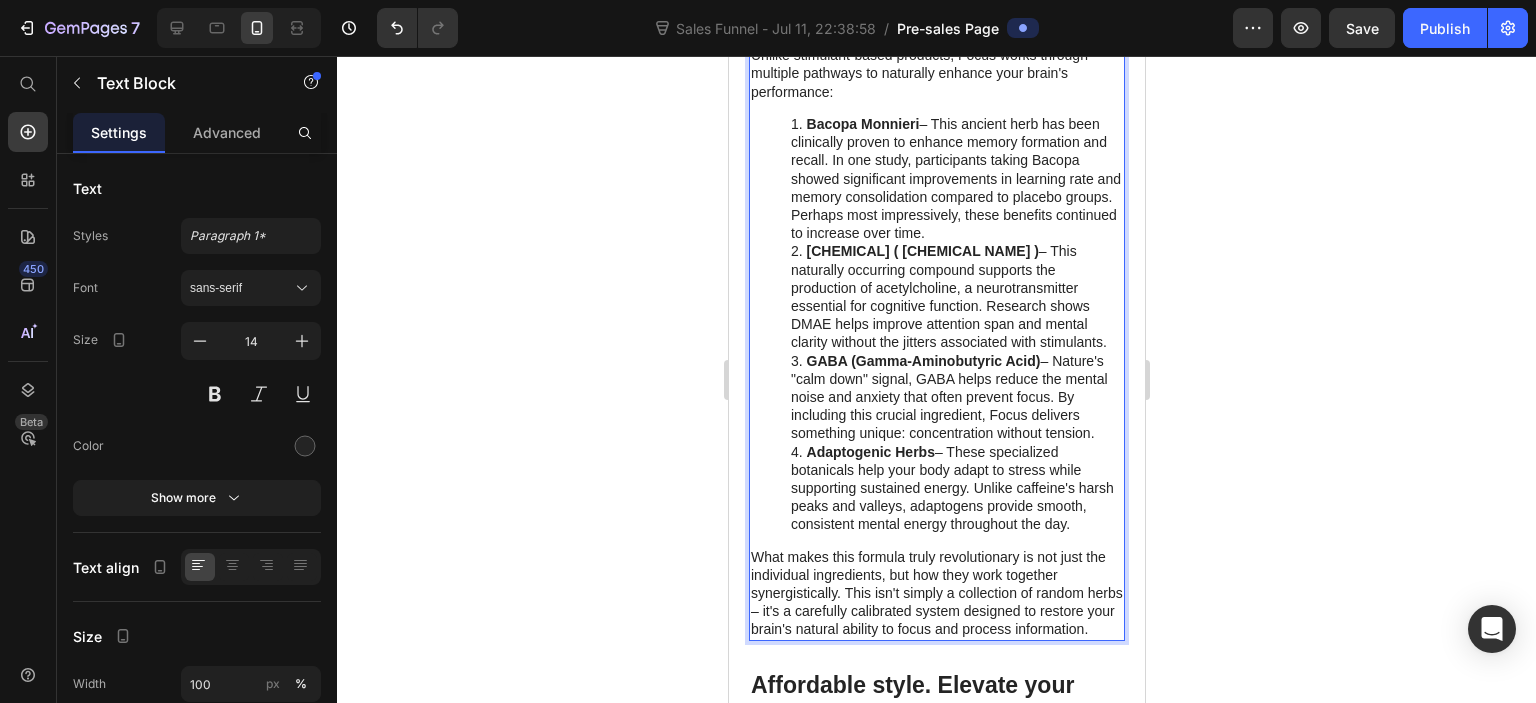 click on "Bacopa Monnieri  – This ancient herb has been clinically proven to enhance memory formation and recall. In one study, participants taking Bacopa showed significant improvements in learning rate and memory consolidation compared to placebo groups. Perhaps most impressively, these benefits continued to increase over time. DMAE (Dimethylaminoethanol)  – This naturally occurring compound supports the production of acetylcholine, a neurotransmitter essential for cognitive function. Research shows DMAE helps improve attention span and mental clarity without the jitters associated with stimulants. GABA (Gamma-Aminobutyric Acid)  – Nature's "calm down" signal, GABA helps reduce the mental noise and anxiety that often prevent focus. By including this crucial ingredient, Focus delivers something unique: concentration without tension. Adaptogenic Herbs" at bounding box center (936, 324) 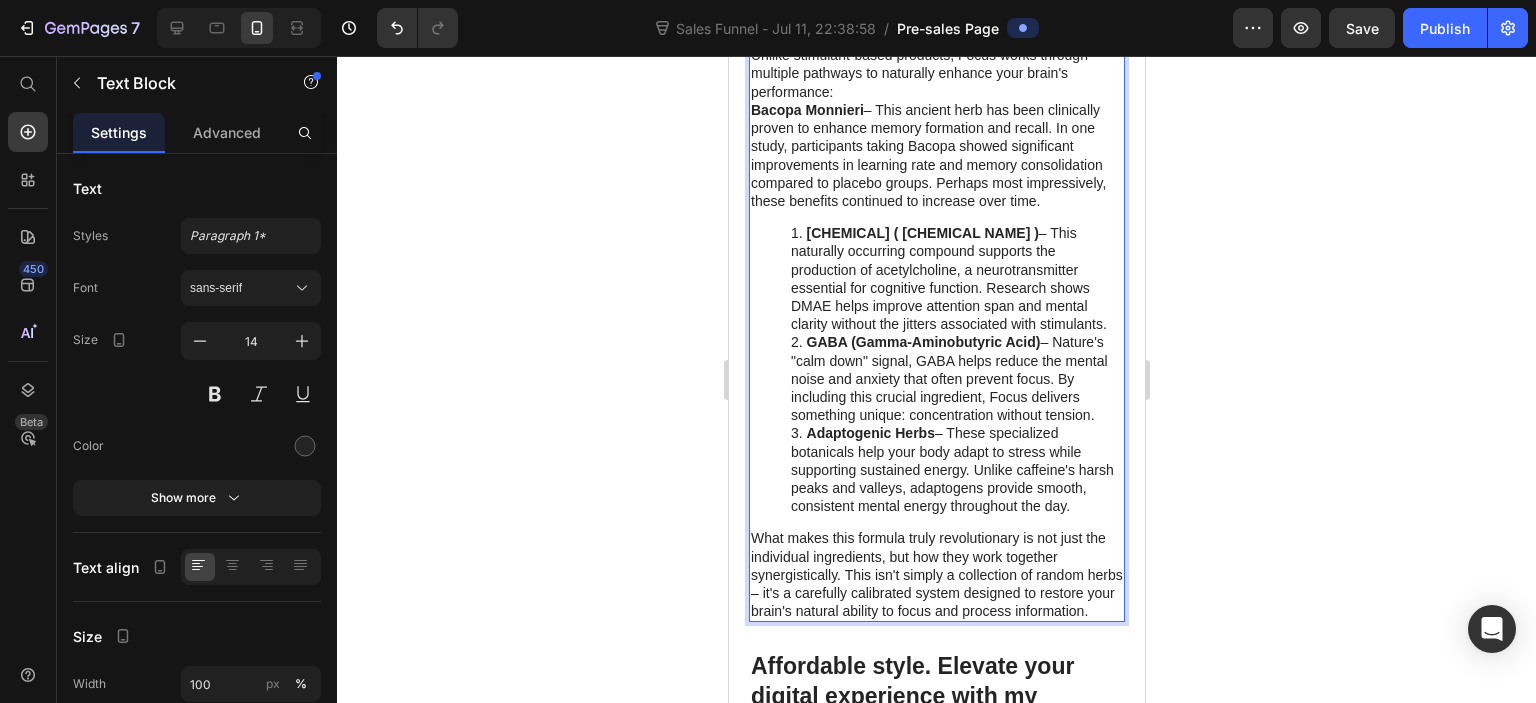 click on "DMAE (Dimethylaminoethanol)  – This naturally occurring compound supports the production of acetylcholine, a neurotransmitter essential for cognitive function. Research shows DMAE helps improve attention span and mental clarity without the jitters associated with stimulants." at bounding box center [956, 278] 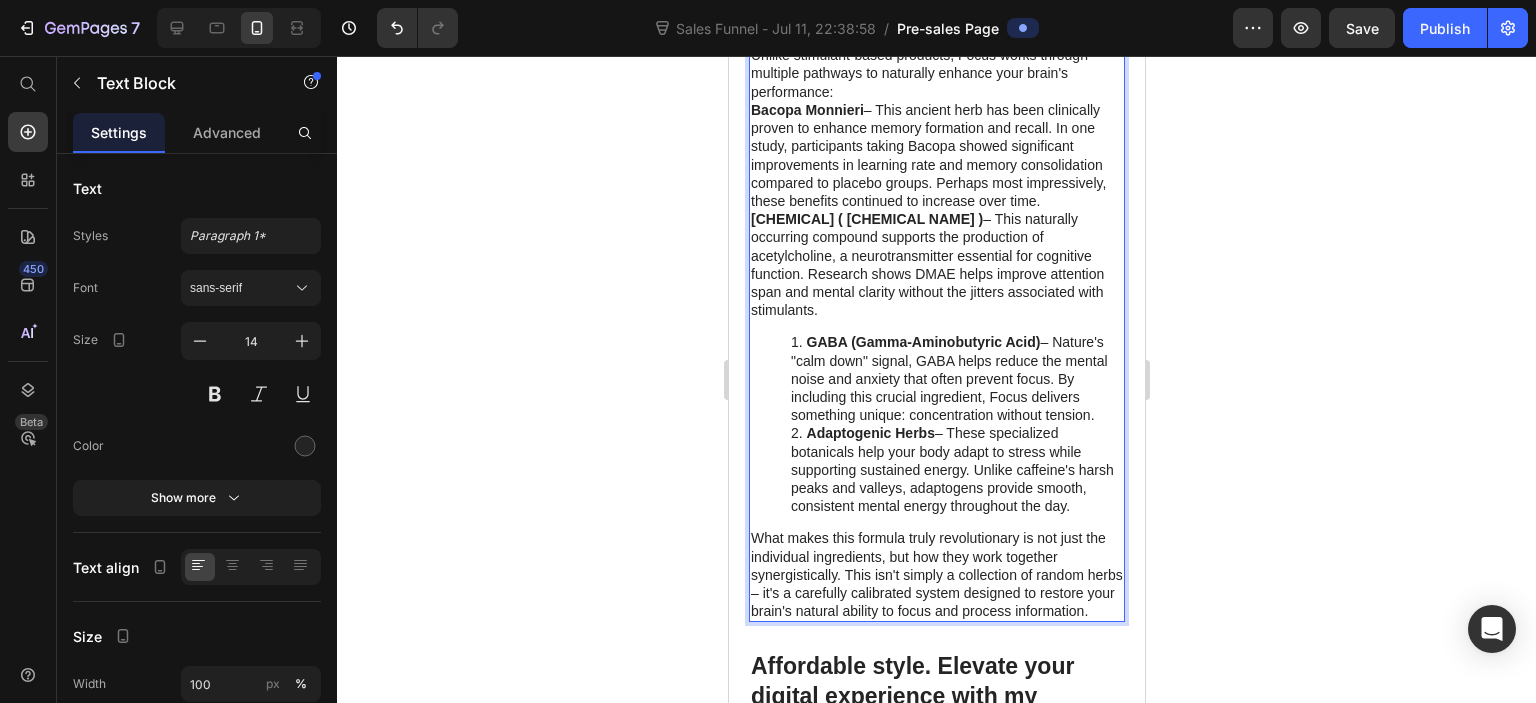 click on "GABA (Gamma-Aminobutyric Acid)  – Nature's "calm down" signal, GABA helps reduce the mental noise and anxiety that often prevent focus. By including this crucial ingredient, Focus delivers something unique: concentration without tension." at bounding box center (956, 378) 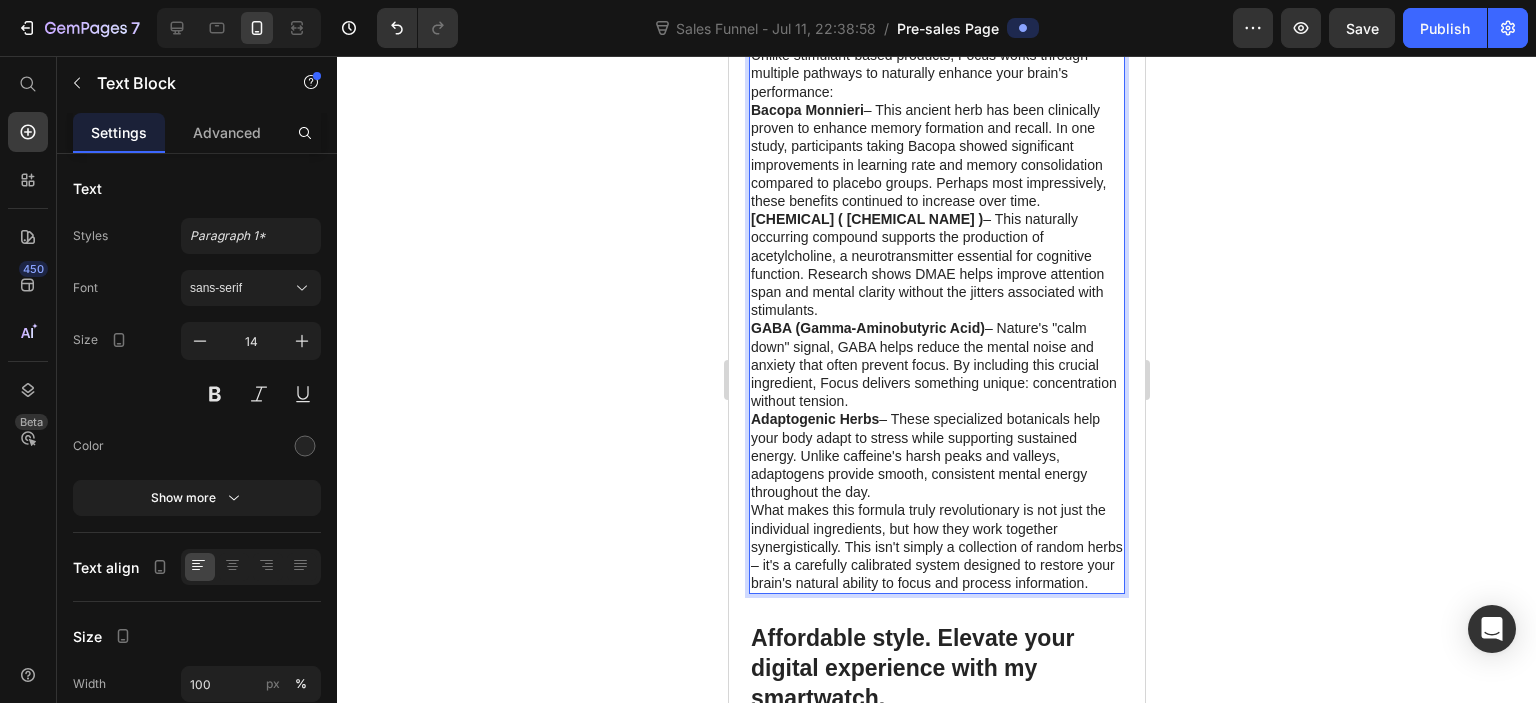 click on "Adaptogenic Herbs  – These specialized botanicals help your body adapt to stress while supporting sustained energy. Unlike caffeine's harsh peaks and valleys, adaptogens provide smooth, consistent mental energy throughout the day." at bounding box center (936, 455) 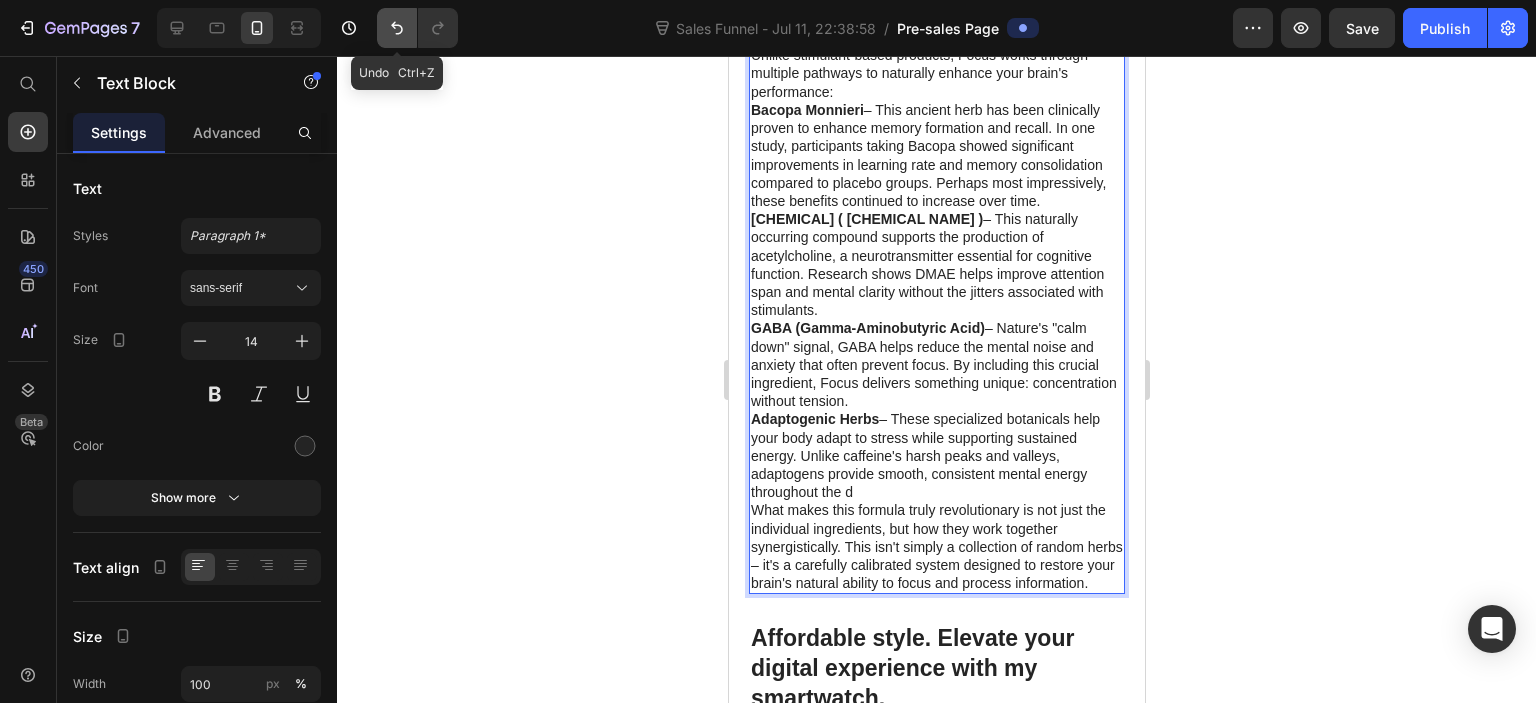click 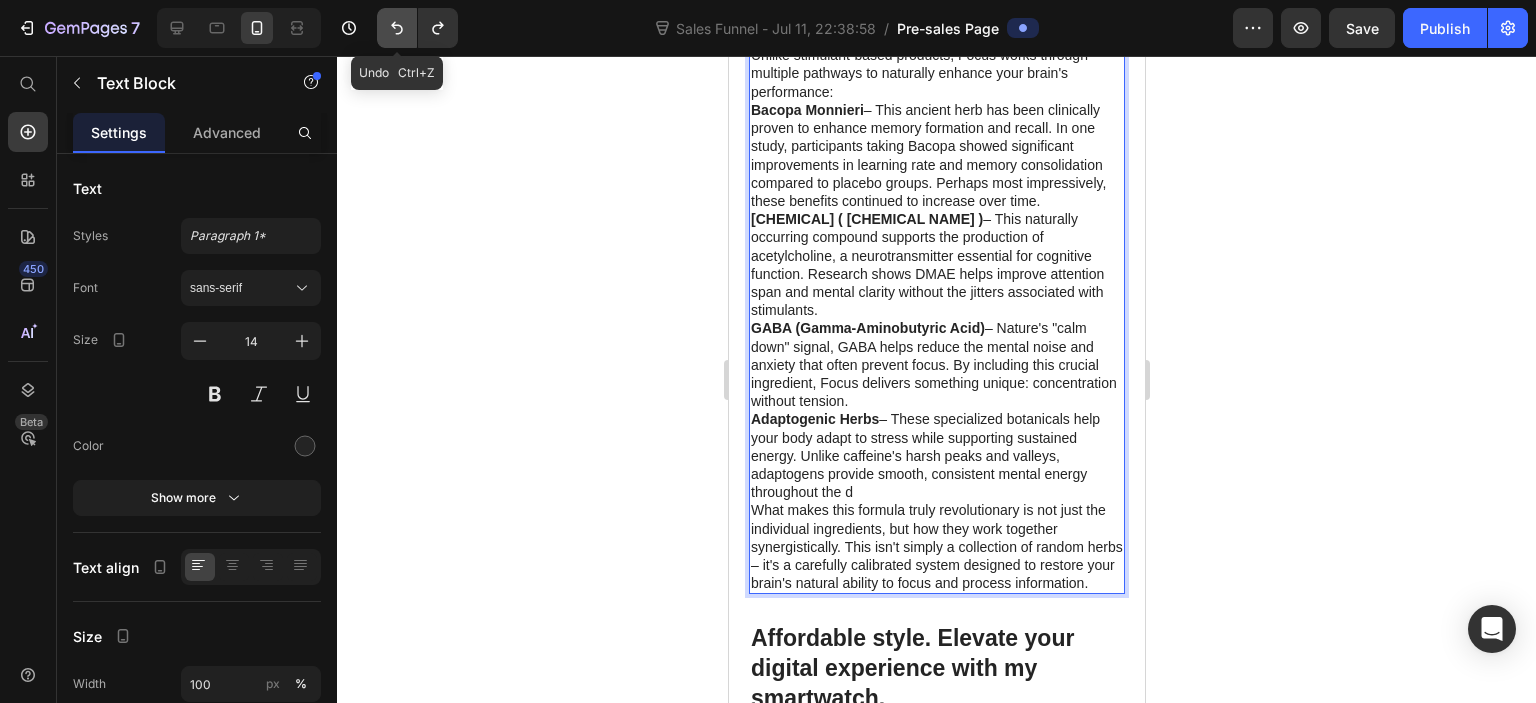 click 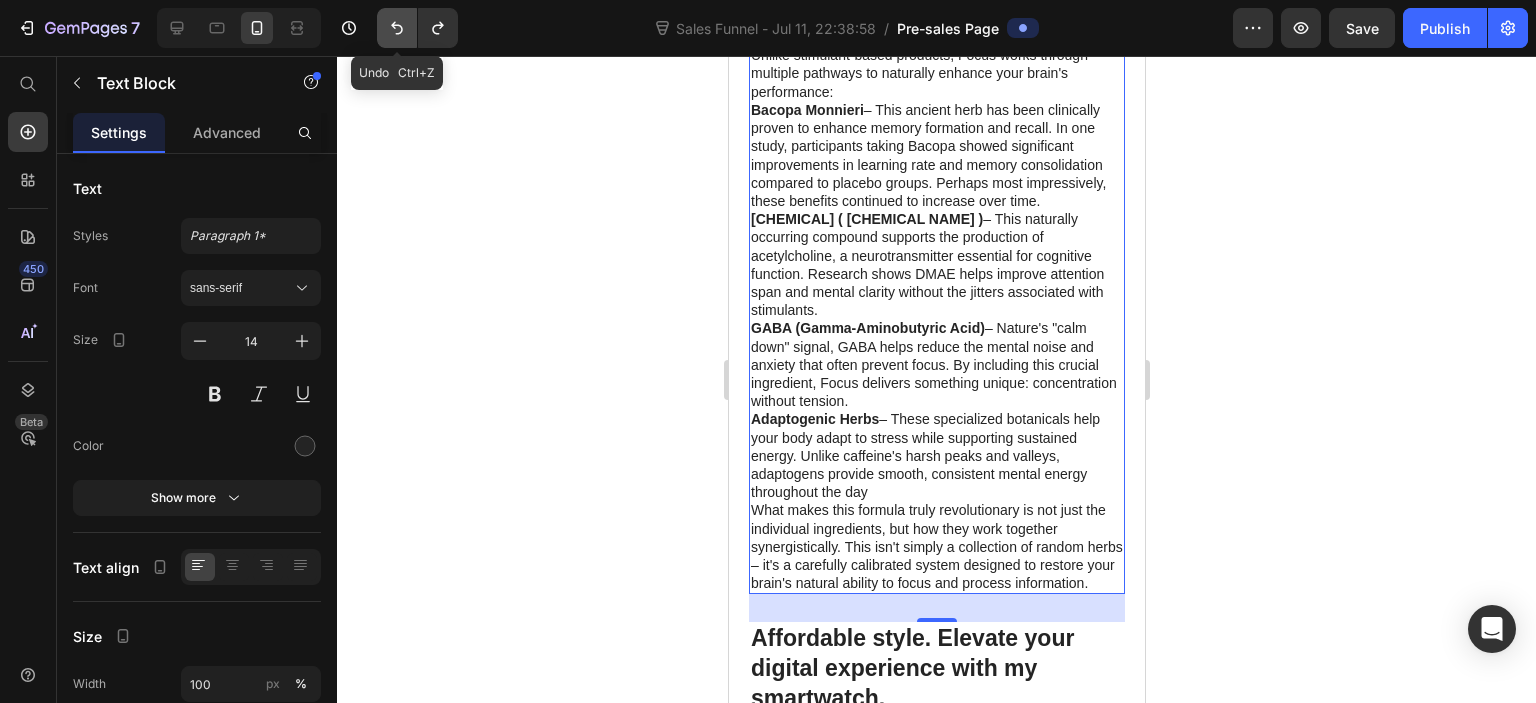 click 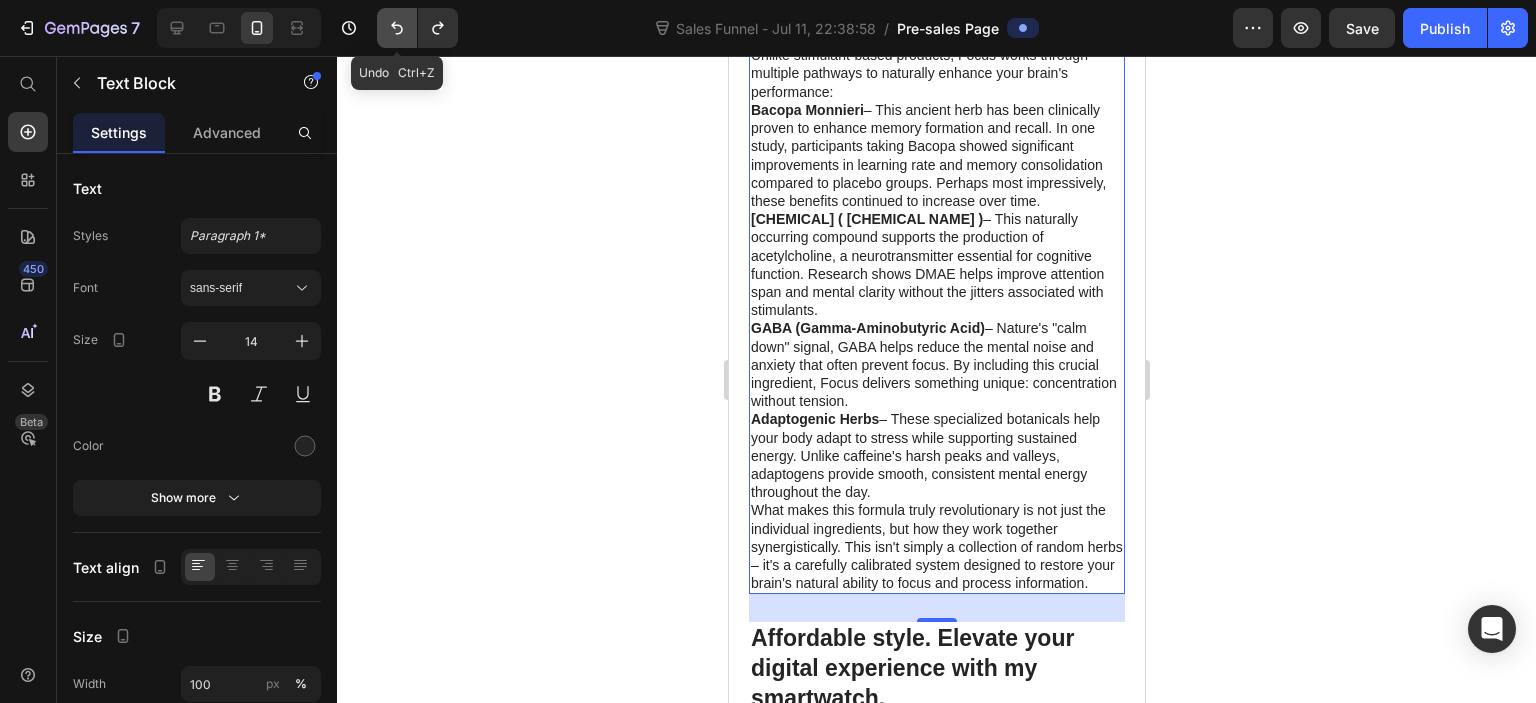 click 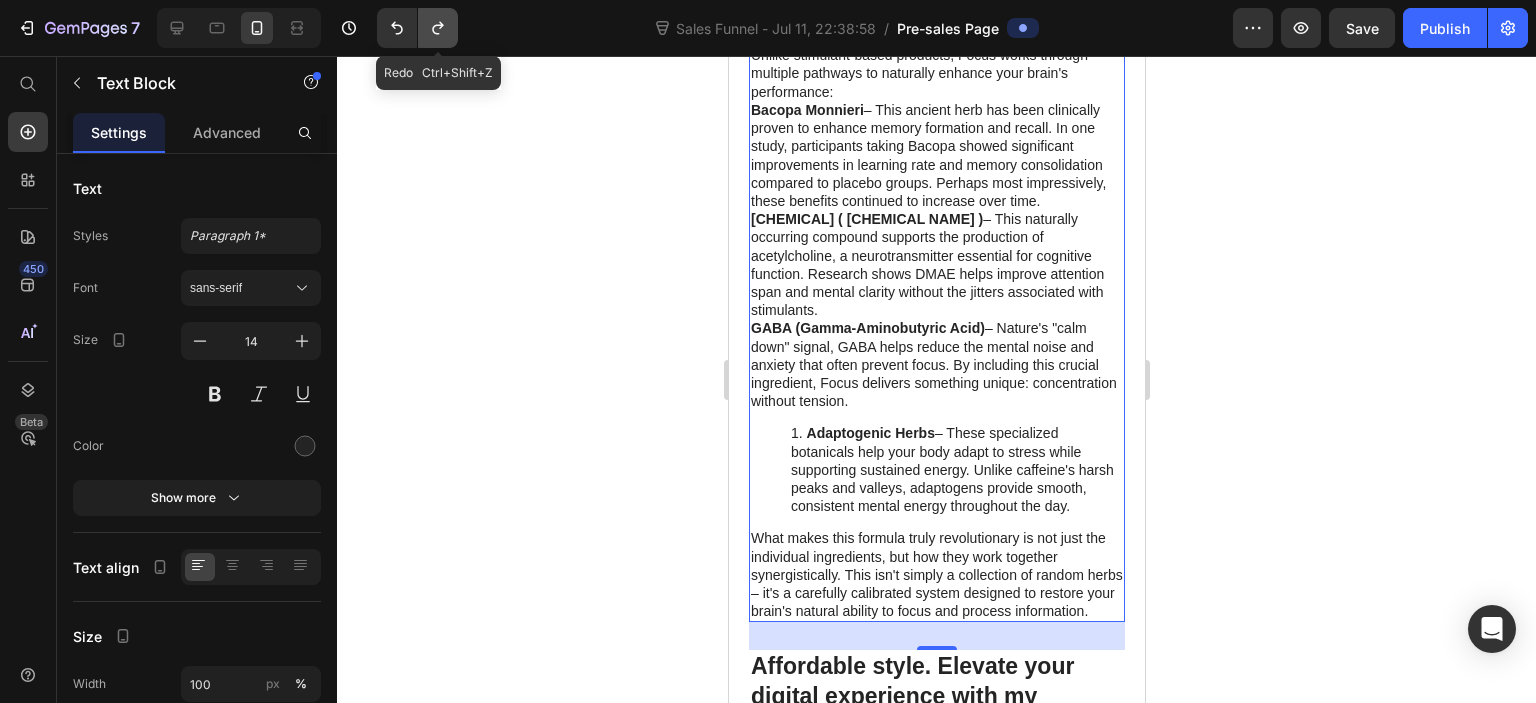 click 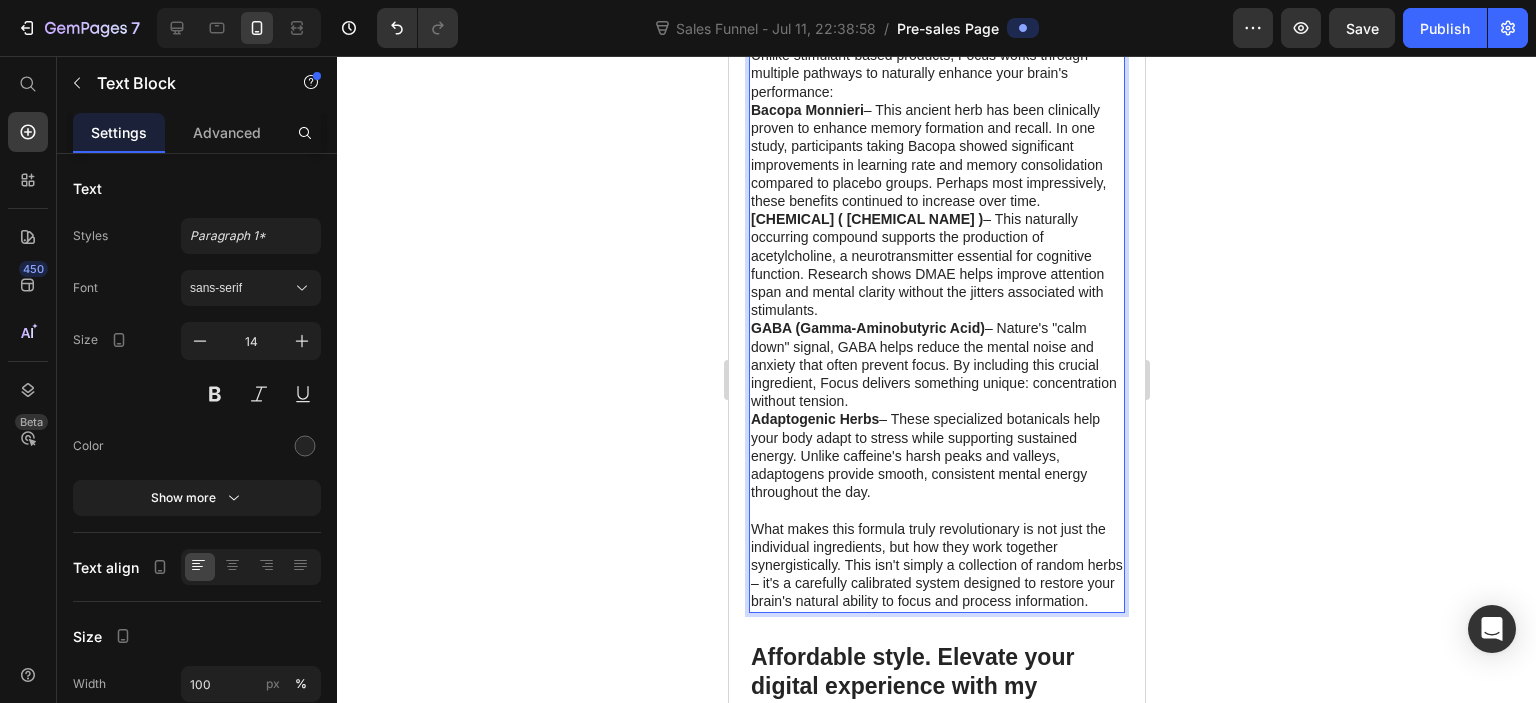click on "GABA (Gamma-Aminobutyric Acid)  – Nature's "calm down" signal, GABA helps reduce the mental noise and anxiety that often prevent focus. By including this crucial ingredient, Focus delivers something unique: concentration without tension." at bounding box center (936, 364) 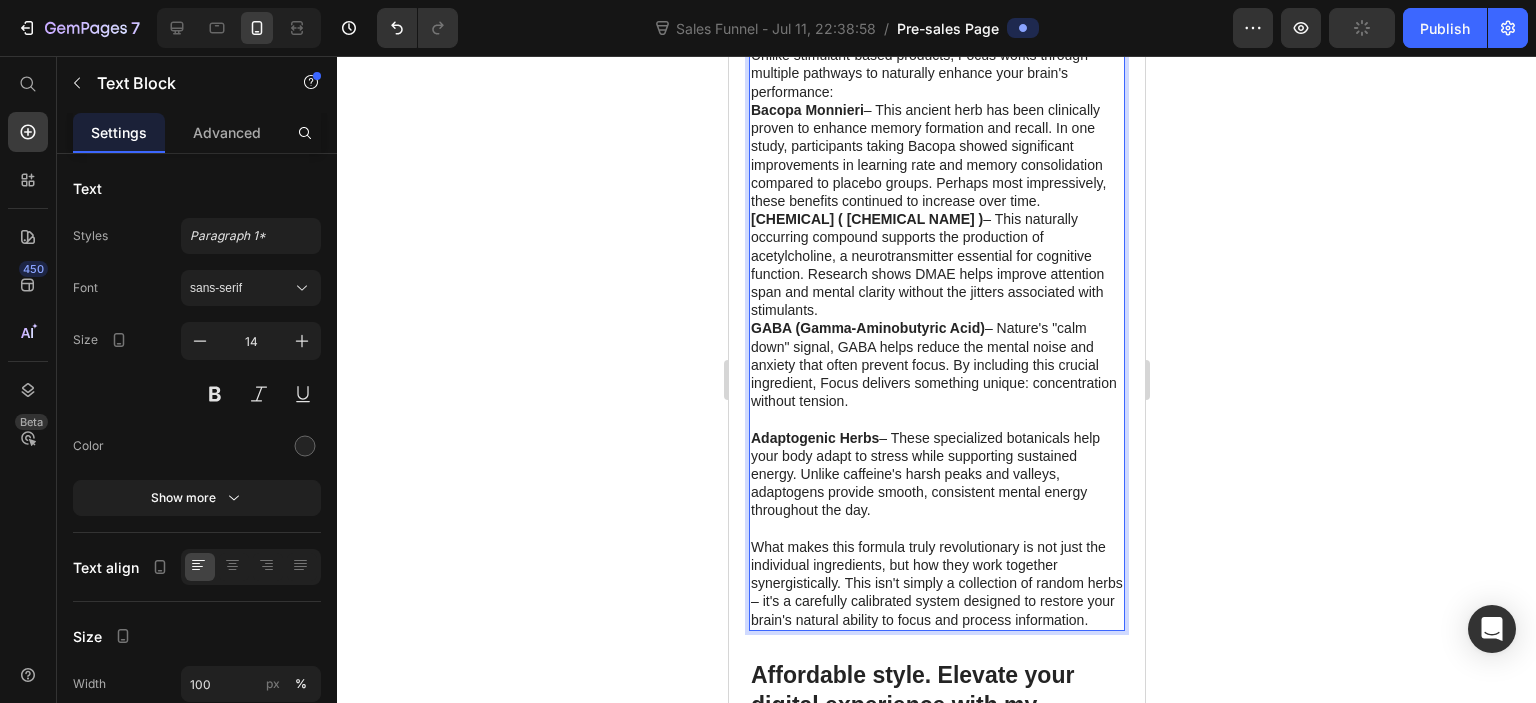 click on "DMAE (Dimethylaminoethanol)  – This naturally occurring compound supports the production of acetylcholine, a neurotransmitter essential for cognitive function. Research shows DMAE helps improve attention span and mental clarity without the jitters associated with stimulants." at bounding box center [936, 264] 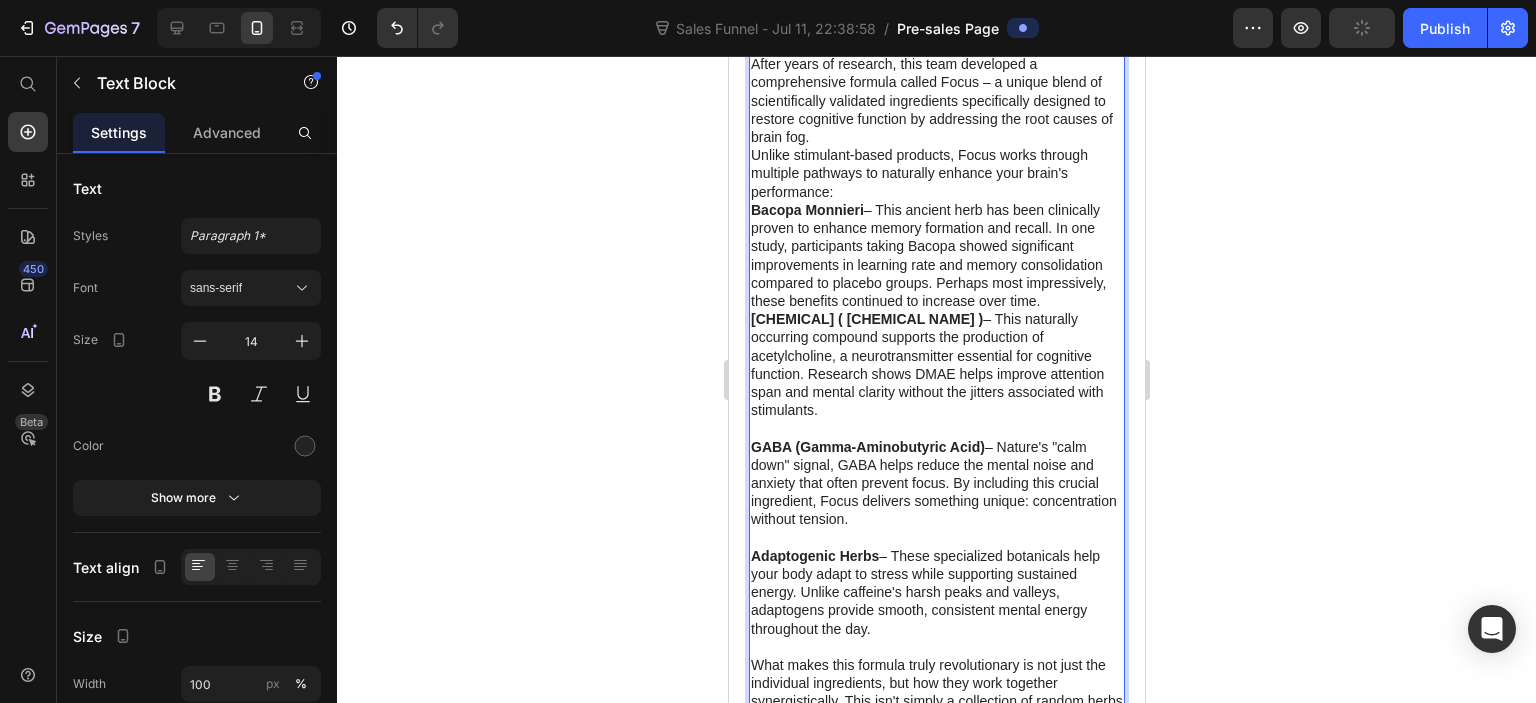click on "Bacopa Monnieri  – This ancient herb has been clinically proven to enhance memory formation and recall. In one study, participants taking Bacopa showed significant improvements in learning rate and memory consolidation compared to placebo groups. Perhaps most impressively, these benefits continued to increase over time." at bounding box center (936, 255) 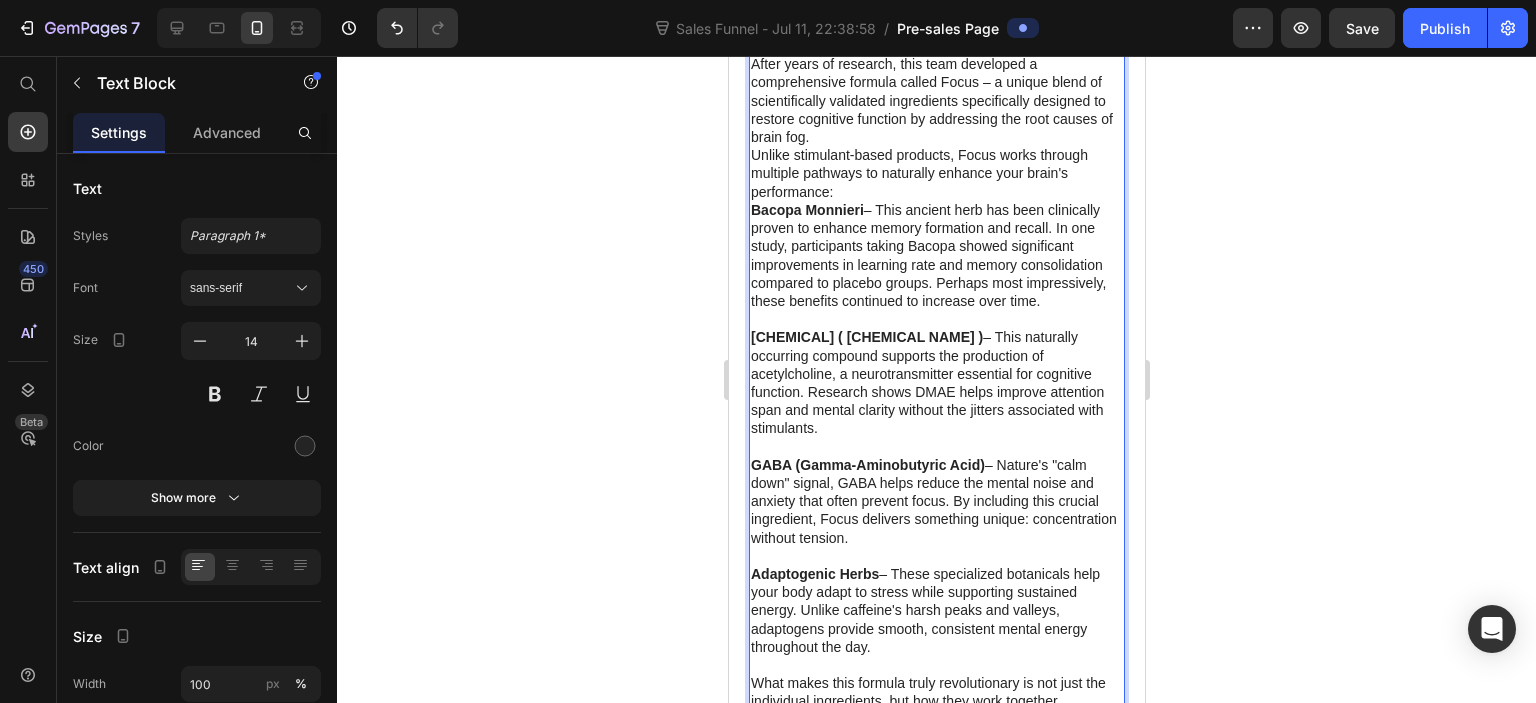 scroll, scrollTop: 3748, scrollLeft: 0, axis: vertical 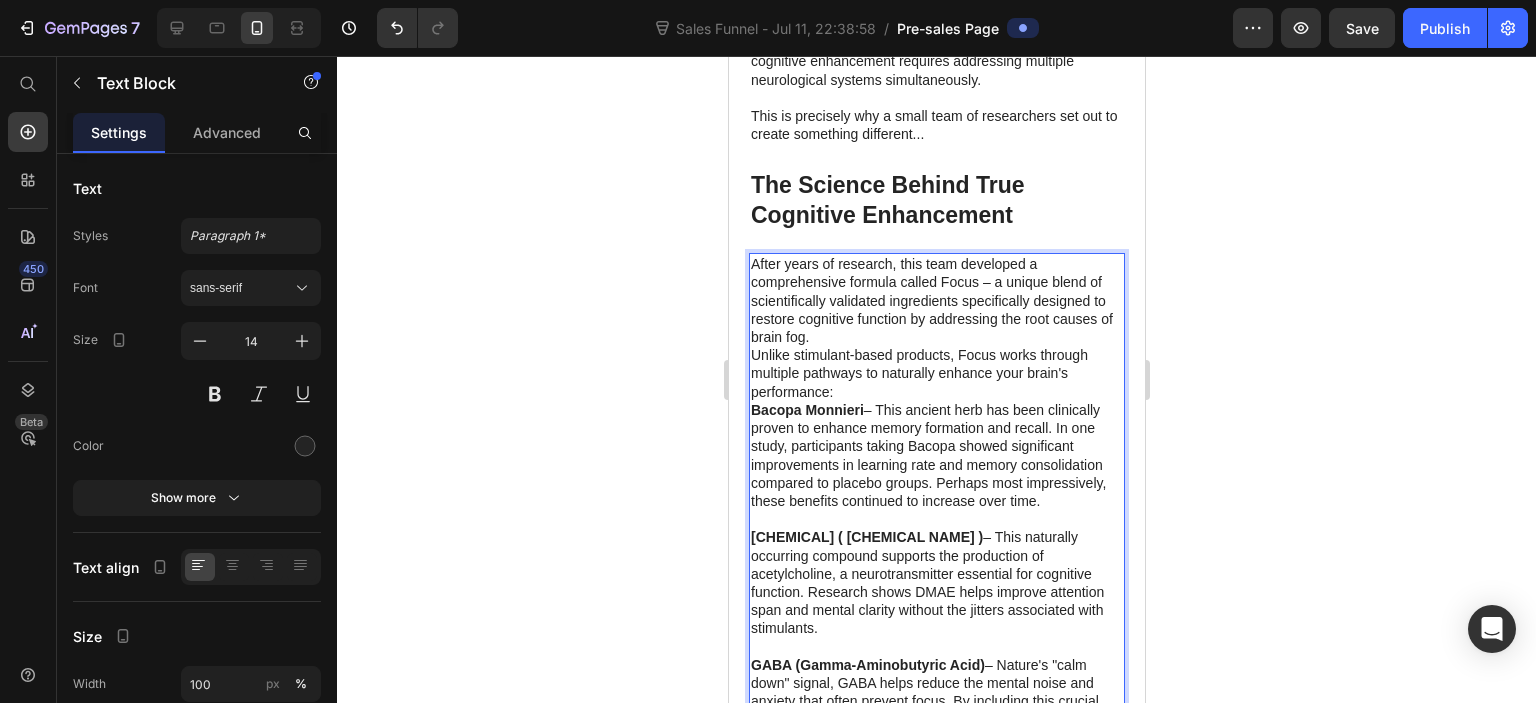 click on "Unlike stimulant-based products, Focus works through multiple pathways to naturally enhance your brain's performance:" at bounding box center [936, 373] 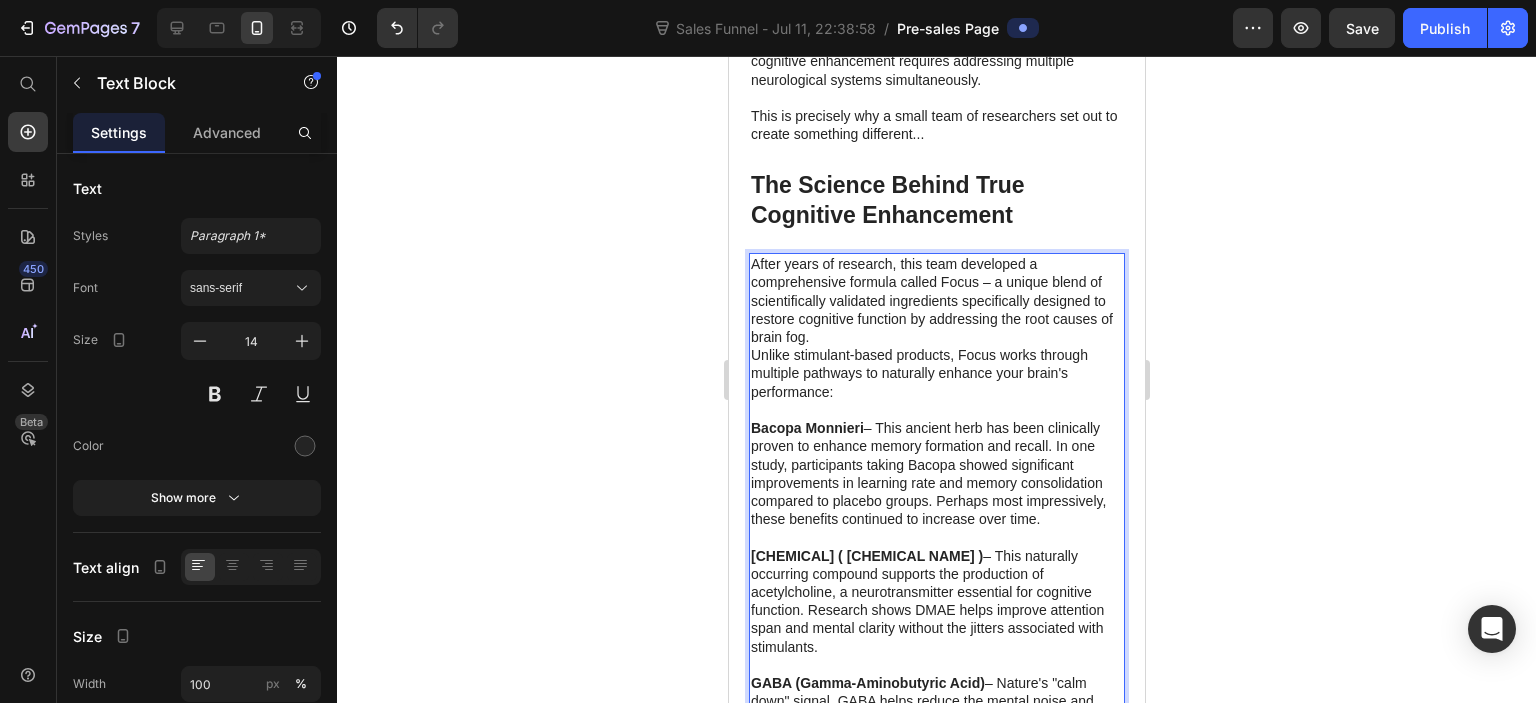 click on "After years of research, this team developed a comprehensive formula called Focus – a unique blend of scientifically validated ingredients specifically designed to restore cognitive function by addressing the root causes of brain fog." at bounding box center (936, 300) 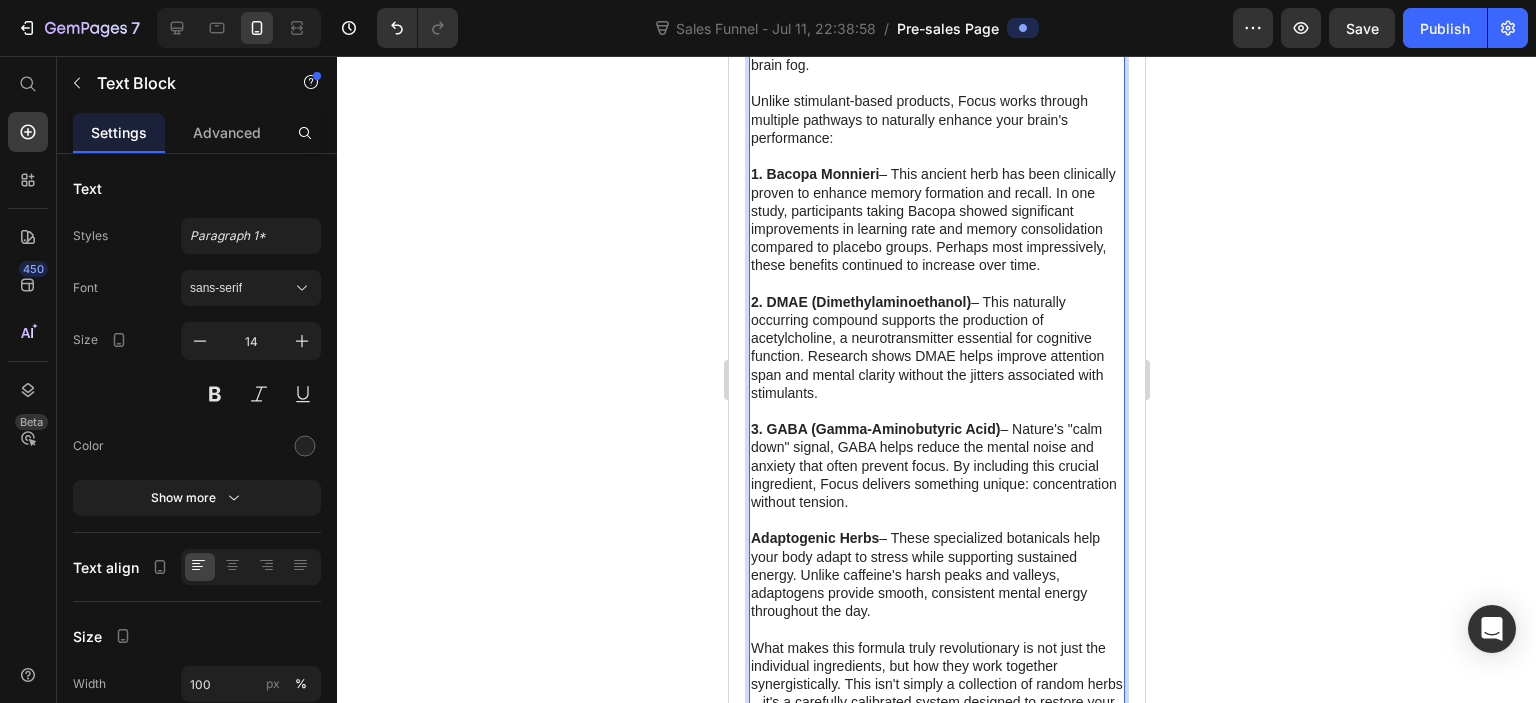 scroll, scrollTop: 4036, scrollLeft: 0, axis: vertical 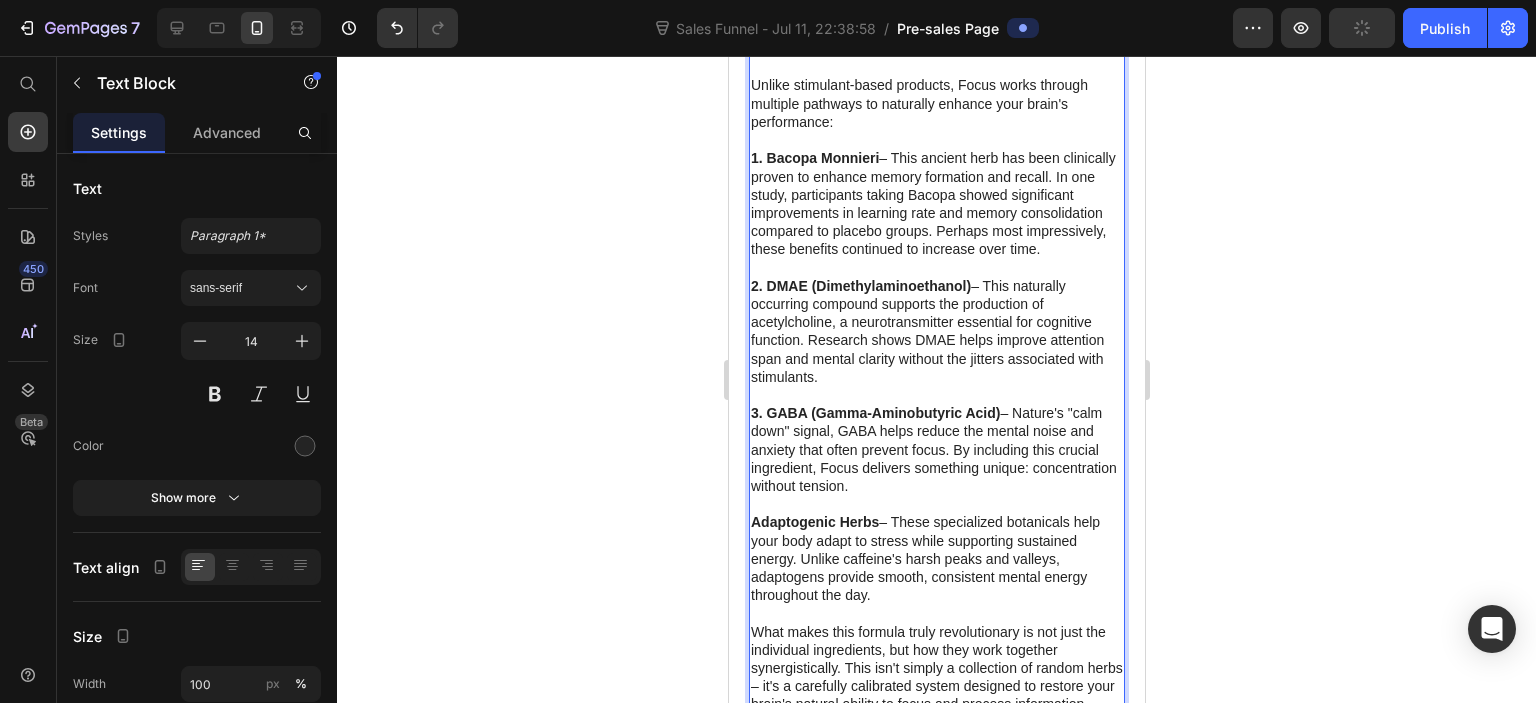 click on "Adaptogenic Herbs" at bounding box center (814, 522) 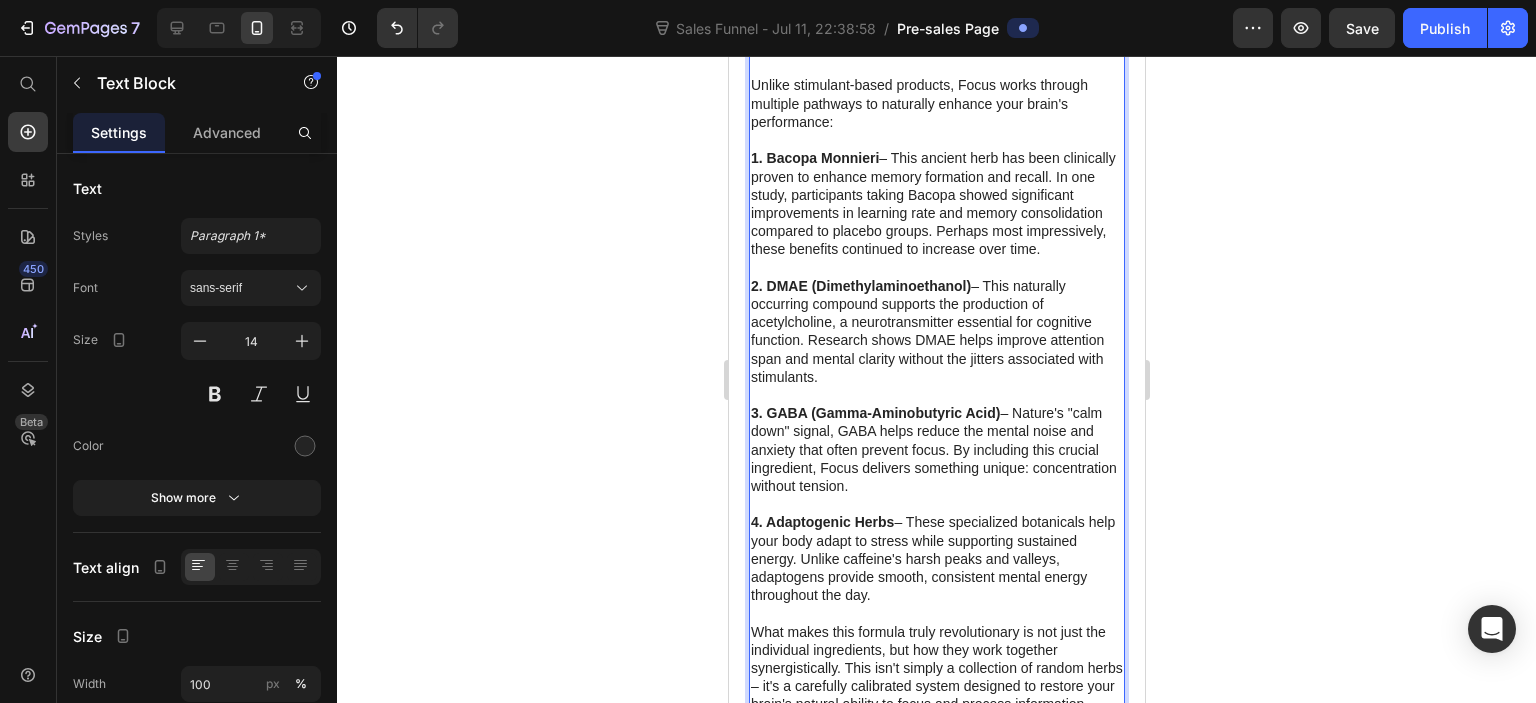 click on "3. GABA (Gamma-Aminobutyric Acid)  – Nature's "calm down" signal, GABA helps reduce the mental noise and anxiety that often prevent focus. By including this crucial ingredient, Focus delivers something unique: concentration without tension." at bounding box center [936, 449] 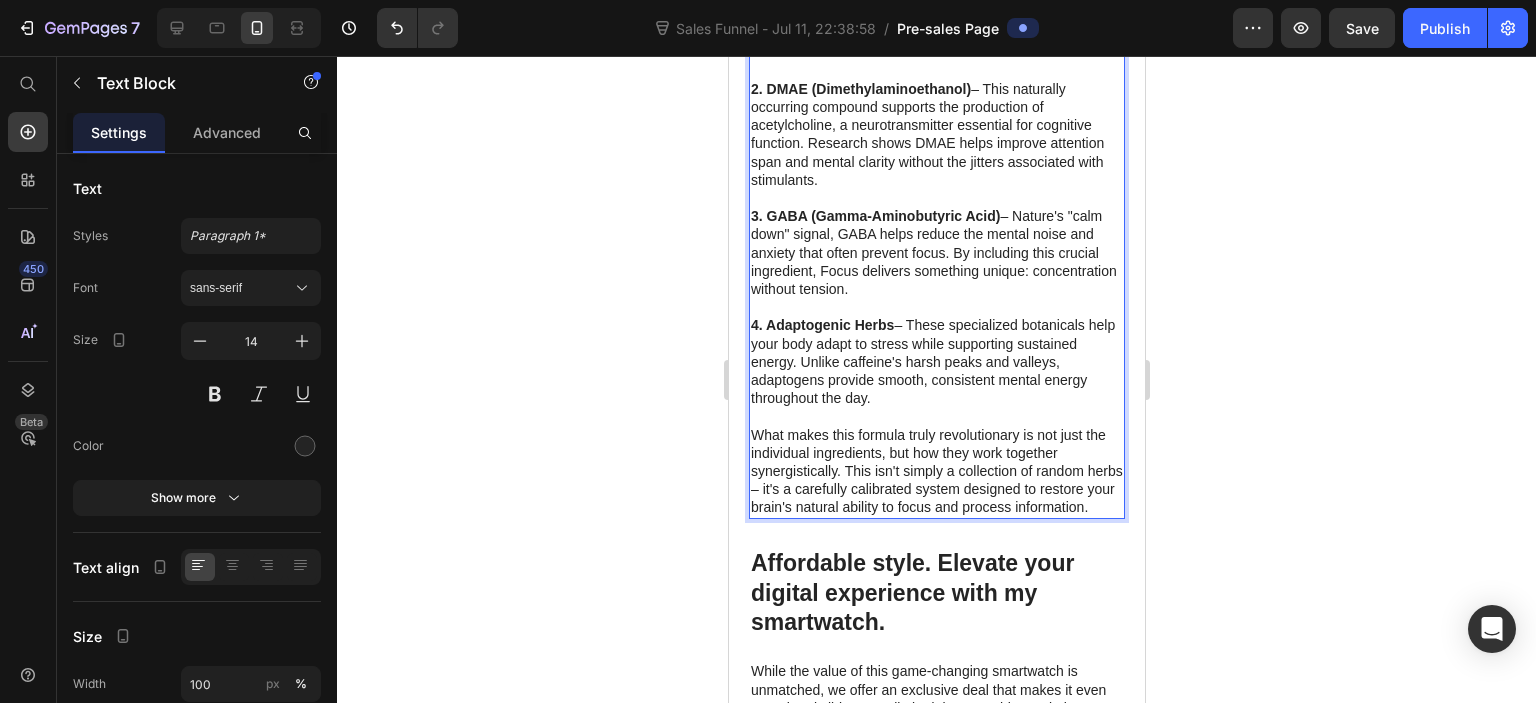 scroll, scrollTop: 4236, scrollLeft: 0, axis: vertical 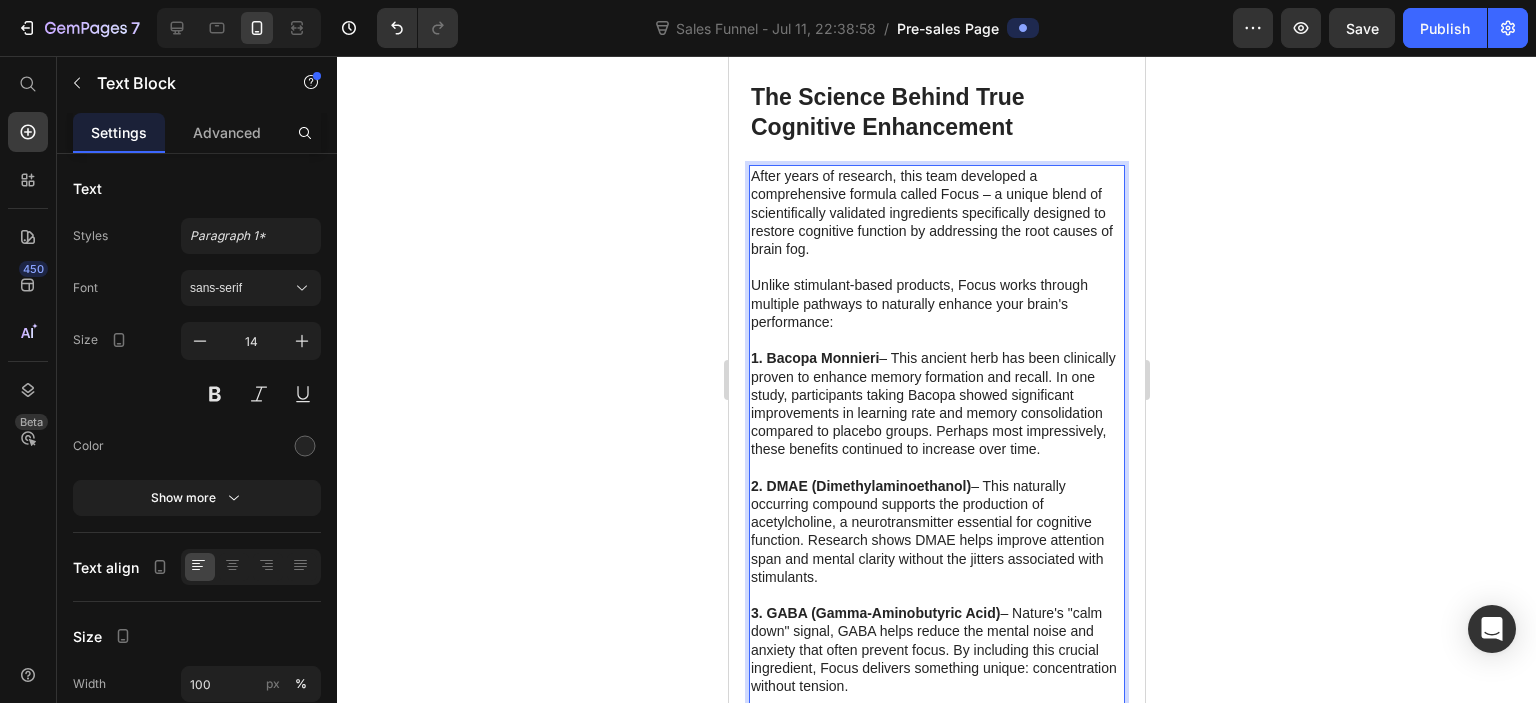 click 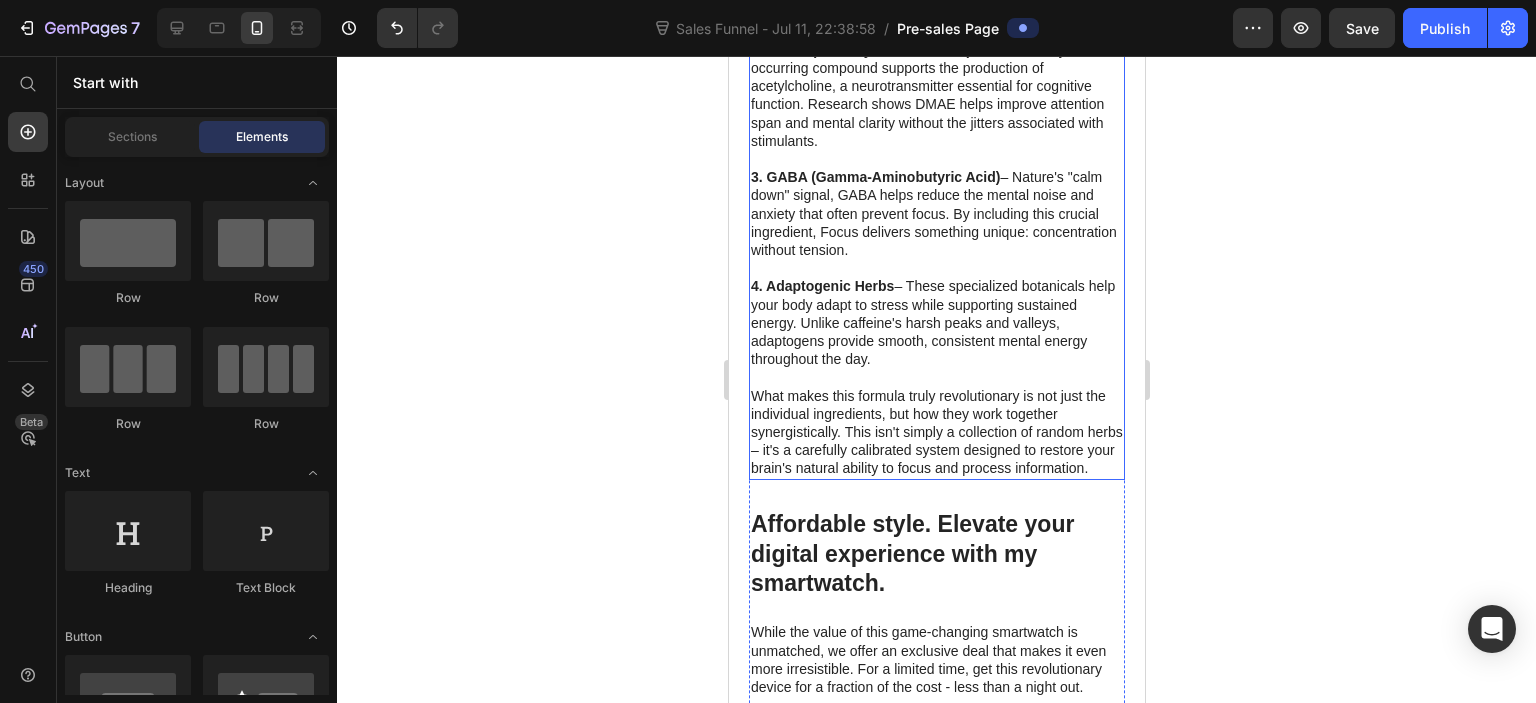 scroll, scrollTop: 4436, scrollLeft: 0, axis: vertical 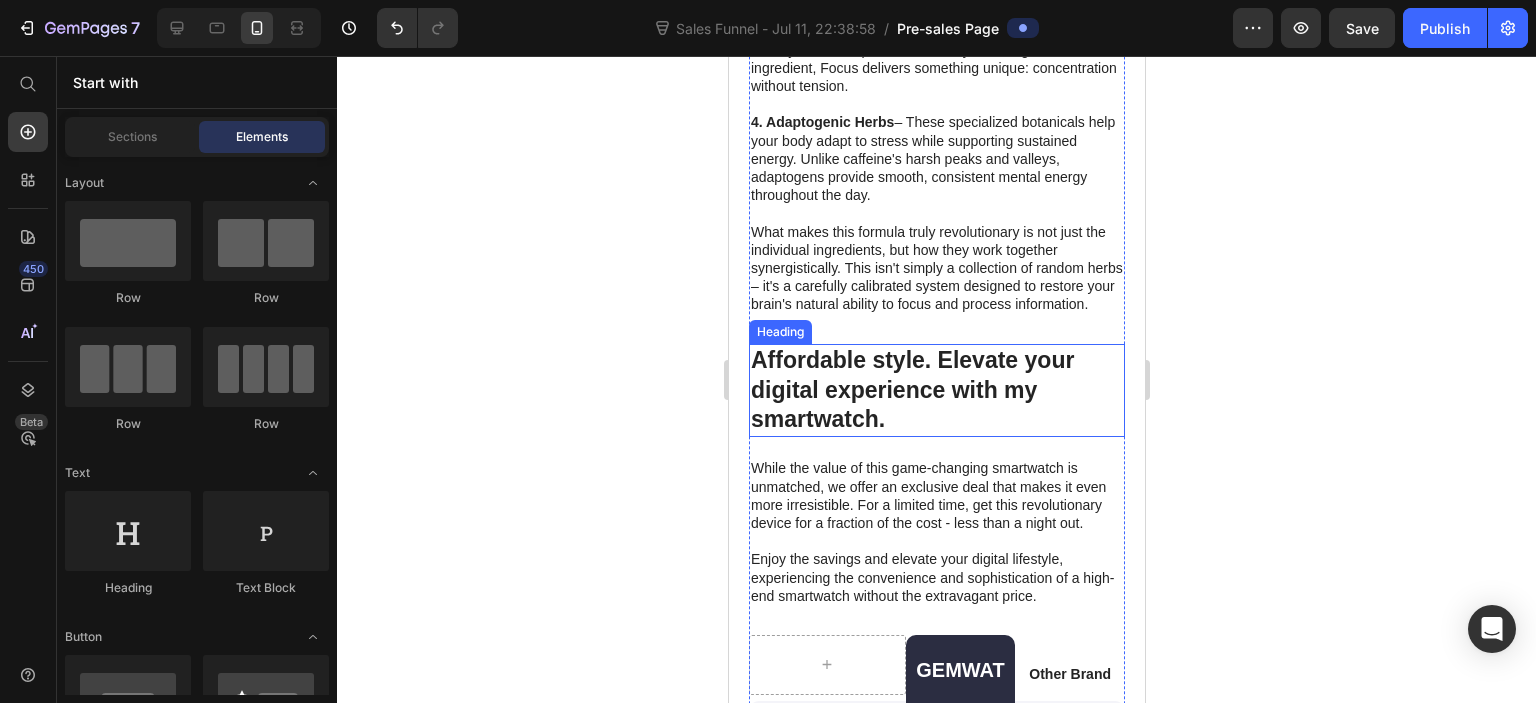 click on "Affordable style. Elevate your digital experience with my smartwatch." at bounding box center (936, 391) 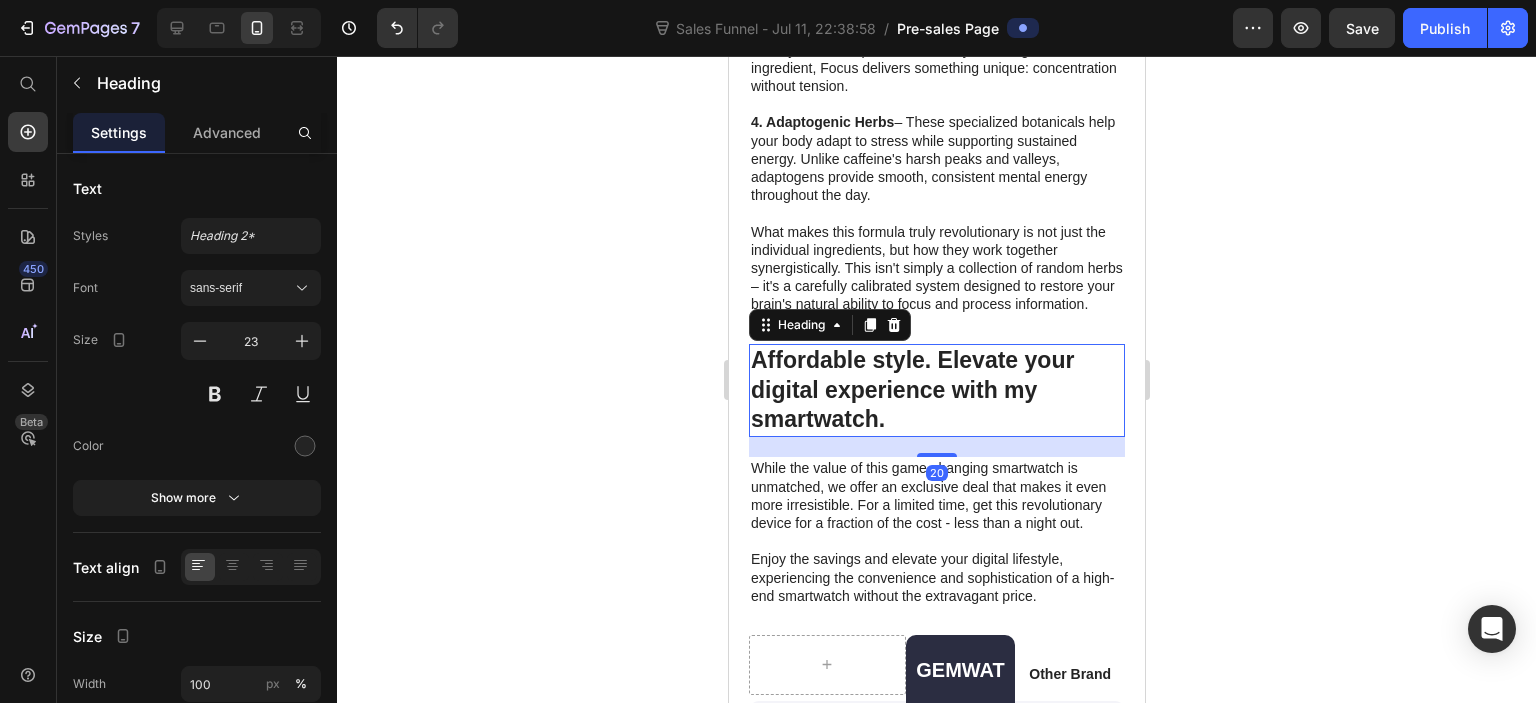 click on "Affordable style. Elevate your digital experience with my smartwatch." at bounding box center [936, 391] 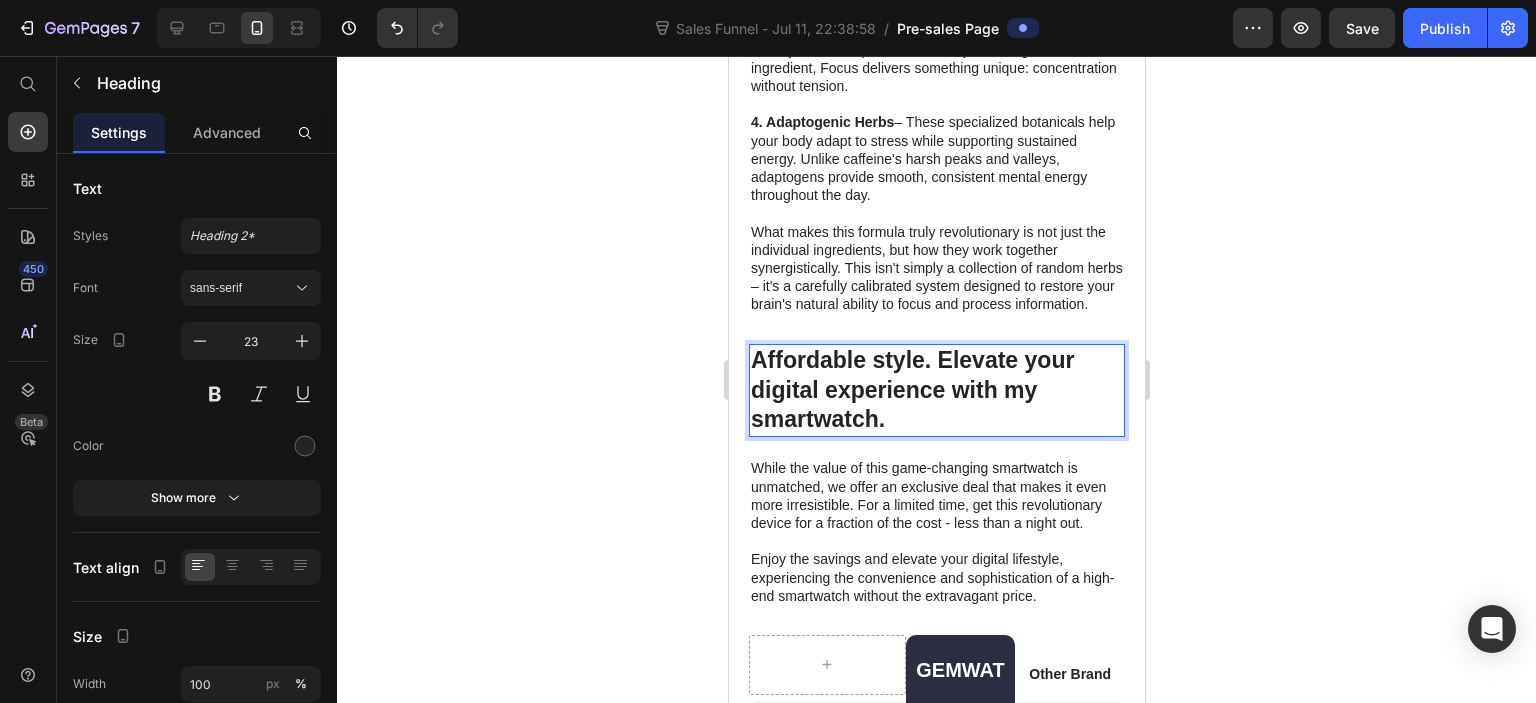 click on "Affordable style. Elevate your digital experience with my smartwatch." at bounding box center (936, 391) 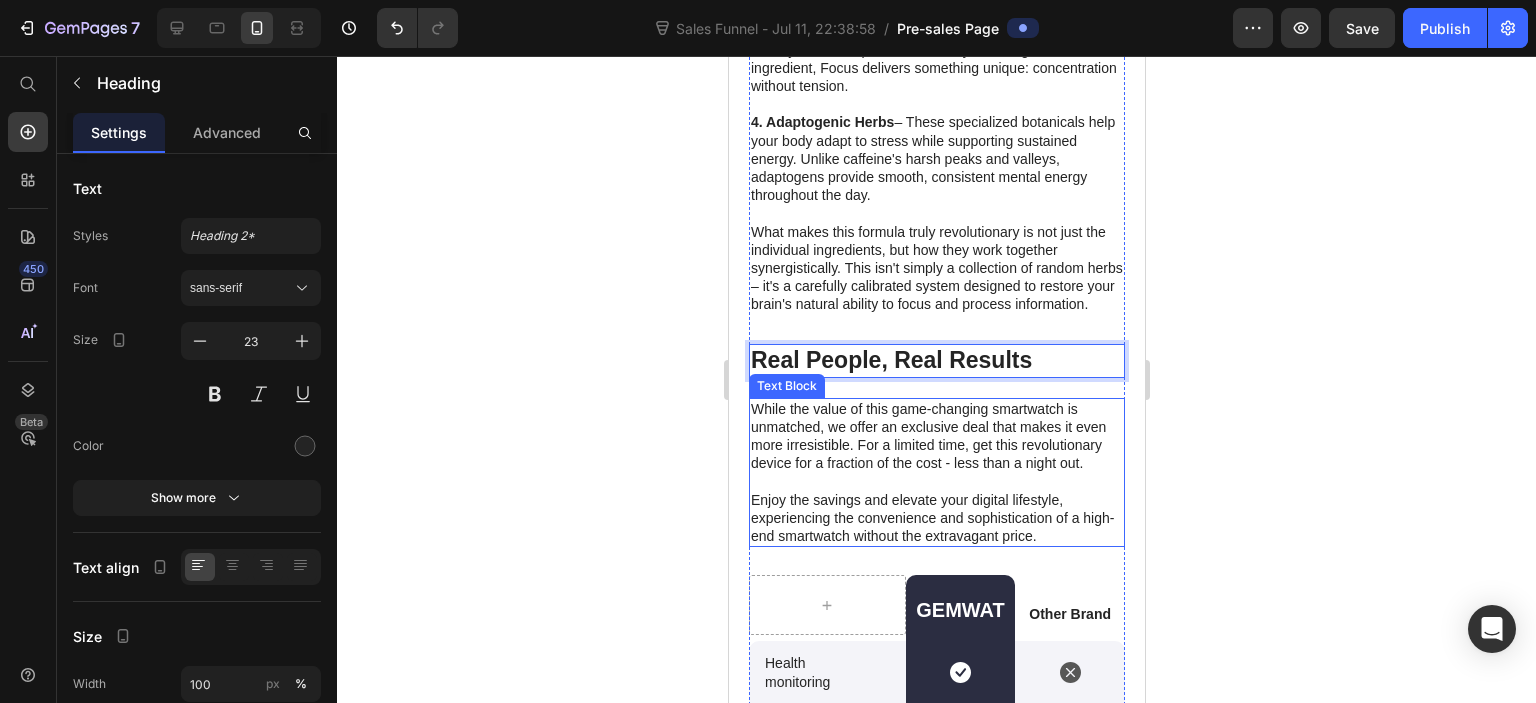 click on "While the value of this game-changing smartwatch is unmatched, we offer an exclusive deal that makes it even more irresistible. For a limited time, get this revolutionary device for a fraction of the cost - less than a night out." at bounding box center [936, 436] 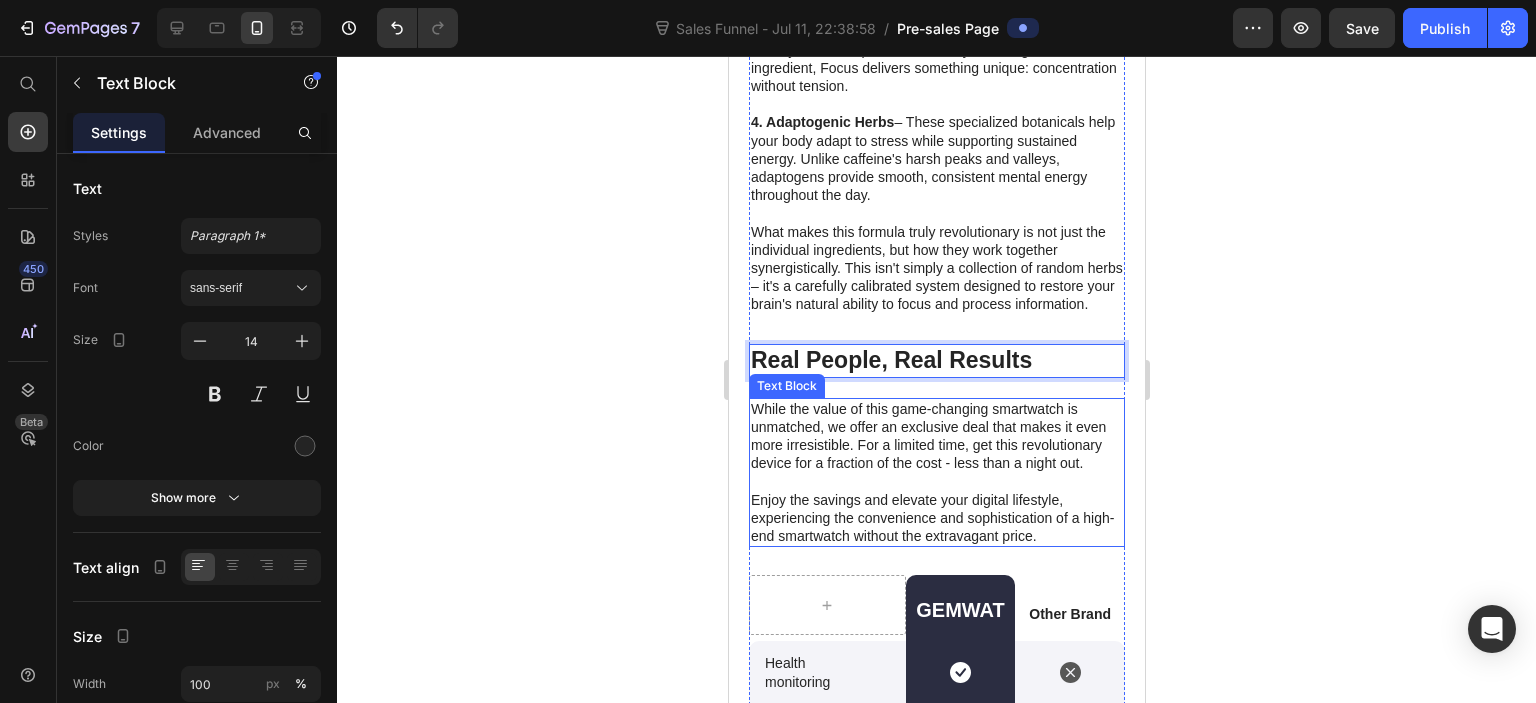 click on "While the value of this game-changing smartwatch is unmatched, we offer an exclusive deal that makes it even more irresistible. For a limited time, get this revolutionary device for a fraction of the cost - less than a night out." at bounding box center (936, 436) 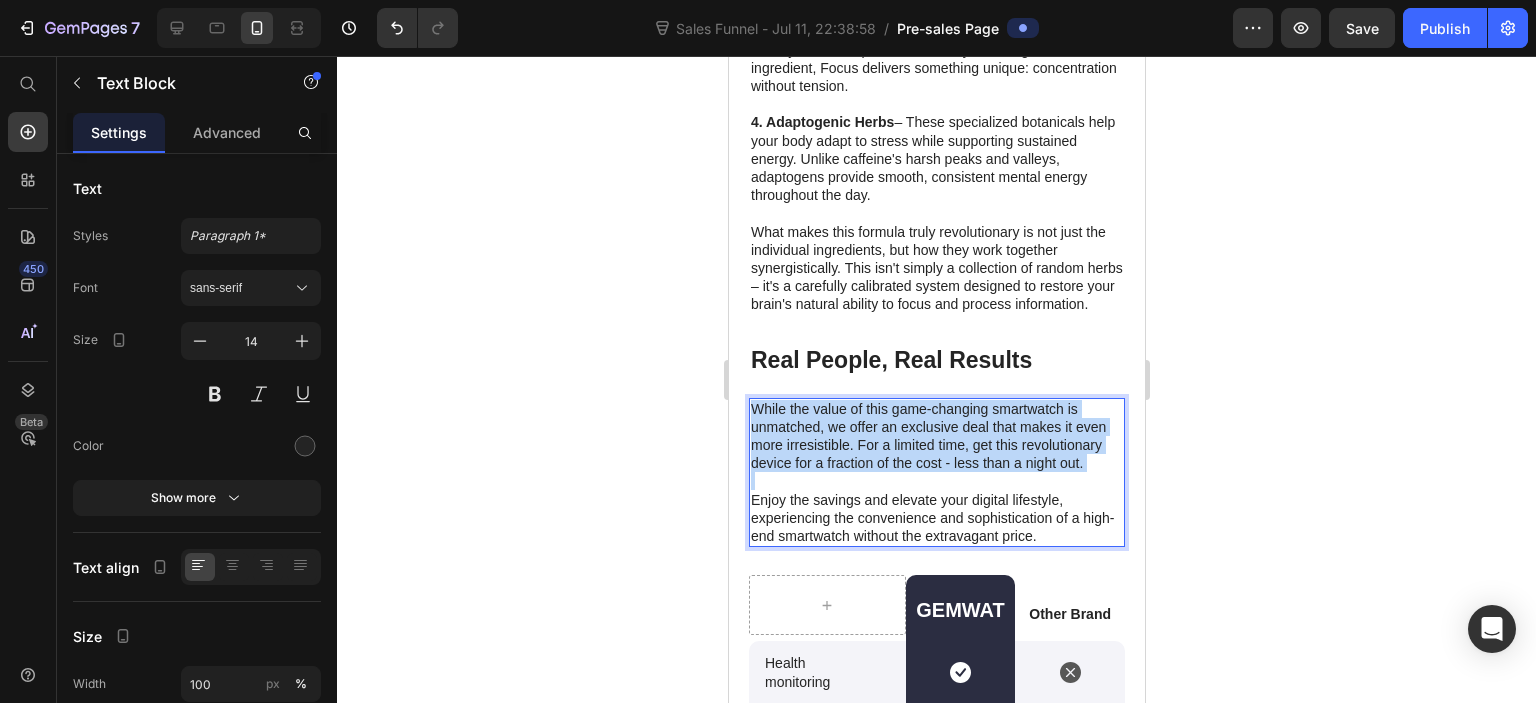 click on "While the value of this game-changing smartwatch is unmatched, we offer an exclusive deal that makes it even more irresistible. For a limited time, get this revolutionary device for a fraction of the cost - less than a night out." at bounding box center (936, 436) 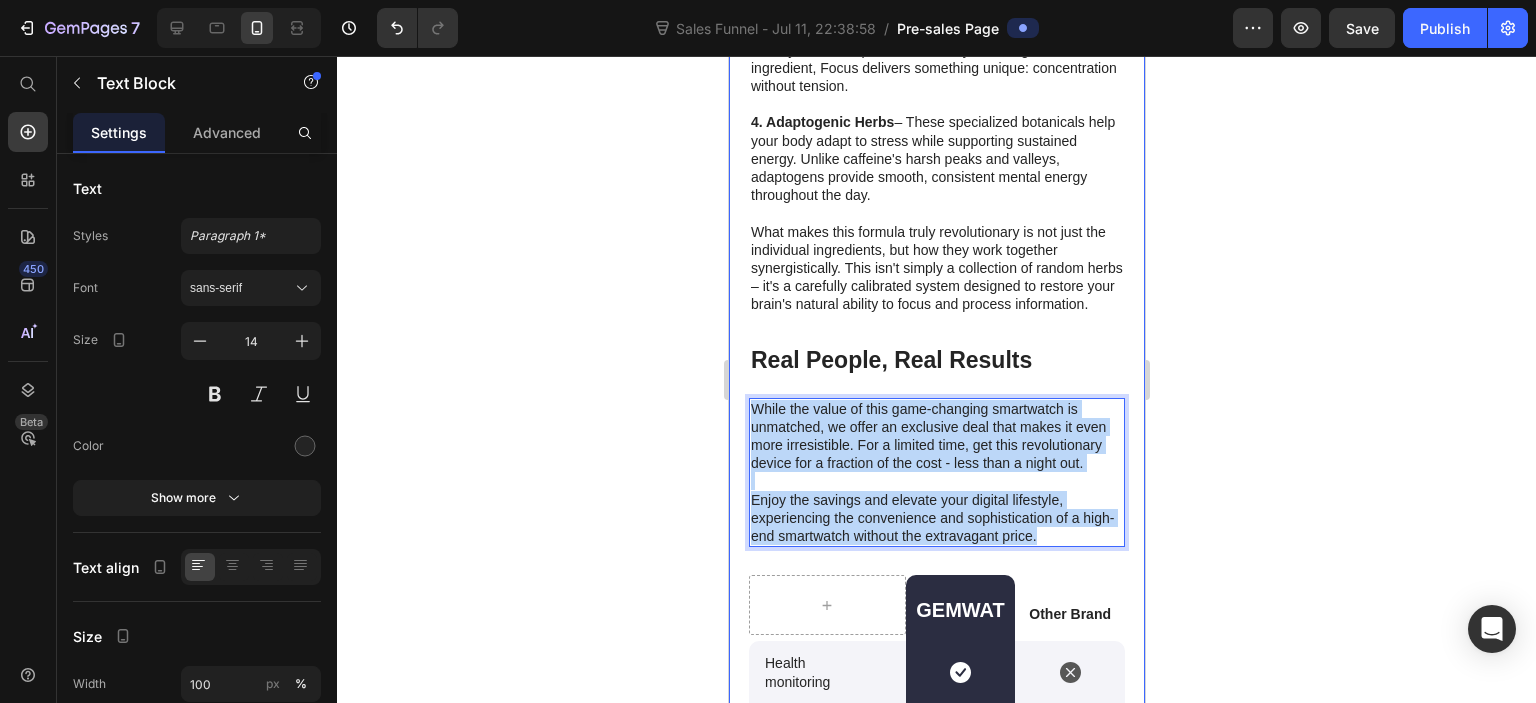drag, startPoint x: 1087, startPoint y: 582, endPoint x: 737, endPoint y: 451, distance: 373.71246 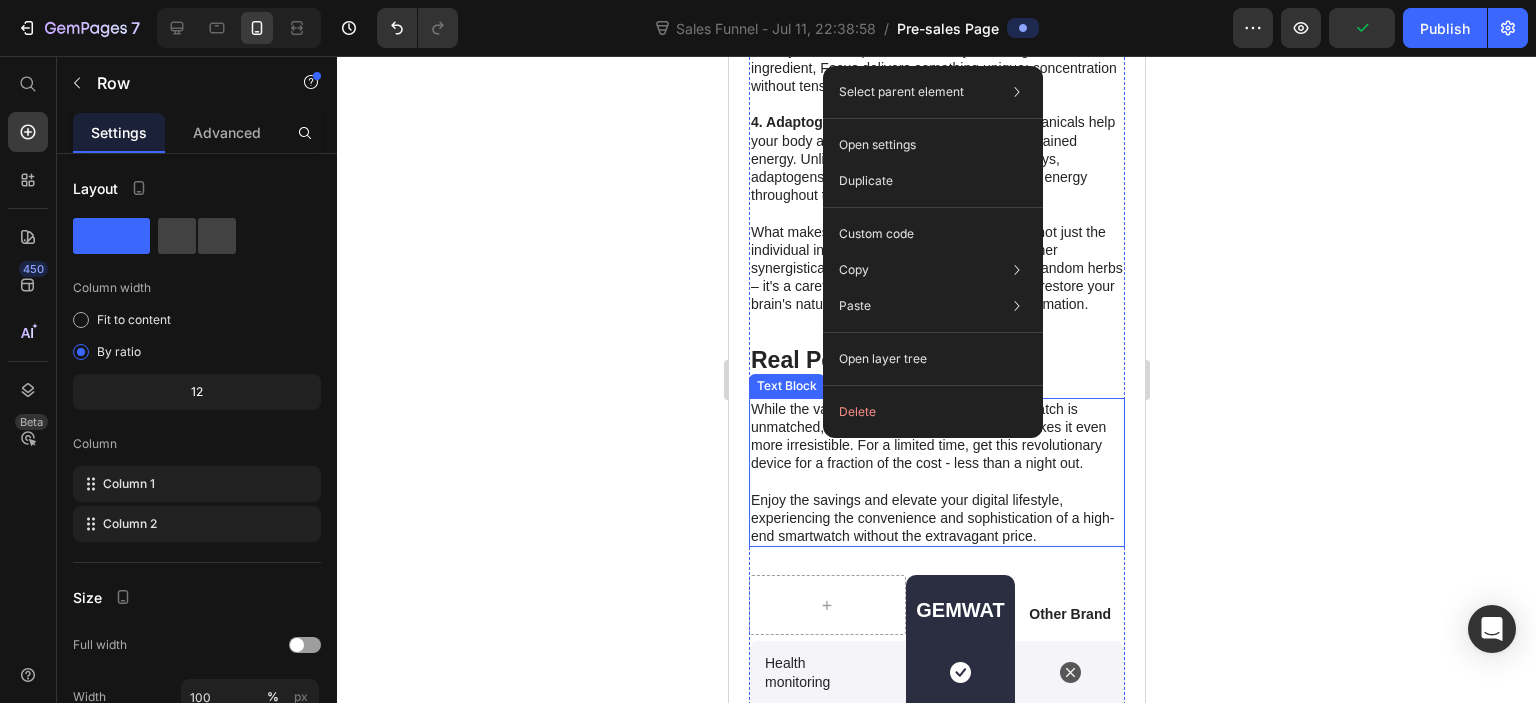 click on "While the value of this game-changing smartwatch is unmatched, we offer an exclusive deal that makes it even more irresistible. For a limited time, get this revolutionary device for a fraction of the cost - less than a night out." at bounding box center (936, 436) 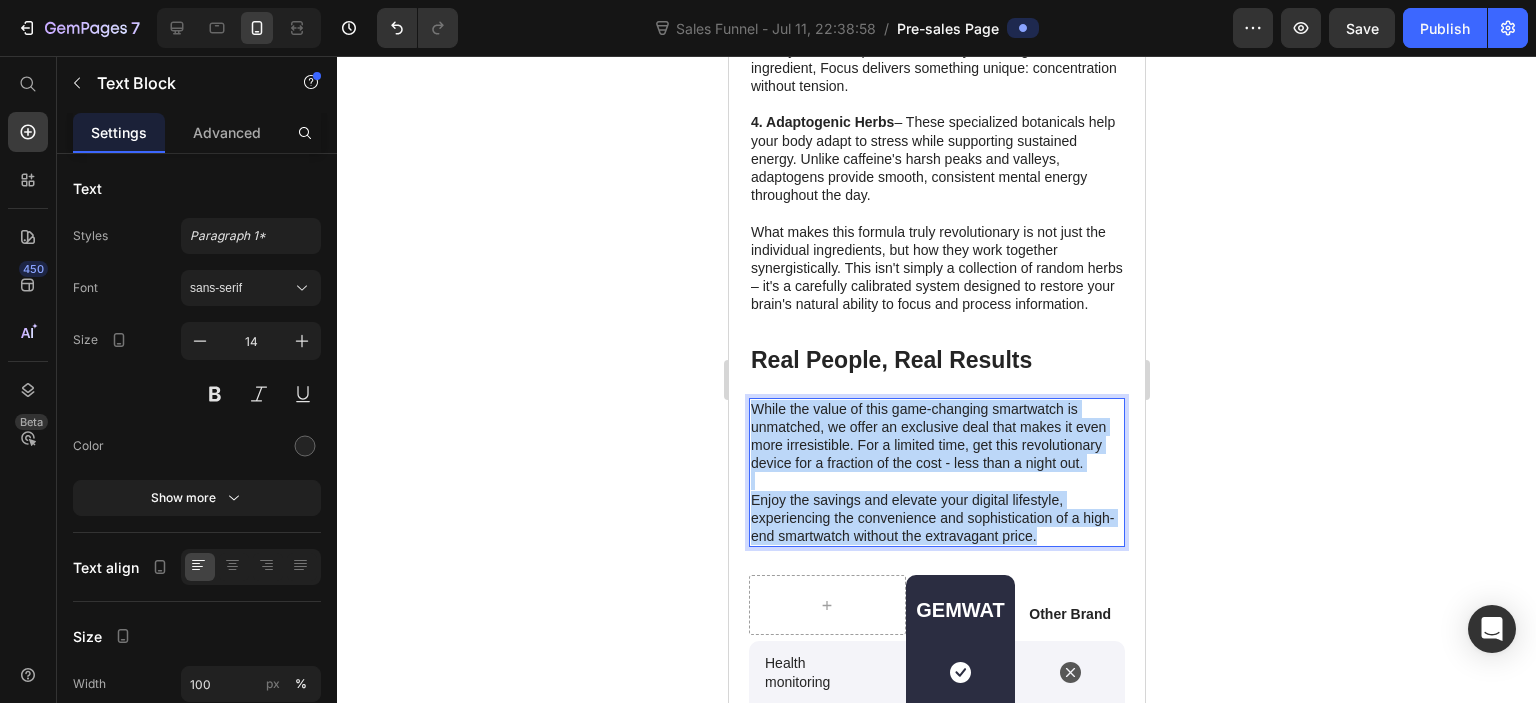 drag, startPoint x: 1085, startPoint y: 586, endPoint x: 748, endPoint y: 449, distance: 363.7829 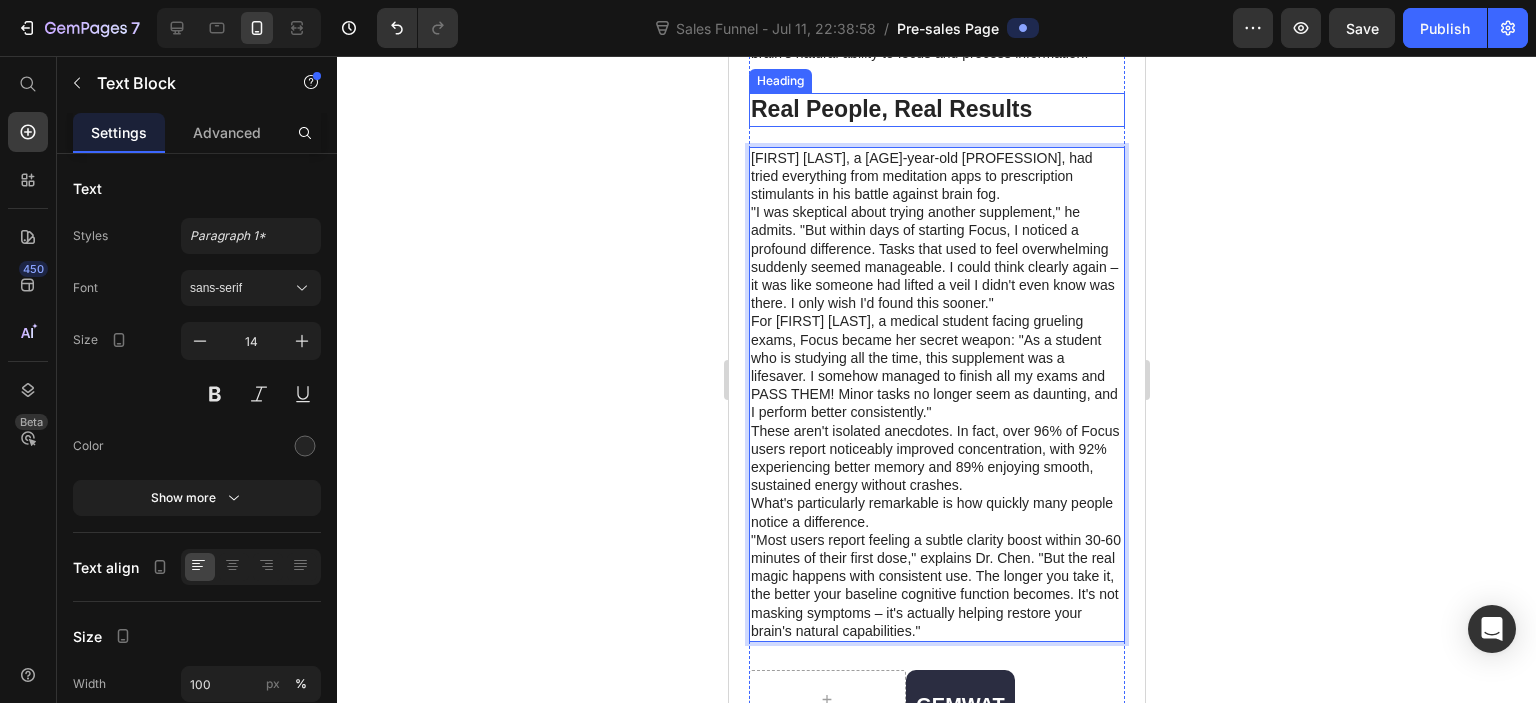 scroll, scrollTop: 4706, scrollLeft: 0, axis: vertical 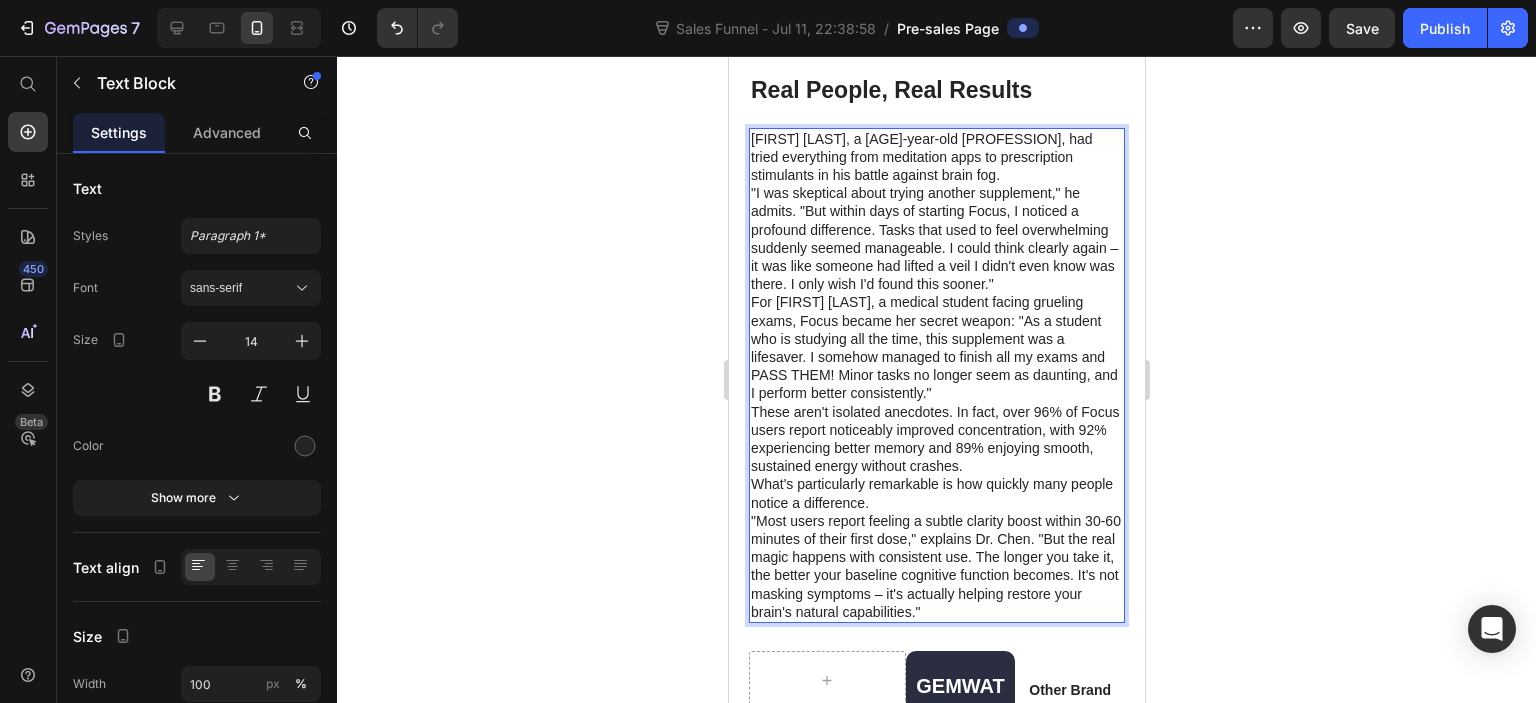 click on "James T., a 38-year-old software developer, had tried everything from meditation apps to prescription stimulants in his battle against brain fog." at bounding box center (936, 157) 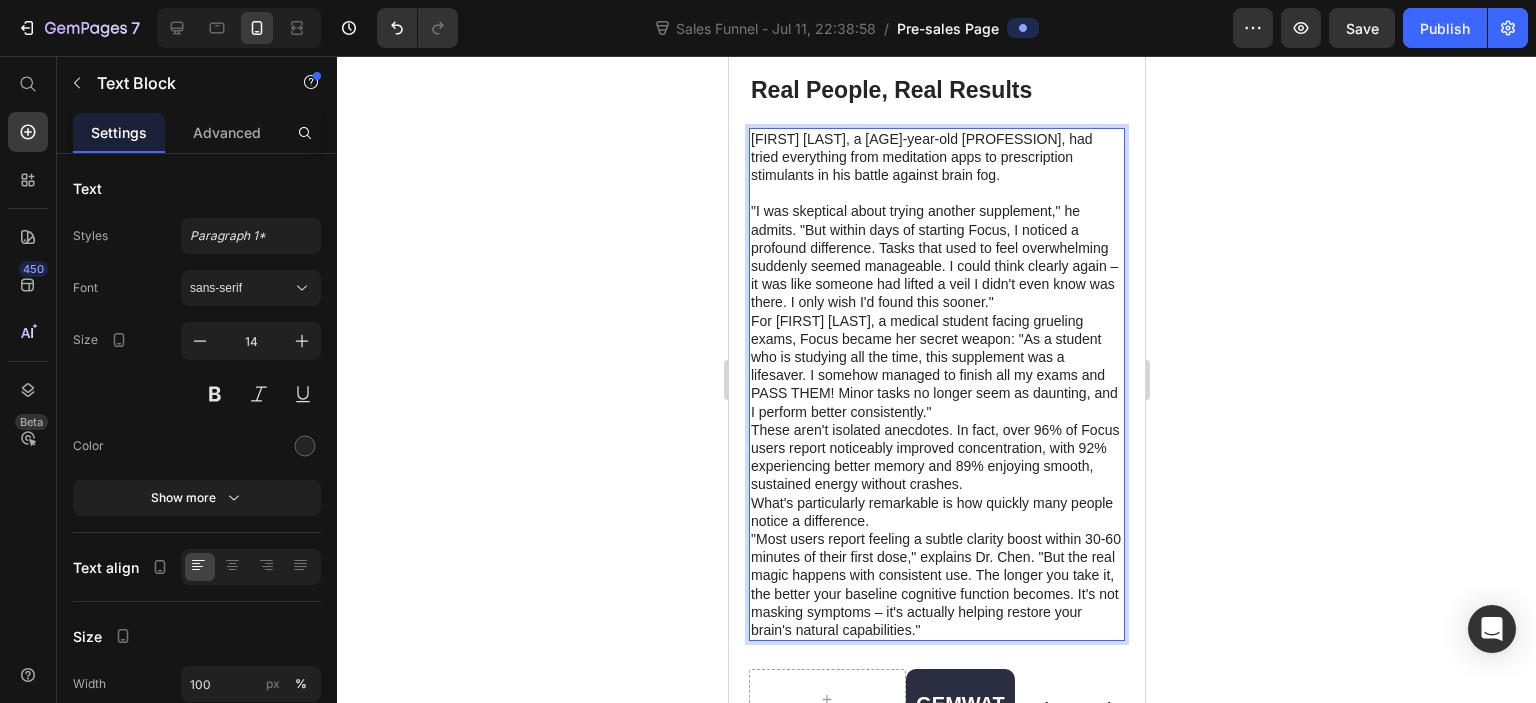 click on ""I was skeptical about trying another supplement," he admits. "But within days of starting Focus, I noticed a profound difference. Tasks that used to feel overwhelming suddenly seemed manageable. I could think clearly again – it was like someone had lifted a veil I didn't even know was there. I only wish I'd found this sooner."" at bounding box center [936, 256] 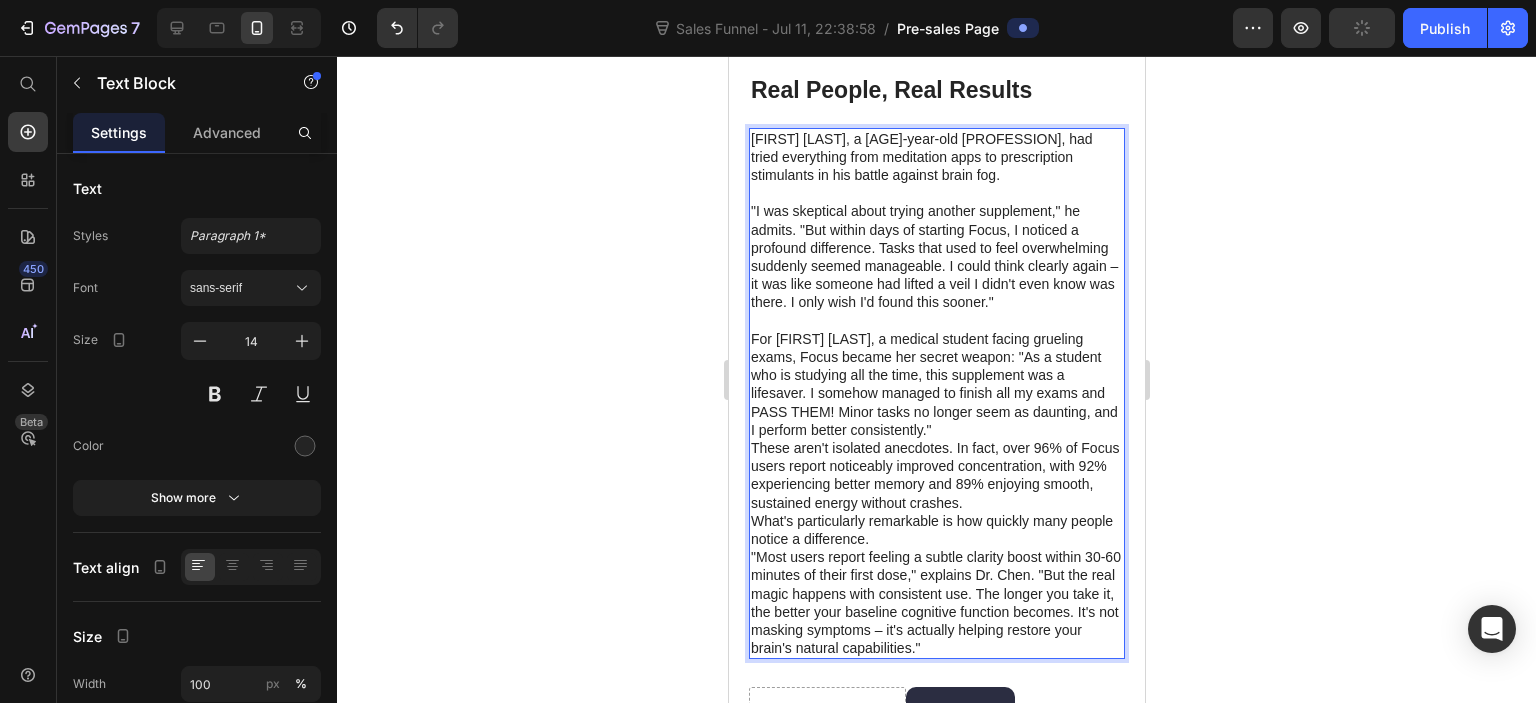 click on "For Cierra K., a medical student facing grueling exams, Focus became her secret weapon: "As a student who is studying all the time, this supplement was a lifesaver. I somehow managed to finish all my exams and PASS THEM! Minor tasks no longer seem as daunting, and I perform better consistently."" at bounding box center (936, 384) 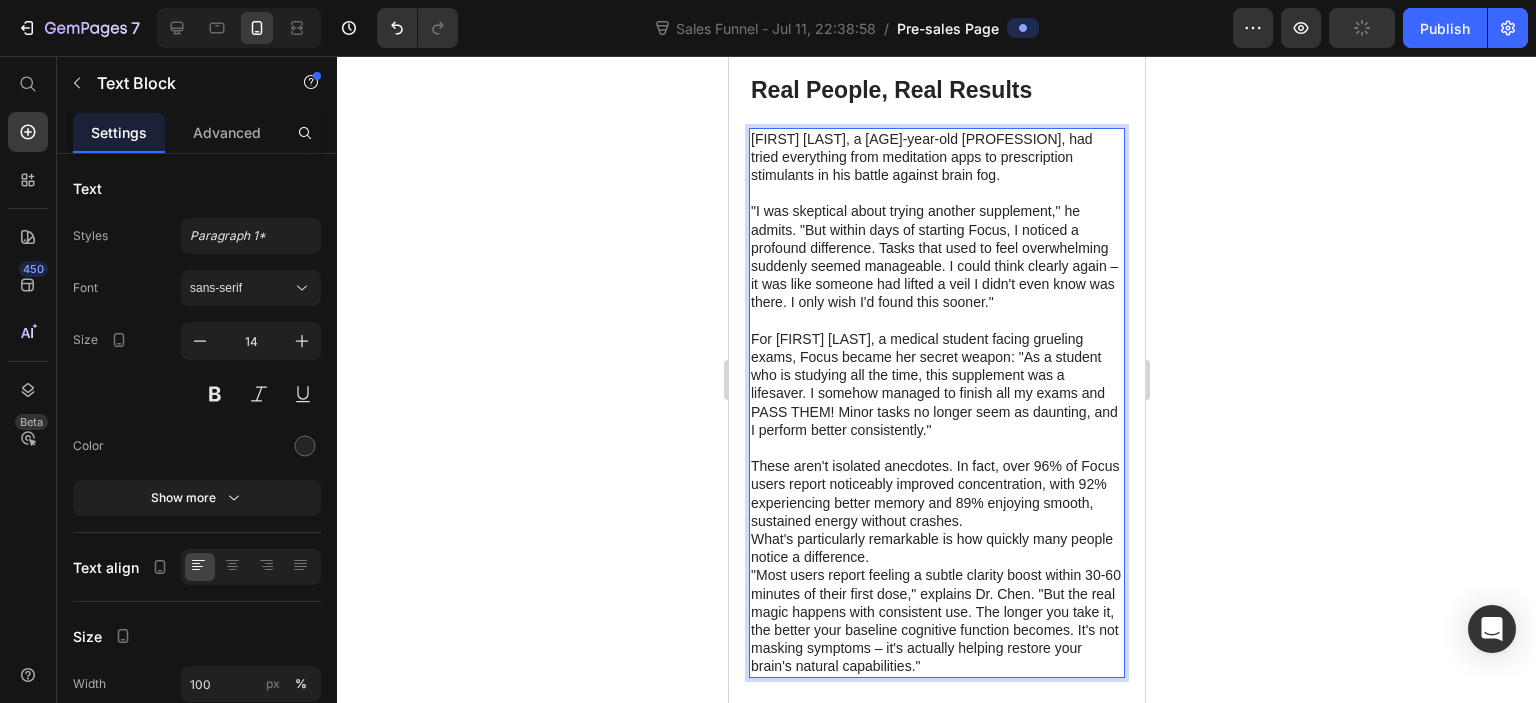 click on "What's particularly remarkable is how quickly many people notice a difference." at bounding box center (936, 548) 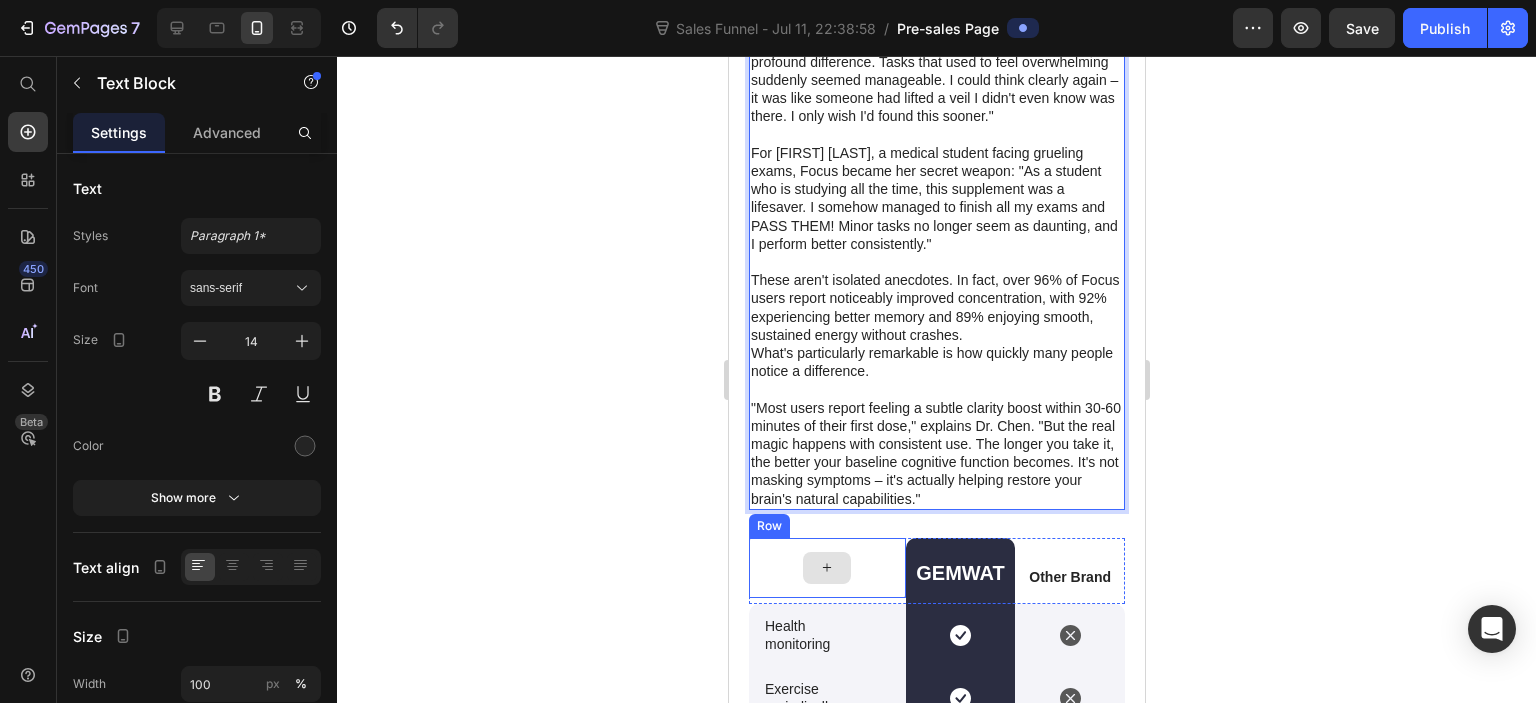scroll, scrollTop: 4806, scrollLeft: 0, axis: vertical 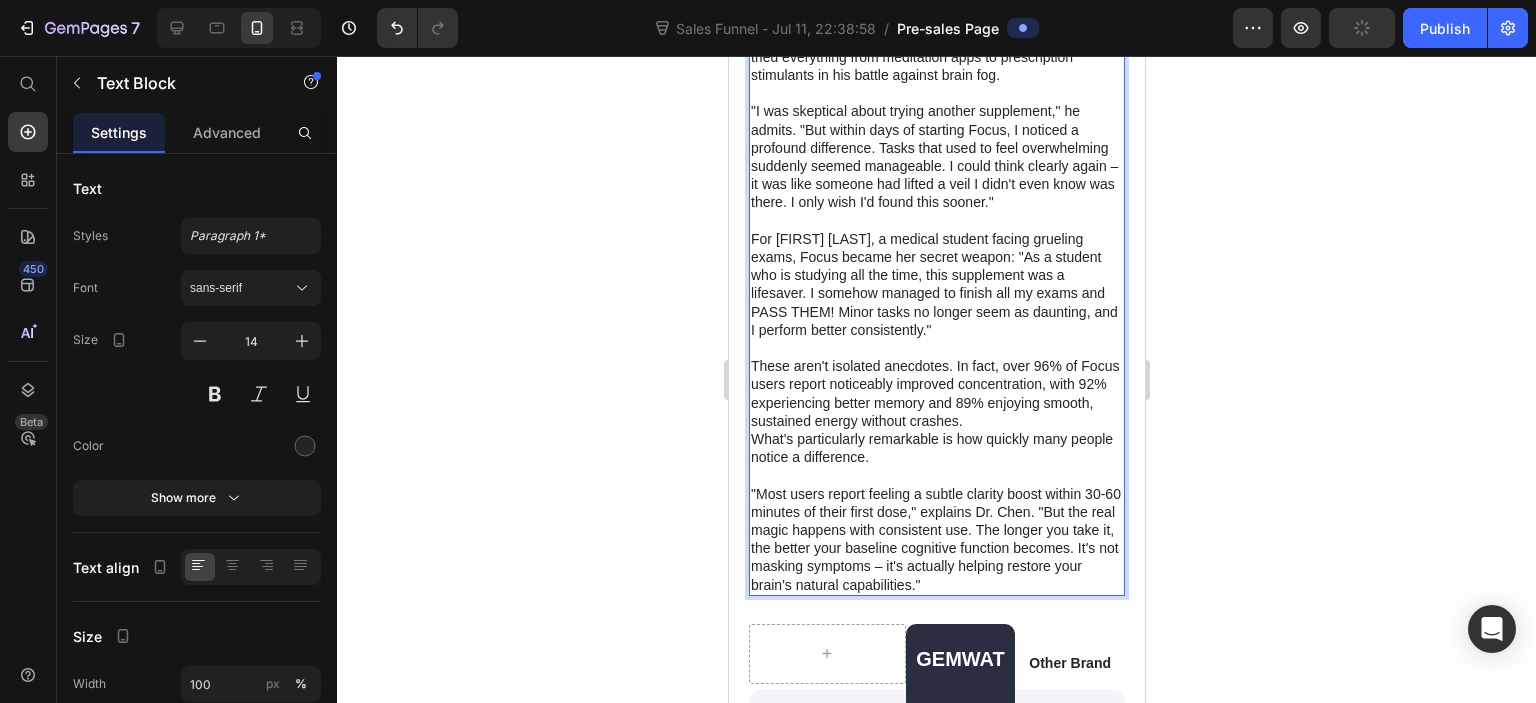 click on "These aren't isolated anecdotes. In fact, over 96% of Focus users report noticeably improved concentration, with 92% experiencing better memory and 89% enjoying smooth, sustained energy without crashes." at bounding box center (936, 393) 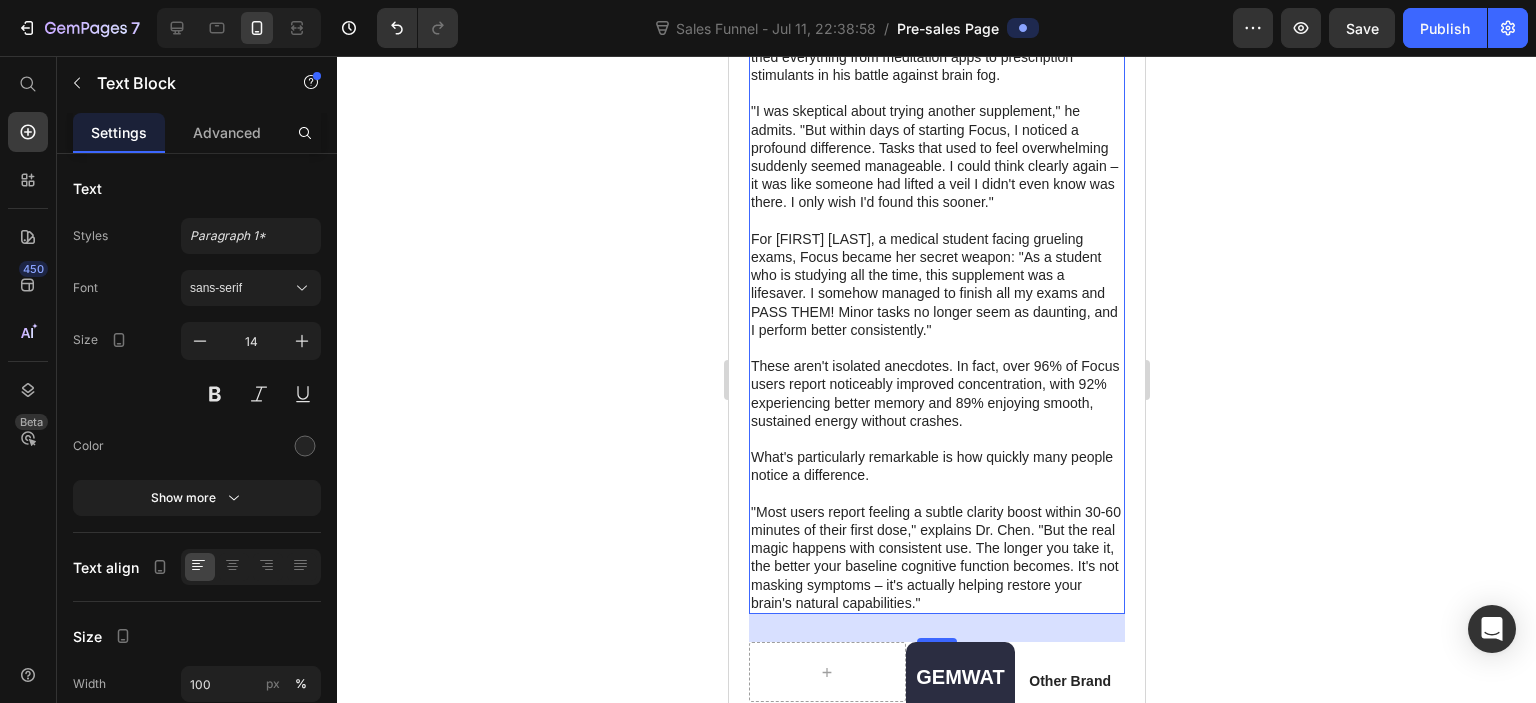 click 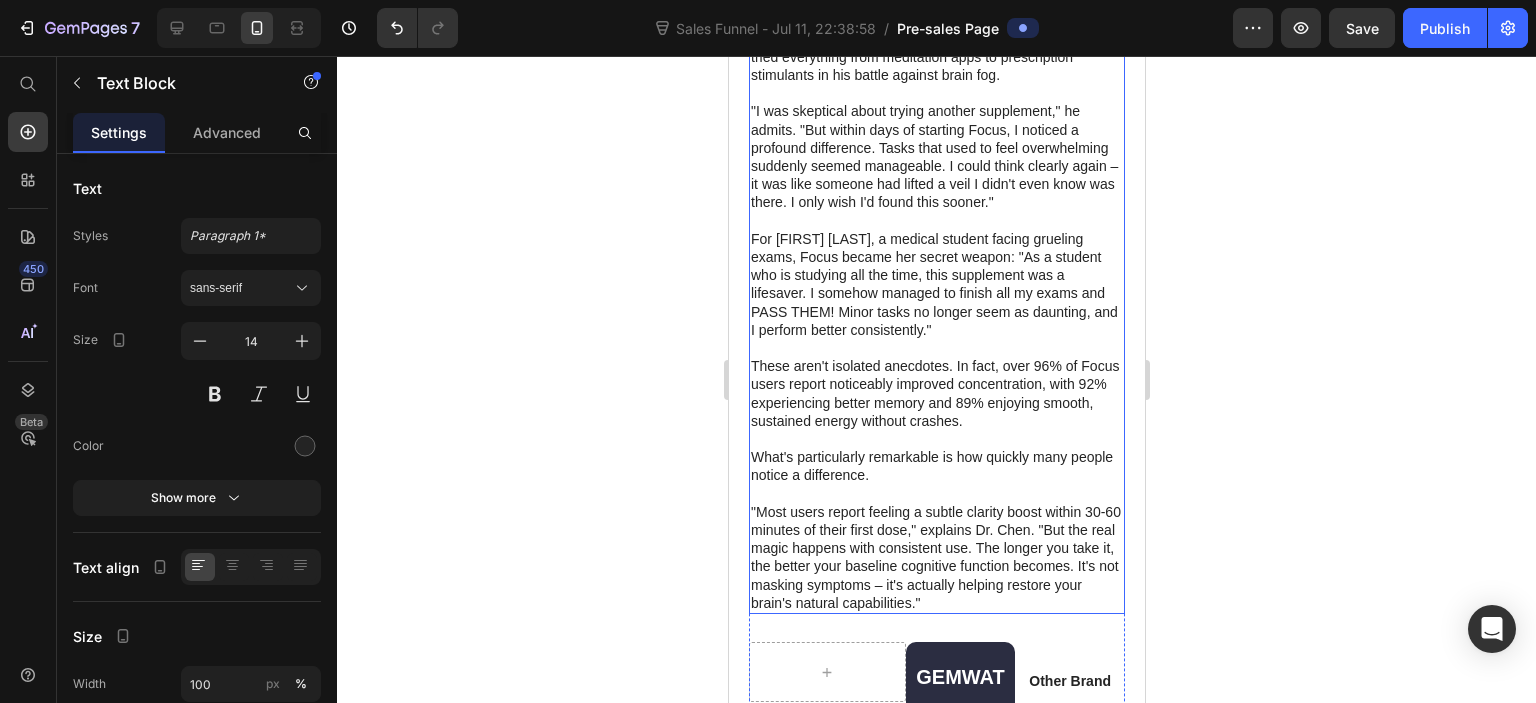 click on "For Cierra K., a medical student facing grueling exams, Focus became her secret weapon: "As a student who is studying all the time, this supplement was a lifesaver. I somehow managed to finish all my exams and PASS THEM! Minor tasks no longer seem as daunting, and I perform better consistently."" at bounding box center [936, 284] 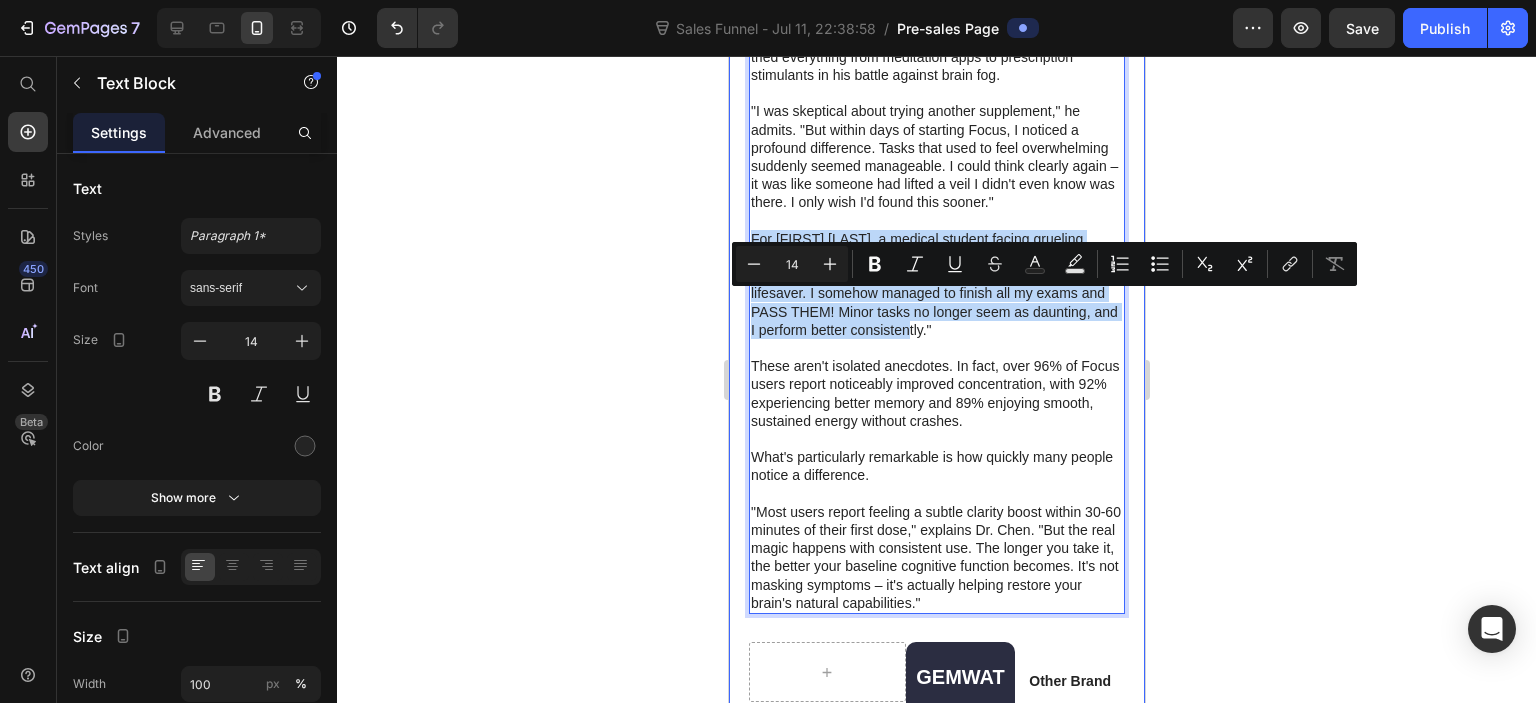 drag, startPoint x: 942, startPoint y: 395, endPoint x: 751, endPoint y: 302, distance: 212.43823 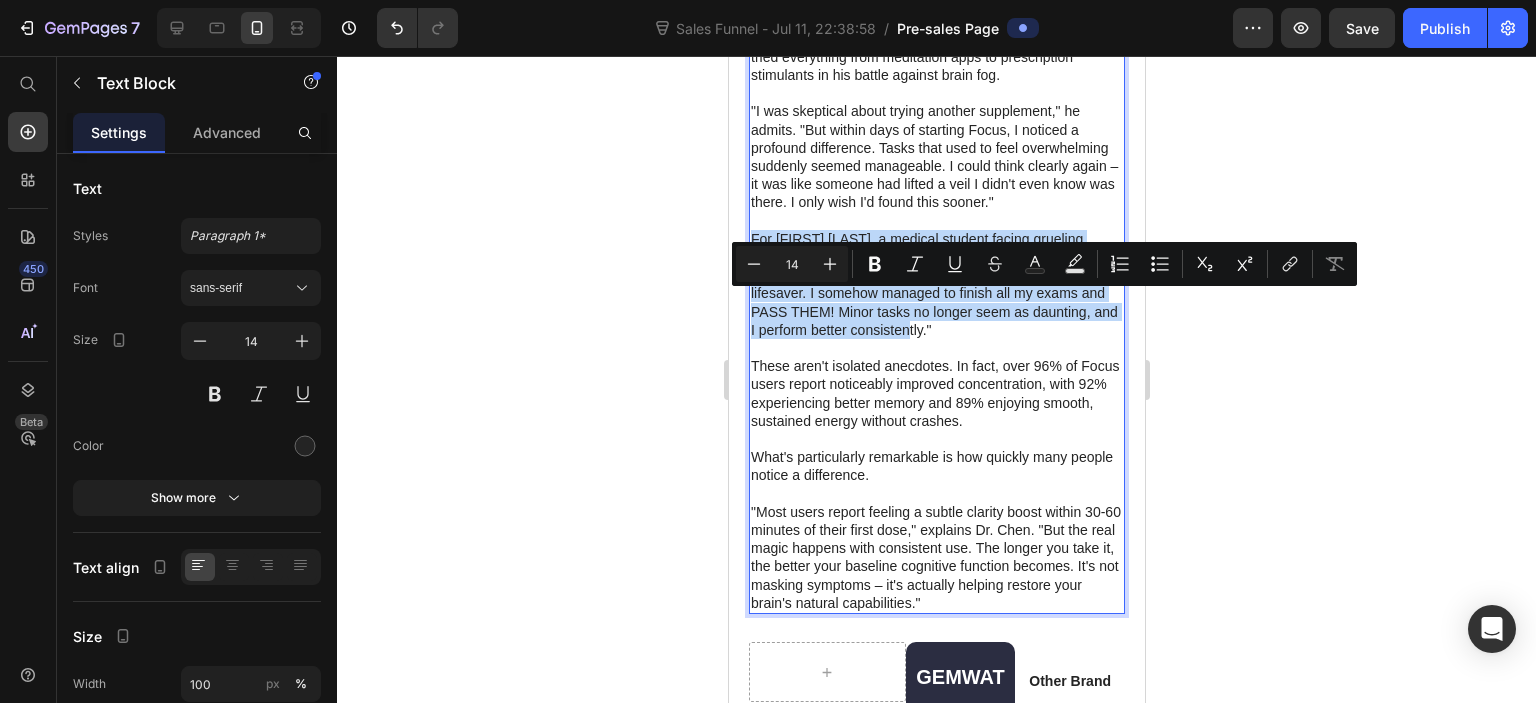copy on "For Cierra K., a medical student facing grueling exams, Focus became her secret weapon: "As a student who is studying all the time, this supplement was a lifesaver. I somehow managed to finish all my exams and PASS THEM! Minor tasks no longer seem as daunting, and I perform better consistently."" 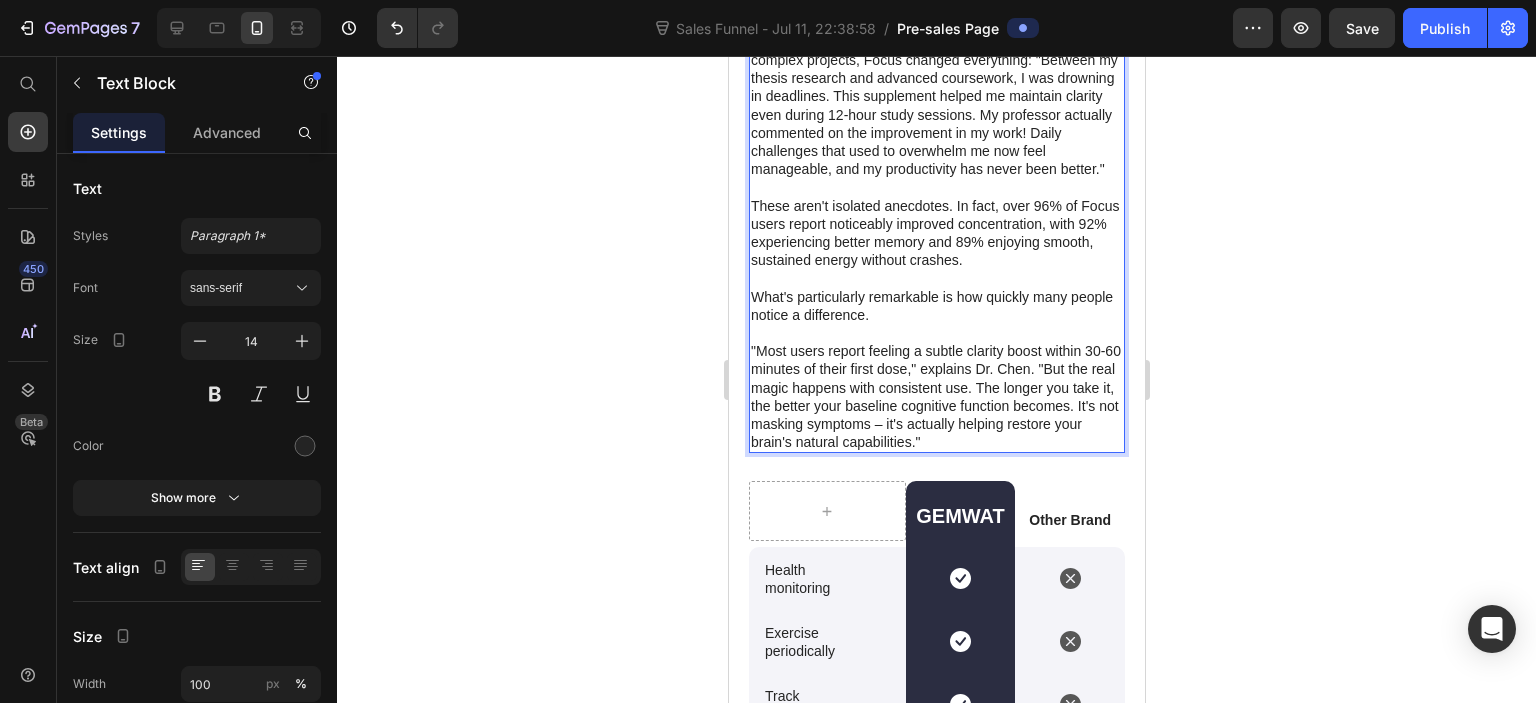 scroll, scrollTop: 5006, scrollLeft: 0, axis: vertical 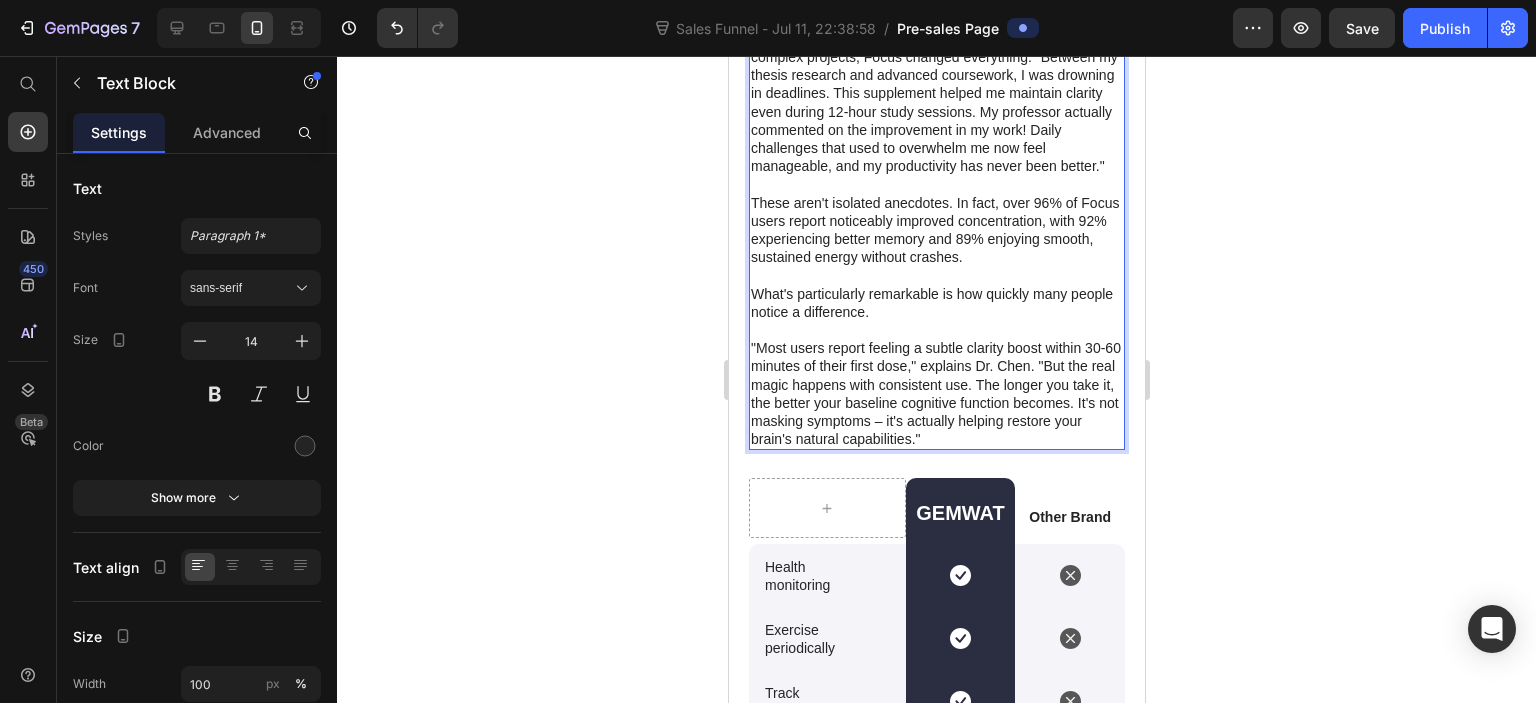 click on "These aren't isolated anecdotes. In fact, over 96% of Focus users report noticeably improved concentration, with 92% experiencing better memory and 89% enjoying smooth, sustained energy without crashes." at bounding box center [936, 230] 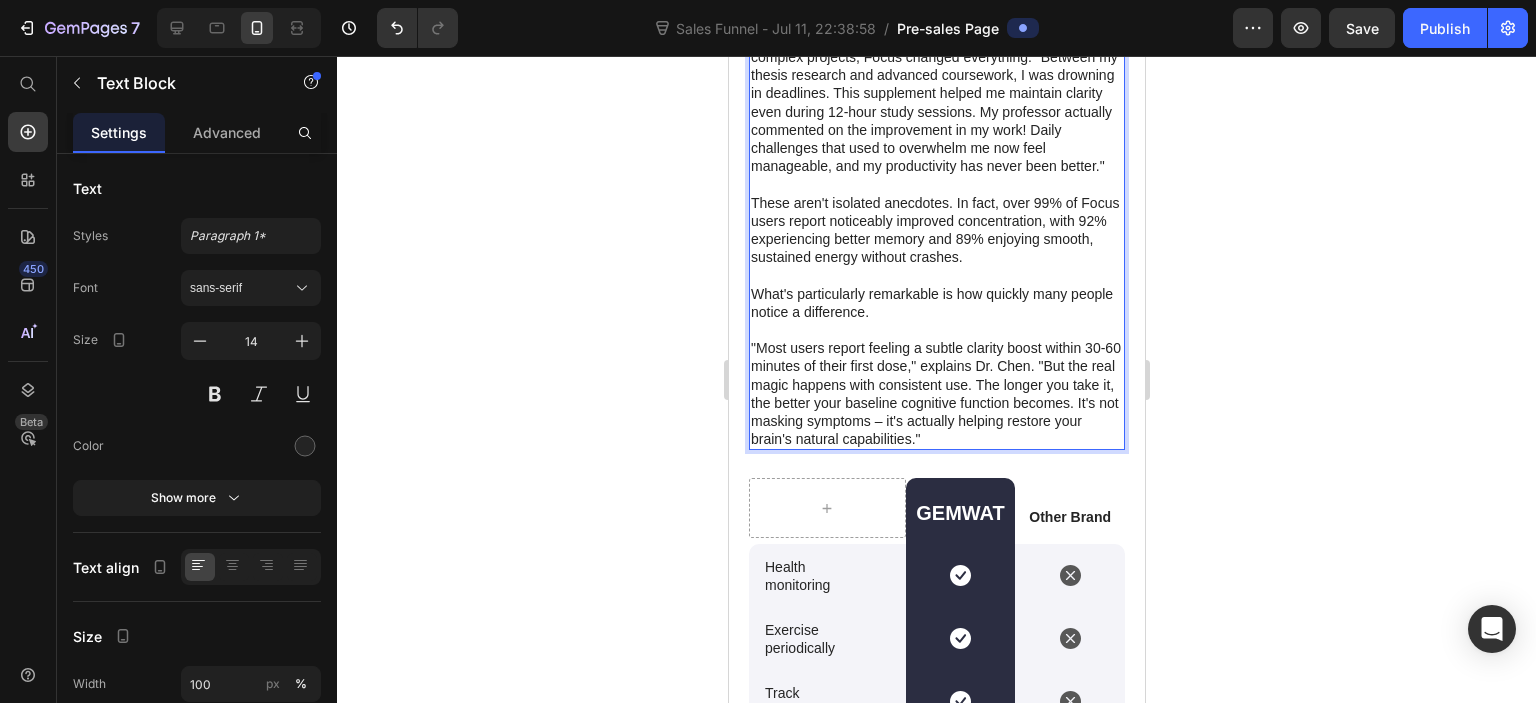 click on "These aren't isolated anecdotes. In fact, over 99% of Focus users report noticeably improved concentration, with 92% experiencing better memory and 89% enjoying smooth, sustained energy without crashes." at bounding box center [936, 230] 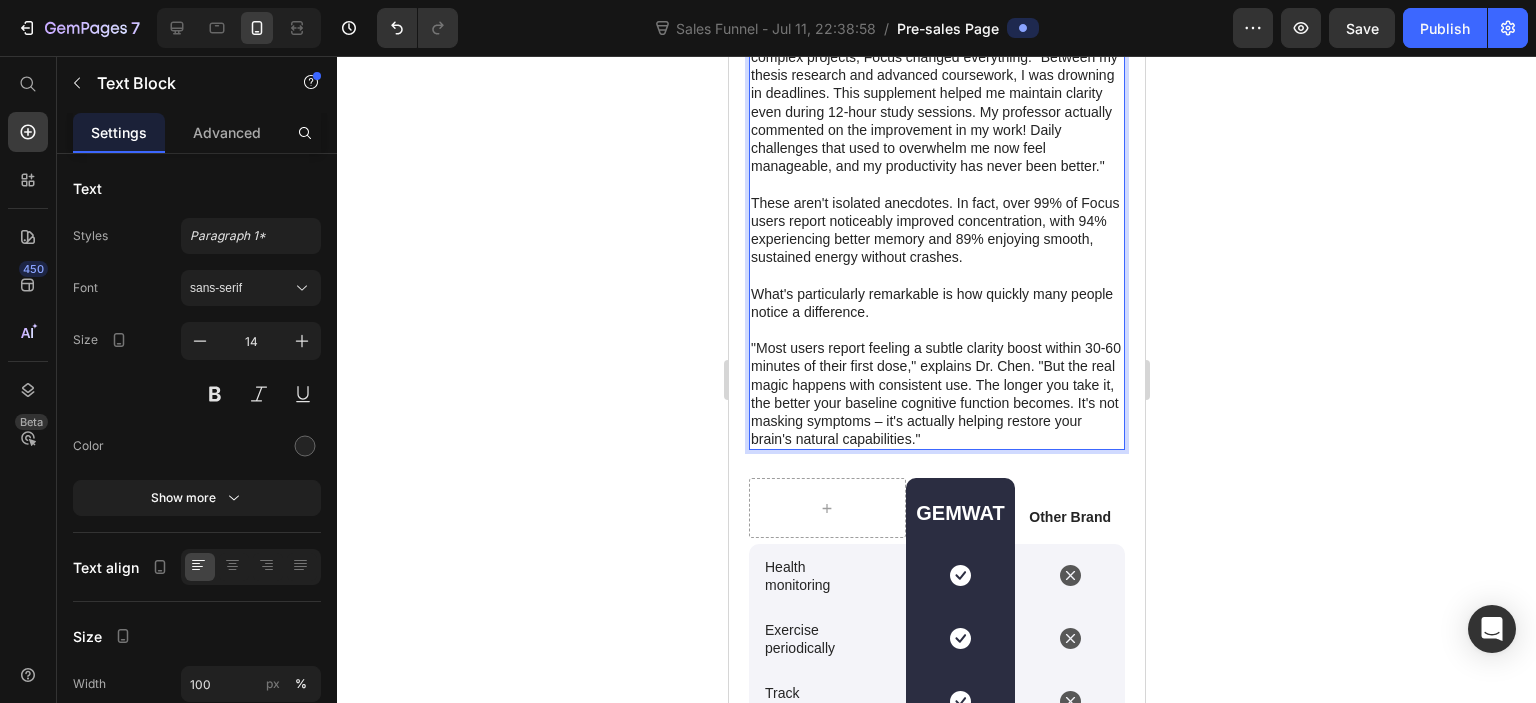 click on "These aren't isolated anecdotes. In fact, over 99% of Focus users report noticeably improved concentration, with 94% experiencing better memory and 89% enjoying smooth, sustained energy without crashes." at bounding box center (936, 230) 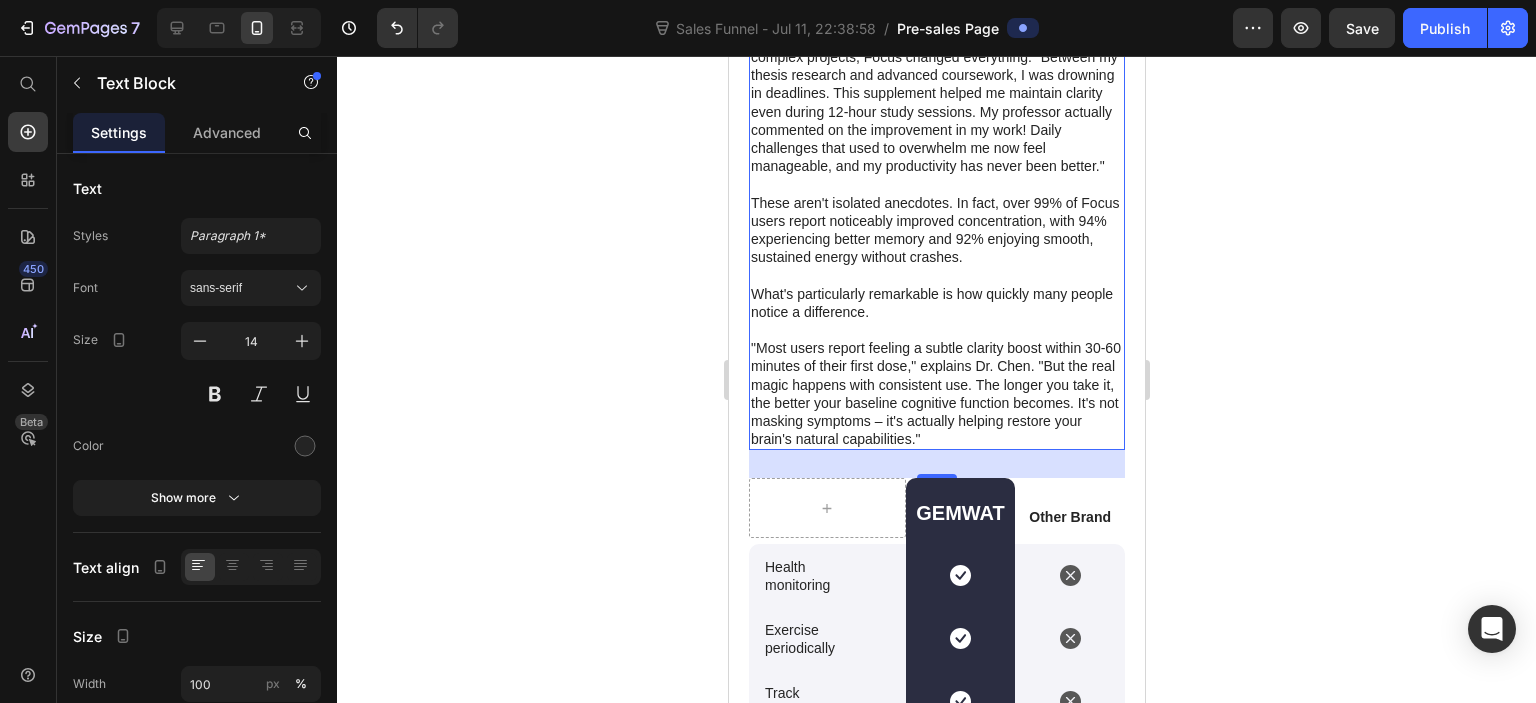 click 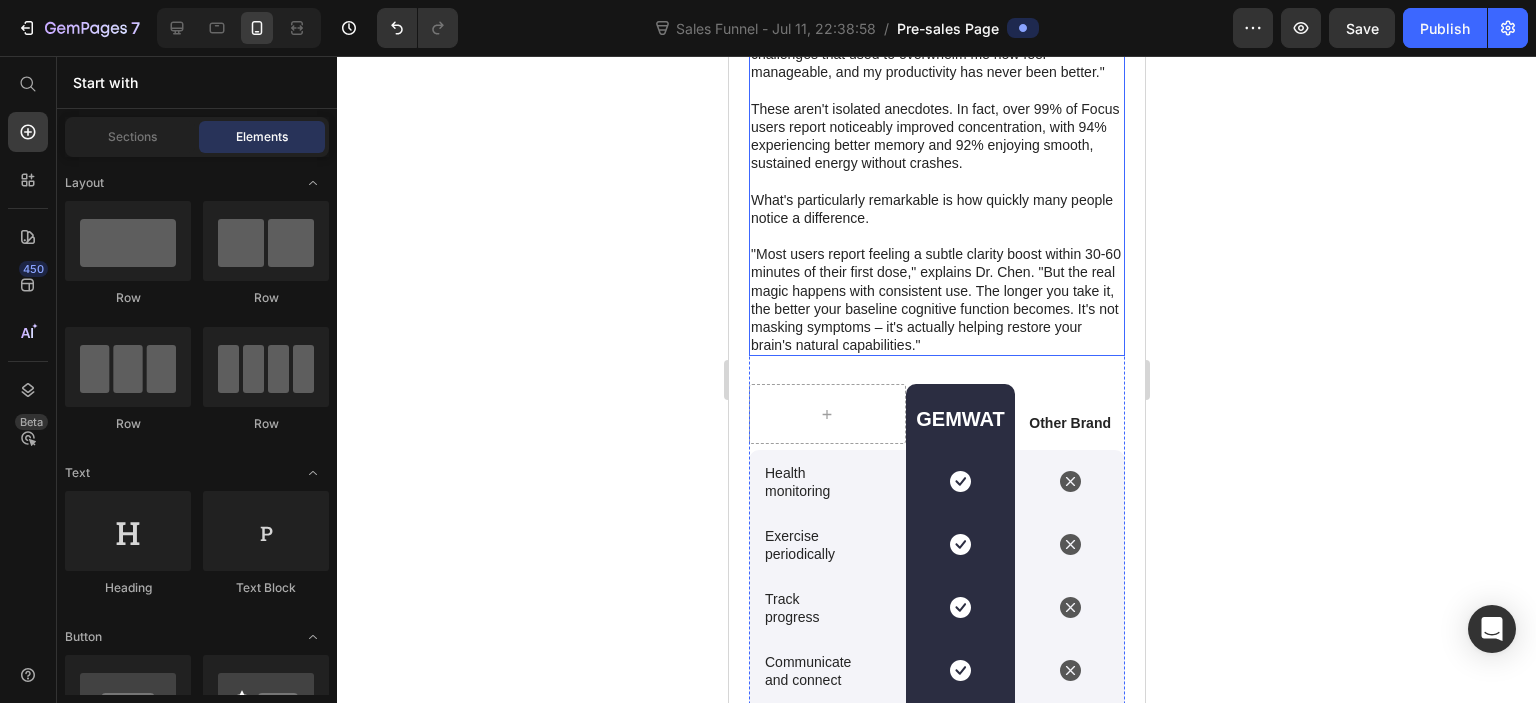 scroll, scrollTop: 5006, scrollLeft: 0, axis: vertical 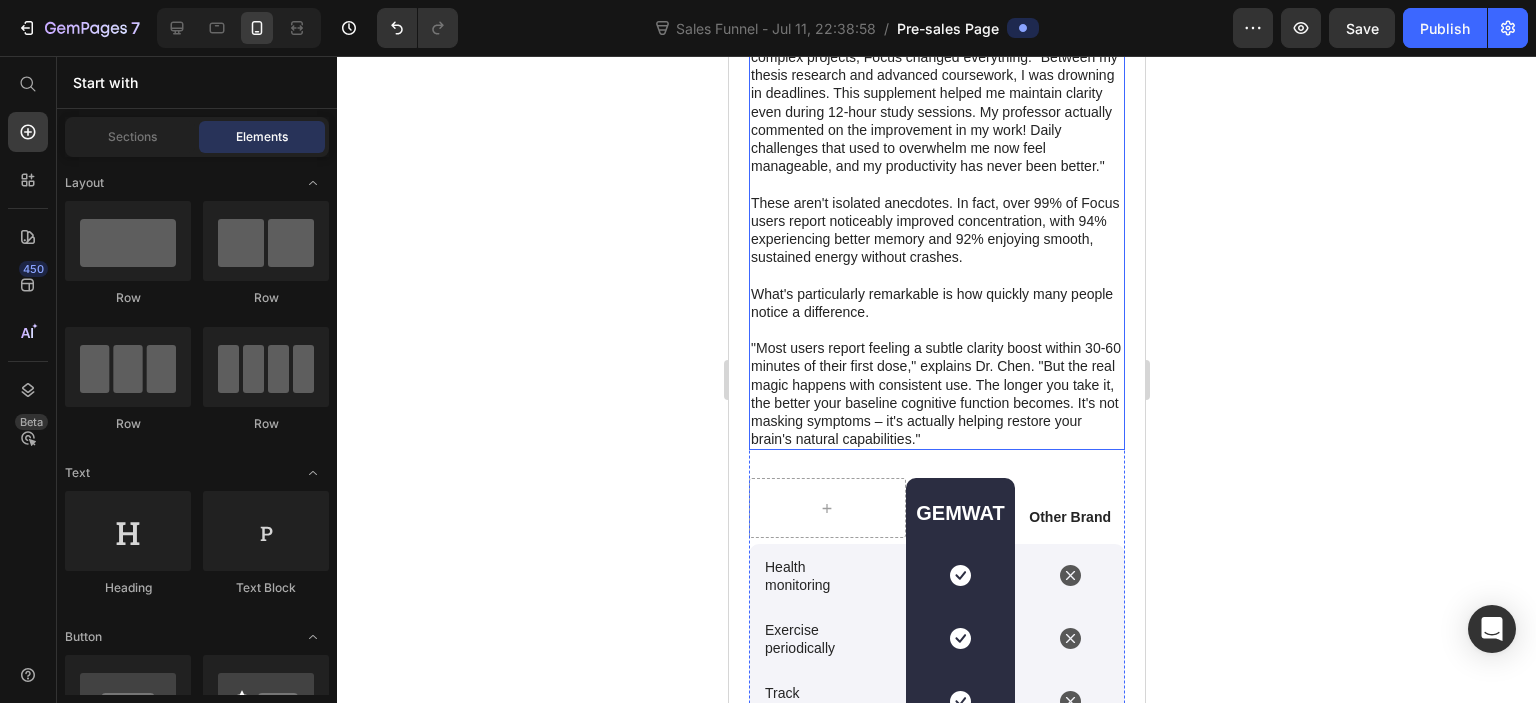 click on "These aren't isolated anecdotes. In fact, over 99% of Focus users report noticeably improved concentration, with 94% experiencing better memory and 92% enjoying smooth, sustained energy without crashes." at bounding box center (936, 230) 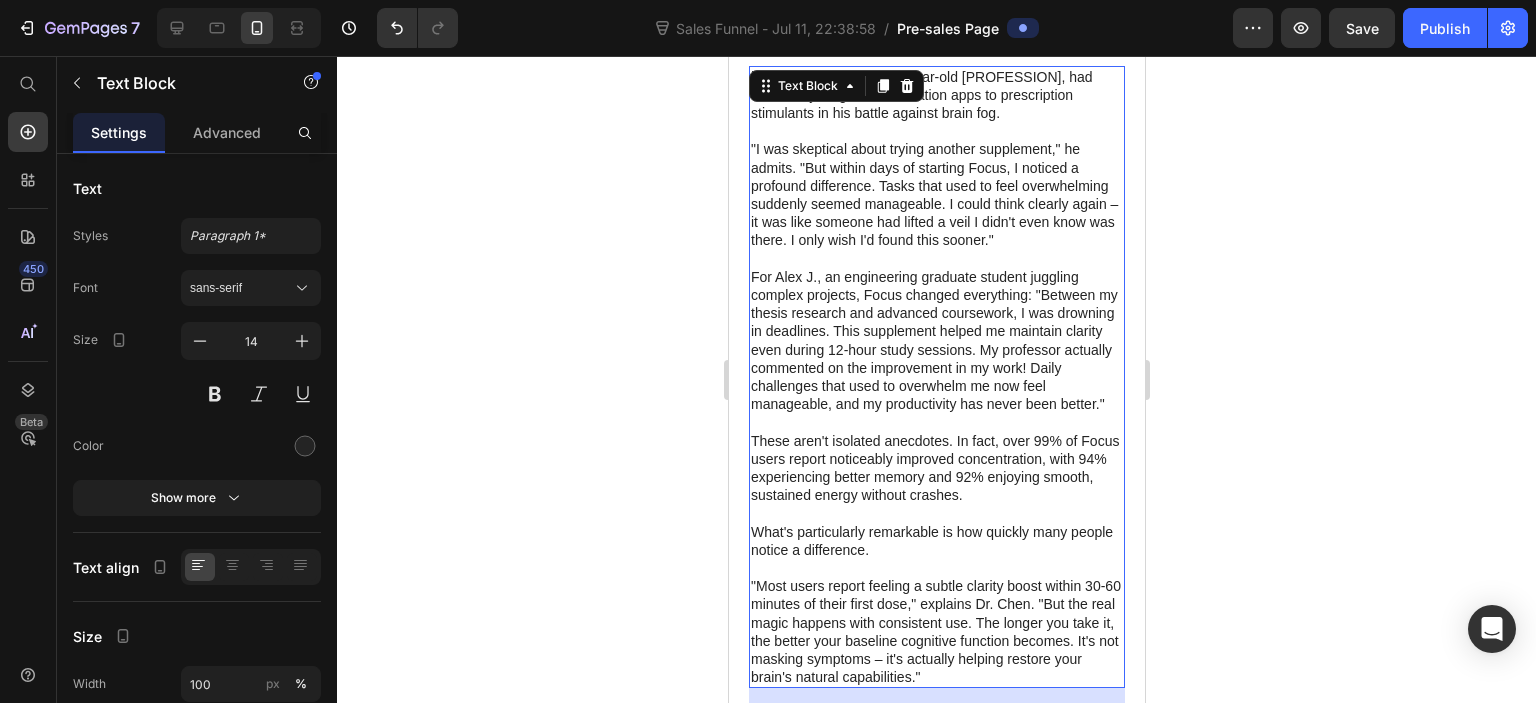scroll, scrollTop: 4506, scrollLeft: 0, axis: vertical 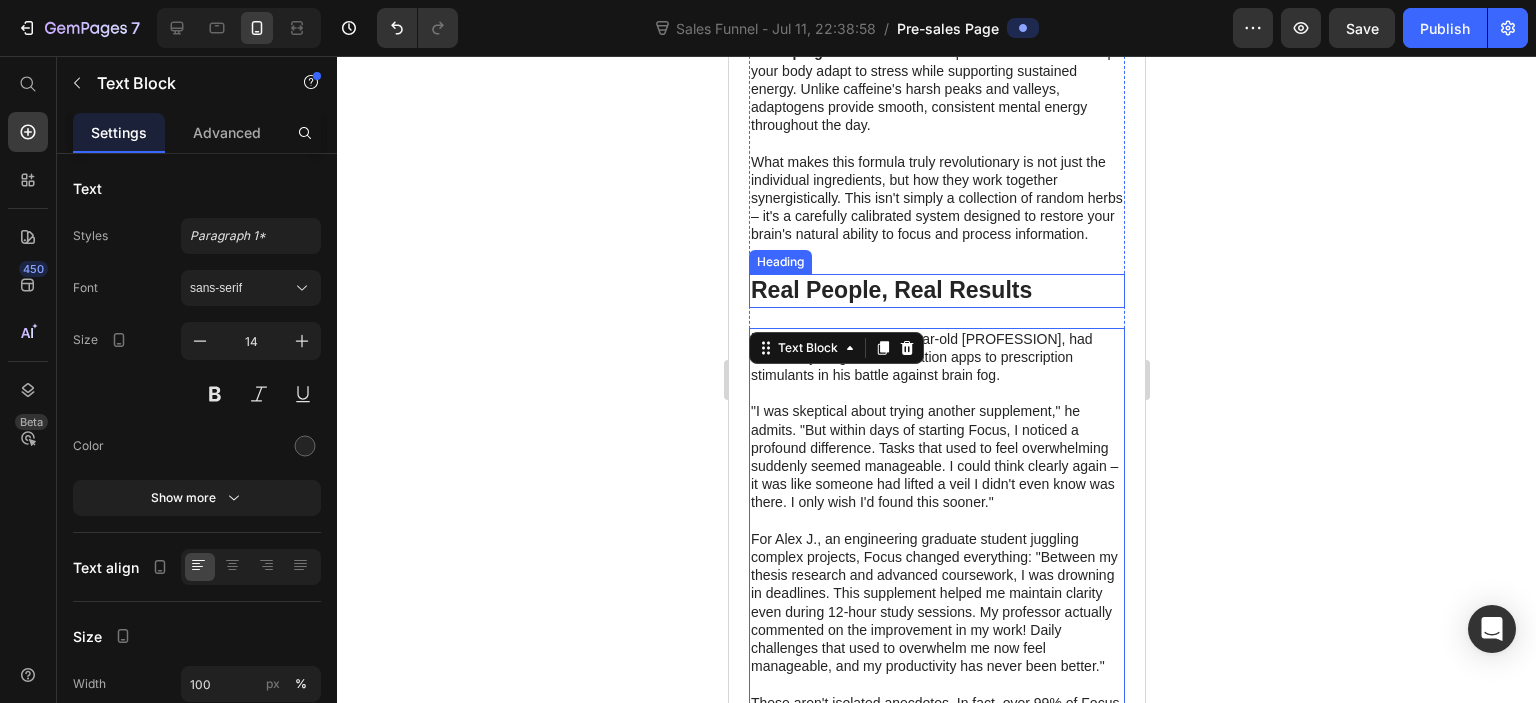 click on "Real People, Real Results" at bounding box center [890, 290] 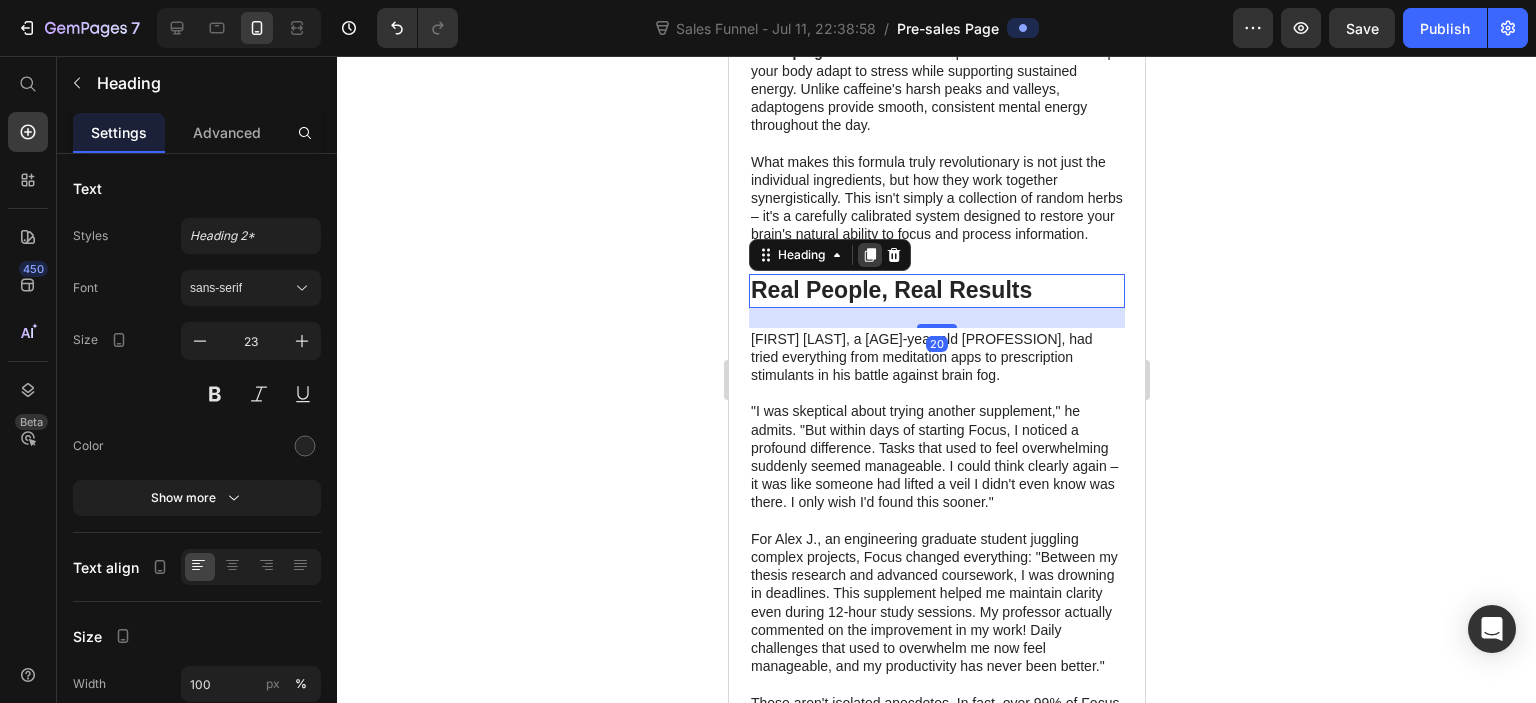 click at bounding box center [869, 255] 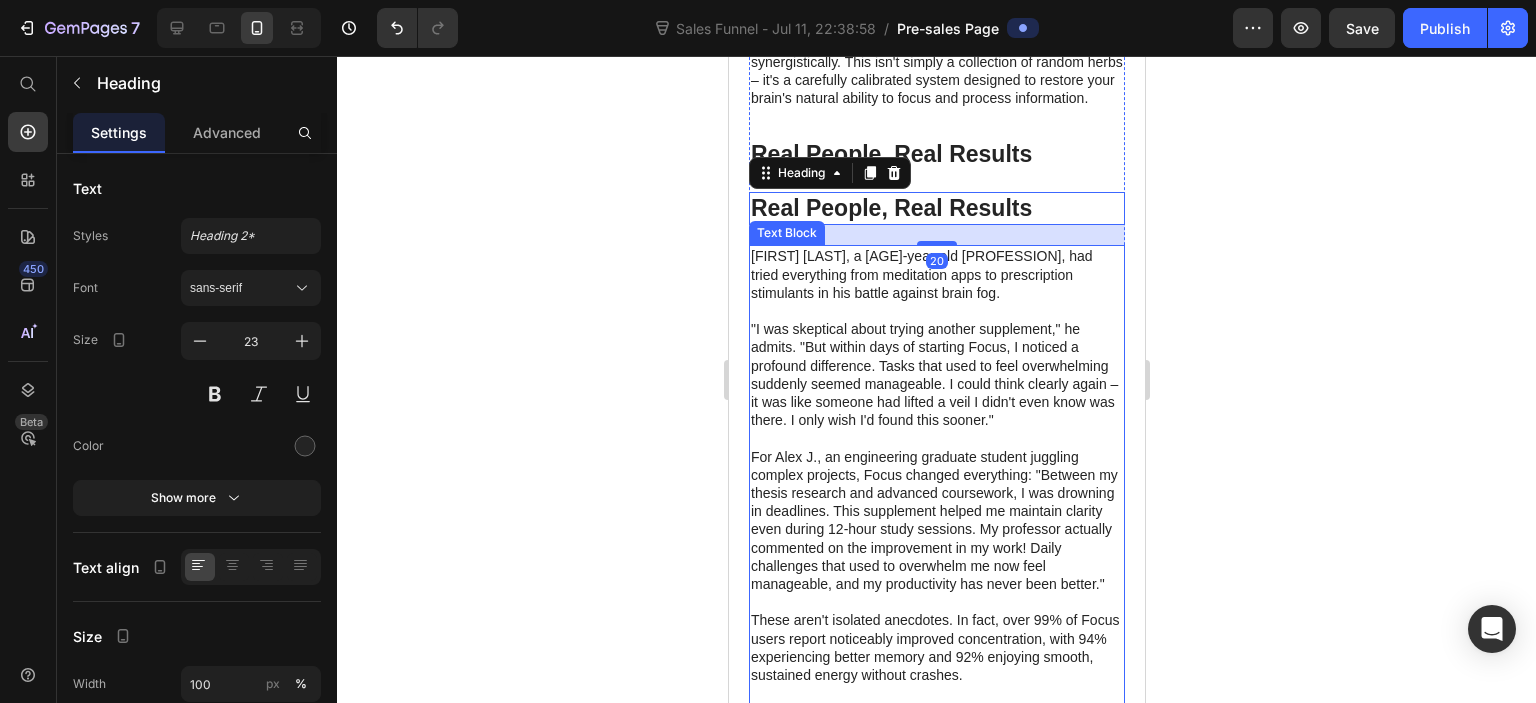 scroll, scrollTop: 4806, scrollLeft: 0, axis: vertical 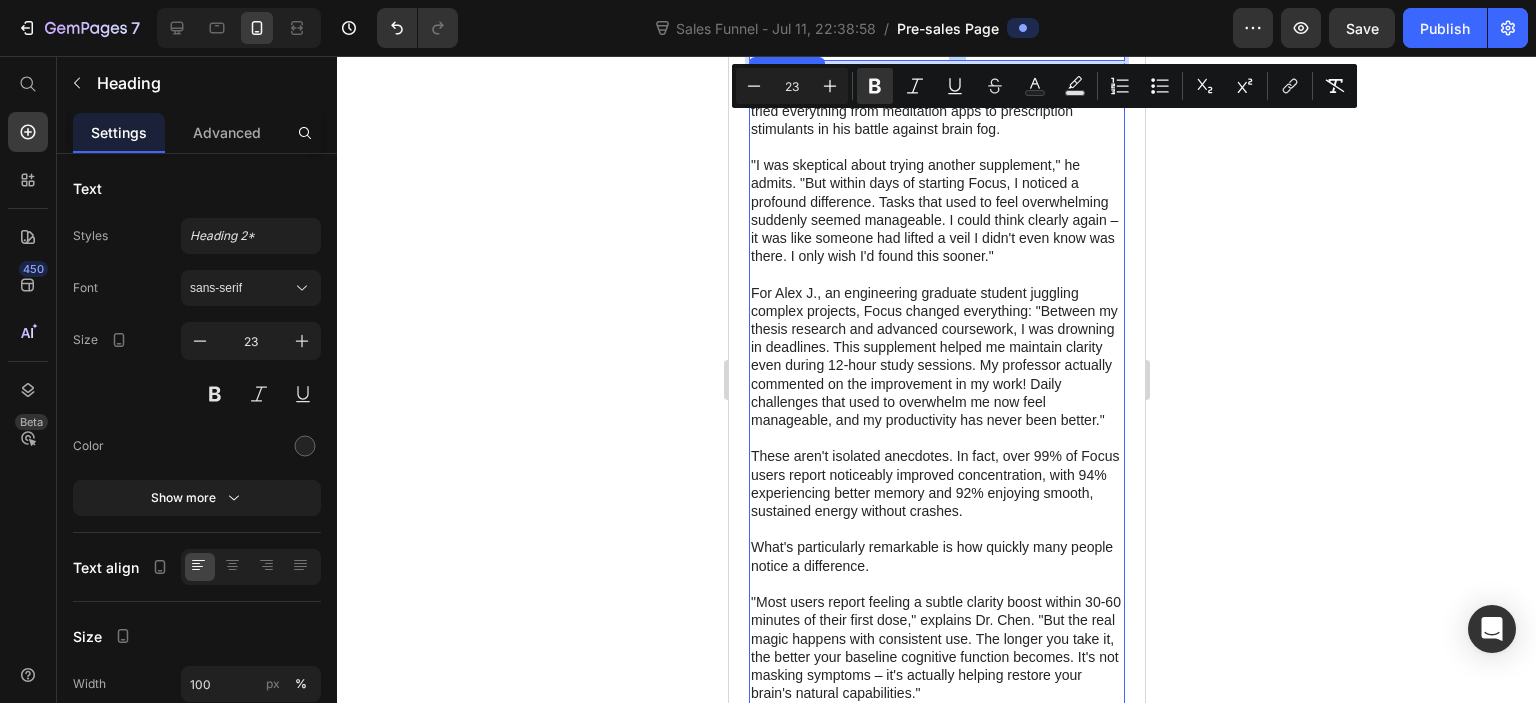 drag, startPoint x: 946, startPoint y: 91, endPoint x: 968, endPoint y: 368, distance: 277.87228 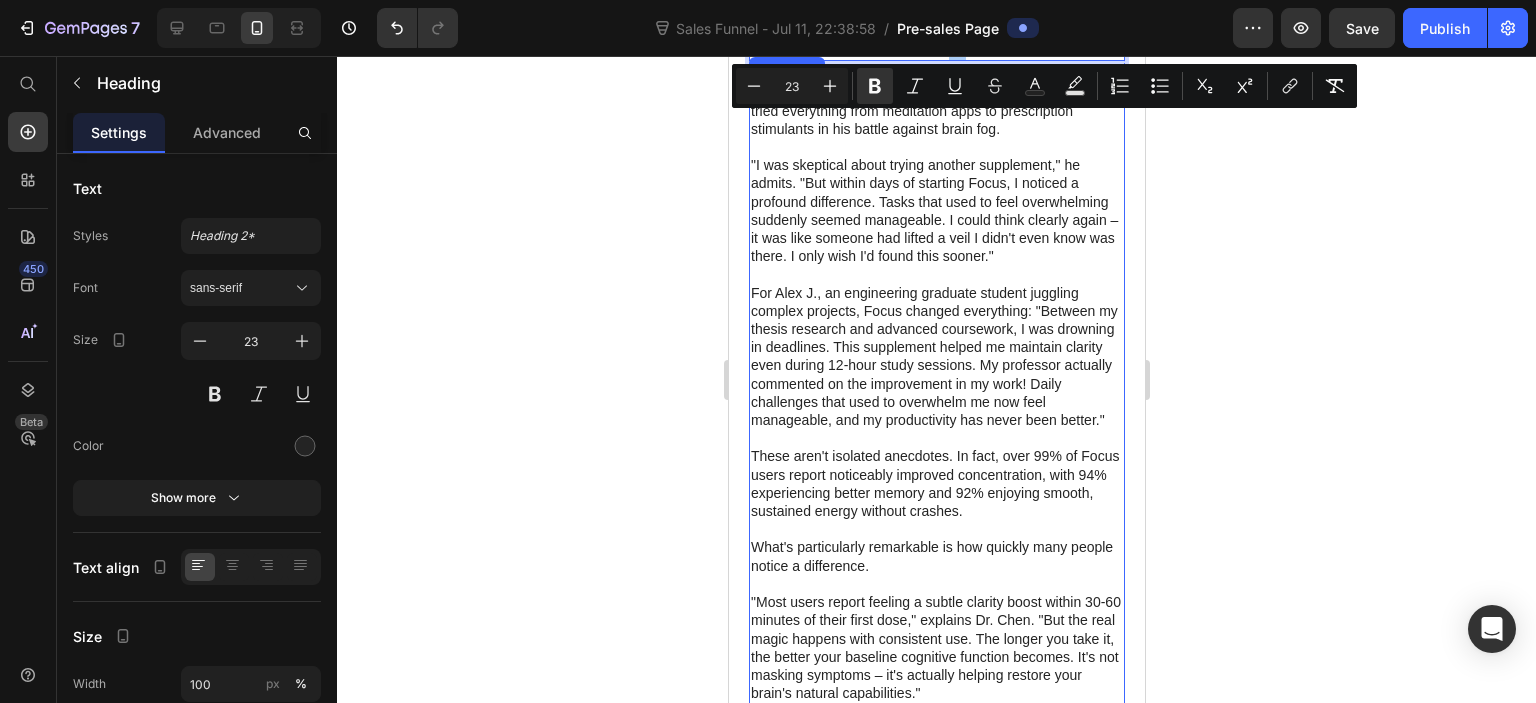 click 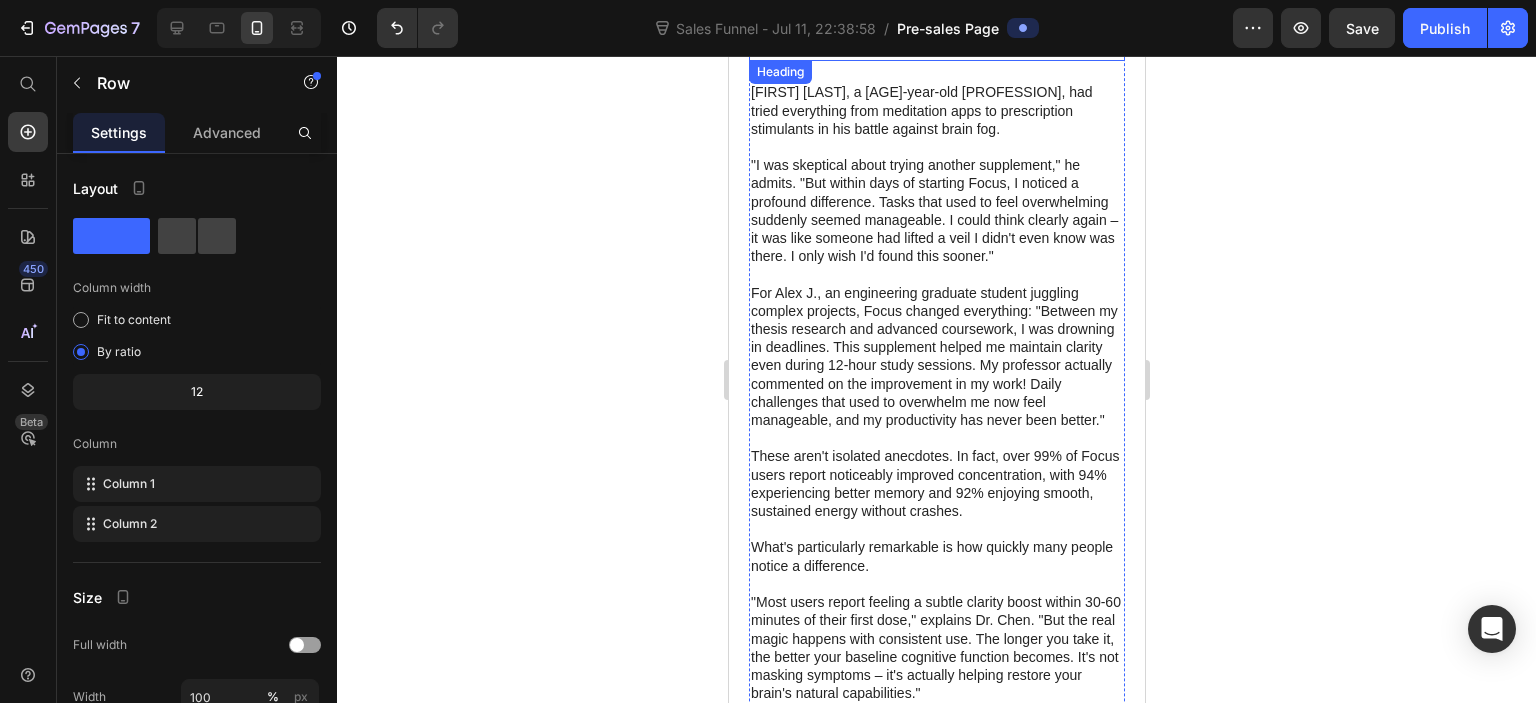 click on "⁠⁠⁠⁠⁠⁠⁠ Real People, Real Results" at bounding box center [936, 45] 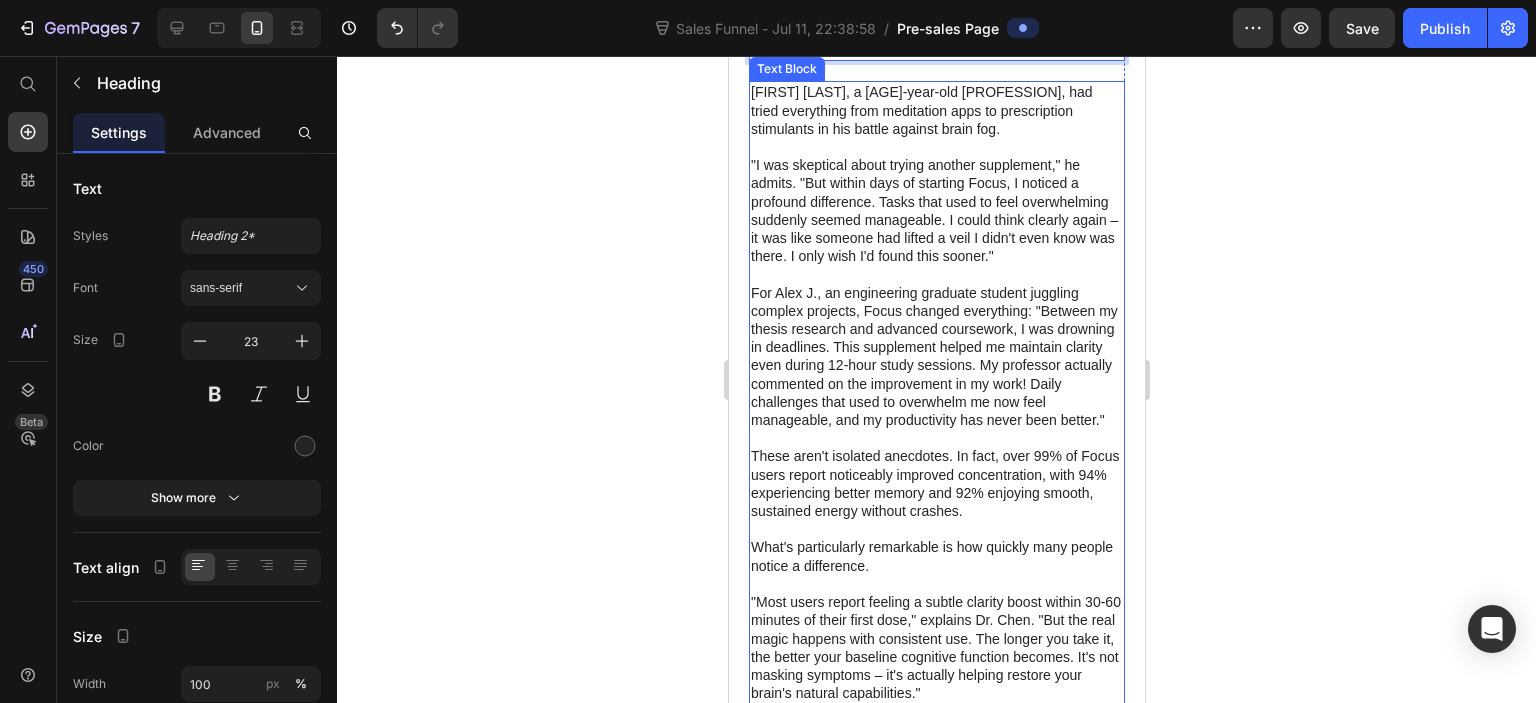 drag, startPoint x: 1045, startPoint y: 92, endPoint x: 1041, endPoint y: 452, distance: 360.02222 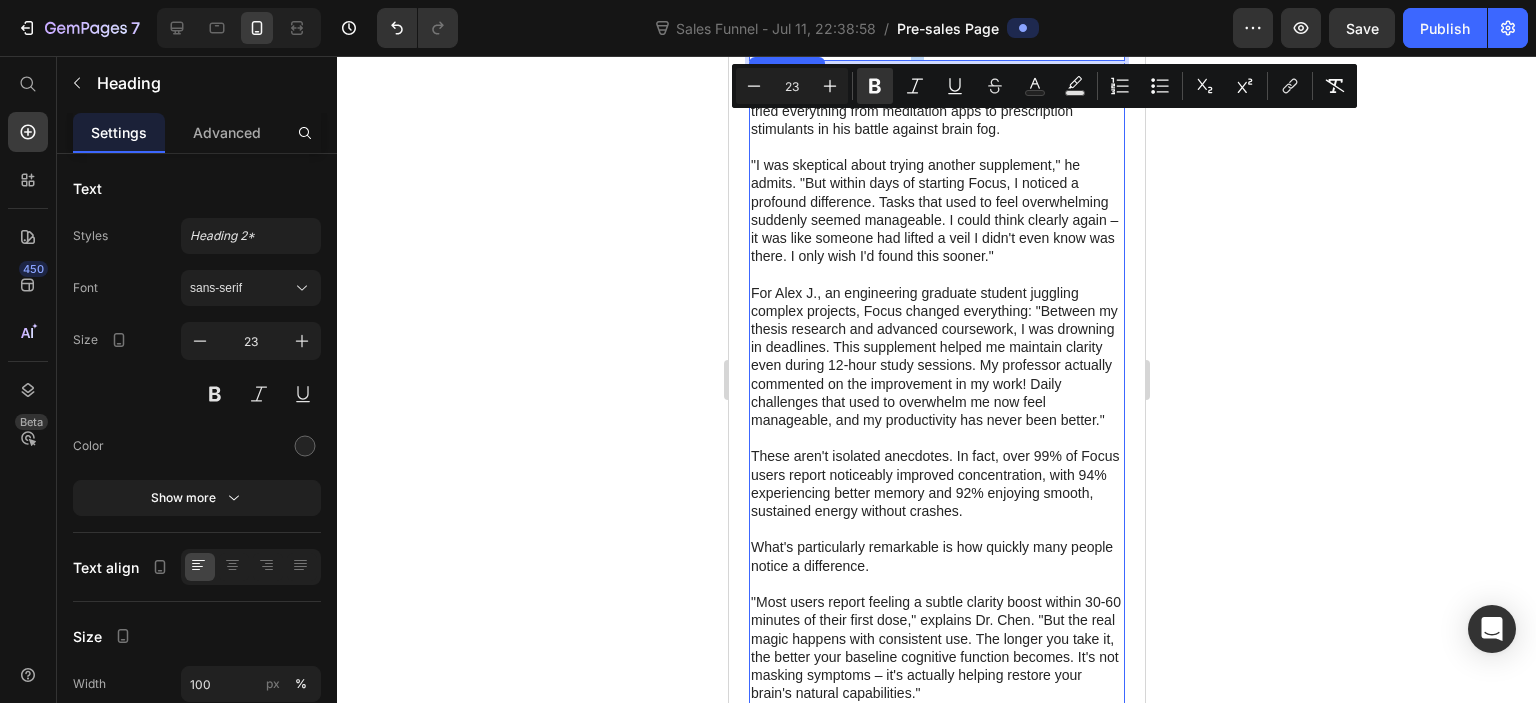 drag, startPoint x: 909, startPoint y: 83, endPoint x: 916, endPoint y: 177, distance: 94.26028 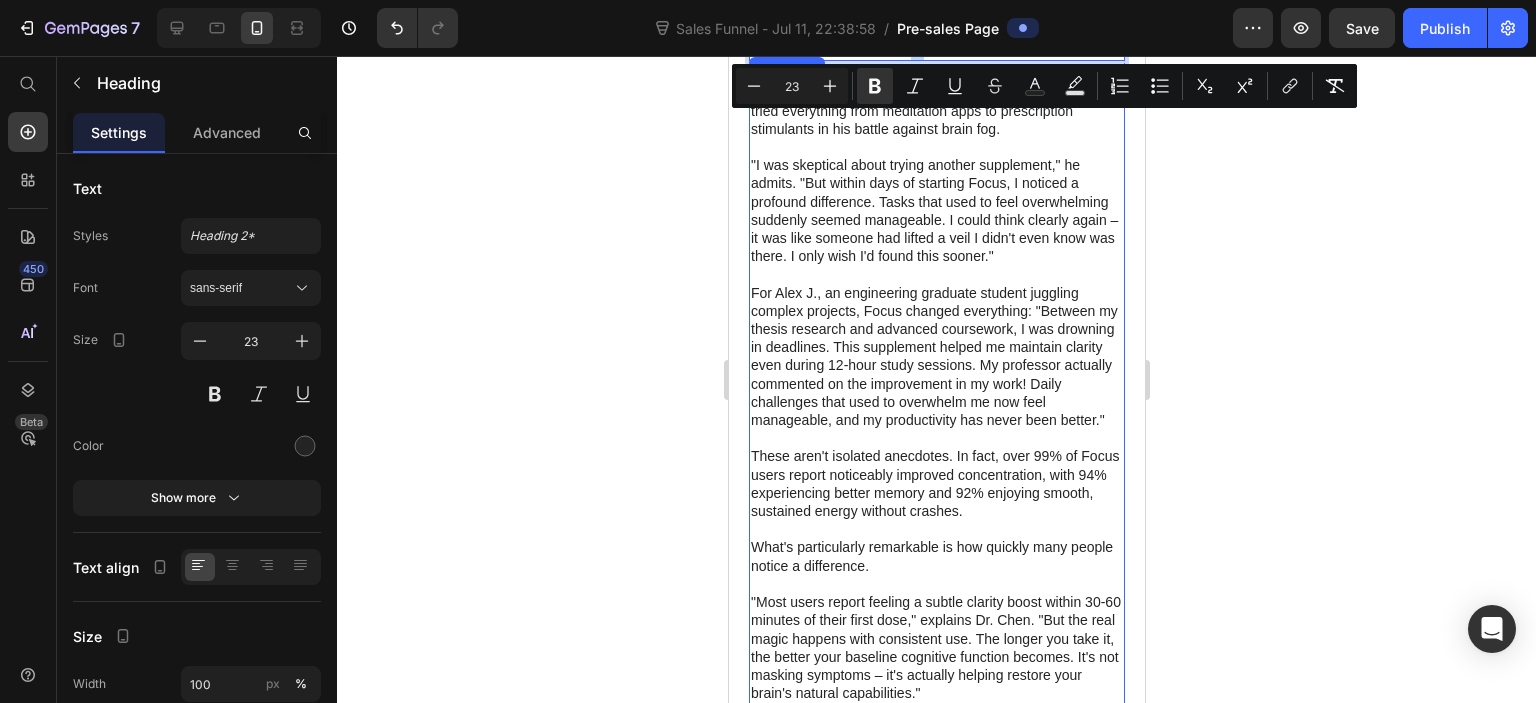 click on "Image The Forgotten Key to Mental Clarity Heading What if there was another way? A method to restore focus without the jitters, crashes, or dependency that come with caffeine and prescription stimulants?   As it turns out, there is – and the answer has been hiding in plain sight for centuries.   In the 1950s, American researchers began studying a compound called DMAE after noticing something remarkable: children taking it were suddenly earning better grades and demonstrating improved behavior. These promising findings caught the attention of military researchers, who began investigating its potential for enhancing pilot performance during long missions.   Around the same time, on the other side of the world, Ayurvedic scholars were continuing a tradition dating back over 3,000 years – using an herb called Bacopa monnieri (nicknamed "Brahmi" after the god of knowledge) to enhance memory and learning.     Text Block The "Calm Focus" Breakthrough Heading           Text Block Heading" at bounding box center (936, -381) 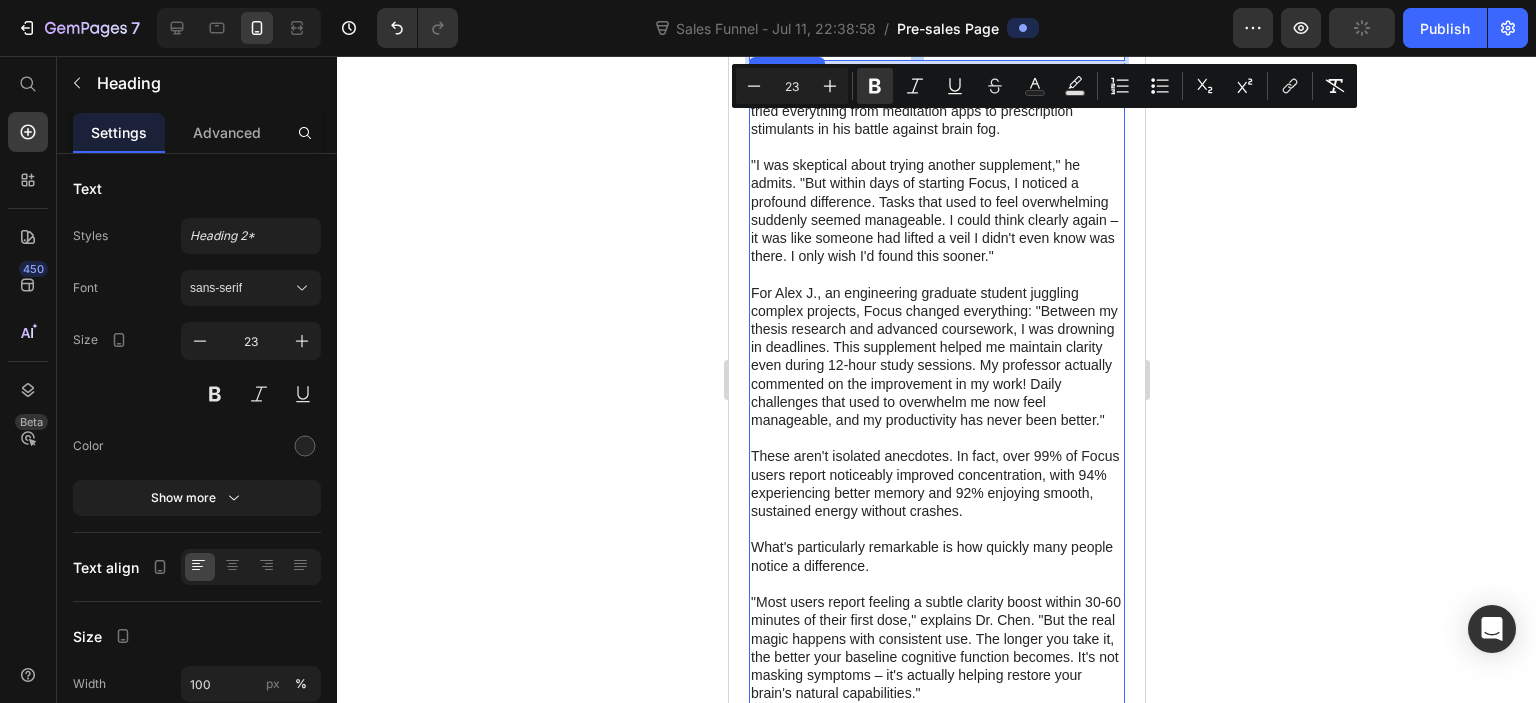 click at bounding box center (936, 147) 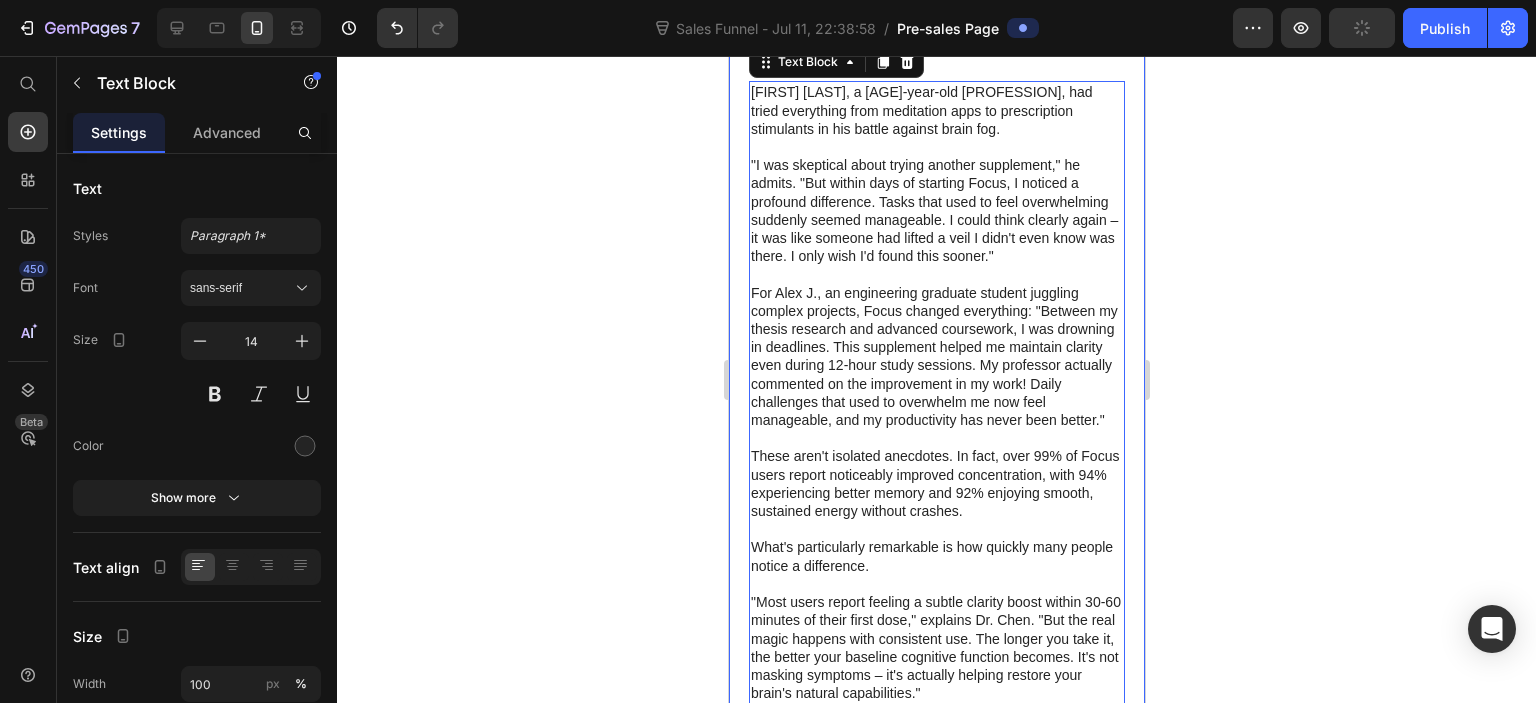click 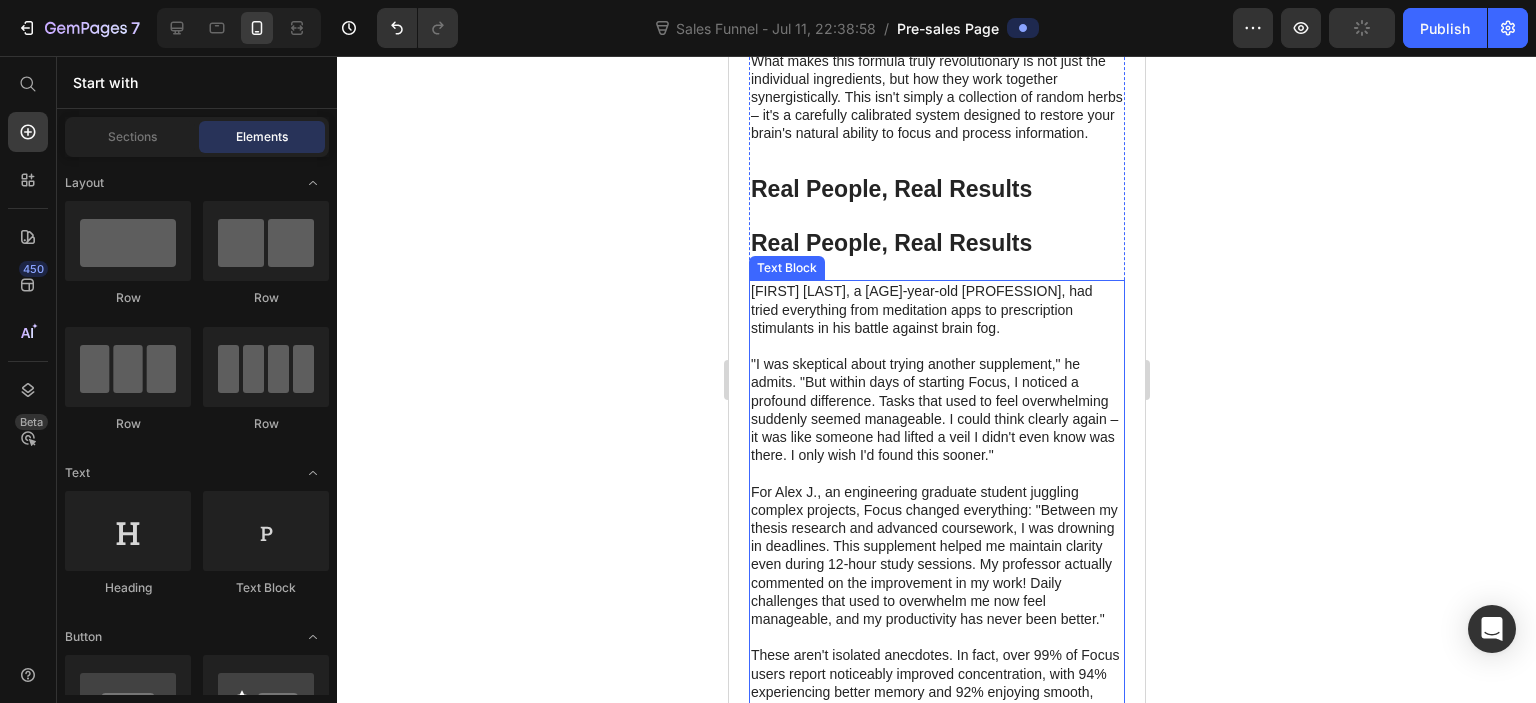 scroll, scrollTop: 4606, scrollLeft: 0, axis: vertical 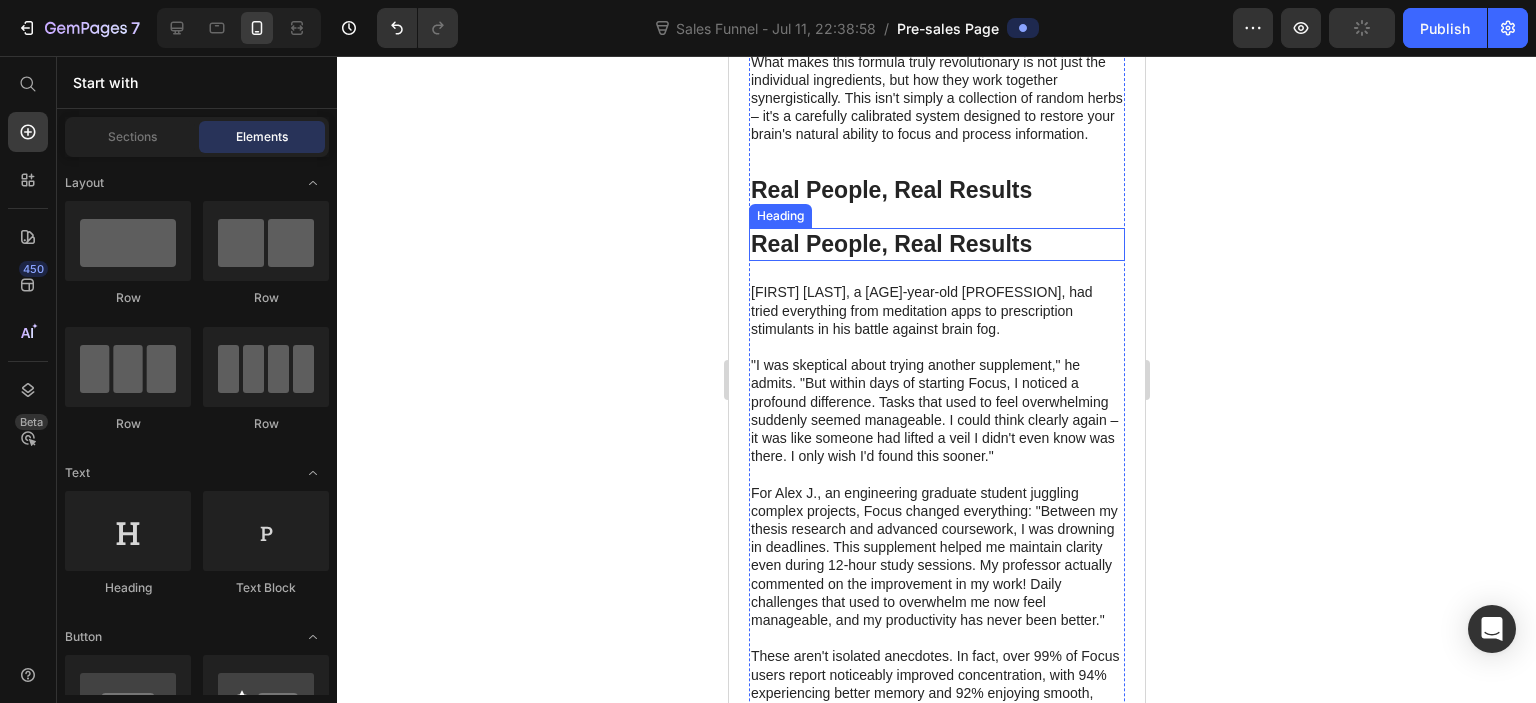 click on "Real People, Real Results" at bounding box center [890, 244] 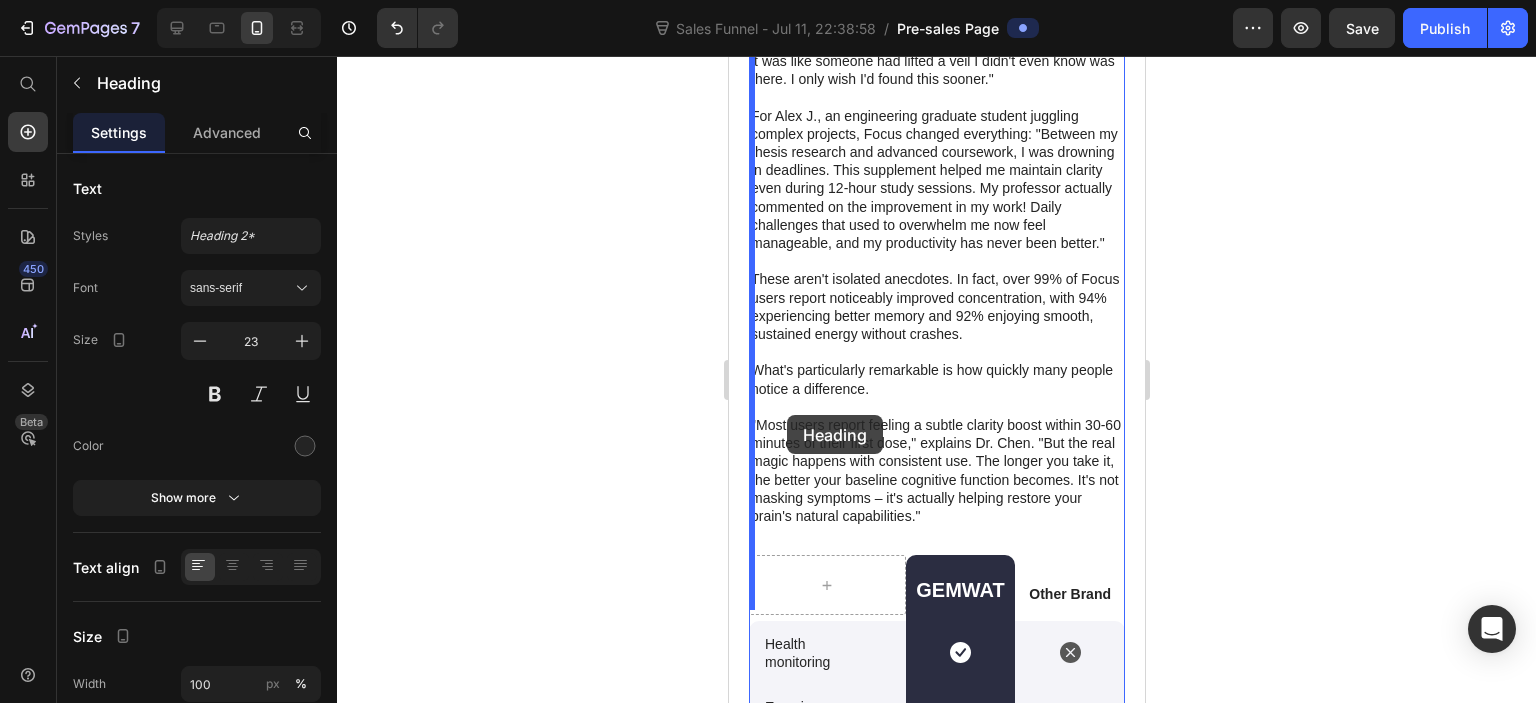 scroll, scrollTop: 5006, scrollLeft: 0, axis: vertical 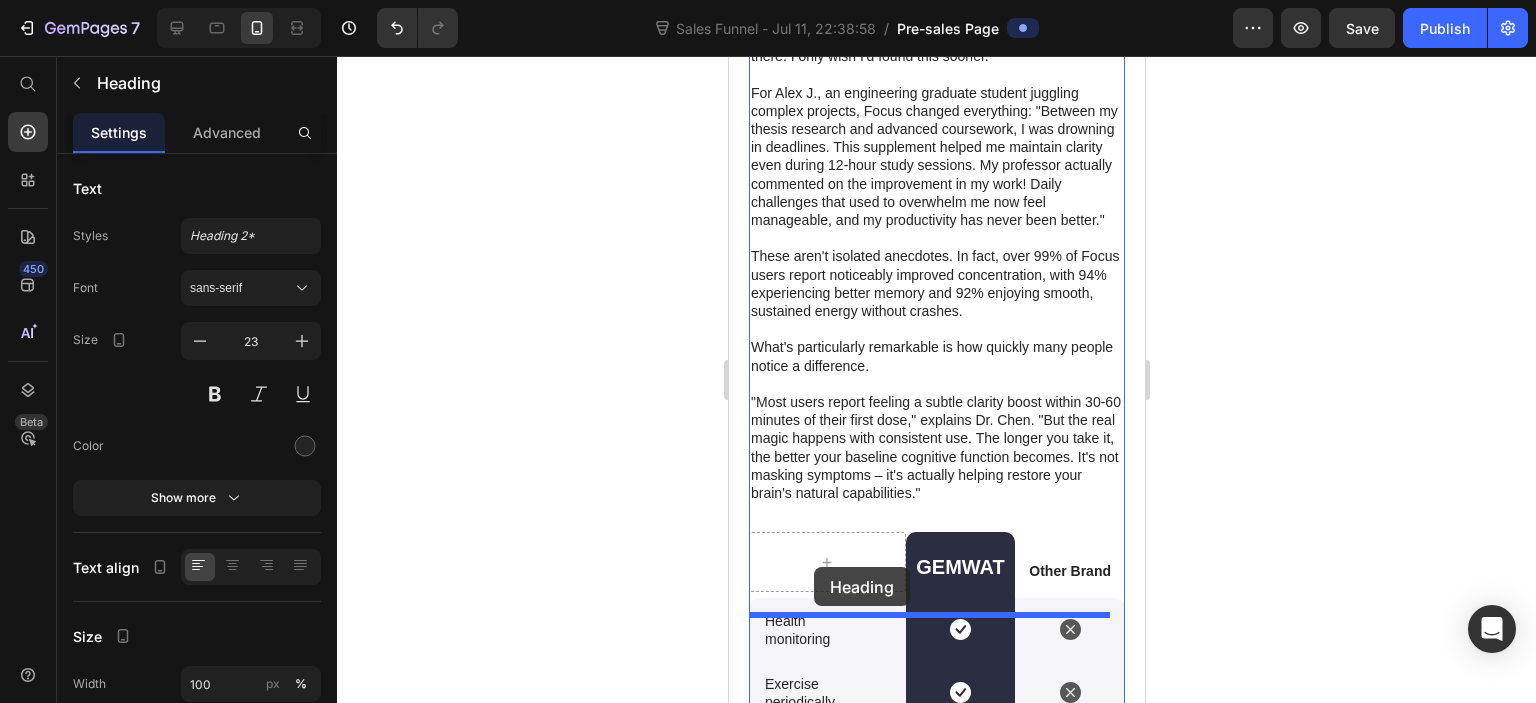 drag, startPoint x: 755, startPoint y: 253, endPoint x: 813, endPoint y: 567, distance: 319.31177 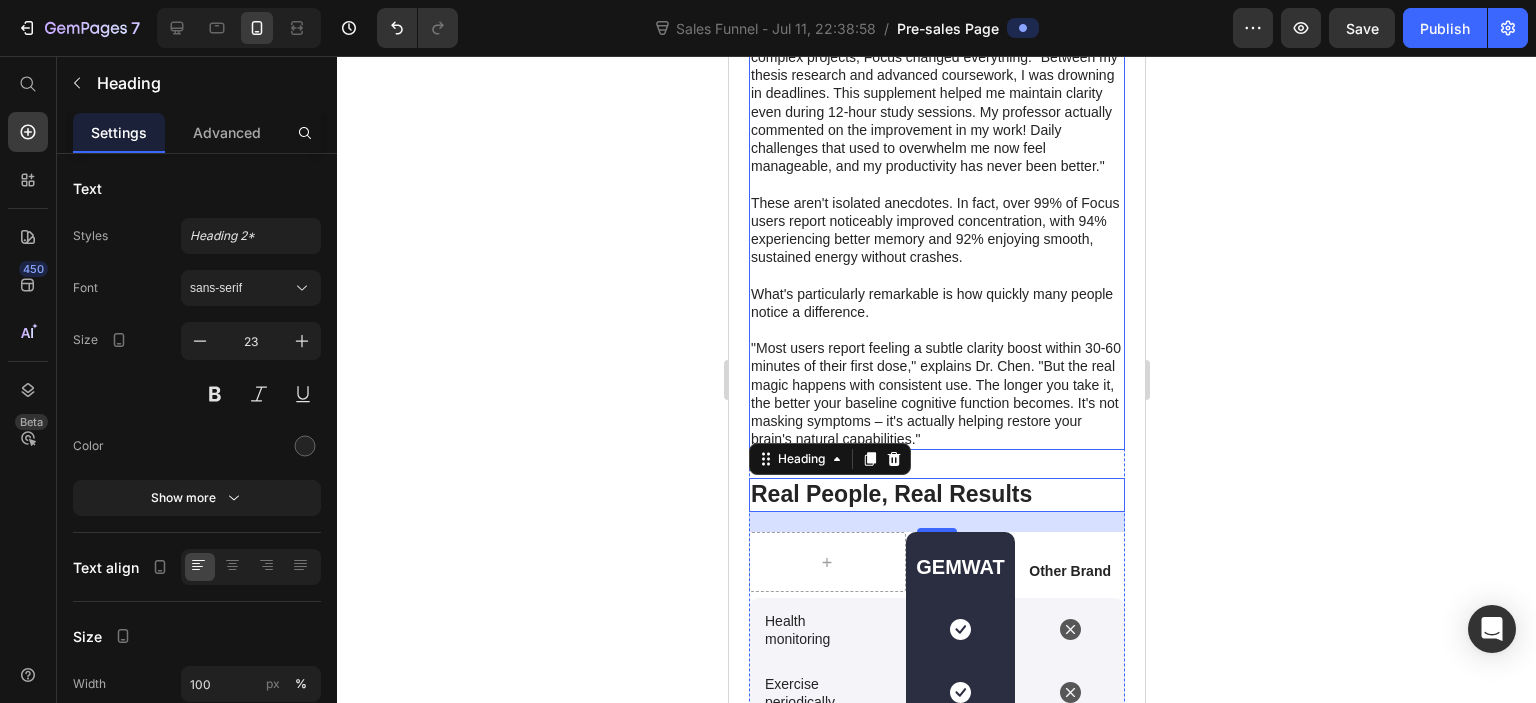 scroll, scrollTop: 4952, scrollLeft: 0, axis: vertical 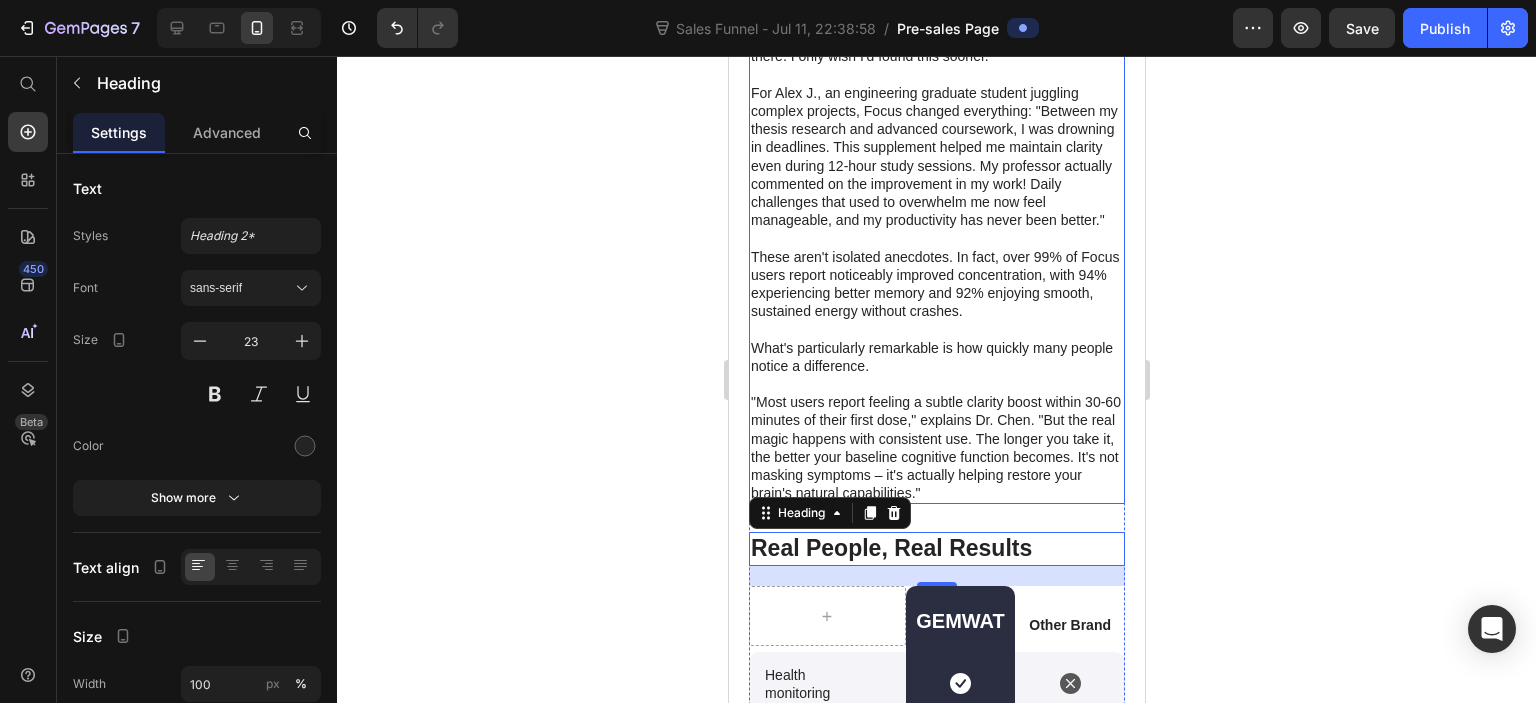 click at bounding box center (936, 384) 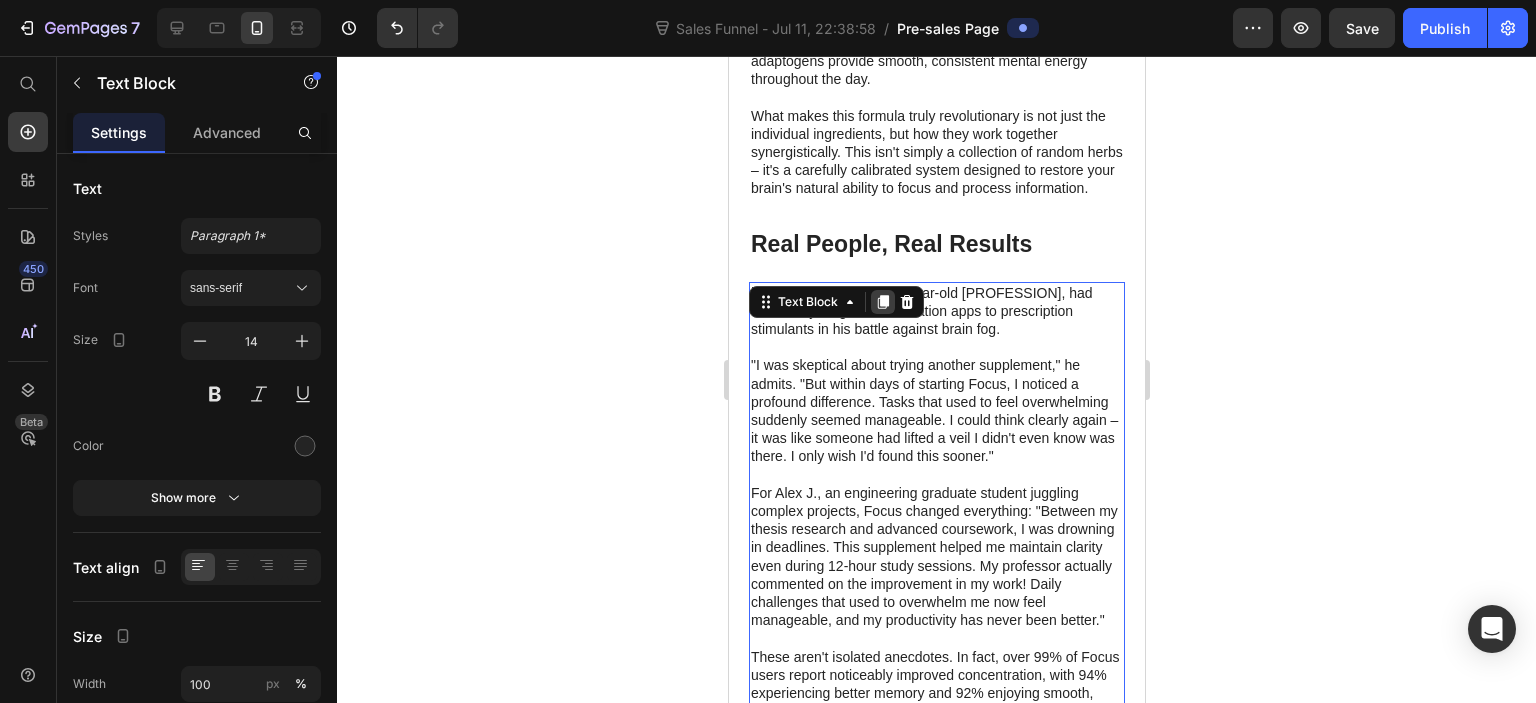 click at bounding box center [882, 302] 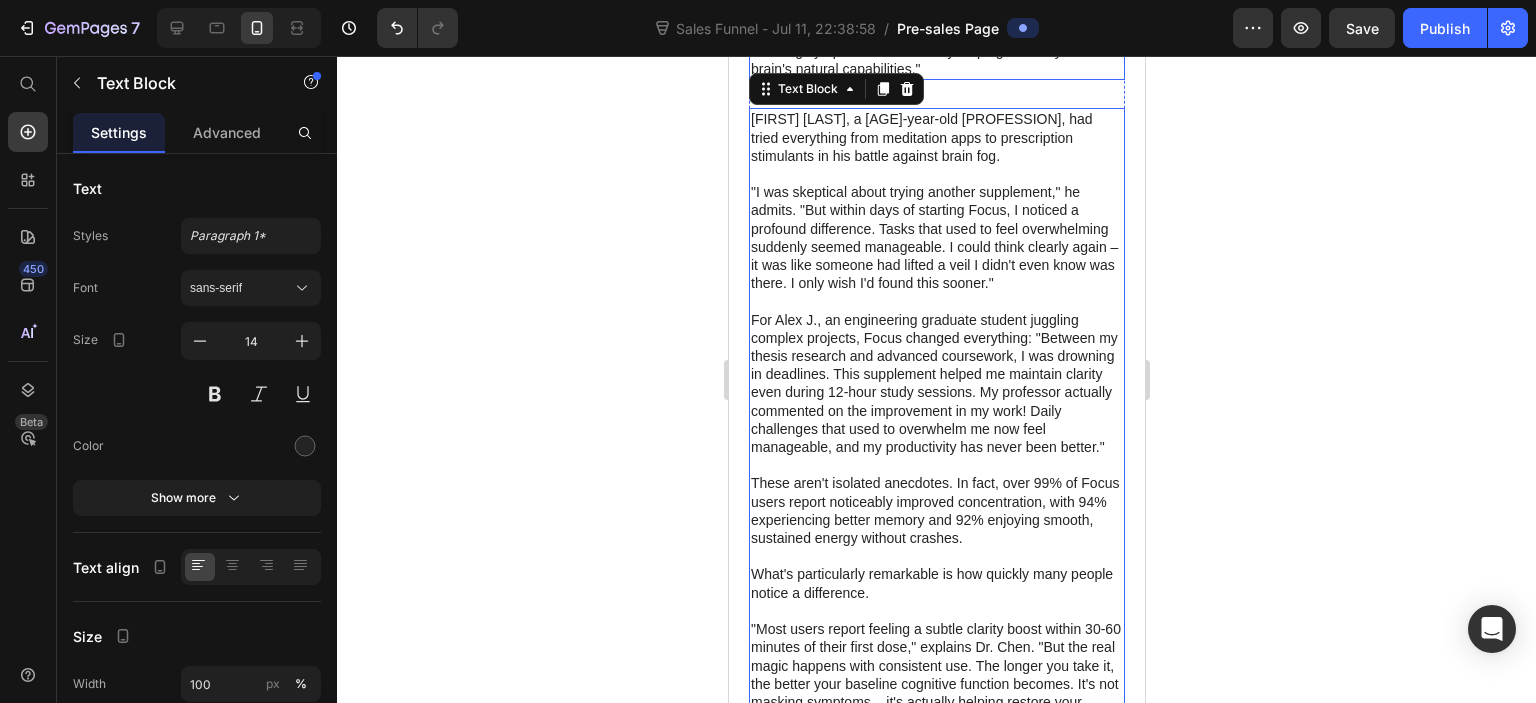 scroll, scrollTop: 5440, scrollLeft: 0, axis: vertical 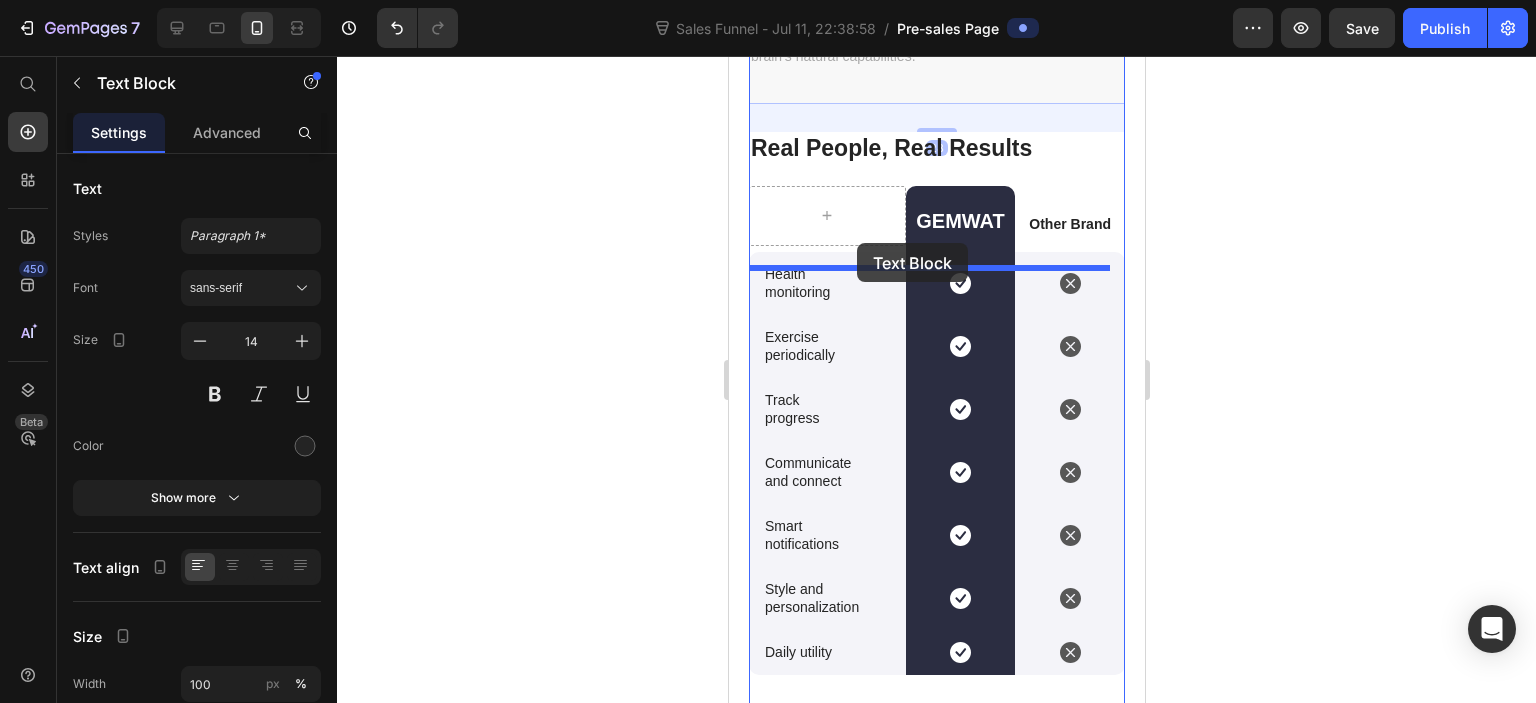 drag, startPoint x: 769, startPoint y: 113, endPoint x: 855, endPoint y: 245, distance: 157.54364 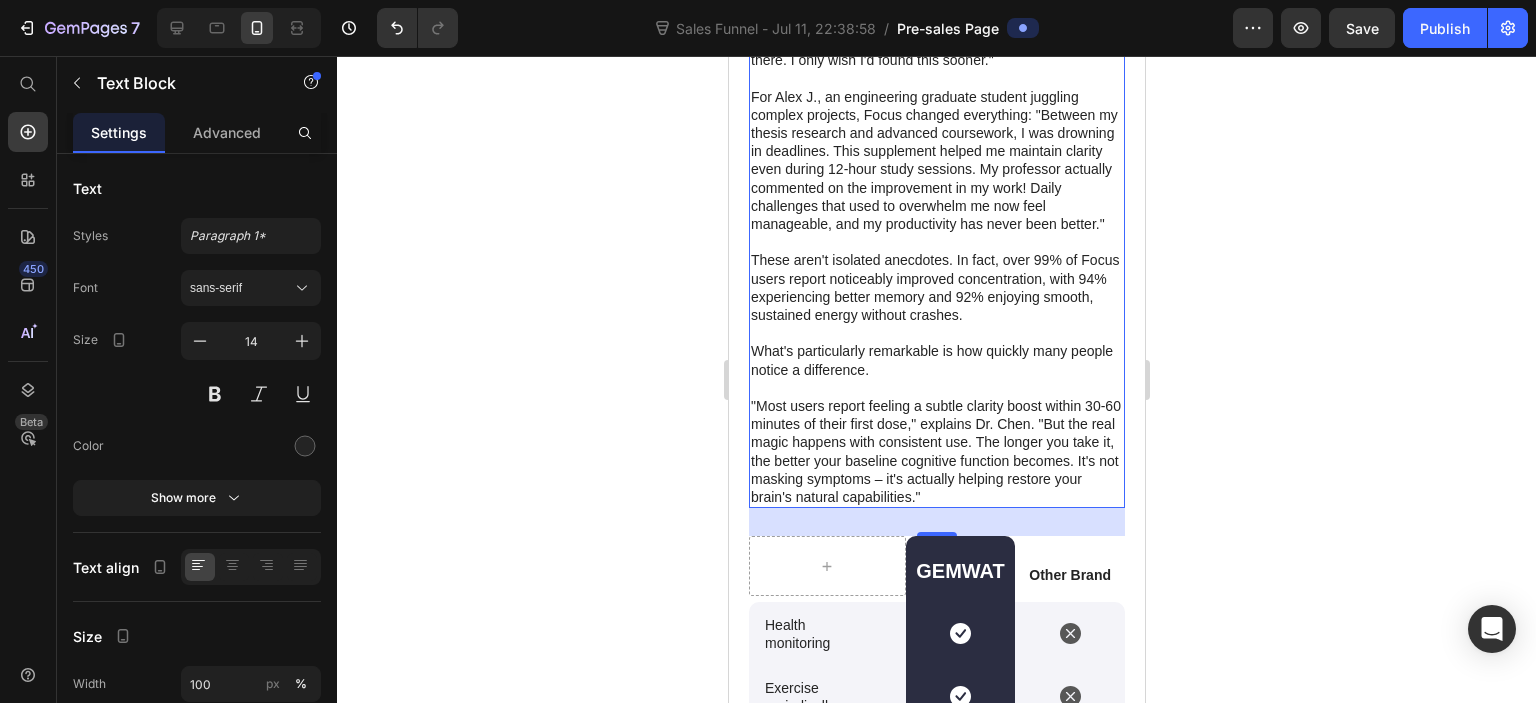 scroll, scrollTop: 5353, scrollLeft: 0, axis: vertical 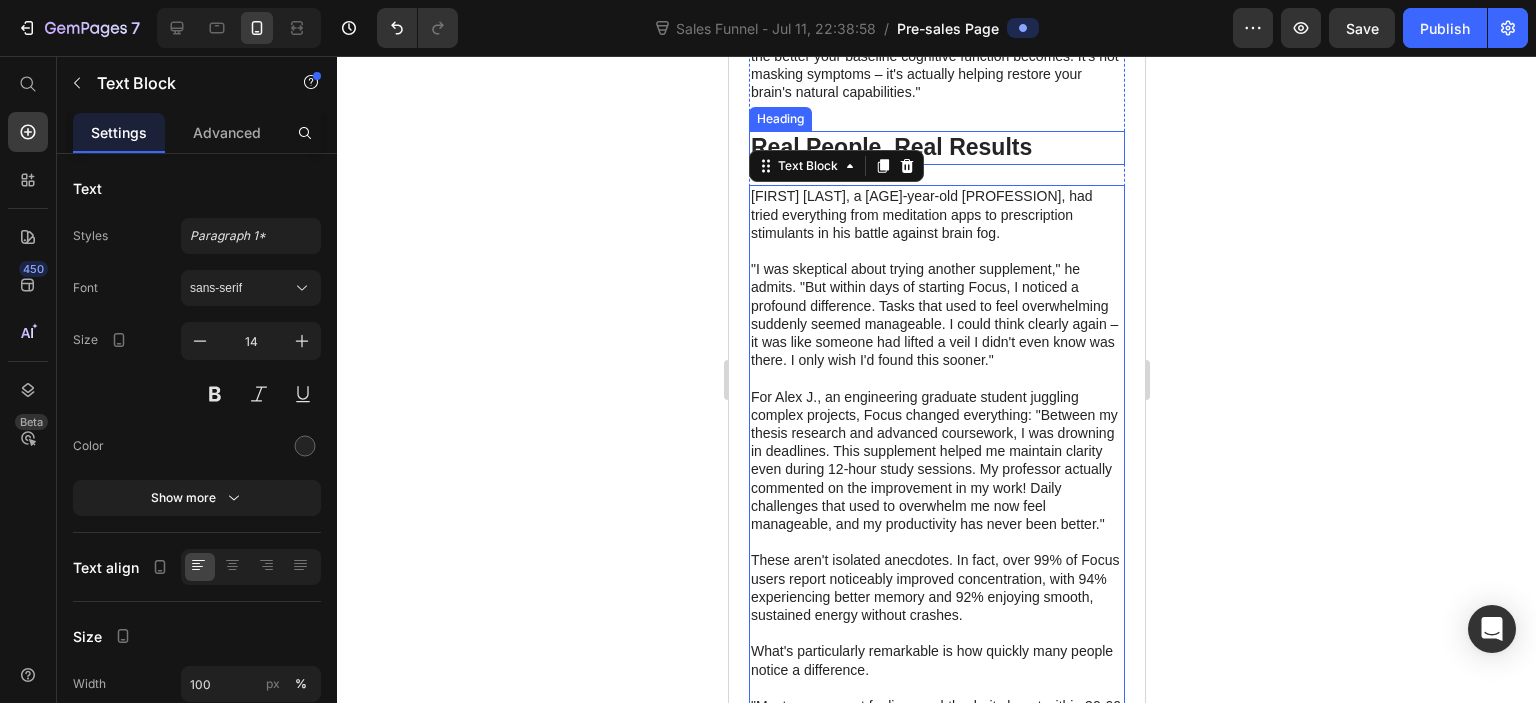 click on "Real People, Real Results" at bounding box center (890, 147) 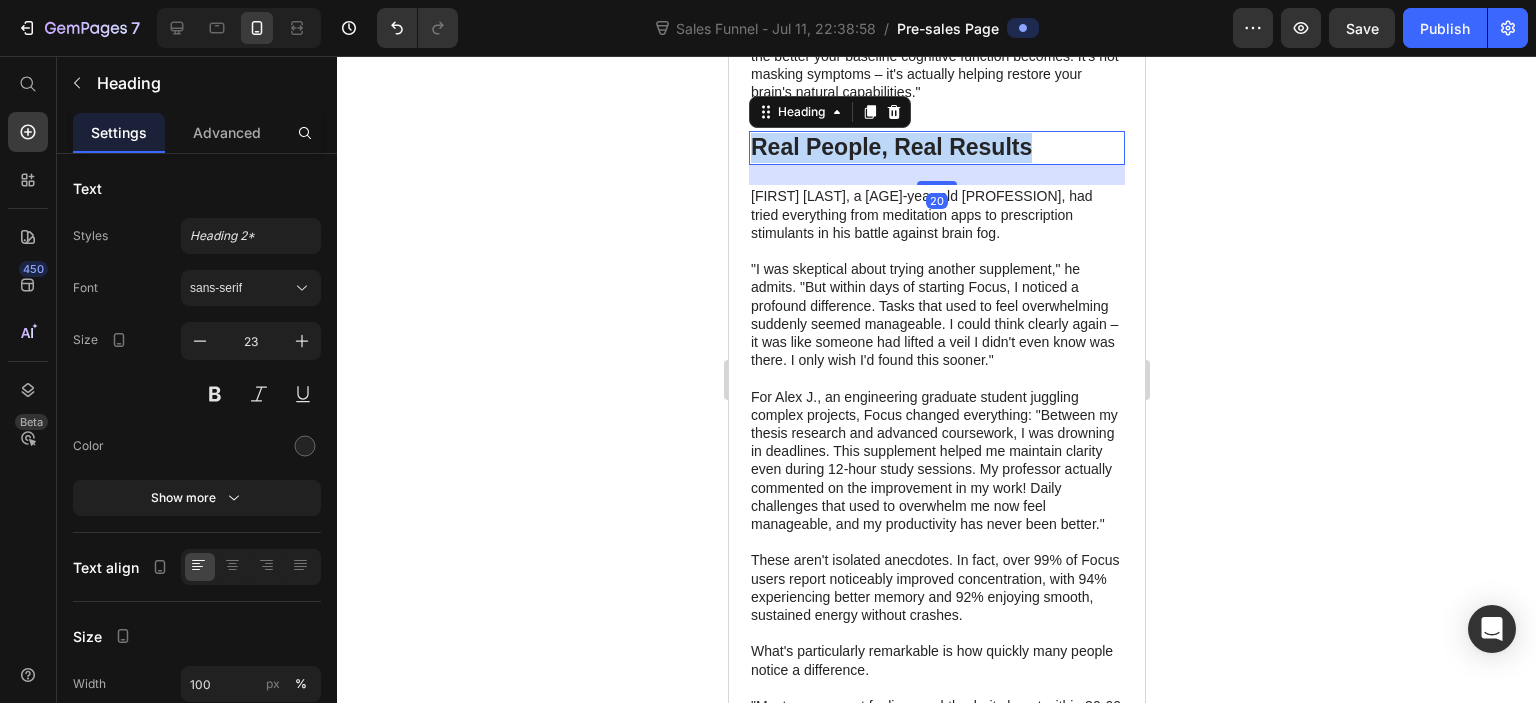 click on "Real People, Real Results" at bounding box center [890, 147] 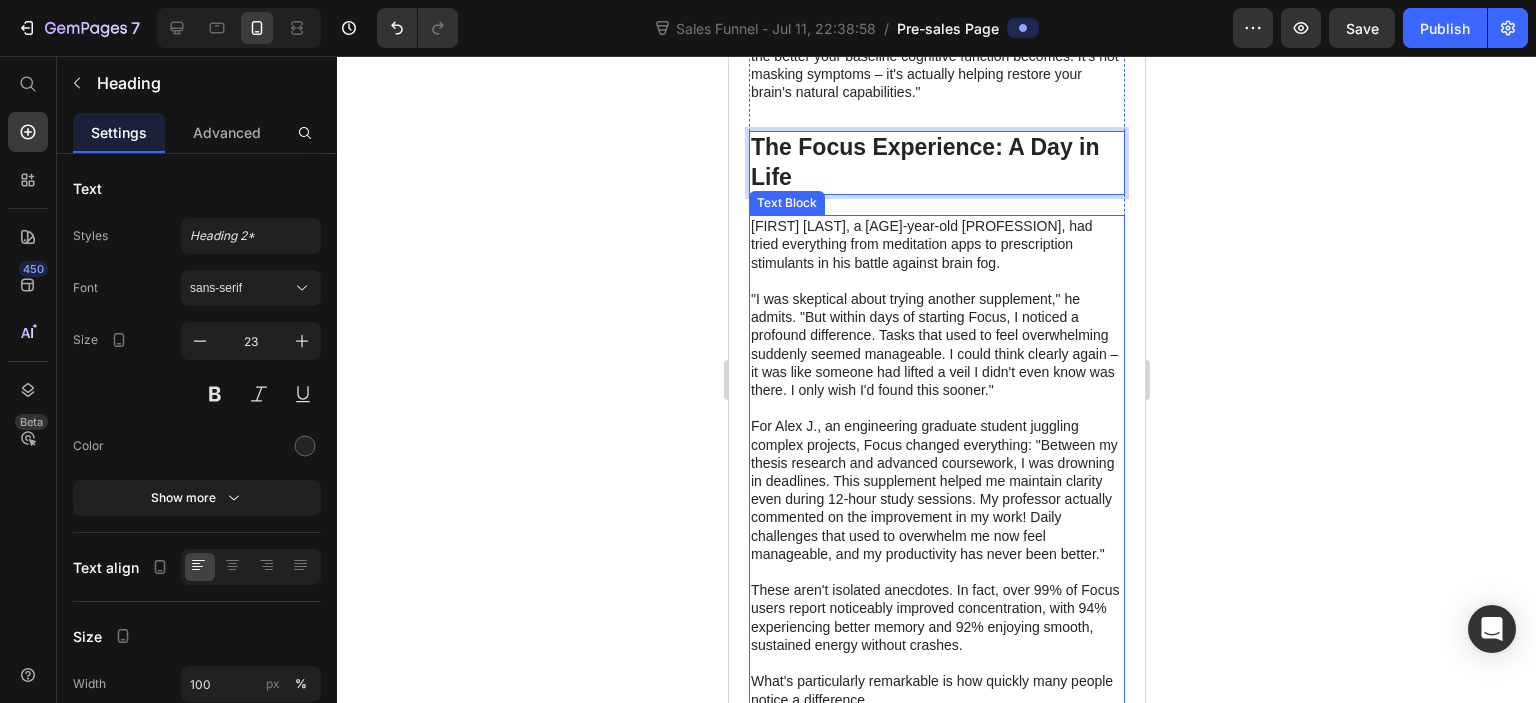 click on ""I was skeptical about trying another supplement," he admits. "But within days of starting Focus, I noticed a profound difference. Tasks that used to feel overwhelming suddenly seemed manageable. I could think clearly again – it was like someone had lifted a veil I didn't even know was there. I only wish I'd found this sooner."" at bounding box center (936, 344) 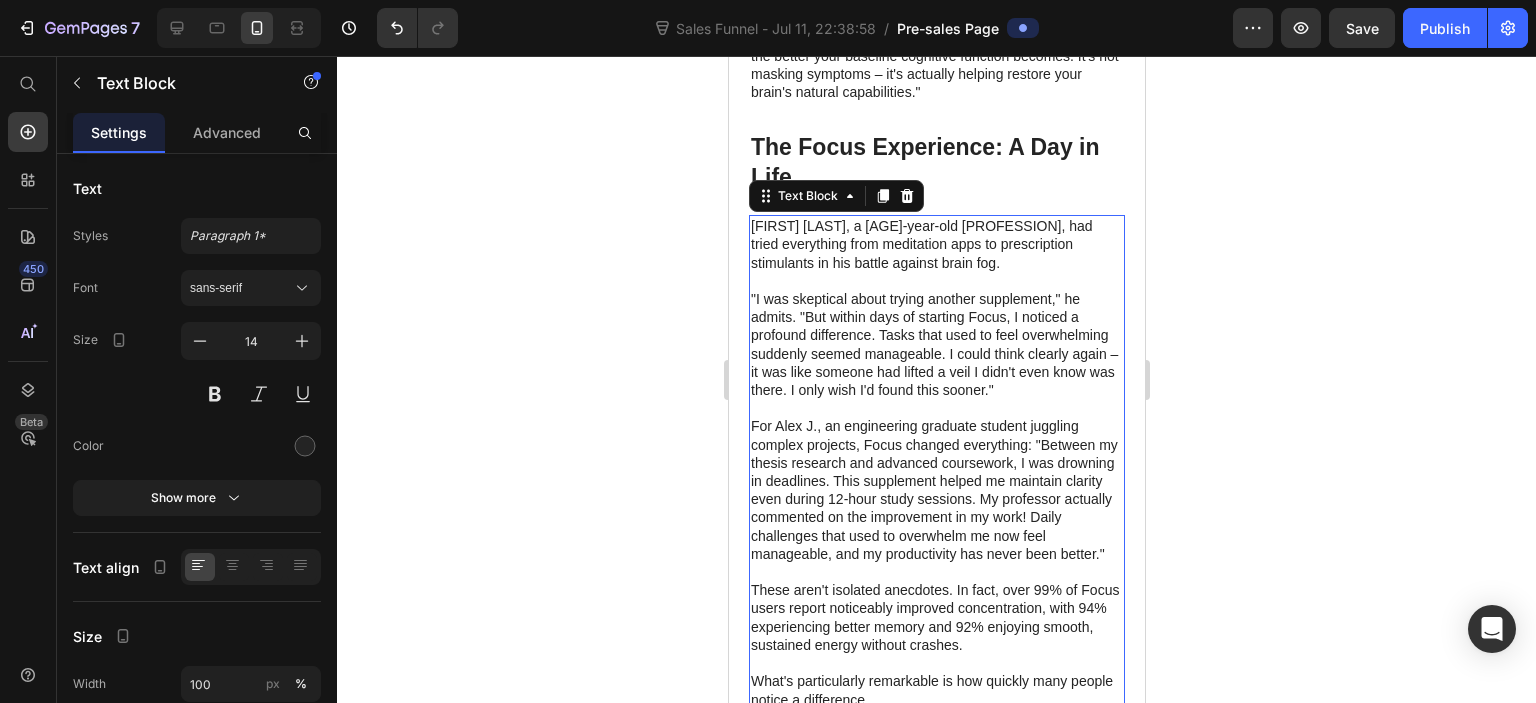 click on "James T., a 38-year-old software developer, had tried everything from meditation apps to prescription stimulants in his battle against brain fog." at bounding box center (936, 244) 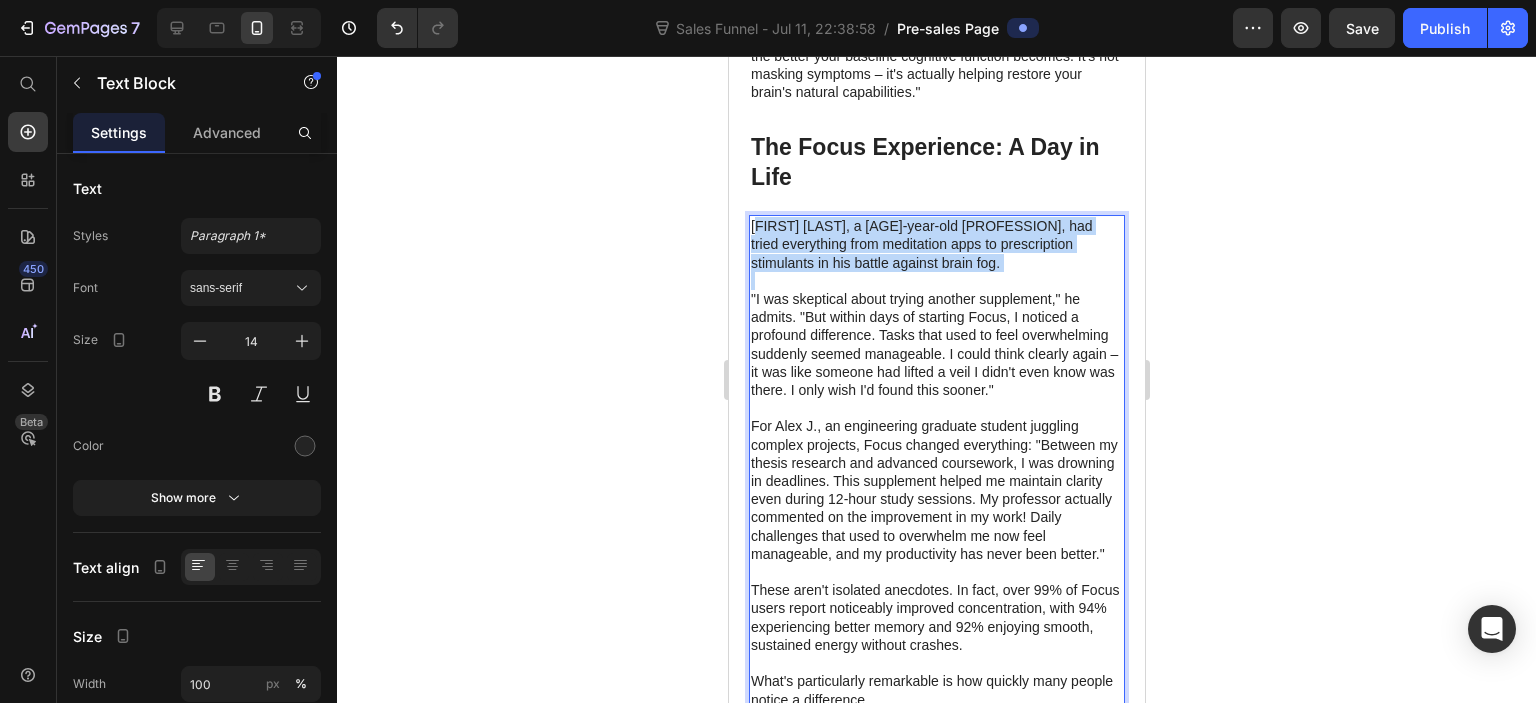 drag, startPoint x: 753, startPoint y: 305, endPoint x: 821, endPoint y: 369, distance: 93.38094 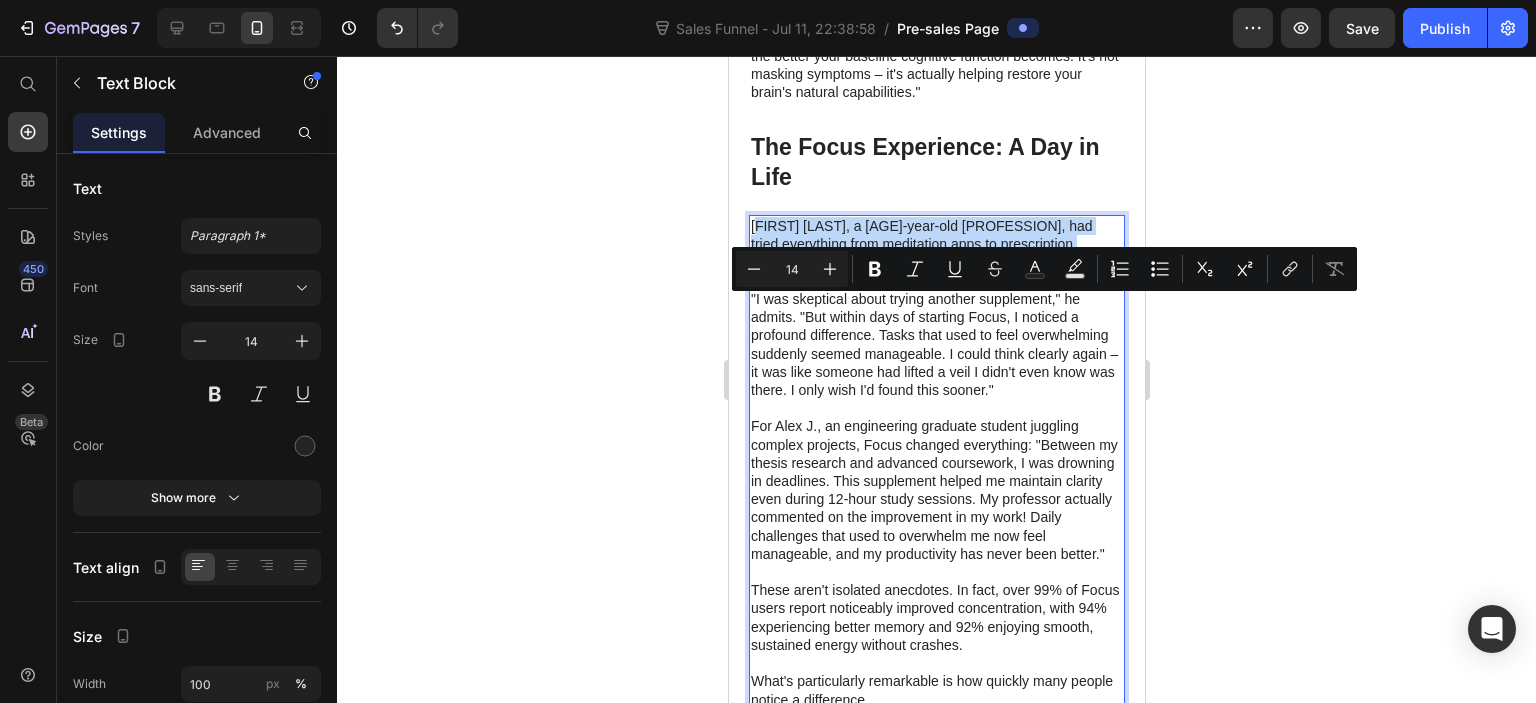 click on "James T., a 38-year-old software developer, had tried everything from meditation apps to prescription stimulants in his battle against brain fog." at bounding box center (936, 244) 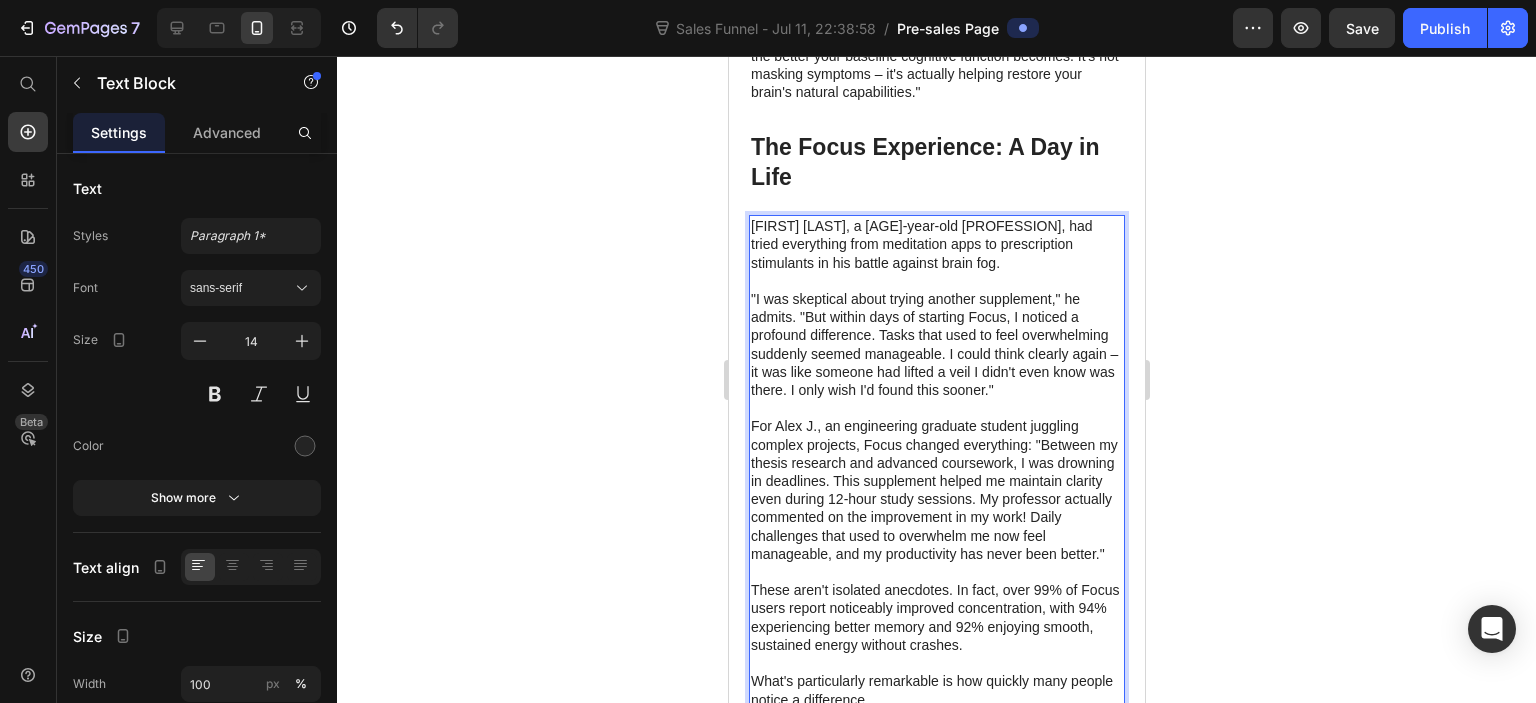 click on "James T., a 38-year-old software developer, had tried everything from meditation apps to prescription stimulants in his battle against brain fog. "I was skeptical about trying another supplement," he admits. "But within days of starting Focus, I noticed a profound difference. Tasks that used to feel overwhelming suddenly seemed manageable. I could think clearly again – it was like someone had lifted a veil I didn't even know was there. I only wish I'd found this sooner." For Alex J., an engineering graduate student juggling complex projects, Focus changed everything: "Between my thesis research and advanced coursework, I was drowning in deadlines. This supplement helped me maintain clarity even during 12-hour study sessions. My professor actually commented on the improvement in my work! Daily challenges that used to overwhelm me now feel manageable, and my productivity has never been better." What's particularly remarkable is how quickly many people notice a difference." at bounding box center [936, 526] 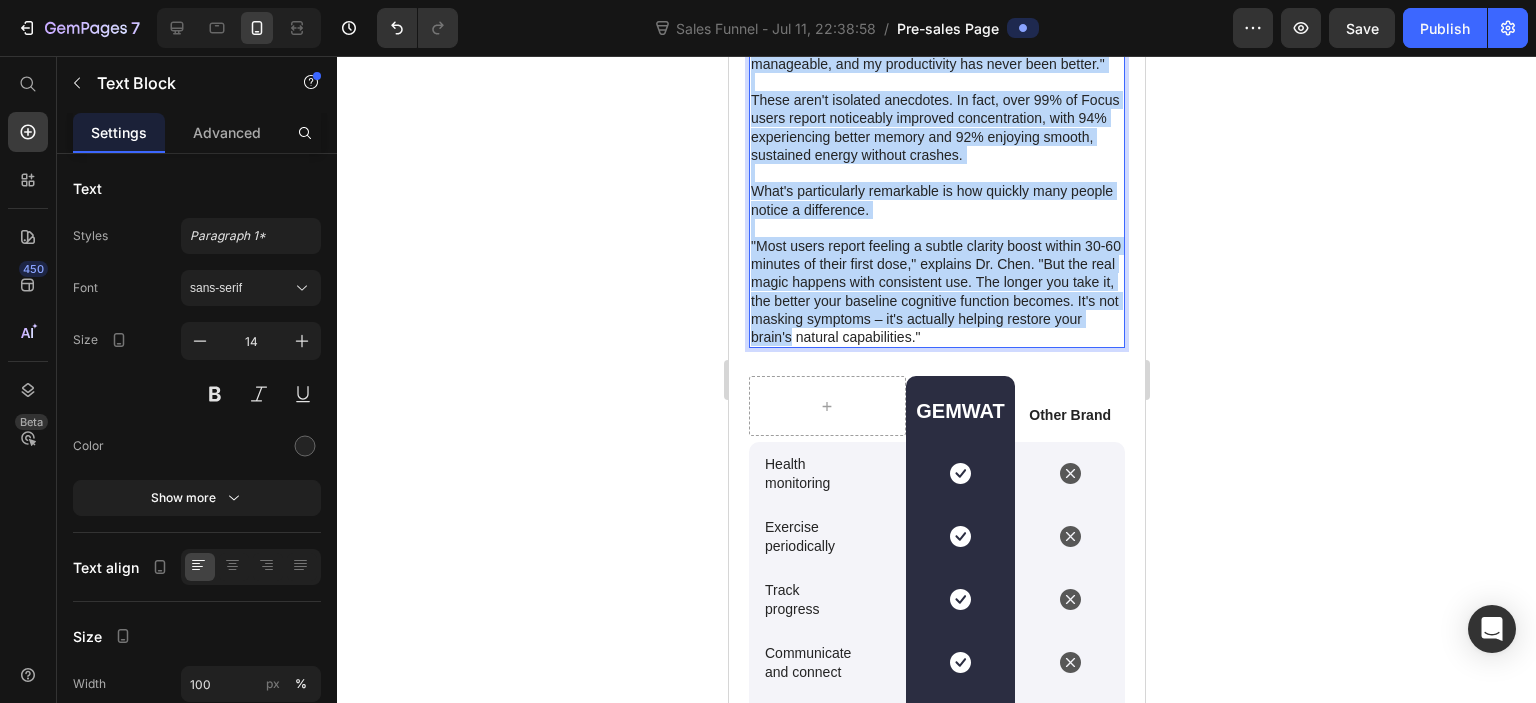 scroll, scrollTop: 5853, scrollLeft: 0, axis: vertical 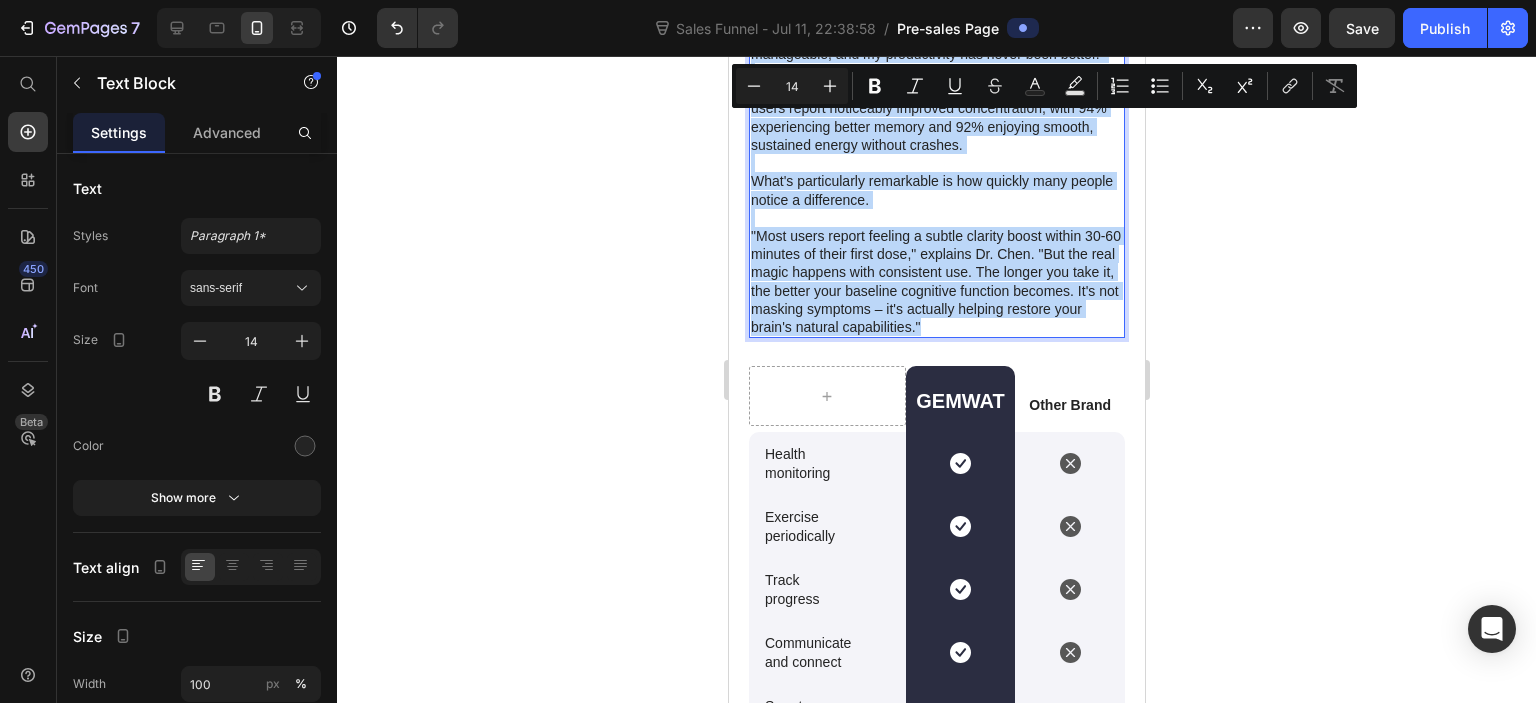 drag, startPoint x: 752, startPoint y: 304, endPoint x: 1051, endPoint y: 443, distance: 329.7302 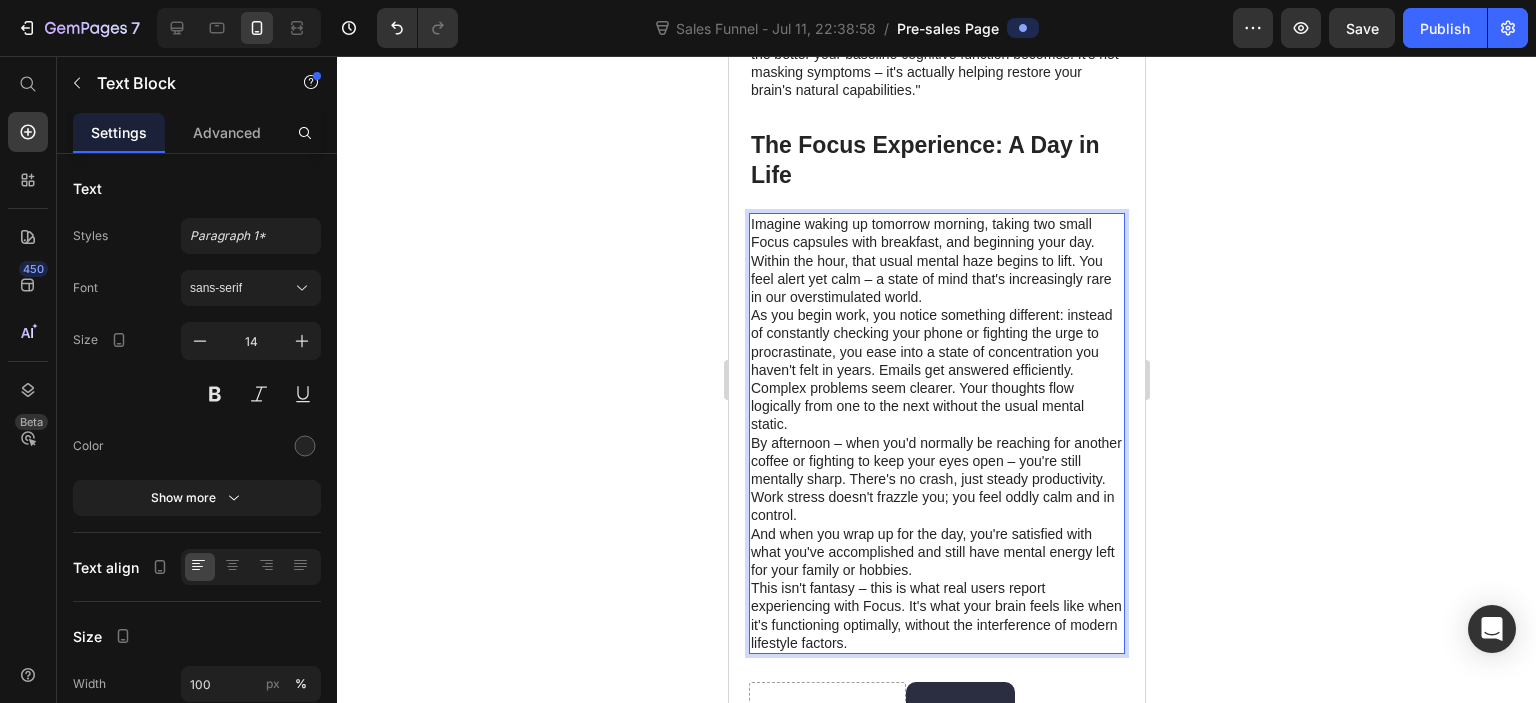 scroll, scrollTop: 5353, scrollLeft: 0, axis: vertical 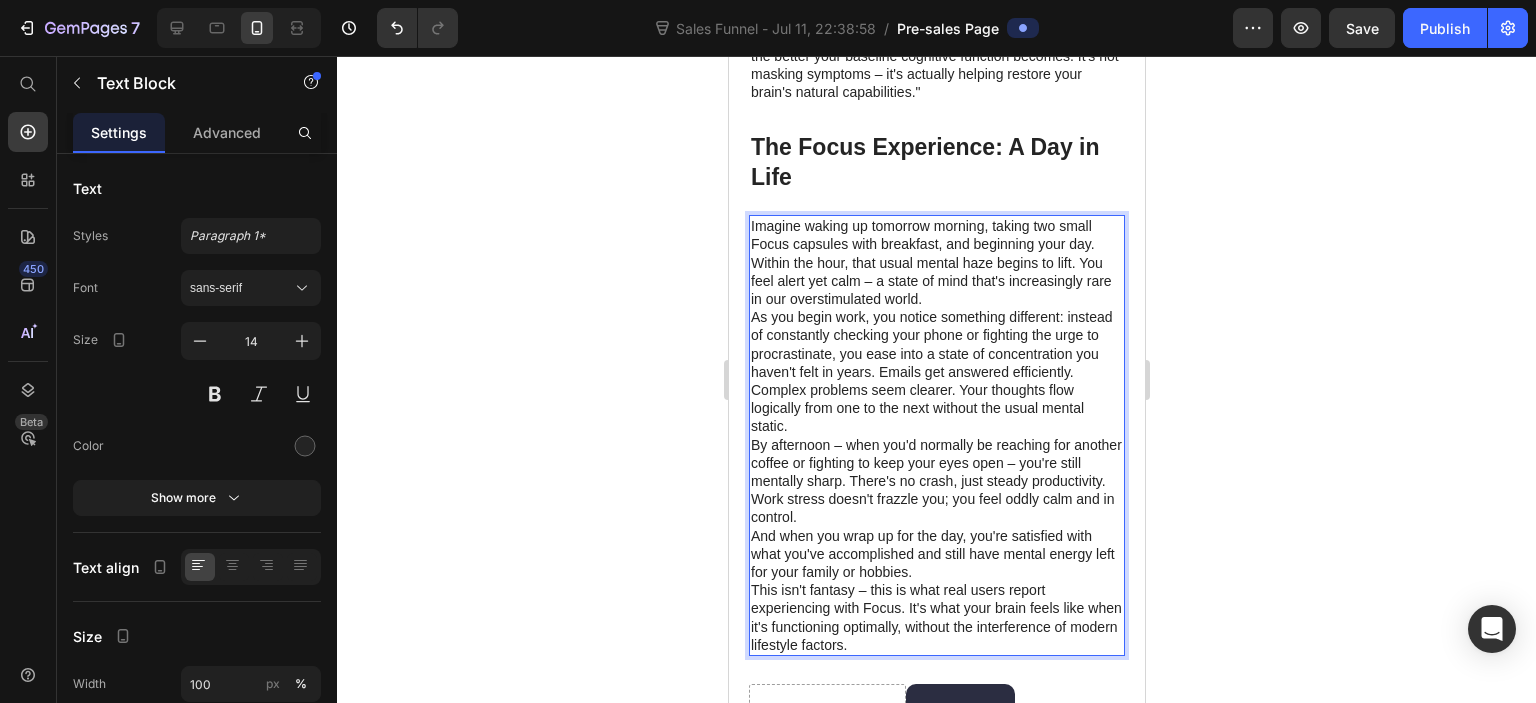 click on "Imagine waking up tomorrow morning, taking two small Focus capsules with breakfast, and beginning your day." at bounding box center [936, 235] 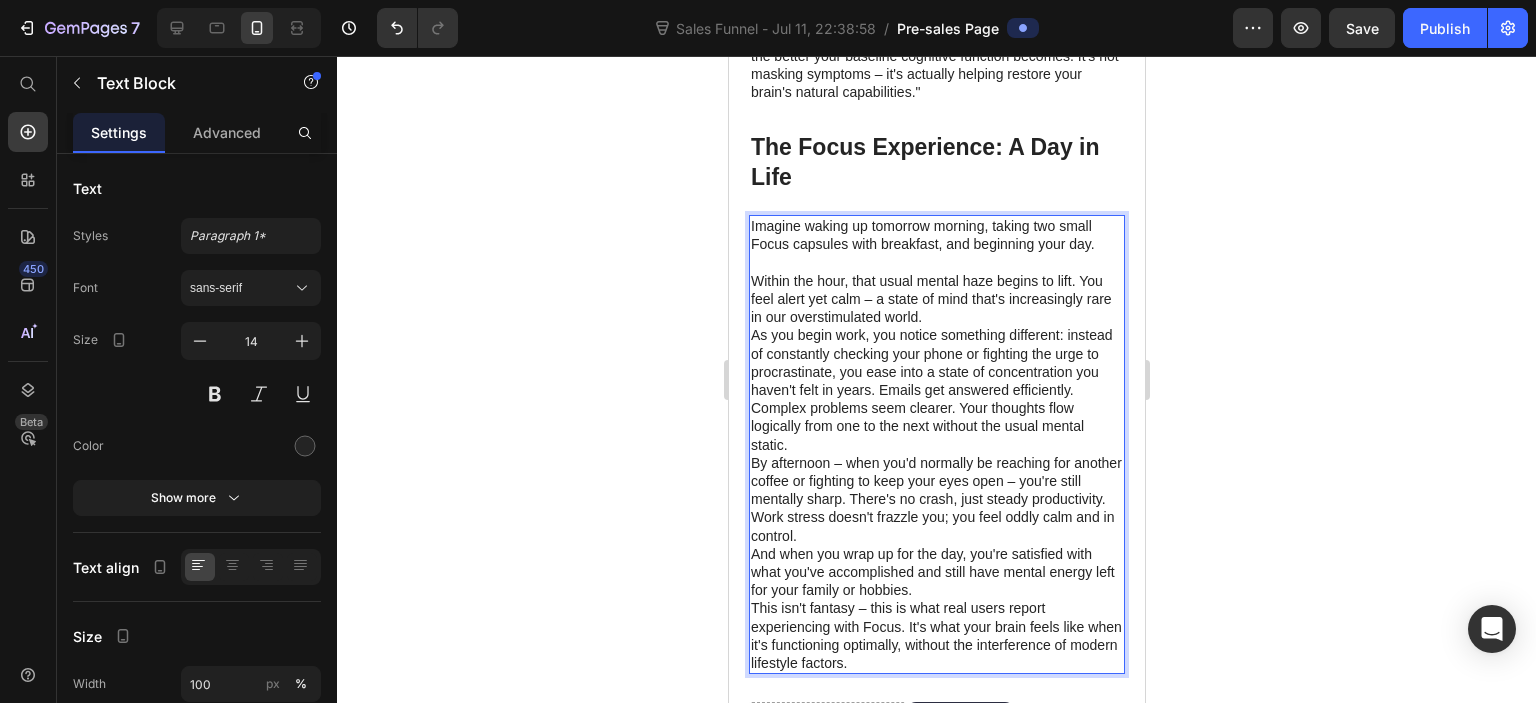 click on "Within the hour, that usual mental haze begins to lift. You feel alert yet calm – a state of mind that's increasingly rare in our overstimulated world." at bounding box center [936, 299] 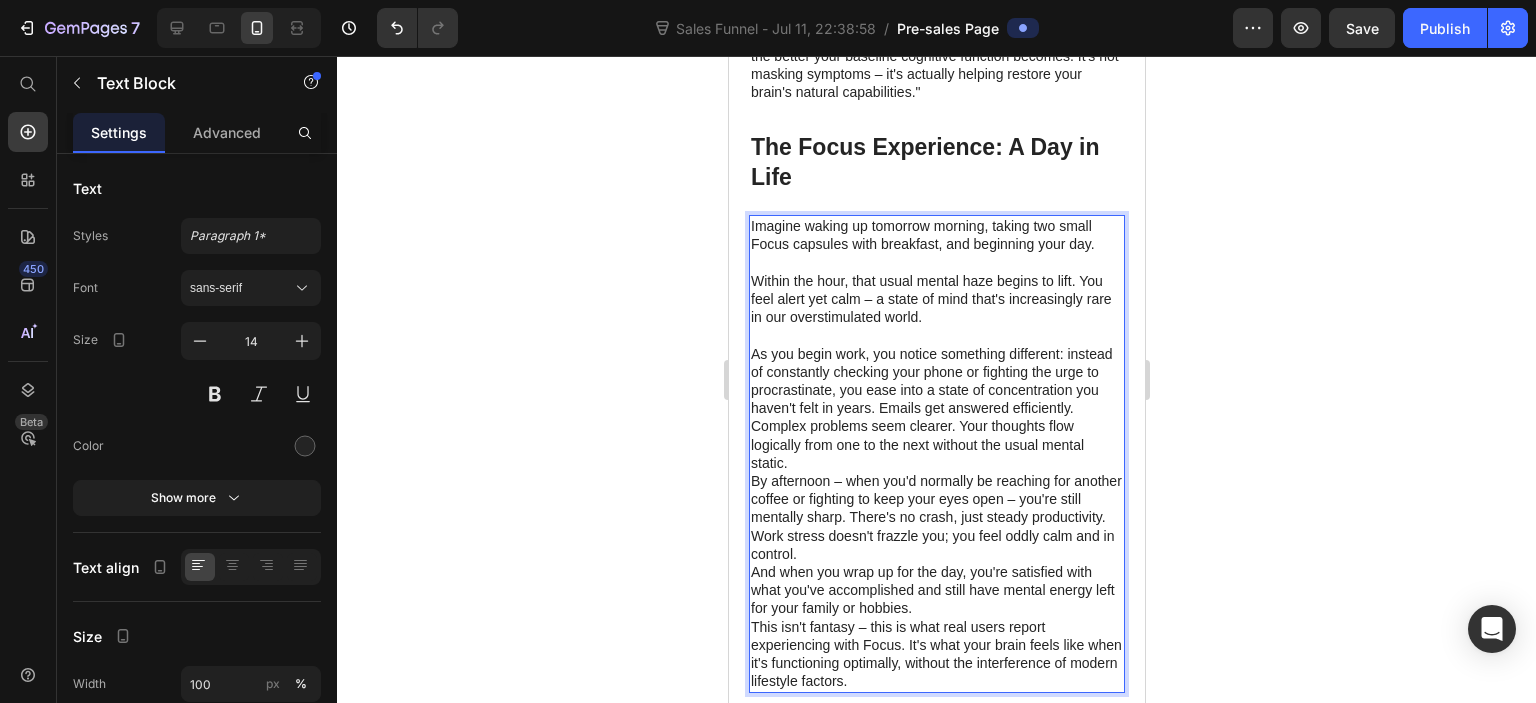 click on "As you begin work, you notice something different: instead of constantly checking your phone or fighting the urge to procrastinate, you ease into a state of concentration you haven't felt in years. Emails get answered efficiently. Complex problems seem clearer. Your thoughts flow logically from one to the next without the usual mental static." at bounding box center (936, 408) 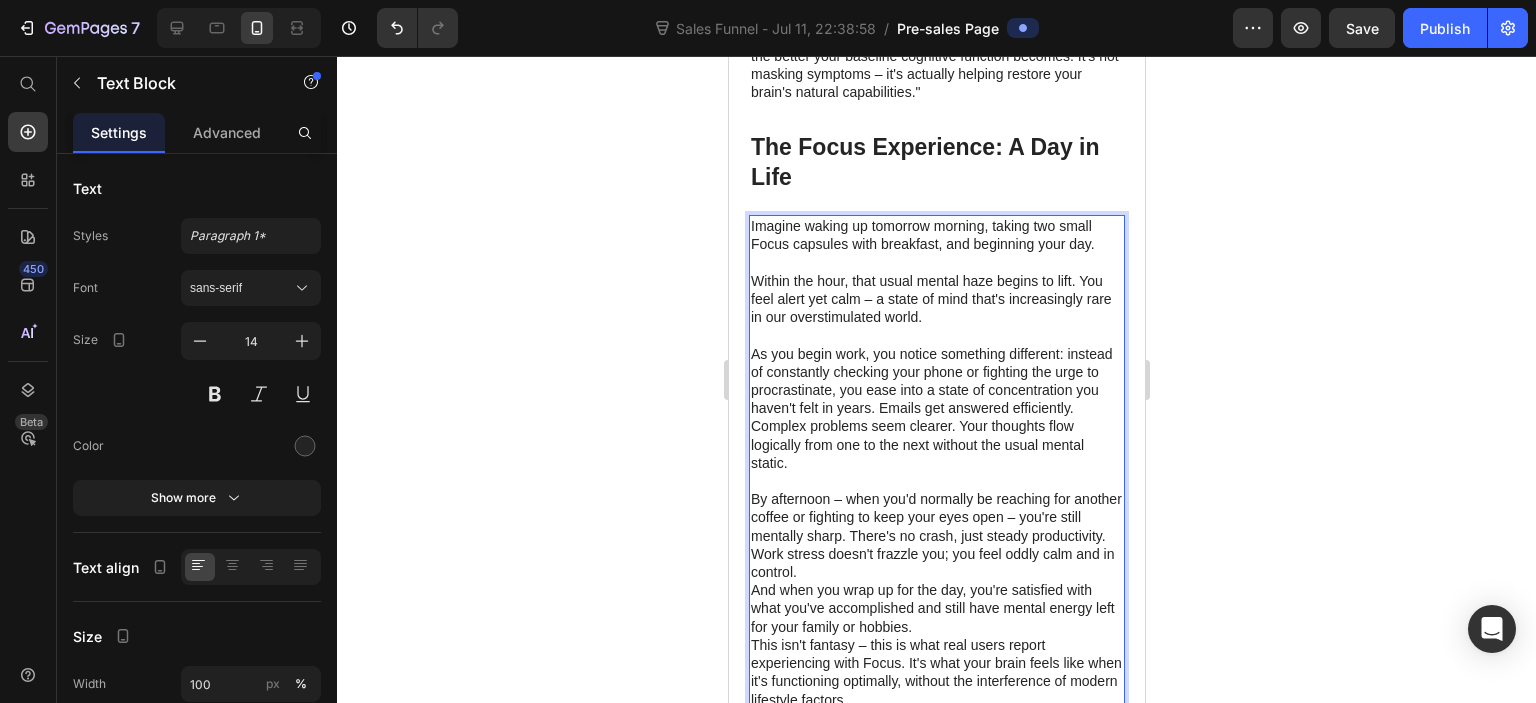 click on "By afternoon – when you'd normally be reaching for another coffee or fighting to keep your eyes open – you're still mentally sharp. There's no crash, just steady productivity. Work stress doesn't frazzle you; you feel oddly calm and in control." at bounding box center [936, 535] 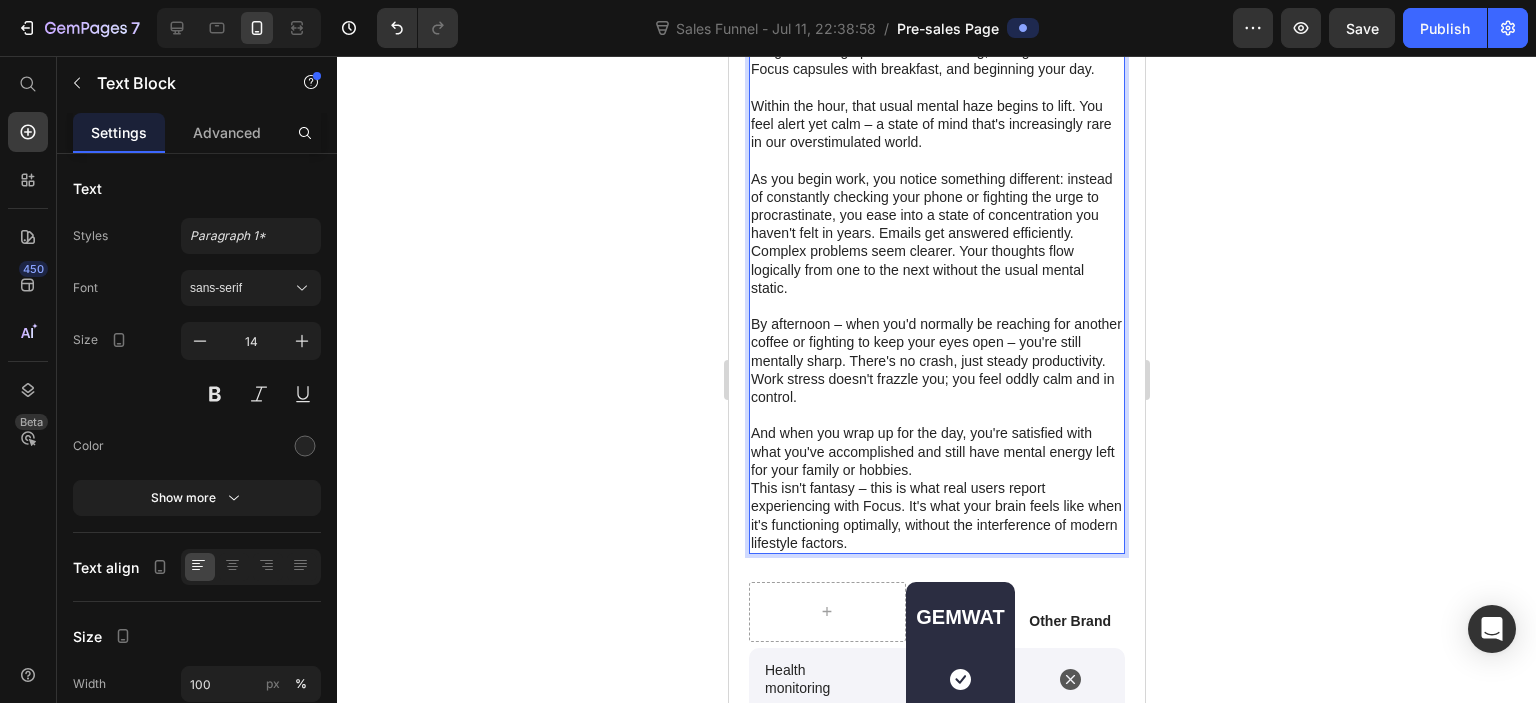 scroll, scrollTop: 5653, scrollLeft: 0, axis: vertical 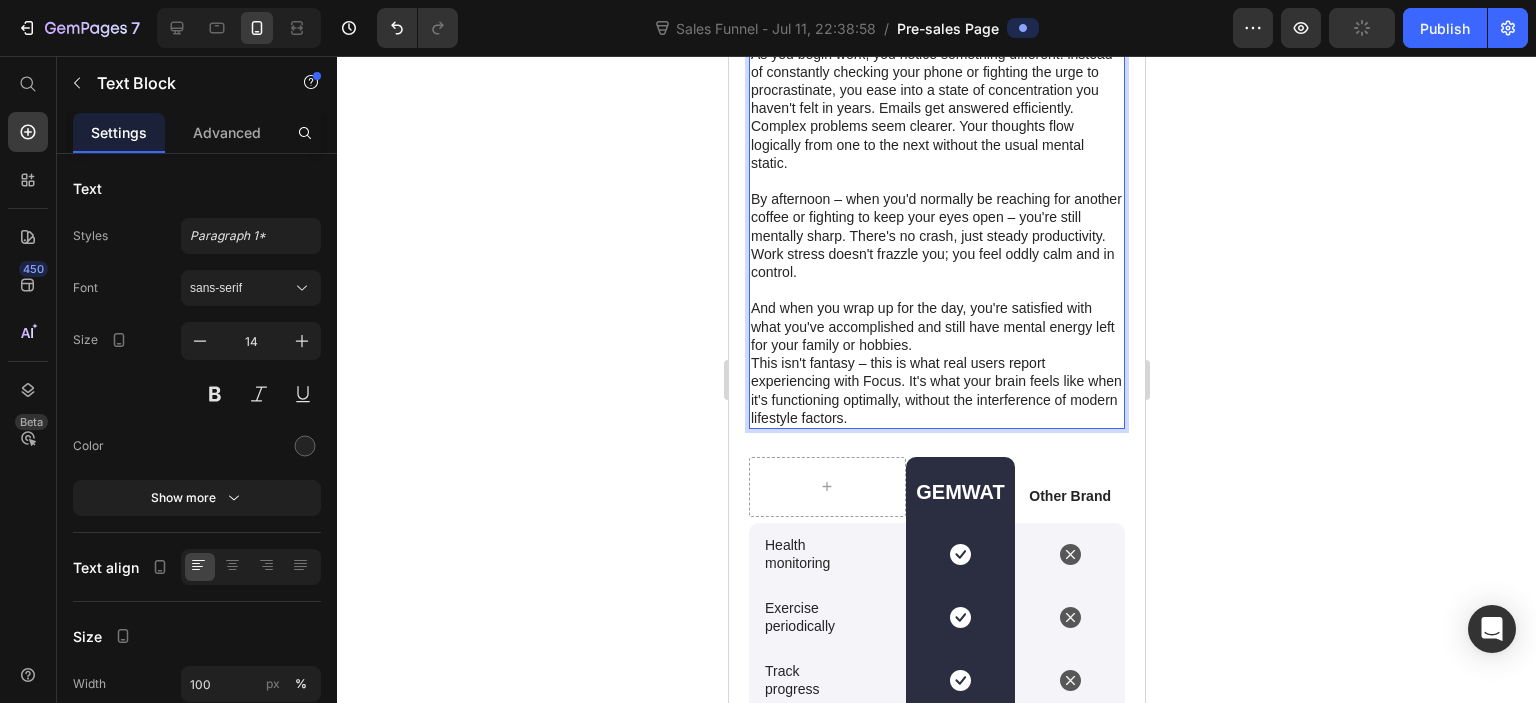 click on "And when you wrap up for the day, you're satisfied with what you've accomplished and still have mental energy left for your family or hobbies." at bounding box center [936, 326] 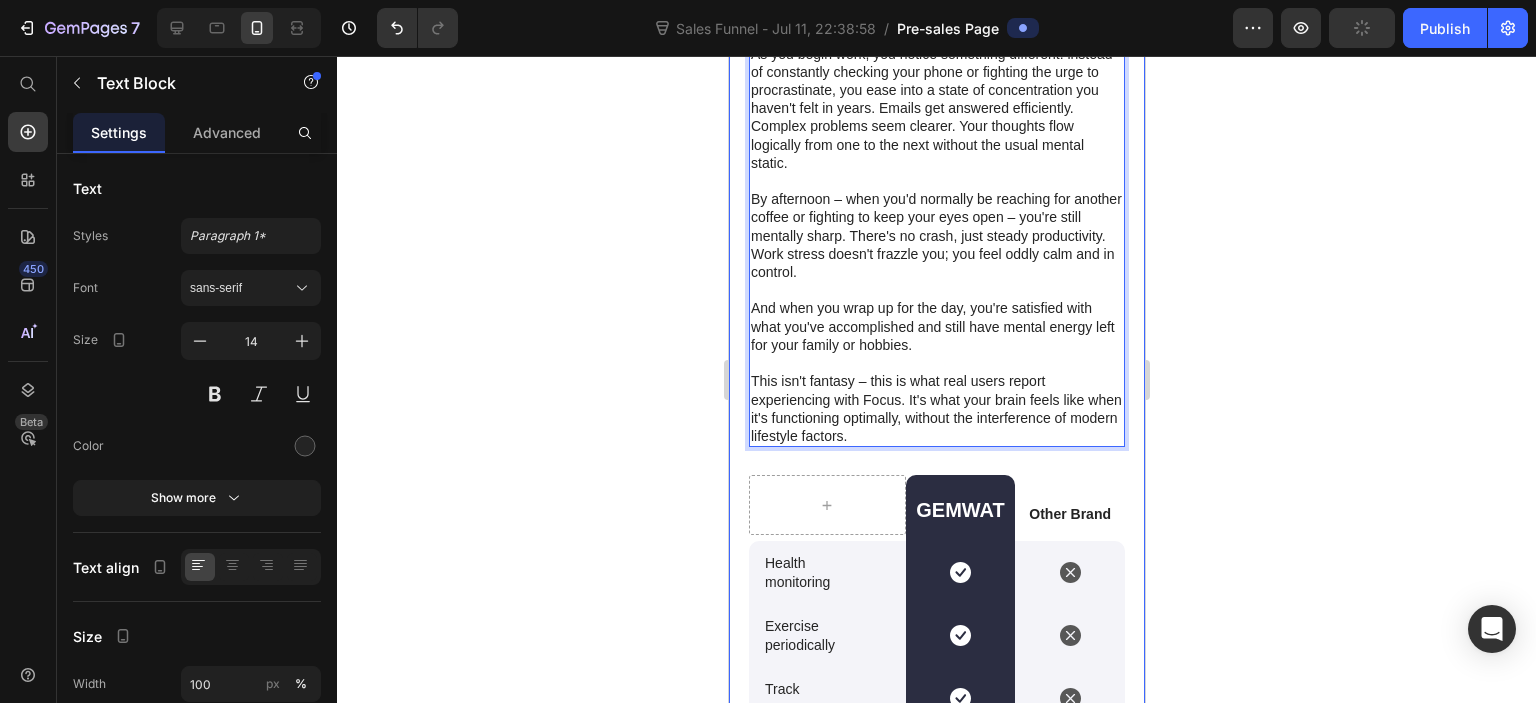 click 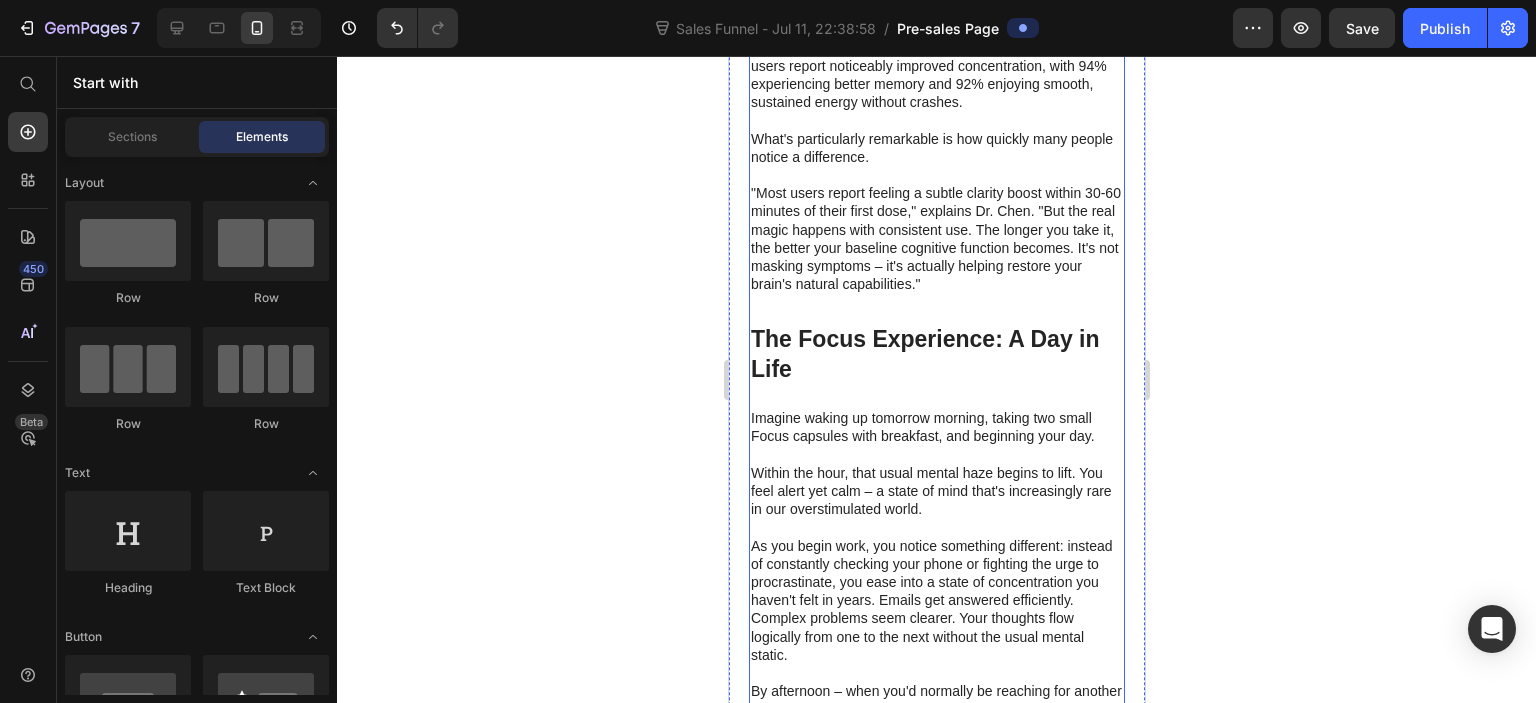 scroll, scrollTop: 5353, scrollLeft: 0, axis: vertical 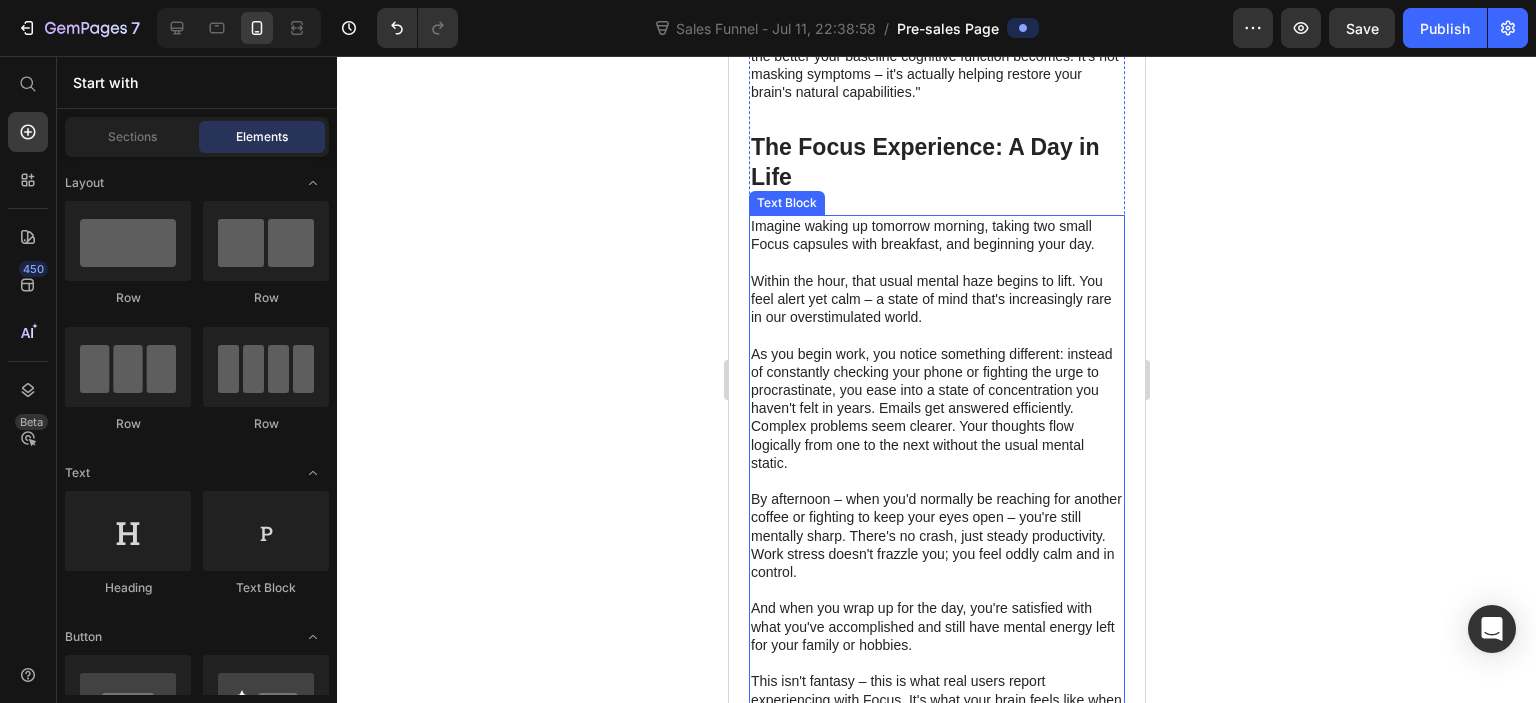 click on "As you begin work, you notice something different: instead of constantly checking your phone or fighting the urge to procrastinate, you ease into a state of concentration you haven't felt in years. Emails get answered efficiently. Complex problems seem clearer. Your thoughts flow logically from one to the next without the usual mental static." at bounding box center [936, 408] 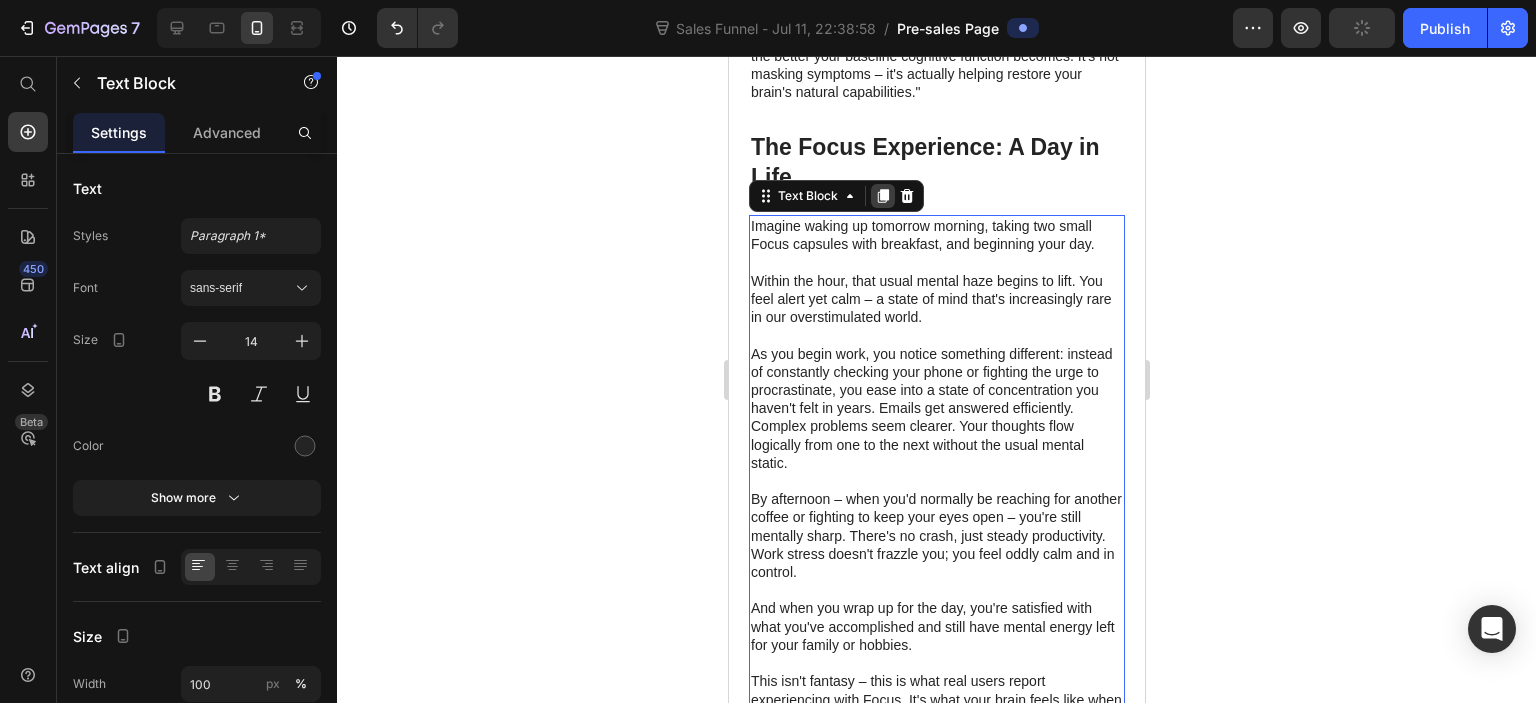 click 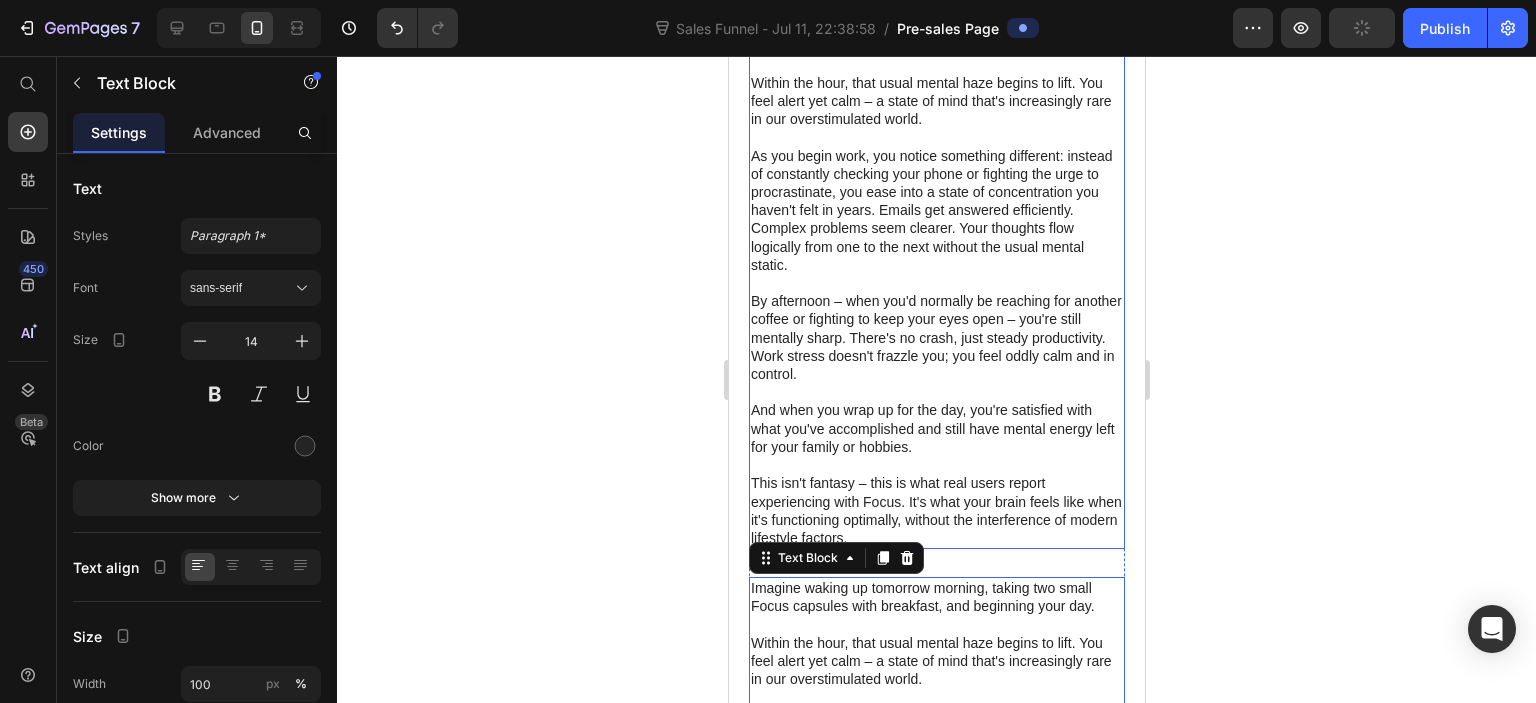 scroll, scrollTop: 5384, scrollLeft: 0, axis: vertical 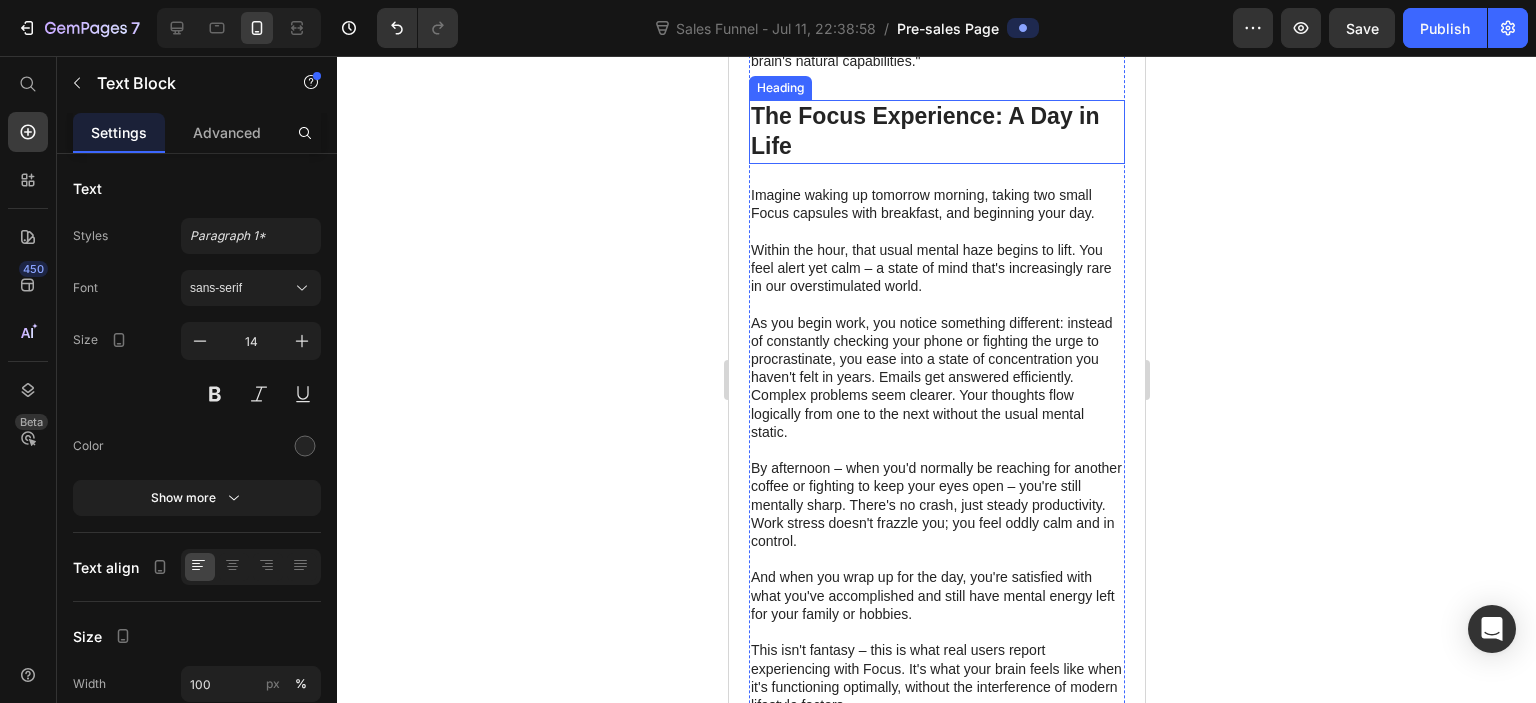 click on "The Focus Experience: A Day in Life" at bounding box center (924, 131) 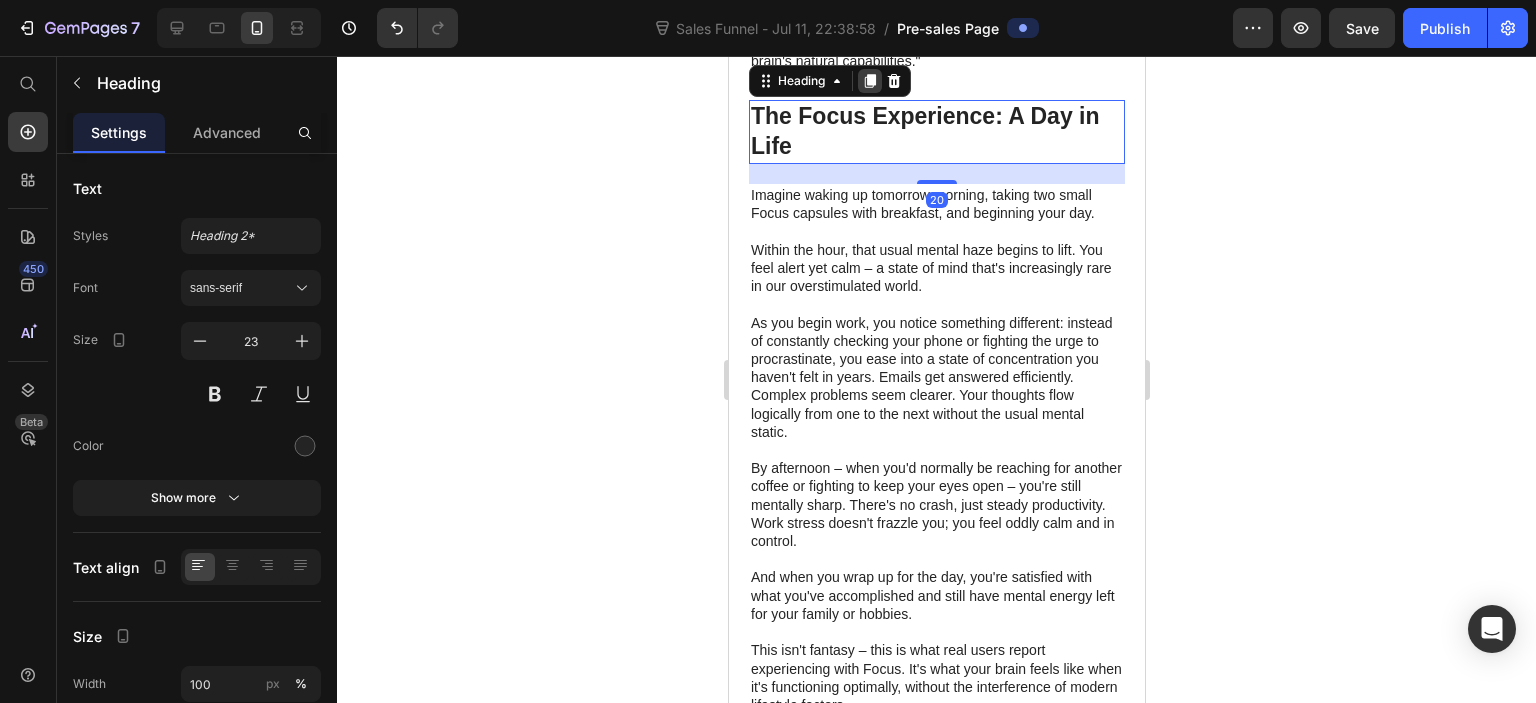 click 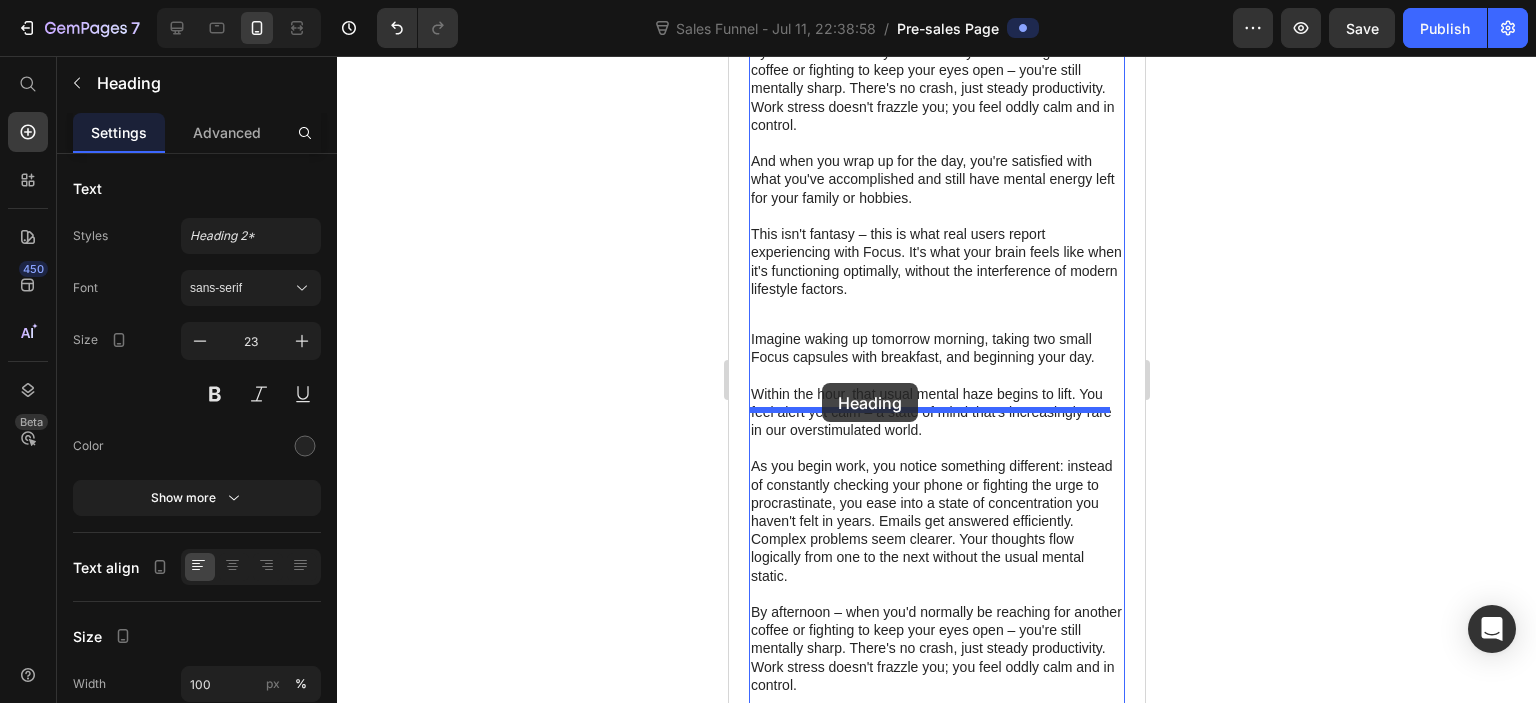 drag, startPoint x: 767, startPoint y: 253, endPoint x: 821, endPoint y: 384, distance: 141.69333 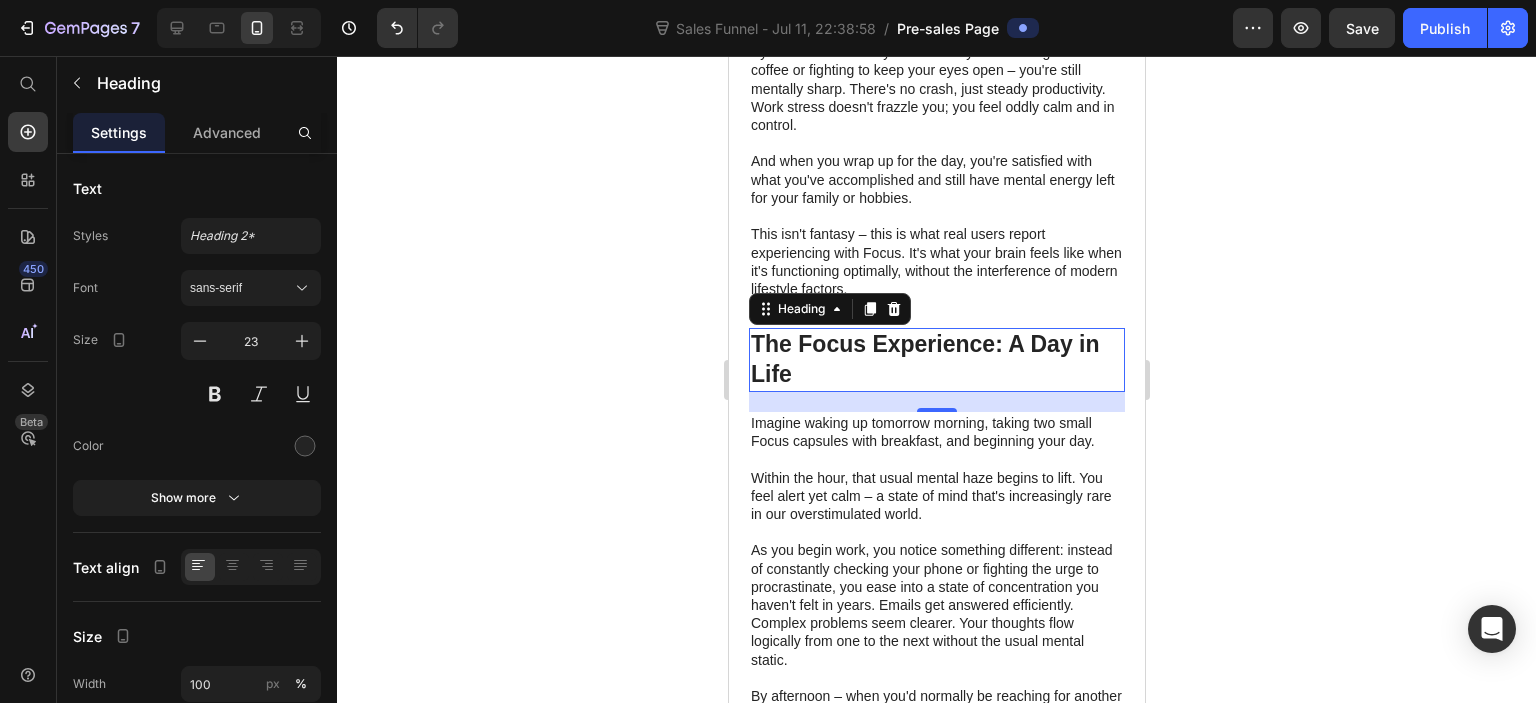 click 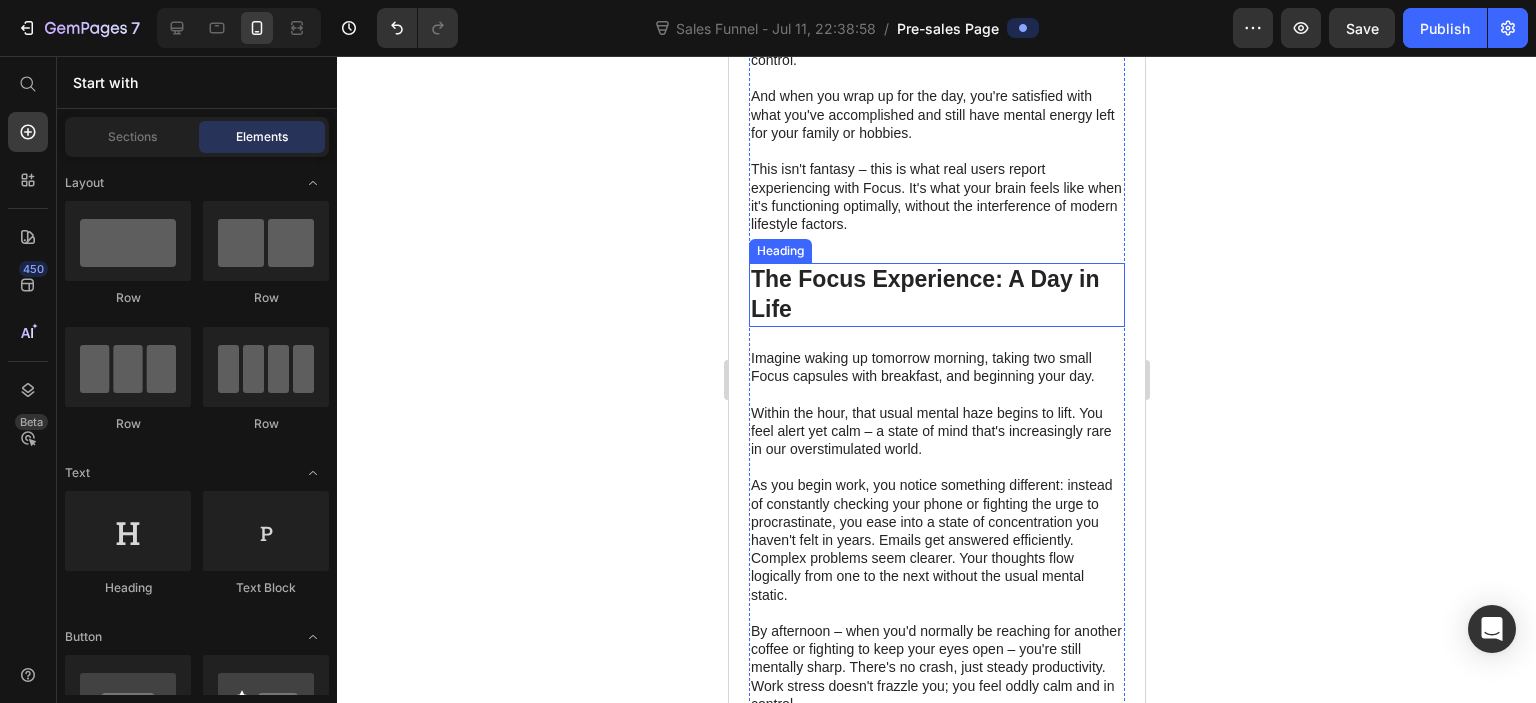 scroll, scrollTop: 5900, scrollLeft: 0, axis: vertical 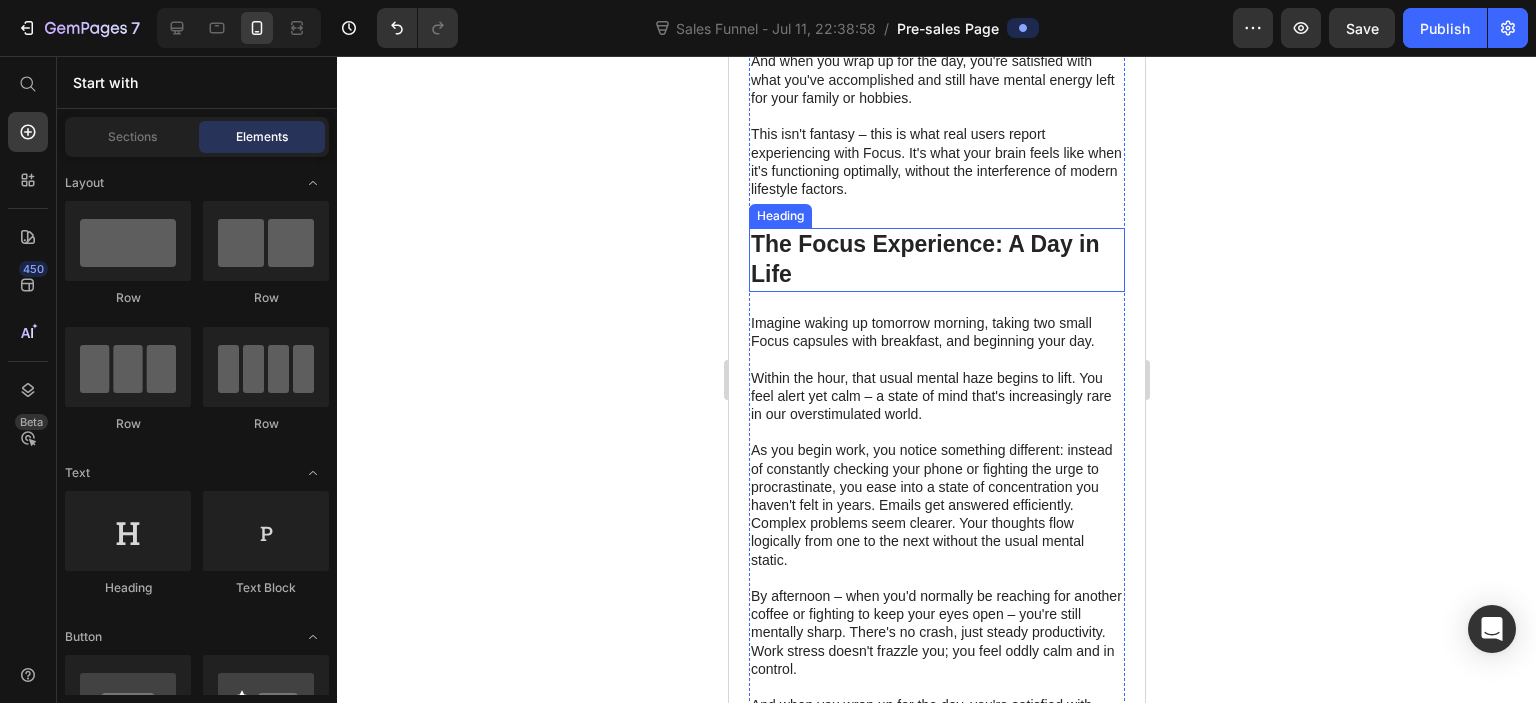 click on "The Focus Experience: A Day in Life" at bounding box center [936, 260] 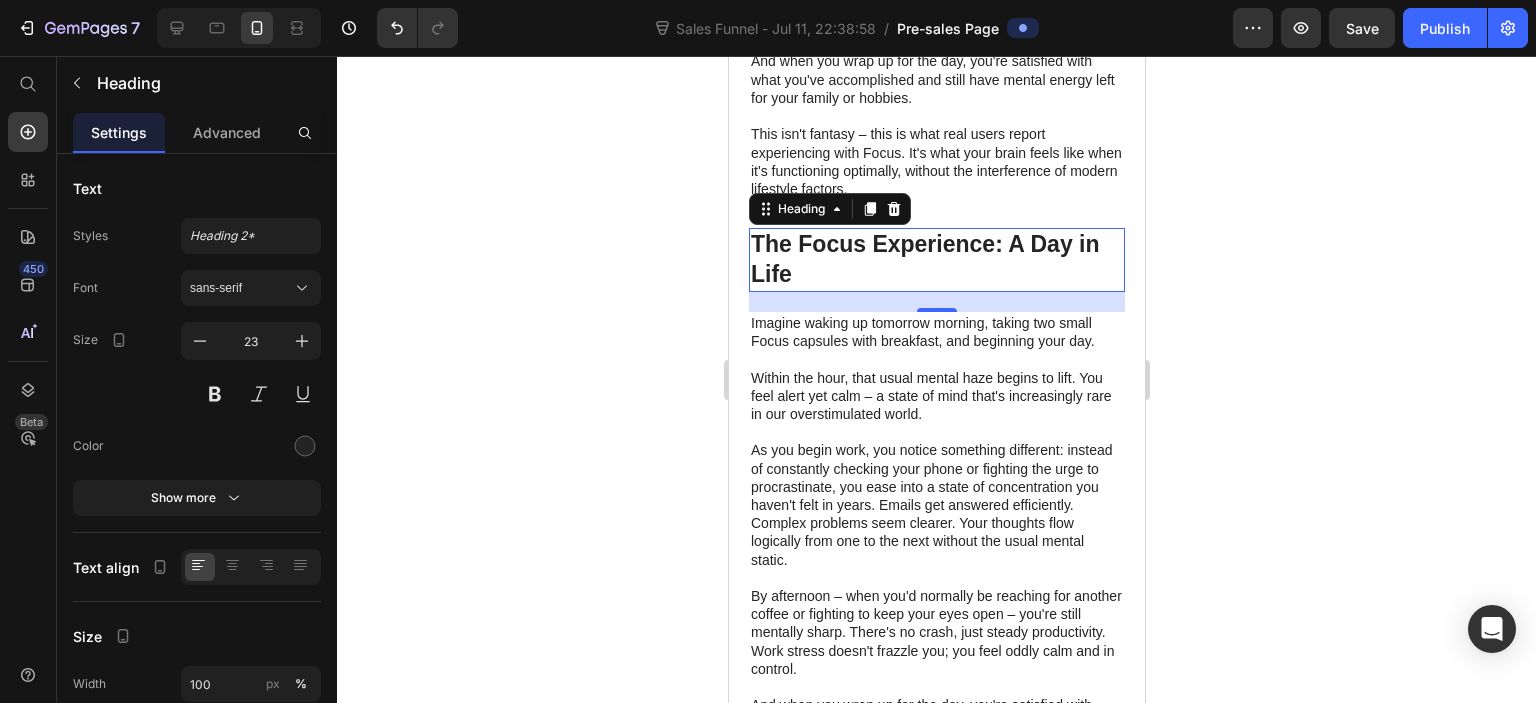 click on "The Focus Experience: A Day in Life" at bounding box center (936, 260) 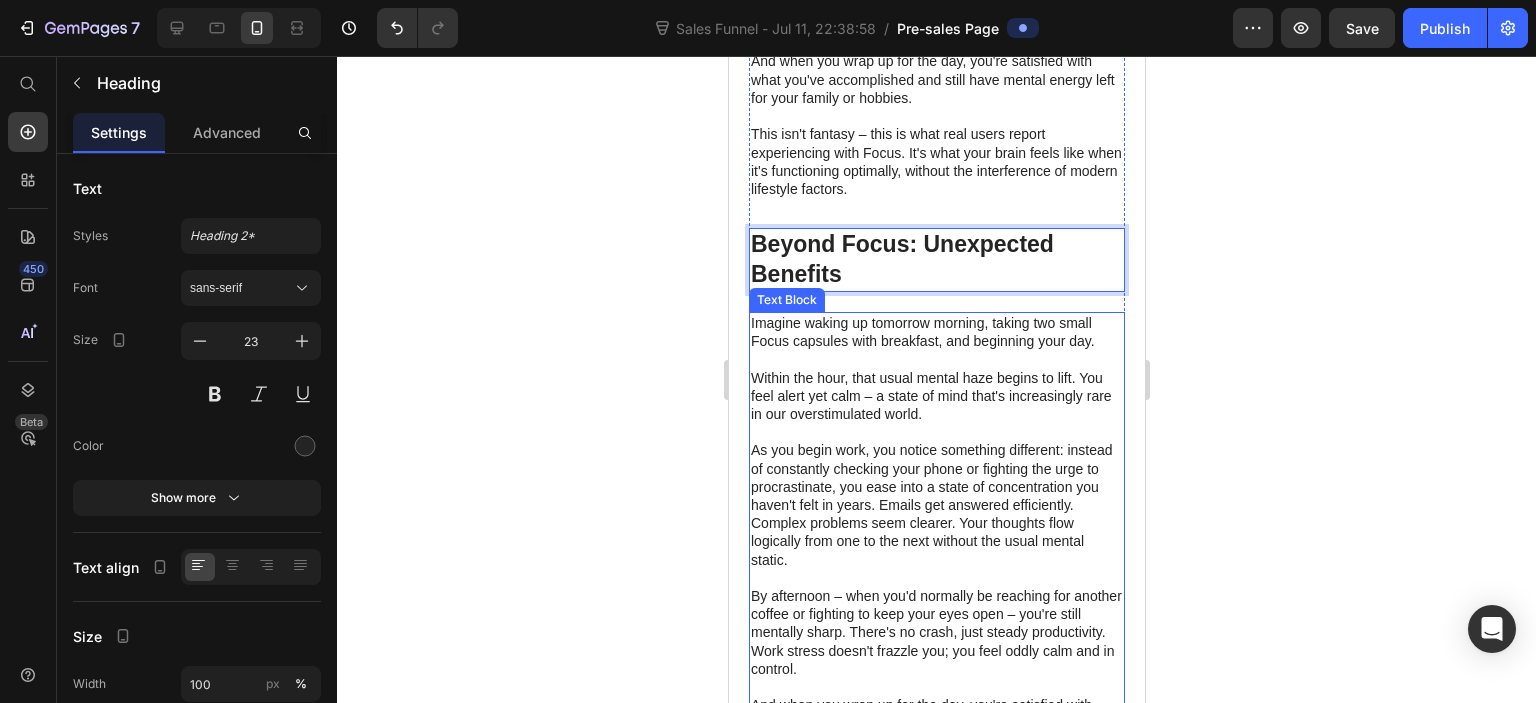 click on "Imagine waking up tomorrow morning, taking two small Focus capsules with breakfast, and beginning your day." at bounding box center [936, 332] 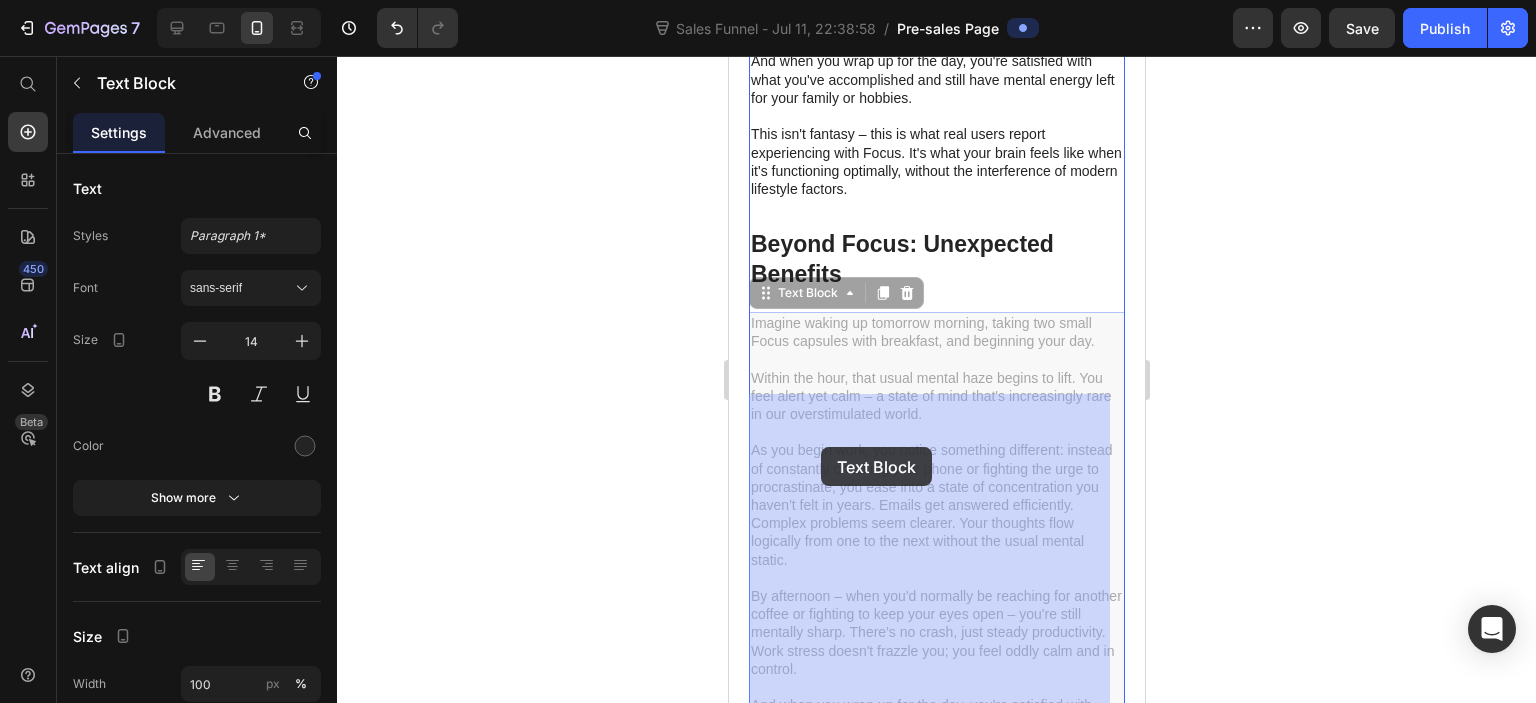 type on "16" 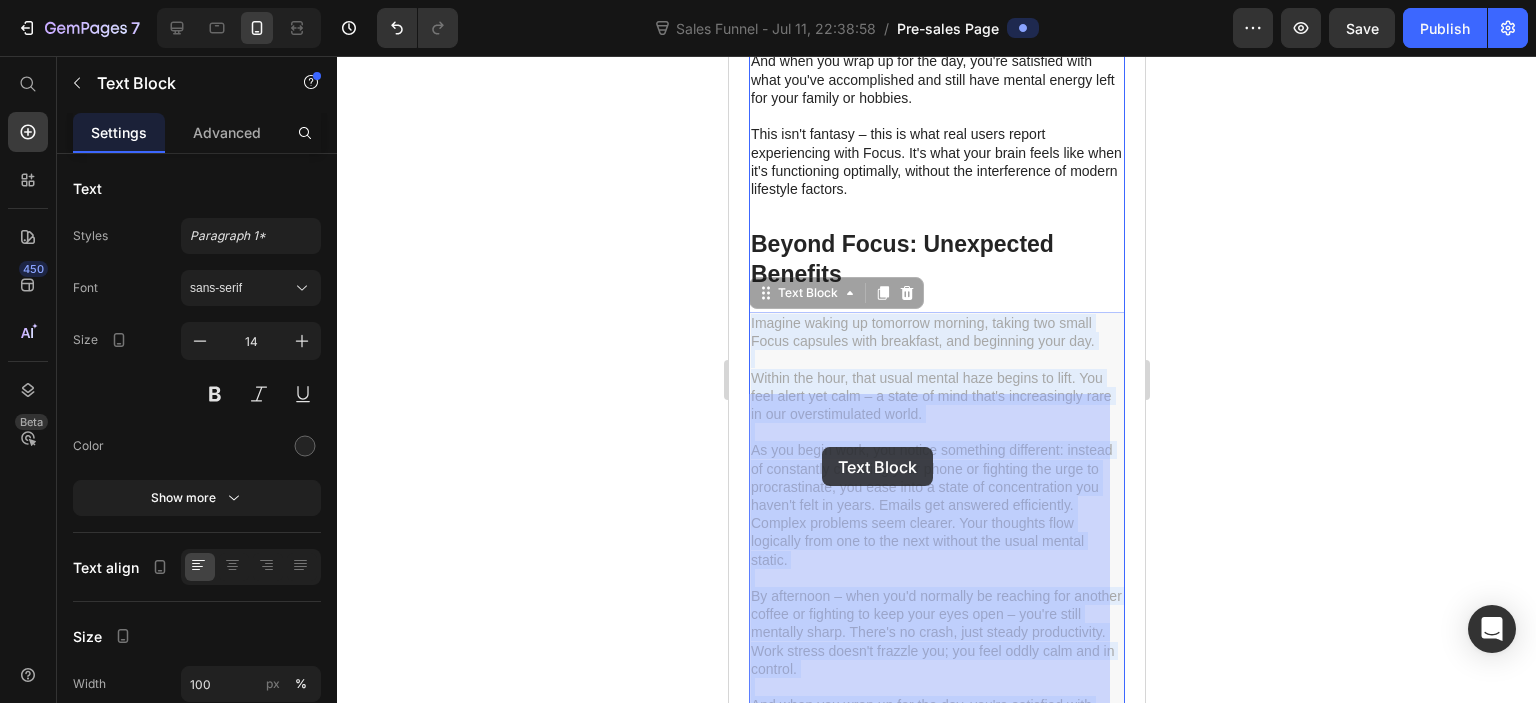 drag, startPoint x: 751, startPoint y: 403, endPoint x: 822, endPoint y: 447, distance: 83.528435 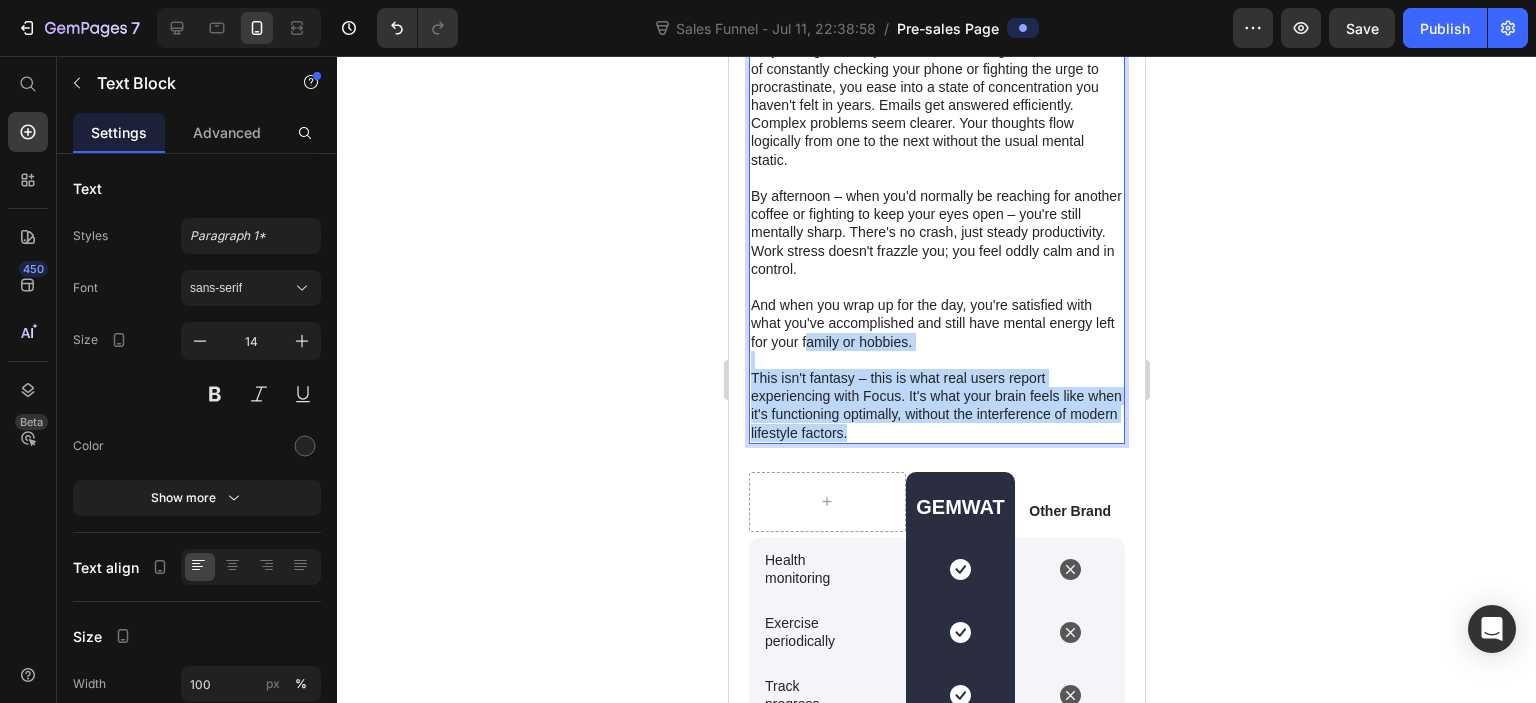 scroll, scrollTop: 6000, scrollLeft: 0, axis: vertical 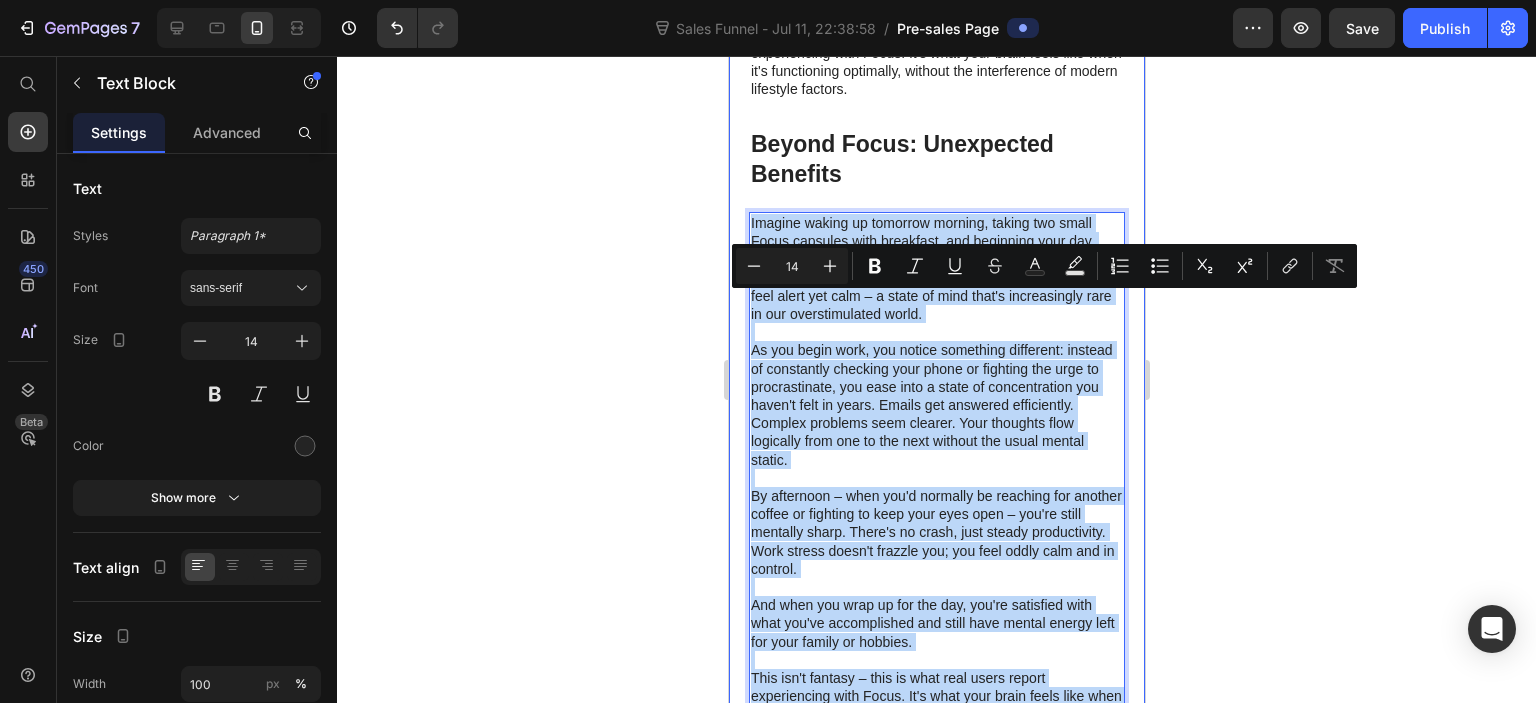 drag, startPoint x: 911, startPoint y: 509, endPoint x: 743, endPoint y: 311, distance: 259.669 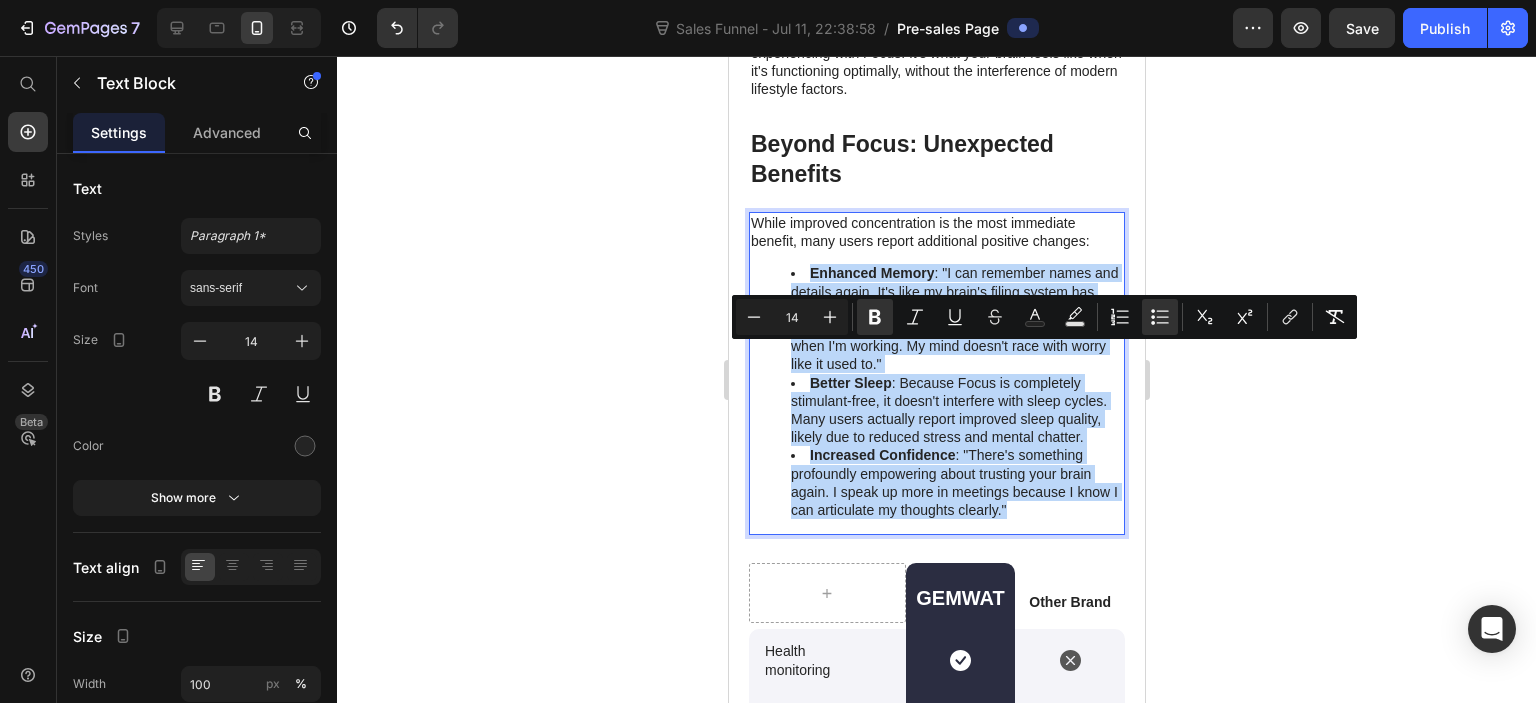 drag, startPoint x: 777, startPoint y: 353, endPoint x: 1047, endPoint y: 598, distance: 364.5888 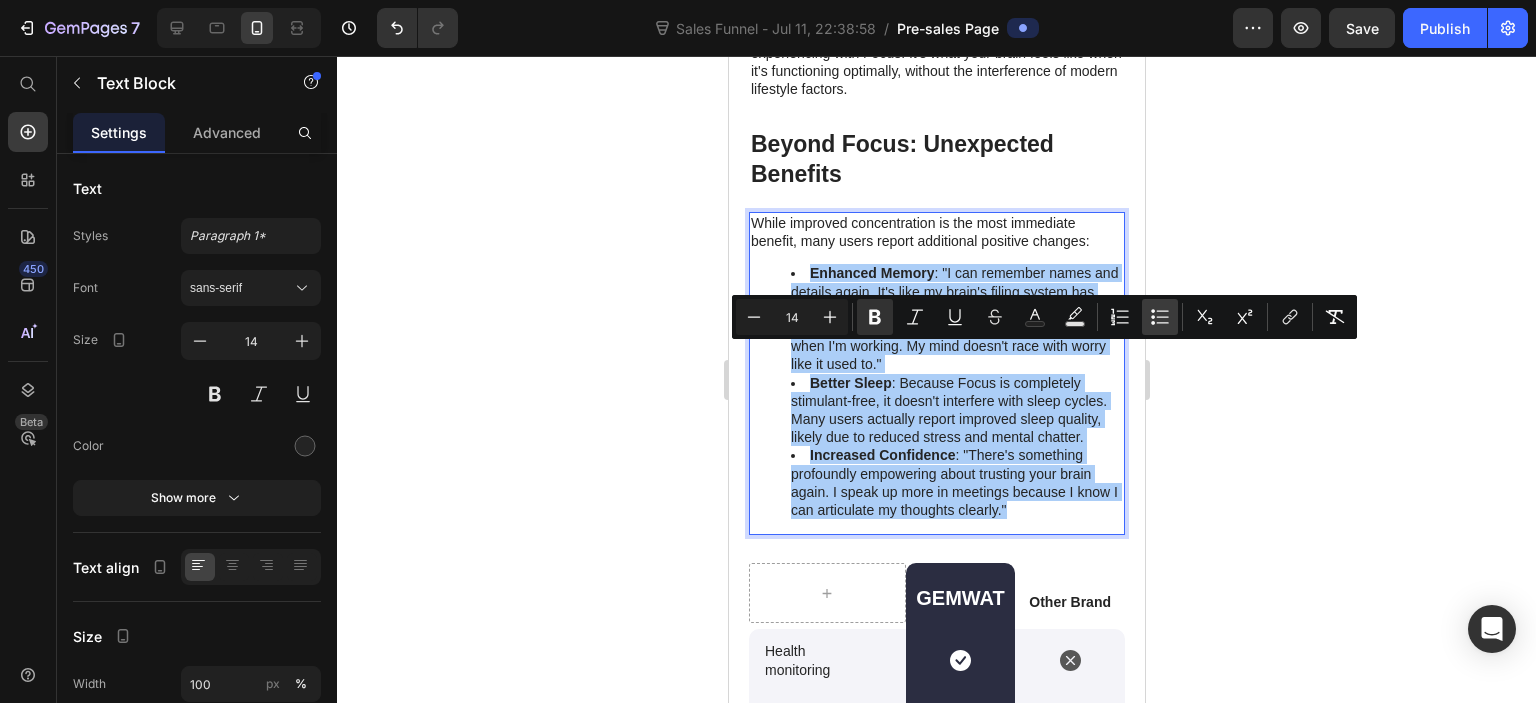 click 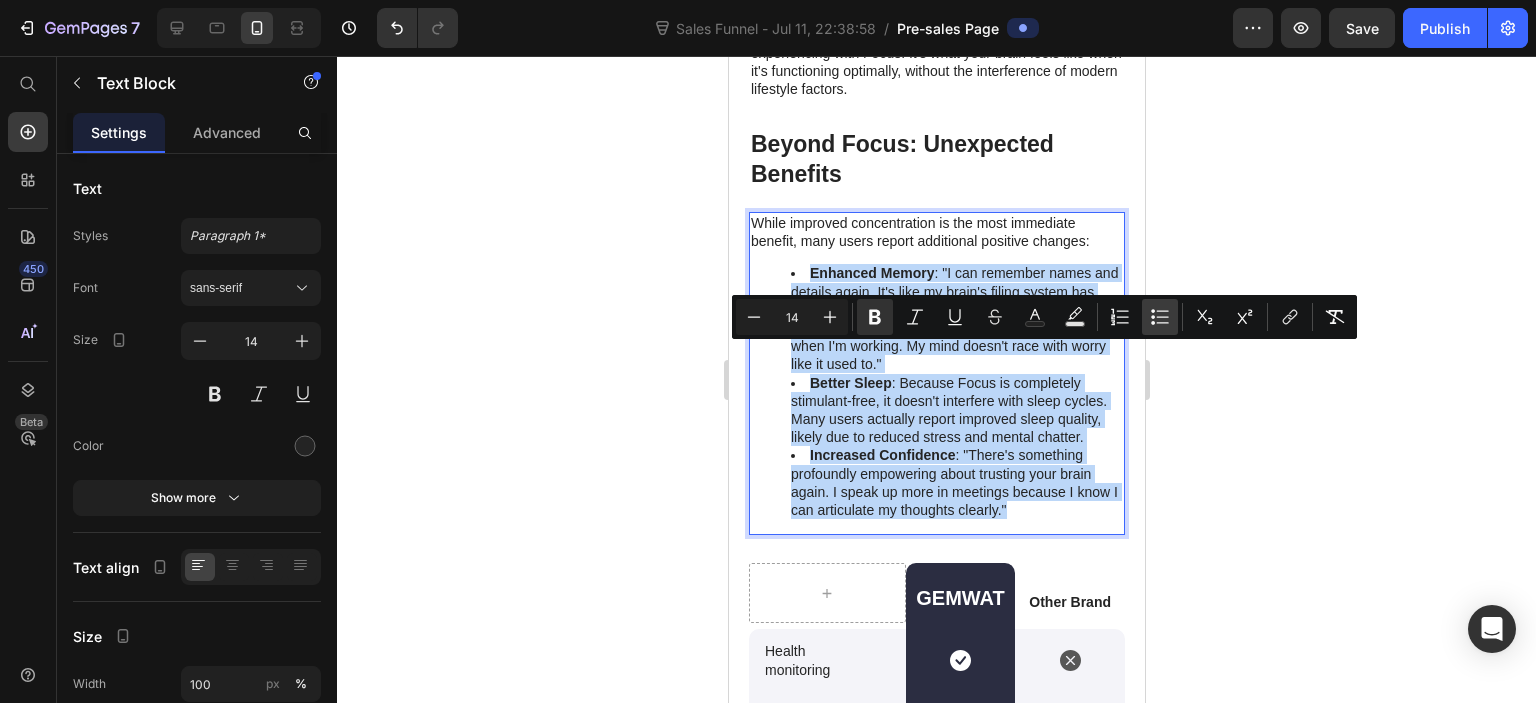 type on "14" 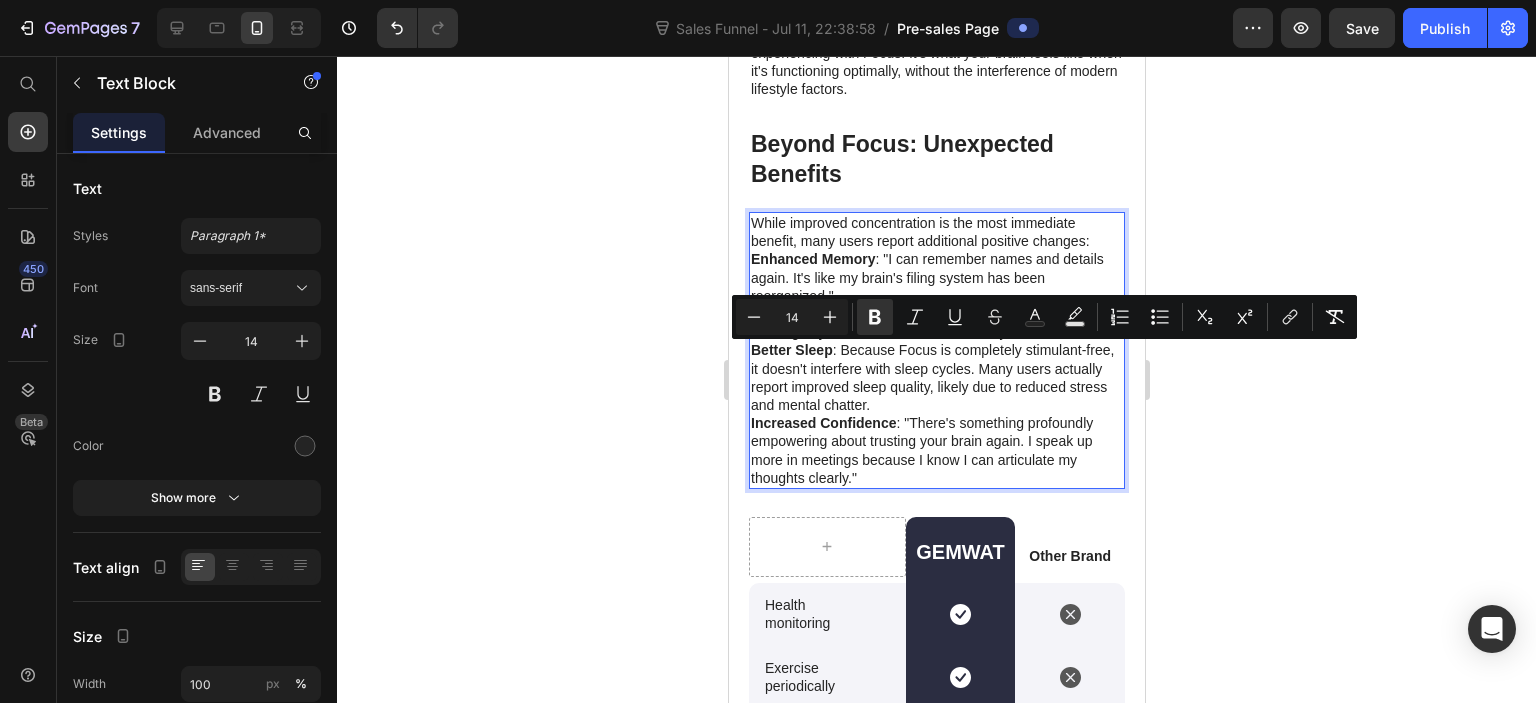click on "Better Sleep : Because Focus is completely stimulant-free, it doesn't interfere with sleep cycles. Many users actually report improved sleep quality, likely due to reduced stress and mental chatter." at bounding box center (936, 377) 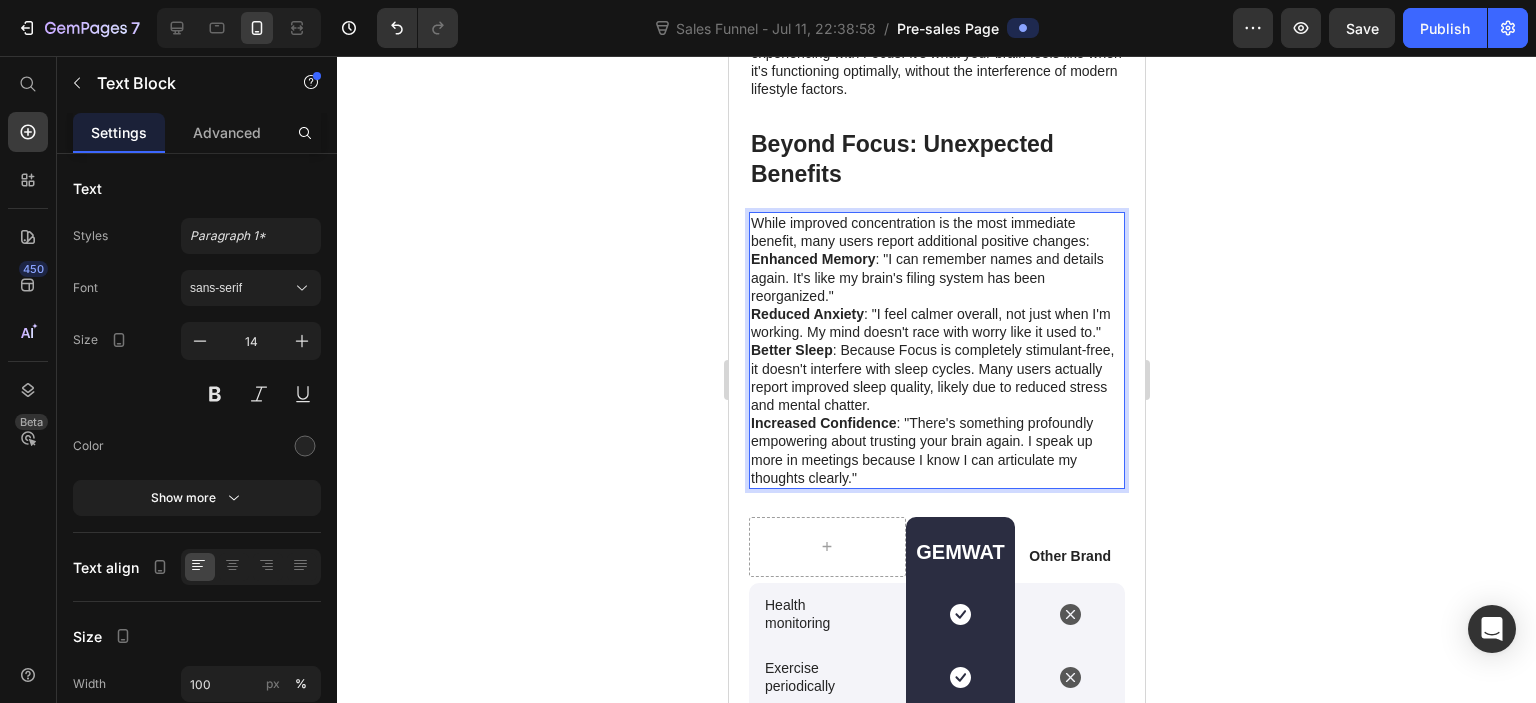 click on "Enhanced Memory : "I can remember names and details again. It's like my brain's filing system has been reorganized."" at bounding box center [936, 277] 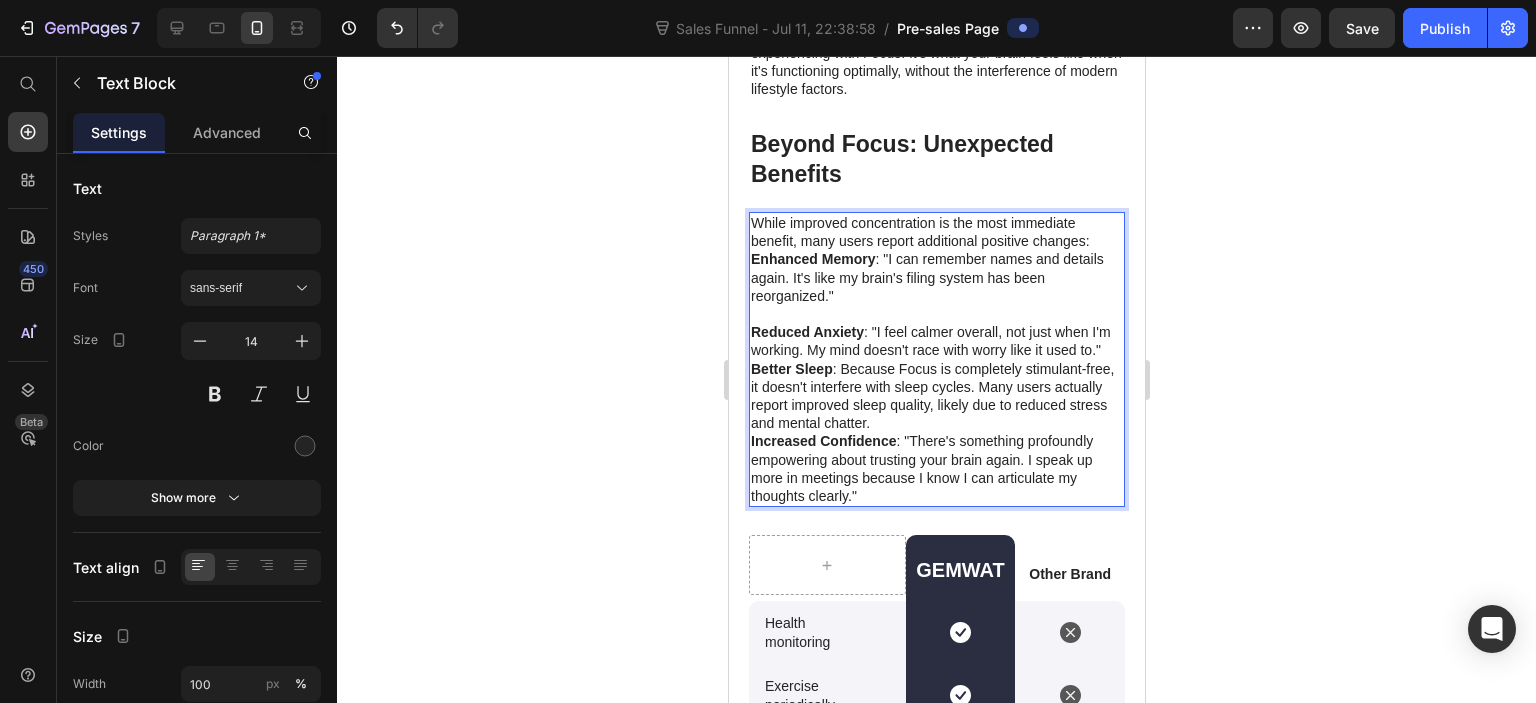 click on "Reduced Anxiety : "I feel calmer overall, not just when I'm working. My mind doesn't race with worry like it used to."" at bounding box center (936, 341) 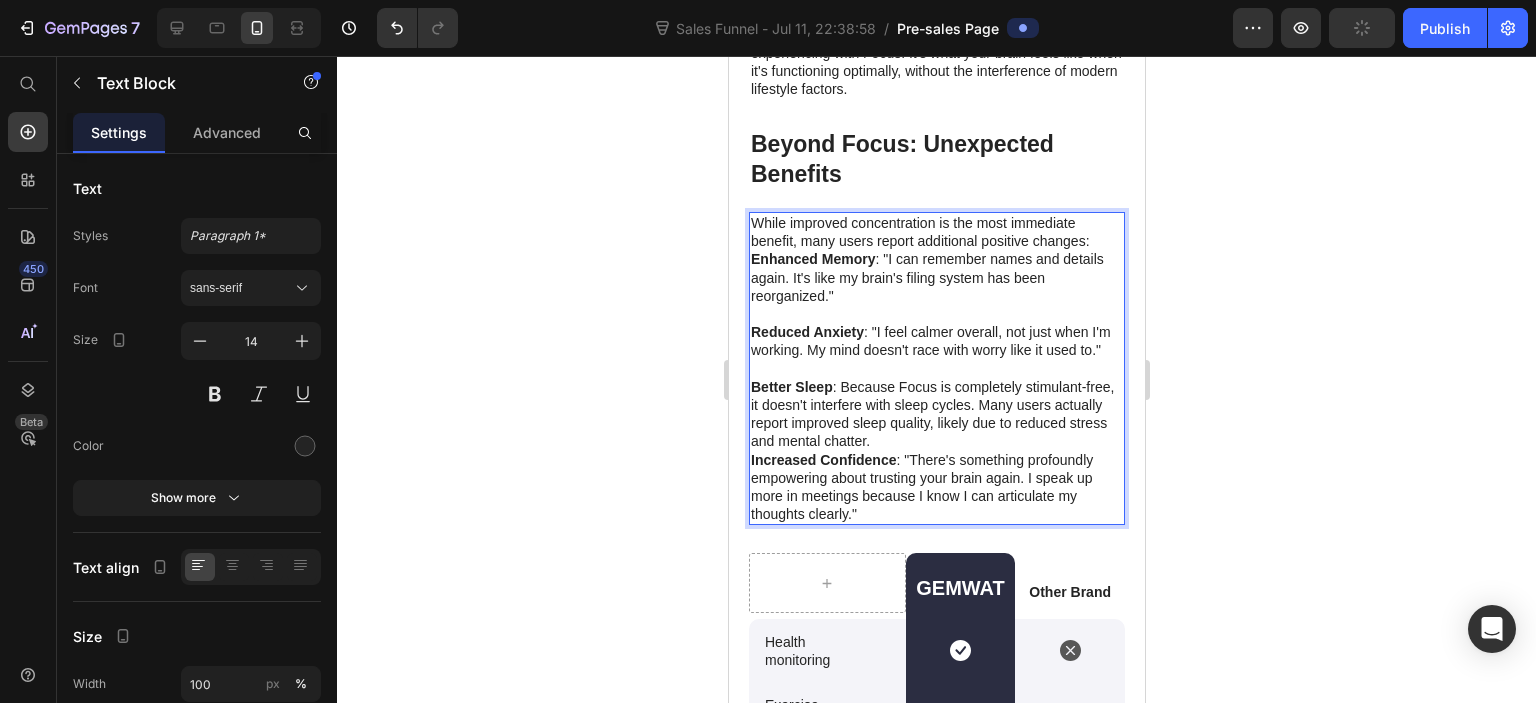 click on "Better Sleep : Because Focus is completely stimulant-free, it doesn't interfere with sleep cycles. Many users actually report improved sleep quality, likely due to reduced stress and mental chatter." at bounding box center (936, 414) 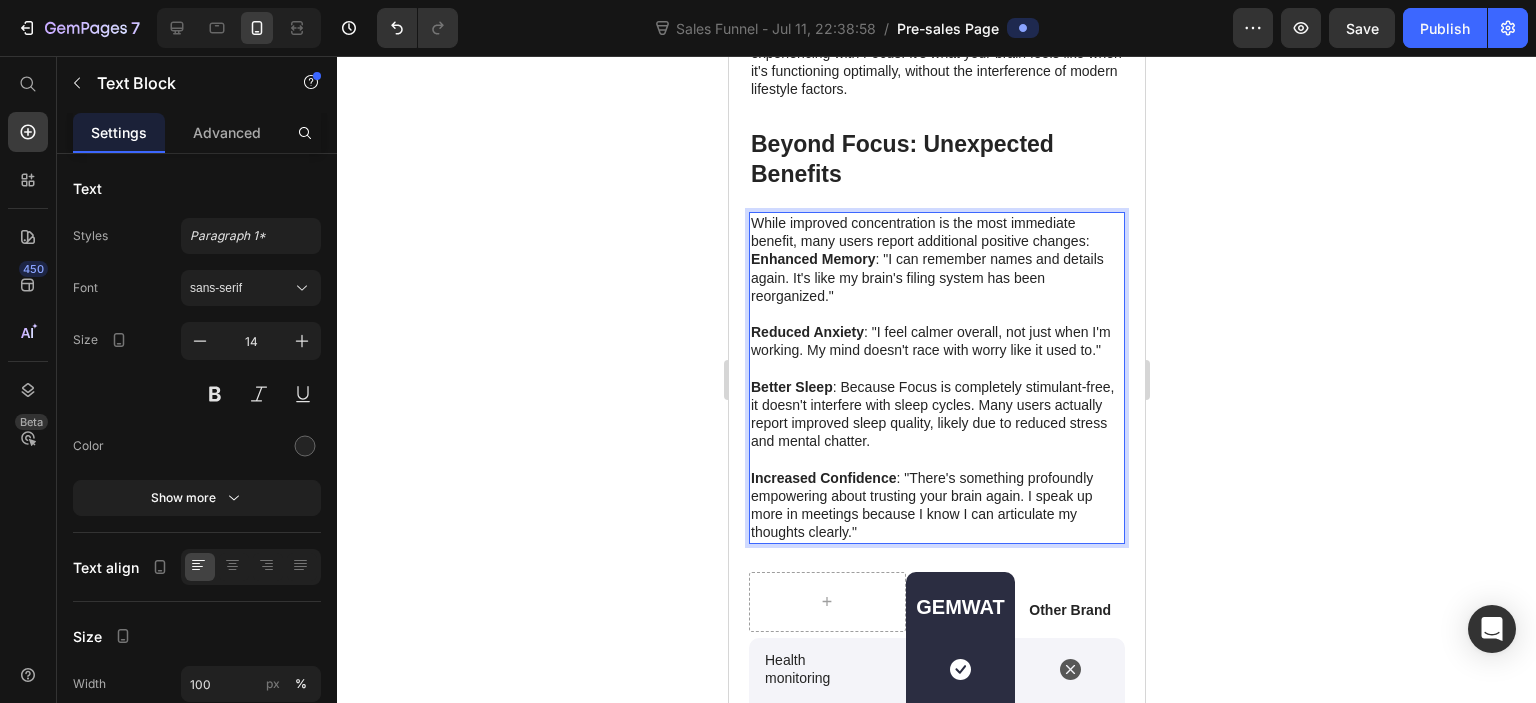 click on "While improved concentration is the most immediate benefit, many users report additional positive changes:" at bounding box center [936, 232] 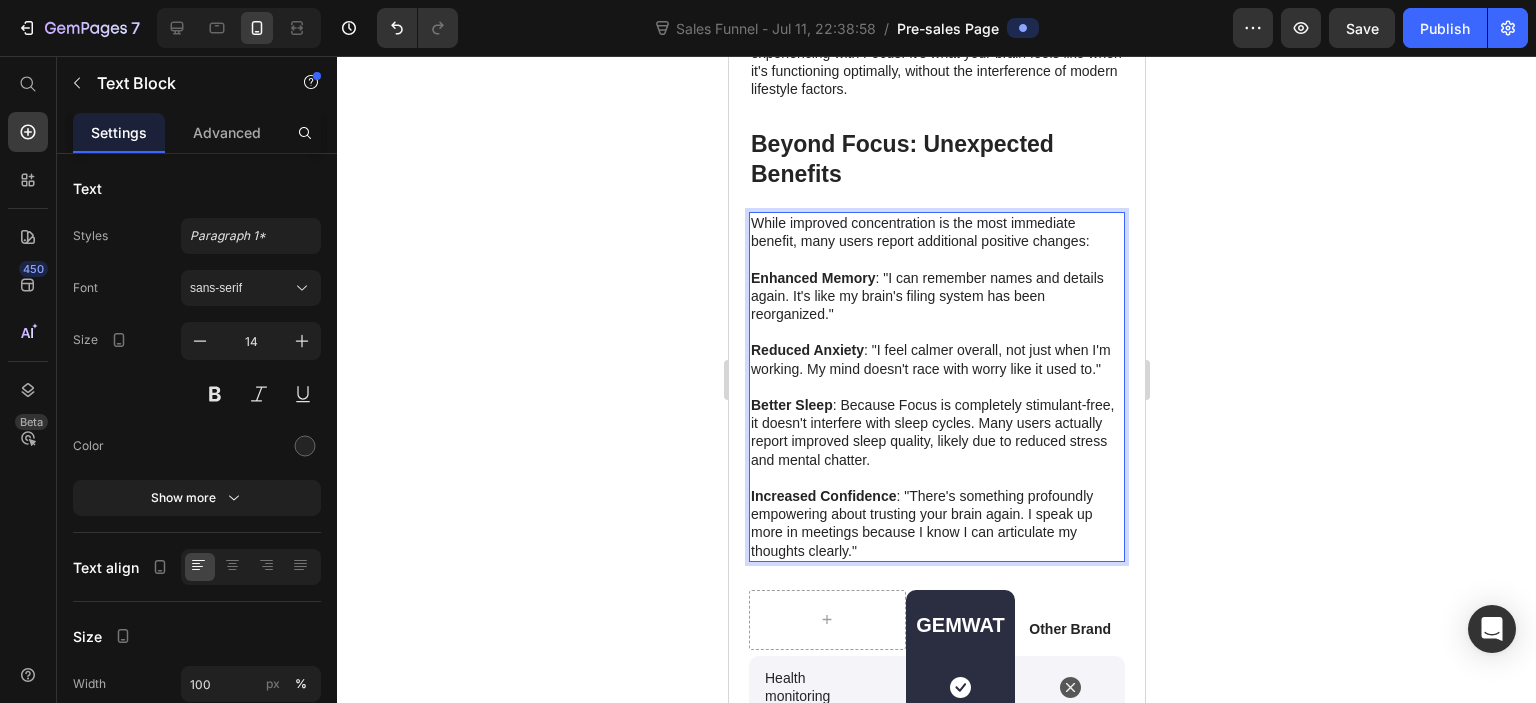 click on "While improved concentration is the most immediate benefit, many users report additional positive changes: Enhanced Memory : "I can remember names and details again. It's like my brain's filing system has been reorganized." Reduced Anxiety : "I feel calmer overall, not just when I'm working. My mind doesn't race with worry like it used to." Better Sleep : Because Focus is completely stimulant-free, it doesn't interfere with sleep cycles. Many users actually report improved sleep quality, likely due to reduced stress and mental chatter. Increased Confidence : "There's something profoundly empowering about trusting your brain again. I speak up more in meetings because I know I can articulate my thoughts clearly."" at bounding box center (936, 387) 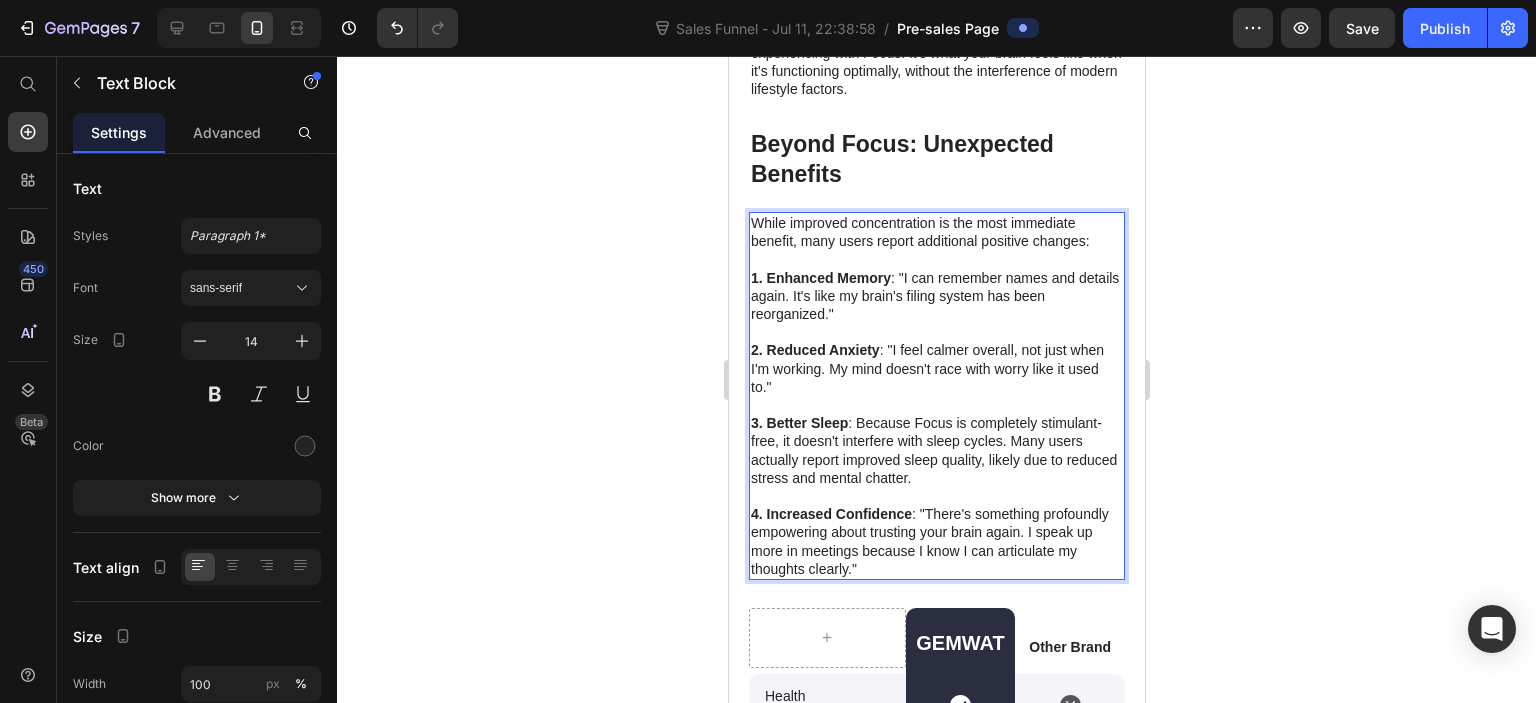 click 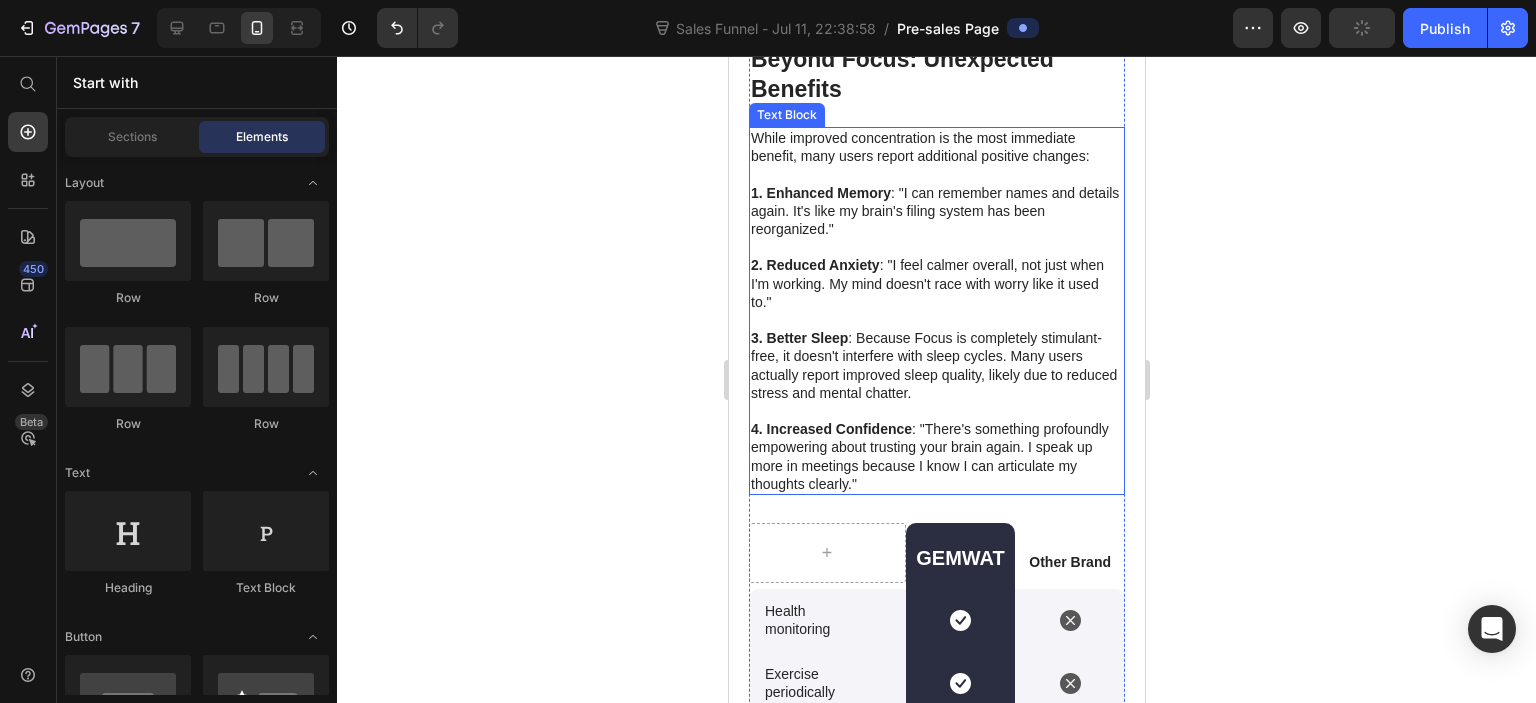 scroll, scrollTop: 6000, scrollLeft: 0, axis: vertical 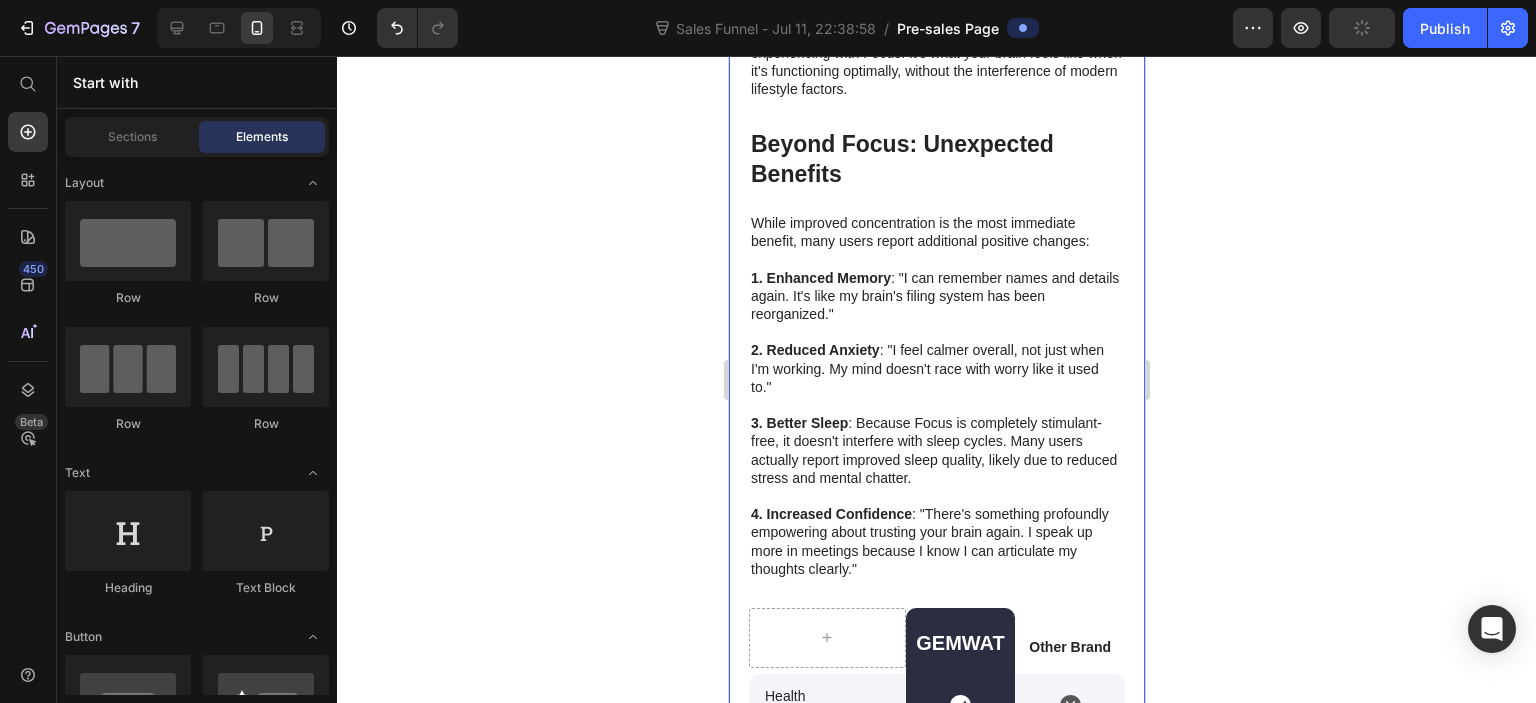 click 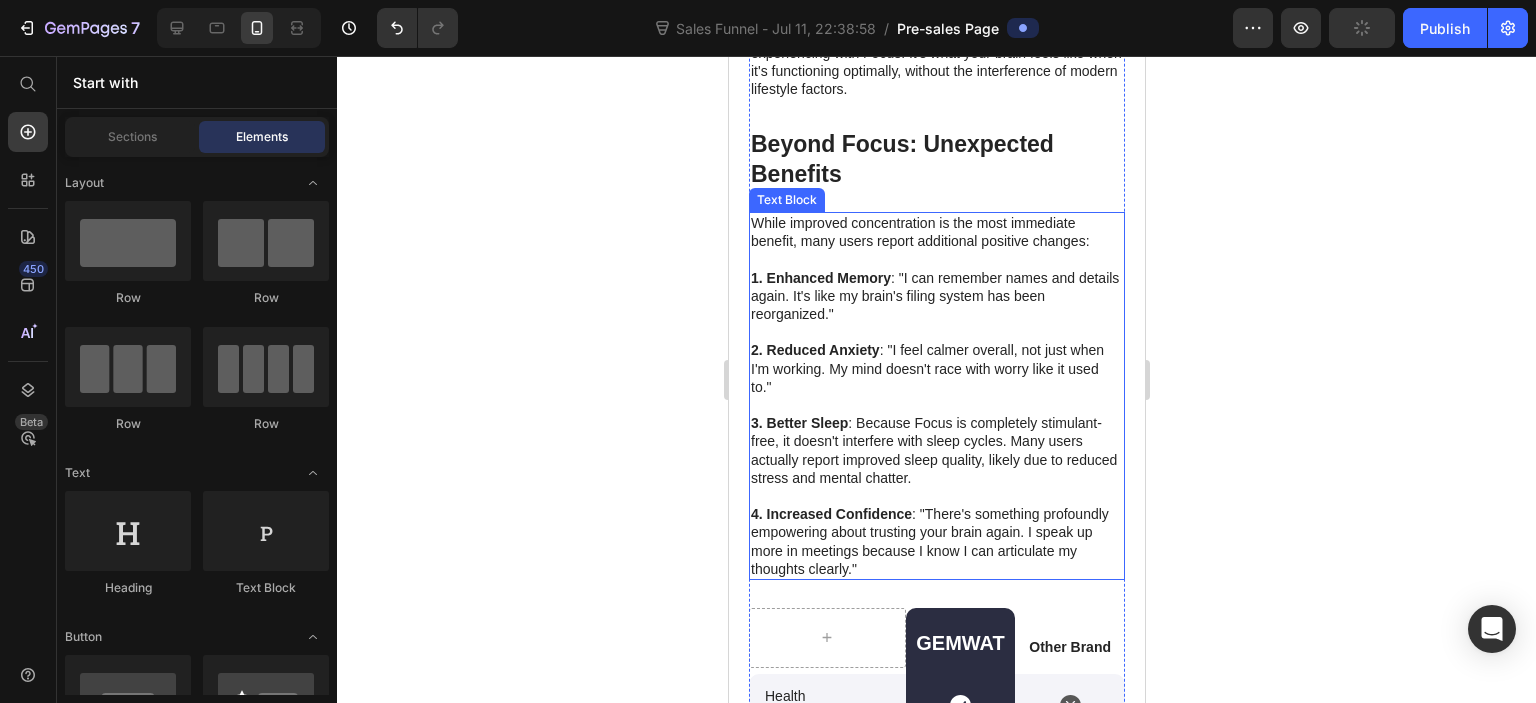 scroll, scrollTop: 6400, scrollLeft: 0, axis: vertical 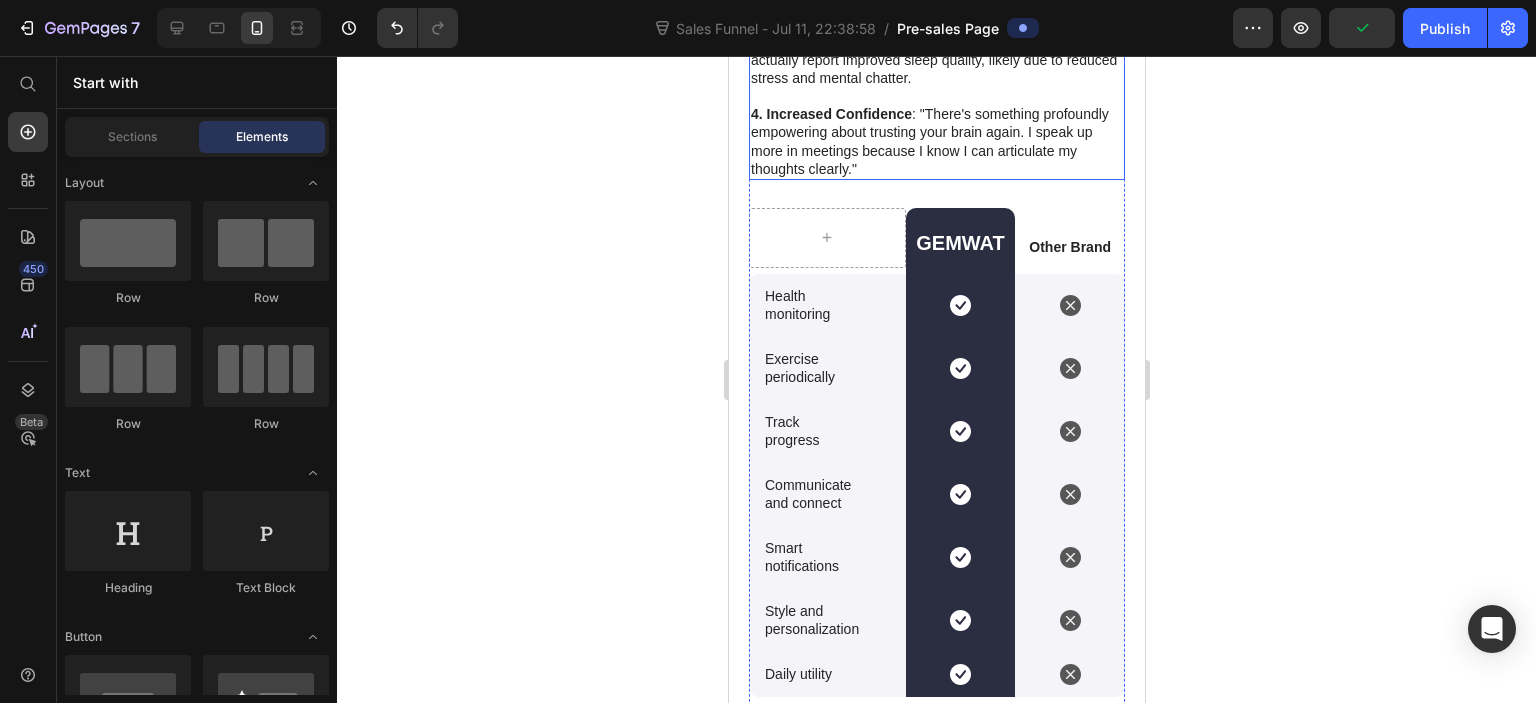 click at bounding box center (936, 96) 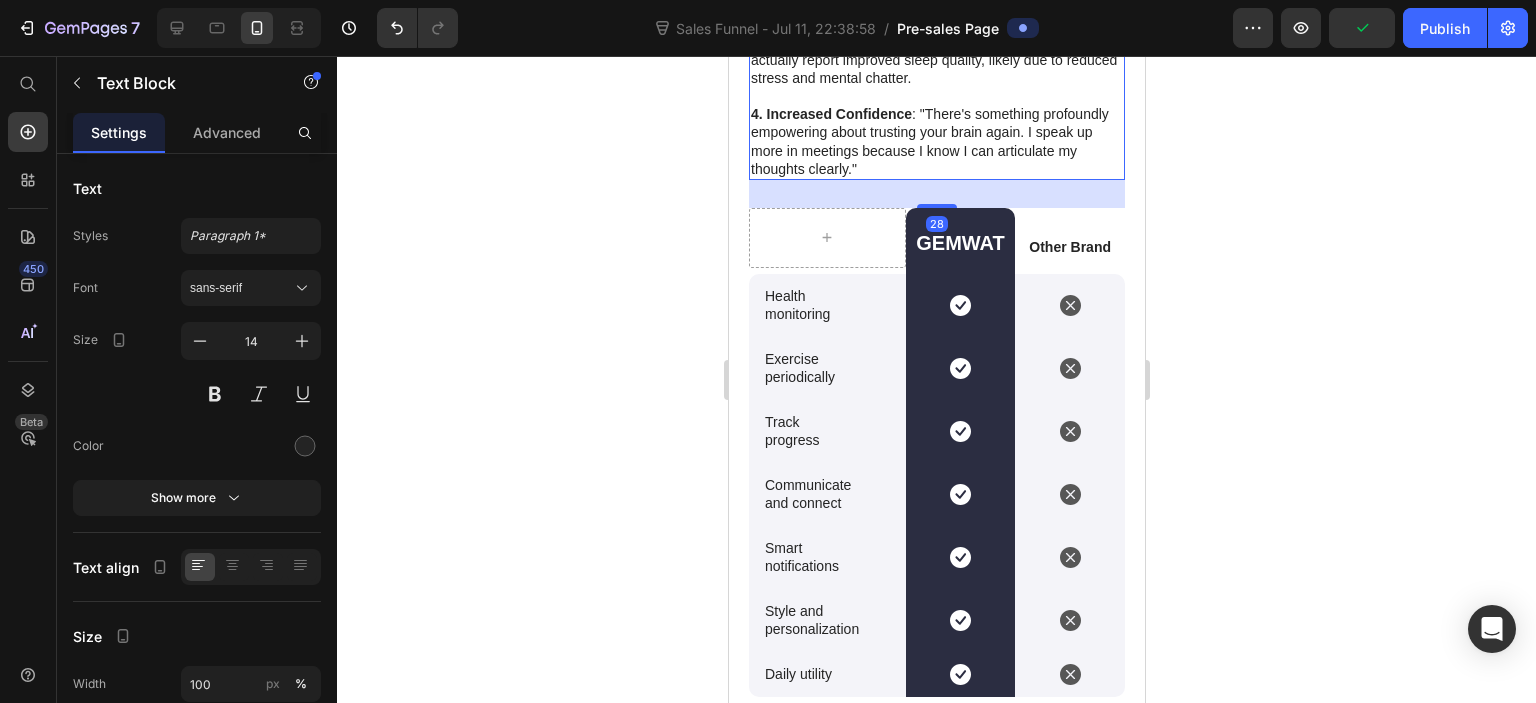 scroll, scrollTop: 6100, scrollLeft: 0, axis: vertical 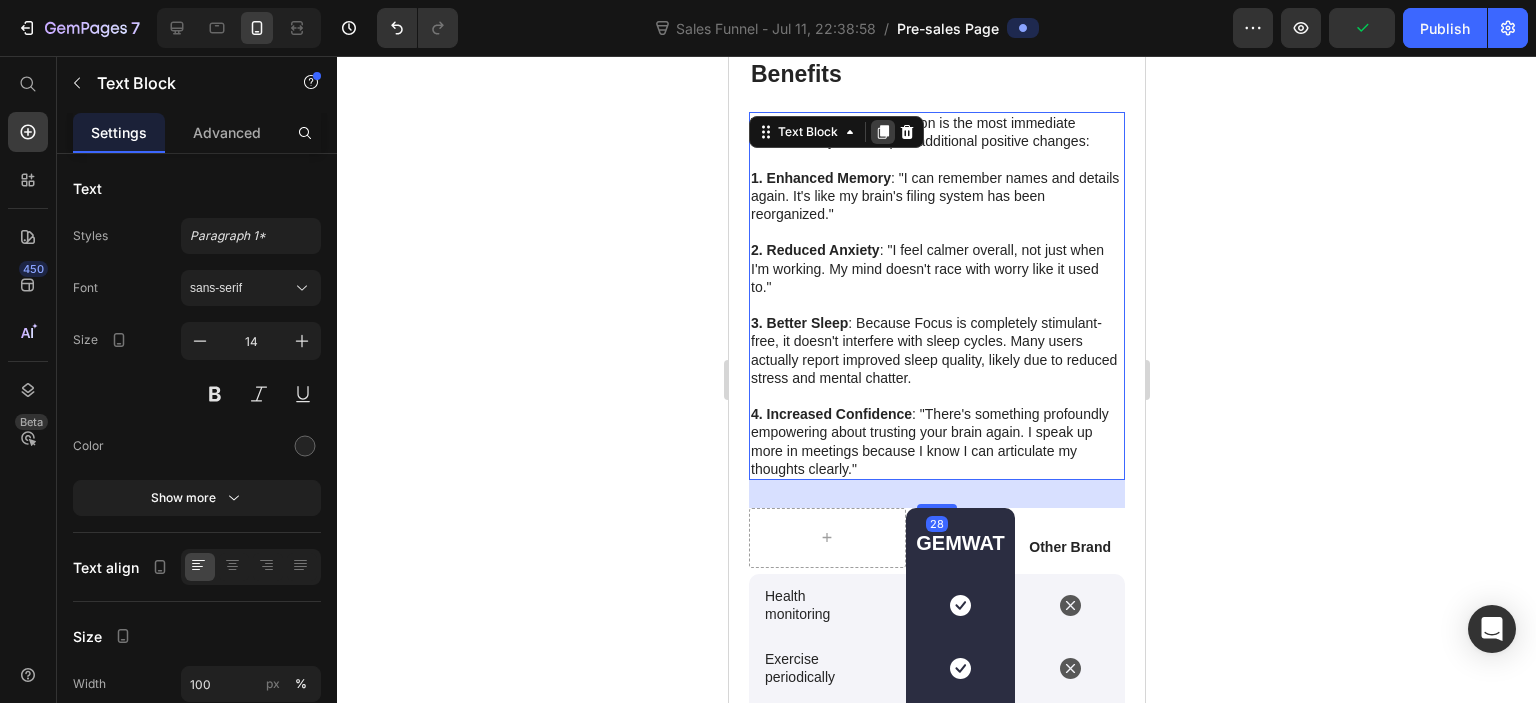 click 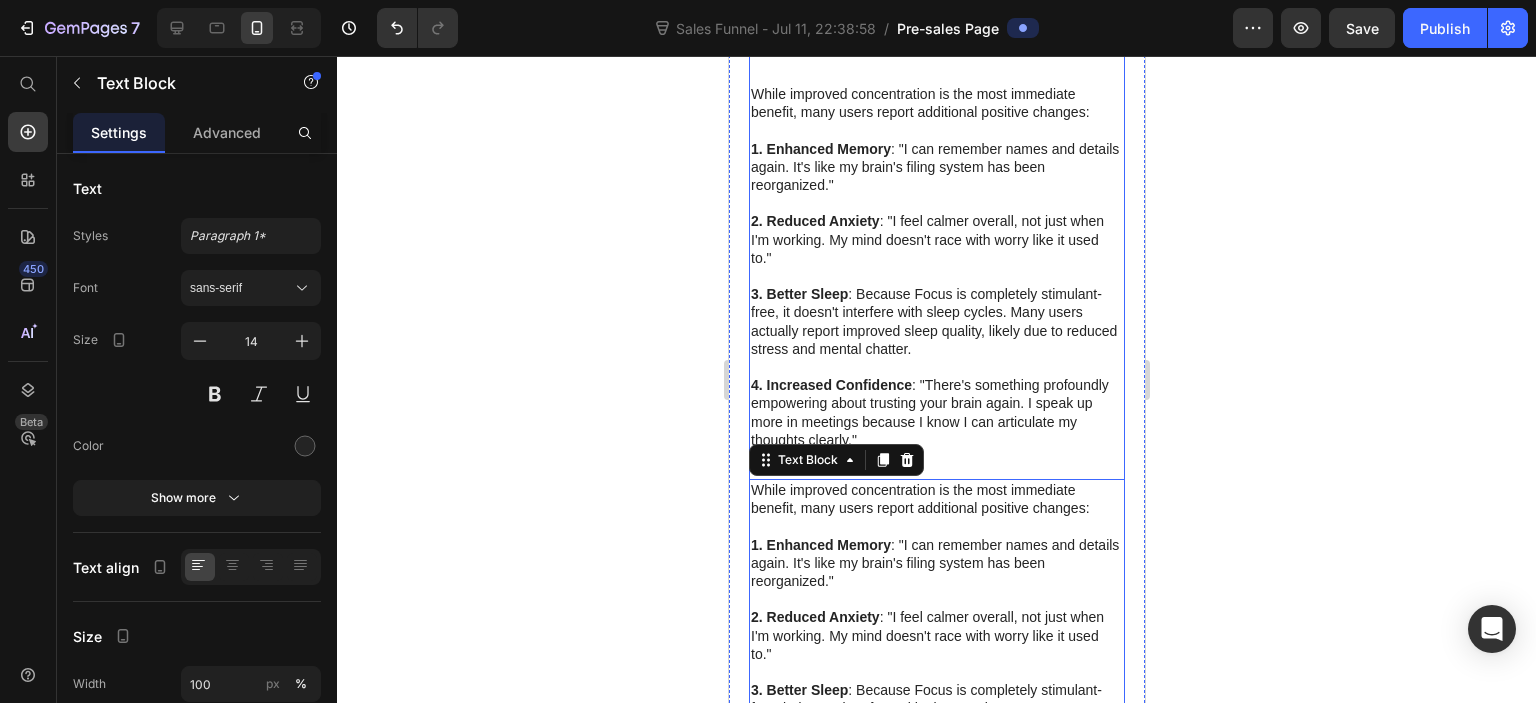 scroll, scrollTop: 5964, scrollLeft: 0, axis: vertical 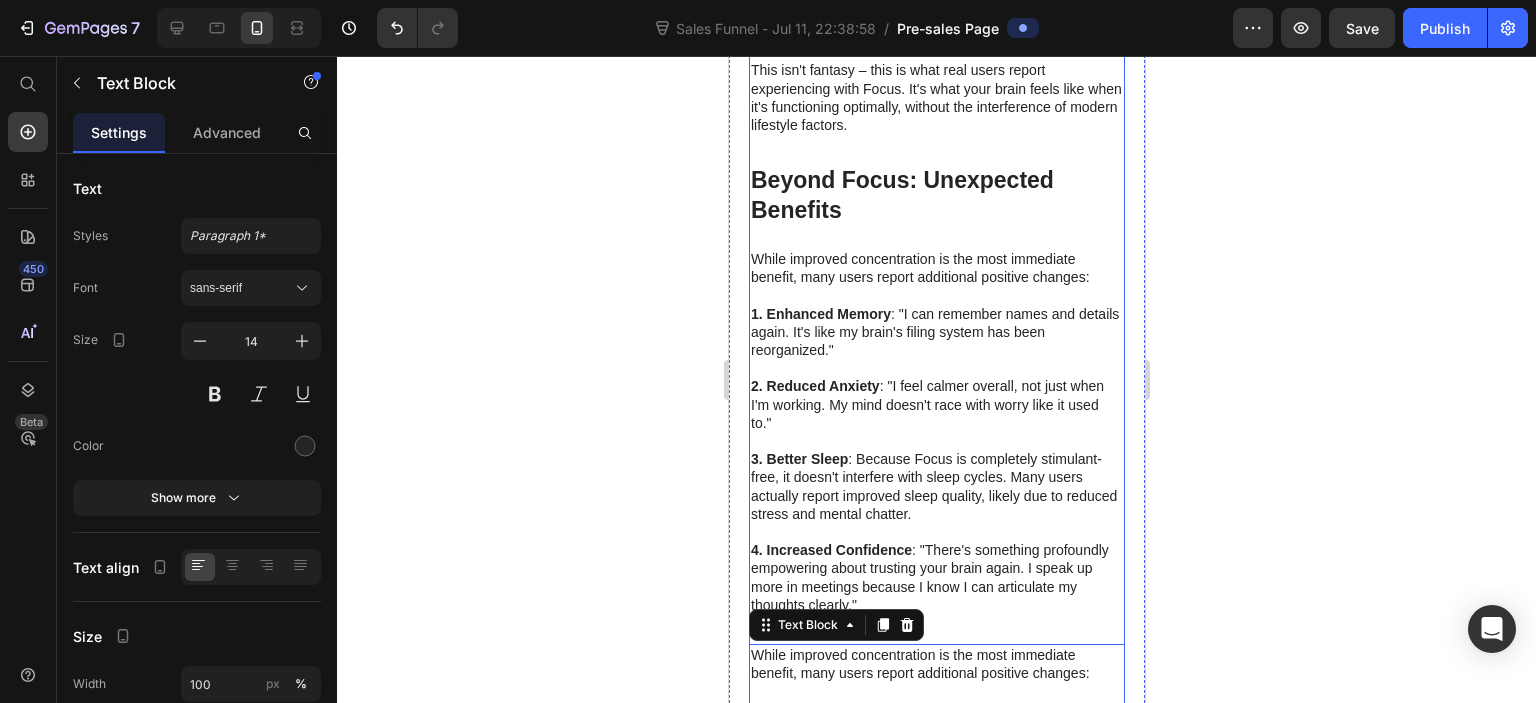 click on "Beyond Focus: Unexpected Benefits" at bounding box center (901, 195) 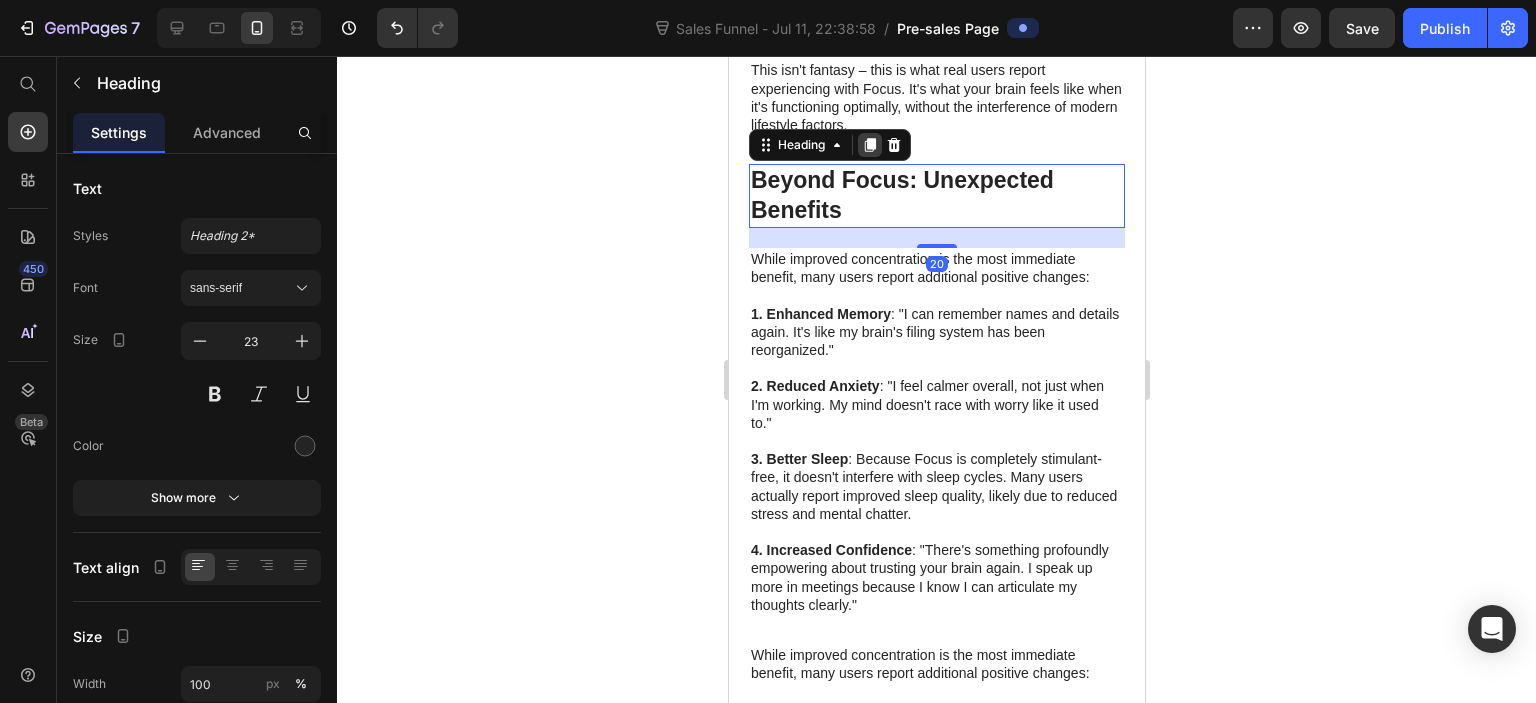 click 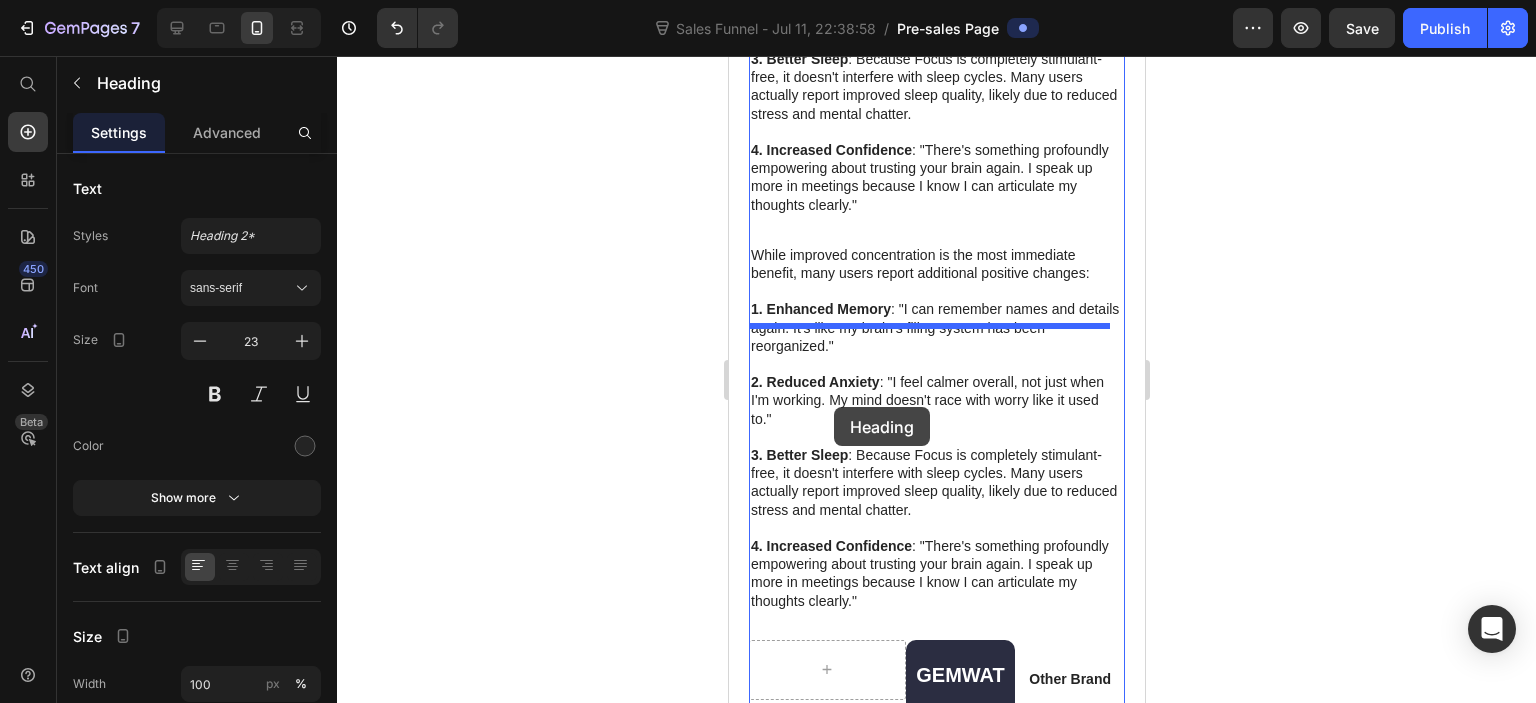 scroll, scrollTop: 6464, scrollLeft: 0, axis: vertical 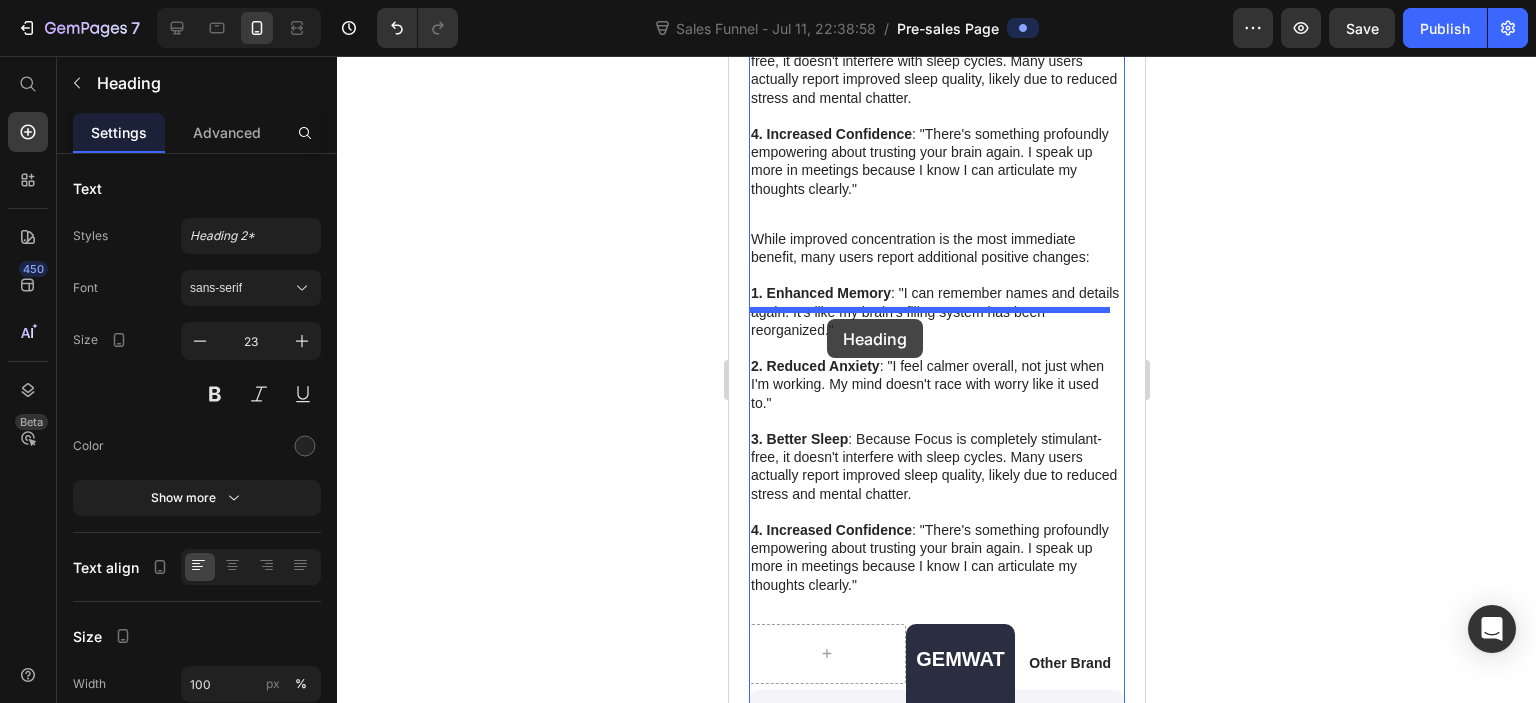 drag, startPoint x: 772, startPoint y: 315, endPoint x: 826, endPoint y: 319, distance: 54.147945 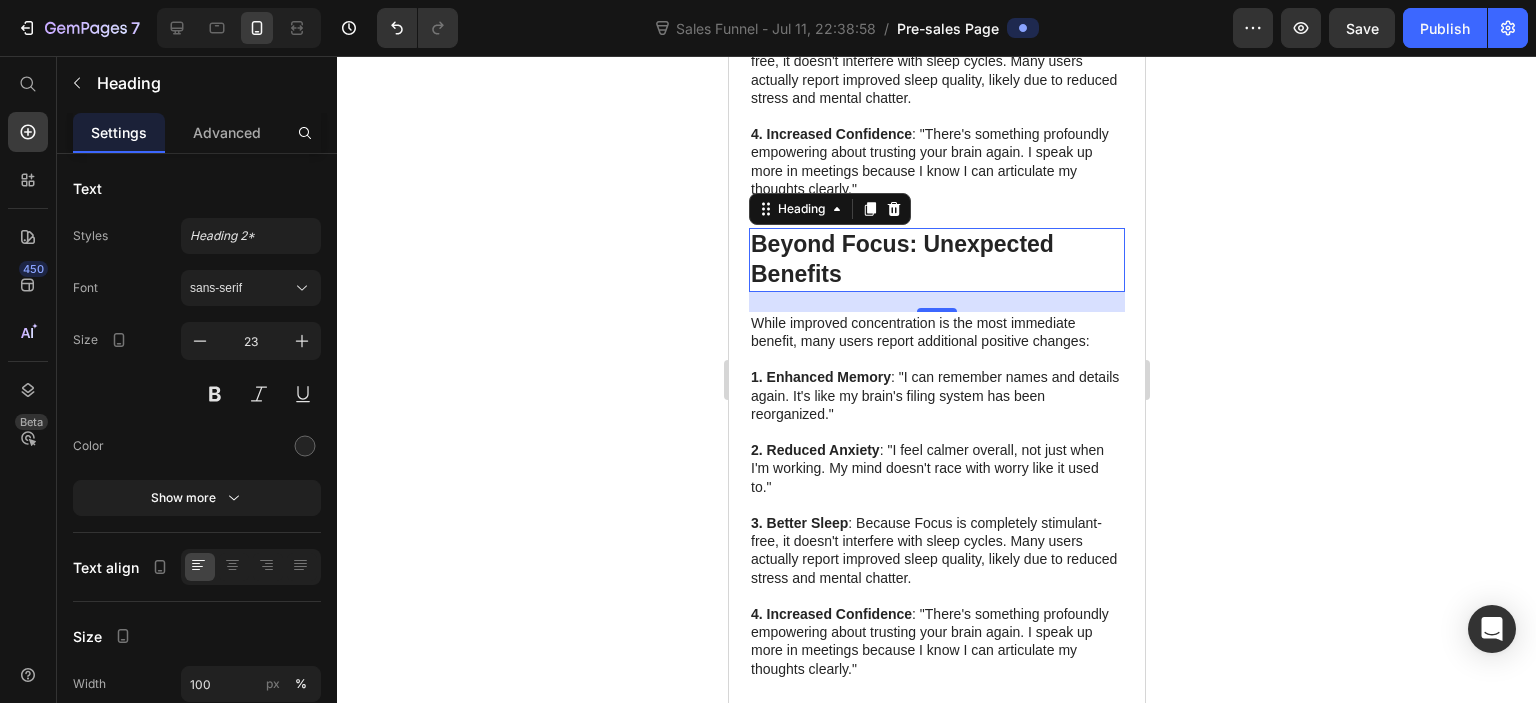 click 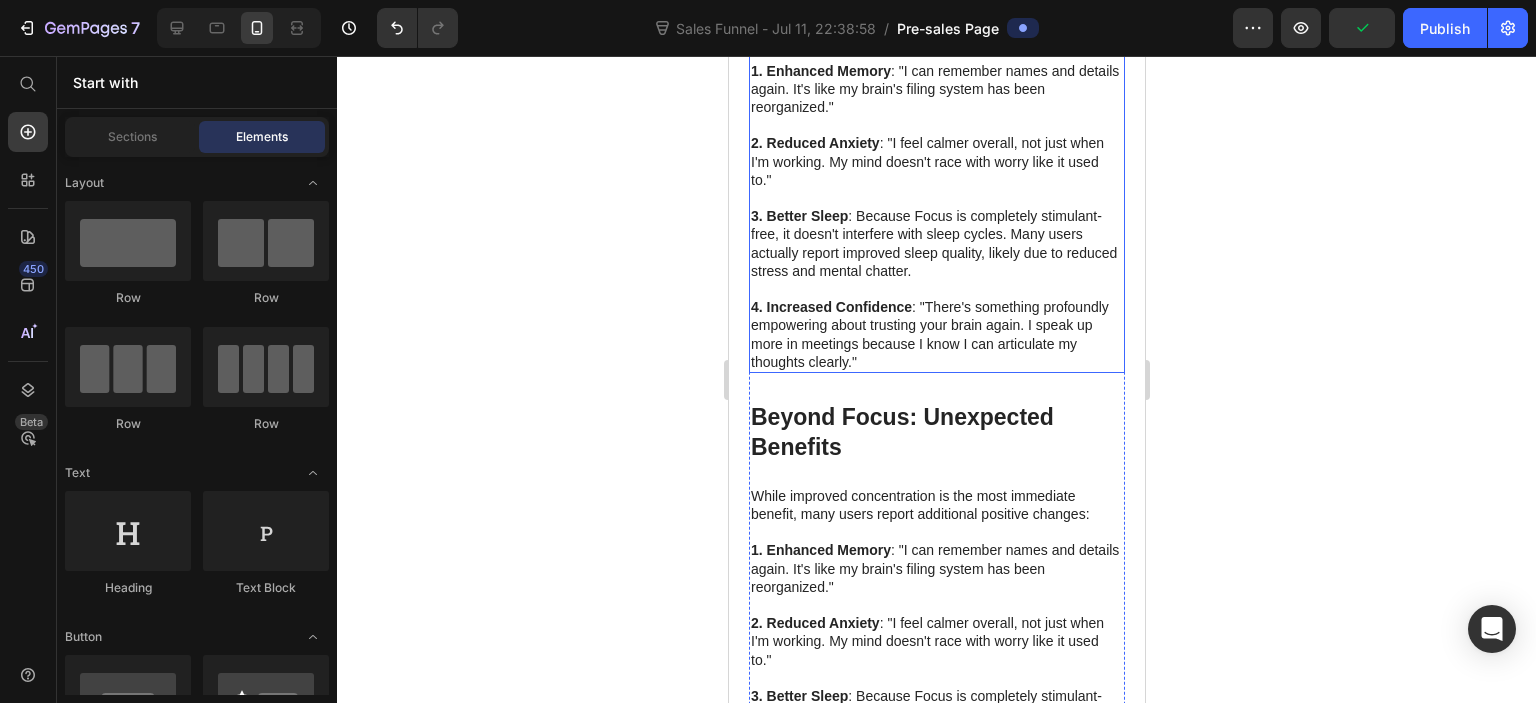 scroll, scrollTop: 6480, scrollLeft: 0, axis: vertical 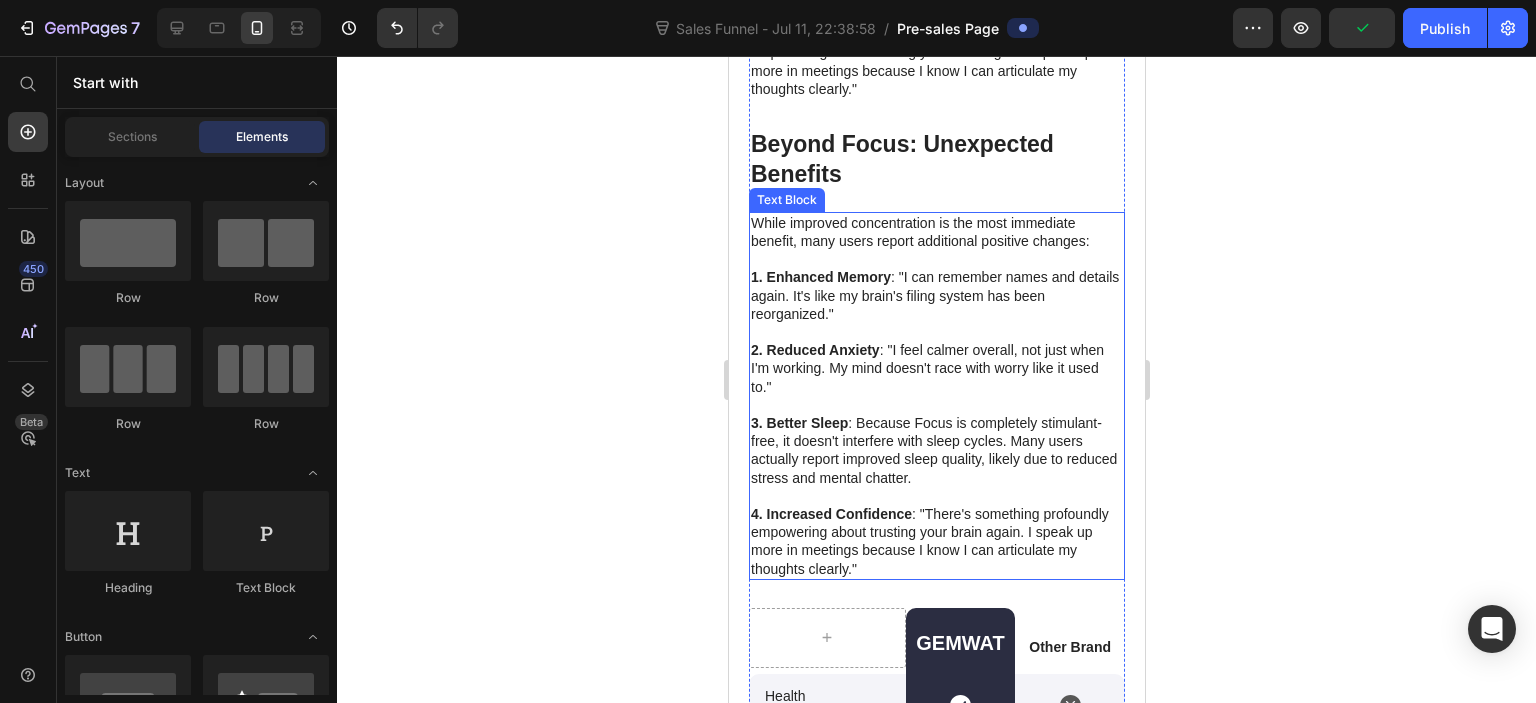 click on "Beyond Focus: Unexpected Benefits" at bounding box center [936, 160] 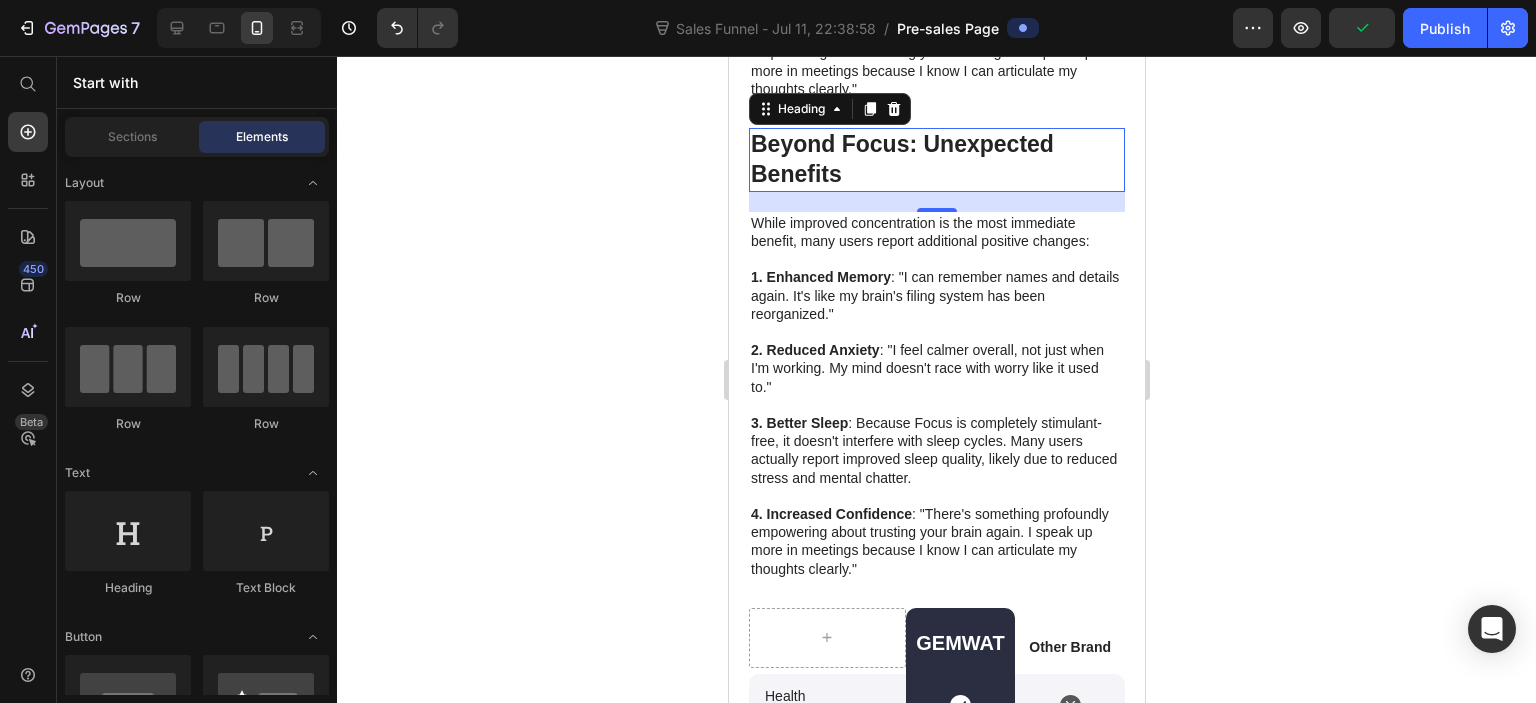 click on "Beyond Focus: Unexpected Benefits" at bounding box center [936, 160] 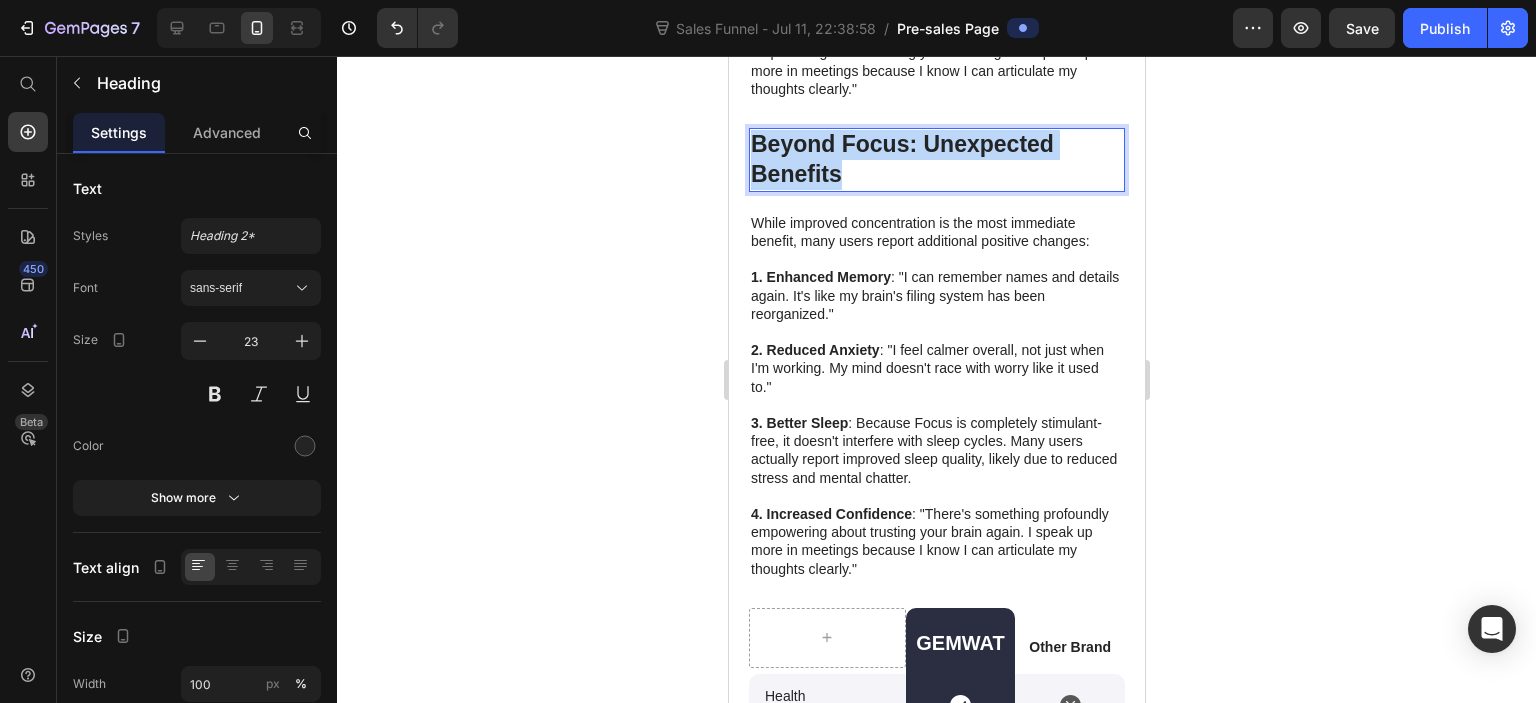 click on "Beyond Focus: Unexpected Benefits" at bounding box center (936, 160) 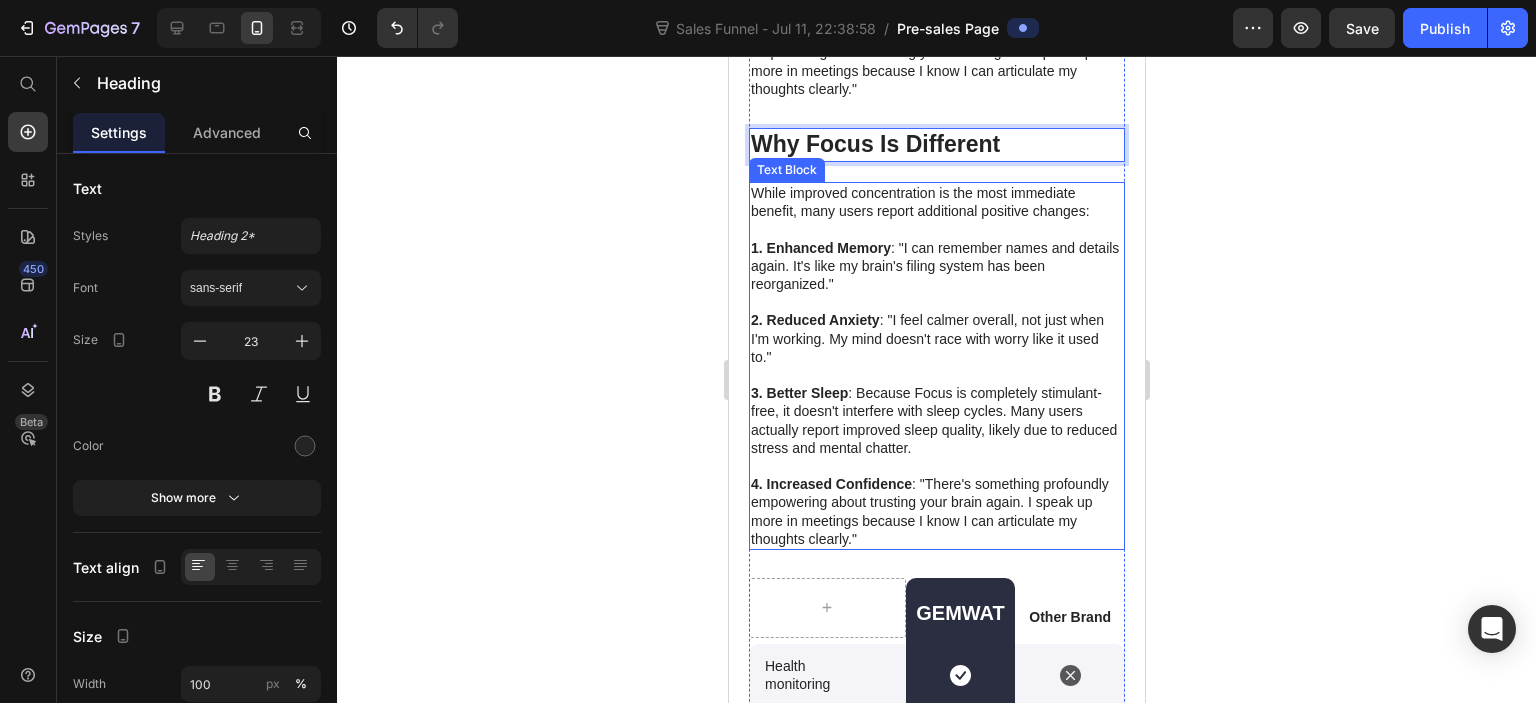 click on "1. Enhanced Memory : "I can remember names and details again. It's like my brain's filing system has been reorganized."" at bounding box center [936, 266] 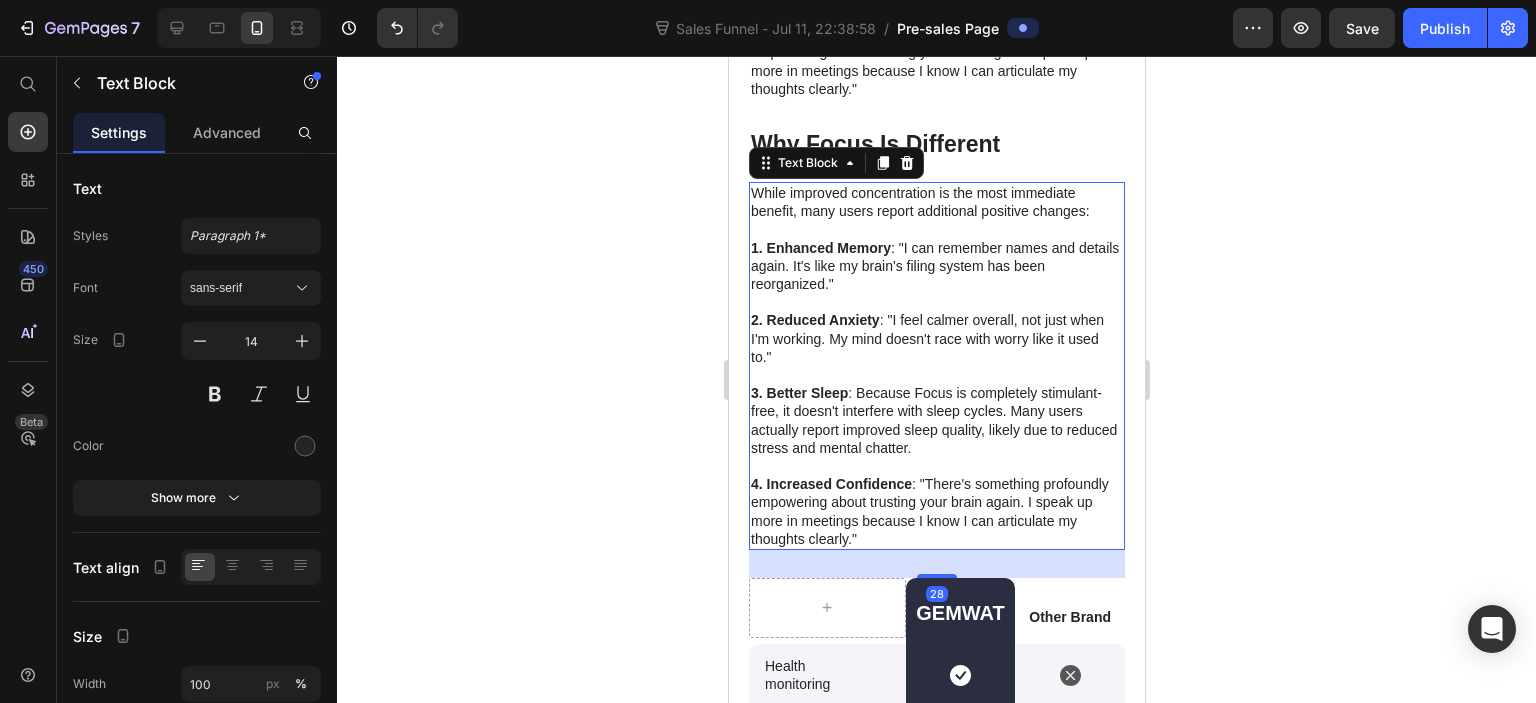 click on "1. Enhanced Memory : "I can remember names and details again. It's like my brain's filing system has been reorganized."" at bounding box center [936, 266] 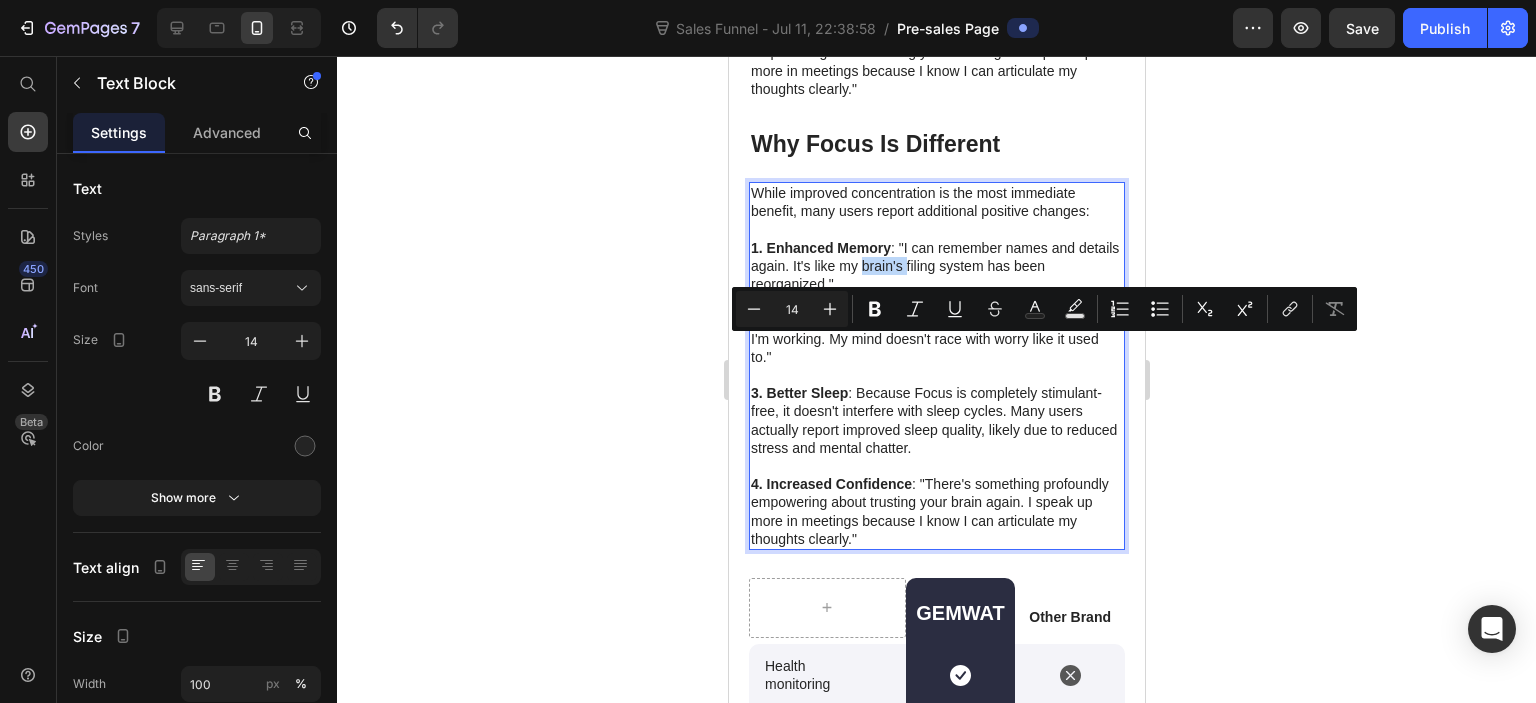 click on "While improved concentration is the most immediate benefit, many users report additional positive changes:" at bounding box center (936, 202) 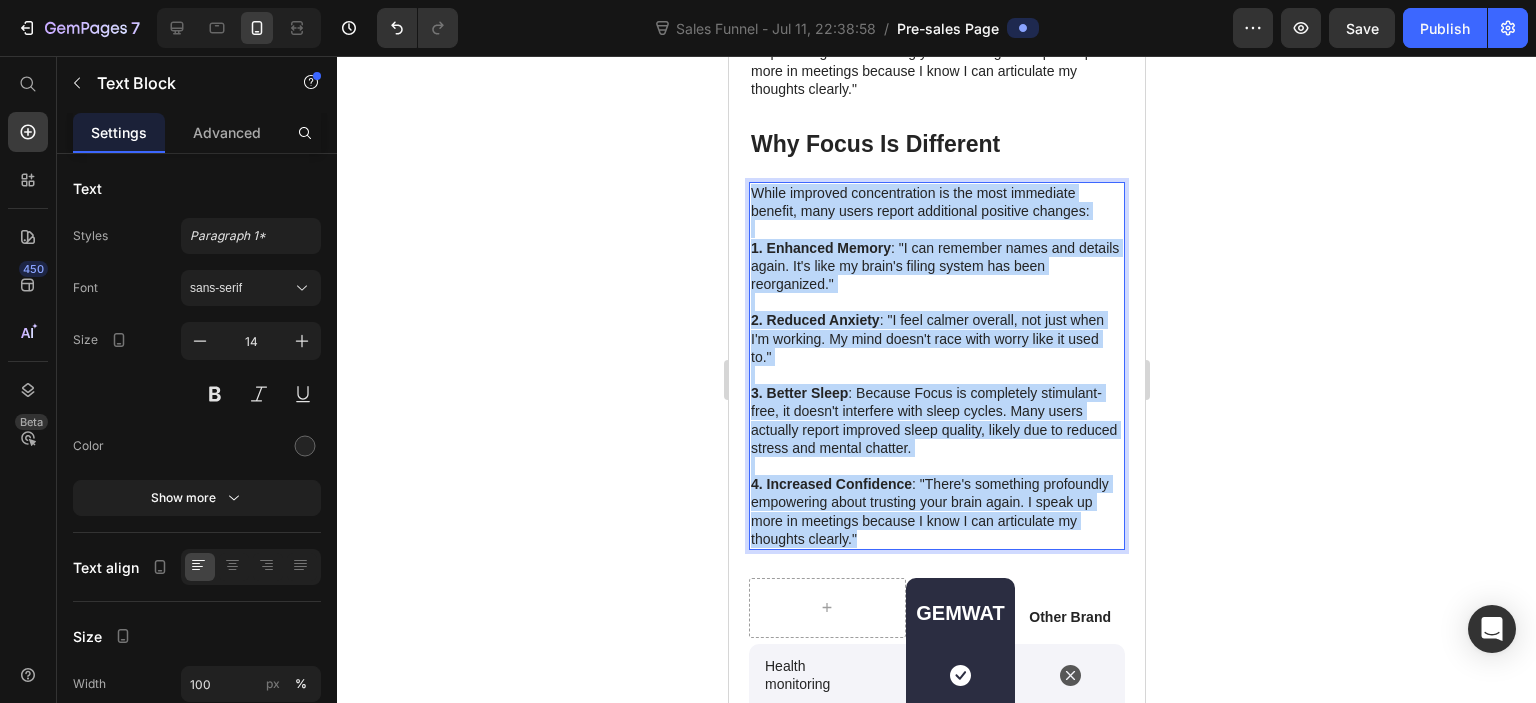 drag, startPoint x: 750, startPoint y: 271, endPoint x: 1012, endPoint y: 617, distance: 434.0046 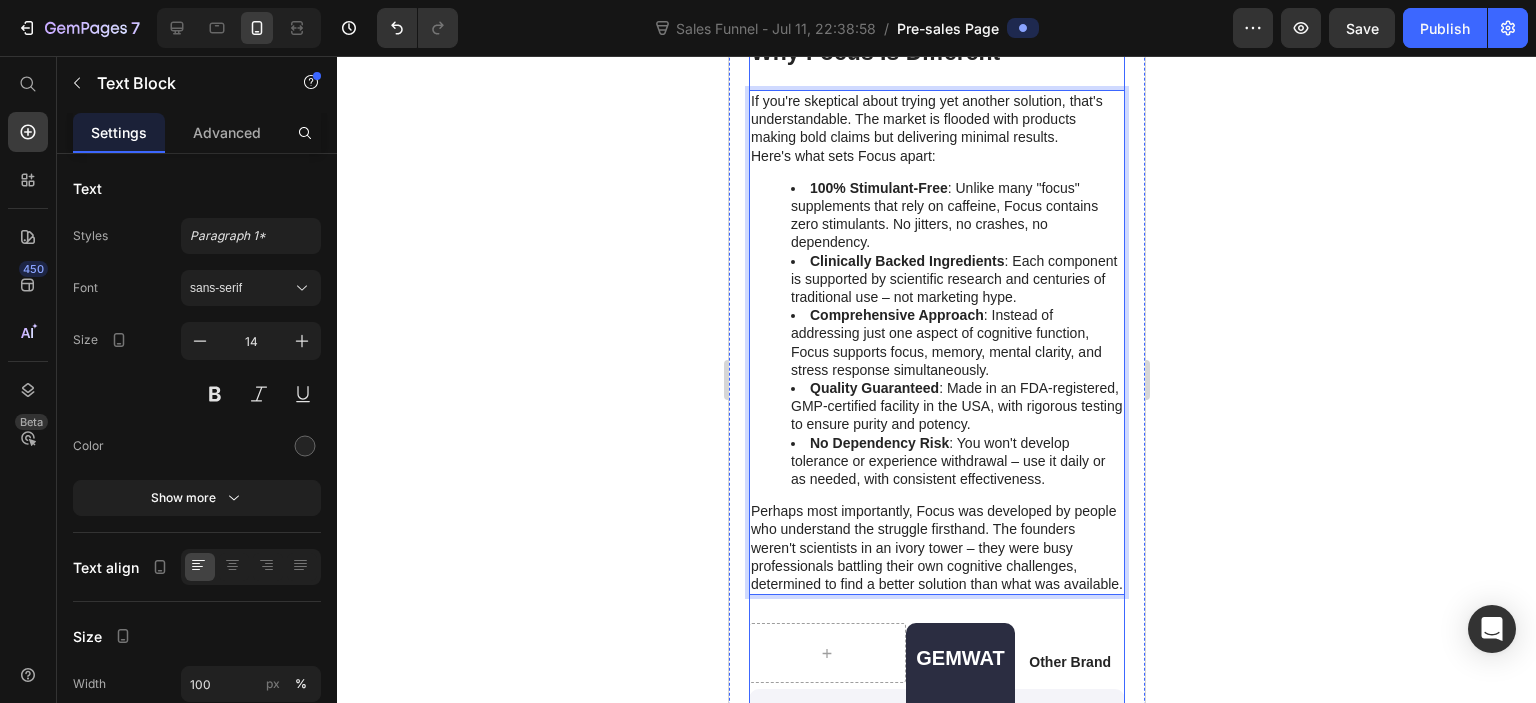 scroll, scrollTop: 6580, scrollLeft: 0, axis: vertical 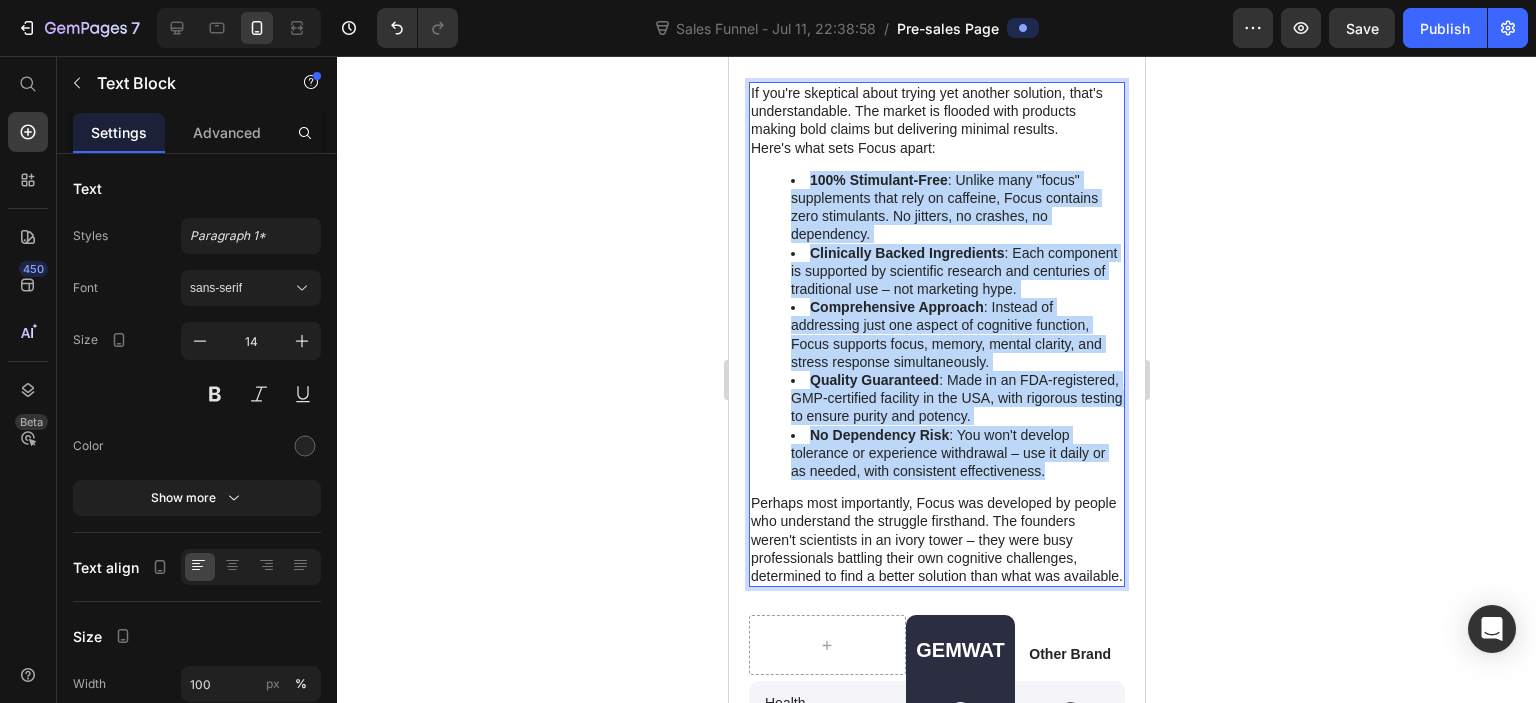 drag, startPoint x: 785, startPoint y: 261, endPoint x: 1058, endPoint y: 557, distance: 402.67233 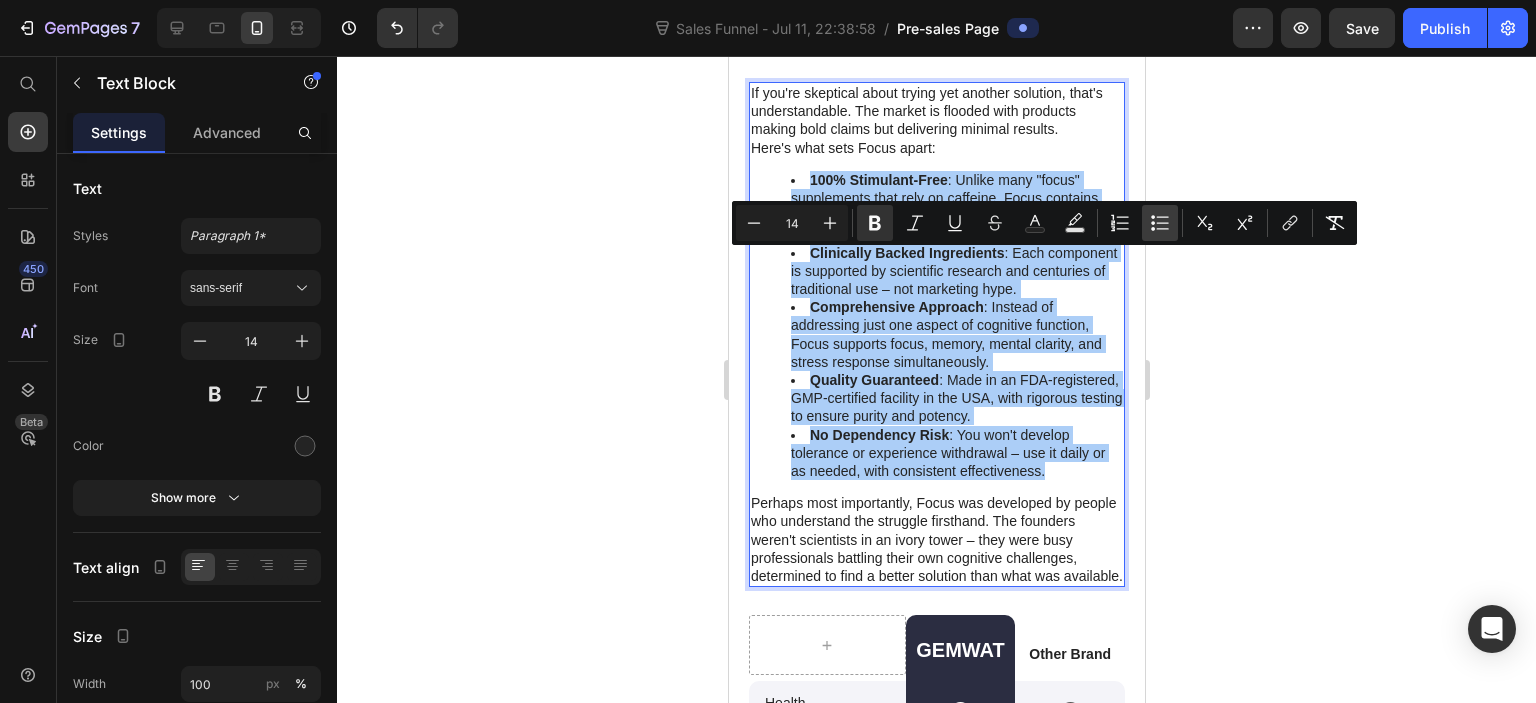 click 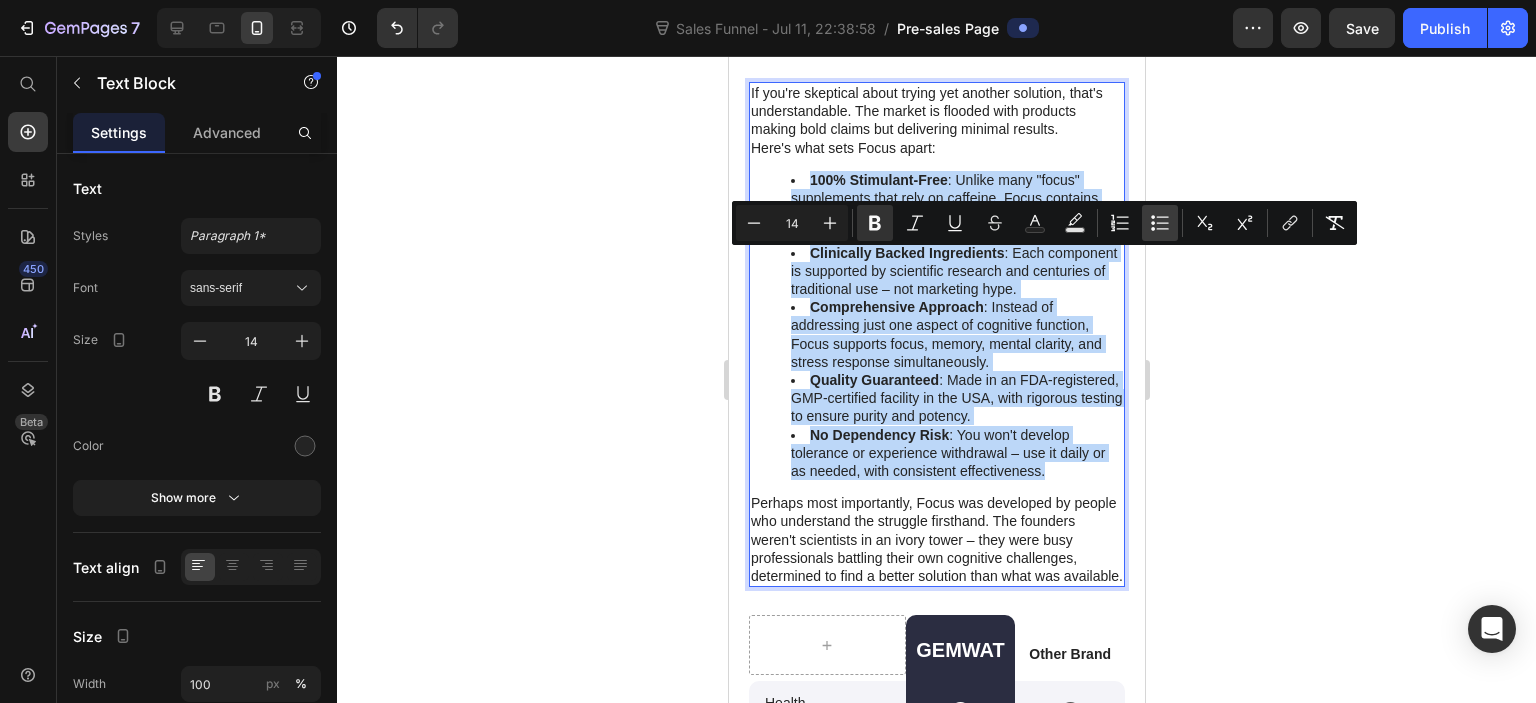 type on "14" 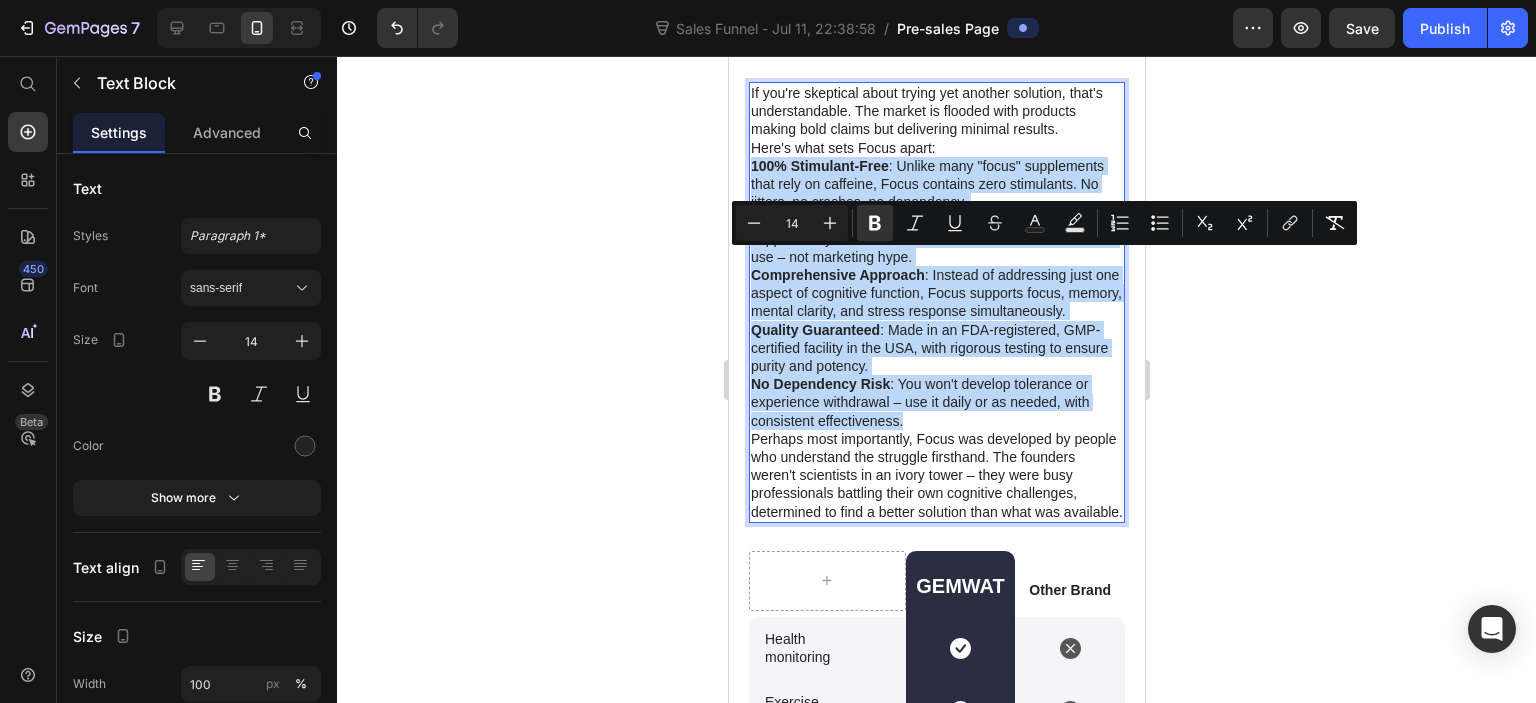 click on "Quality Guaranteed : Made in an FDA-registered, GMP-certified facility in the USA, with rigorous testing to ensure purity and potency." at bounding box center (936, 348) 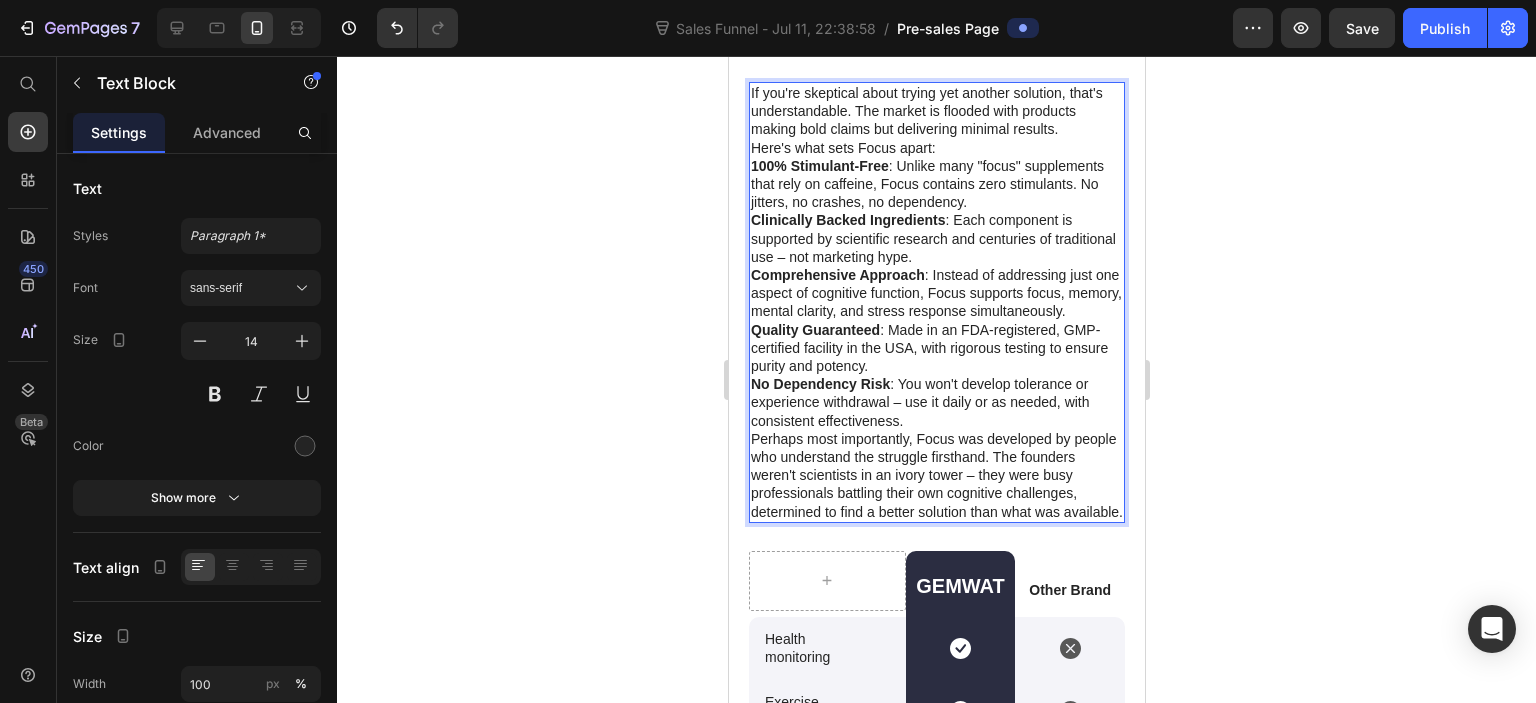 click on "Here's what sets Focus apart:" at bounding box center [936, 148] 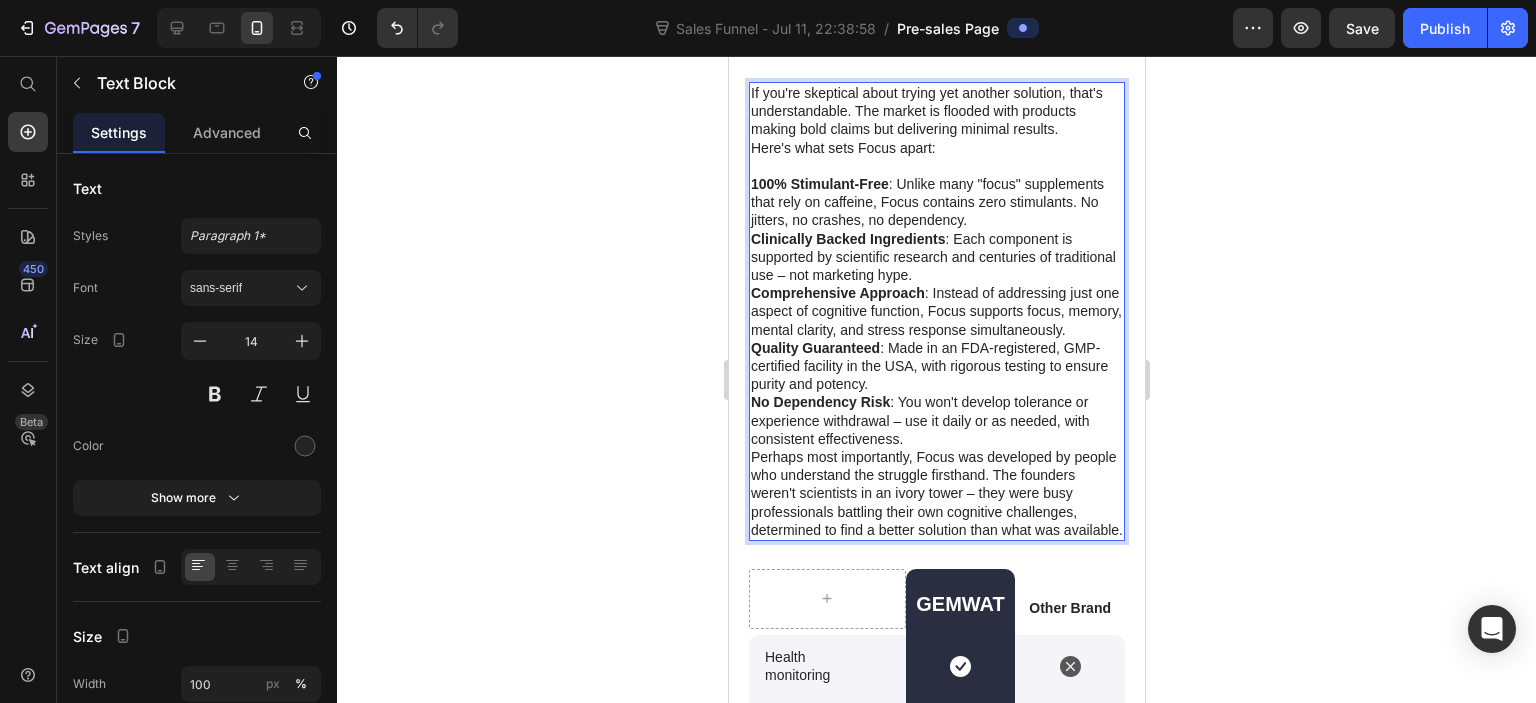 click on "100% Stimulant-Free : Unlike many "focus" supplements that rely on caffeine, Focus contains zero stimulants. No jitters, no crashes, no dependency." at bounding box center (936, 202) 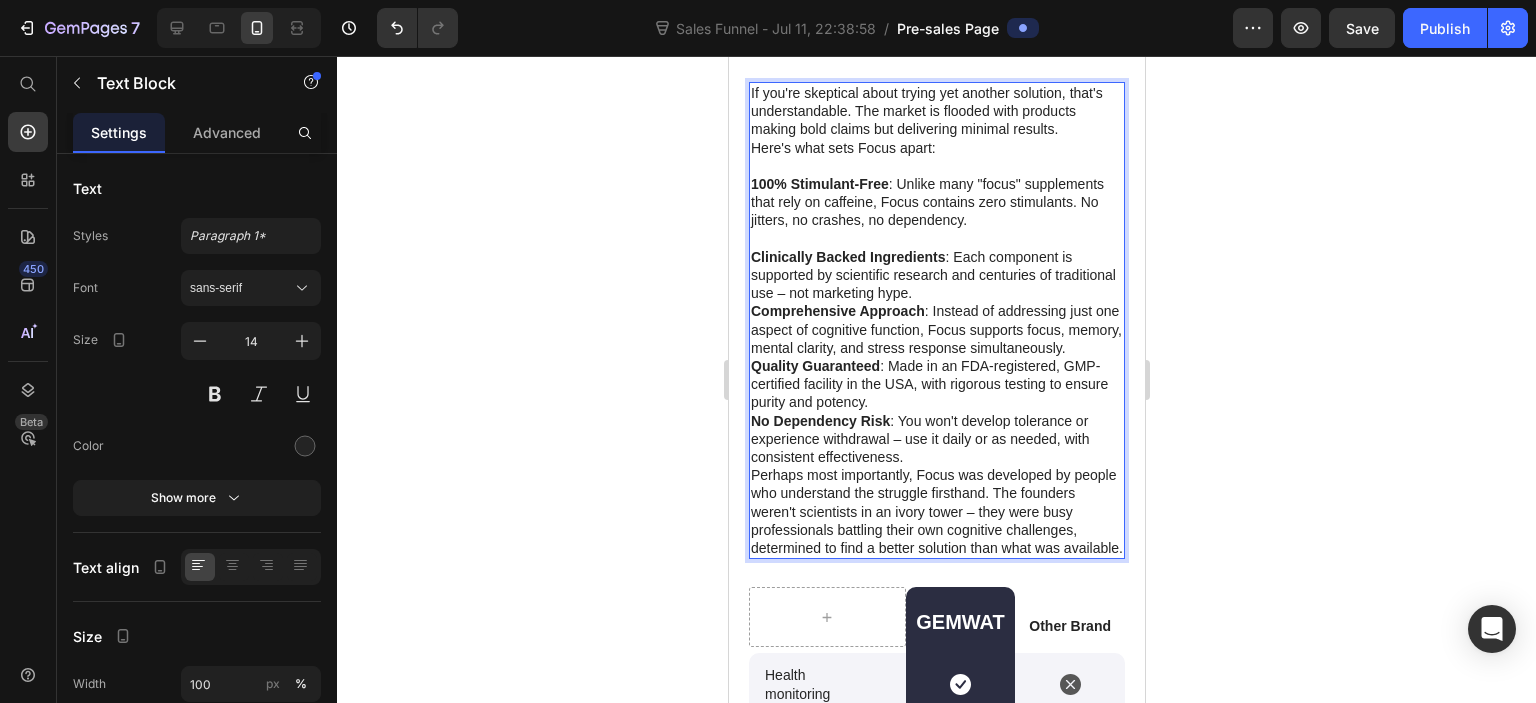 click on "Clinically Backed Ingredients : Each component is supported by scientific research and centuries of traditional use – not marketing hype." at bounding box center [936, 275] 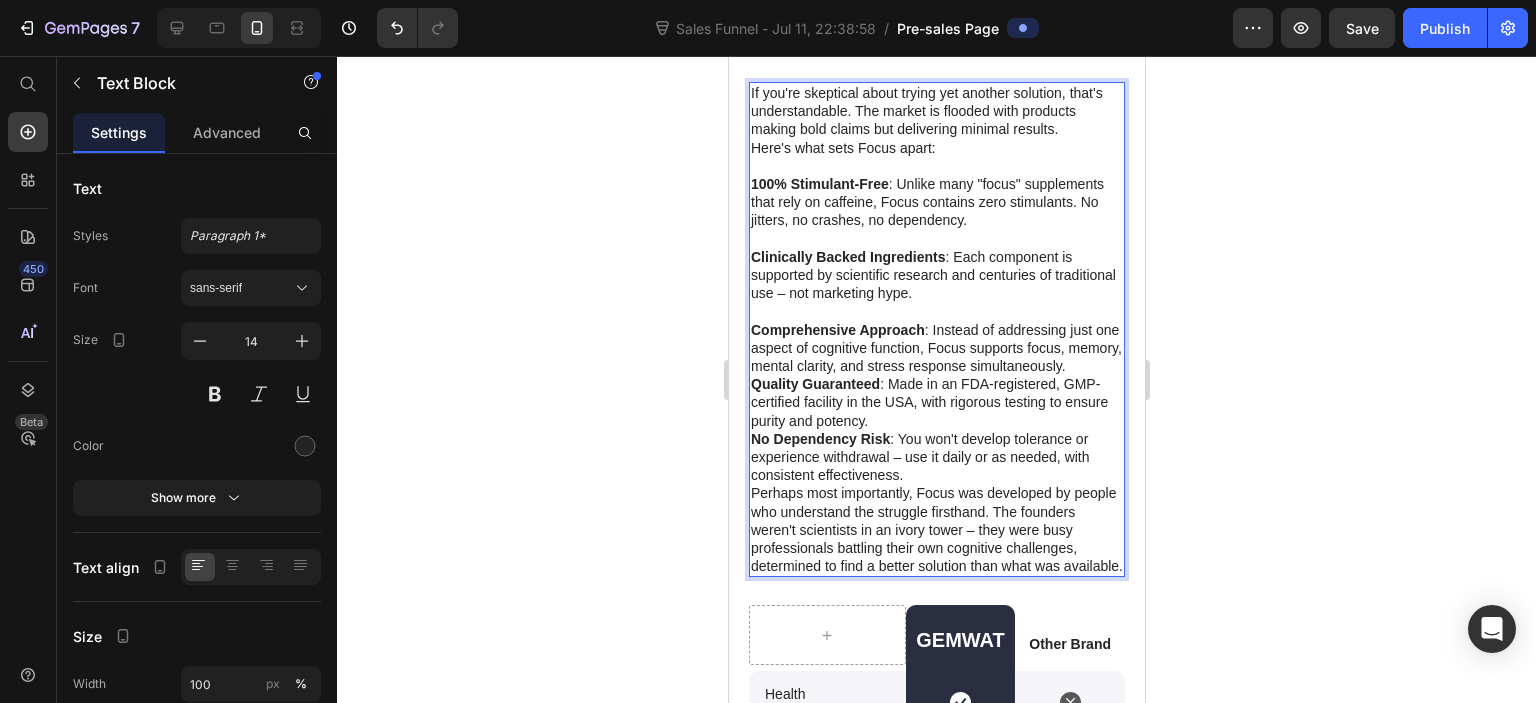 click on "Comprehensive Approach : Instead of addressing just one aspect of cognitive function, Focus supports focus, memory, mental clarity, and stress response simultaneously." at bounding box center [936, 348] 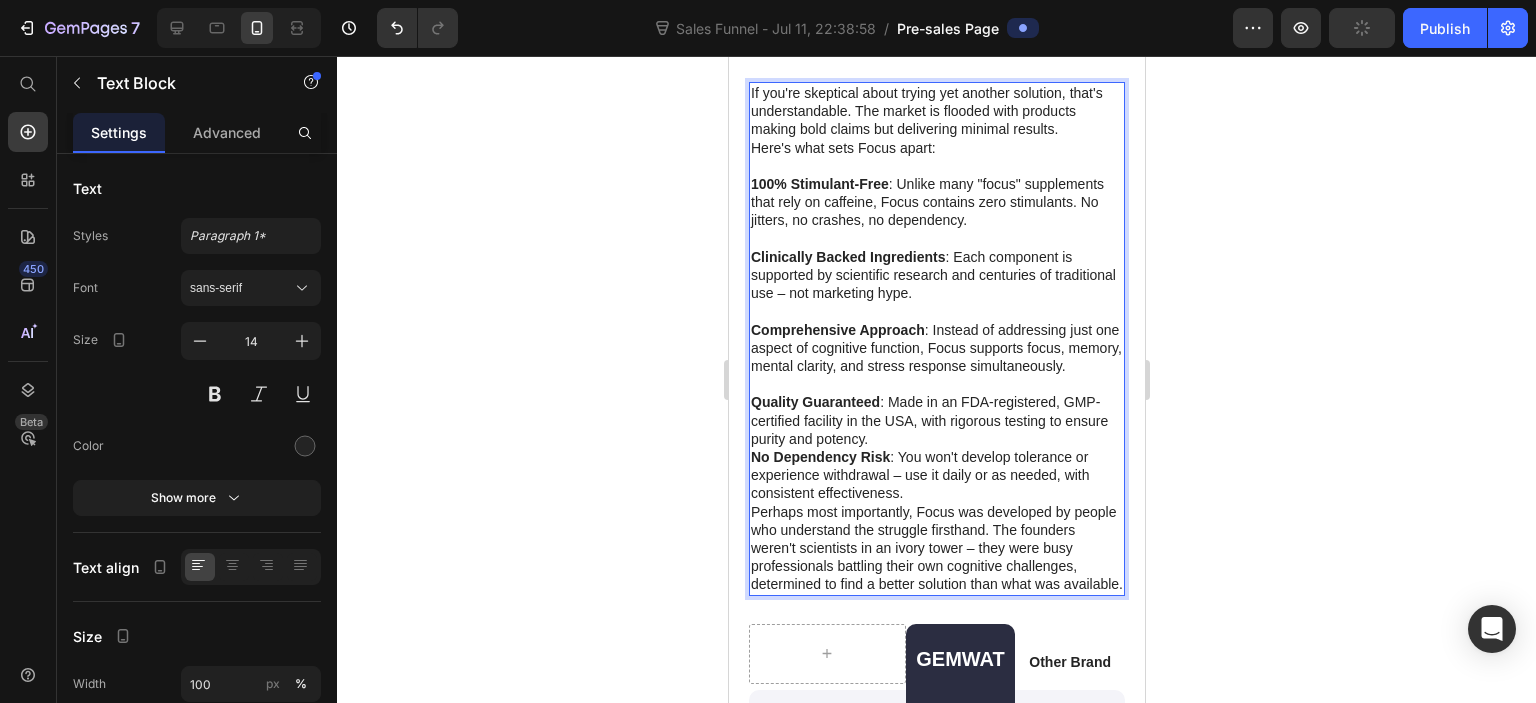 click on "Quality Guaranteed : Made in an FDA-registered, GMP-certified facility in the USA, with rigorous testing to ensure purity and potency." at bounding box center (936, 420) 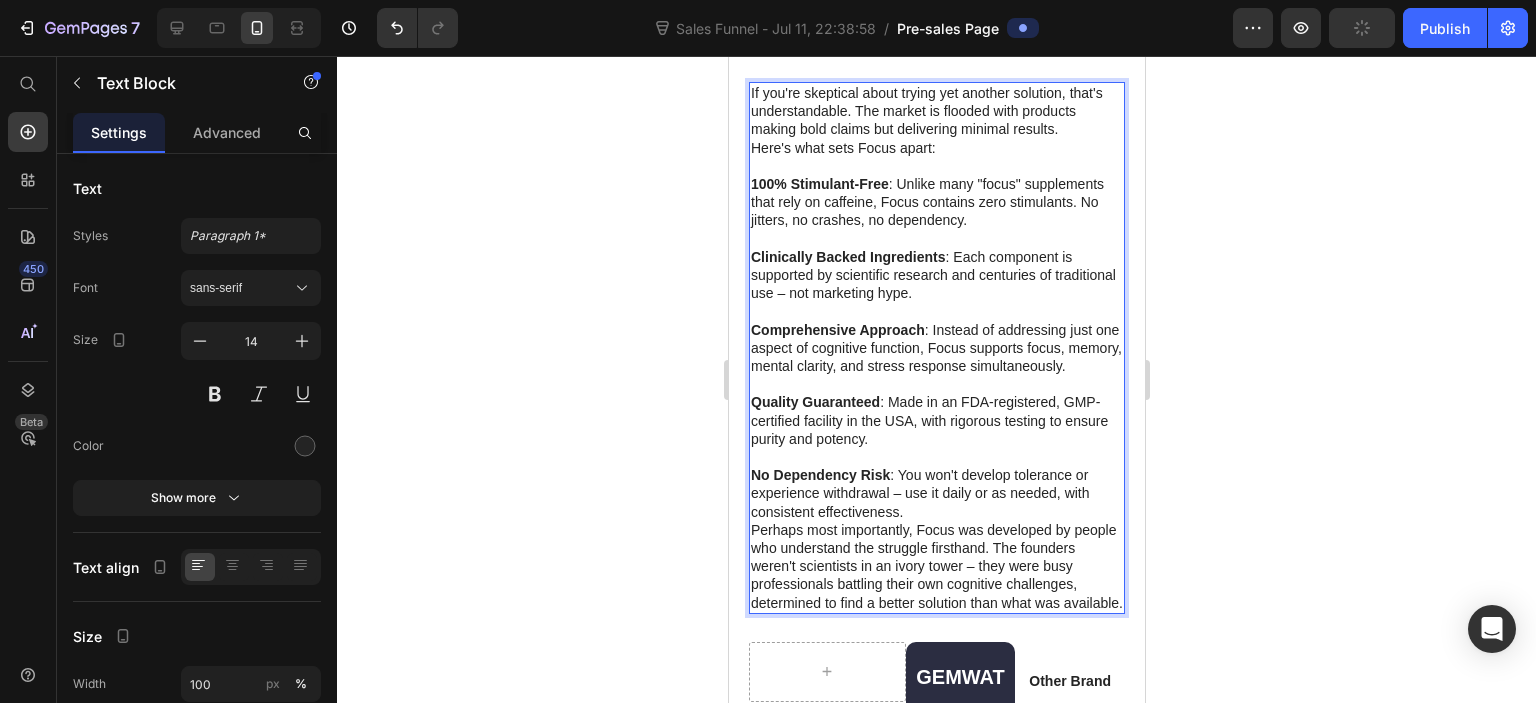 click on "No Dependency Risk : You won't develop tolerance or experience withdrawal – use it daily or as needed, with consistent effectiveness." at bounding box center (936, 493) 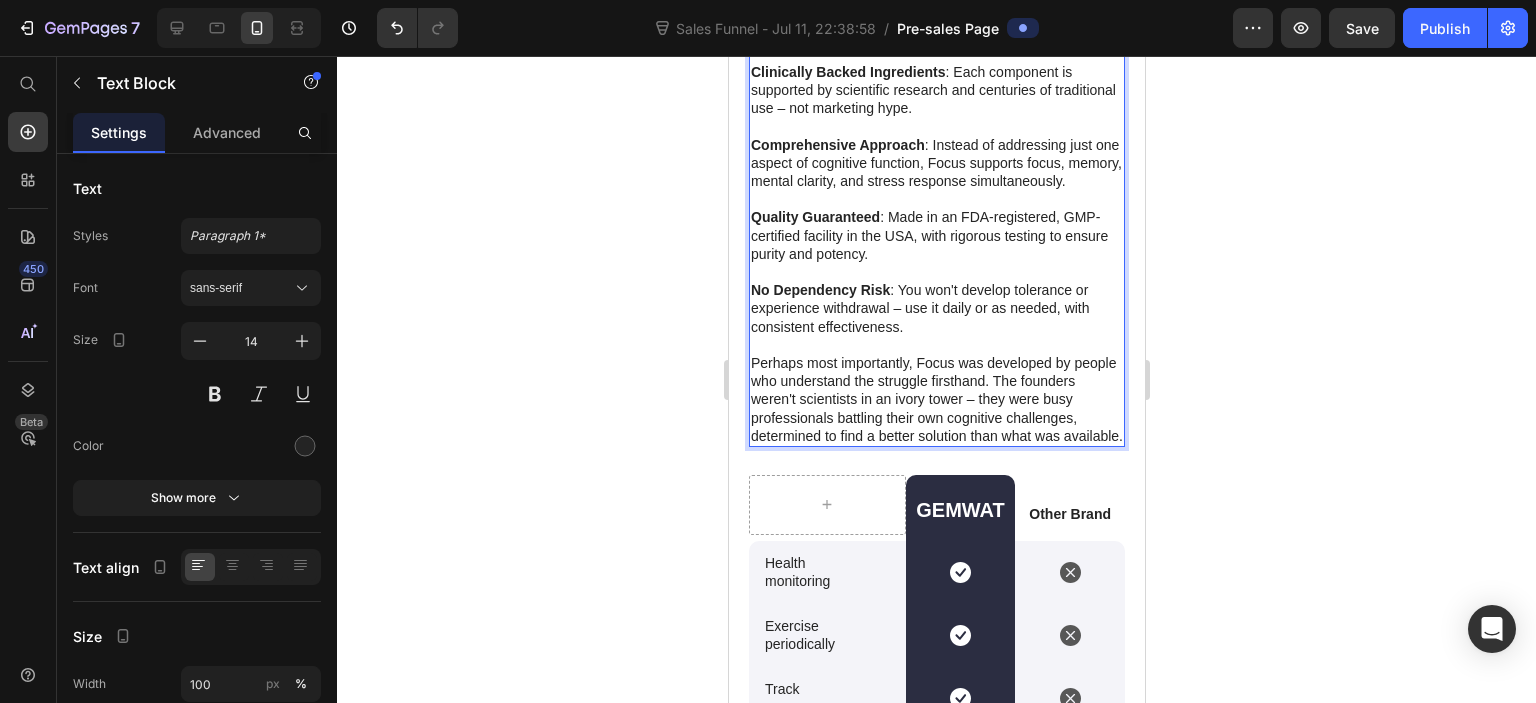 scroll, scrollTop: 6780, scrollLeft: 0, axis: vertical 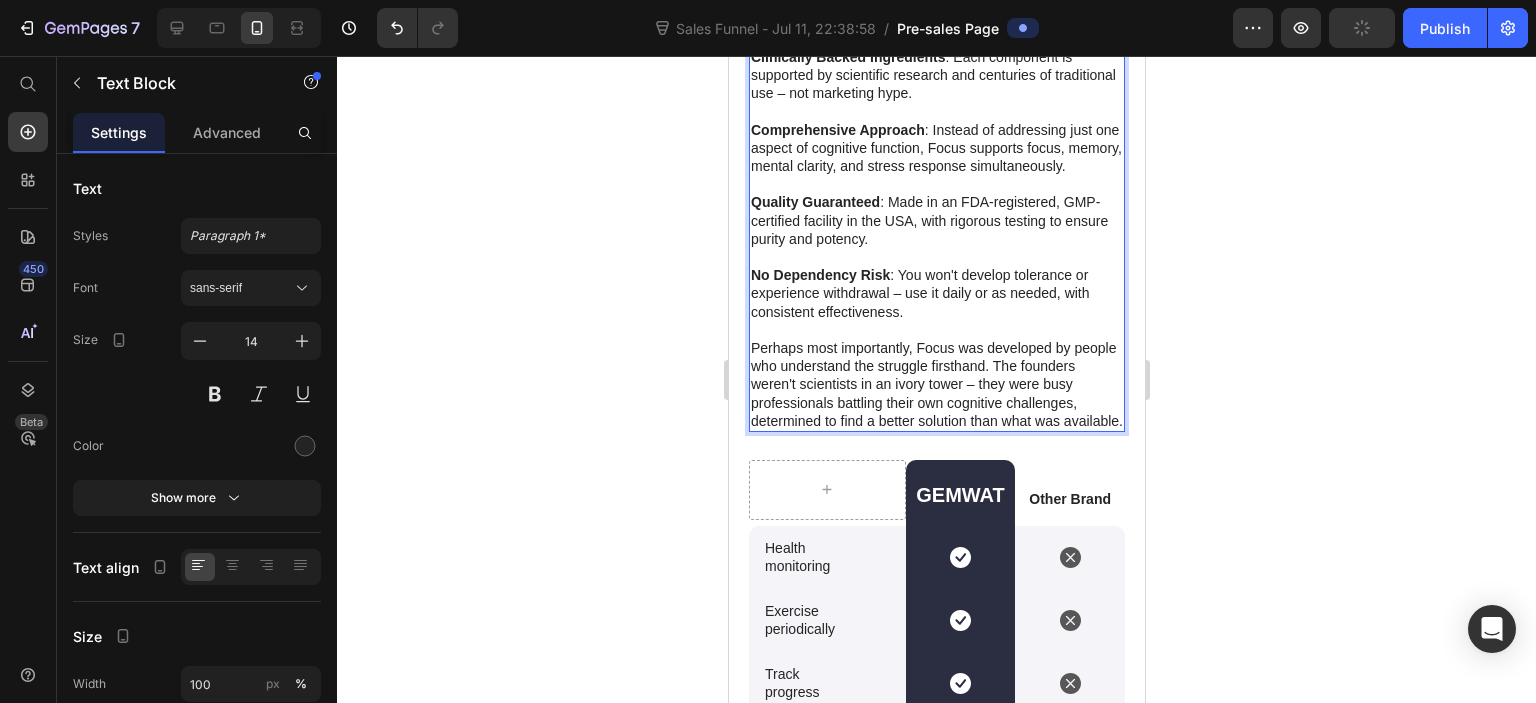 click 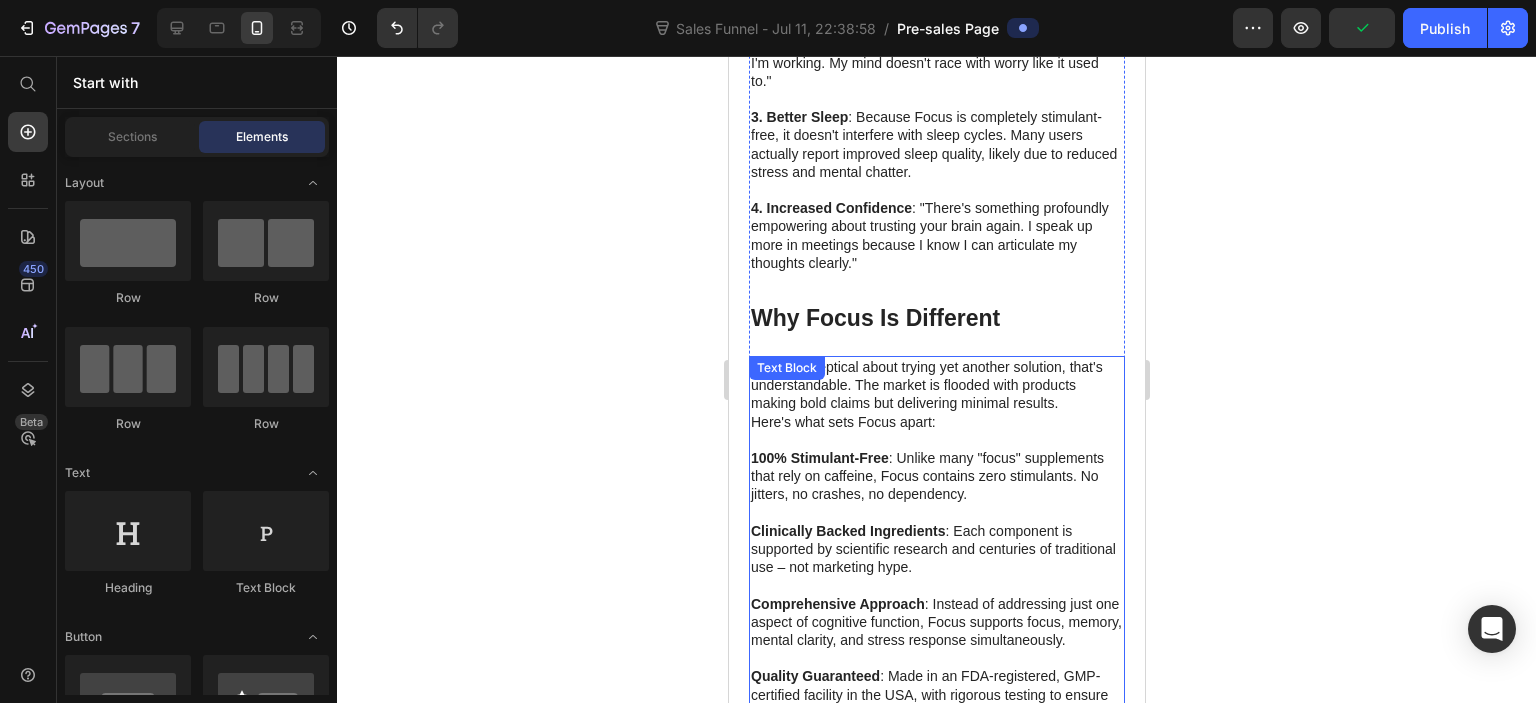 scroll, scrollTop: 6280, scrollLeft: 0, axis: vertical 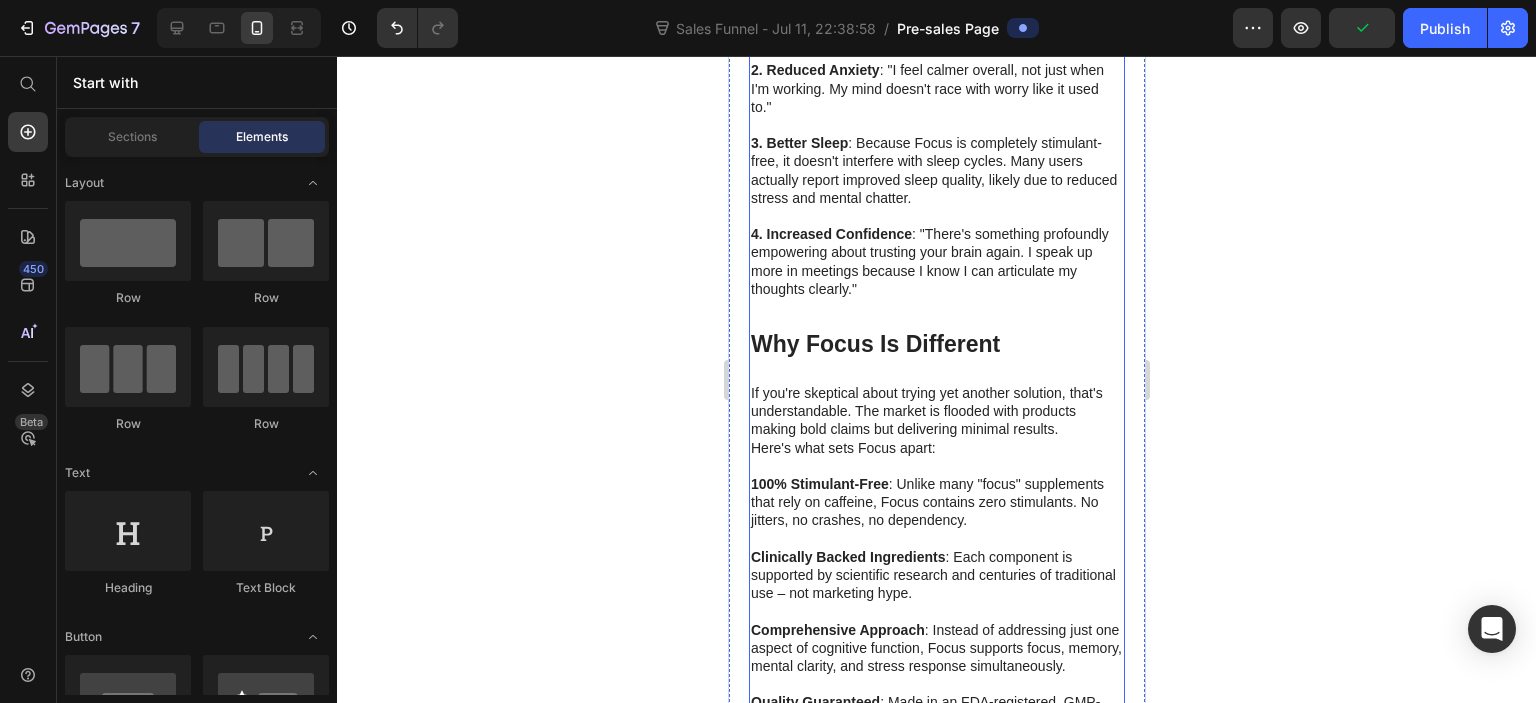 click on "Here's what sets Focus apart:" at bounding box center [936, 448] 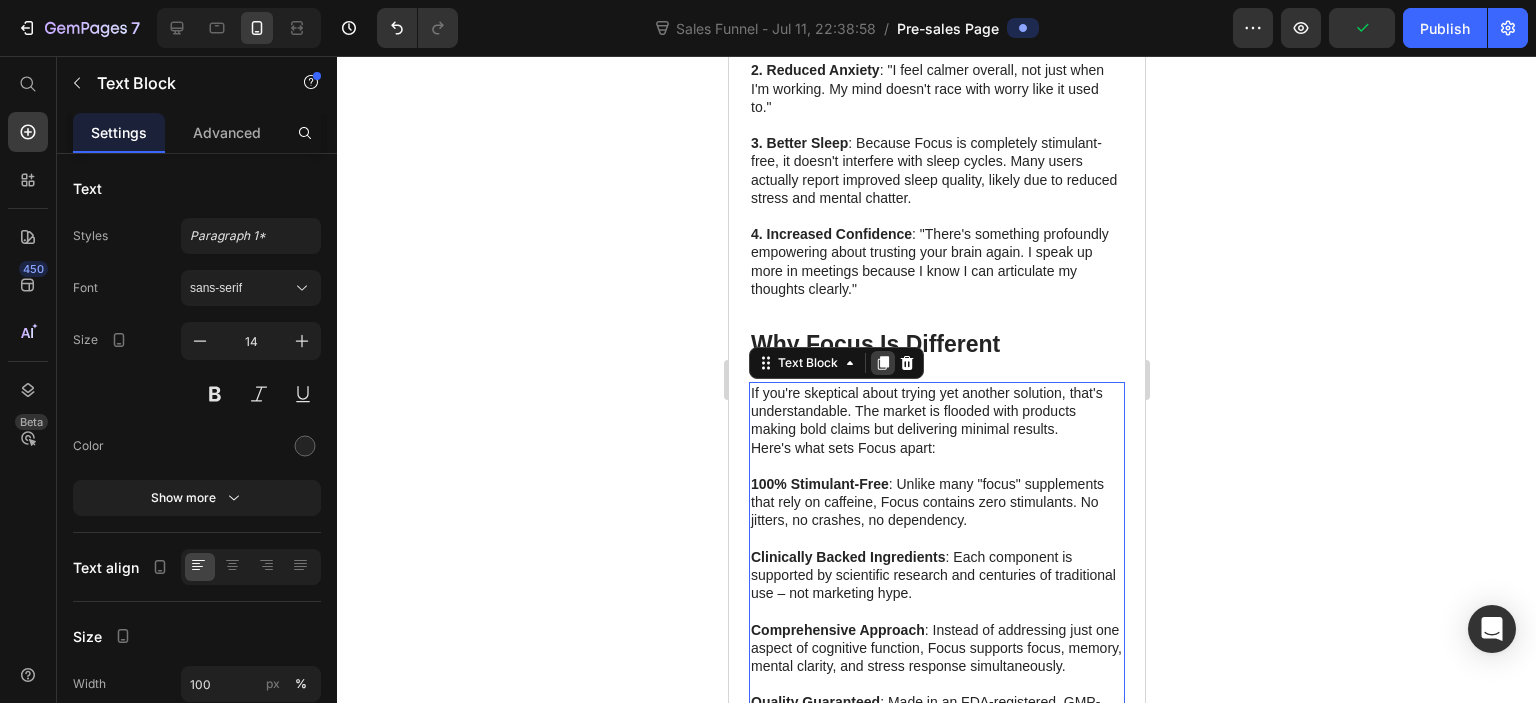click at bounding box center (882, 363) 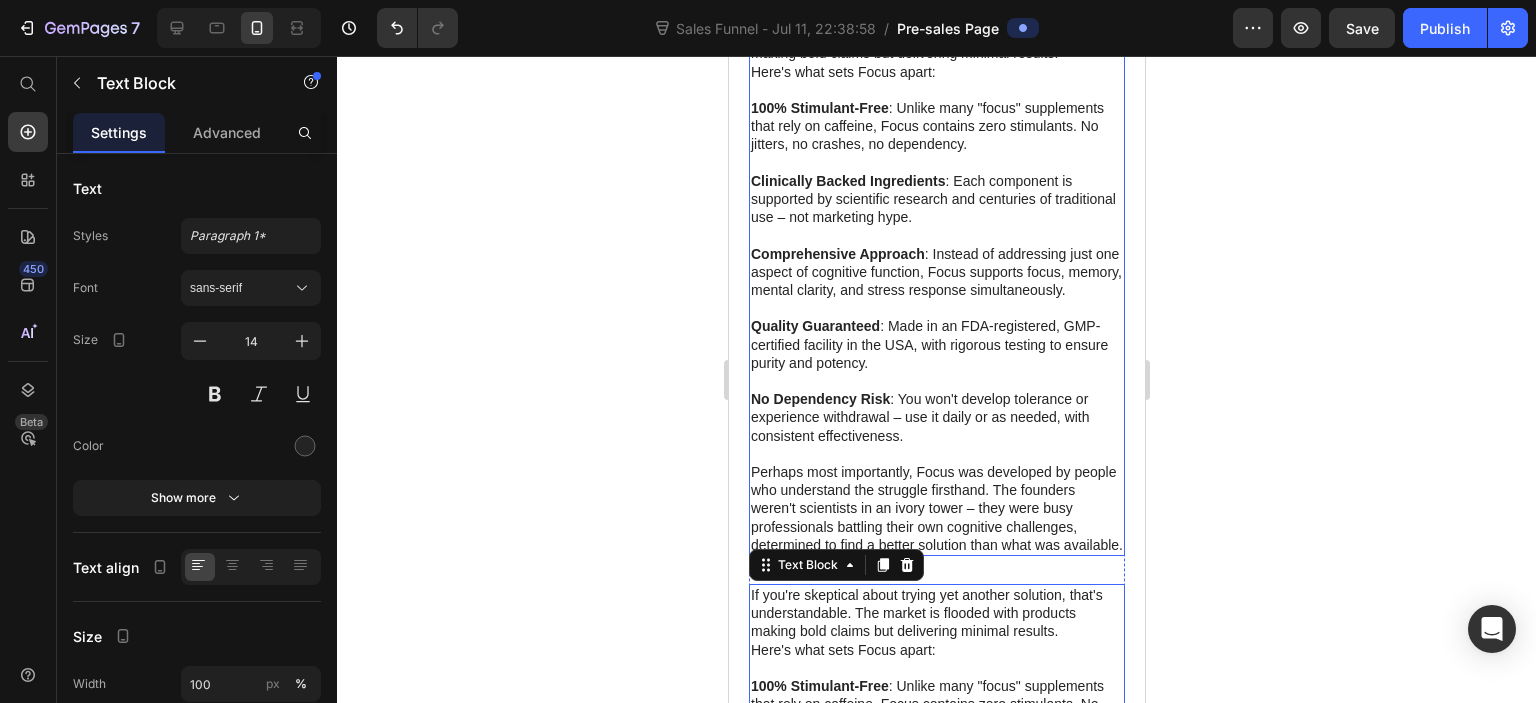 scroll, scrollTop: 6432, scrollLeft: 0, axis: vertical 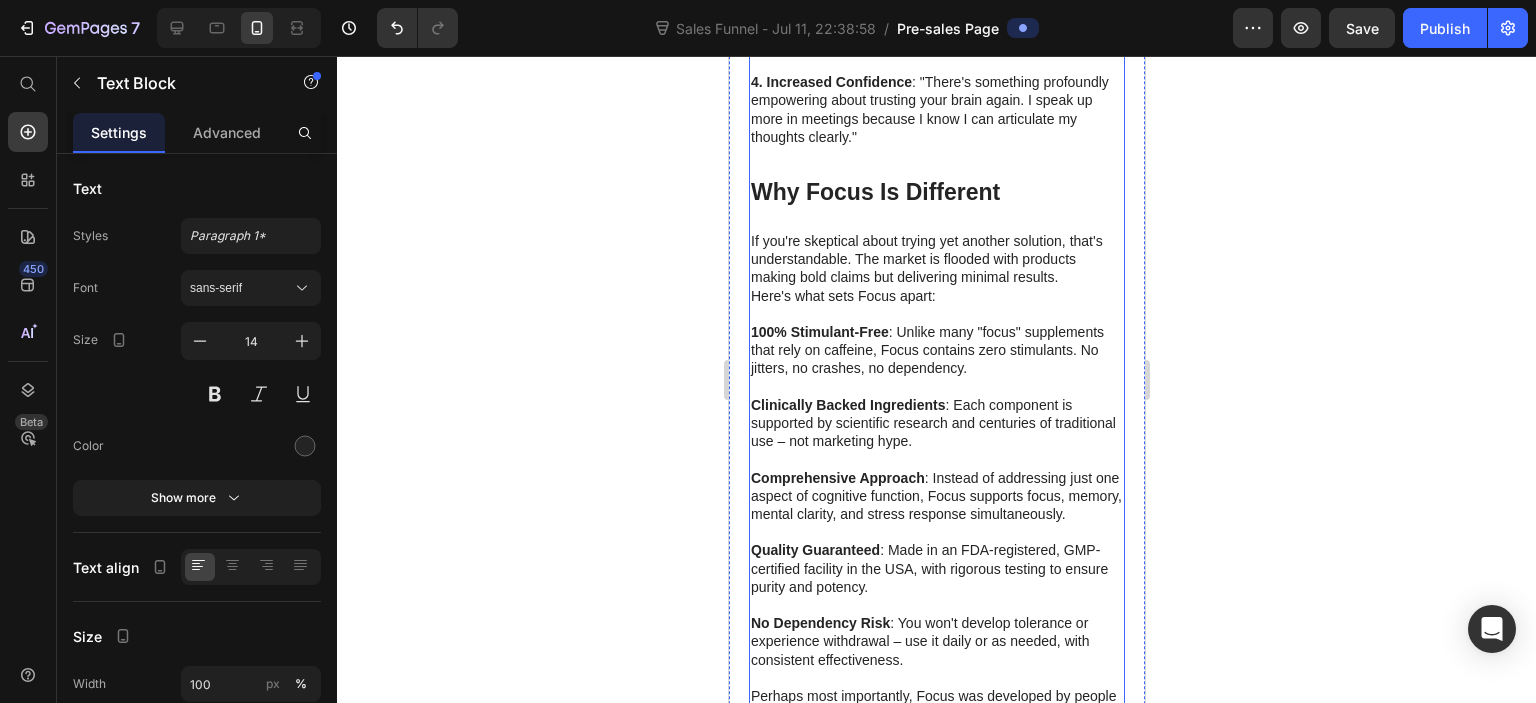 click on "Why Focus Is Different" at bounding box center (874, 192) 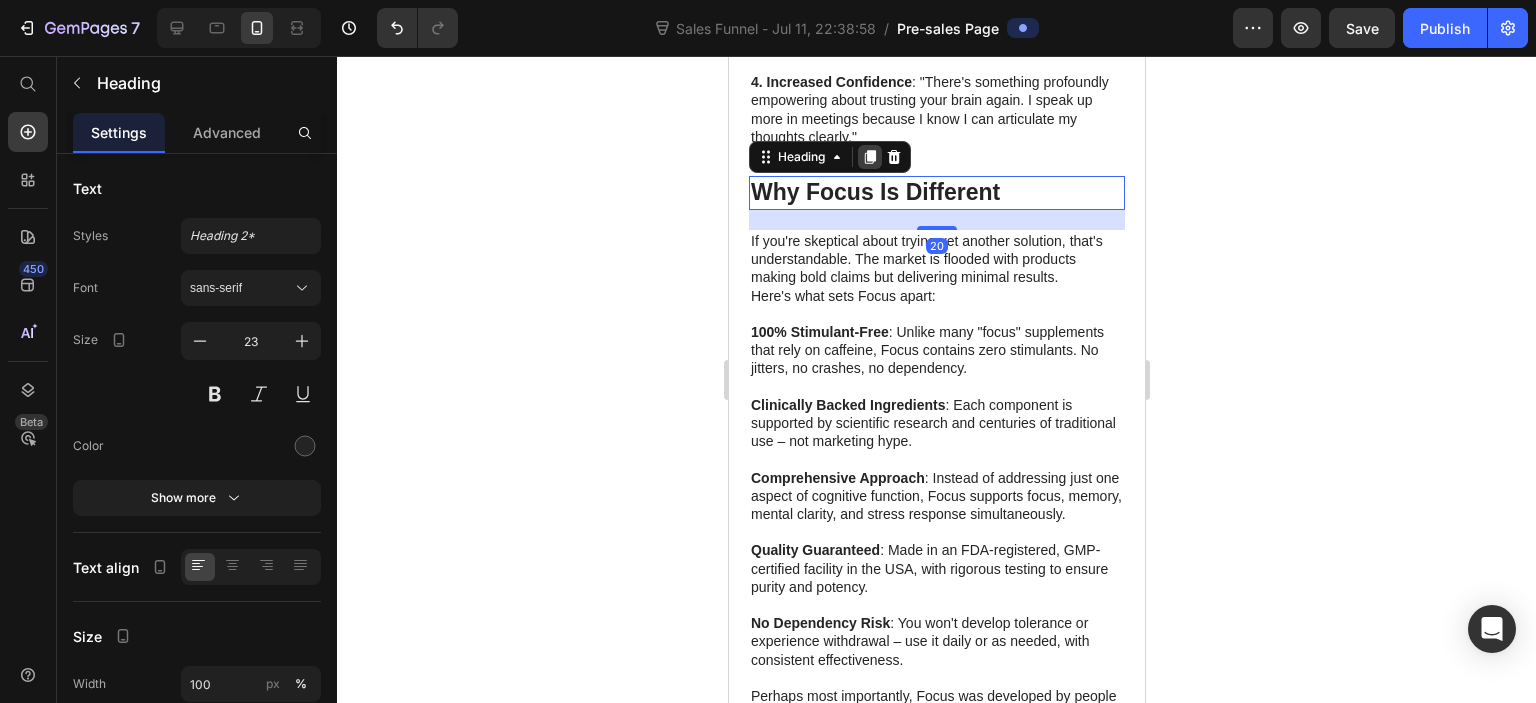 click at bounding box center (869, 157) 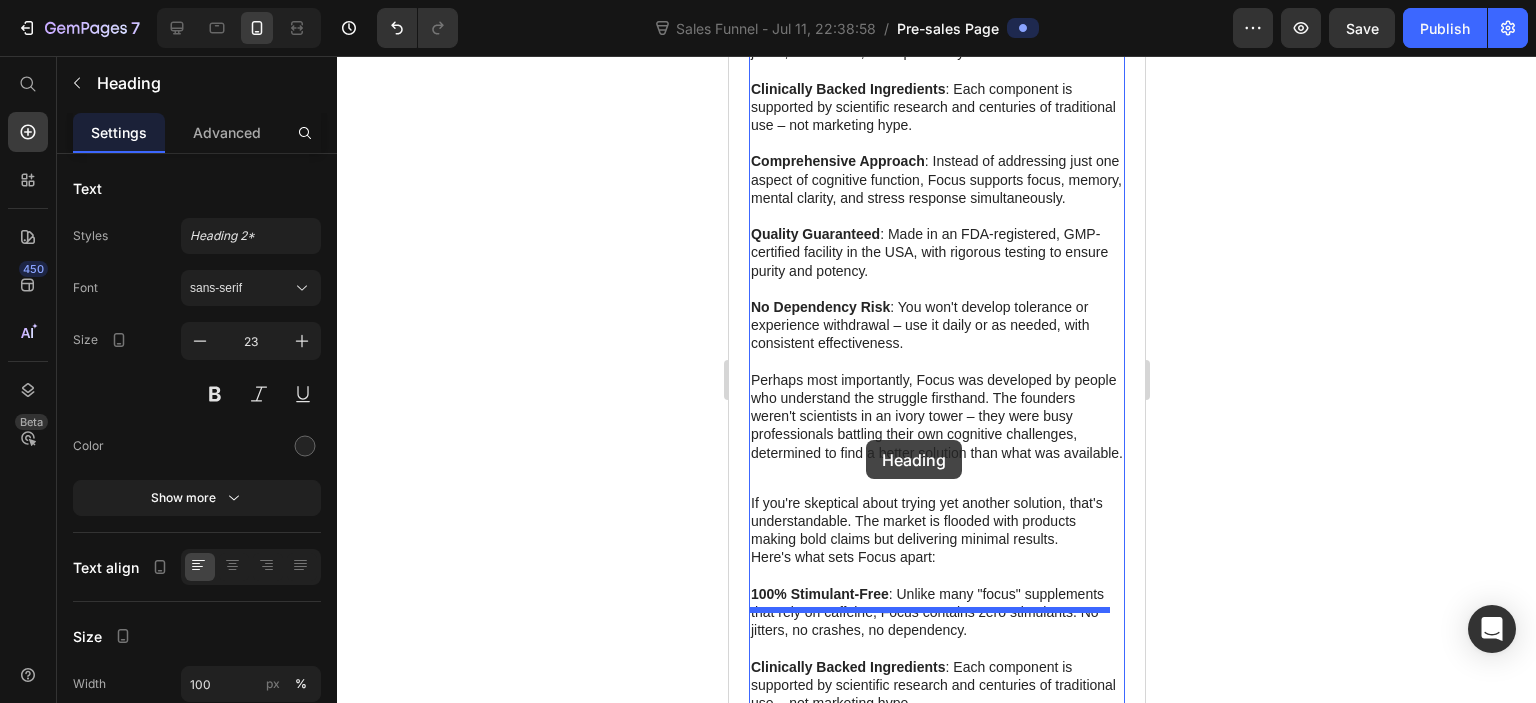 scroll, scrollTop: 6832, scrollLeft: 0, axis: vertical 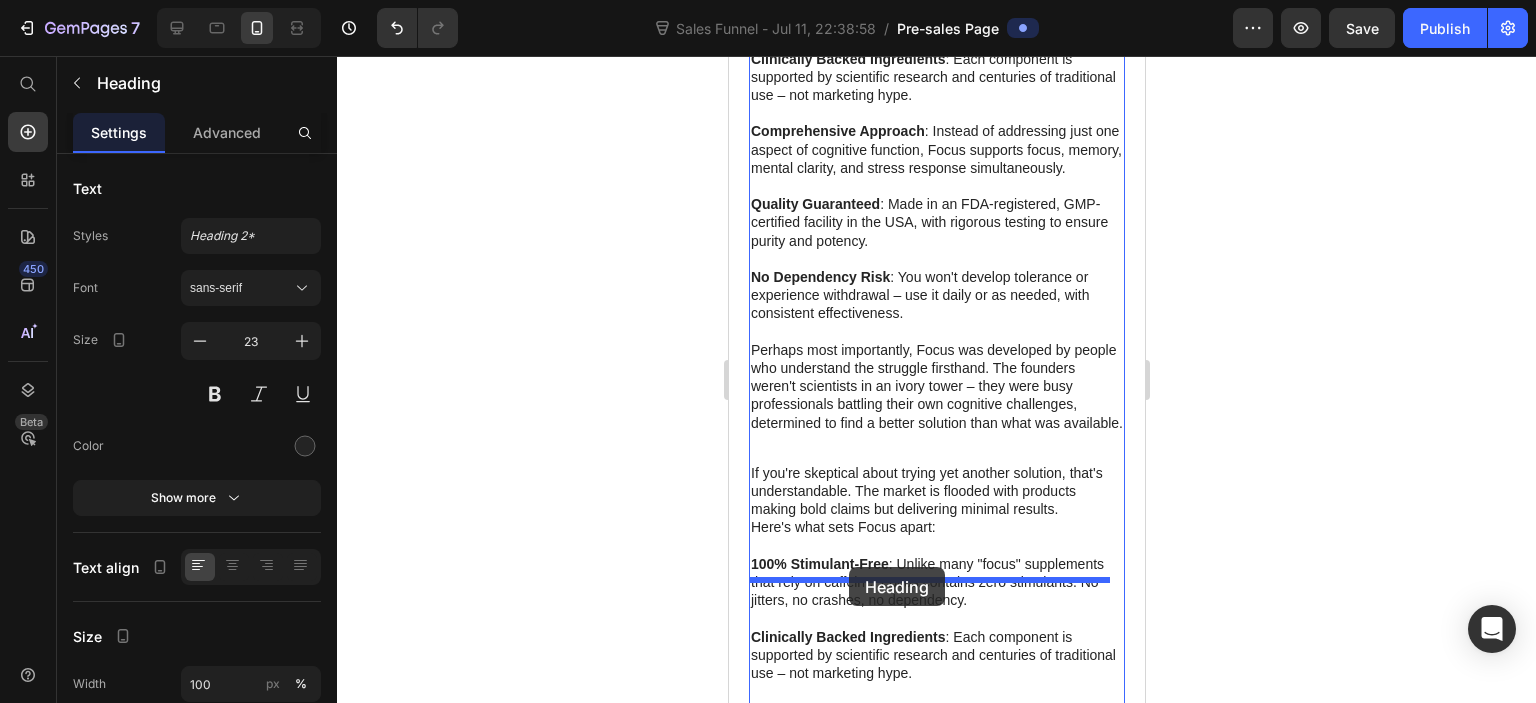drag, startPoint x: 761, startPoint y: 288, endPoint x: 848, endPoint y: 567, distance: 292.24988 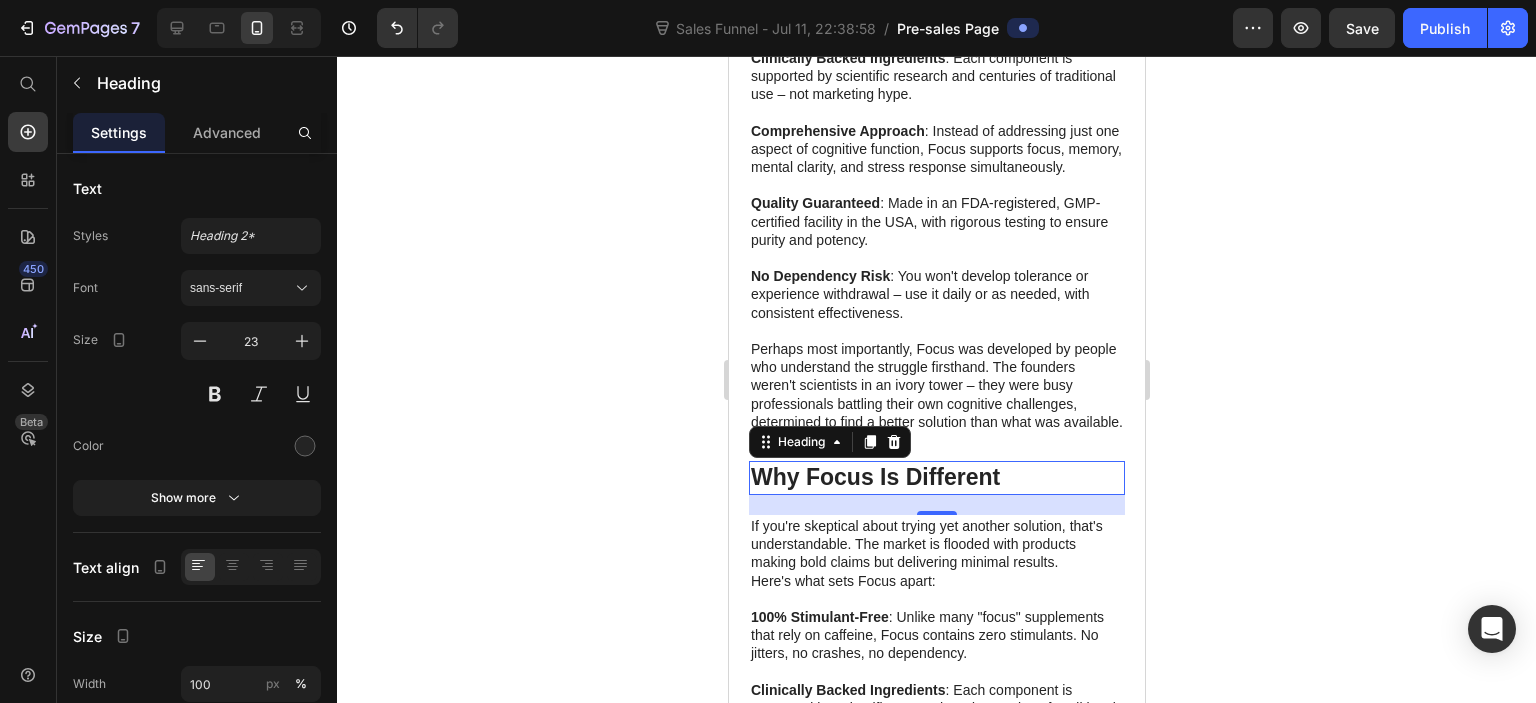 click 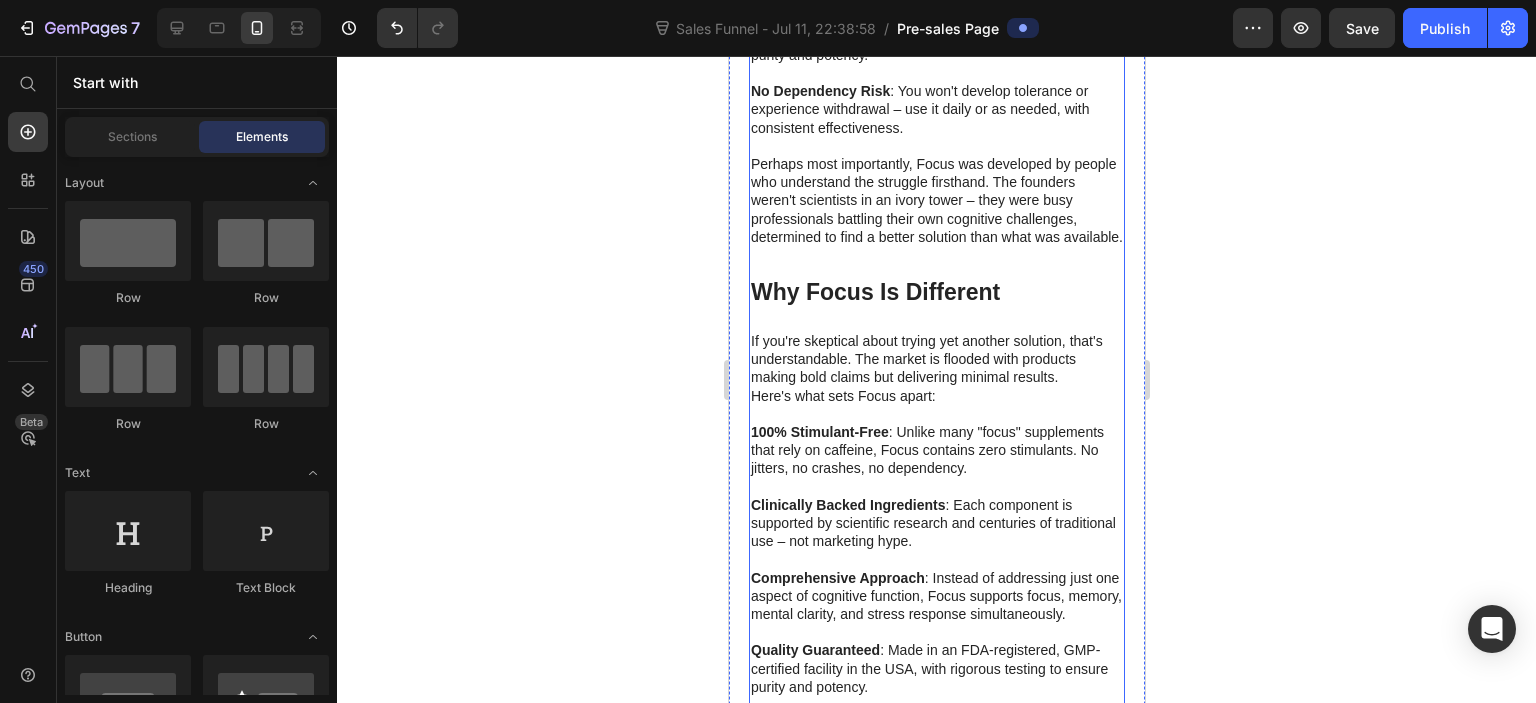 scroll, scrollTop: 7079, scrollLeft: 0, axis: vertical 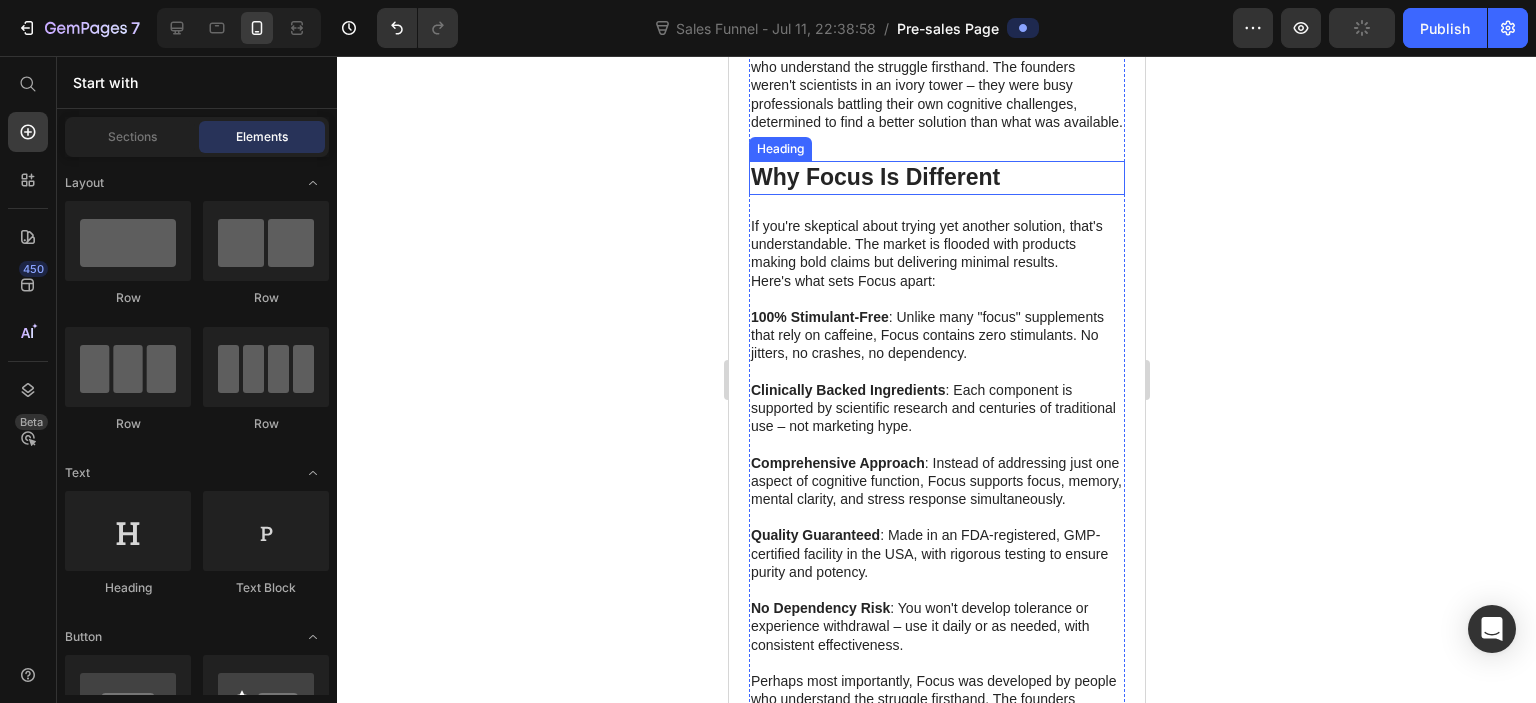 click on "Why Focus Is Different" at bounding box center [874, 177] 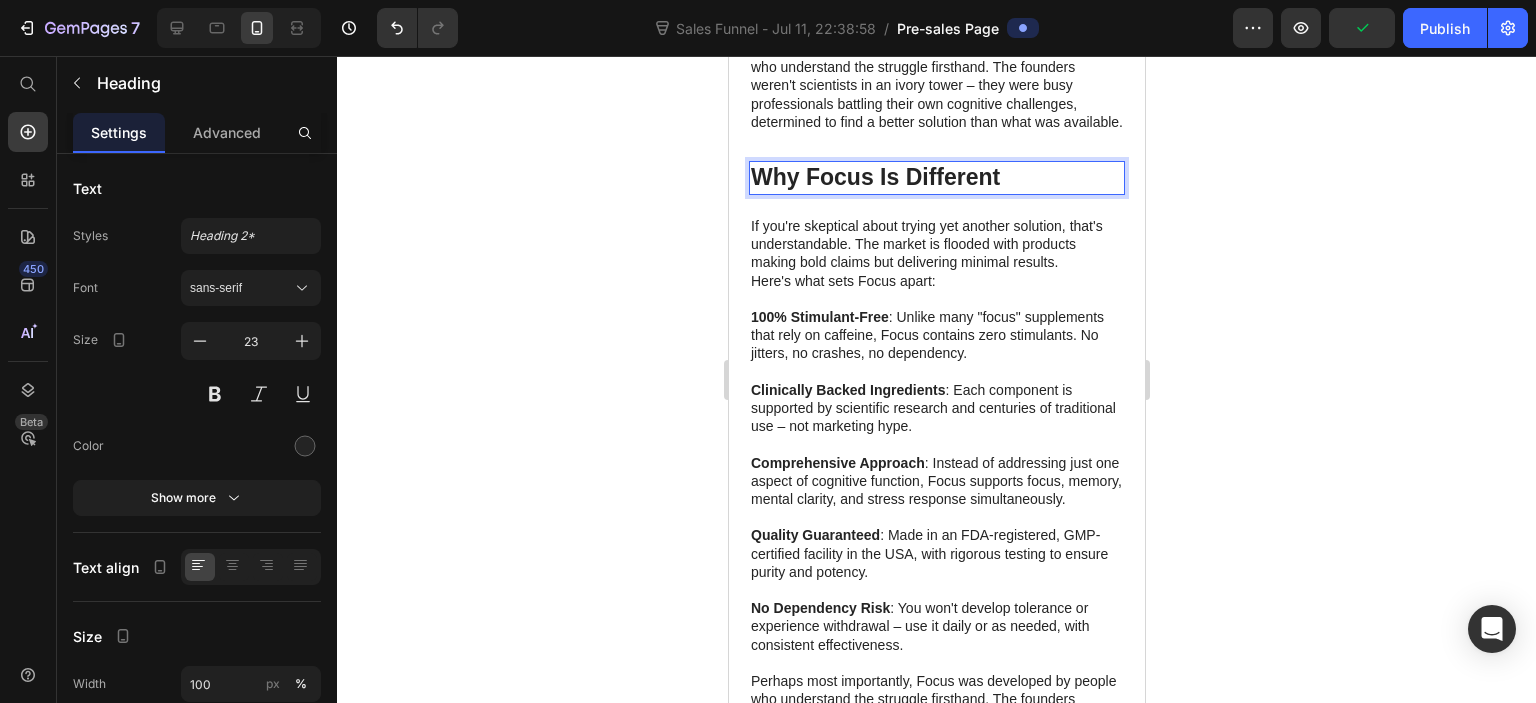 click on "Why Focus Is Different" at bounding box center (874, 177) 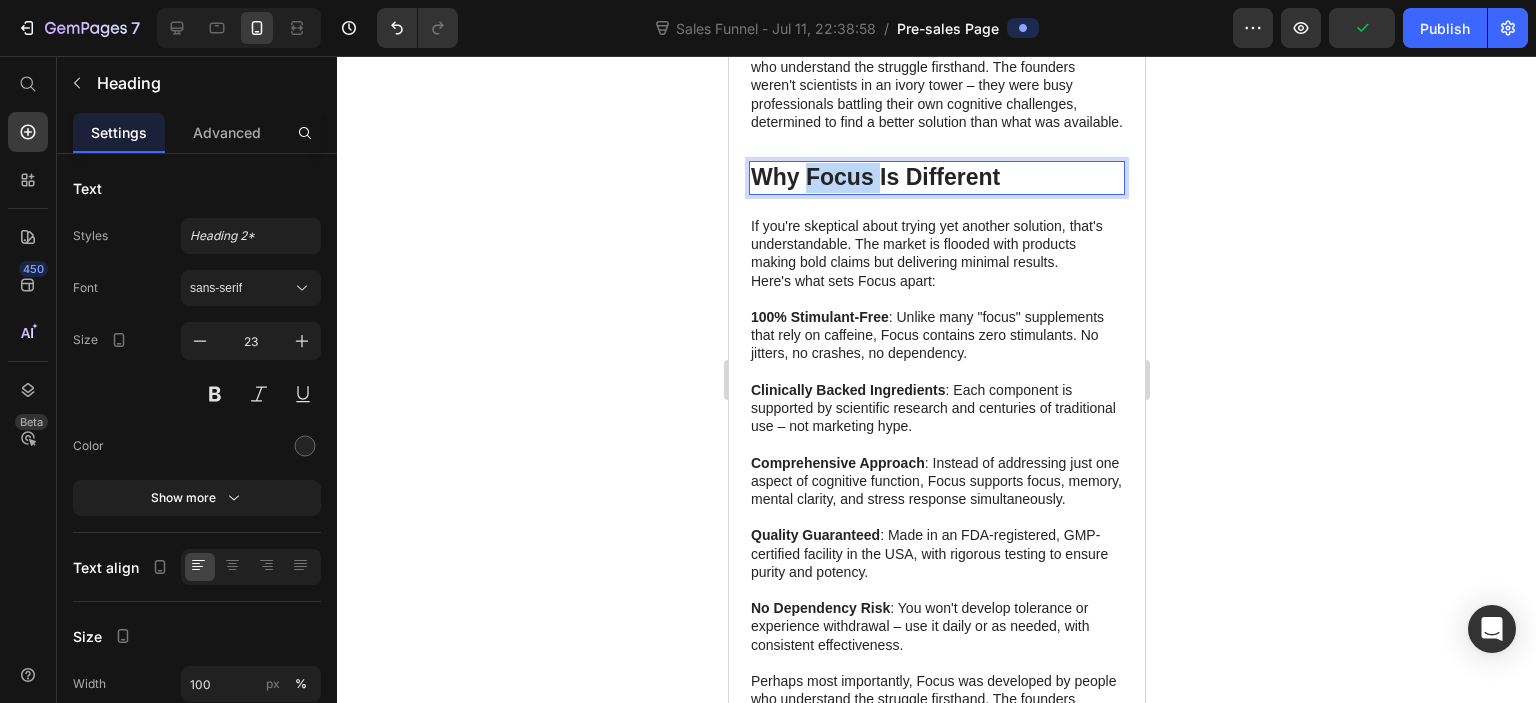 click on "Why Focus Is Different" at bounding box center (874, 177) 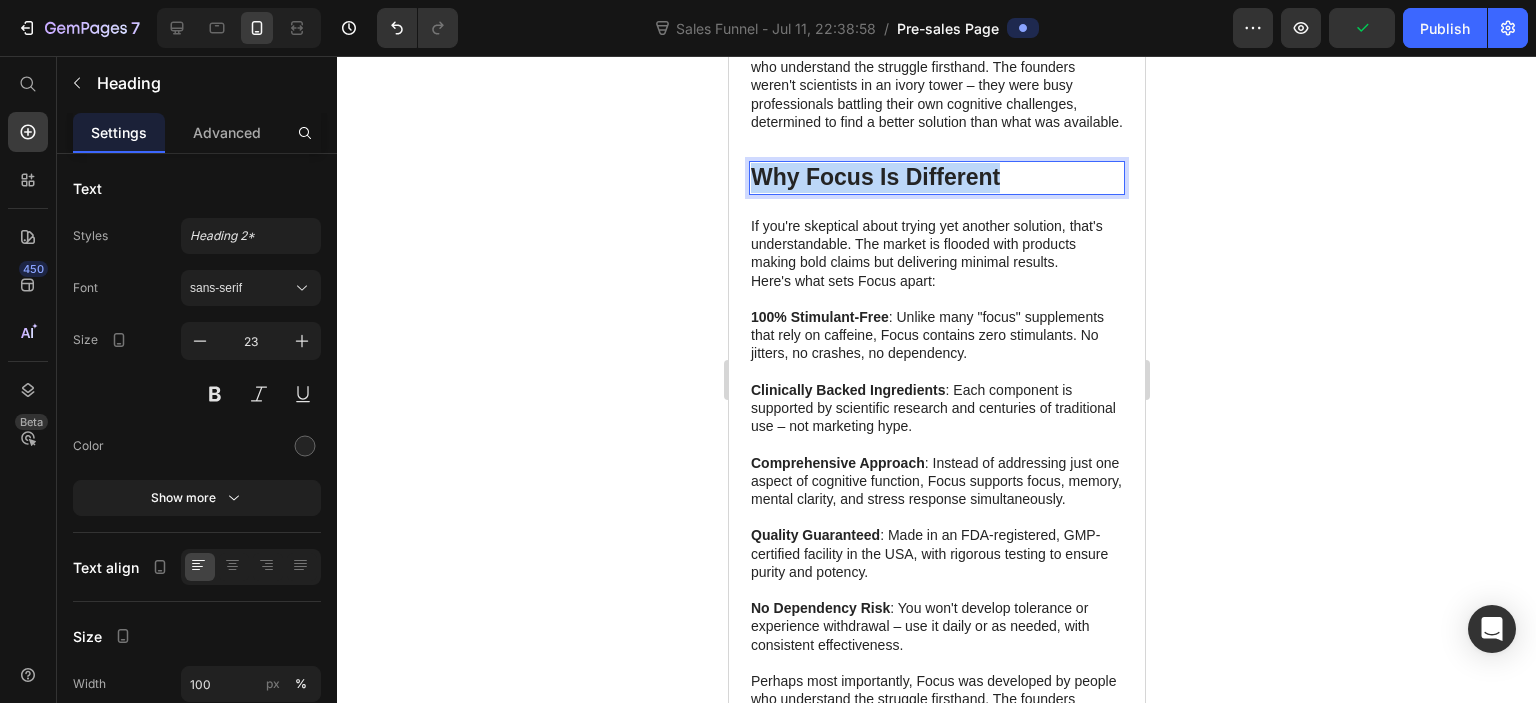 click on "Why Focus Is Different" at bounding box center [874, 177] 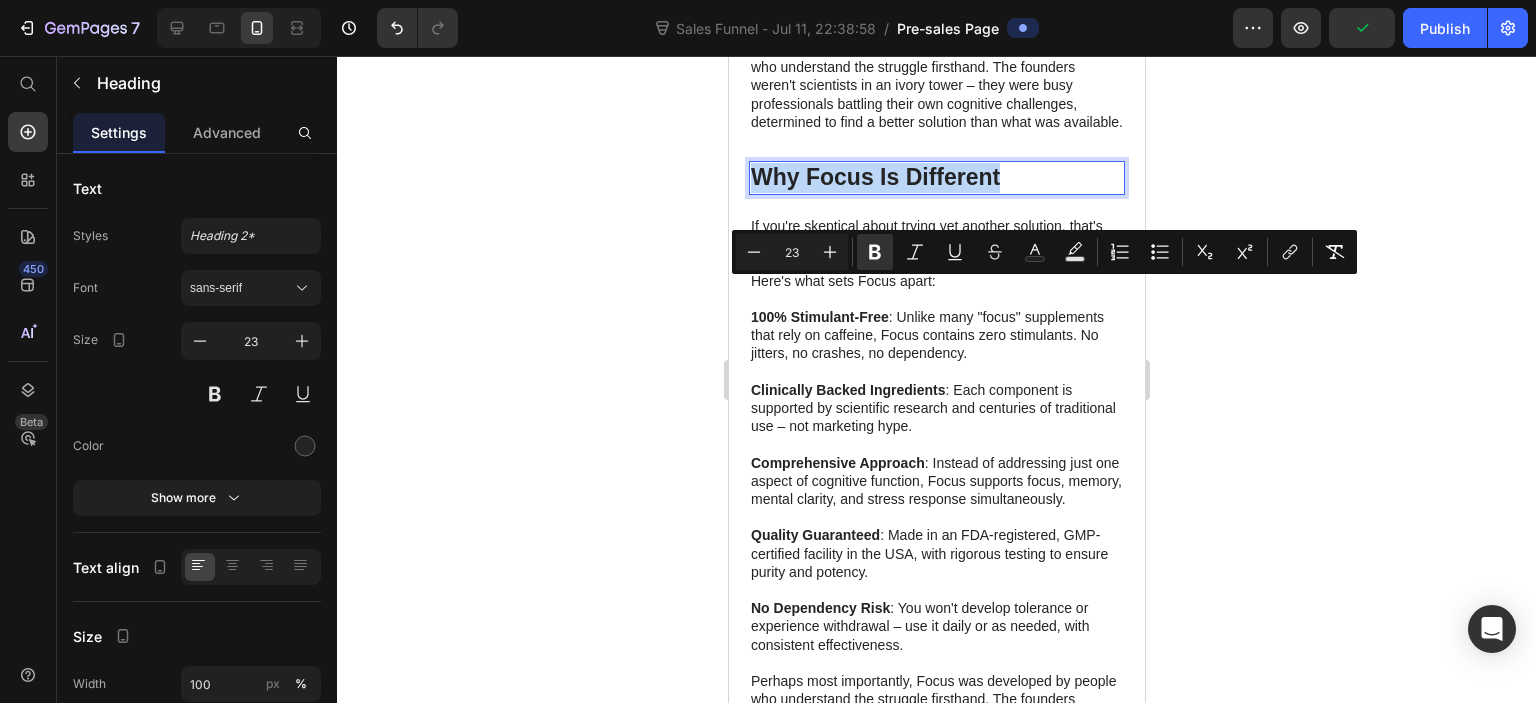copy on "Why Focus Is Different" 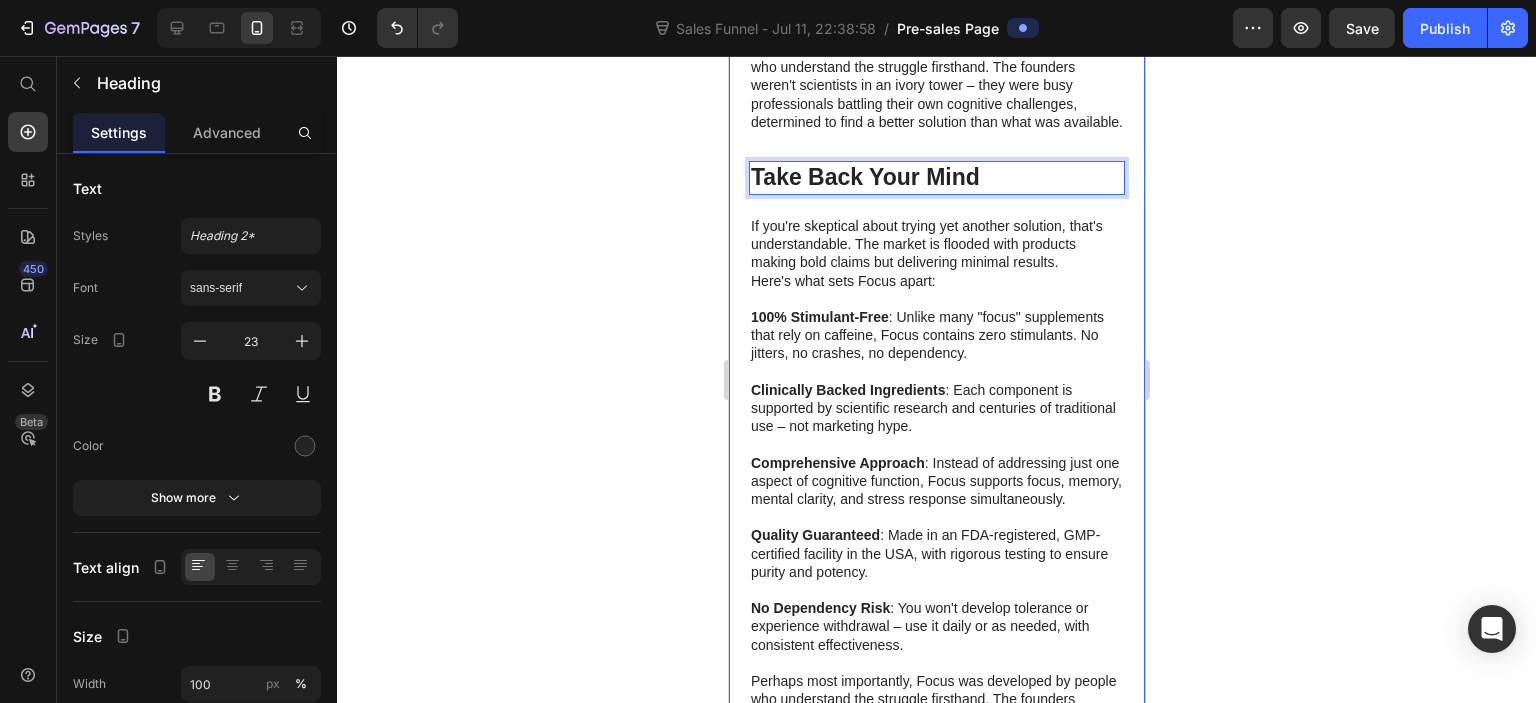 click 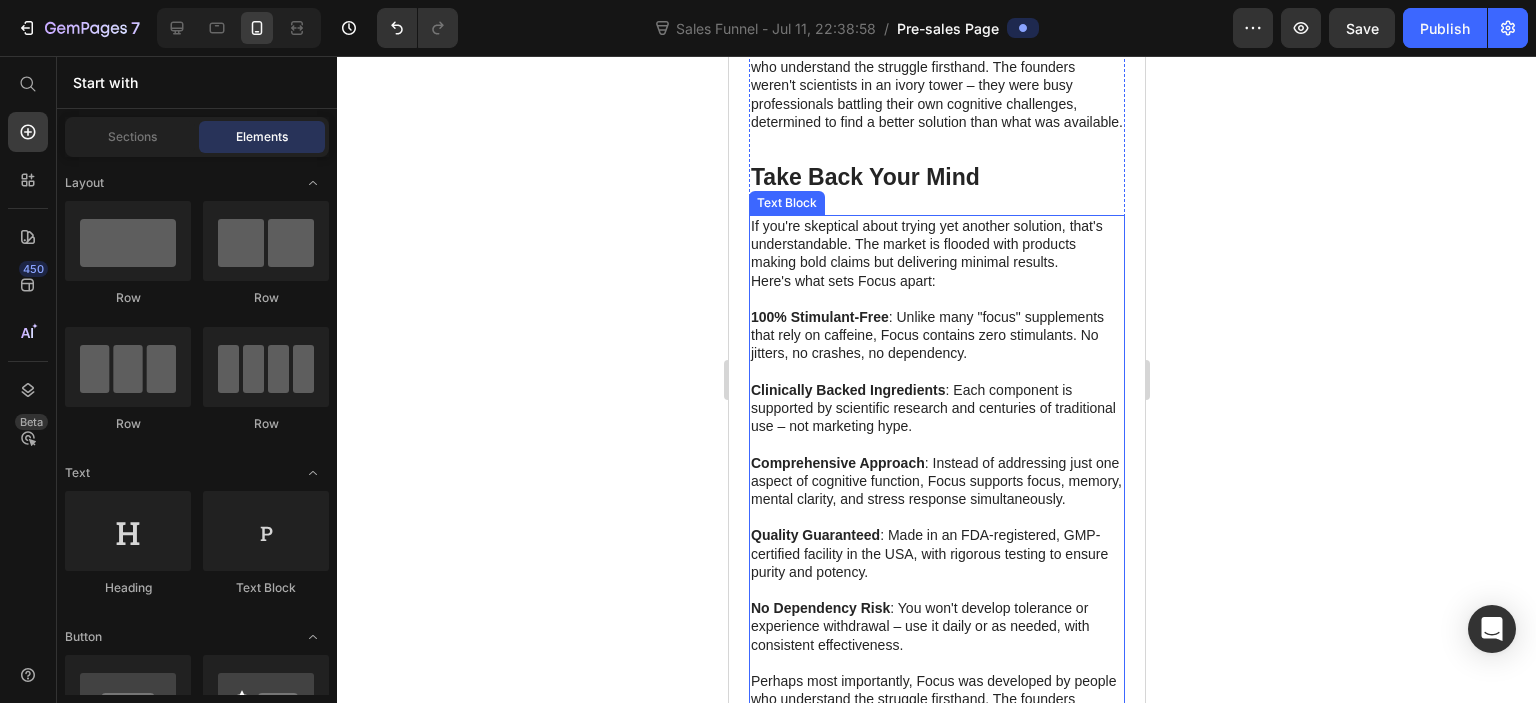 click on "100% Stimulant-Free : Unlike many "focus" supplements that rely on caffeine, Focus contains zero stimulants. No jitters, no crashes, no dependency." at bounding box center (936, 335) 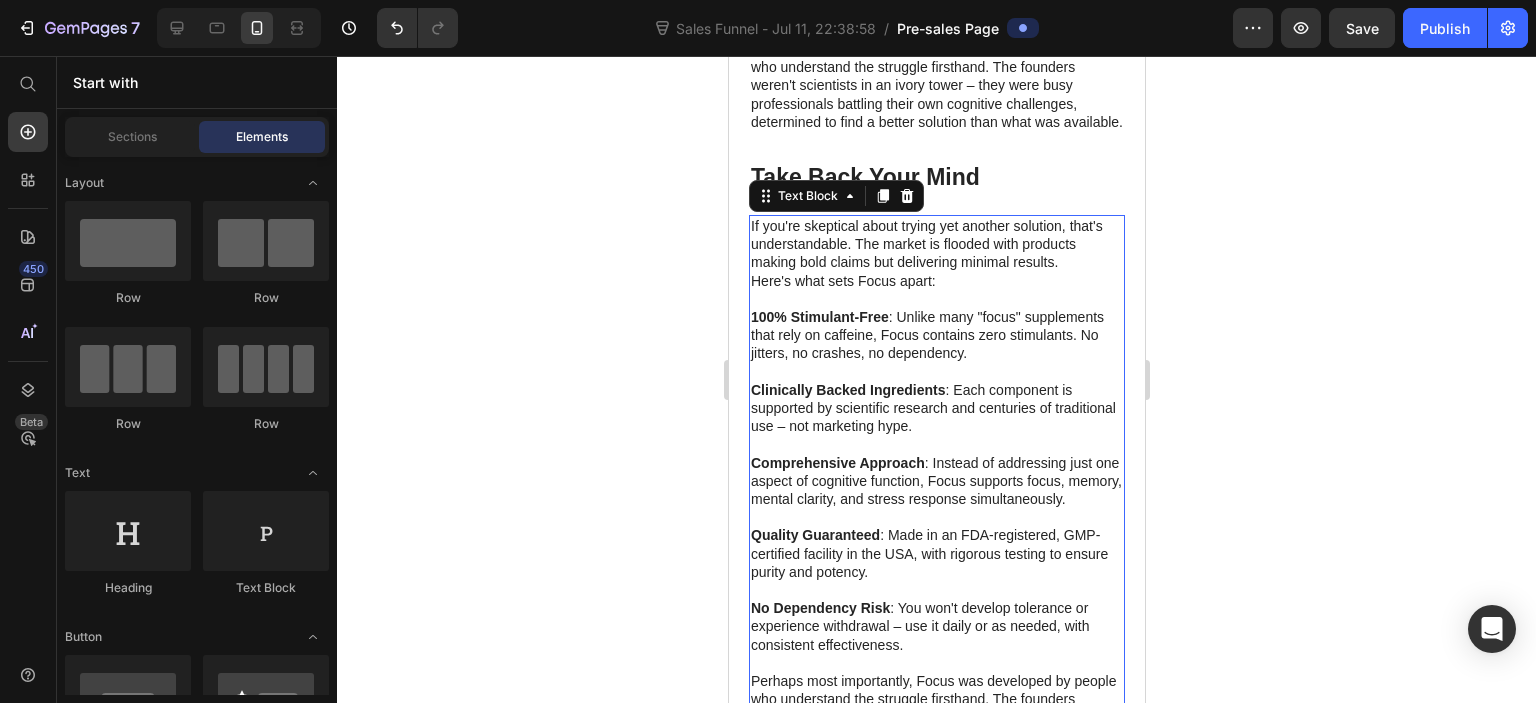 click on "100% Stimulant-Free : Unlike many "focus" supplements that rely on caffeine, Focus contains zero stimulants. No jitters, no crashes, no dependency." at bounding box center (936, 335) 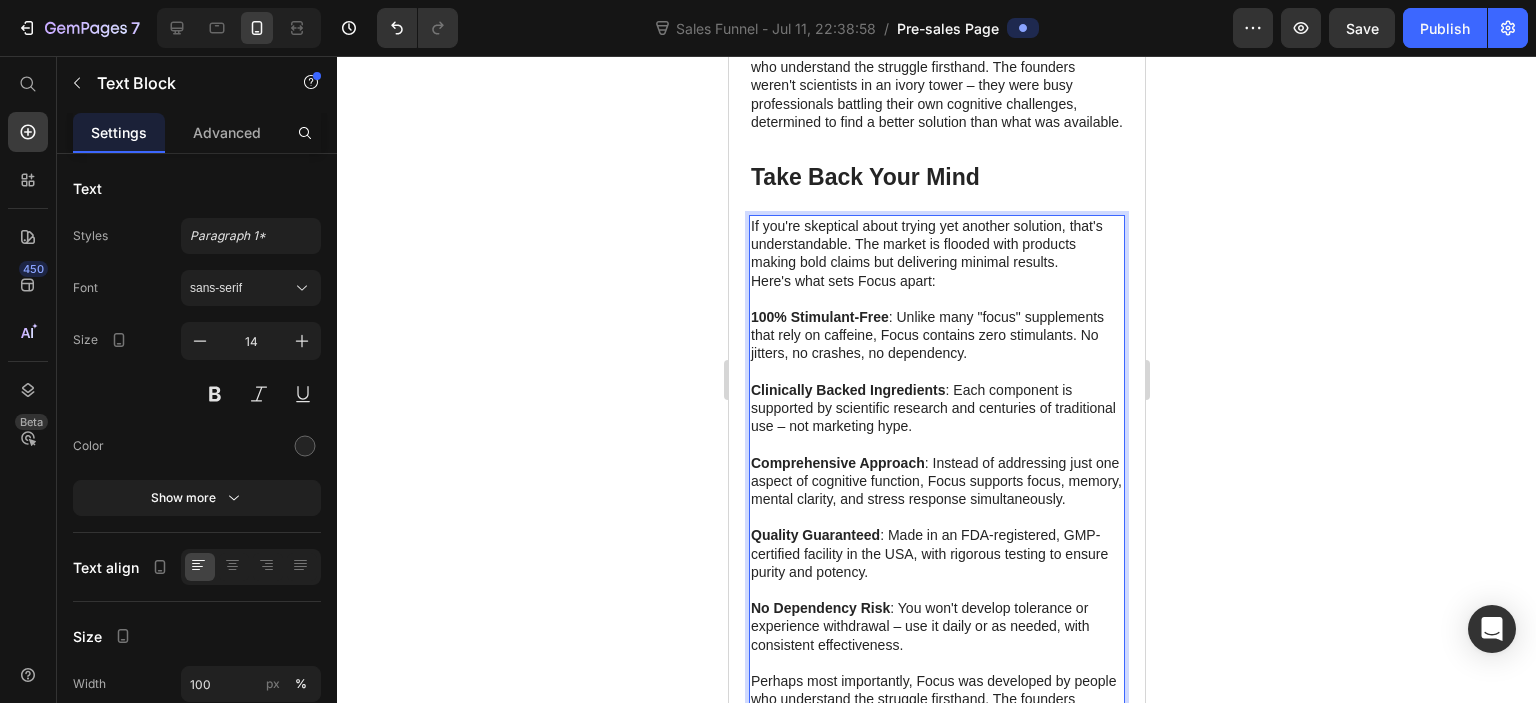 click on "If you're skeptical about trying yet another solution, that's understandable. The market is flooded with products making bold claims but delivering minimal results." at bounding box center (936, 244) 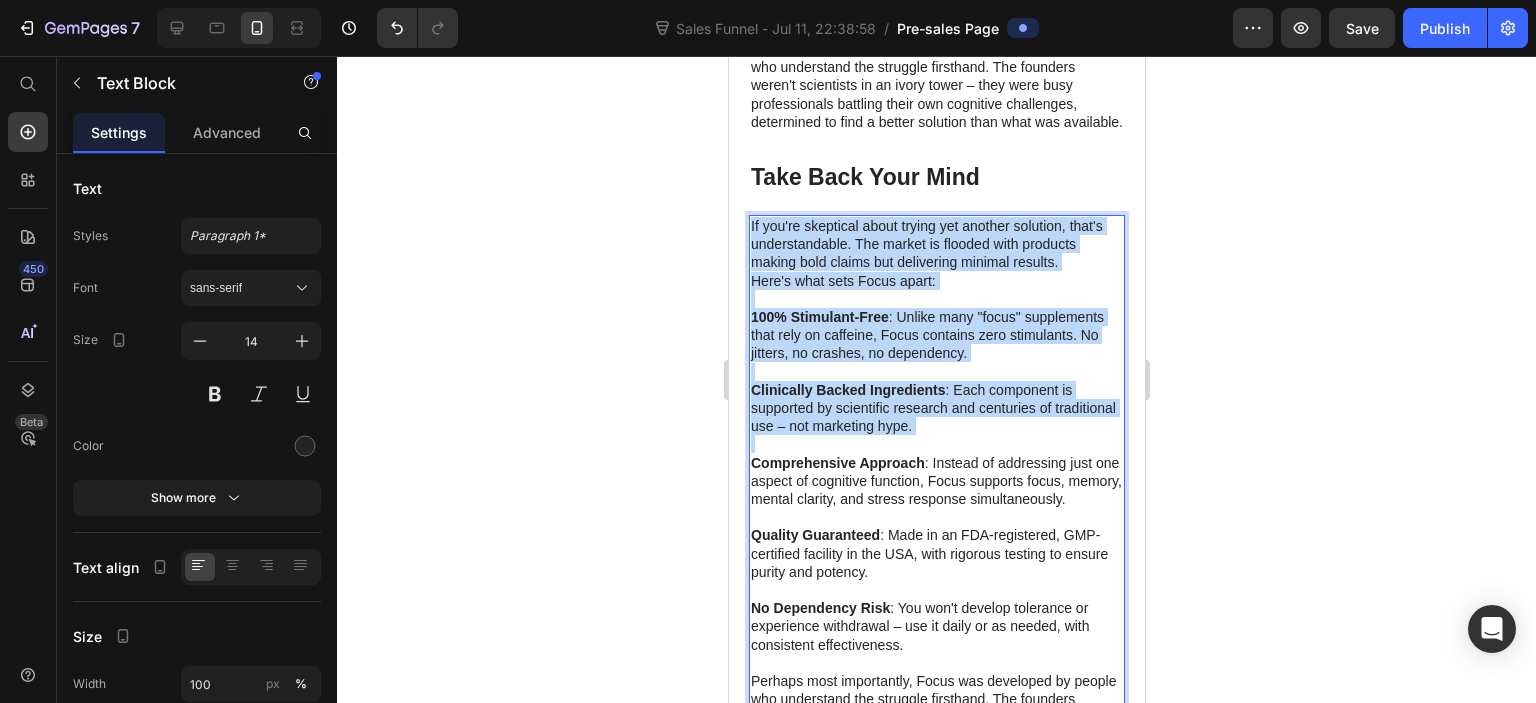scroll, scrollTop: 7479, scrollLeft: 0, axis: vertical 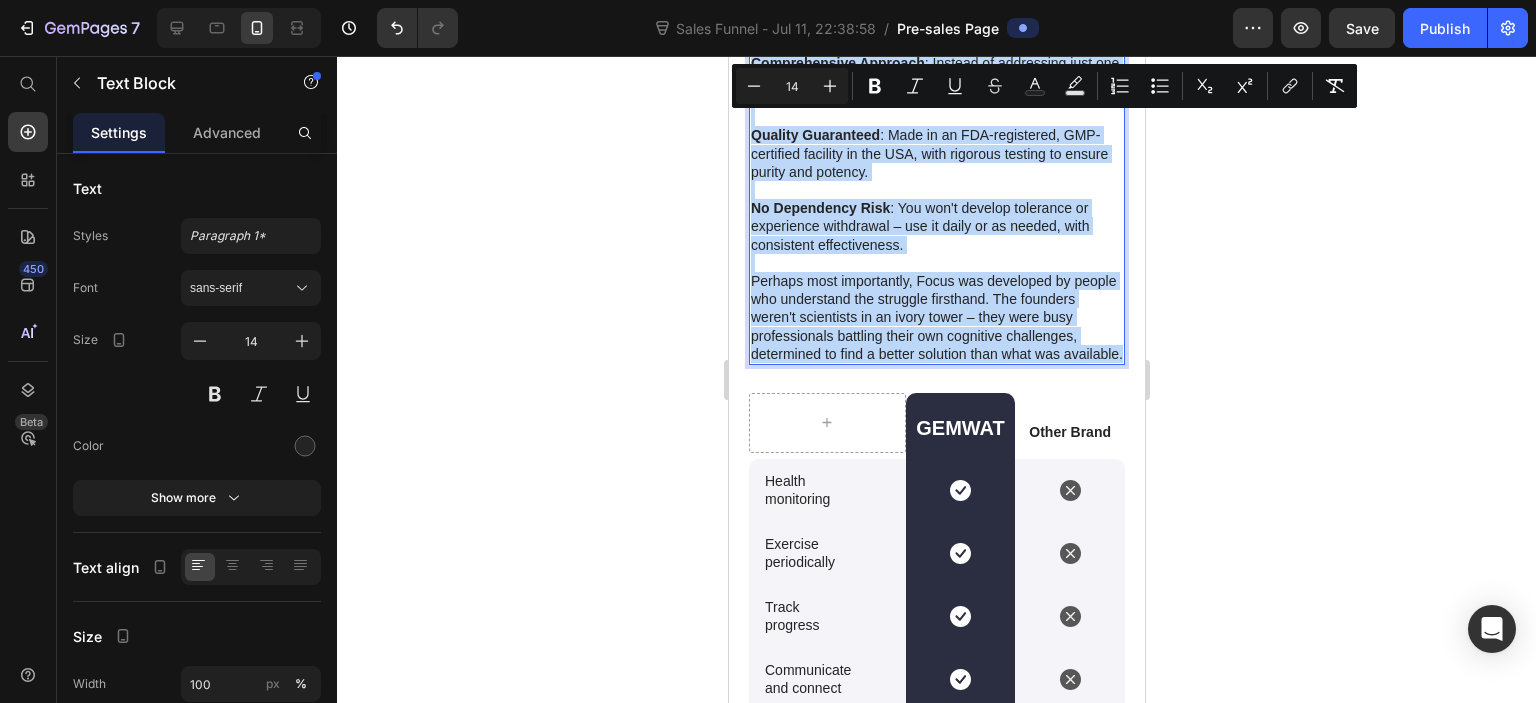 drag, startPoint x: 752, startPoint y: 340, endPoint x: 845, endPoint y: 505, distance: 189.40433 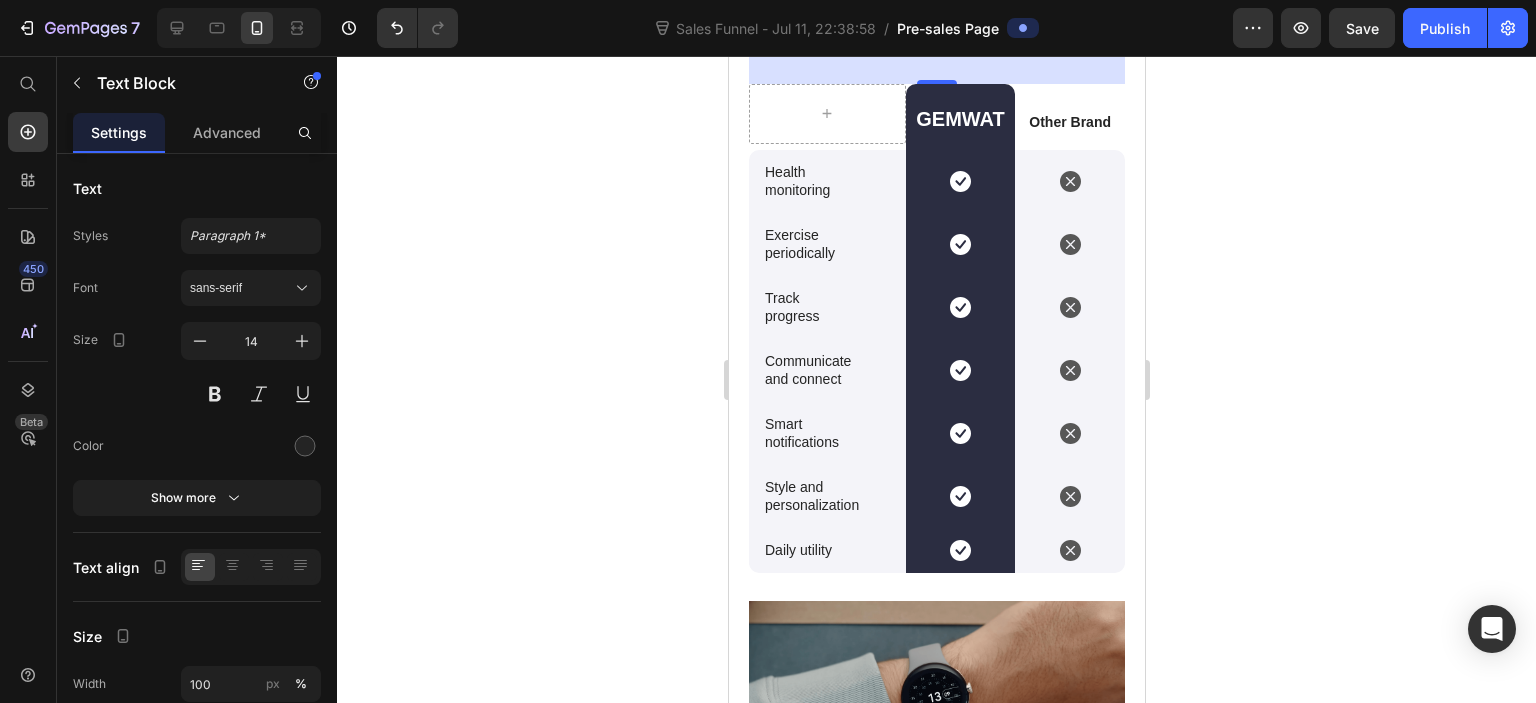 click 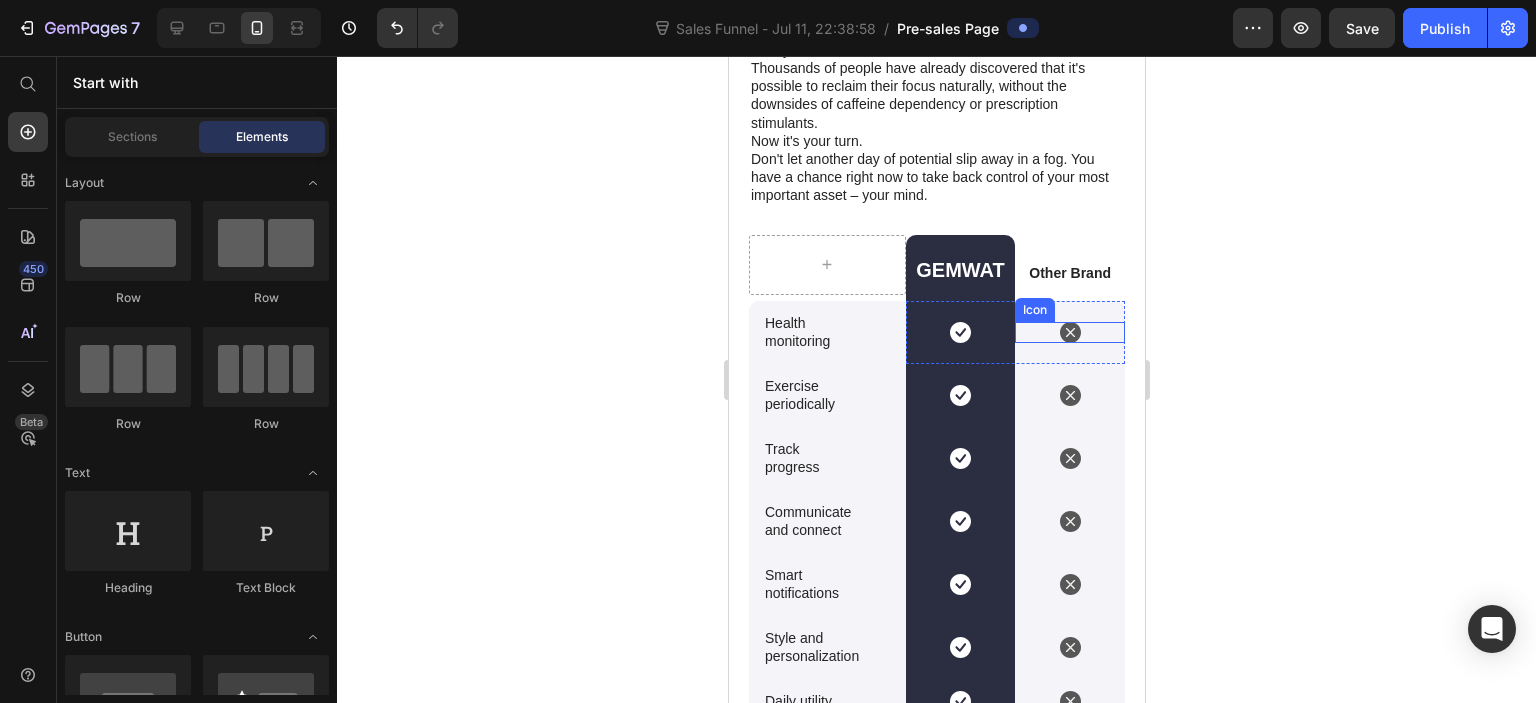 scroll, scrollTop: 7179, scrollLeft: 0, axis: vertical 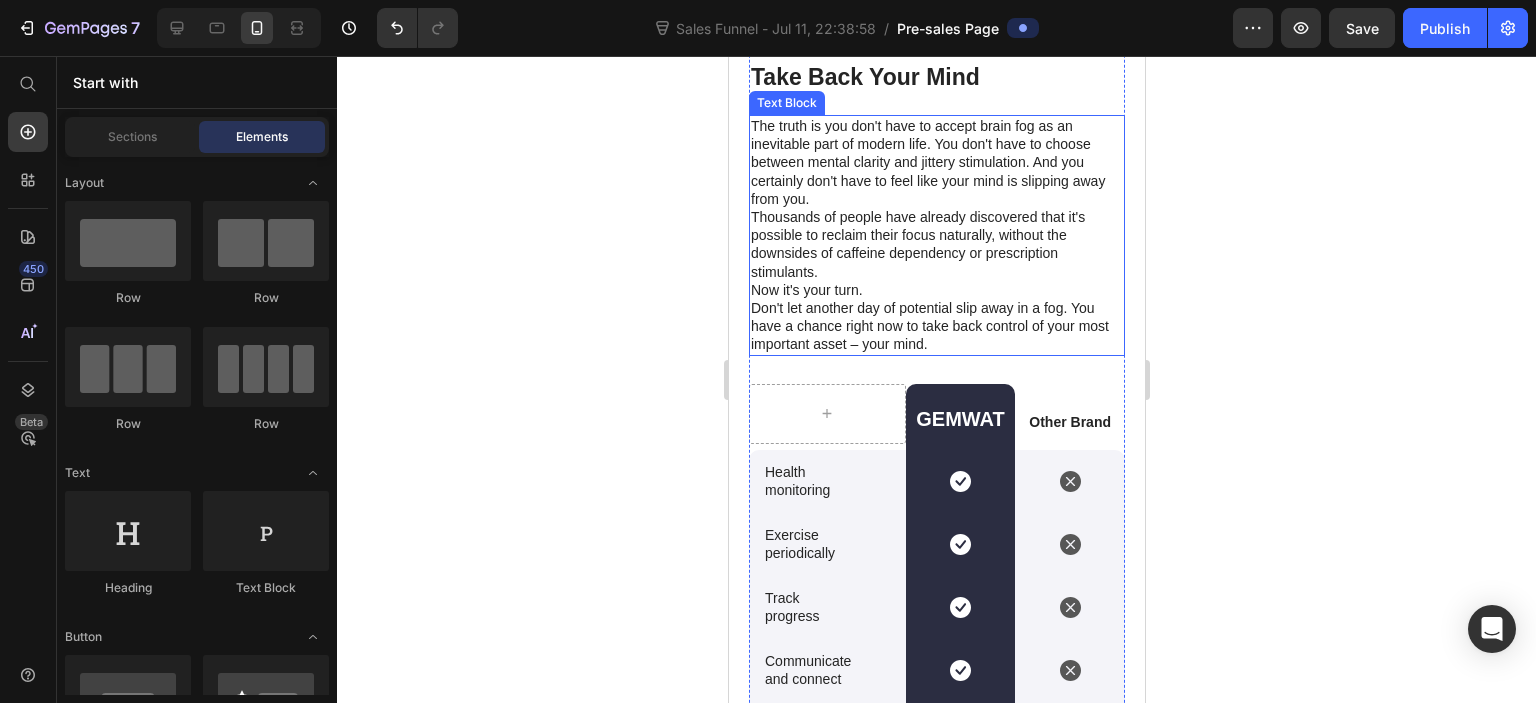 click on "Thousands of people have already discovered that it's possible to reclaim their focus naturally, without the downsides of caffeine dependency or prescription stimulants." at bounding box center [936, 244] 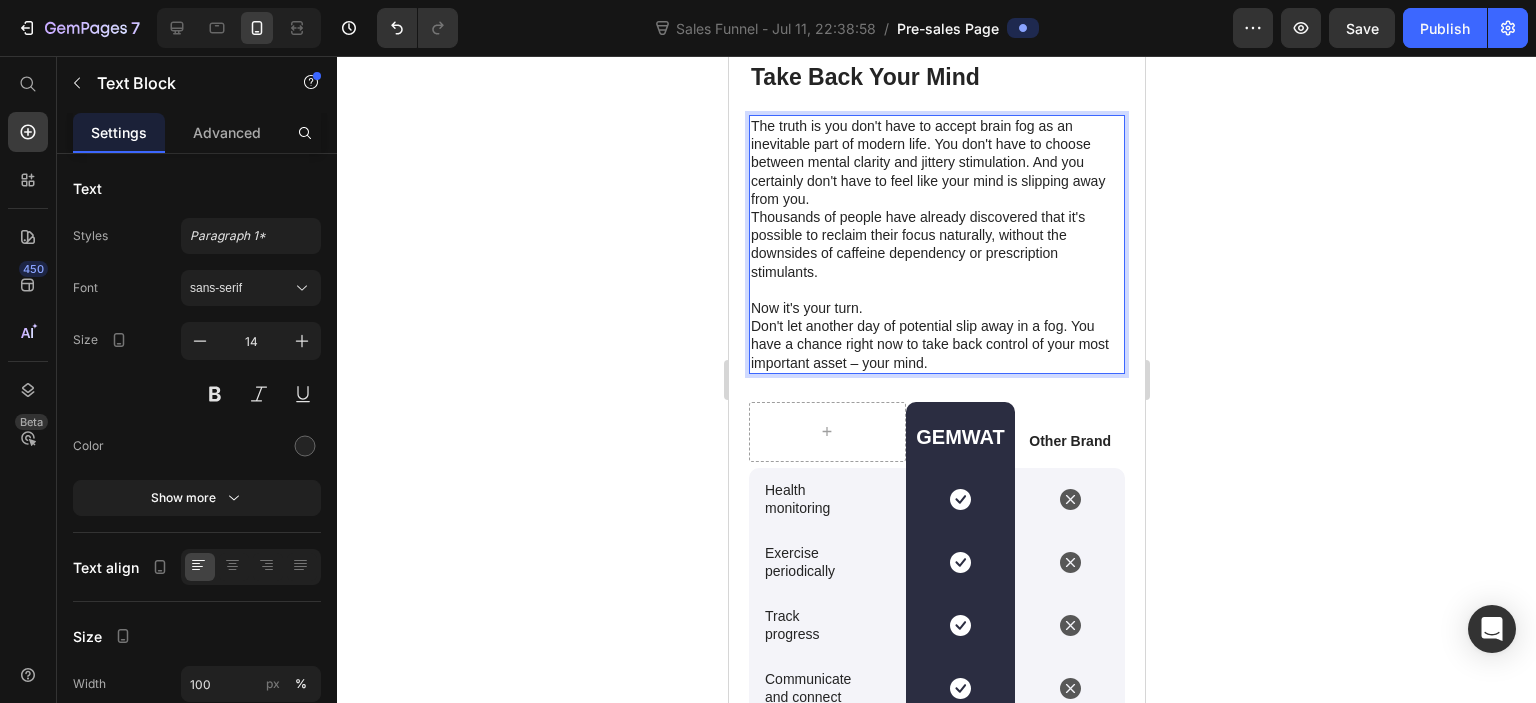 click on "The truth is you don't have to accept brain fog as an inevitable part of modern life. You don't have to choose between mental clarity and jittery stimulation. And you certainly don't have to feel like your mind is slipping away from you." at bounding box center [936, 162] 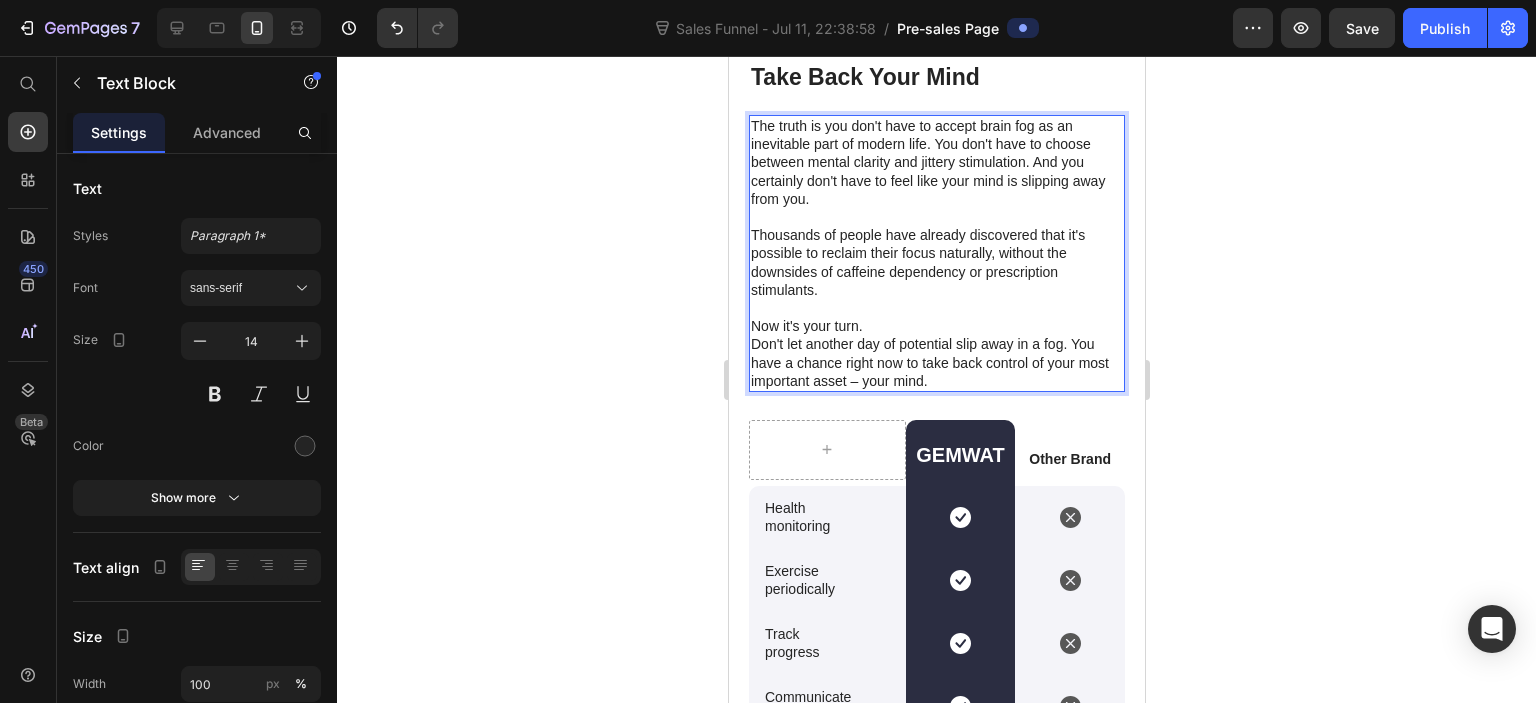 click on "Now it's your turn." at bounding box center (936, 326) 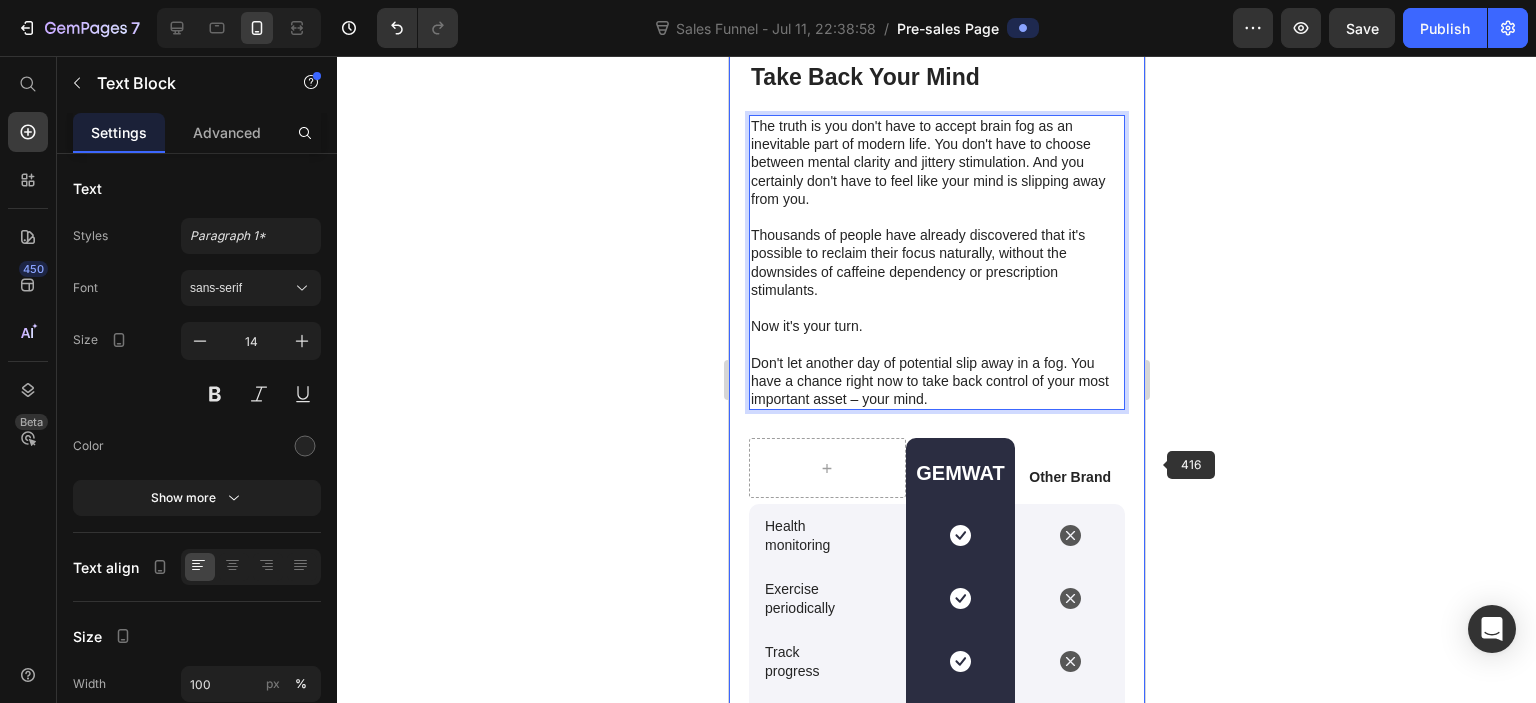 click 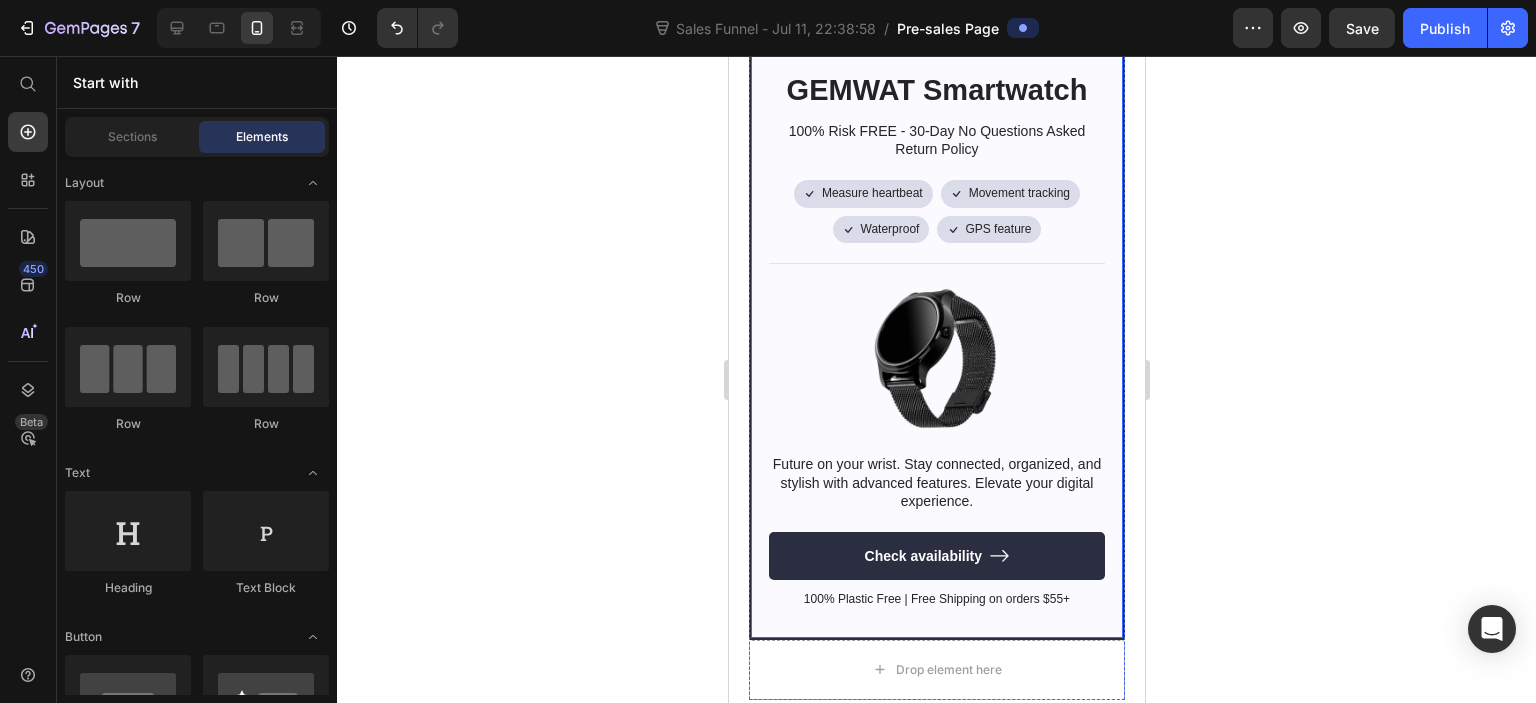 scroll, scrollTop: 8179, scrollLeft: 0, axis: vertical 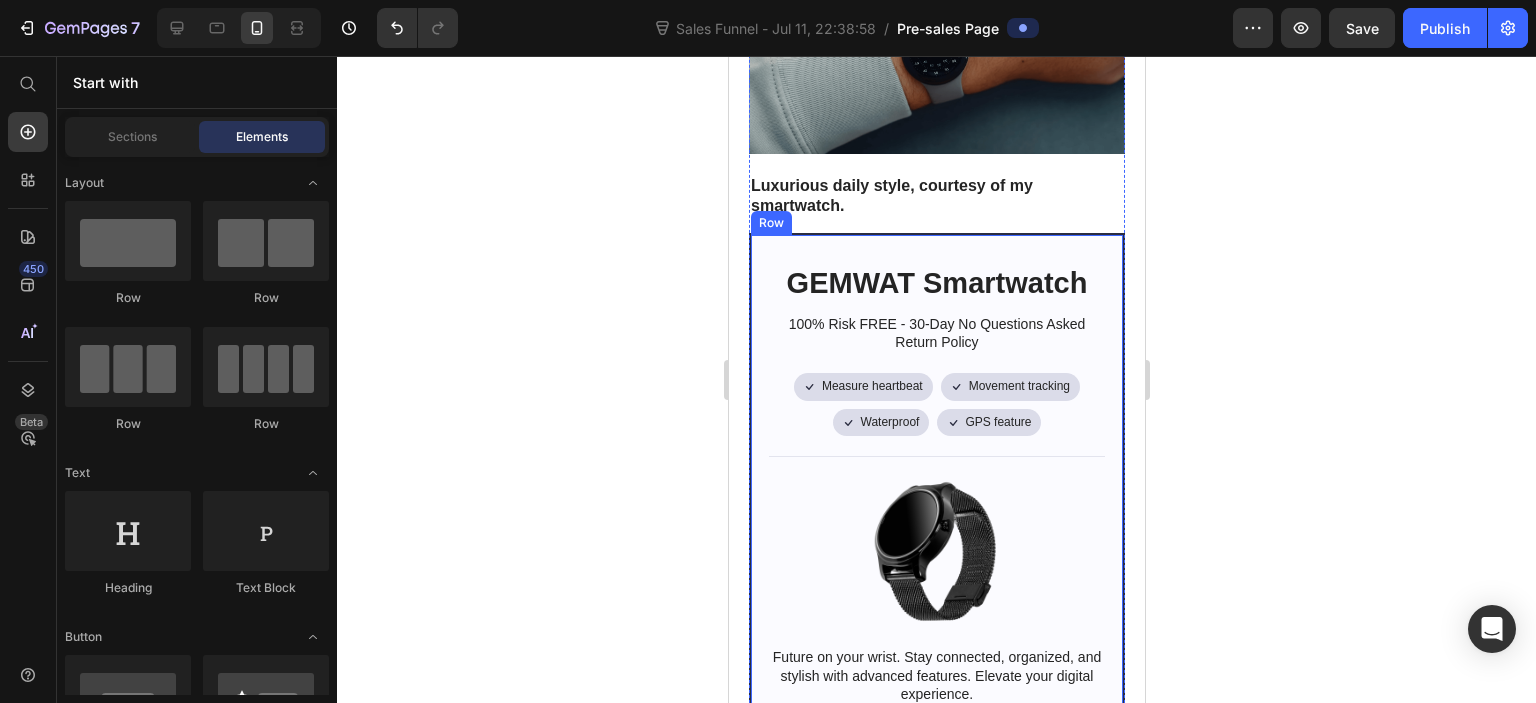 click on "GEMWAT Smartwatch Heading 100% Risk FREE - 30-Day No Questions Asked Return Policy Text Block
Icon Measure heartbeat Text Block Row
Icon Movement tracking Text Block Row Row
Icon Waterproof Text Block Row
Icon GPS feature Text Block Row Row Row Image Future on your wrist. Stay connected, organized, and stylish with advanced features. Elevate your digital experience. Text Block
Check availability Button 100% Plastic Free | Free Shipping on orders $55+ Text Block Row Row" at bounding box center (936, 533) 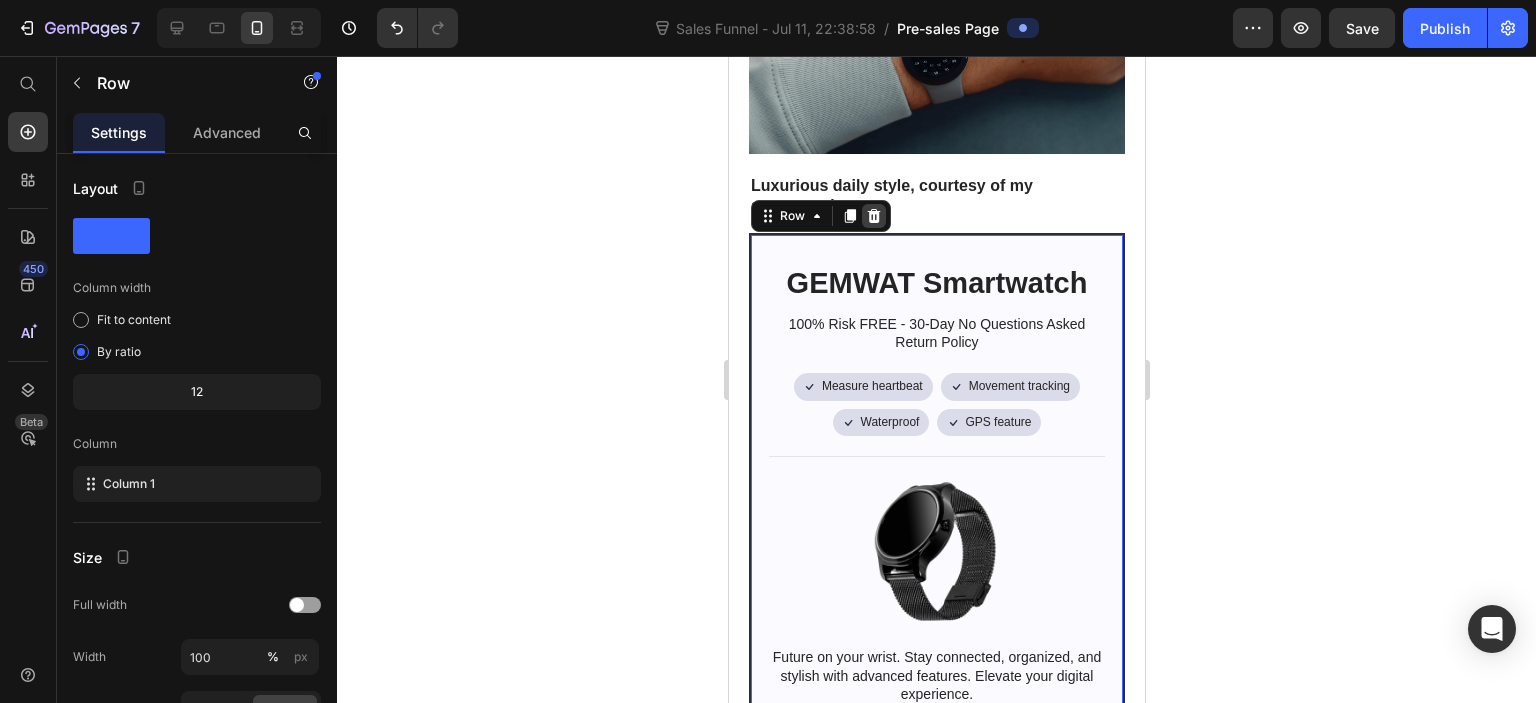 click at bounding box center (873, 216) 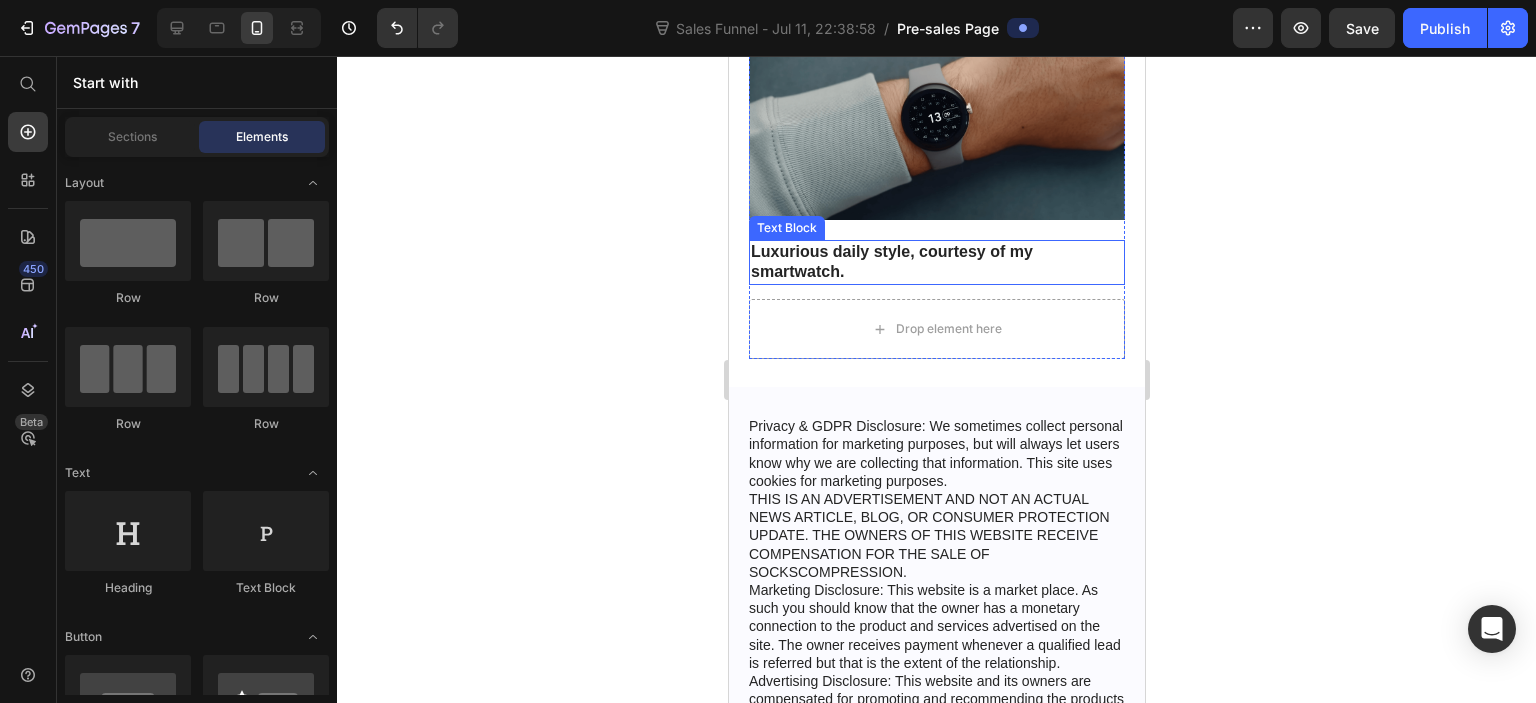 scroll, scrollTop: 8079, scrollLeft: 0, axis: vertical 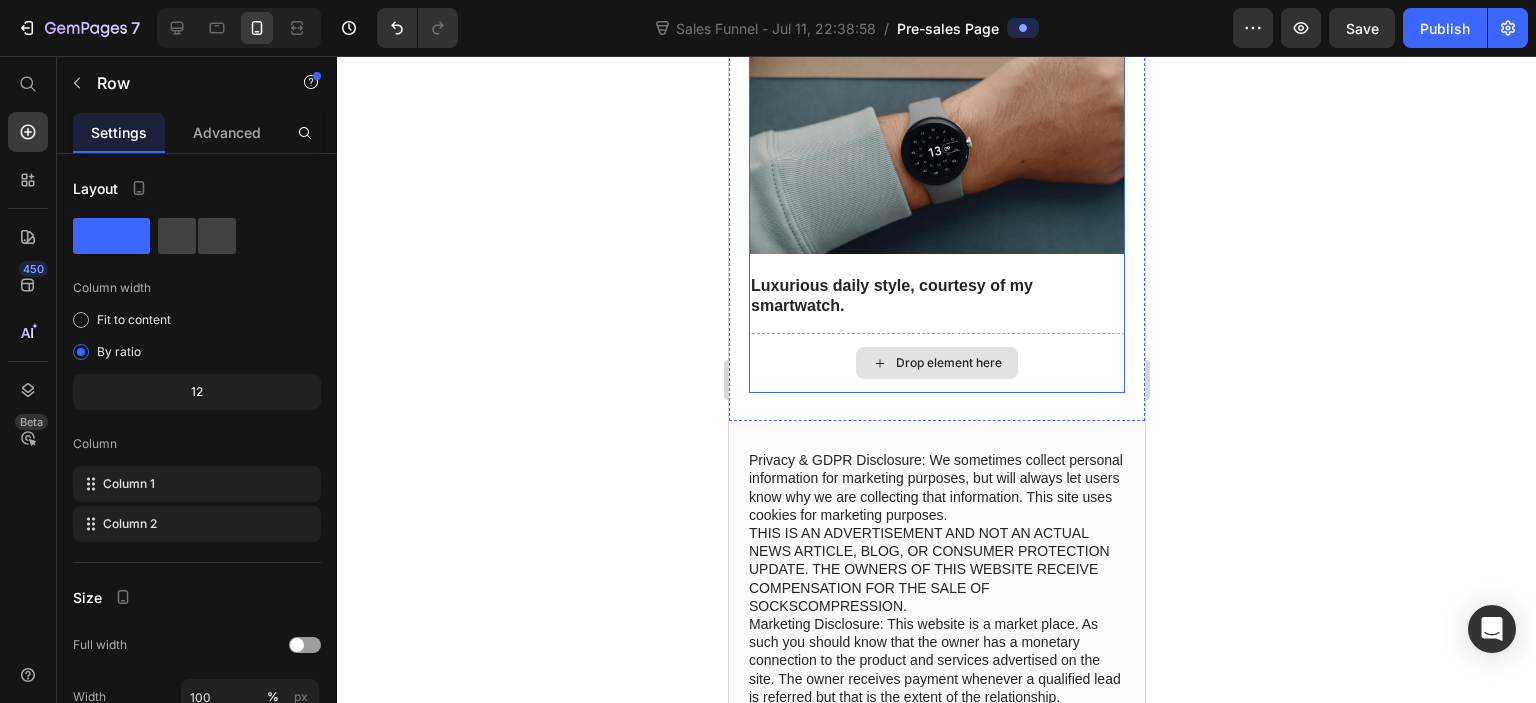 click on "Drop element here" at bounding box center (936, 363) 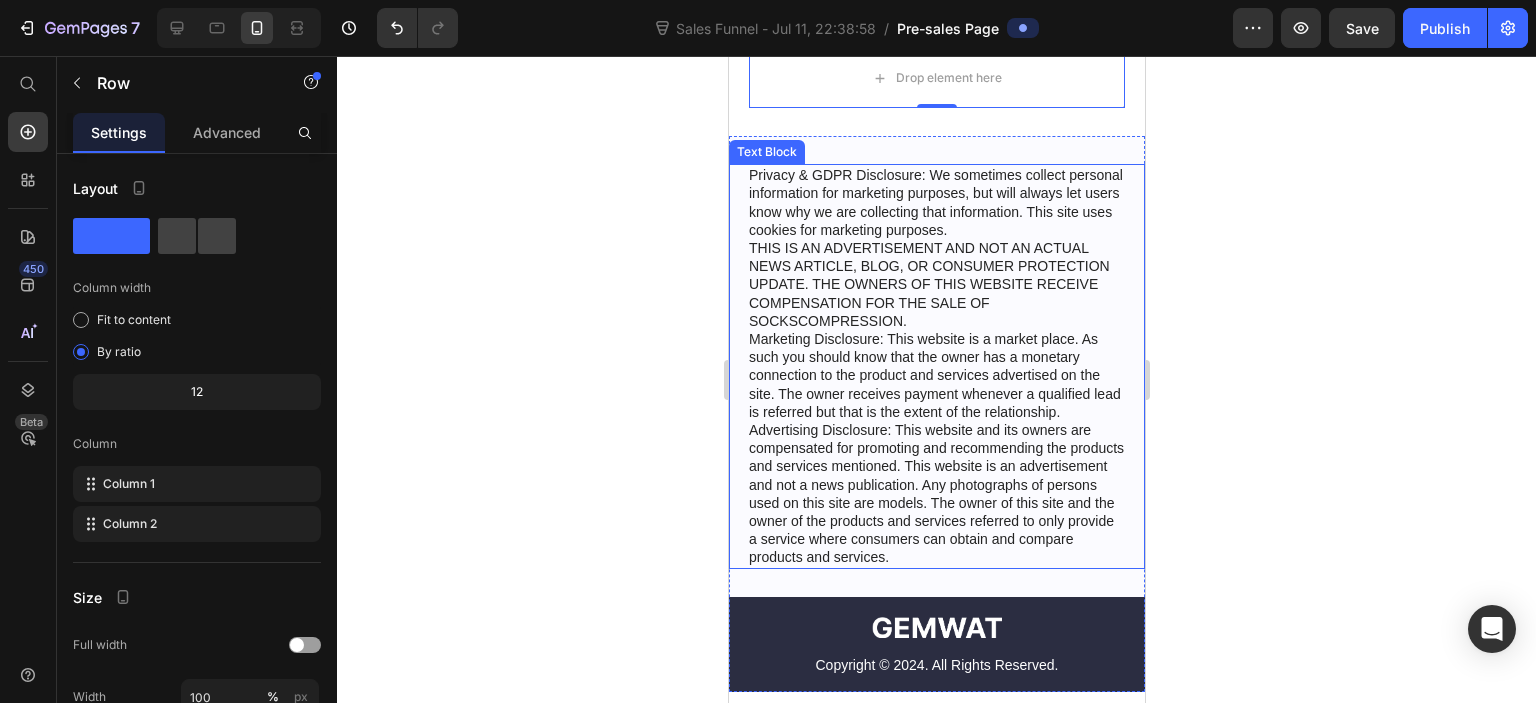 scroll, scrollTop: 8179, scrollLeft: 0, axis: vertical 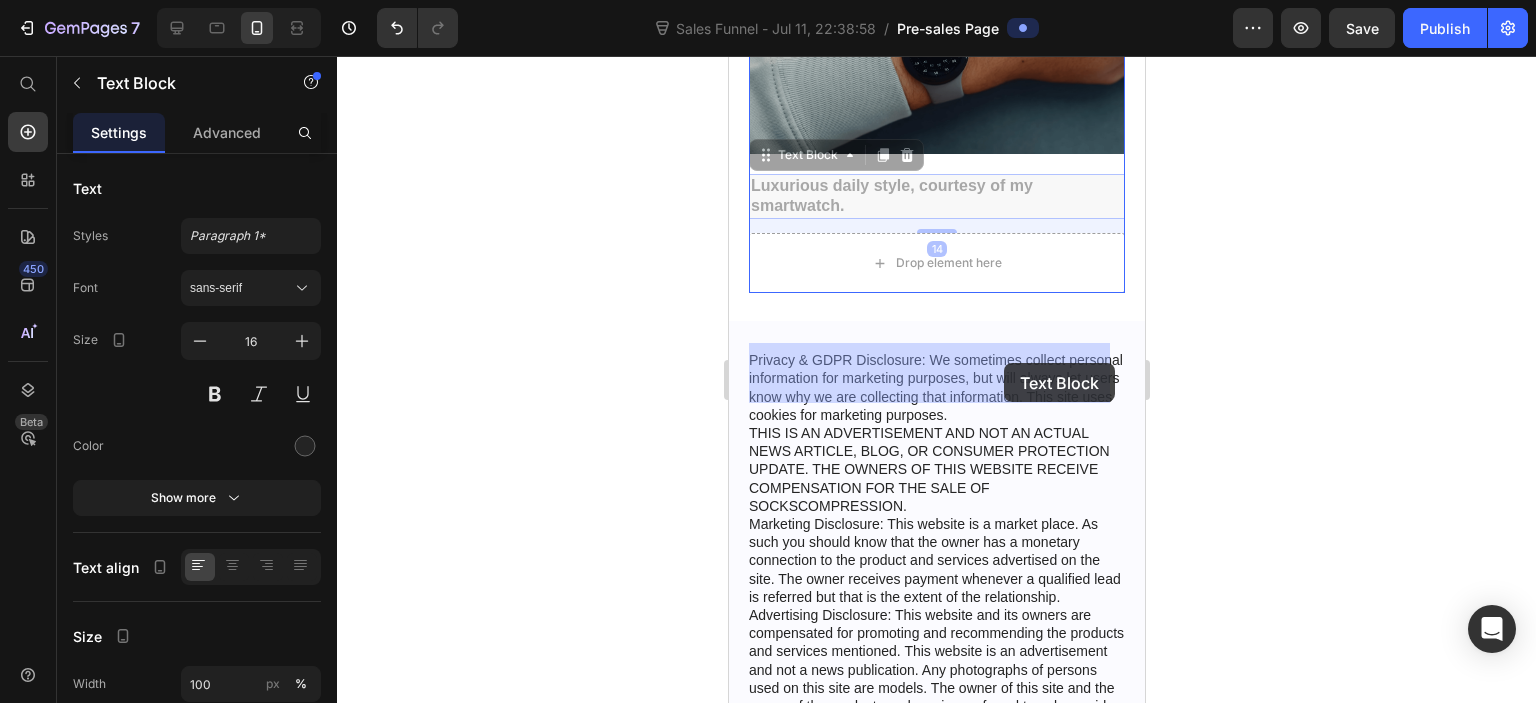 drag, startPoint x: 977, startPoint y: 317, endPoint x: 1005, endPoint y: 359, distance: 50.47772 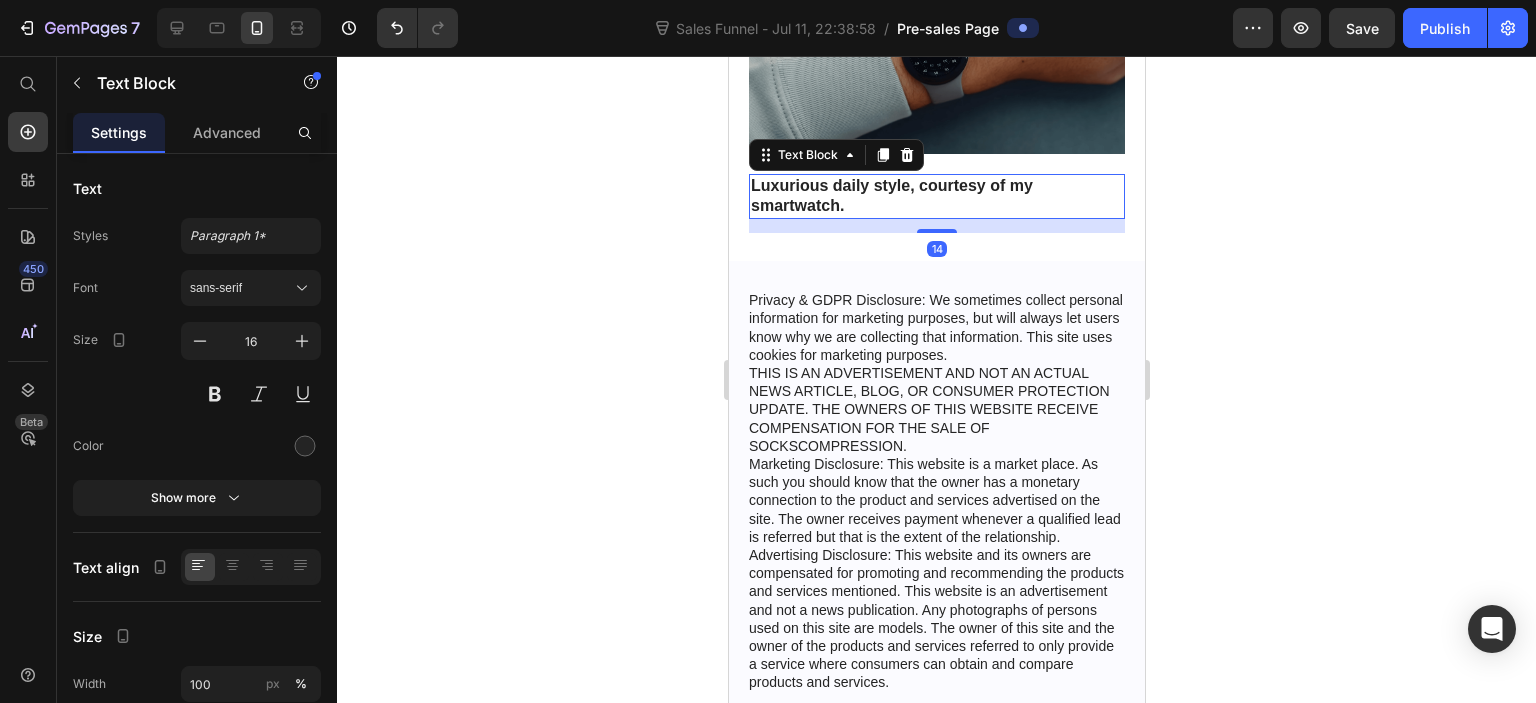click on "Luxurious daily style, courtesy of my smartwatch." at bounding box center [936, 197] 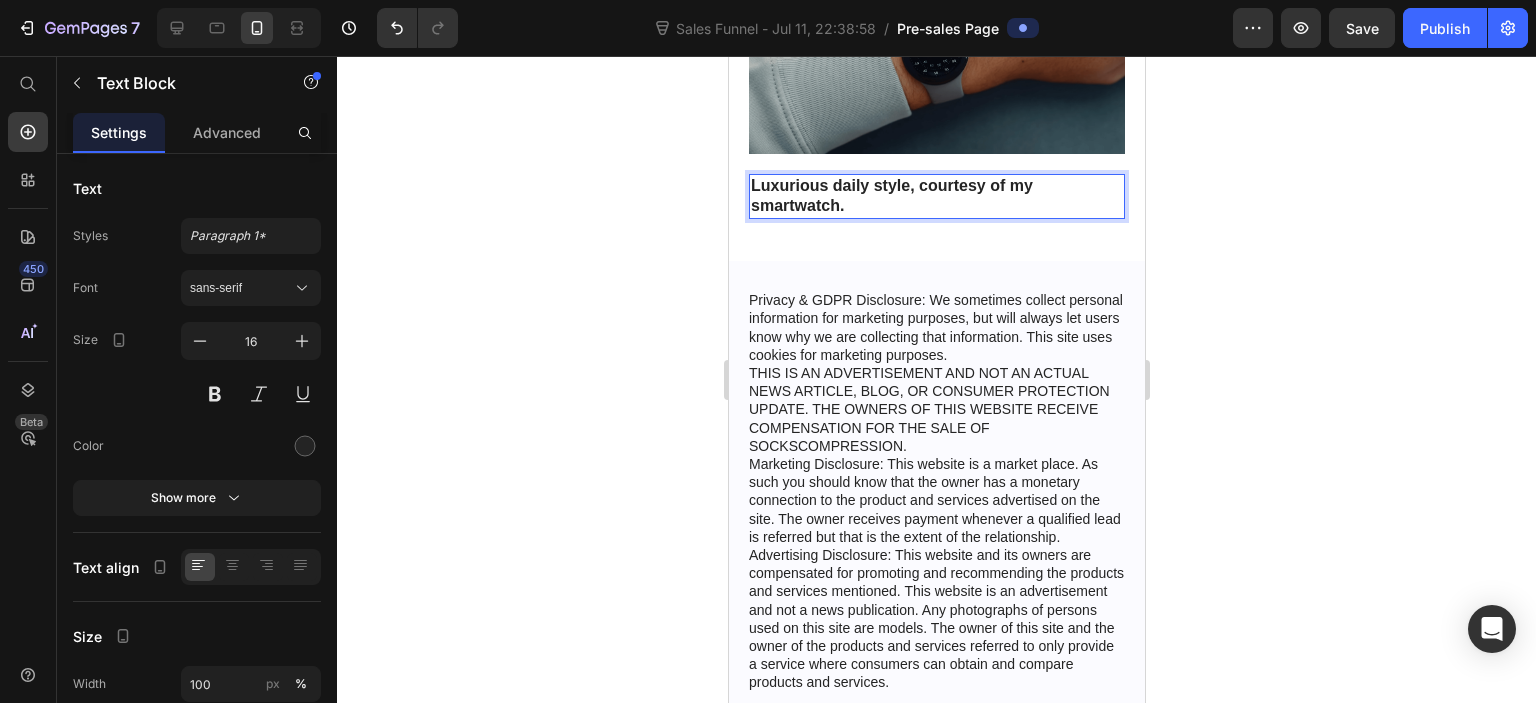 click on "Luxurious daily style, courtesy of my smartwatch." at bounding box center (936, 197) 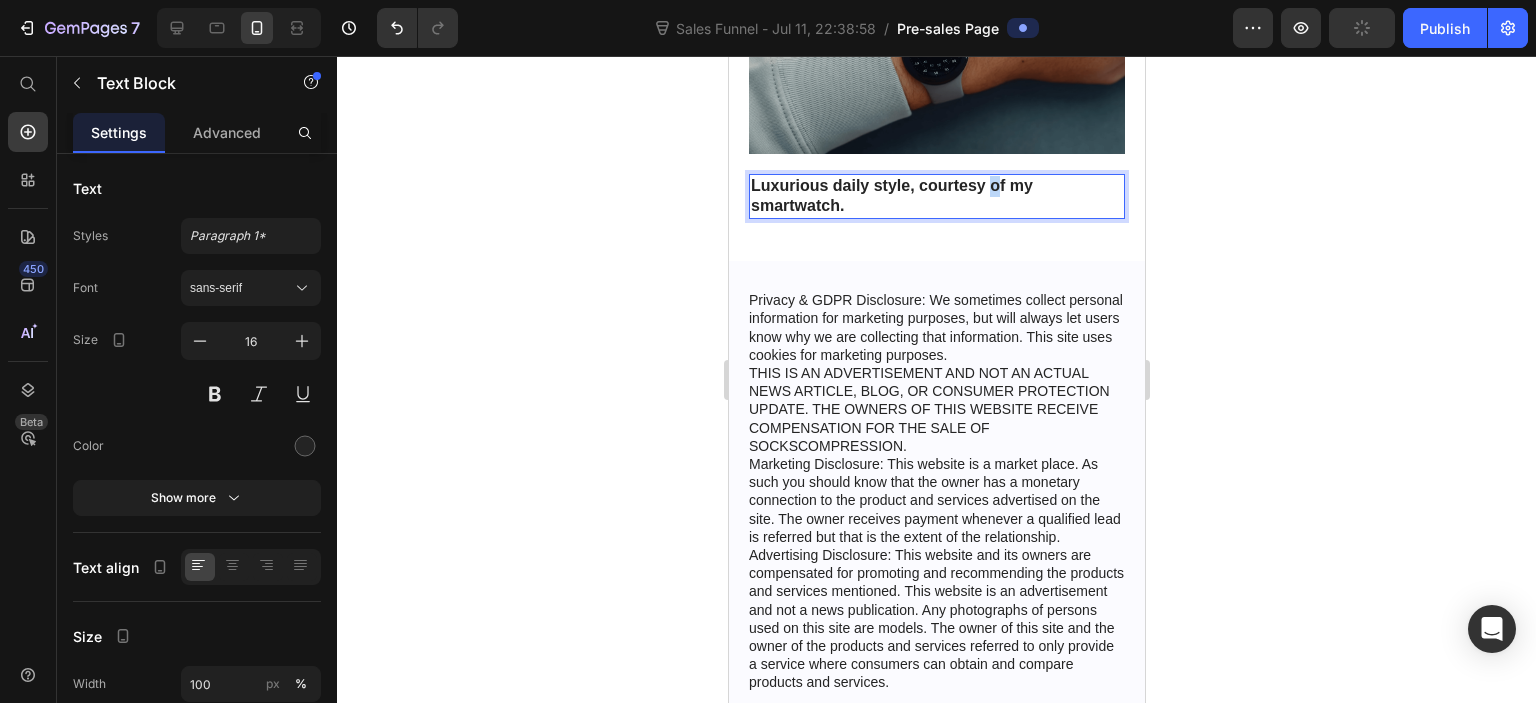 drag, startPoint x: 1057, startPoint y: 315, endPoint x: 994, endPoint y: 303, distance: 64.132675 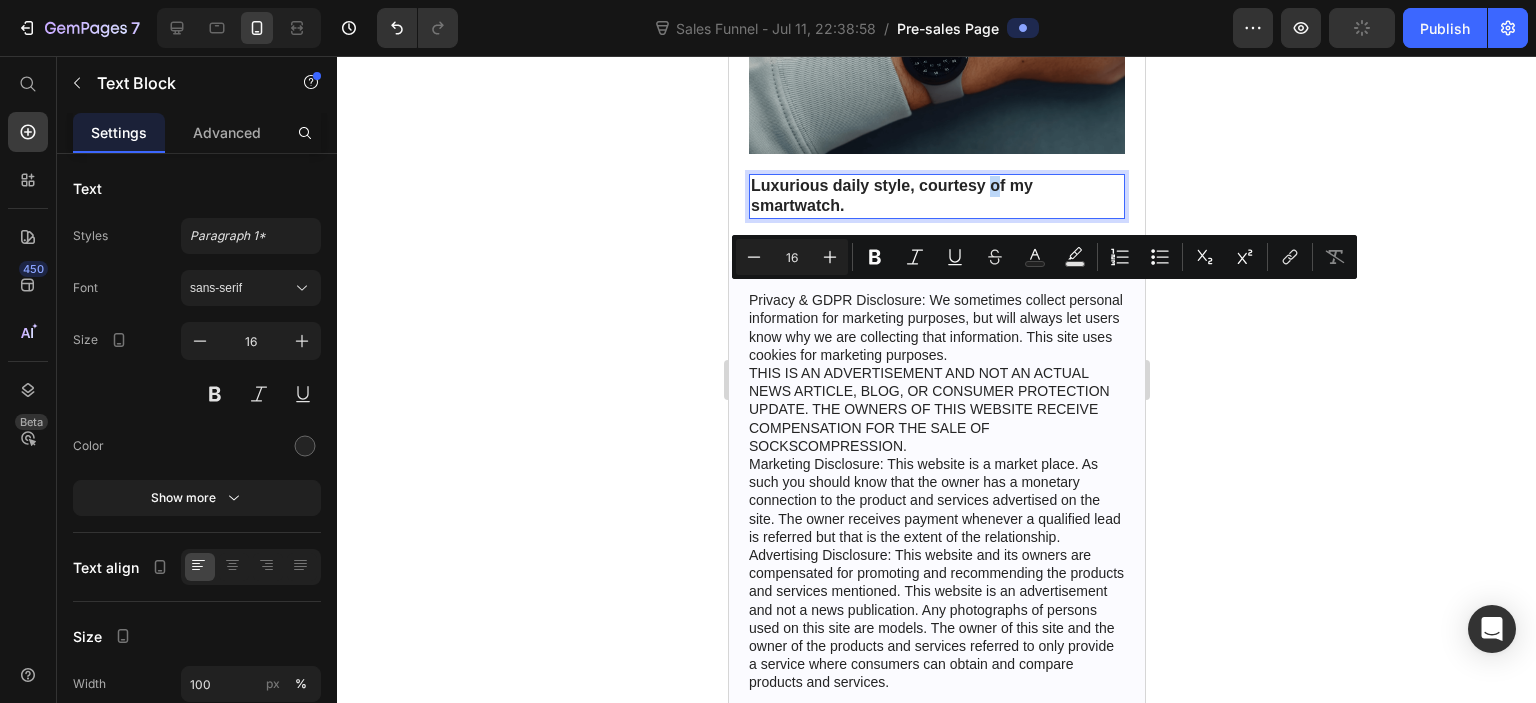 click on "Luxurious daily style, courtesy of my smartwatch. Text Block   14" at bounding box center [936, 204] 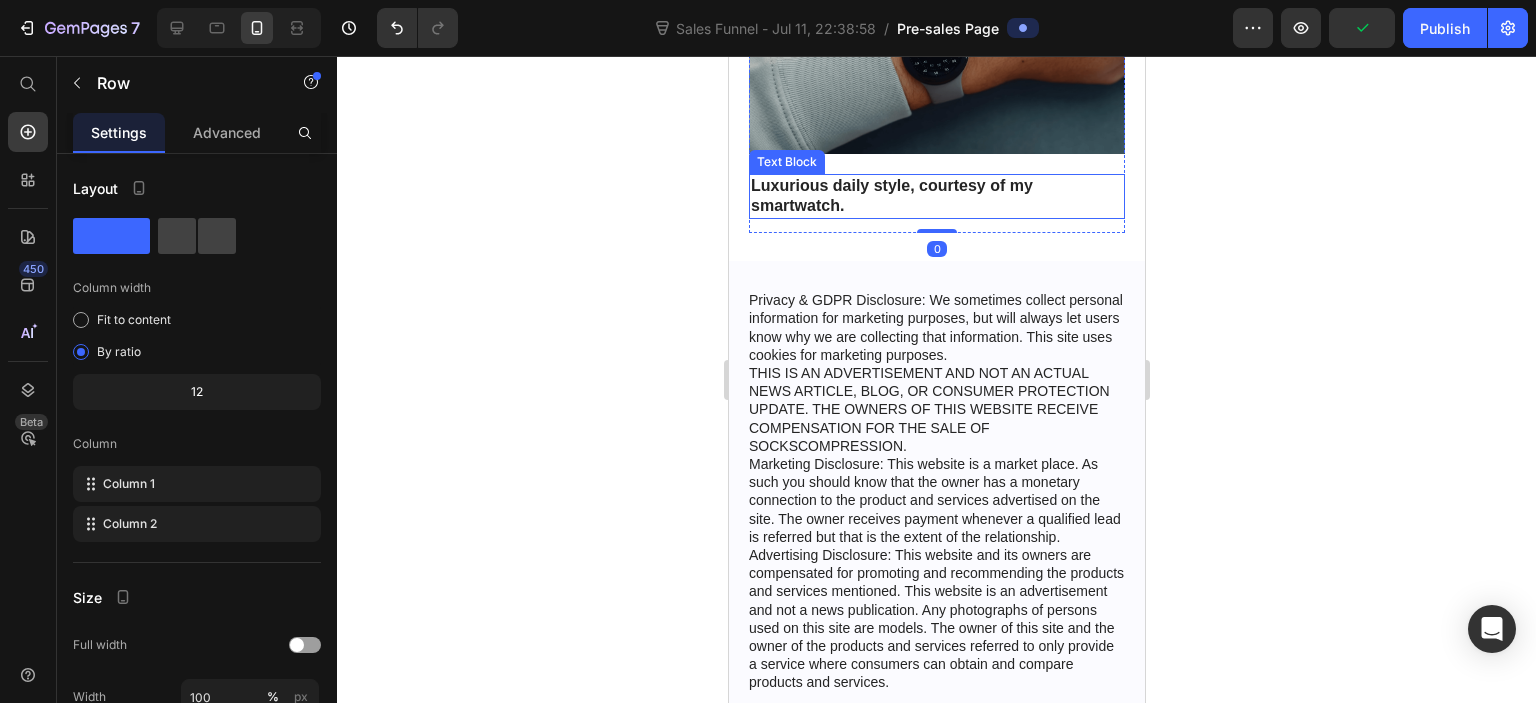 click on "Luxurious daily style, courtesy of my smartwatch." at bounding box center (936, 197) 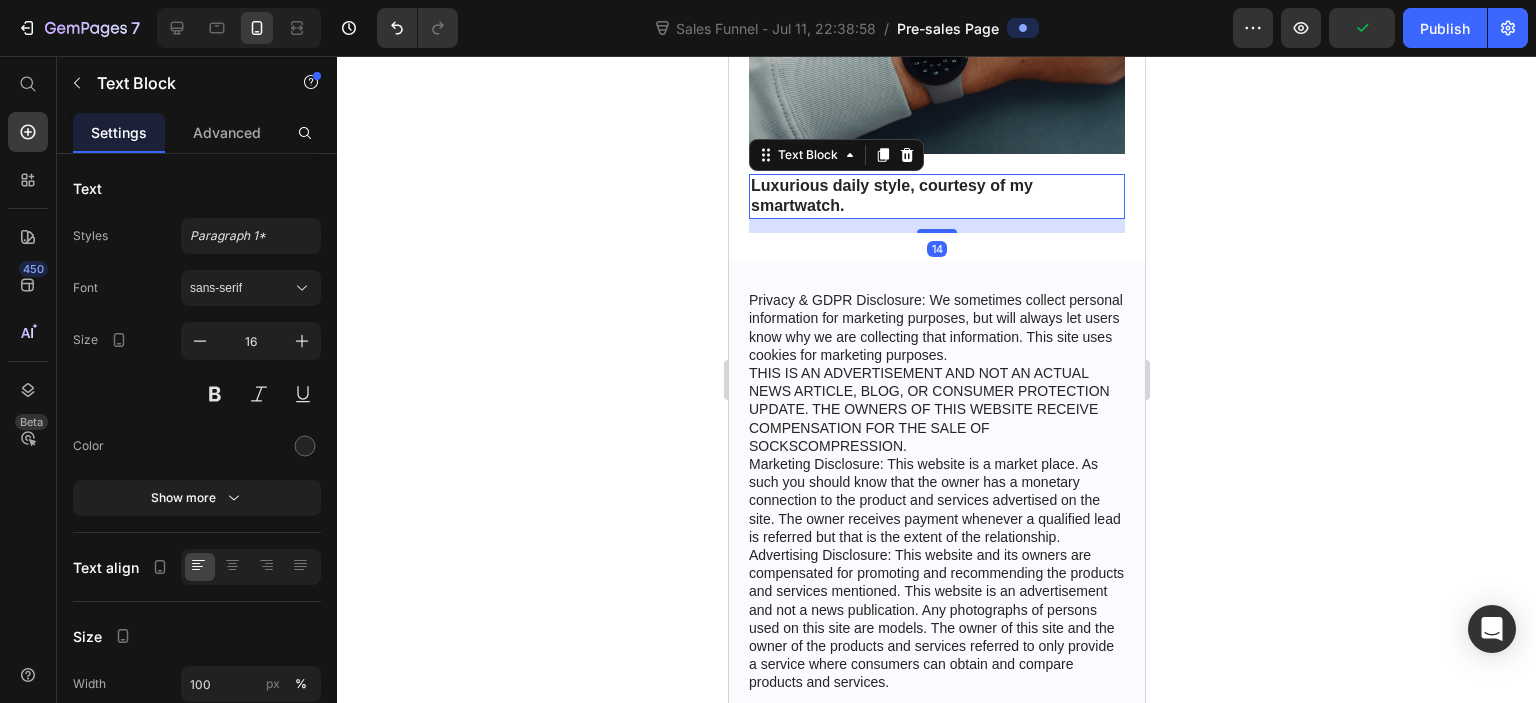 click on "Text Block" at bounding box center [835, 155] 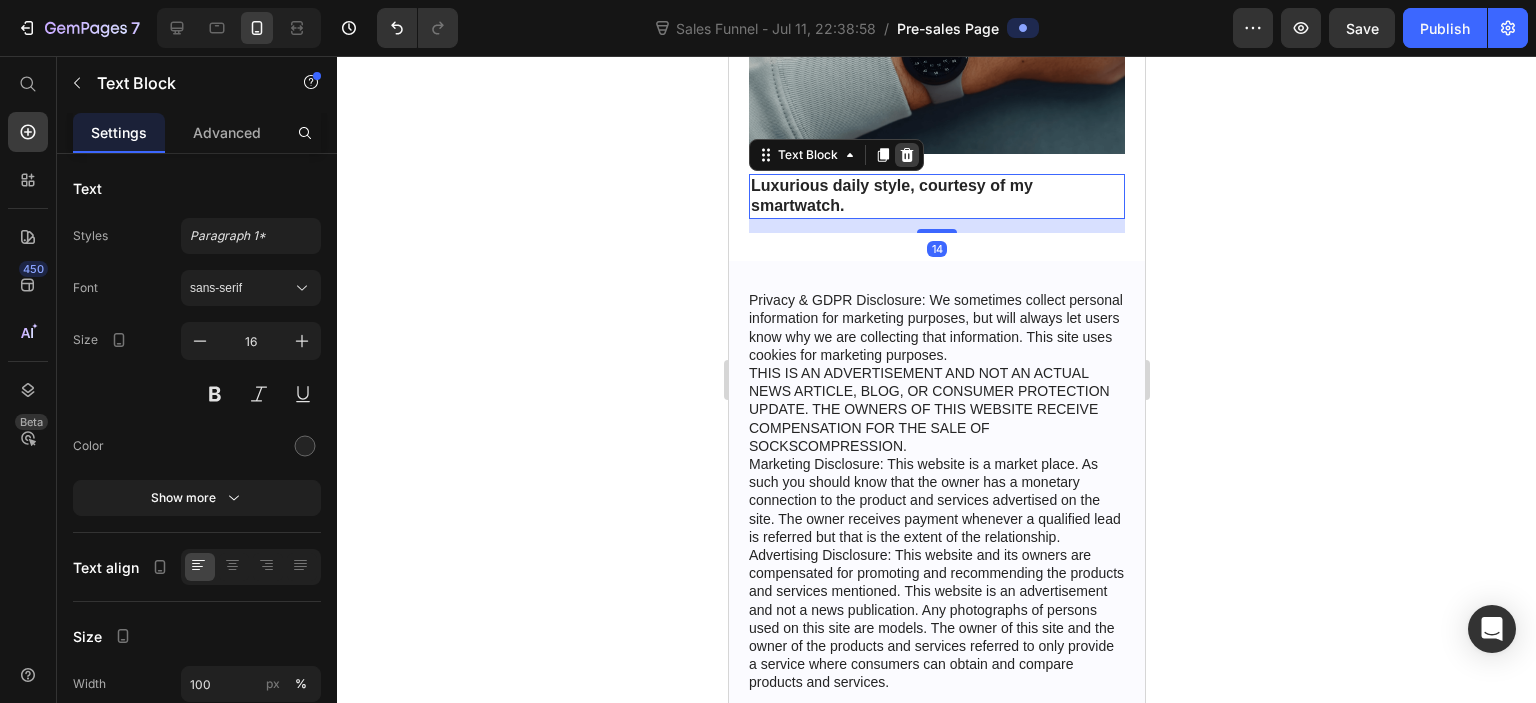 click 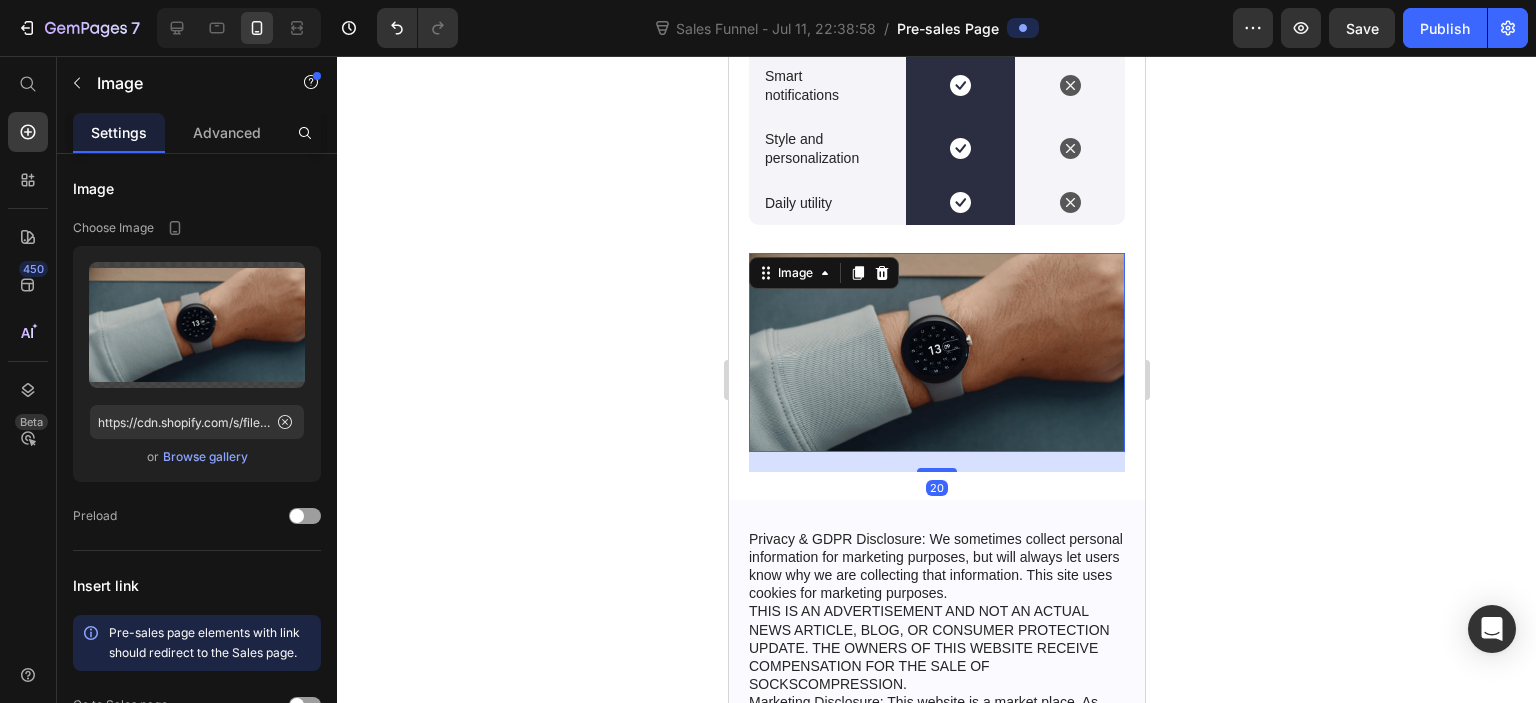 scroll, scrollTop: 7879, scrollLeft: 0, axis: vertical 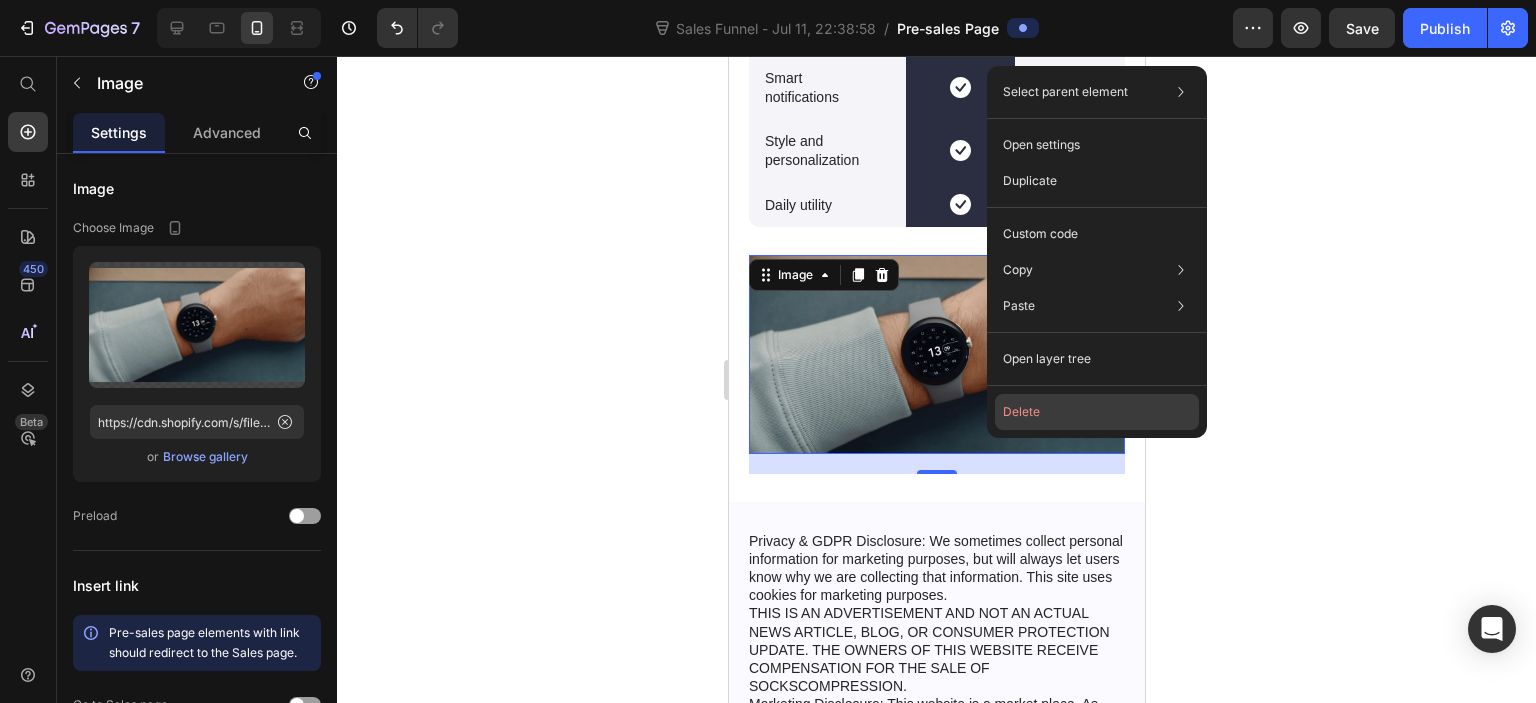 click on "Delete" 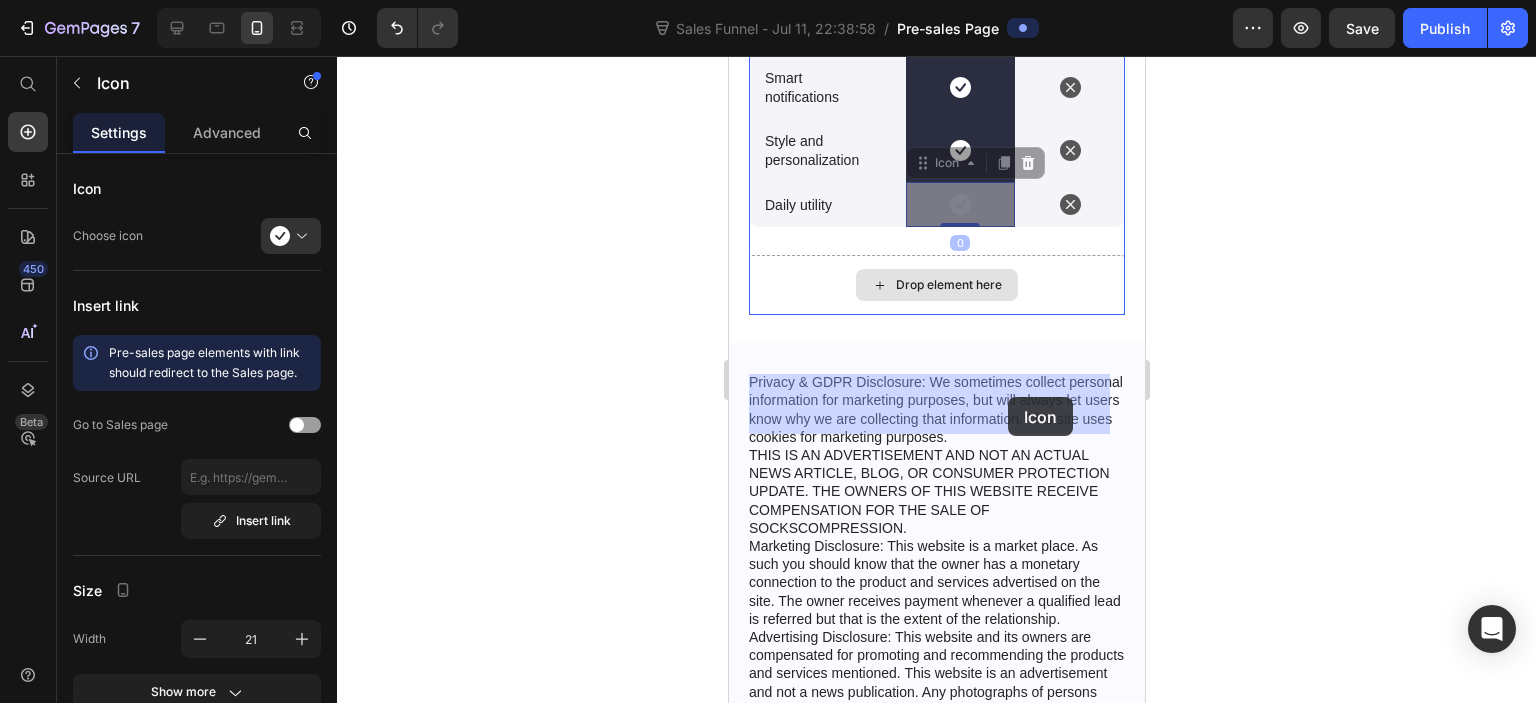 drag, startPoint x: 998, startPoint y: 337, endPoint x: 1006, endPoint y: 399, distance: 62.514 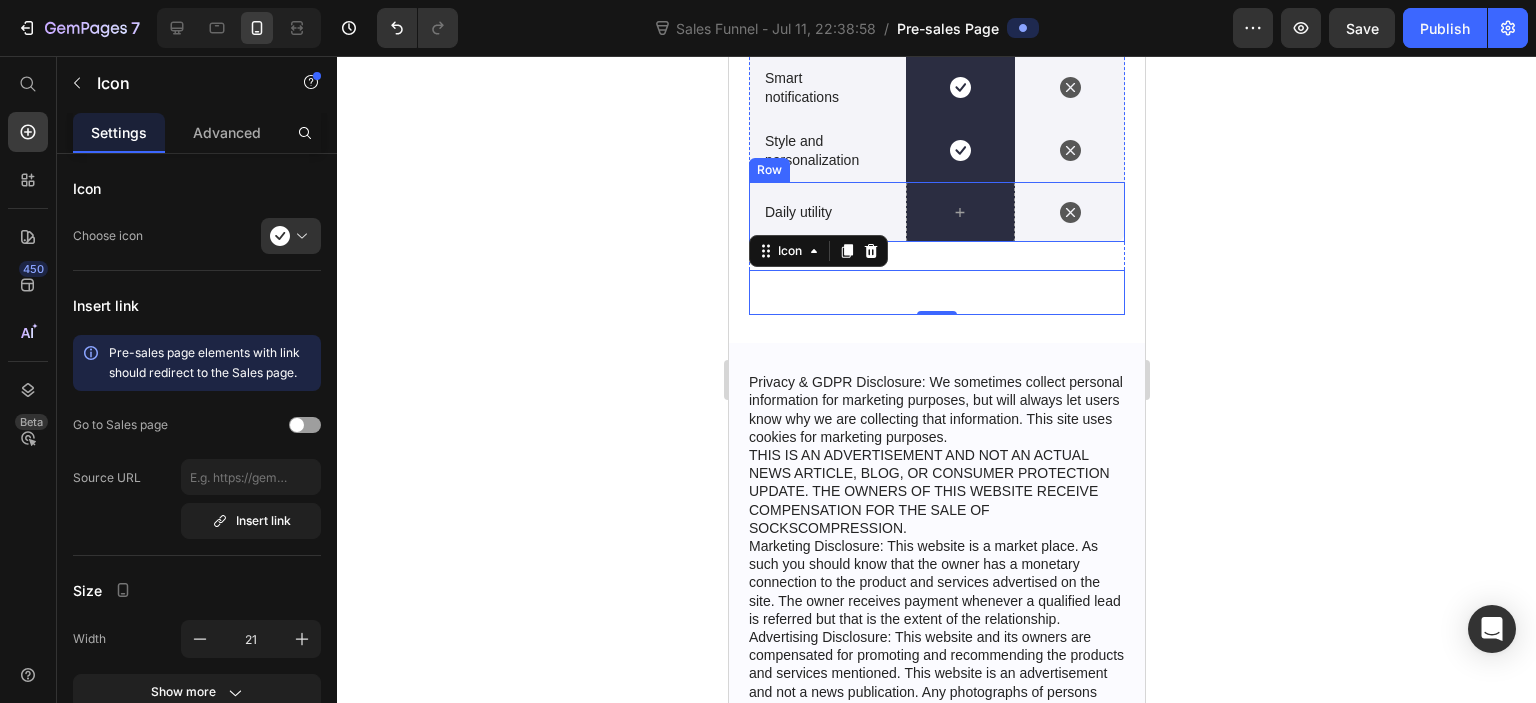 click on "Daily utility Text Block" at bounding box center (826, 212) 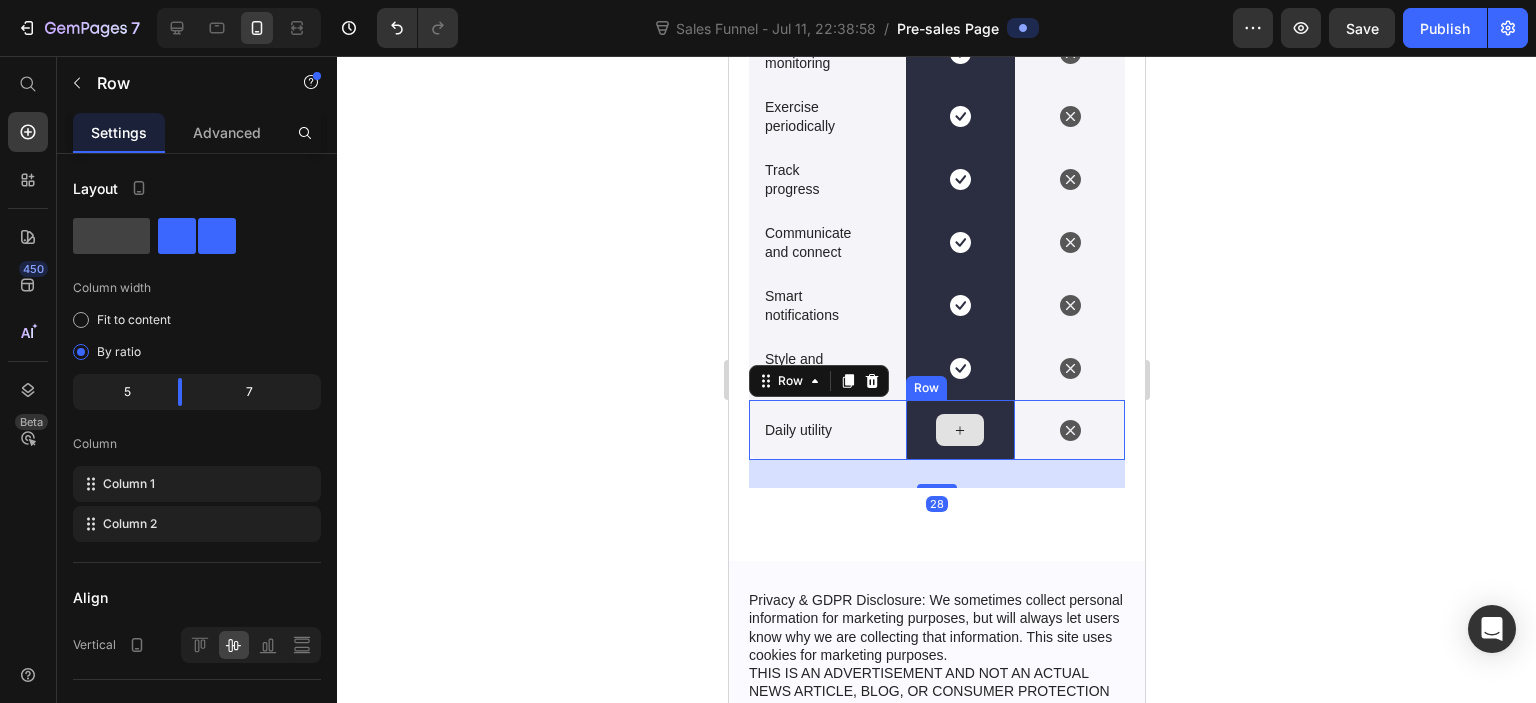 scroll, scrollTop: 7879, scrollLeft: 0, axis: vertical 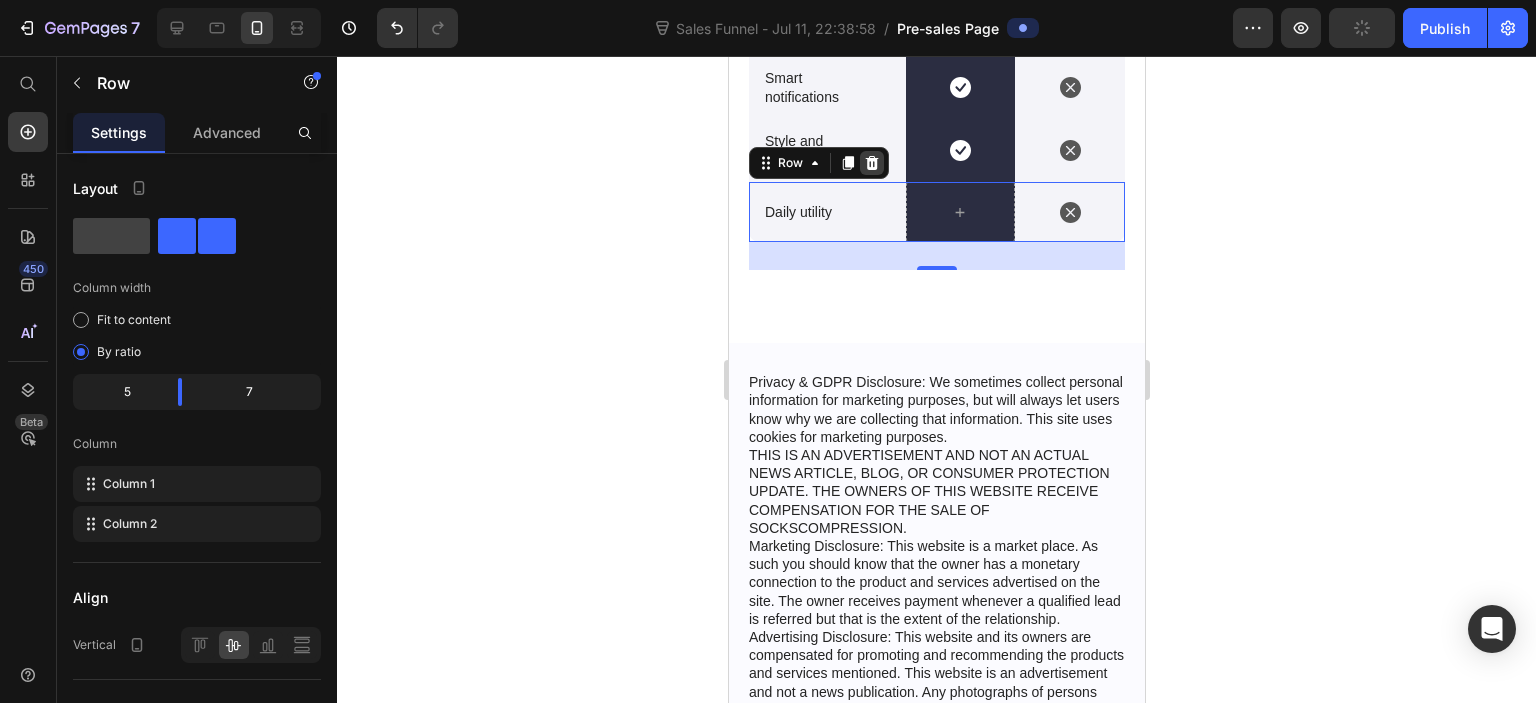 click 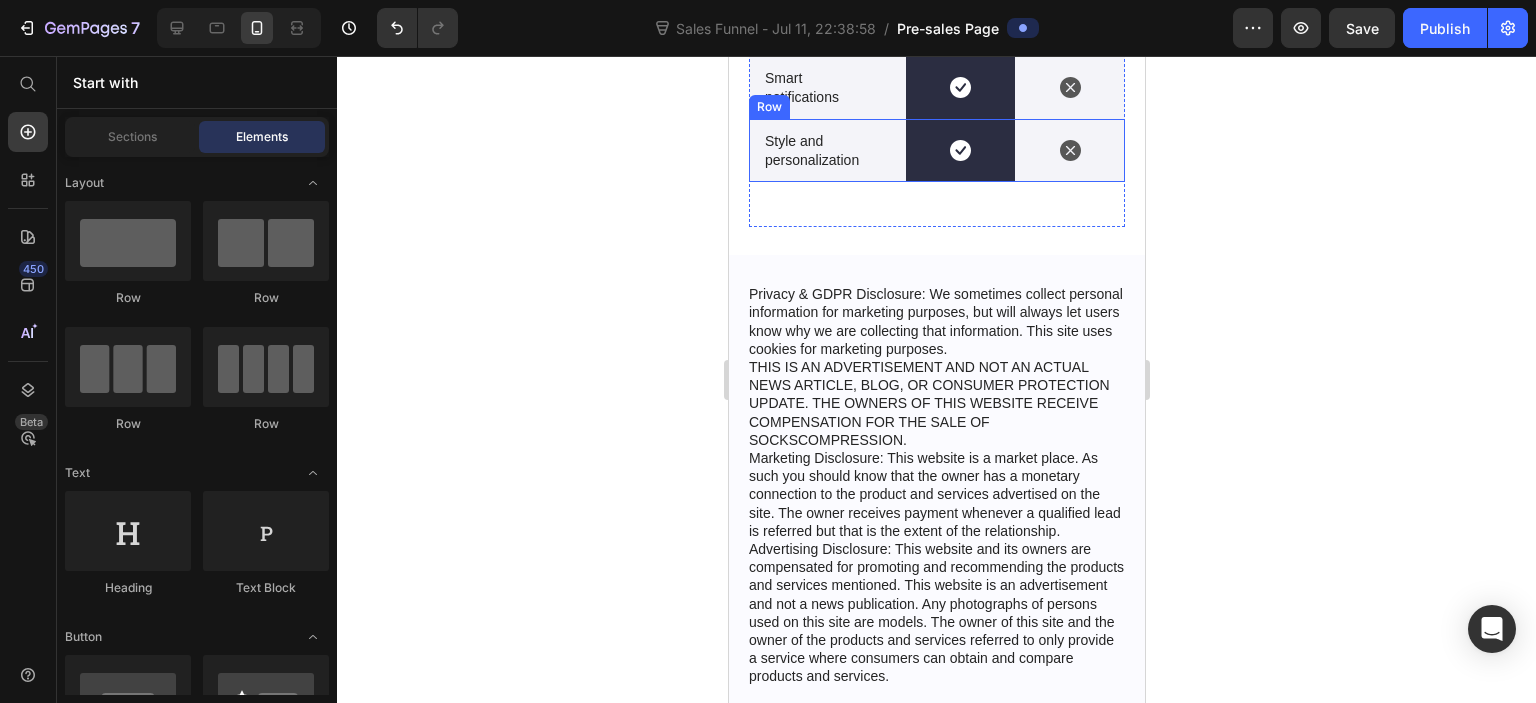click on "Style and personalization Text Block" at bounding box center [826, 150] 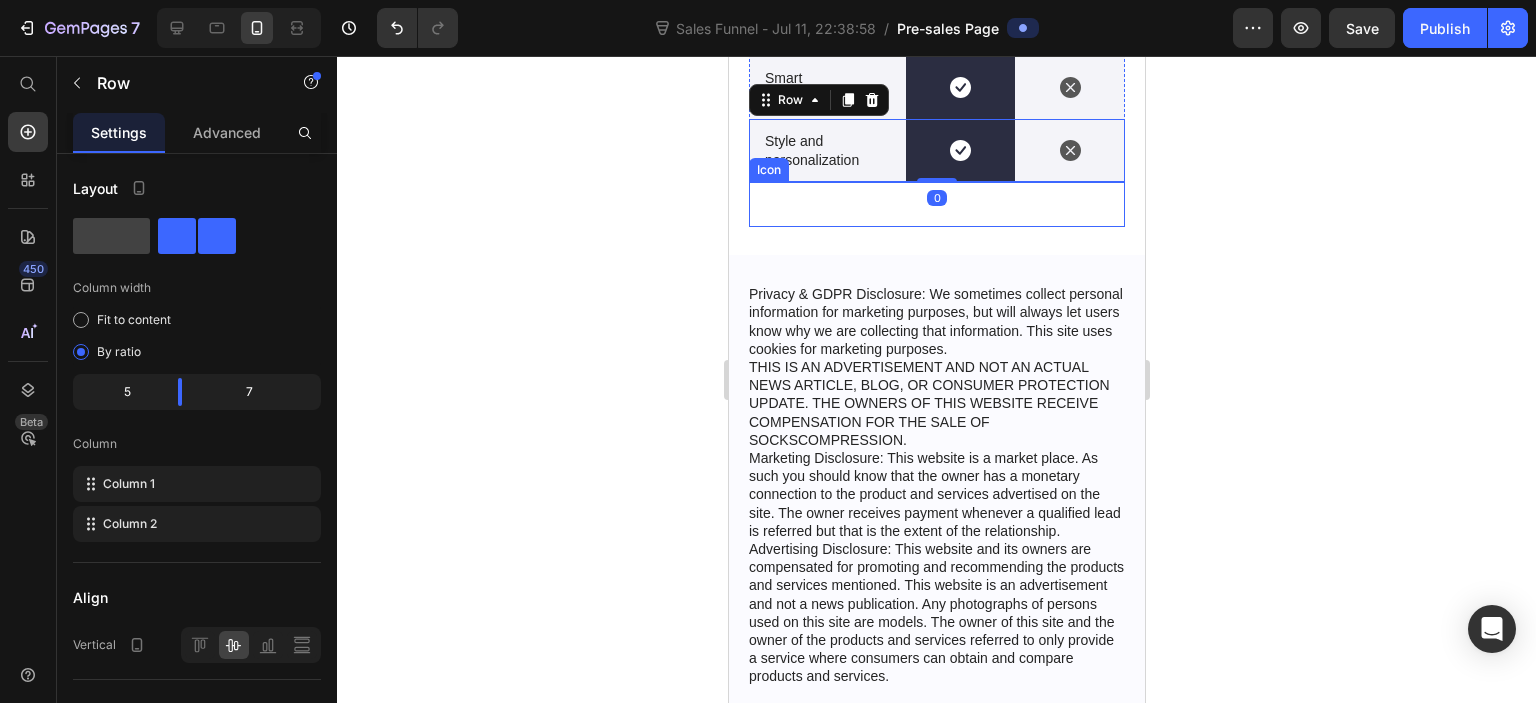 click on "Icon" at bounding box center (936, 204) 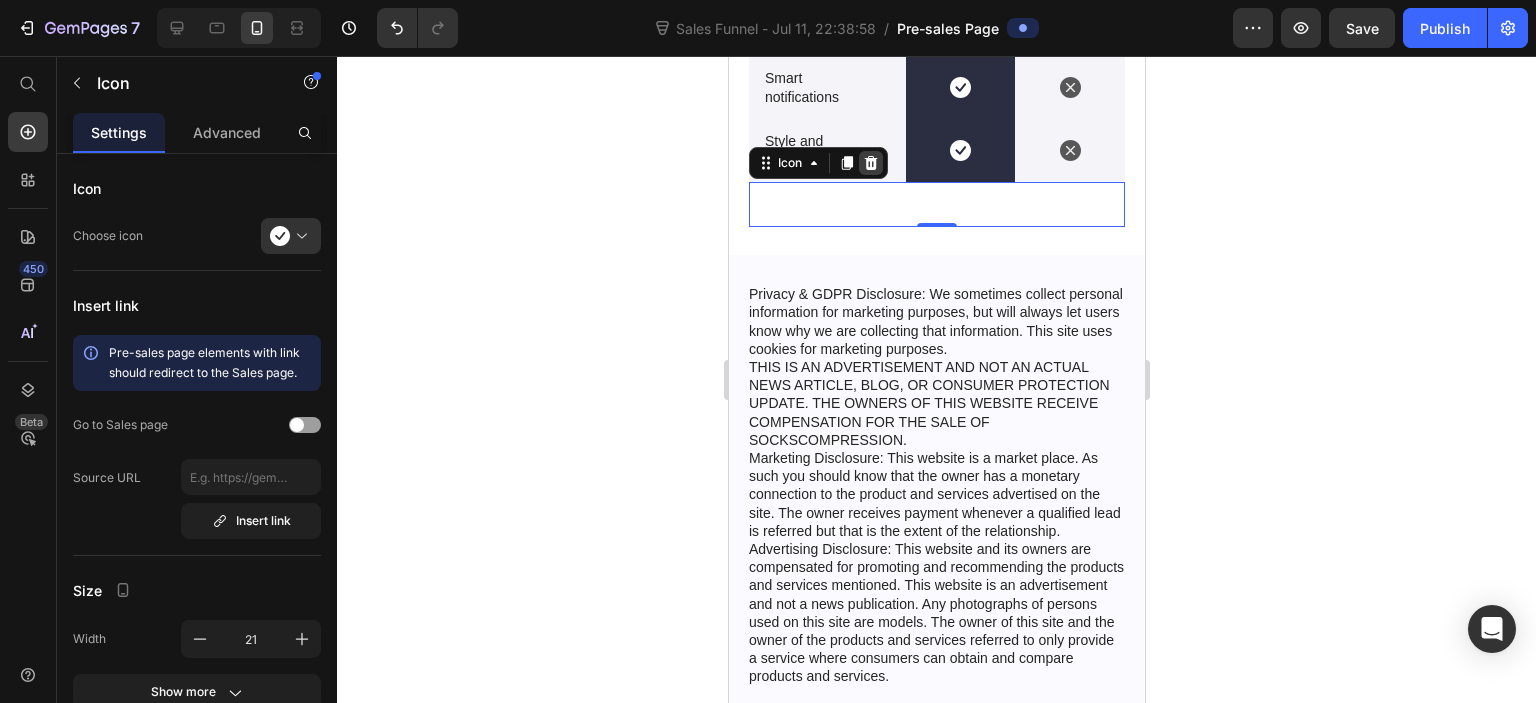 click 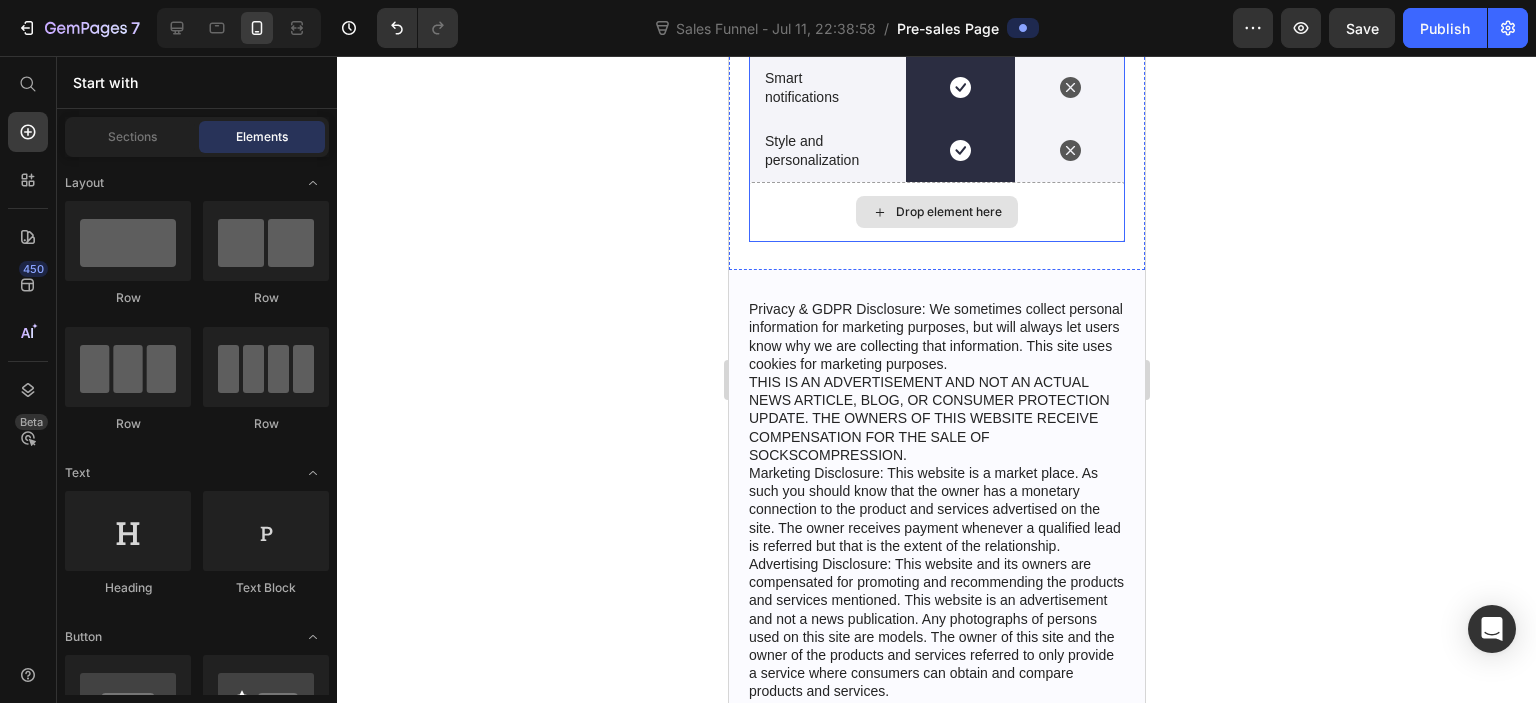 click on "Drop element here" at bounding box center [936, 212] 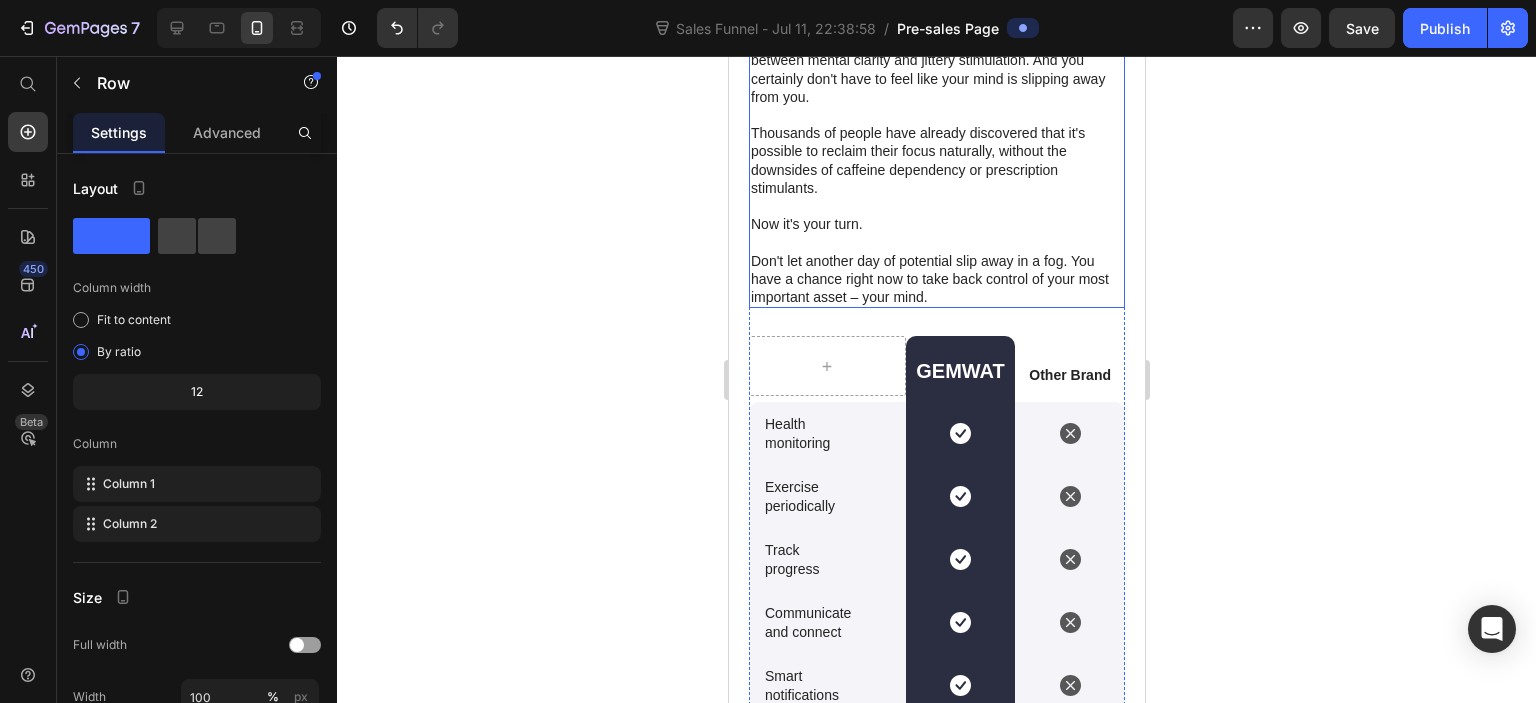 scroll, scrollTop: 7479, scrollLeft: 0, axis: vertical 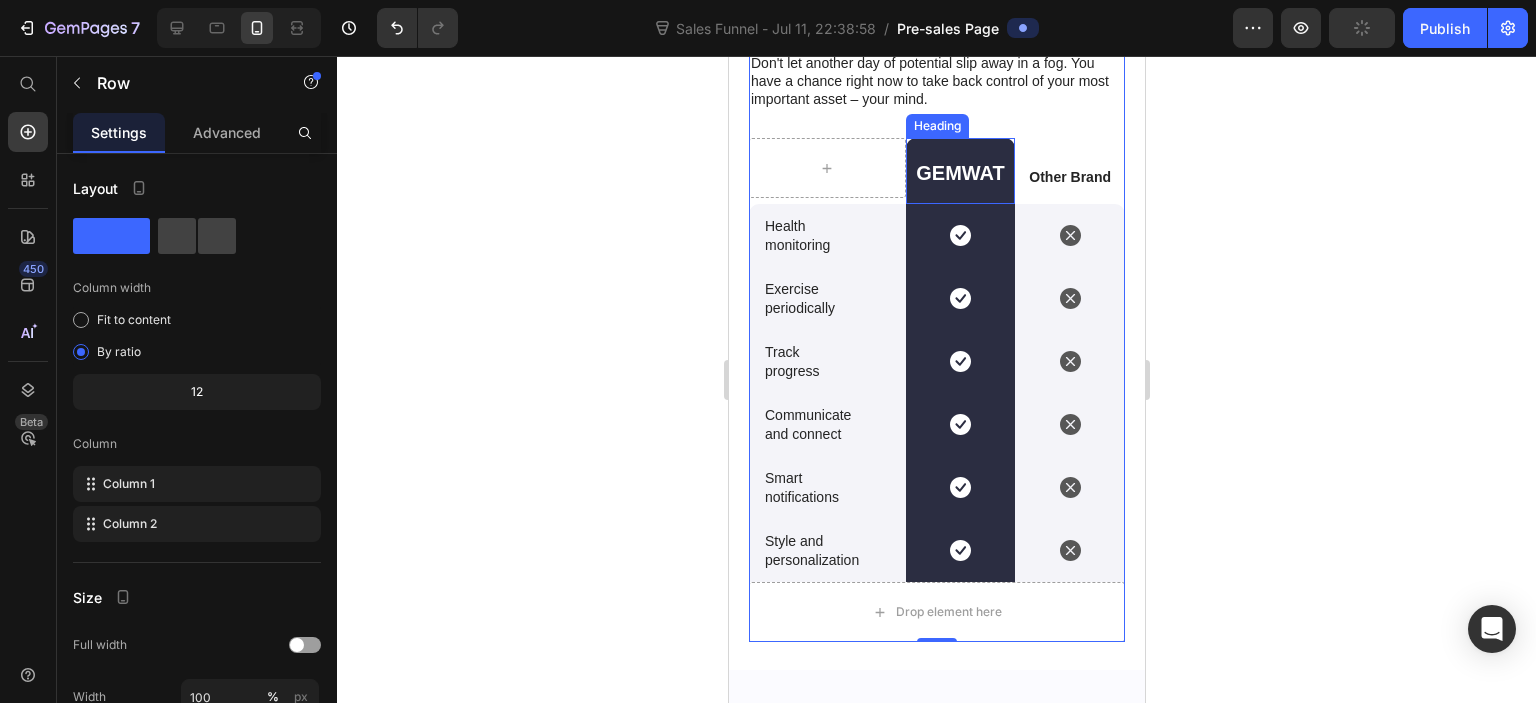 click on "GEMWAT Heading" at bounding box center [960, 171] 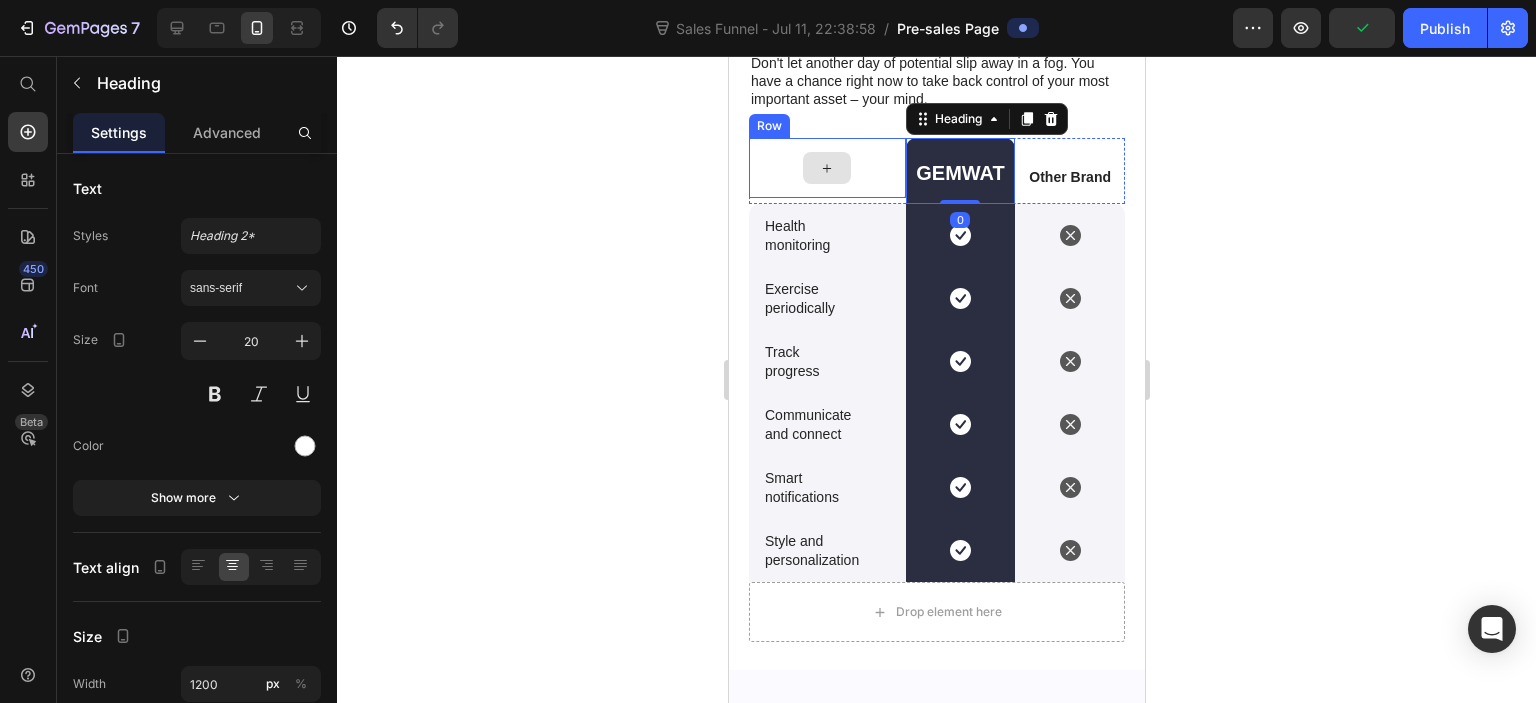 click at bounding box center (826, 168) 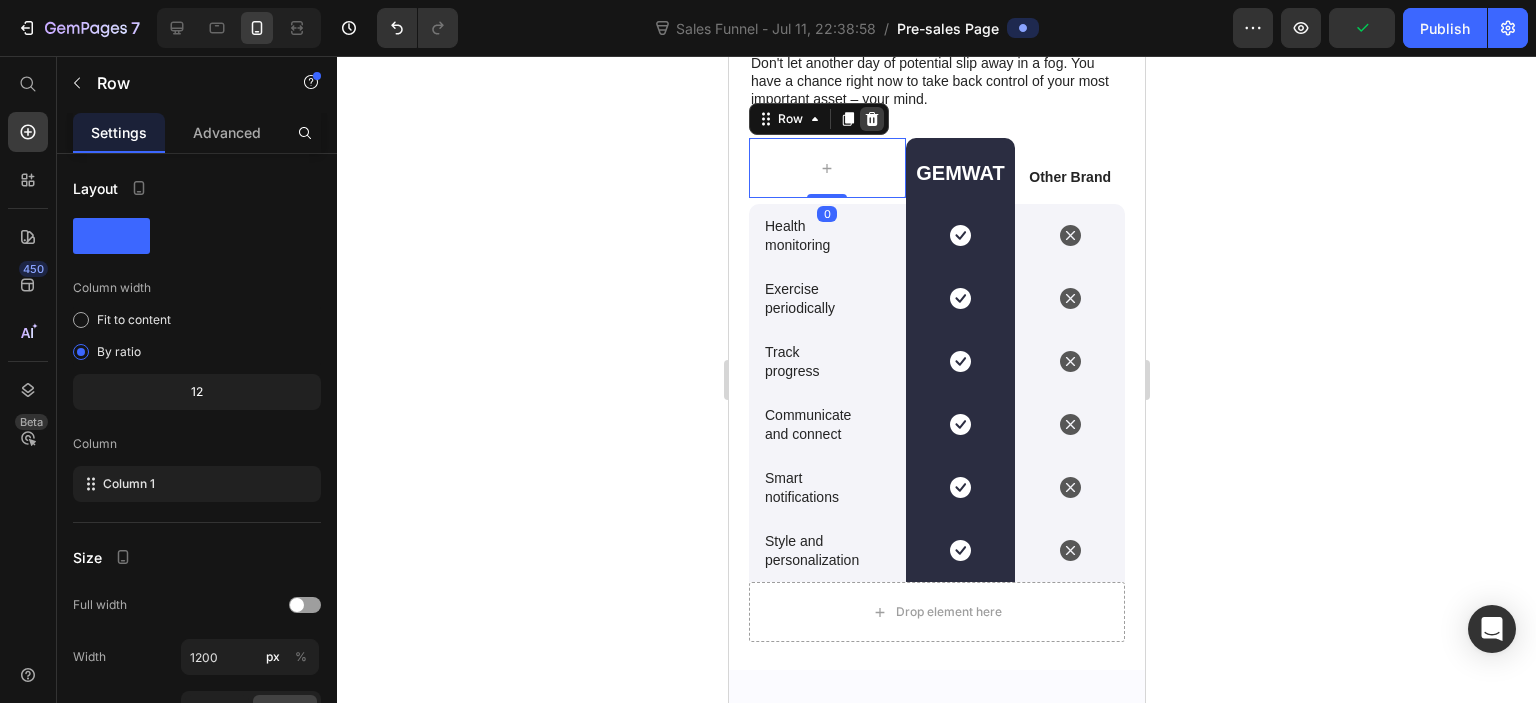 click 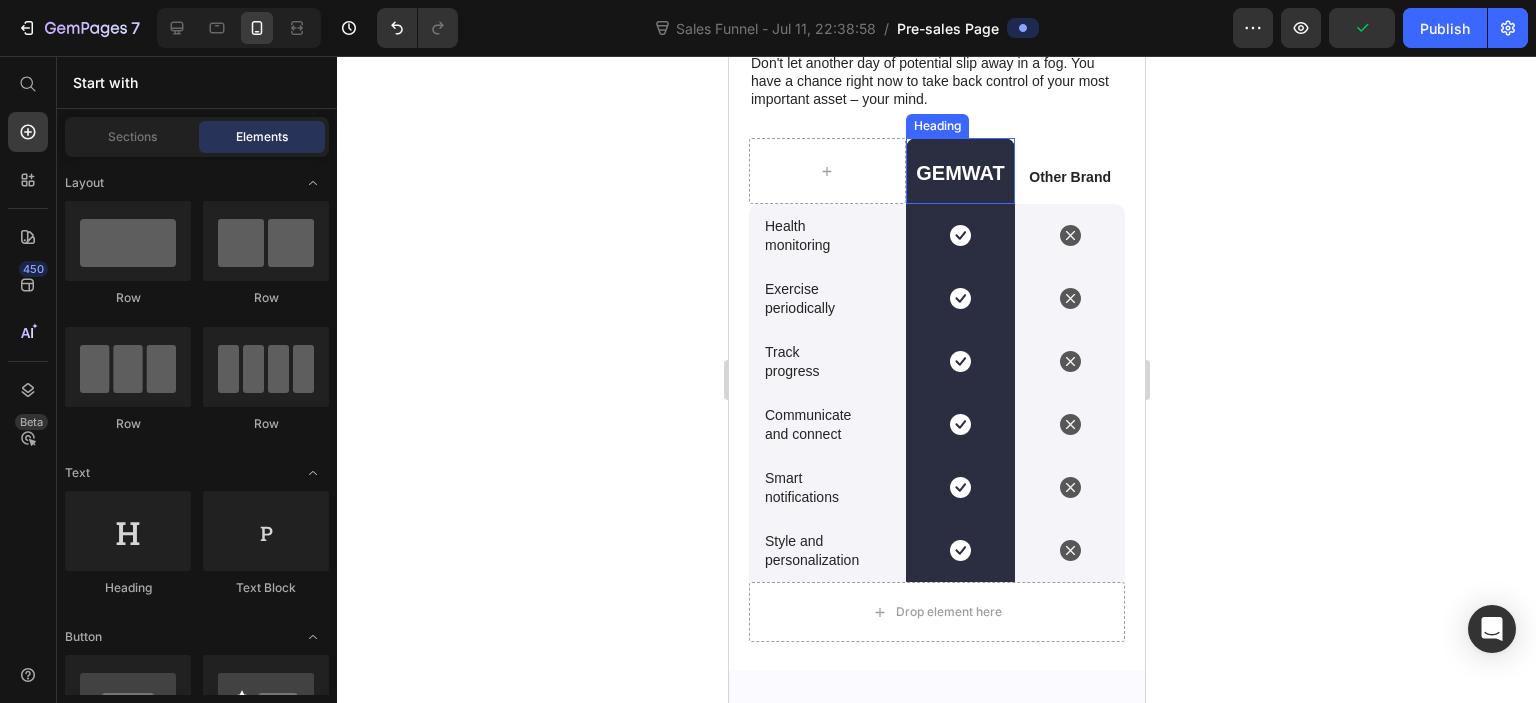 click on "GEMWAT Heading" at bounding box center (960, 171) 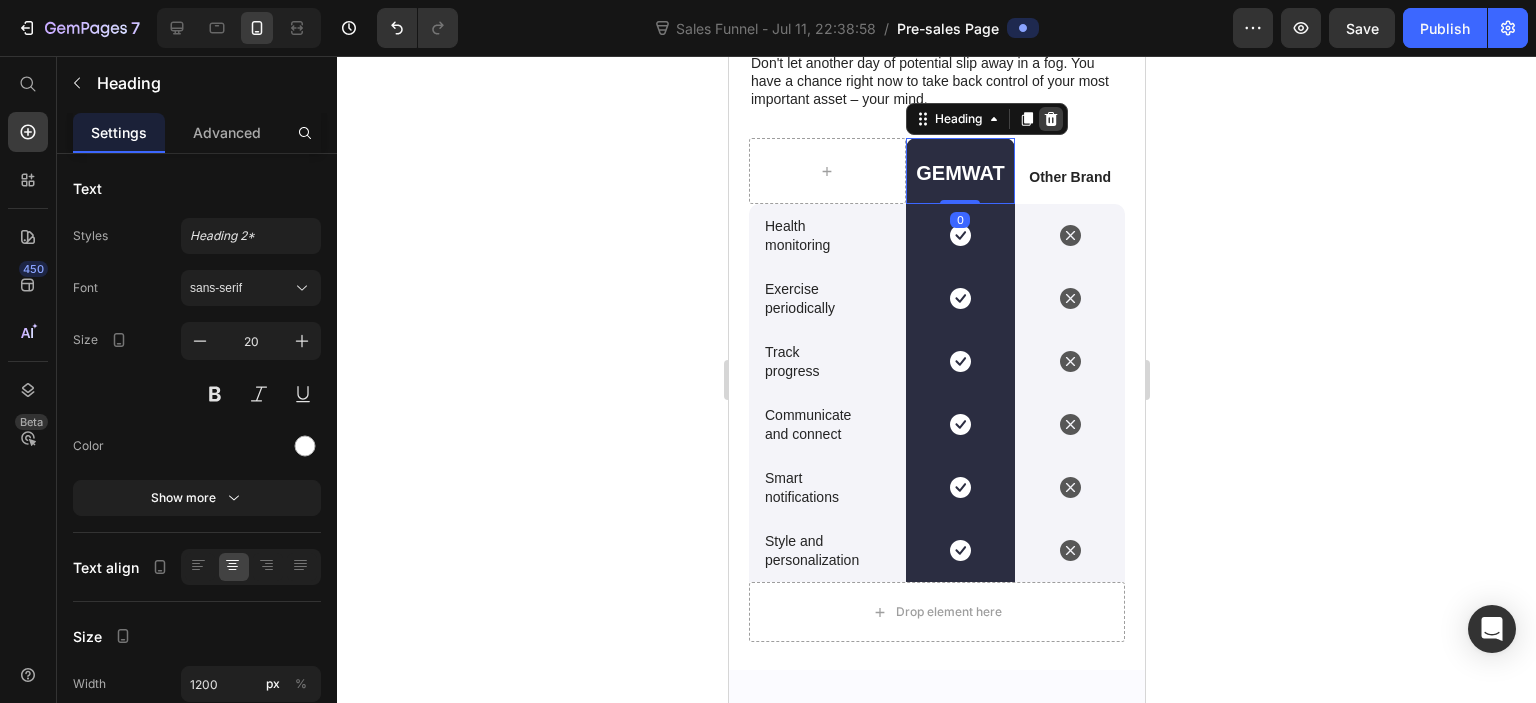 click 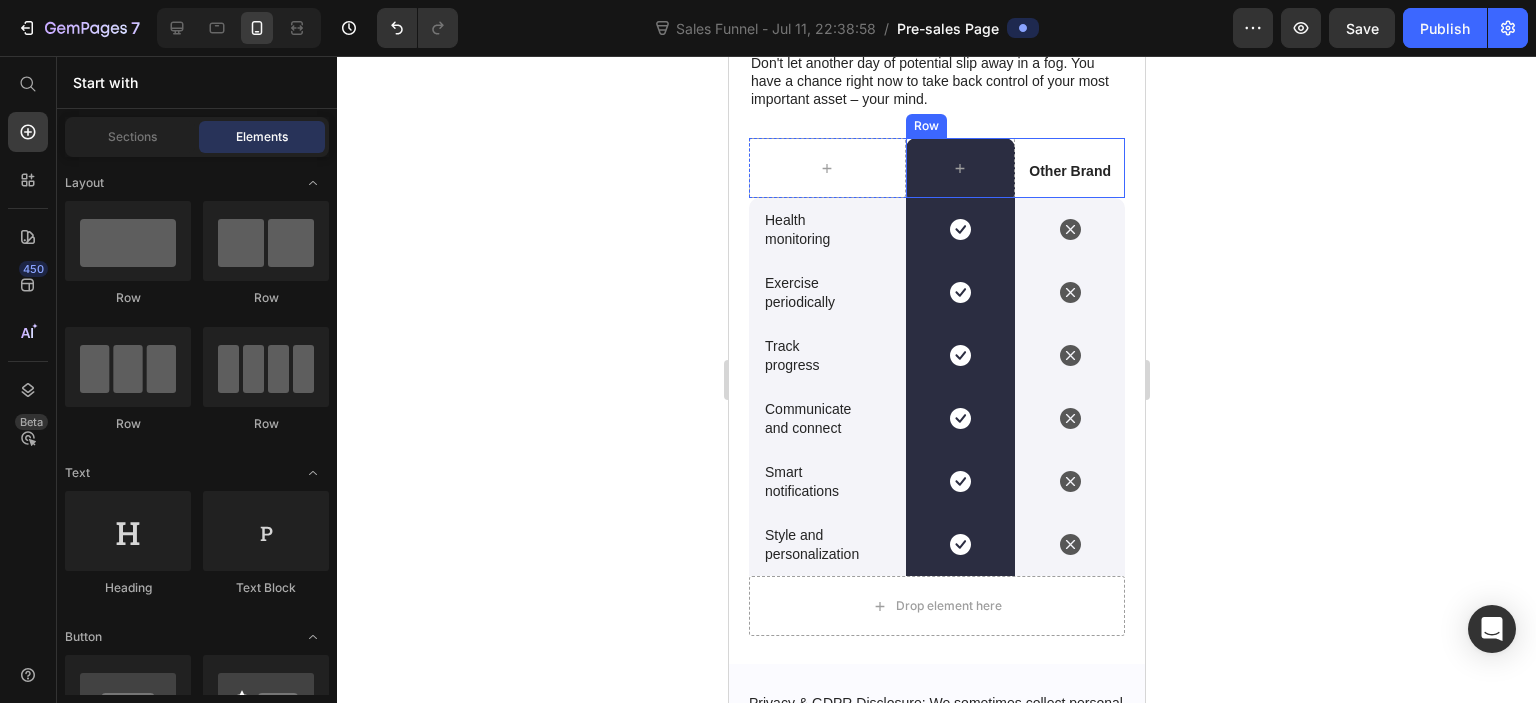 click on "Other Brand Text Block" at bounding box center (1069, 168) 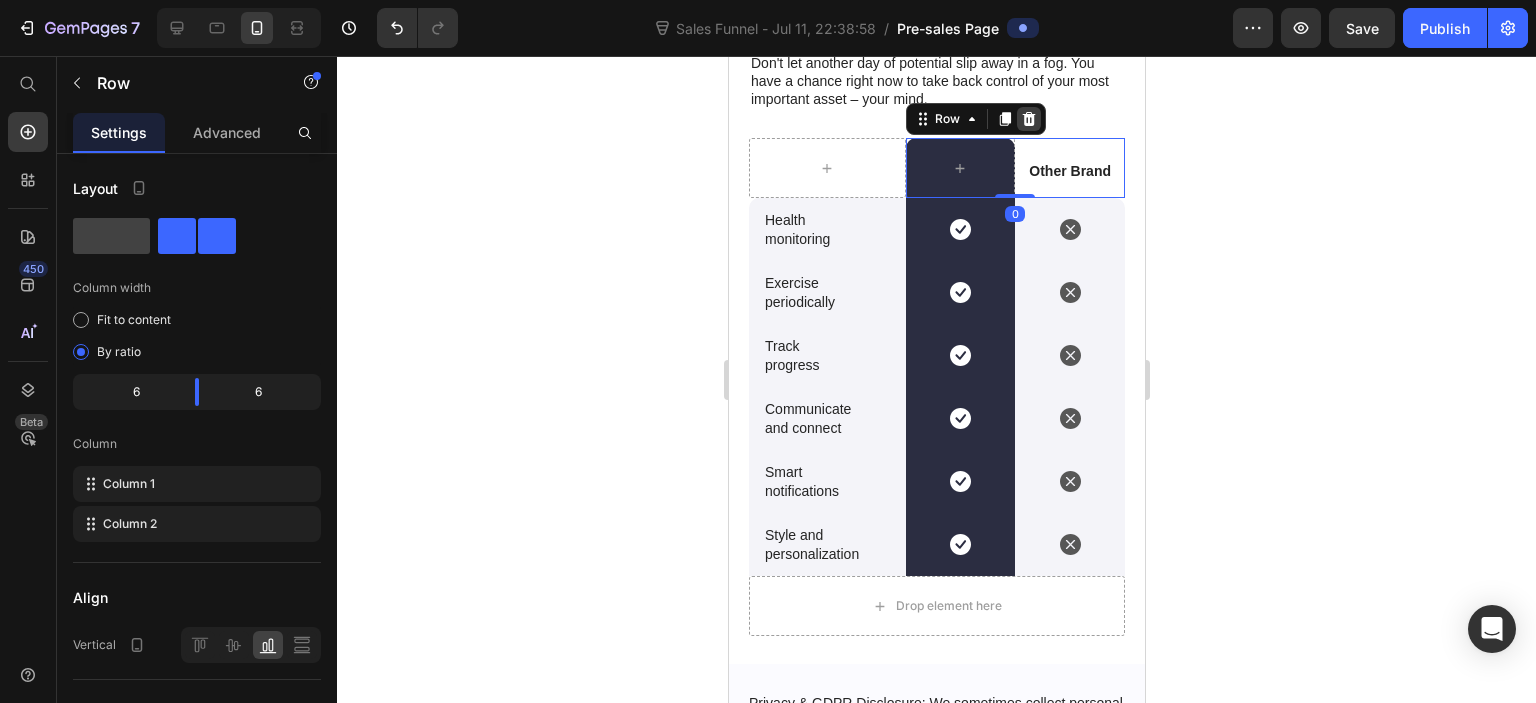 click at bounding box center (1028, 119) 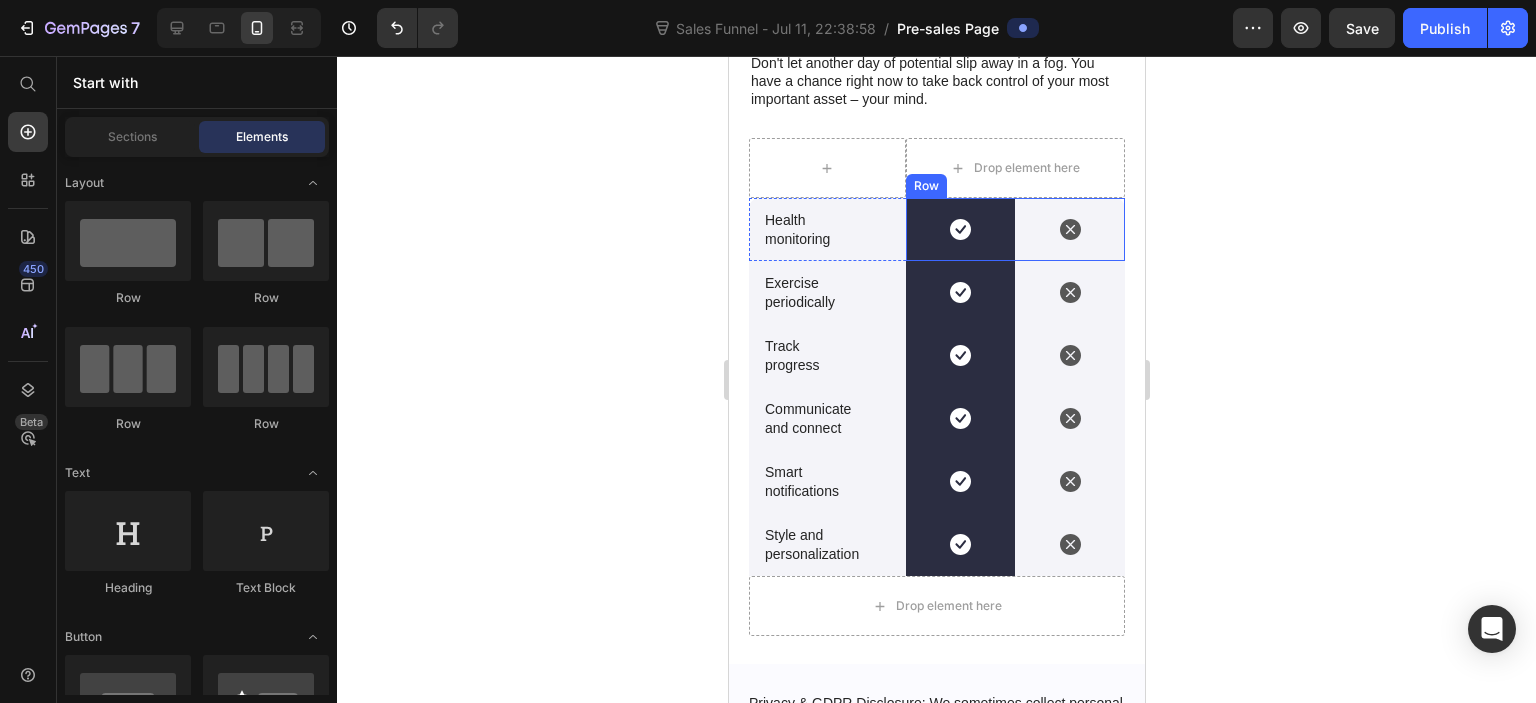 click on "Icon" at bounding box center [1069, 229] 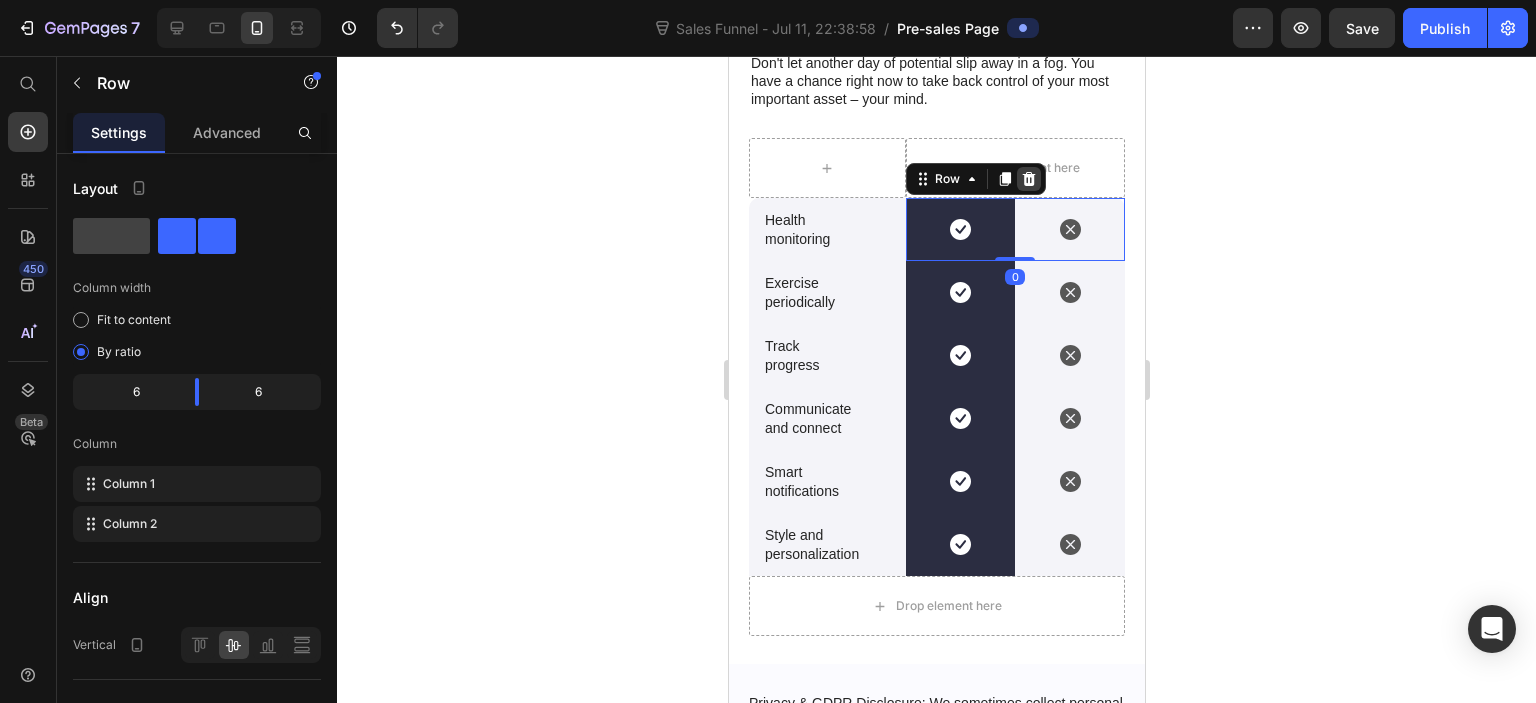 click 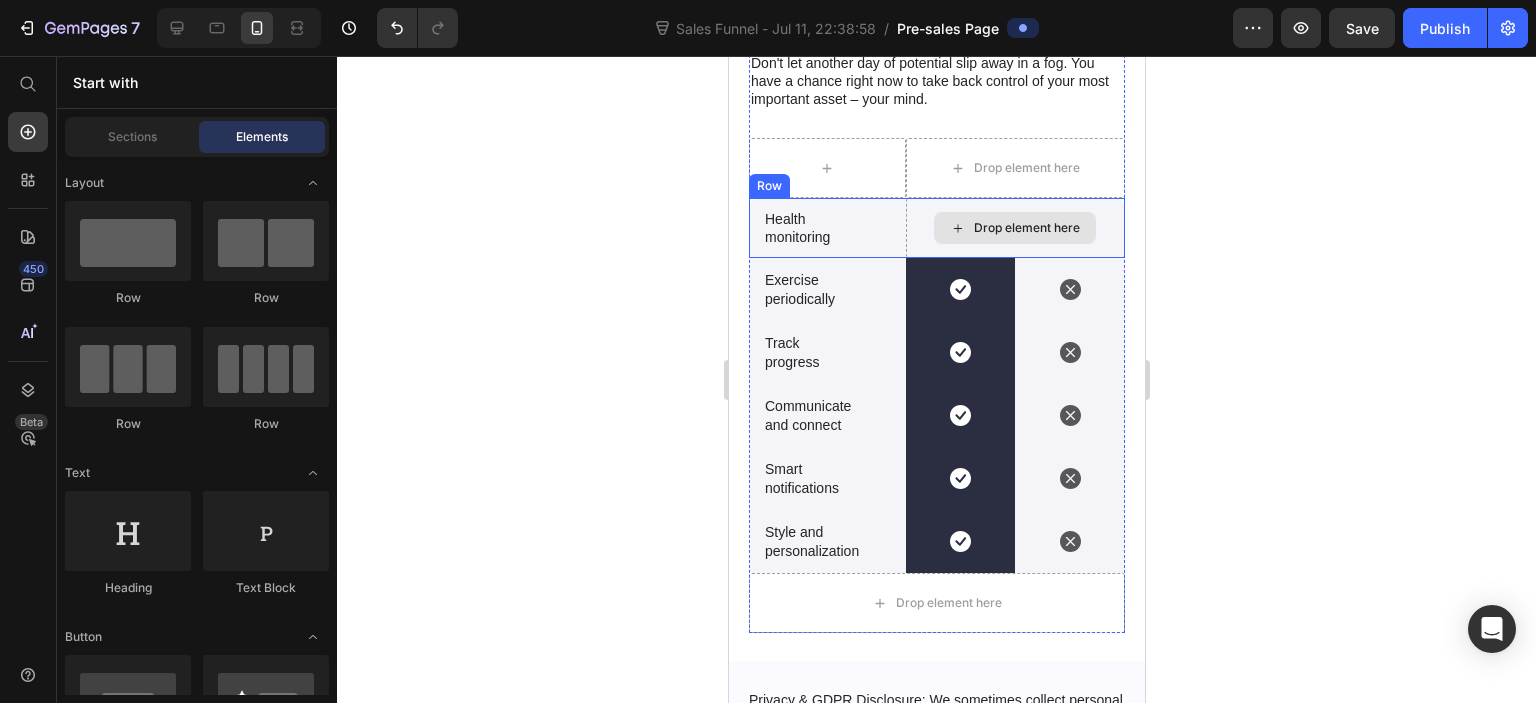 click on "Drop element here" at bounding box center (1014, 228) 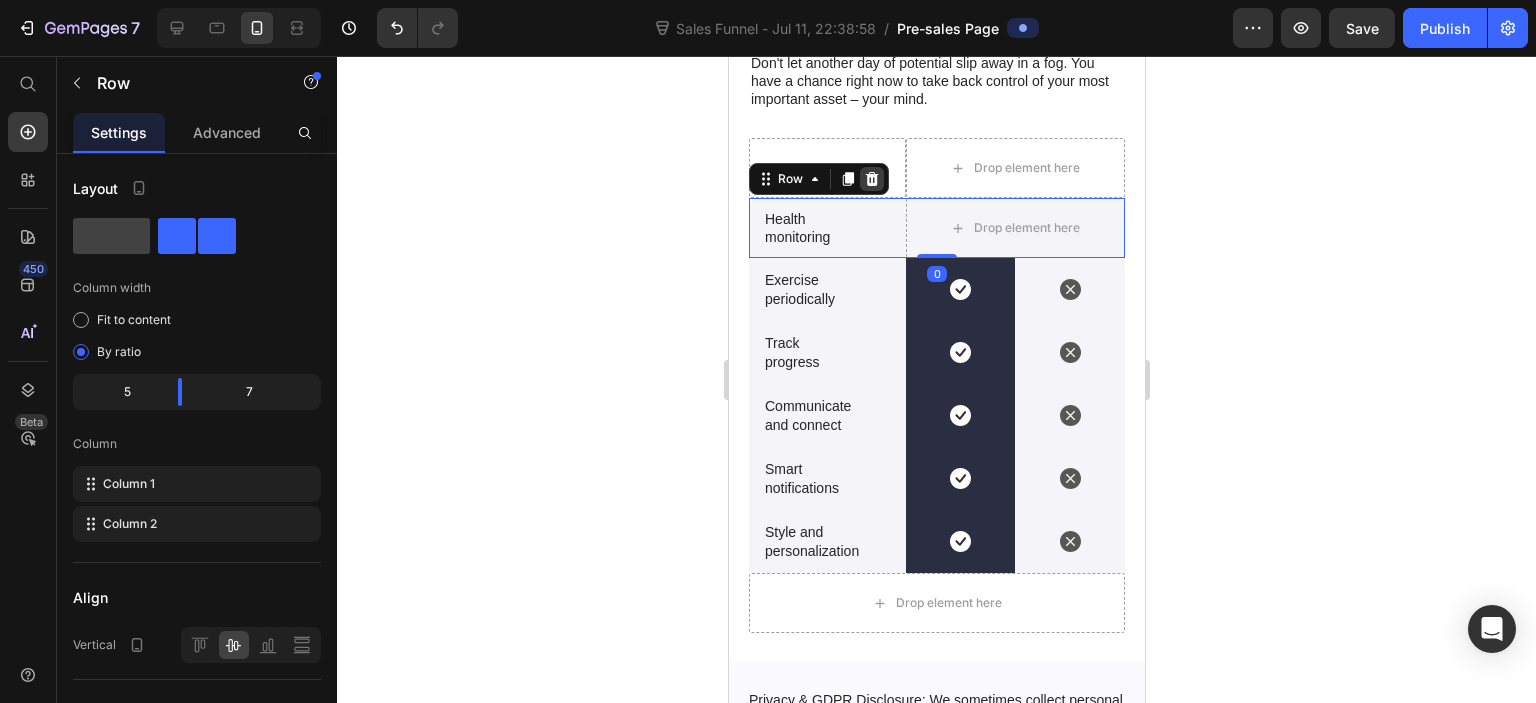 click 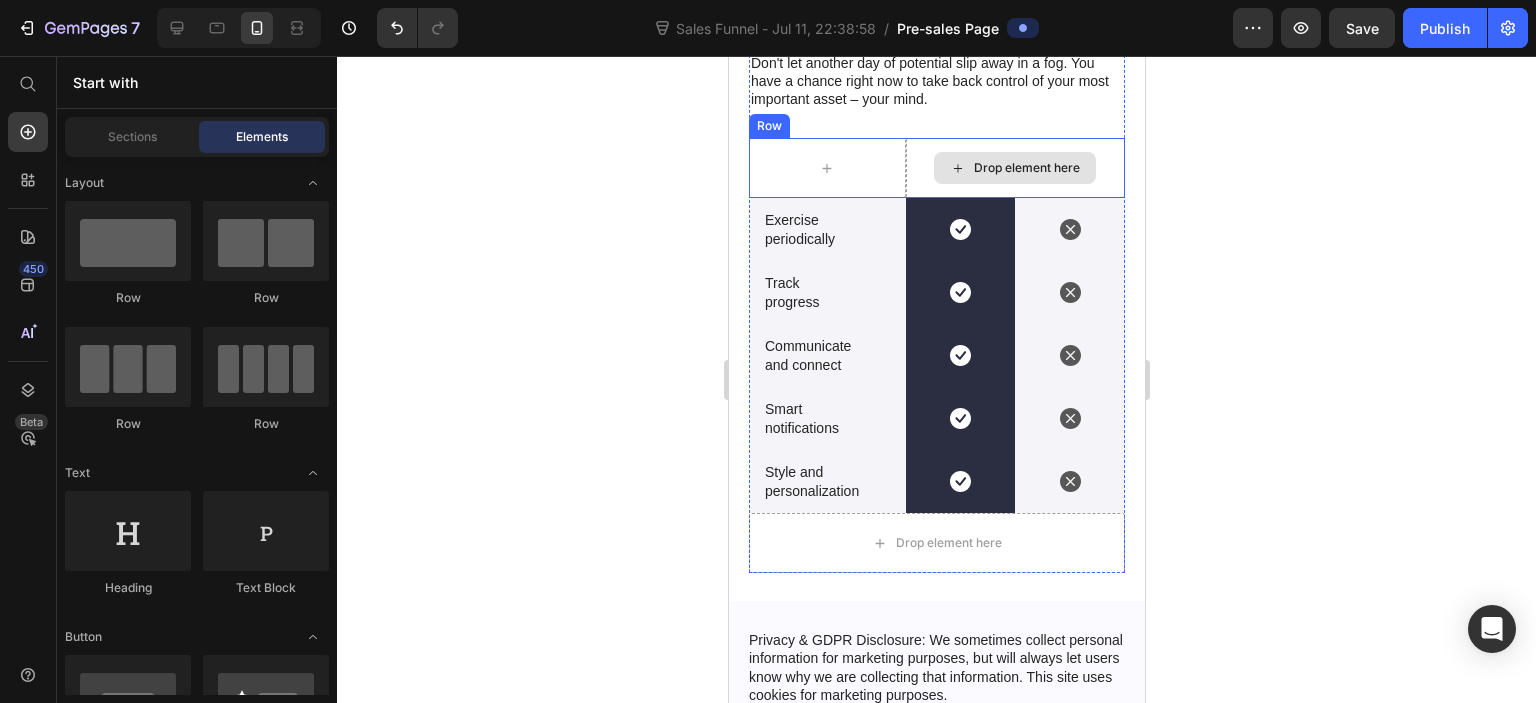 click on "Drop element here" at bounding box center (1014, 168) 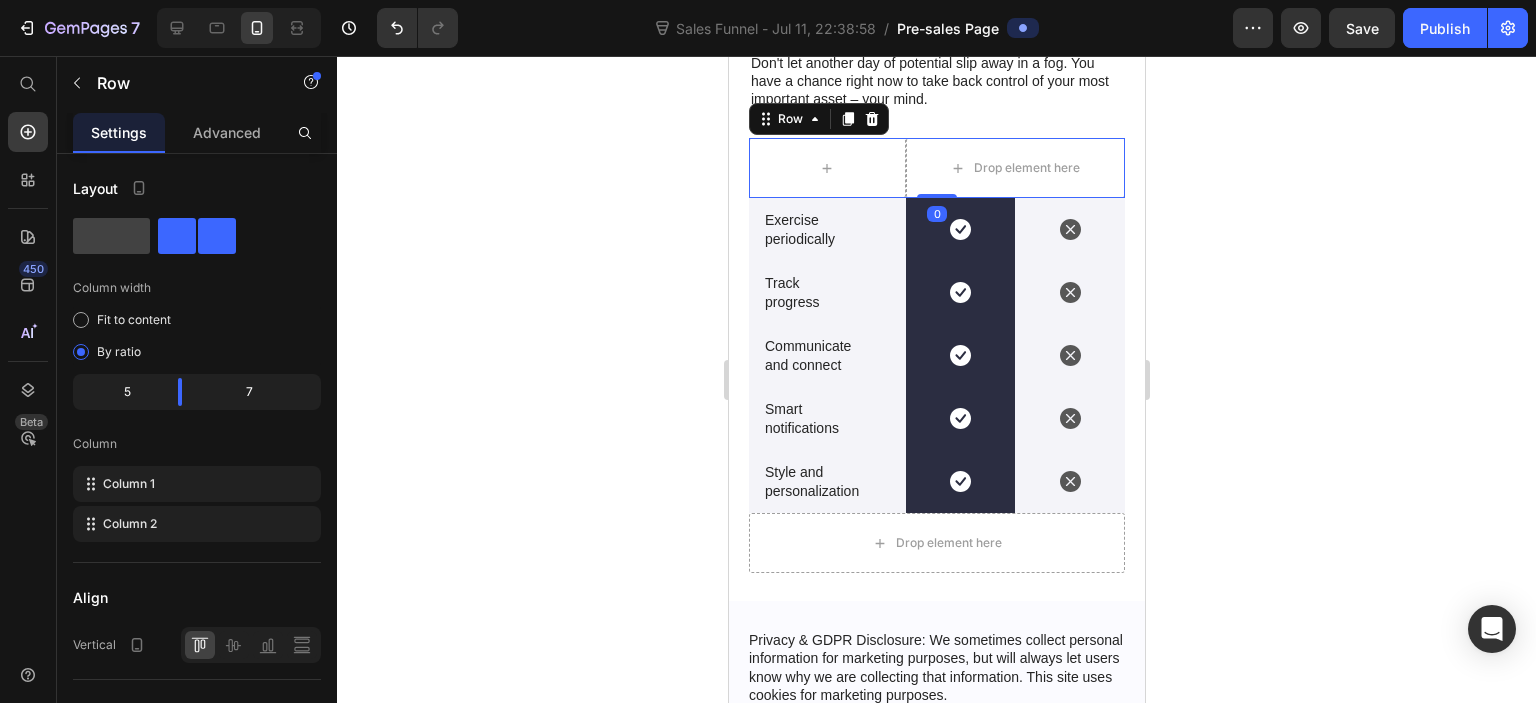 click on "Row" at bounding box center (818, 119) 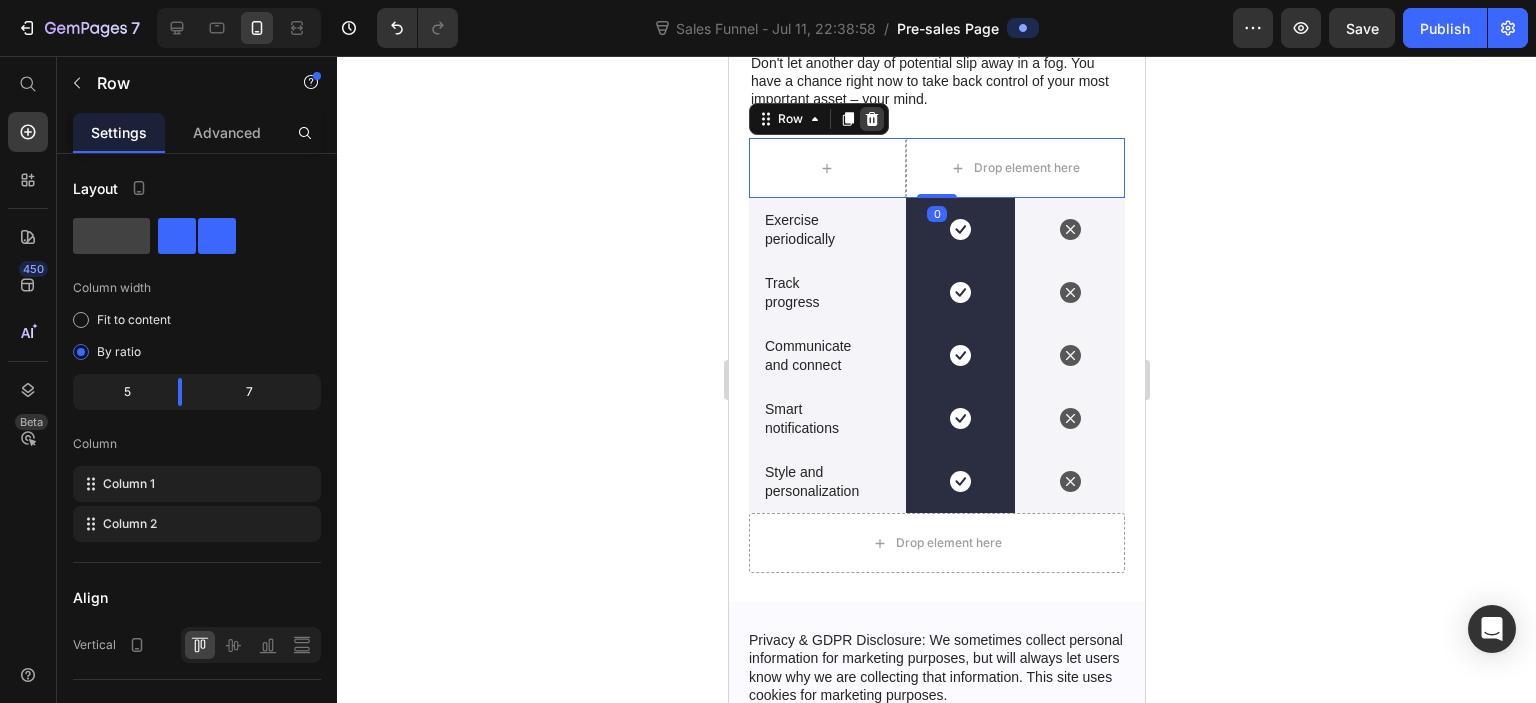 click 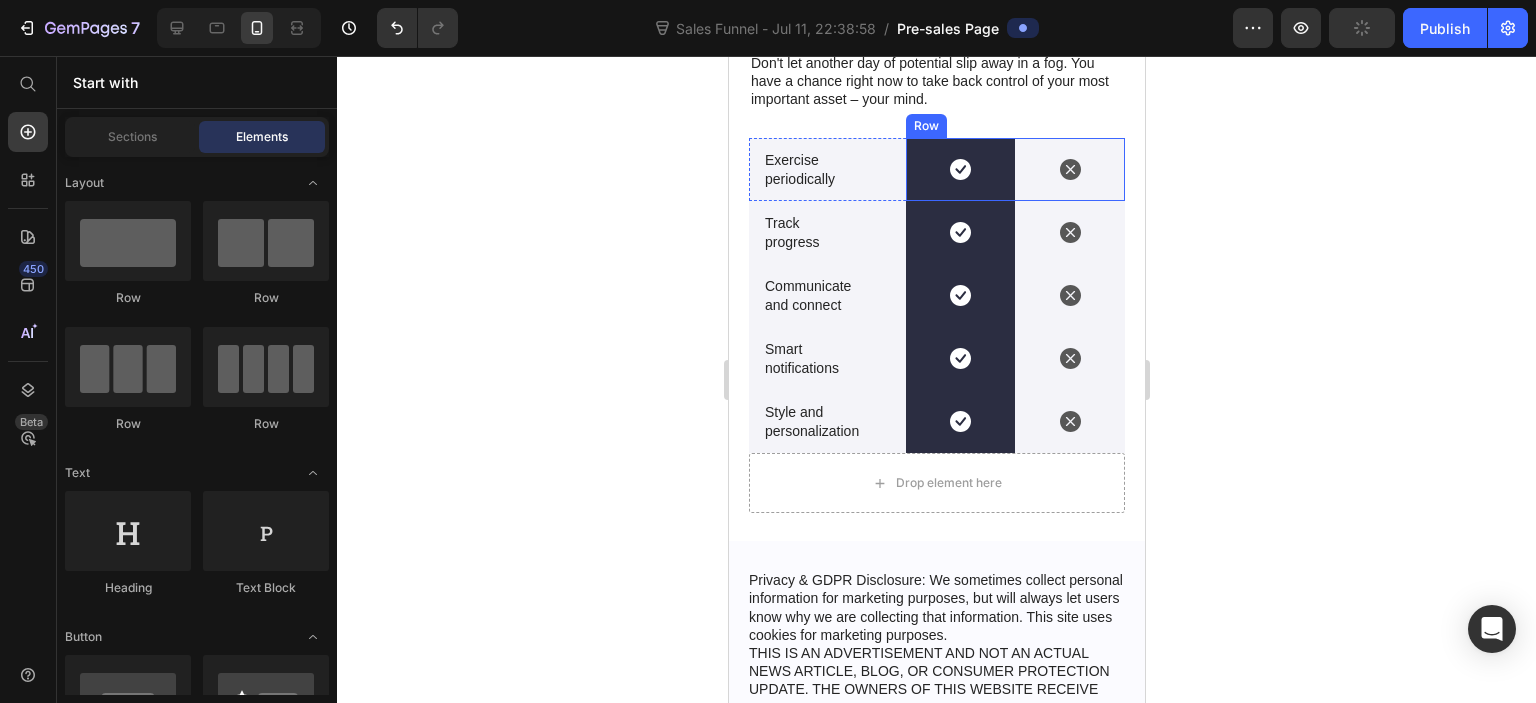 click on "Icon" at bounding box center (1069, 169) 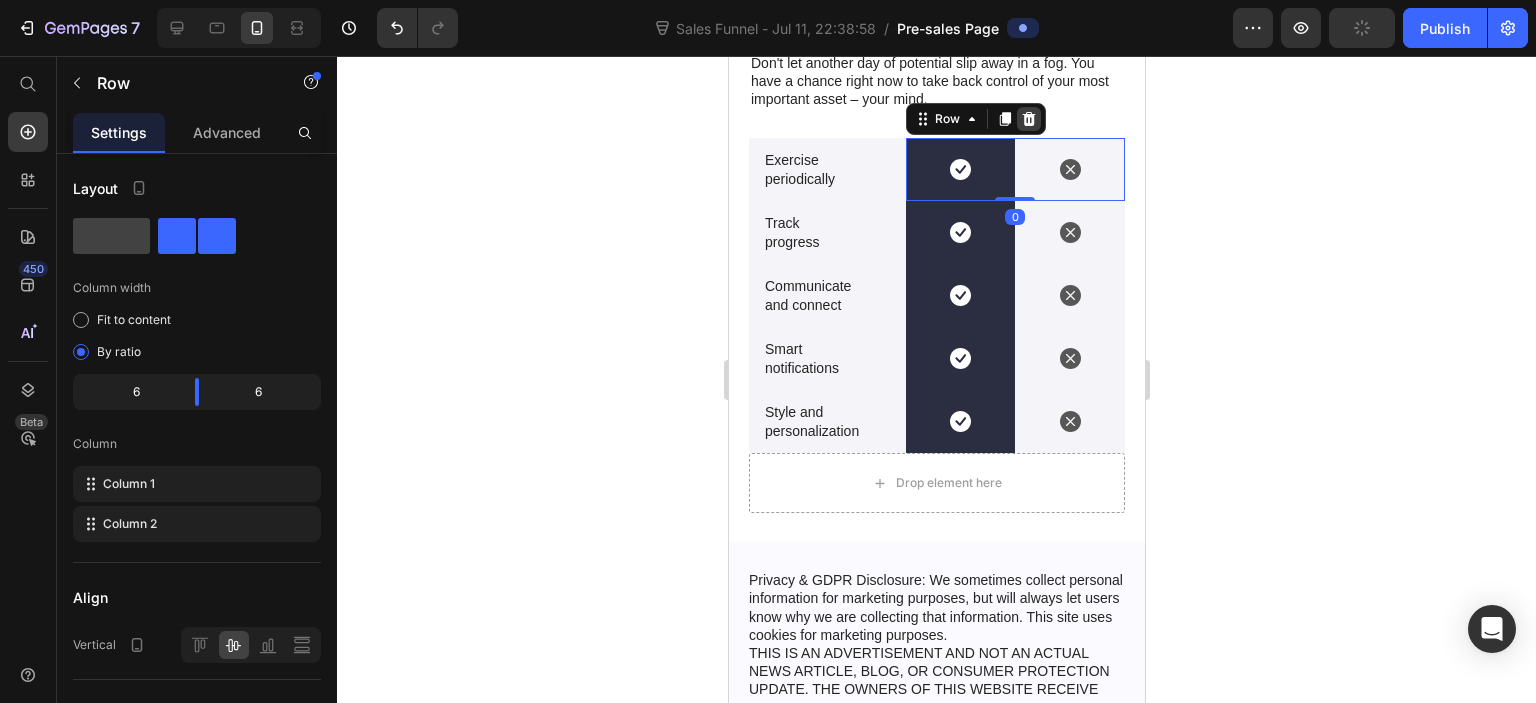 click 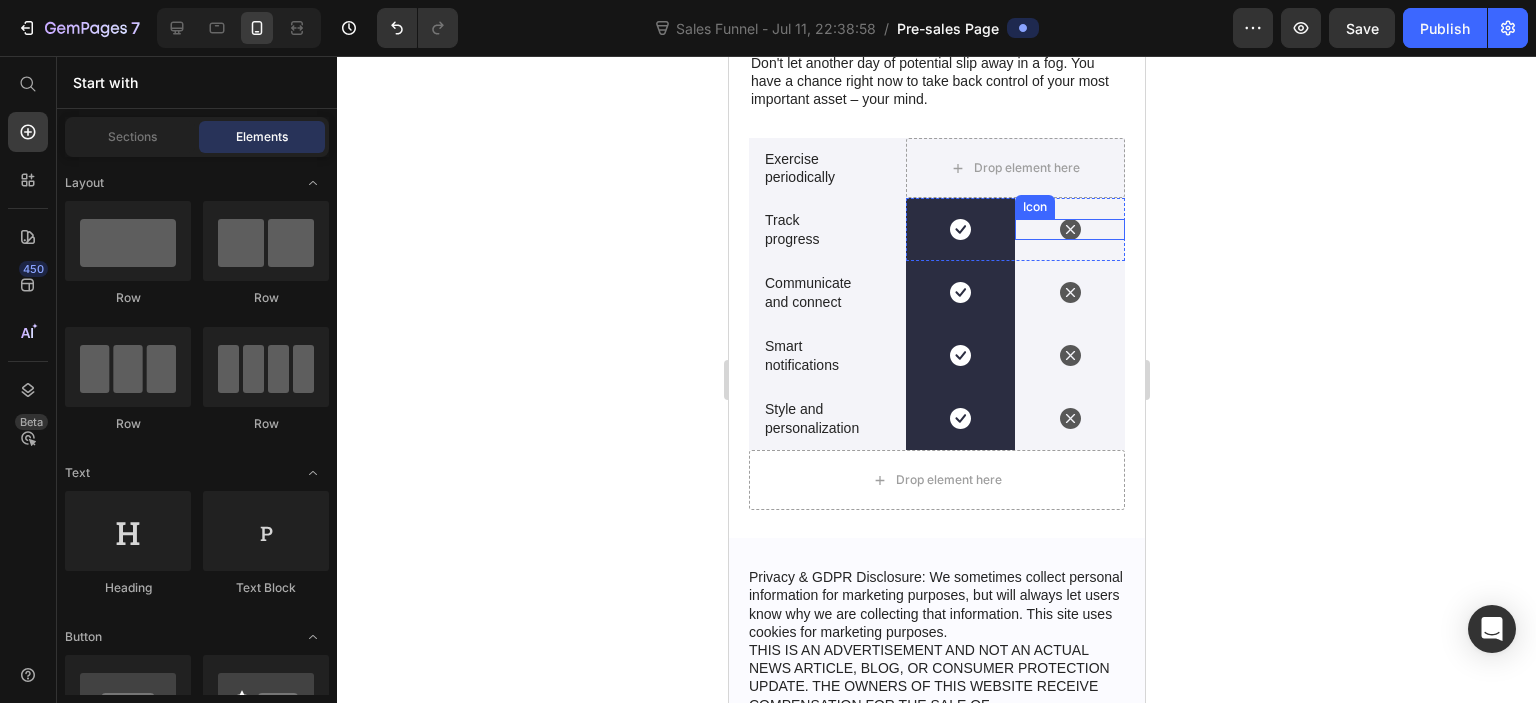 click on "Icon" at bounding box center (1069, 229) 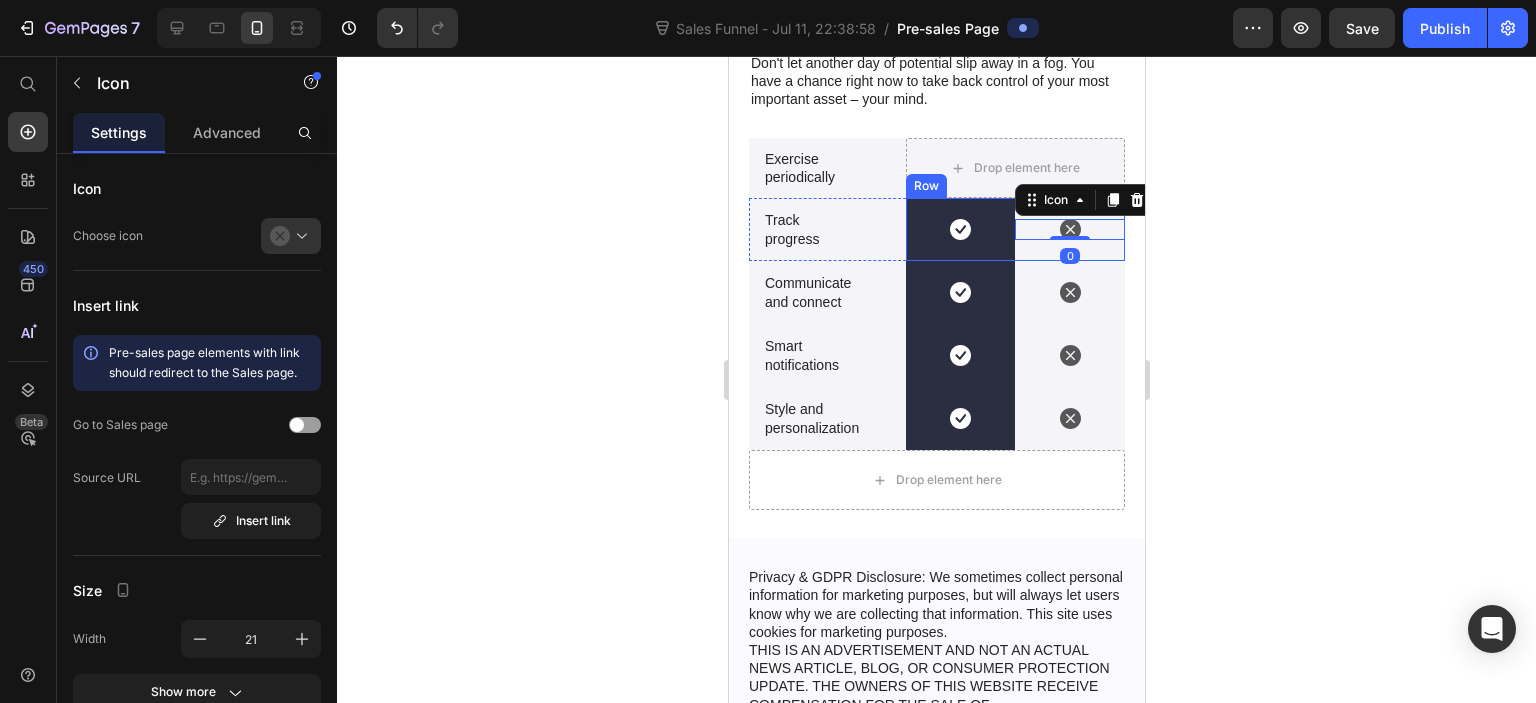 click on "Icon   0" at bounding box center (1069, 229) 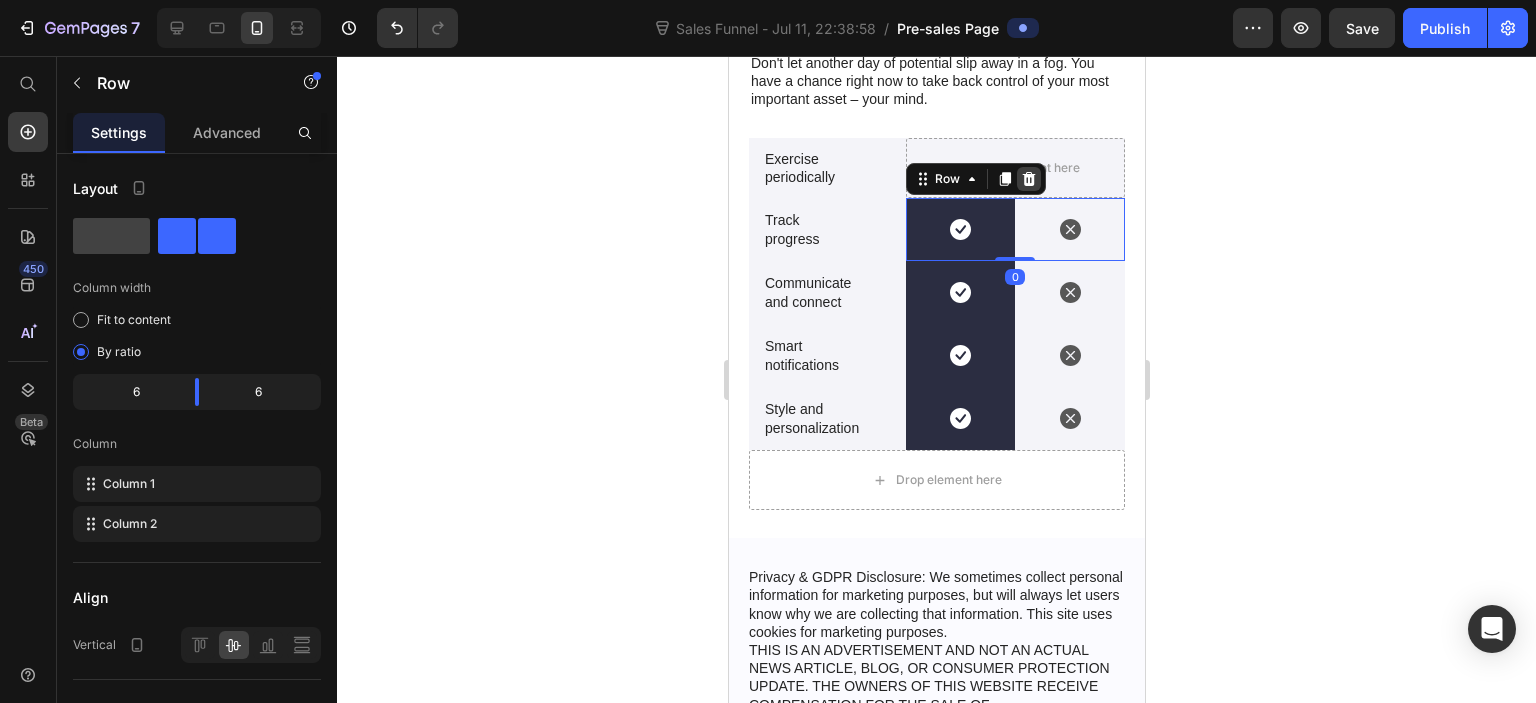 click 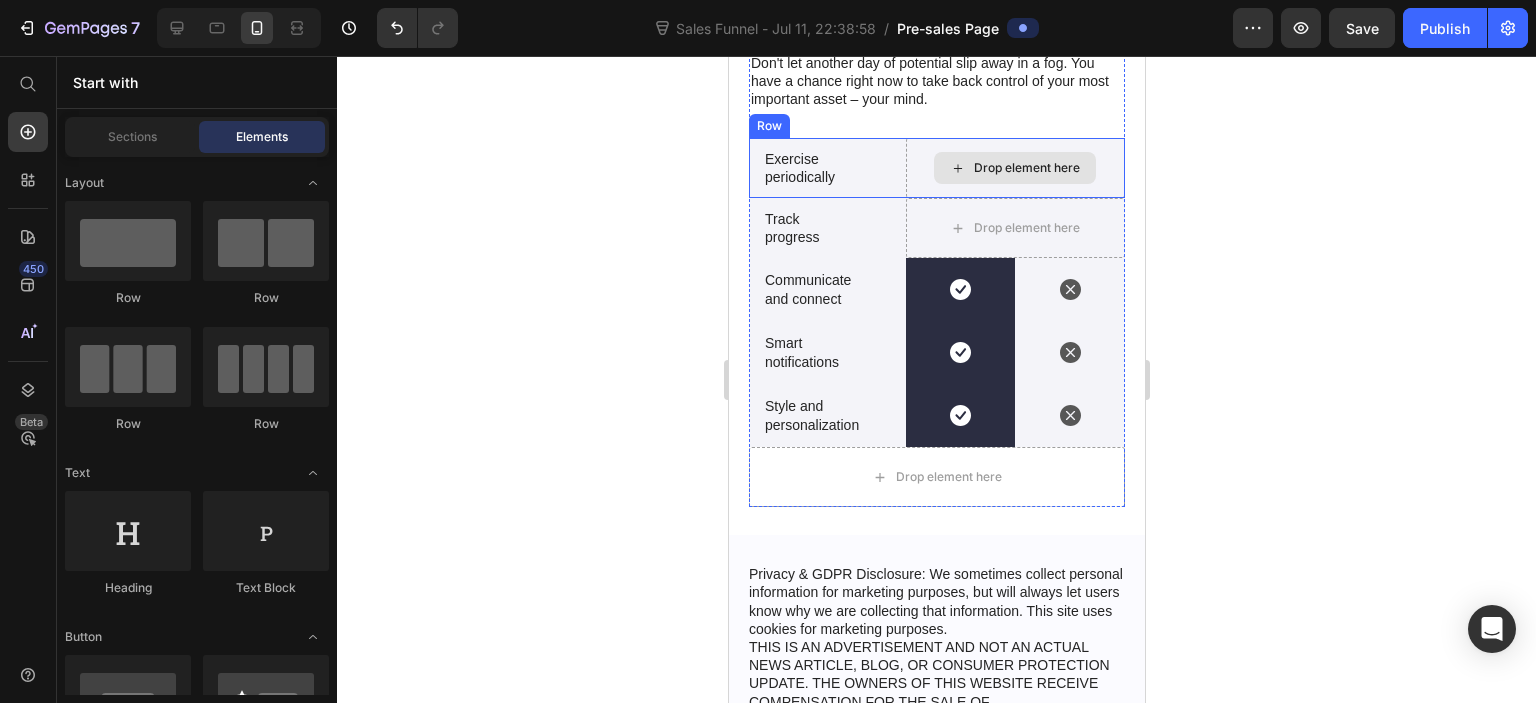 click on "Drop element here" at bounding box center (1014, 168) 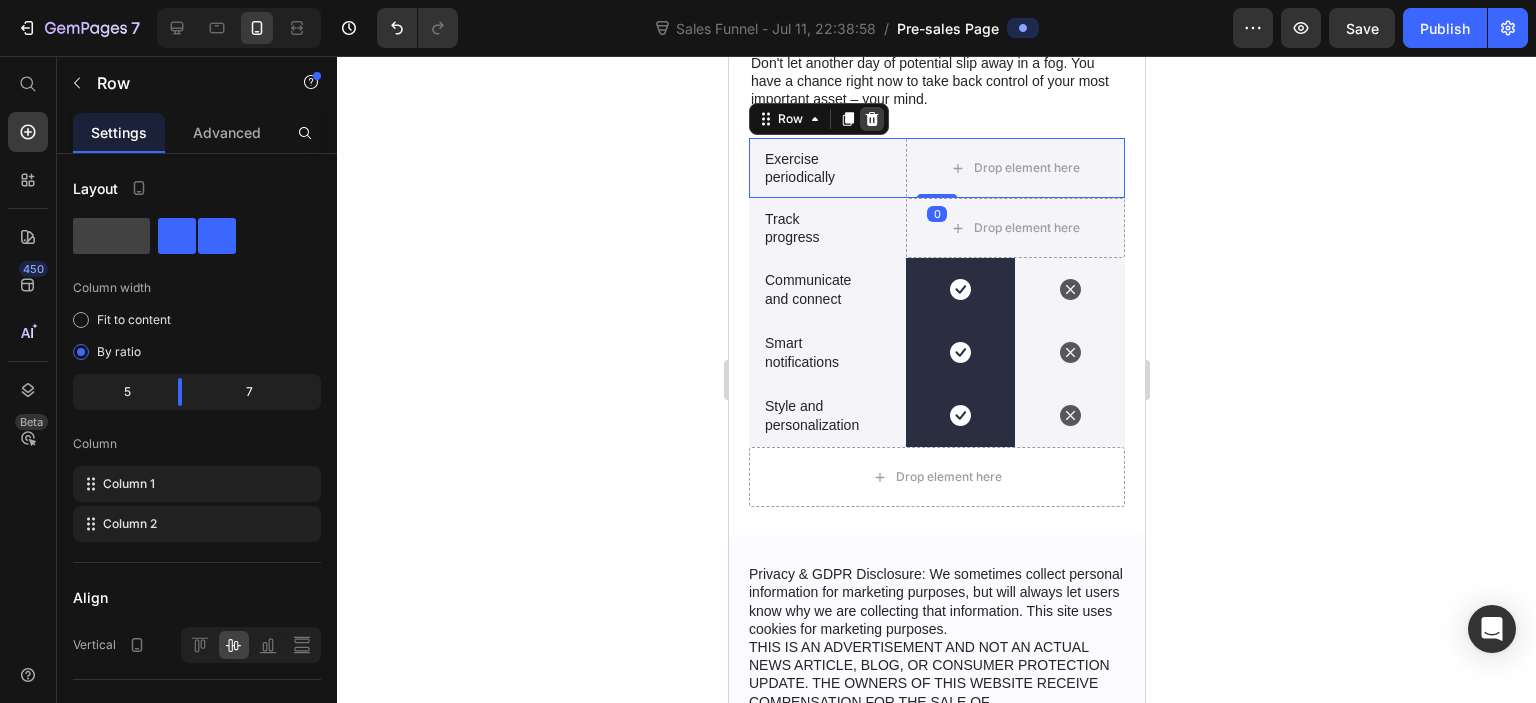 click at bounding box center [871, 119] 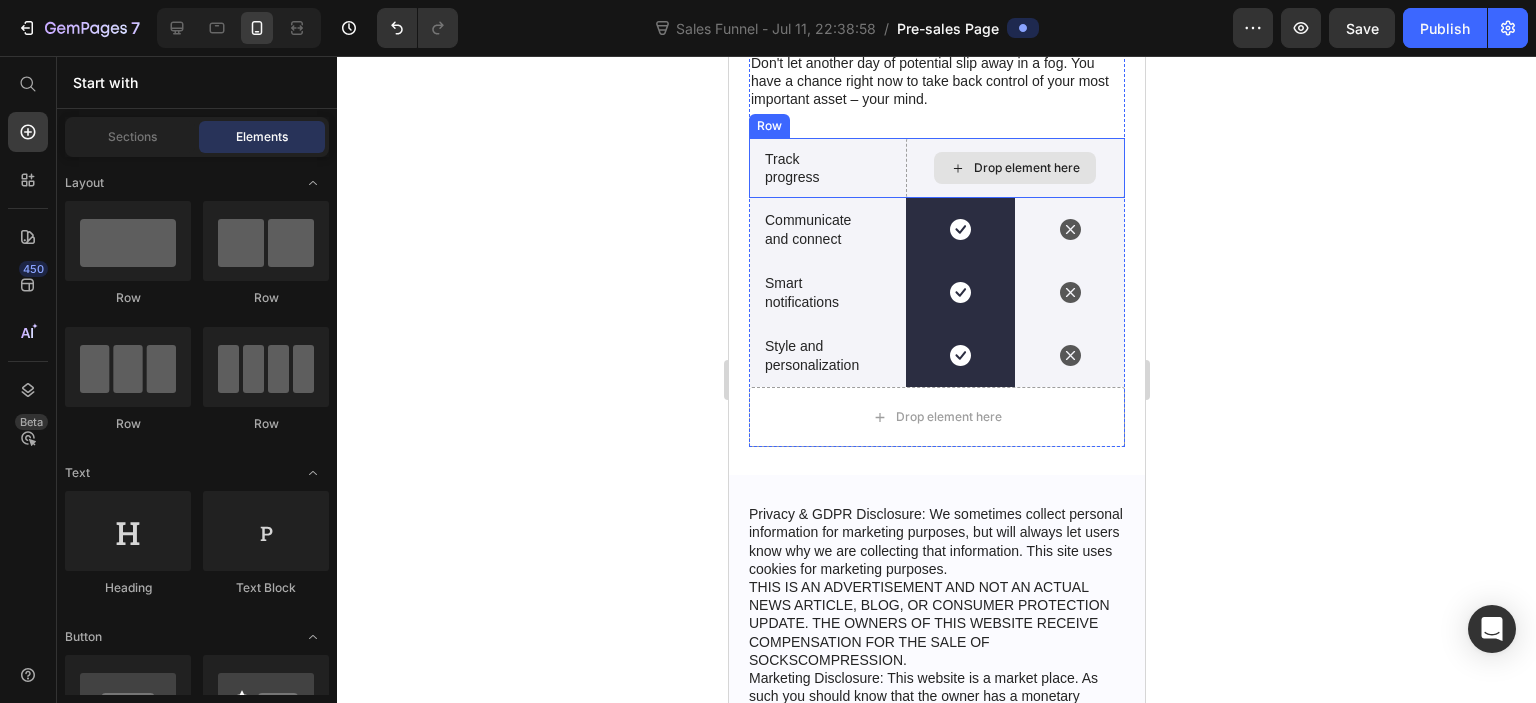click on "Drop element here" at bounding box center (1014, 168) 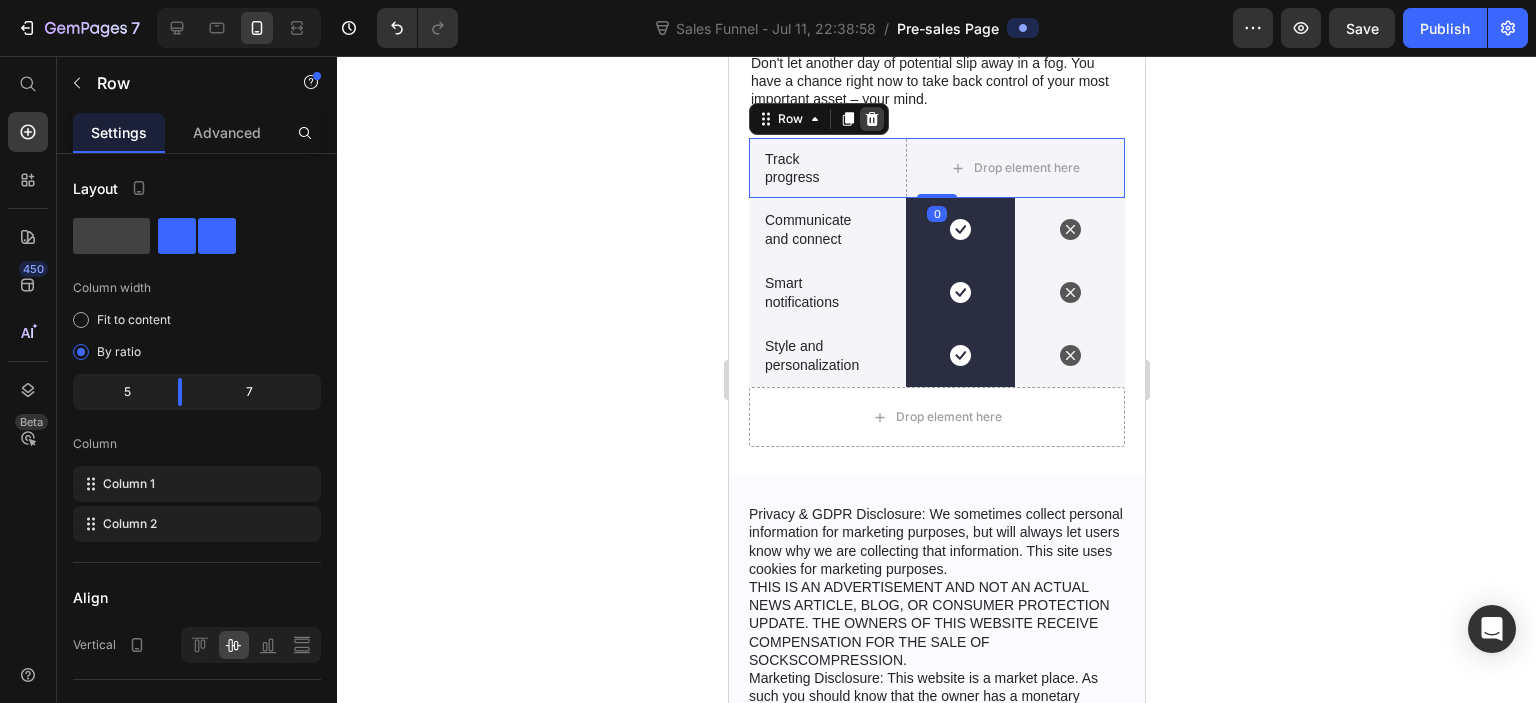 click 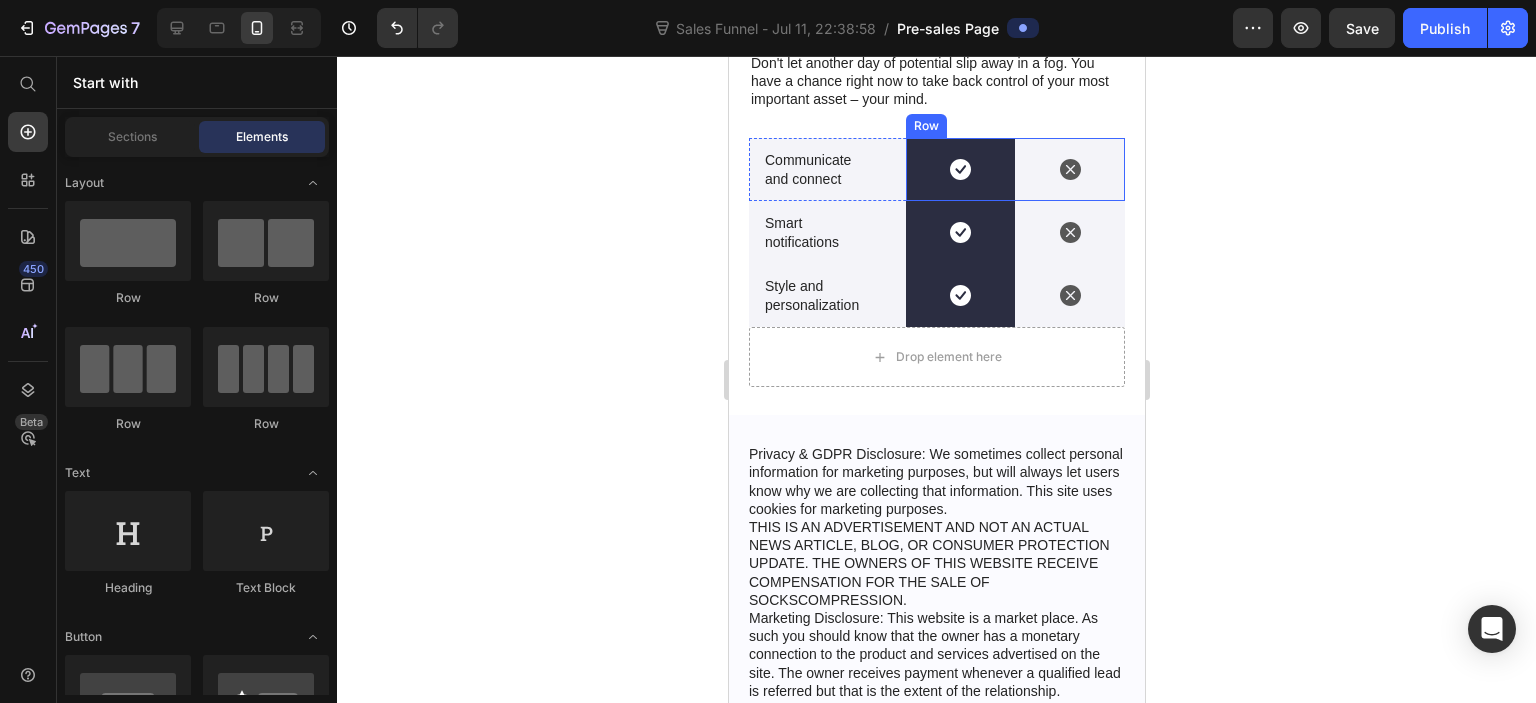 click on "Icon" at bounding box center [1069, 169] 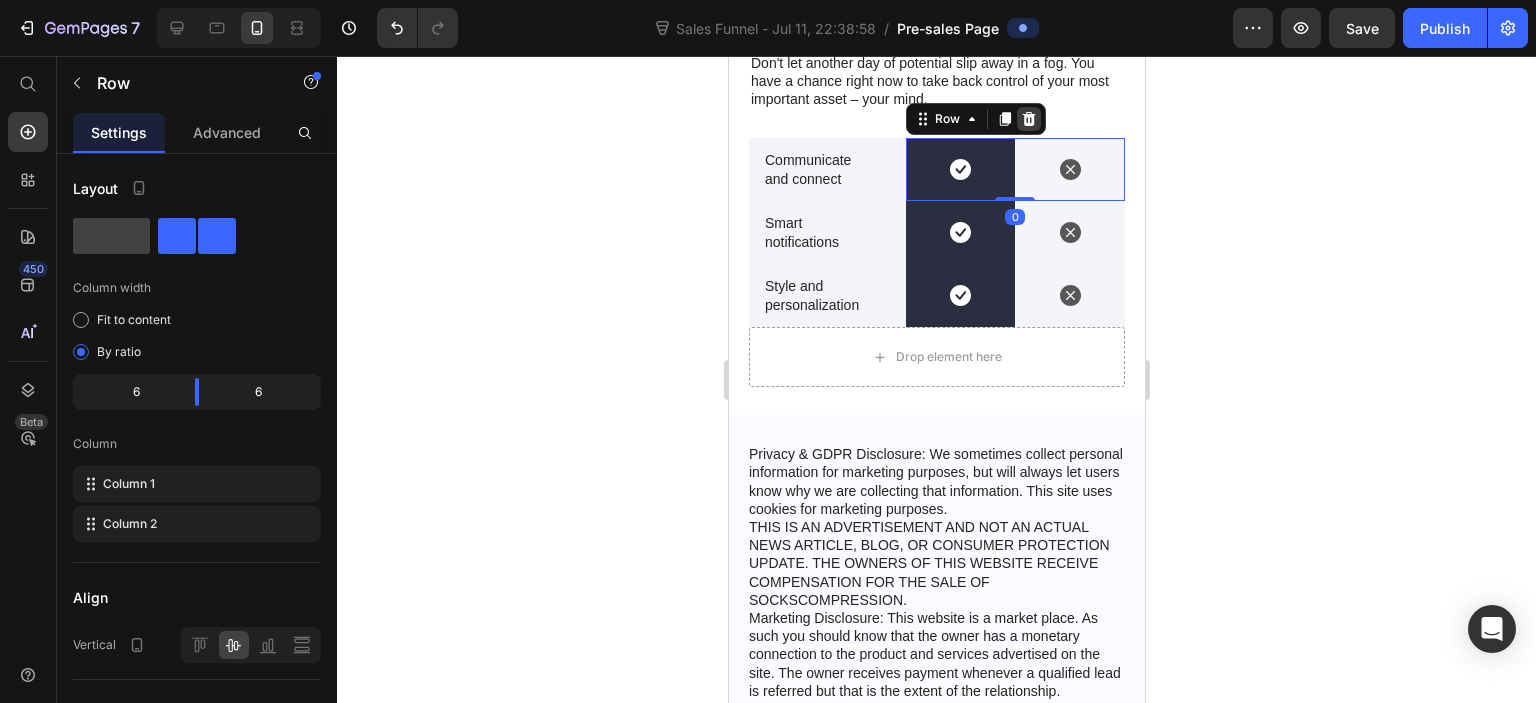 click 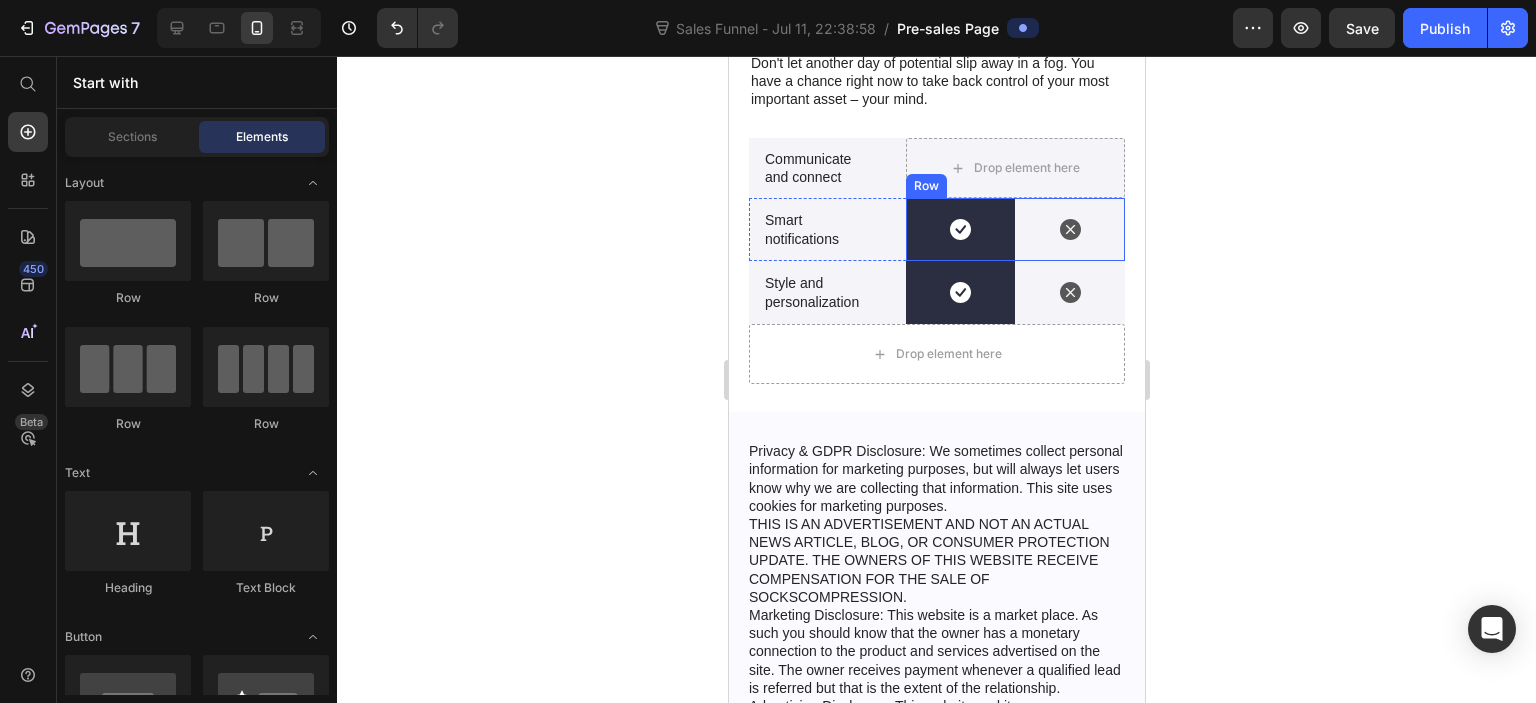 click on "Drop element here" at bounding box center (1014, 168) 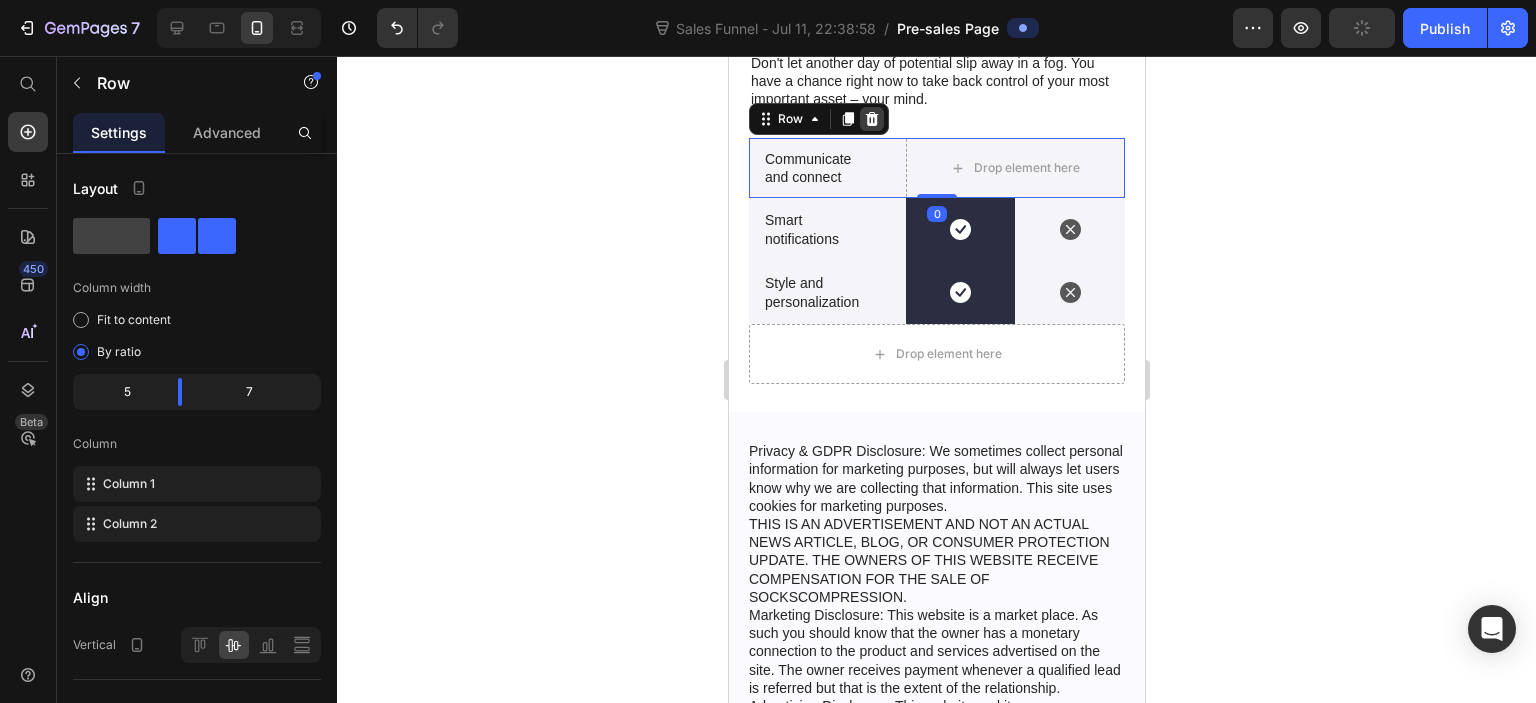 click 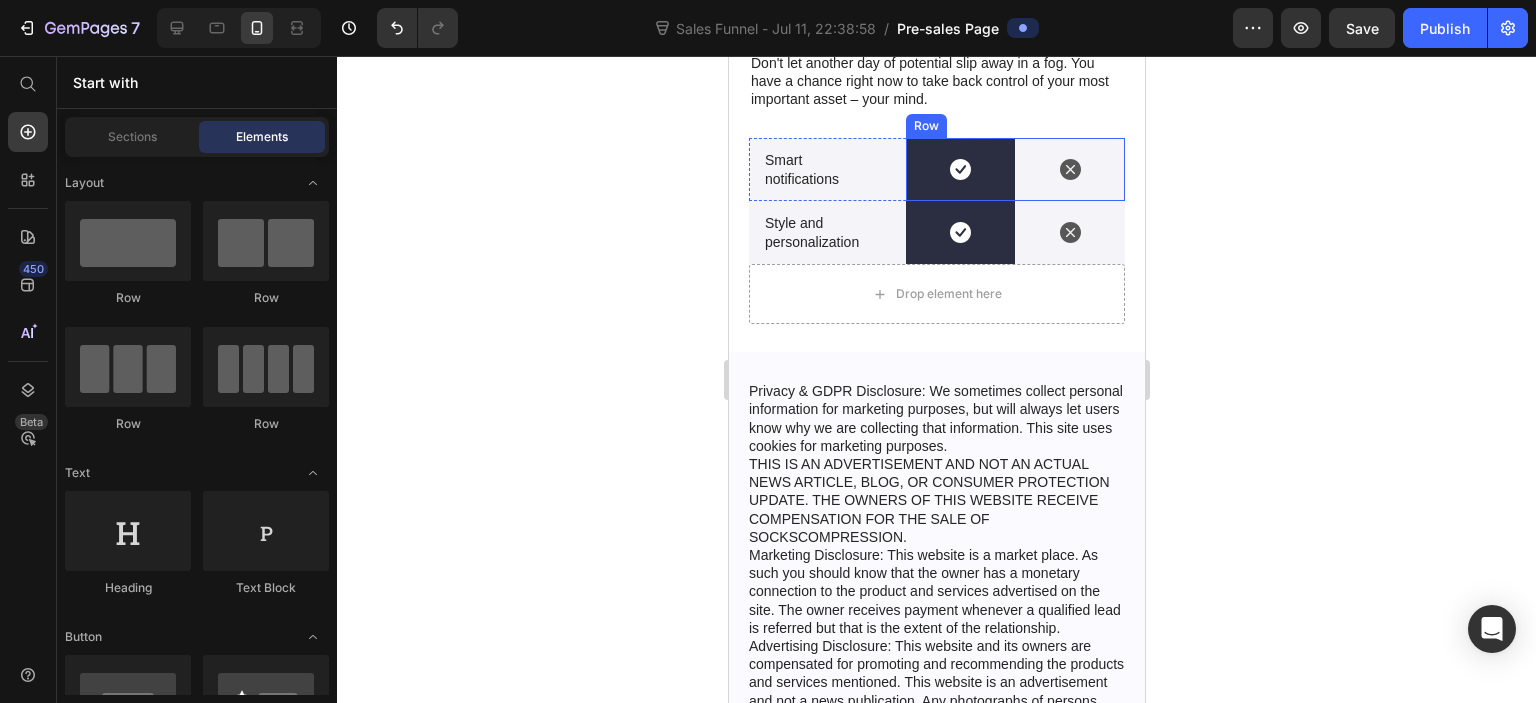 click on "Icon" at bounding box center (1069, 169) 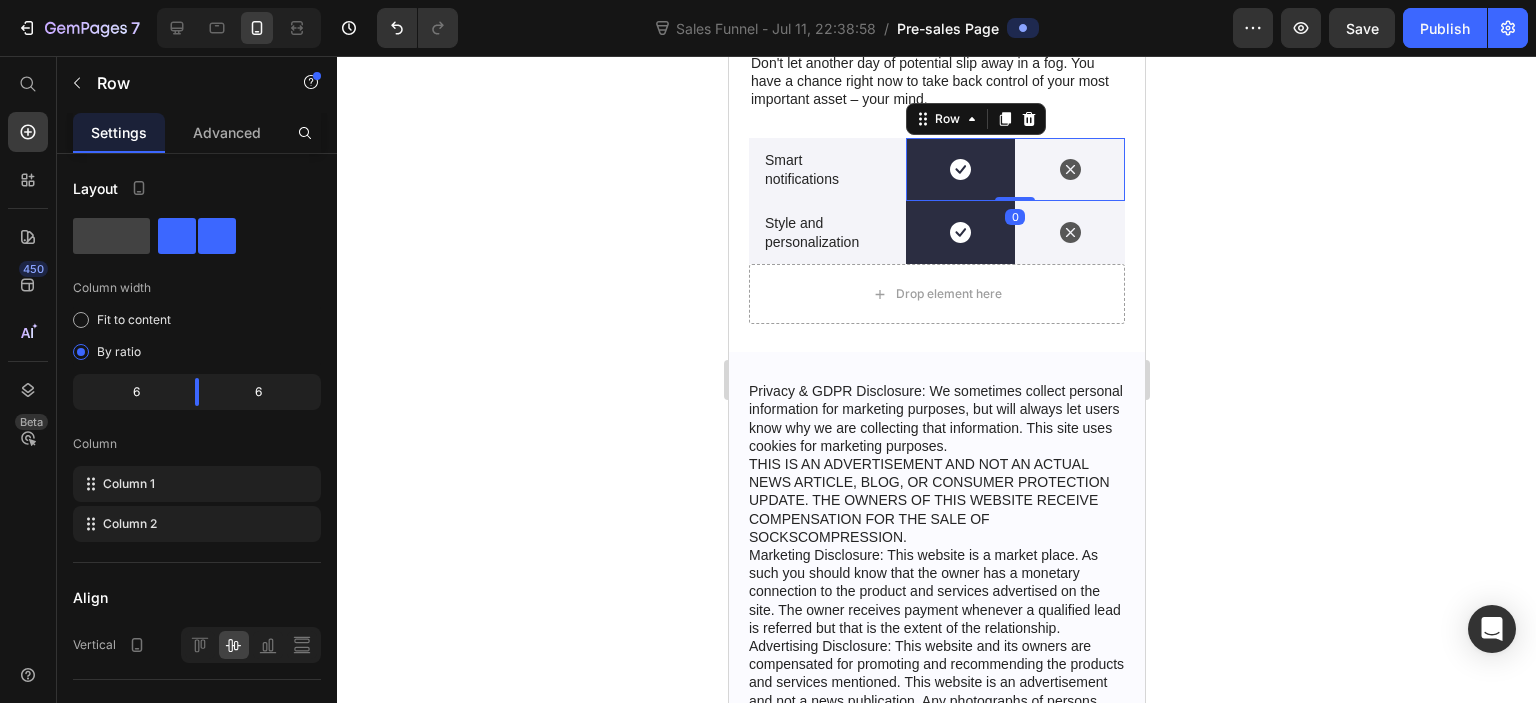 click 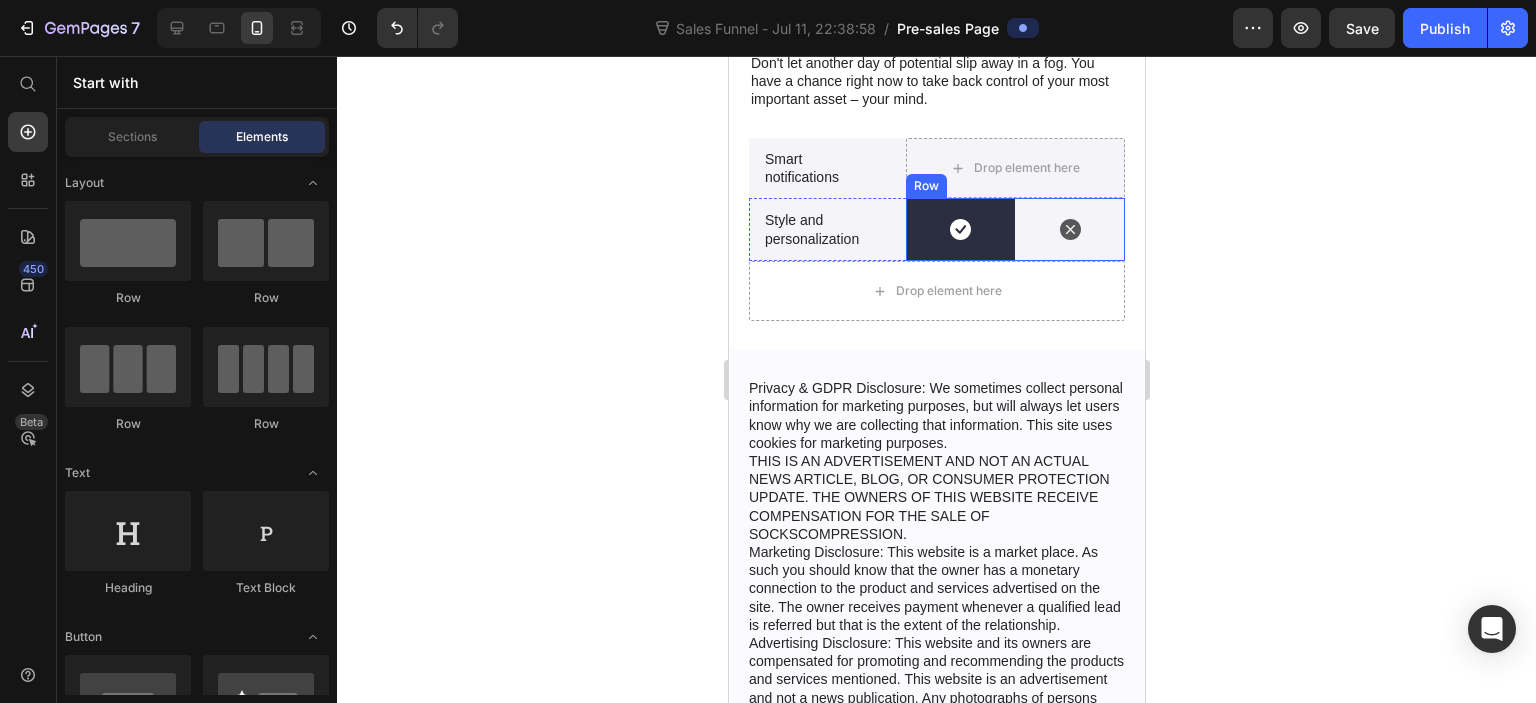 click on "Drop element here" at bounding box center [936, 291] 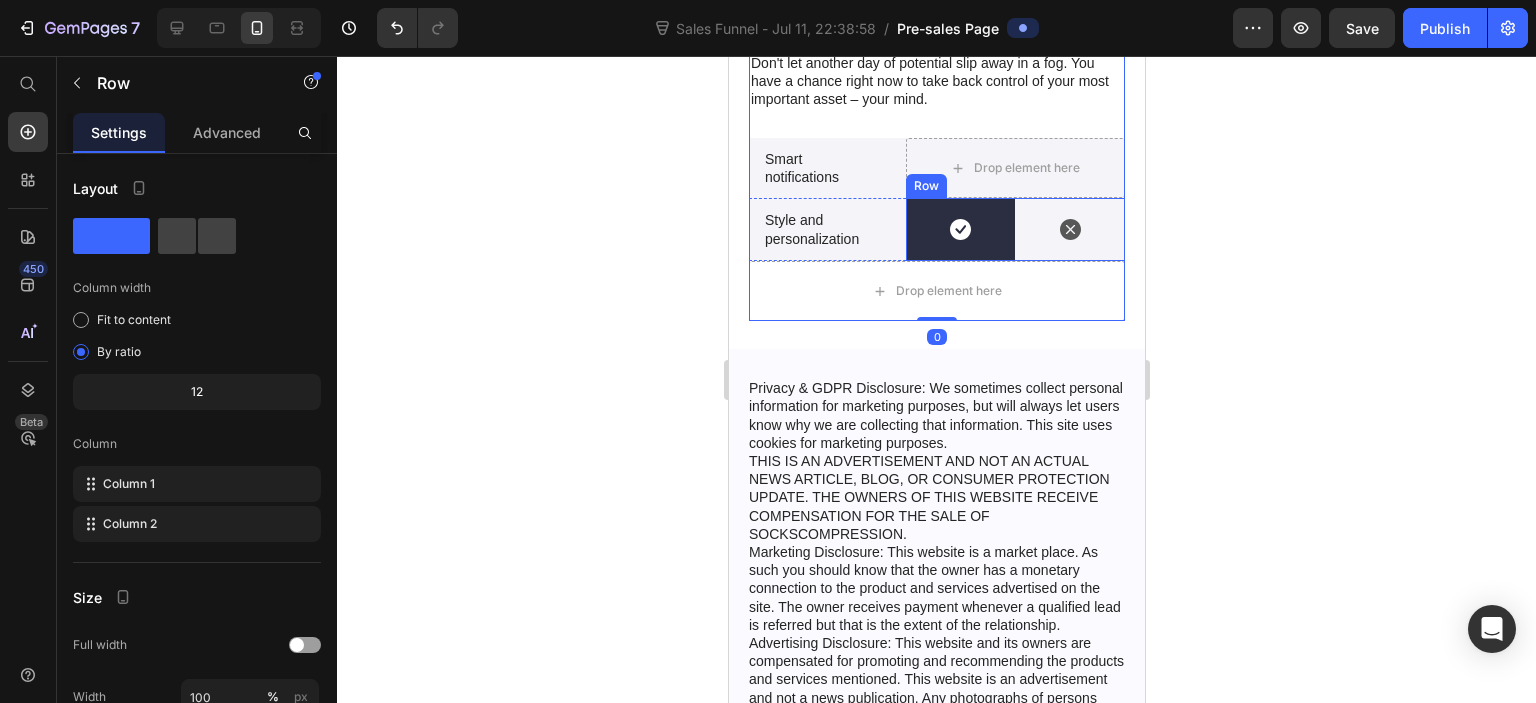 click on "Icon" at bounding box center (1069, 229) 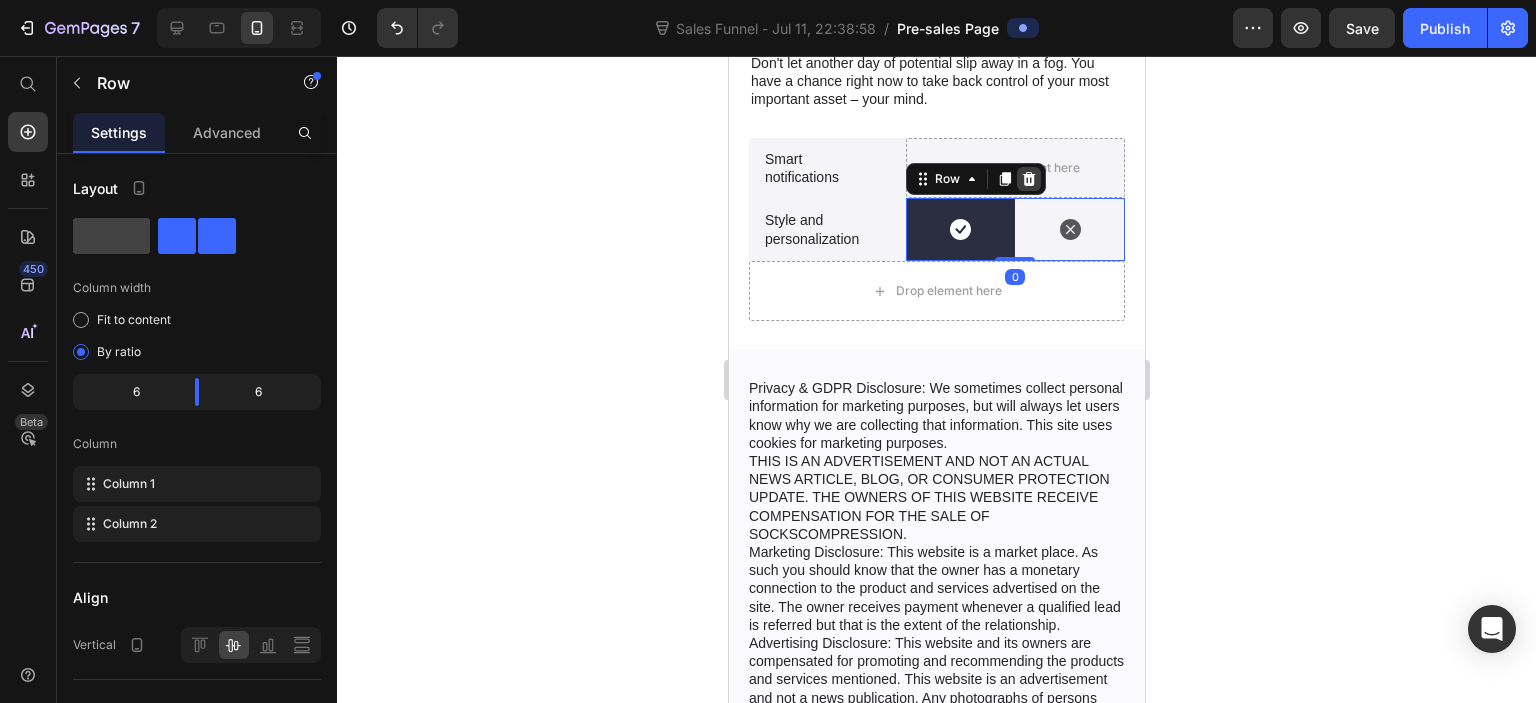 click 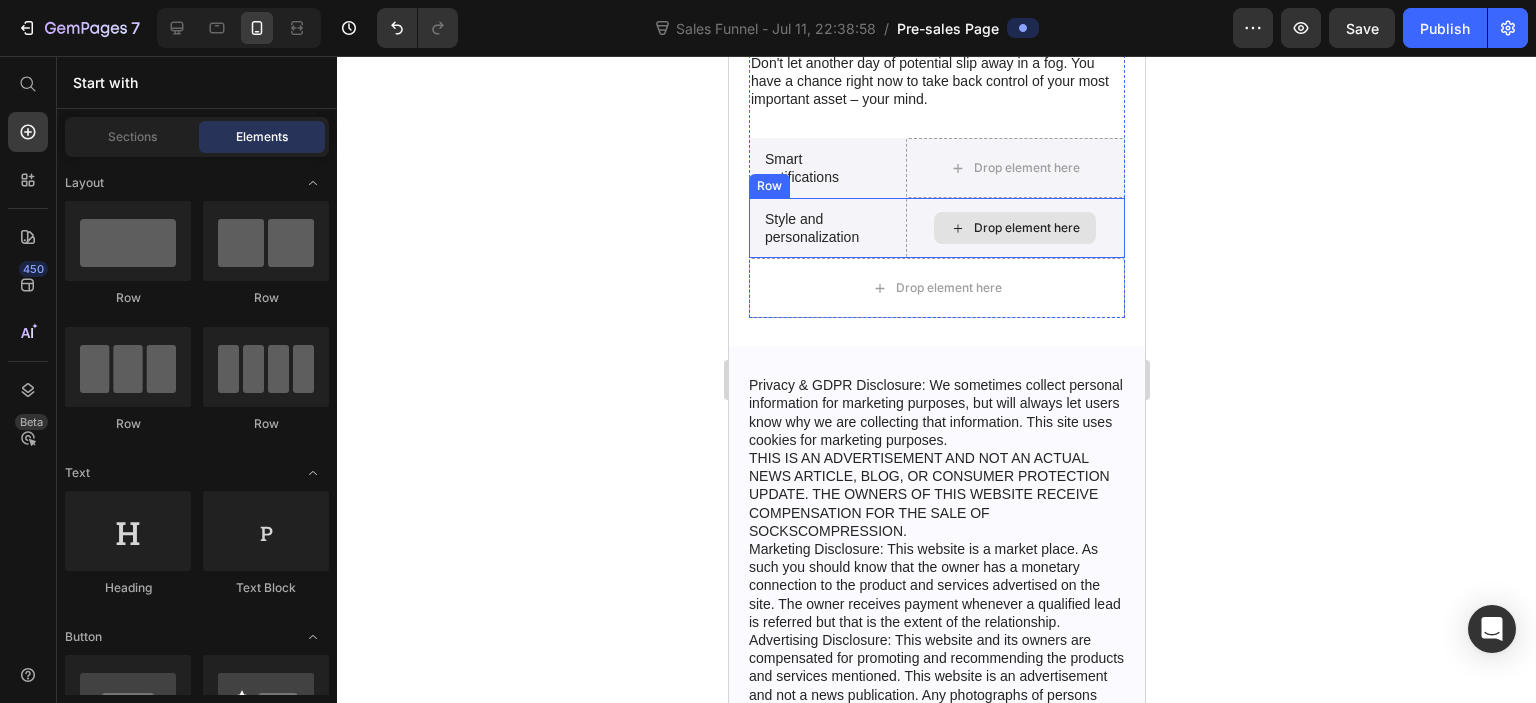 click on "Drop element here" at bounding box center [1014, 168] 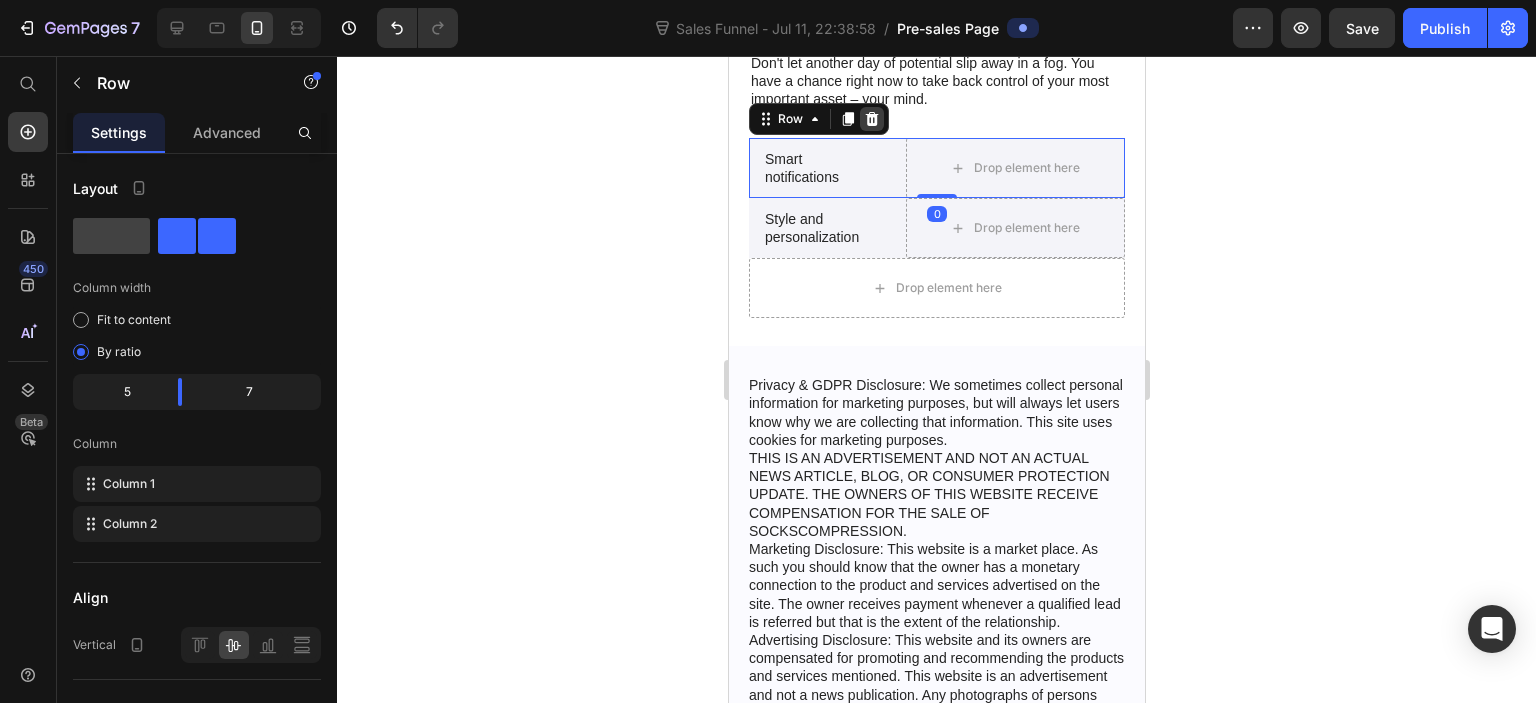 click 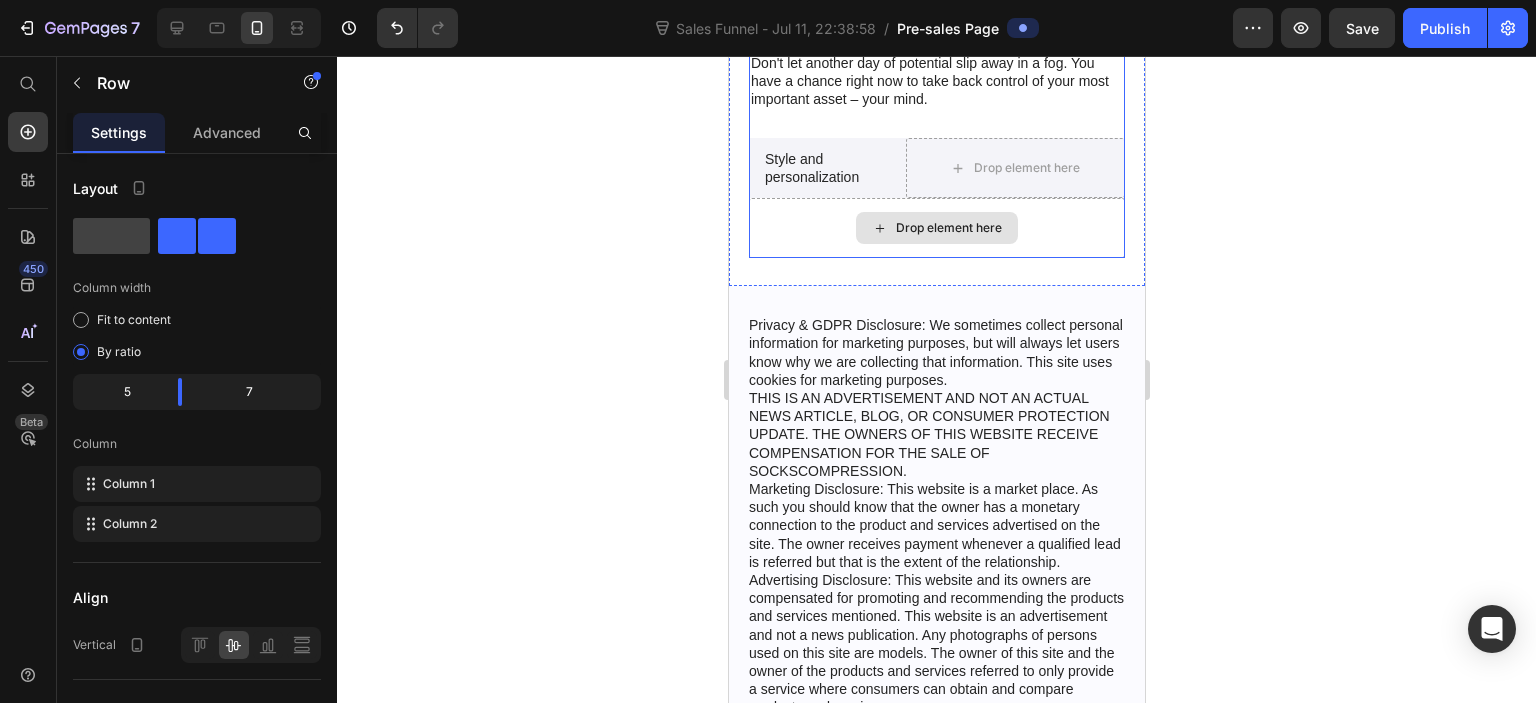 click on "Drop element here" at bounding box center [1014, 168] 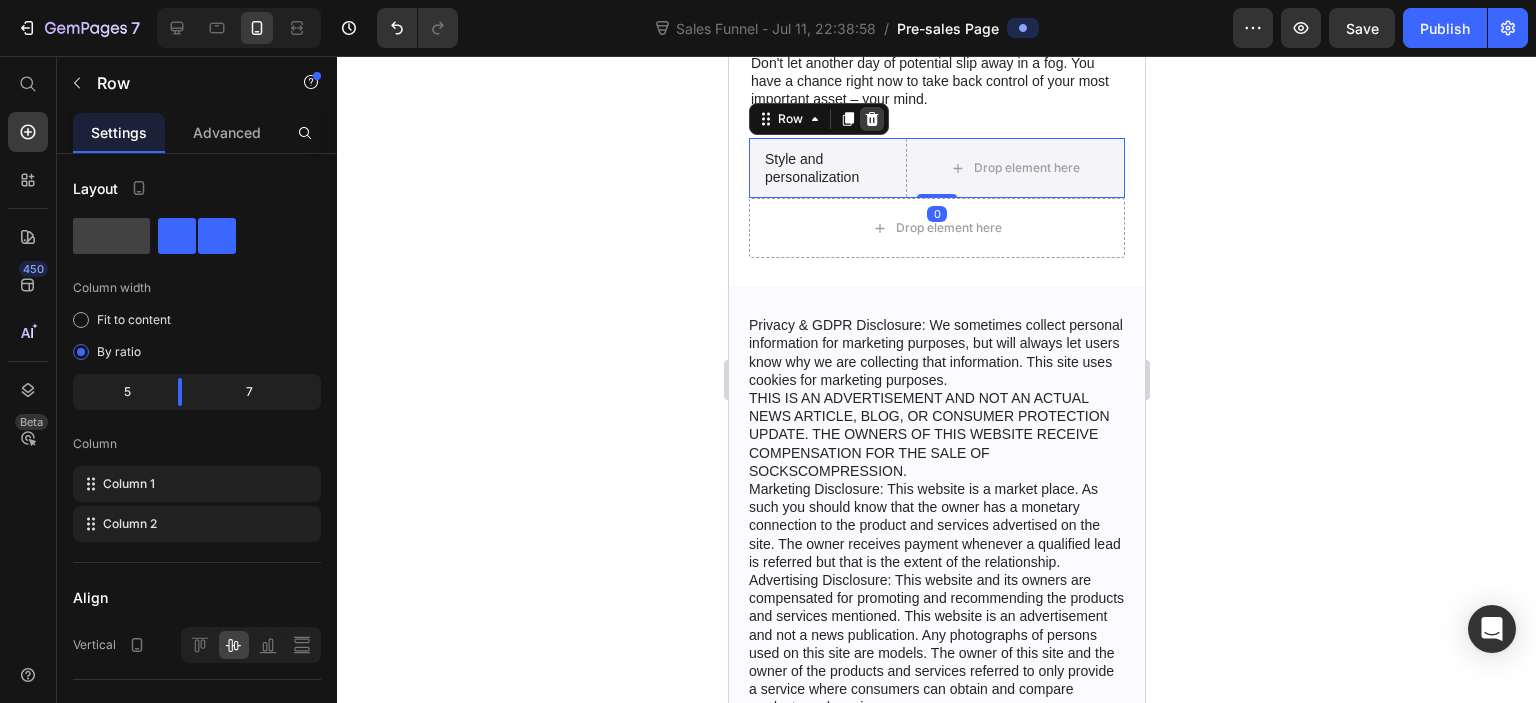 click at bounding box center [871, 119] 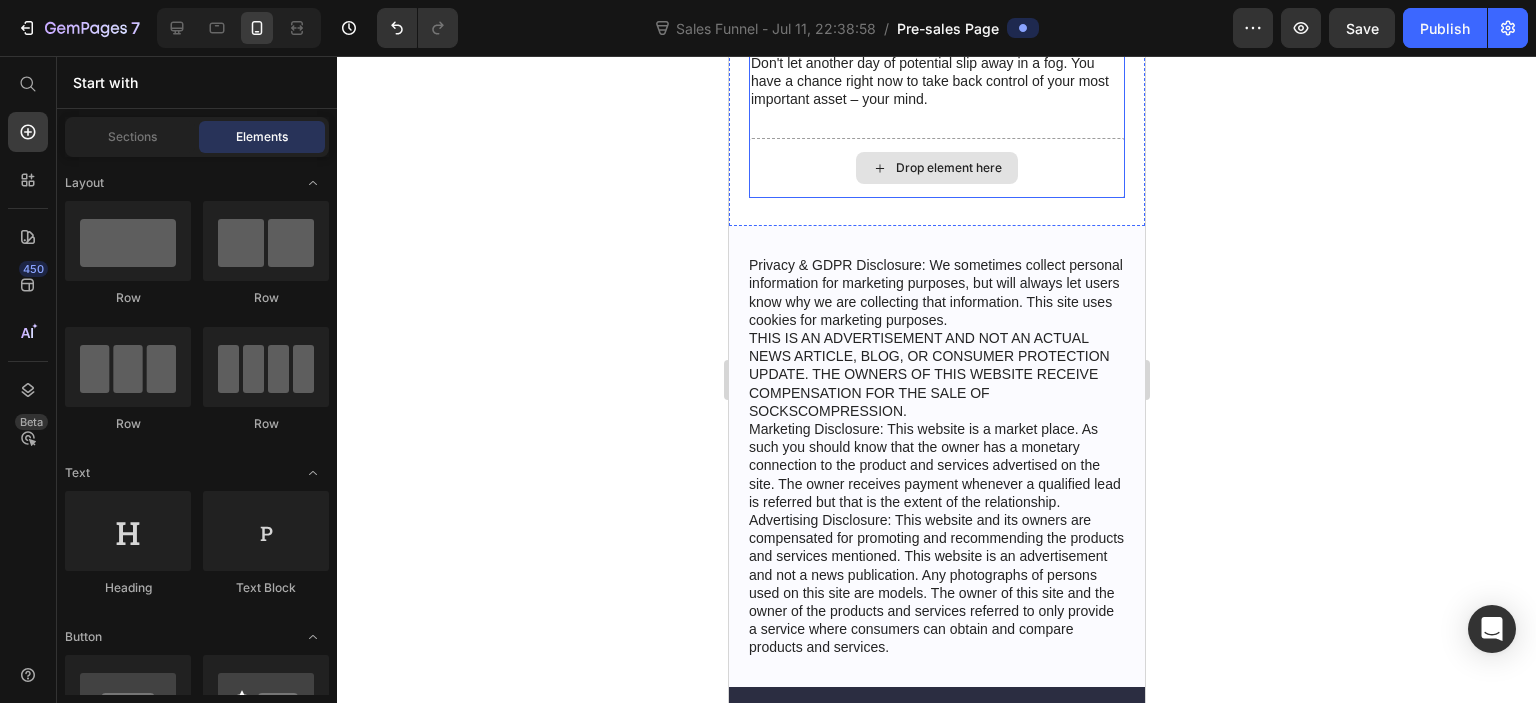 click on "Drop element here" at bounding box center [936, 168] 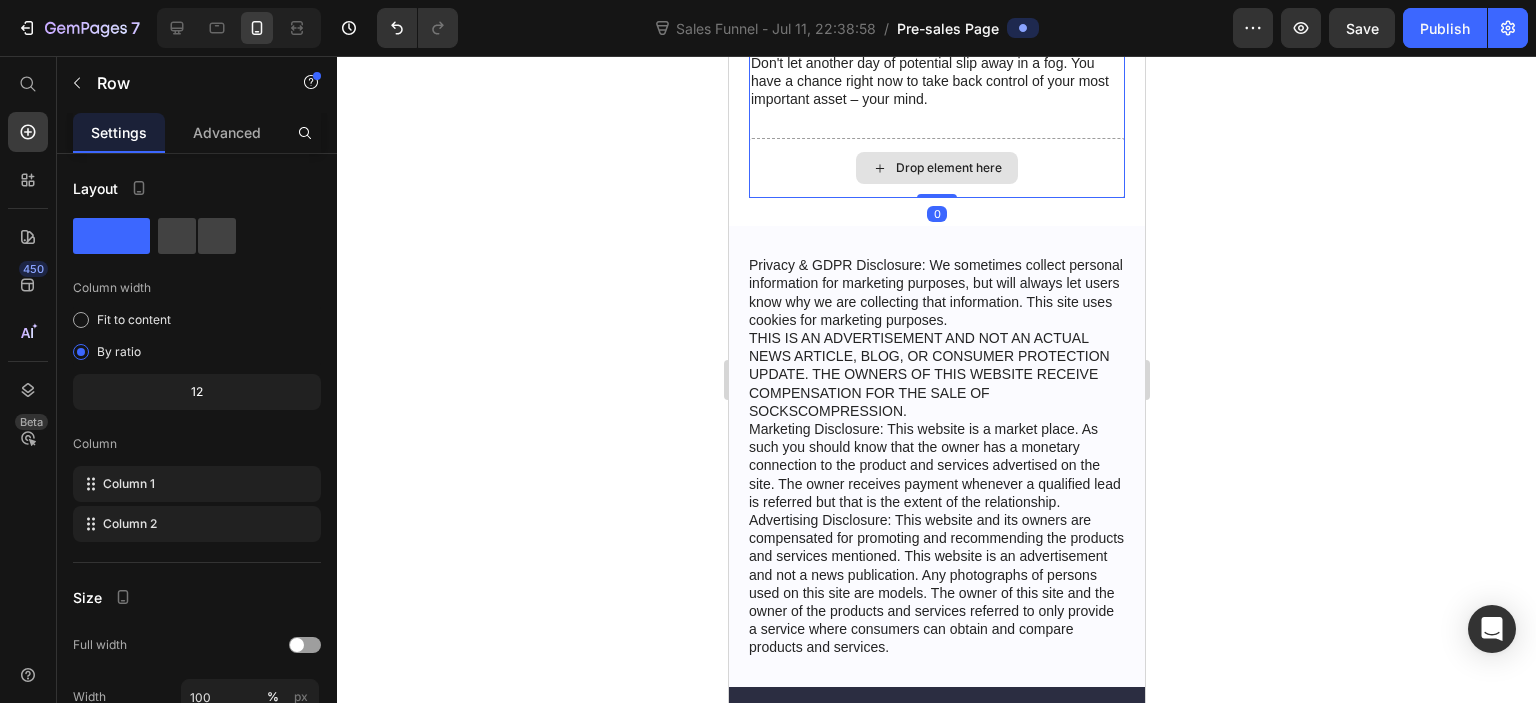 click on "Drop element here" at bounding box center (936, 168) 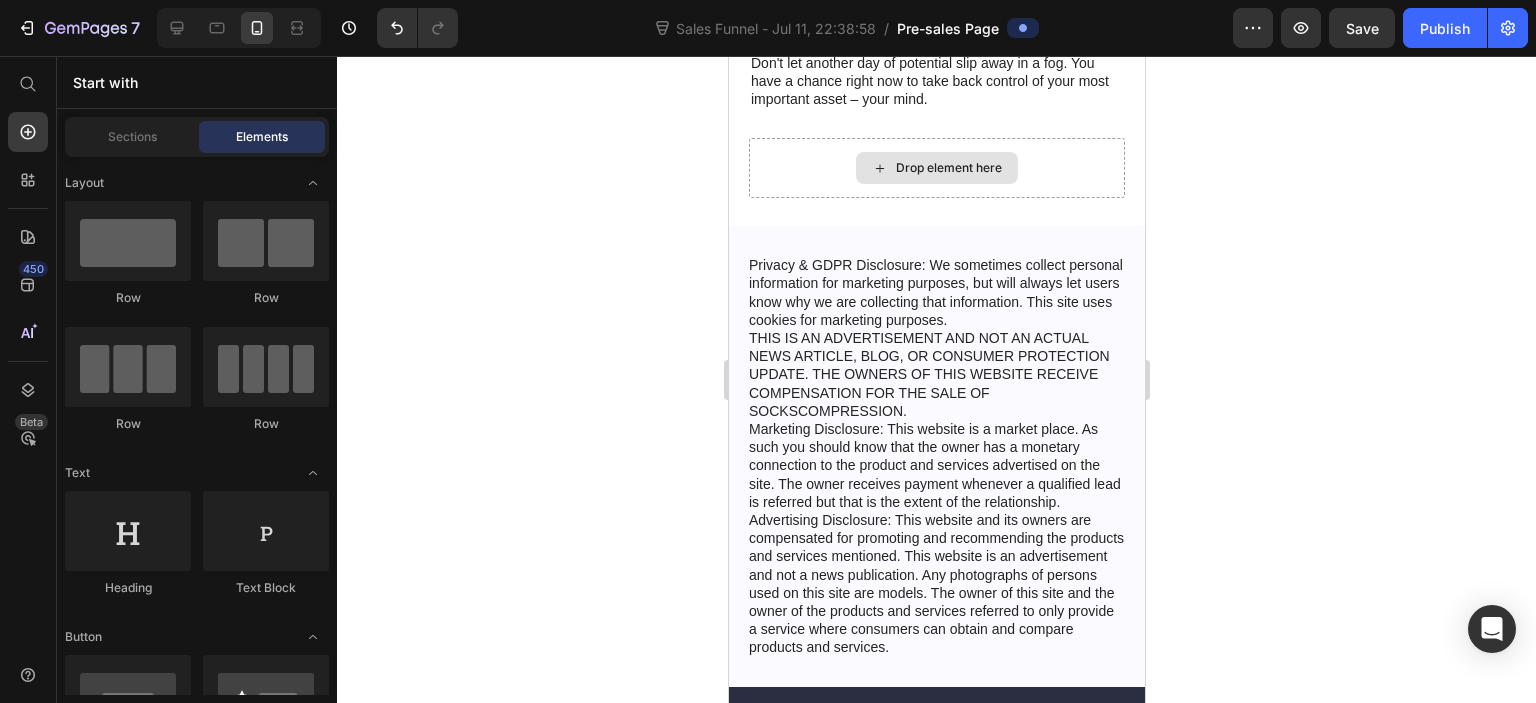 click on "Drop element here" at bounding box center (948, 168) 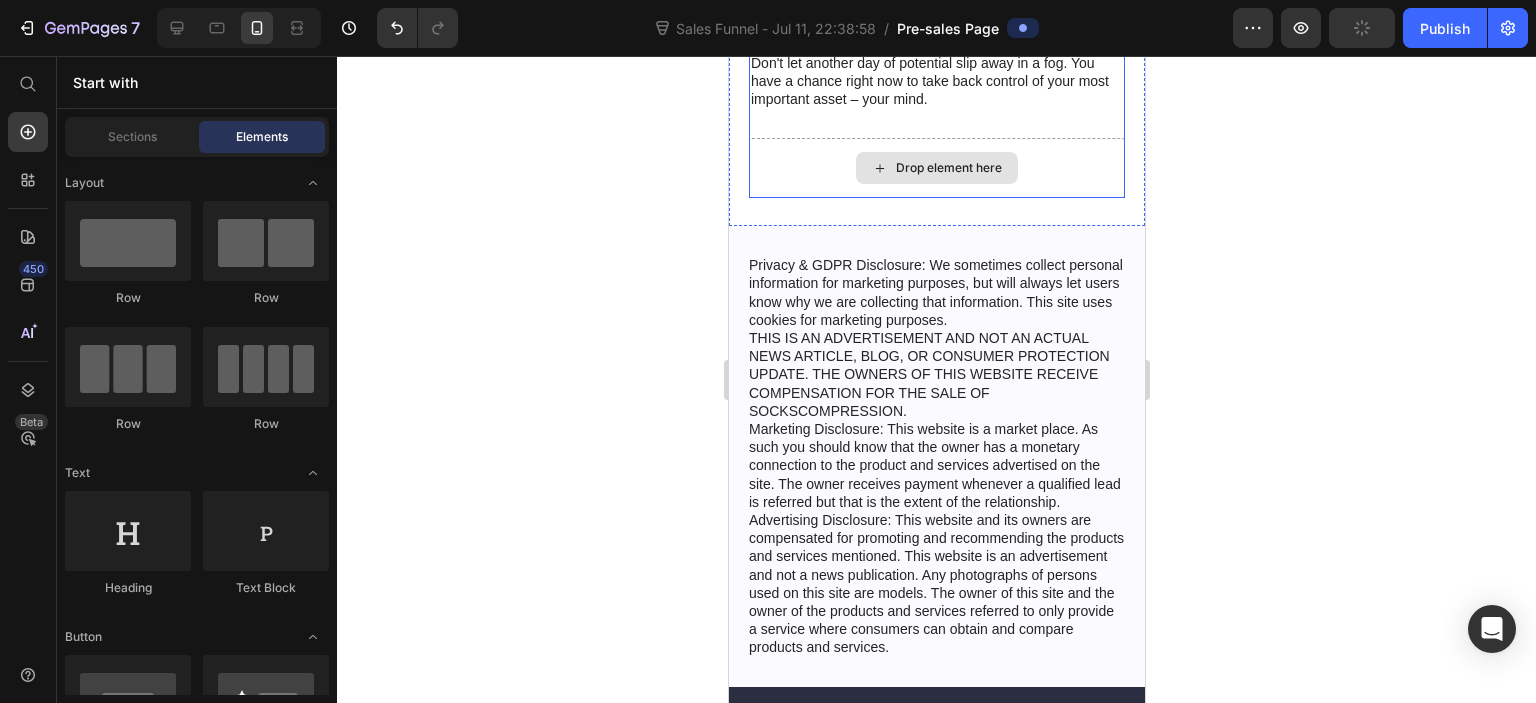 click on "Drop element here" at bounding box center [948, 168] 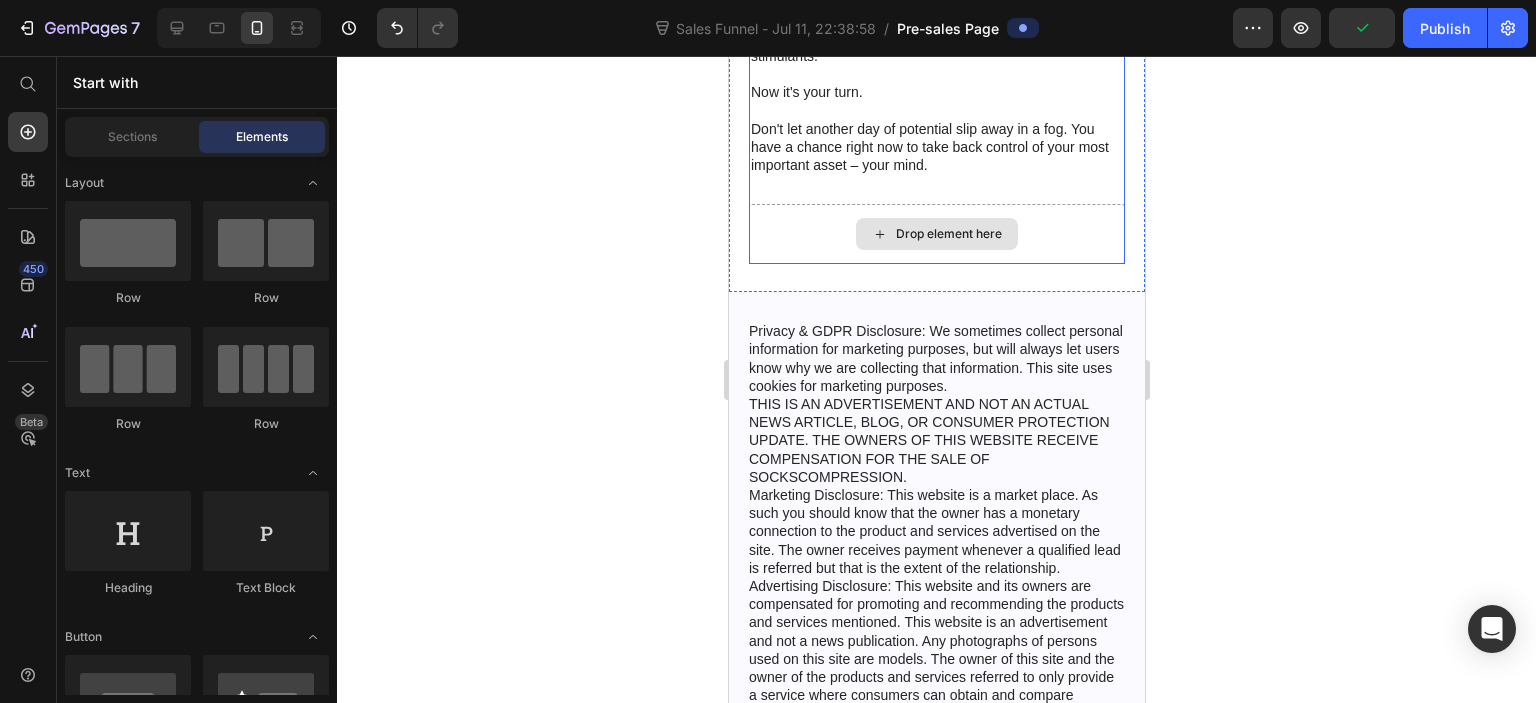scroll, scrollTop: 7379, scrollLeft: 0, axis: vertical 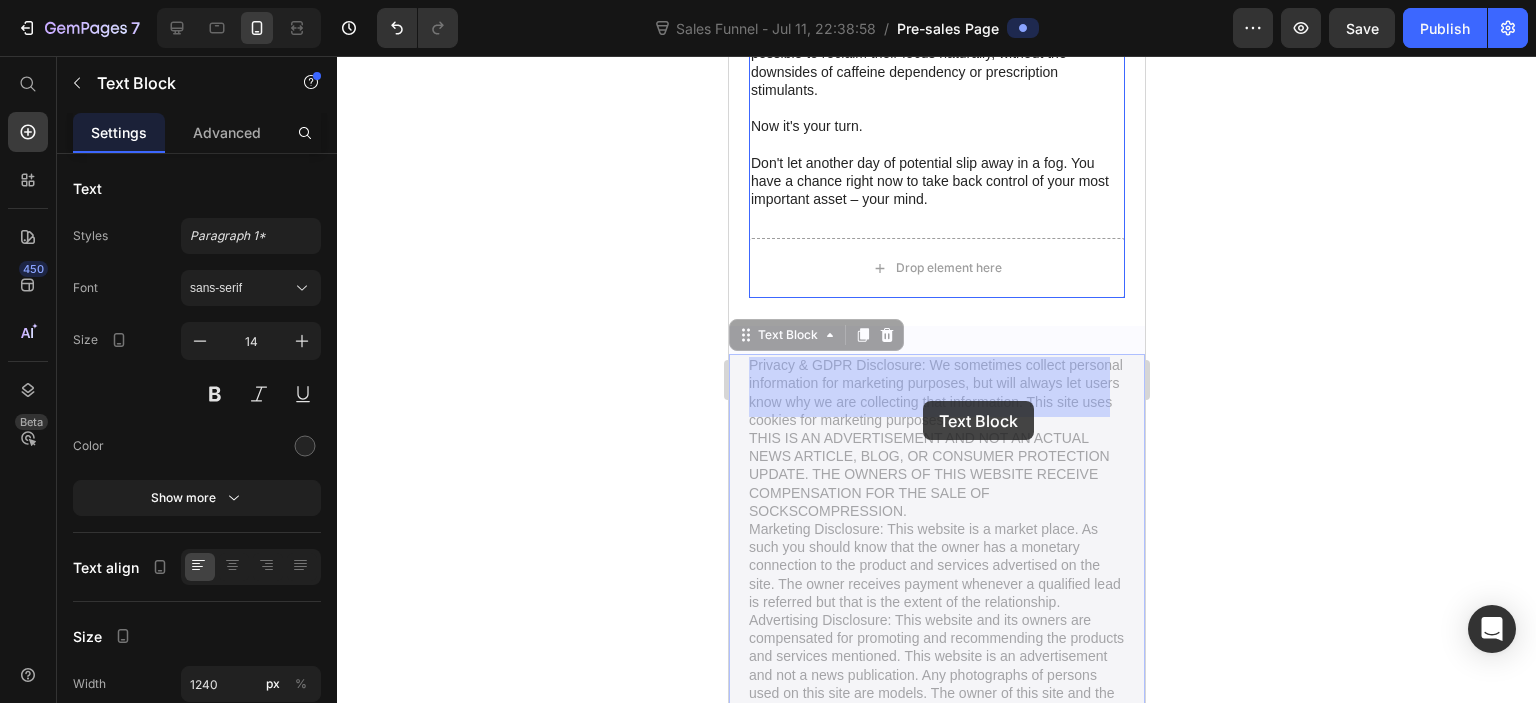 drag, startPoint x: 931, startPoint y: 512, endPoint x: 922, endPoint y: 401, distance: 111.364265 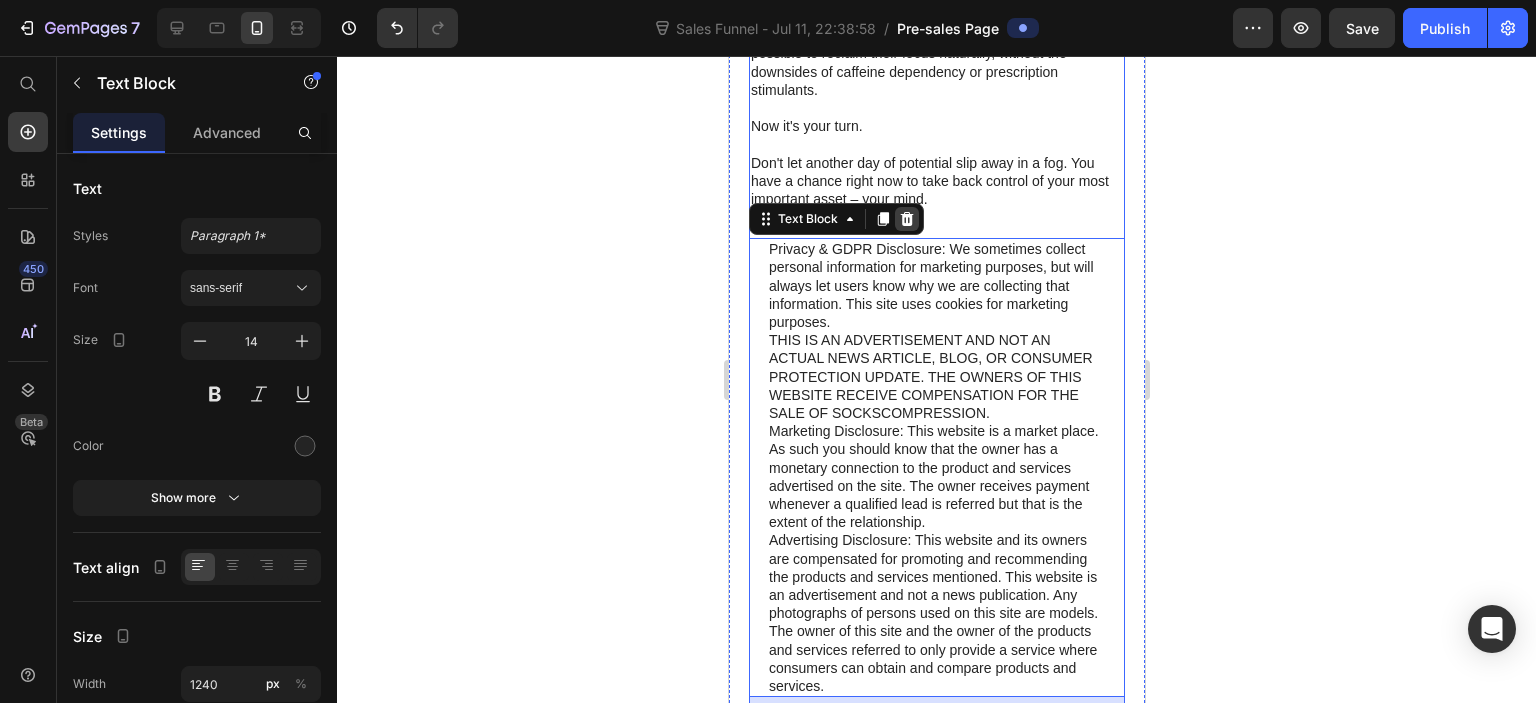 click 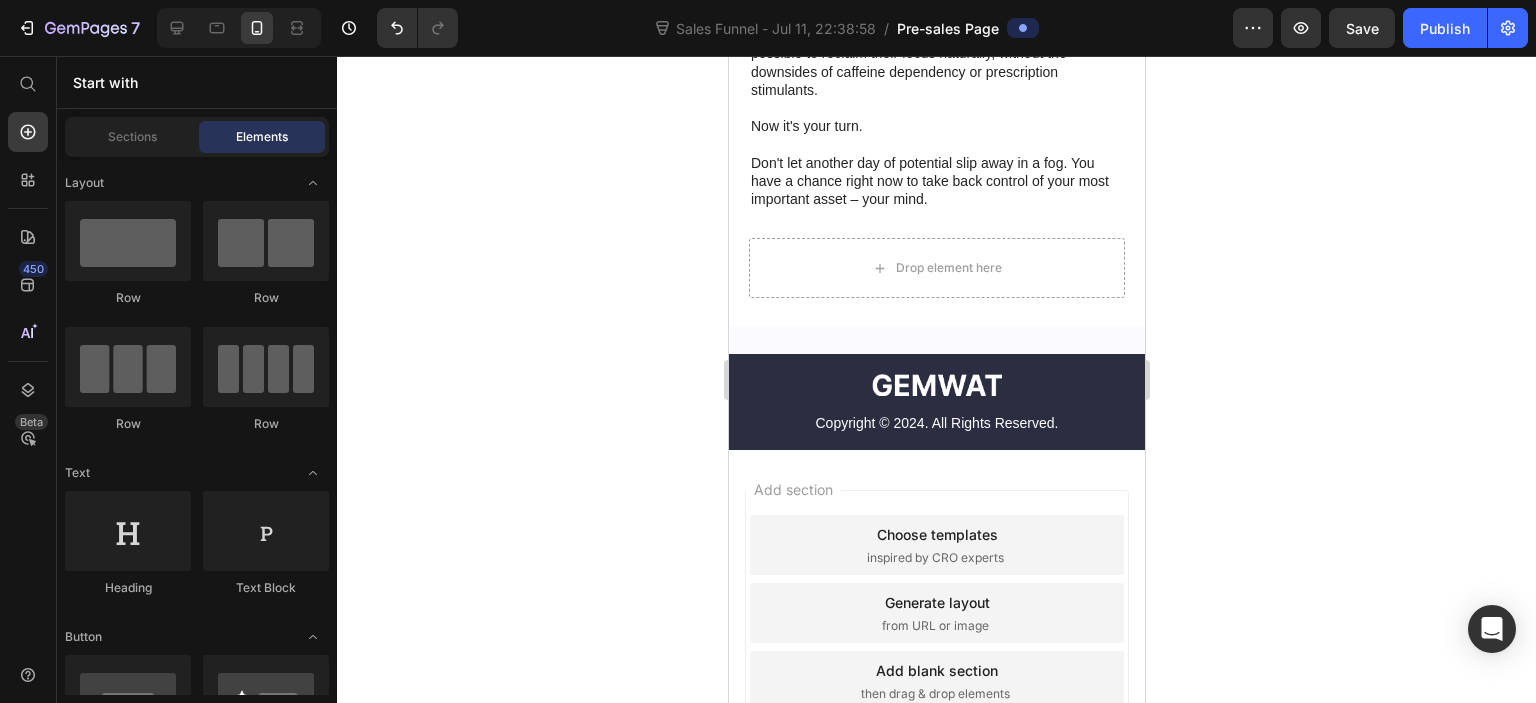 click 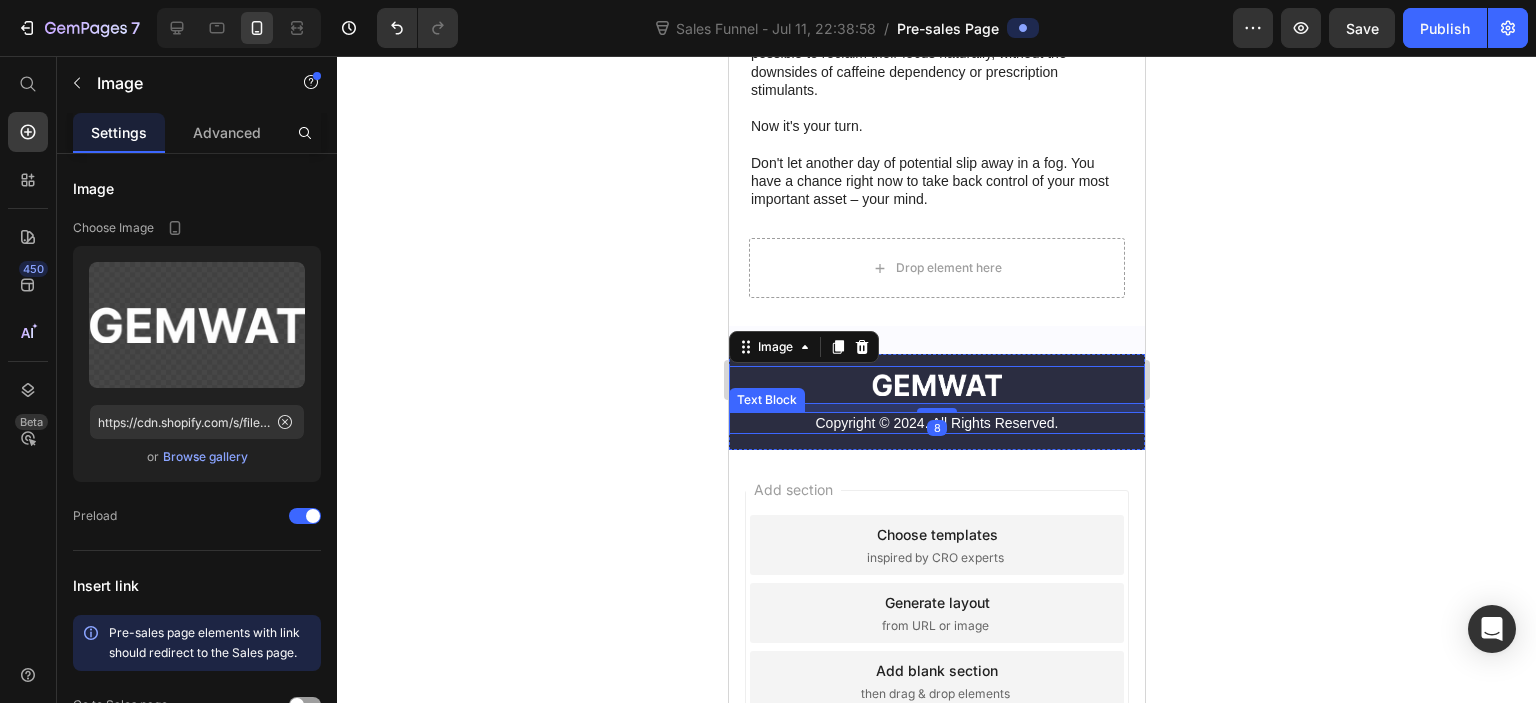 click on "Copyright © 2024. All Rights Reserved." at bounding box center (936, 423) 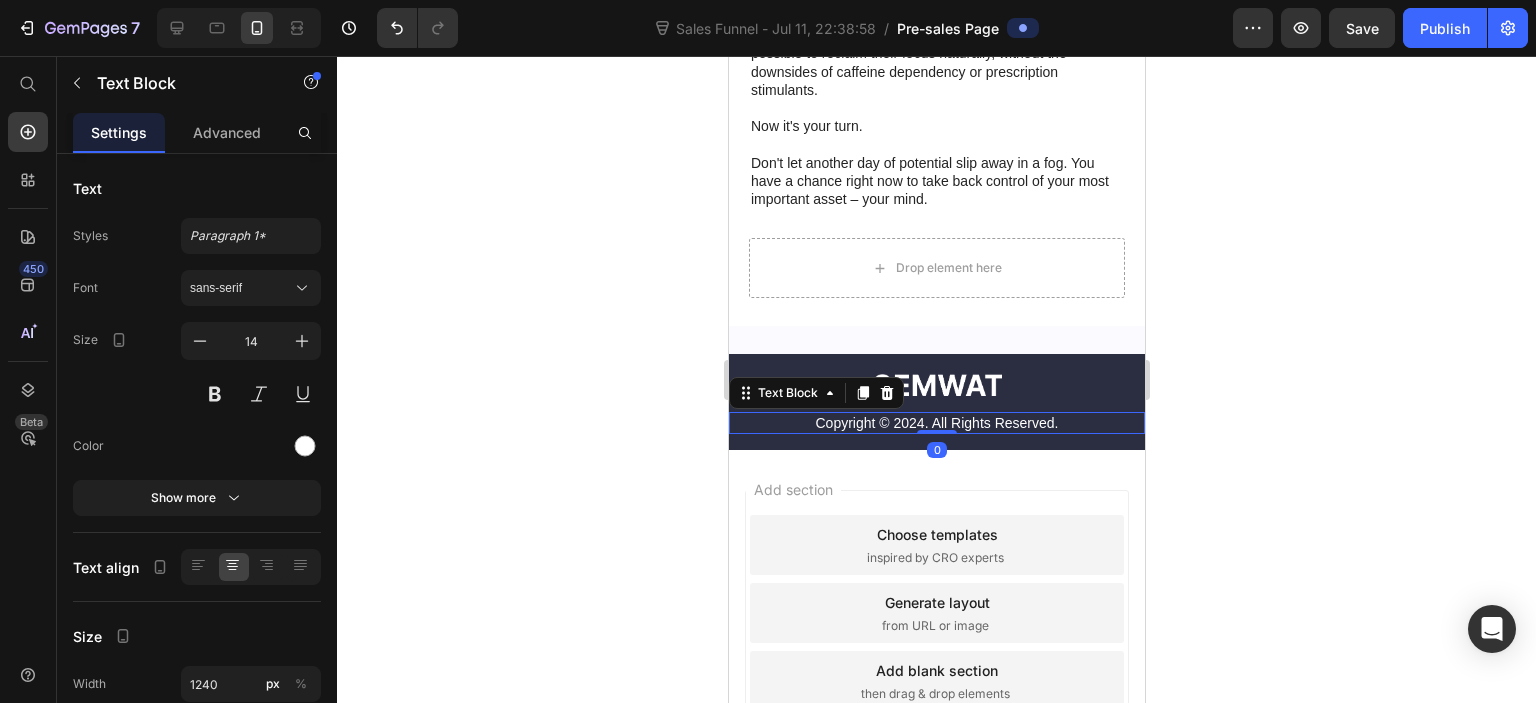 click at bounding box center (936, 385) 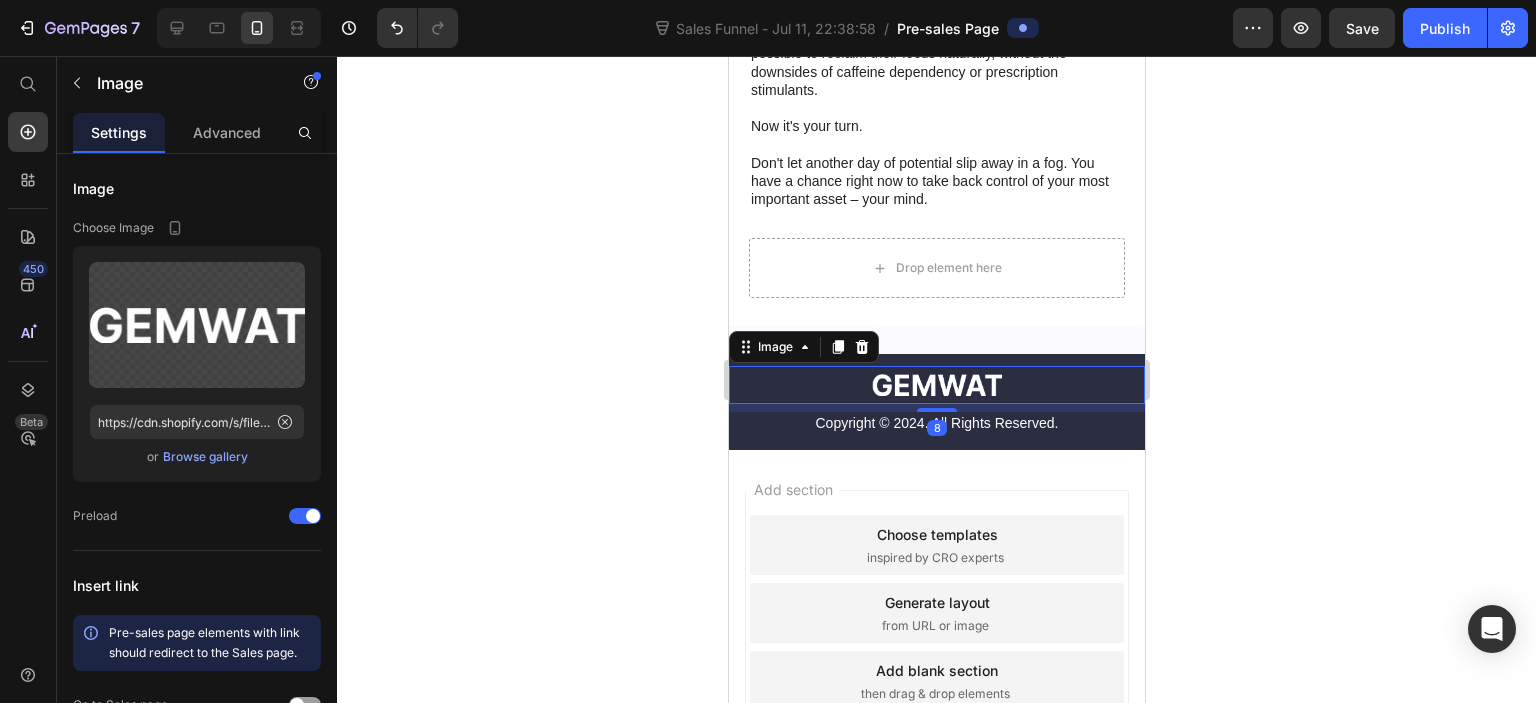 click 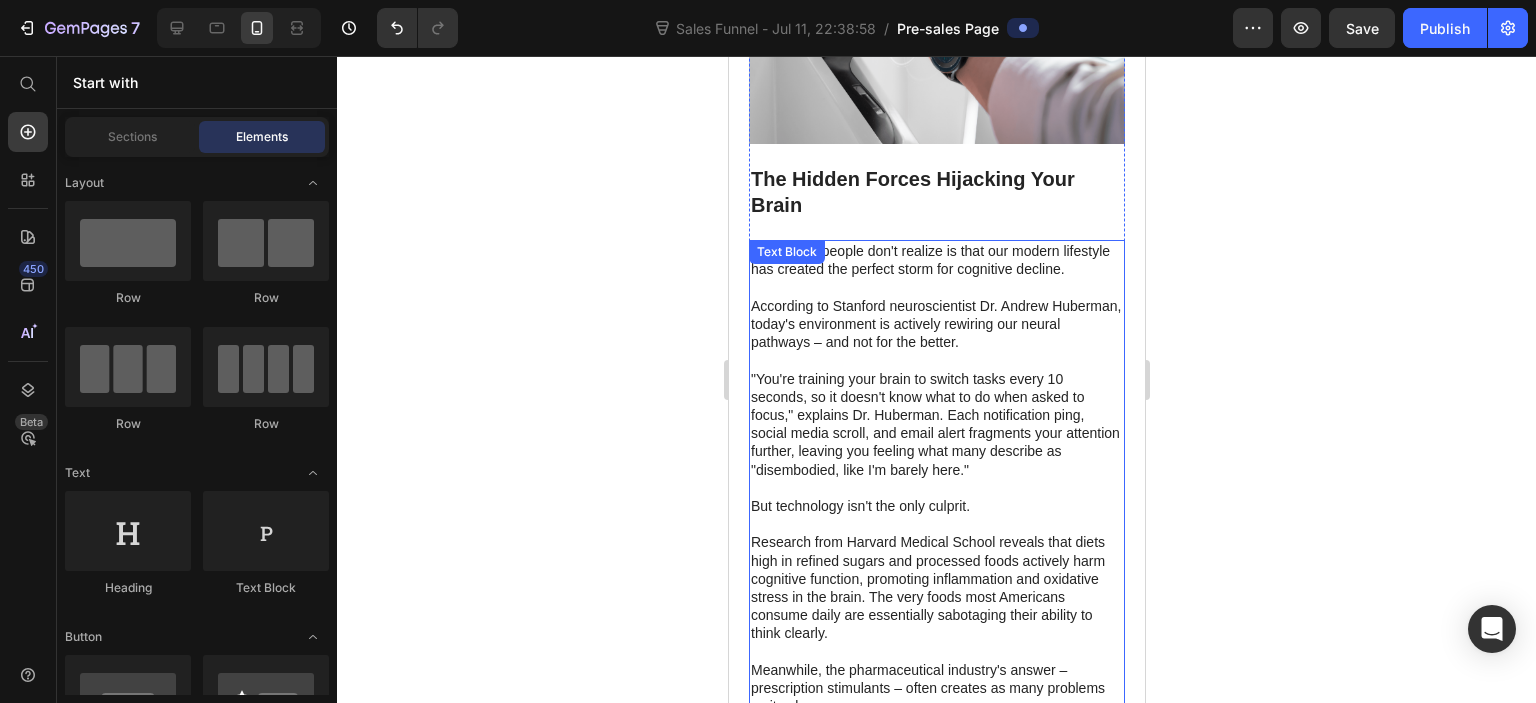 scroll, scrollTop: 800, scrollLeft: 0, axis: vertical 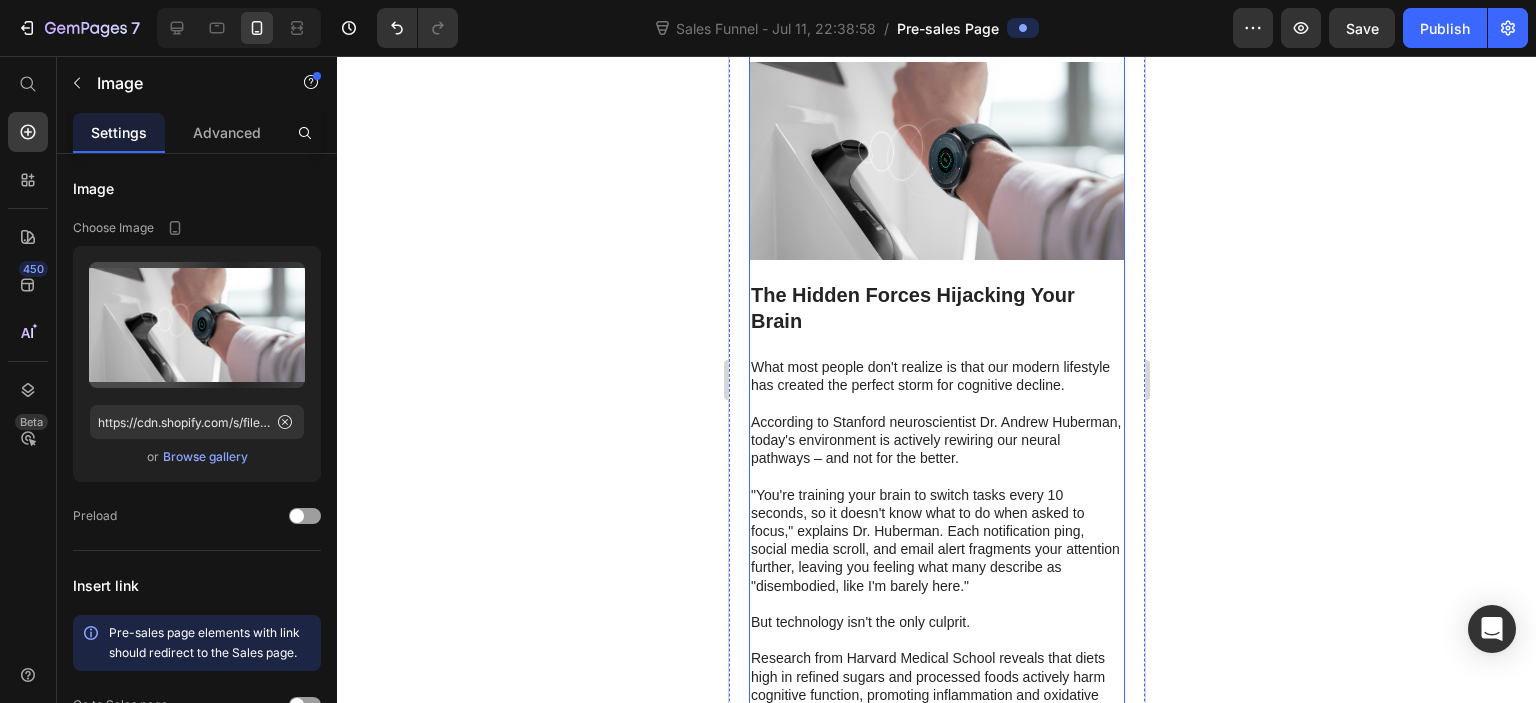 click at bounding box center (936, 161) 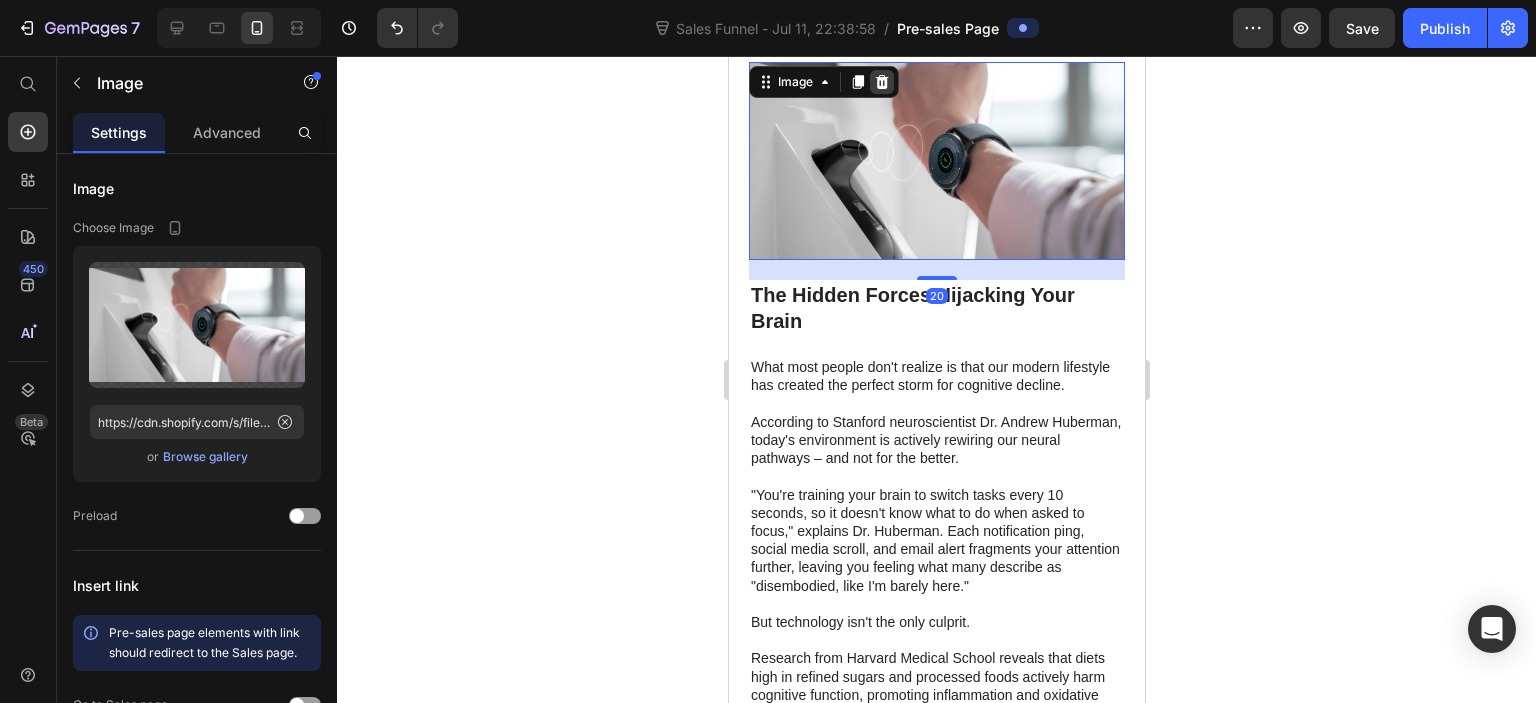 click 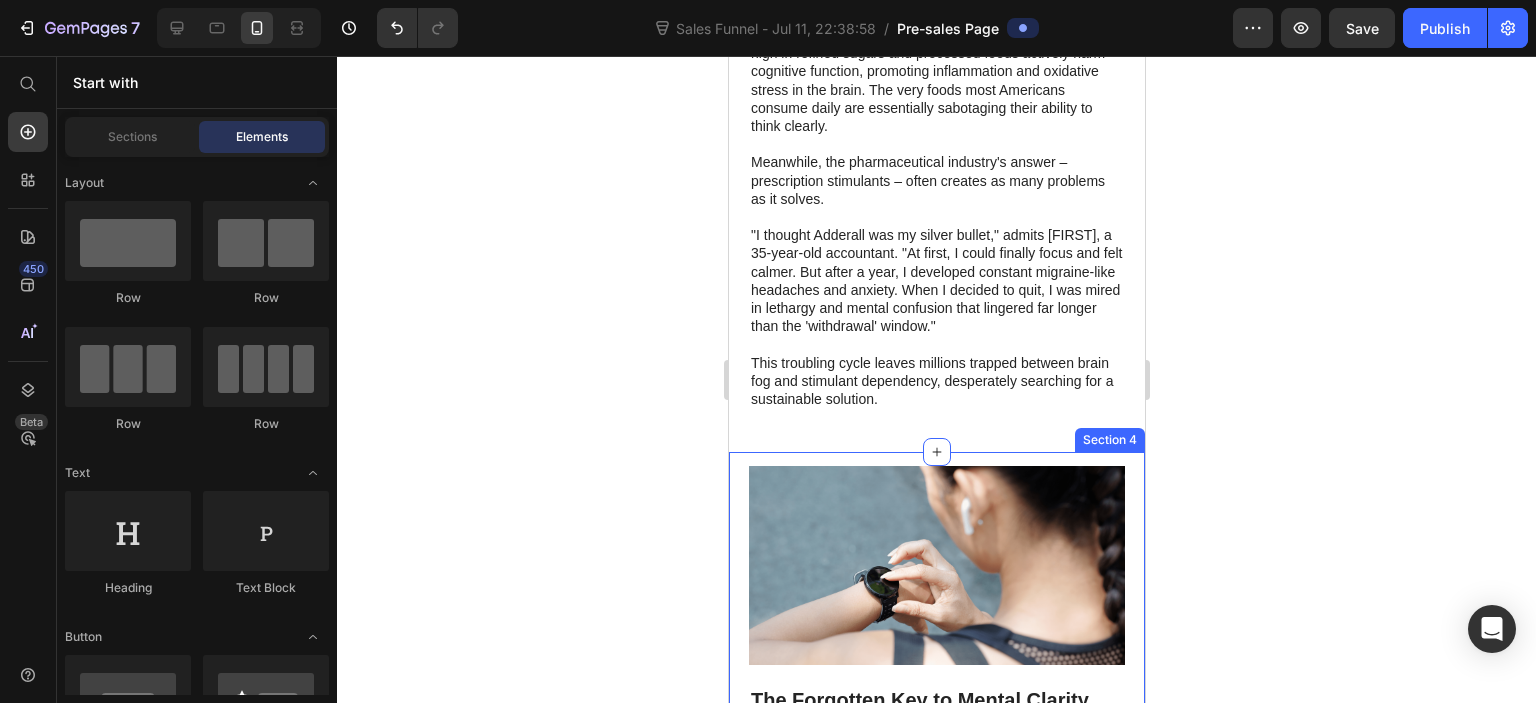 scroll, scrollTop: 1500, scrollLeft: 0, axis: vertical 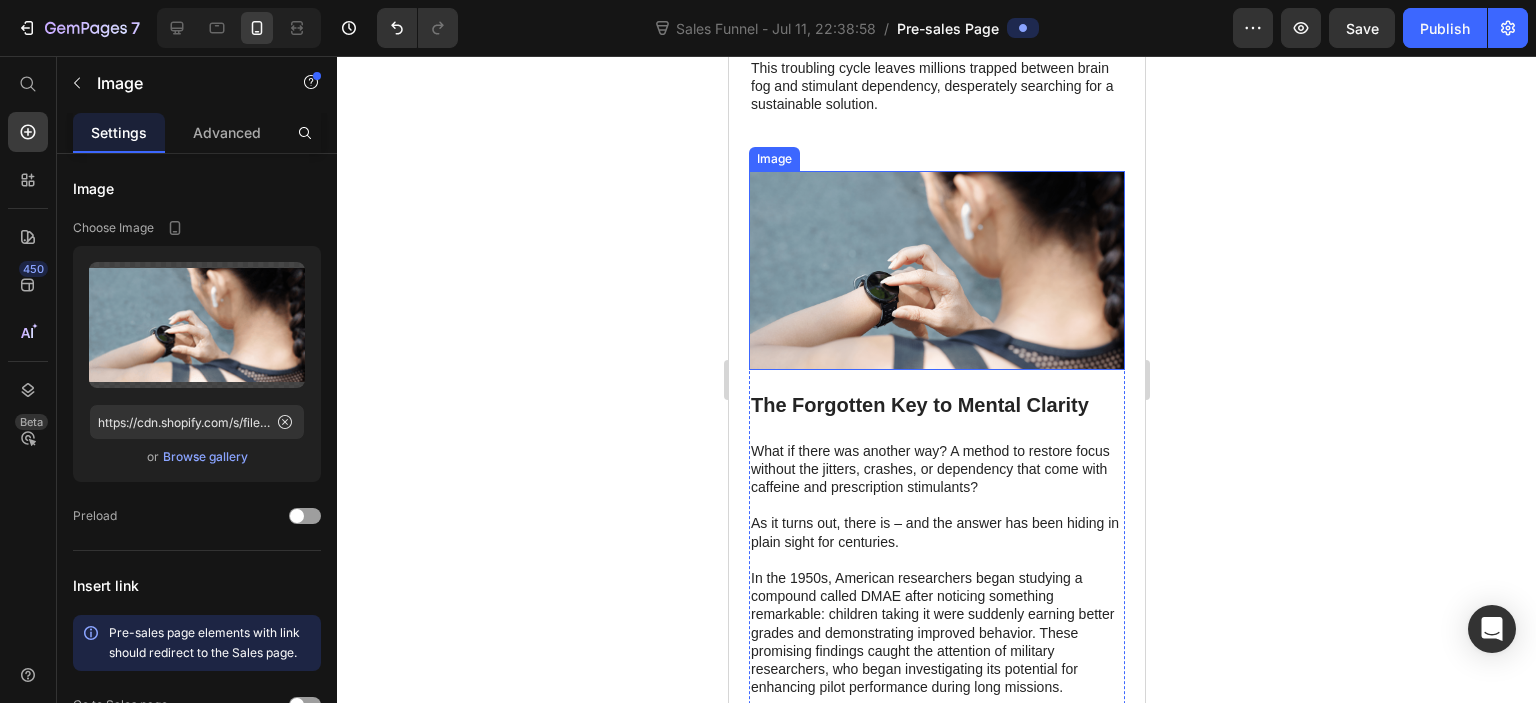 click at bounding box center (936, 270) 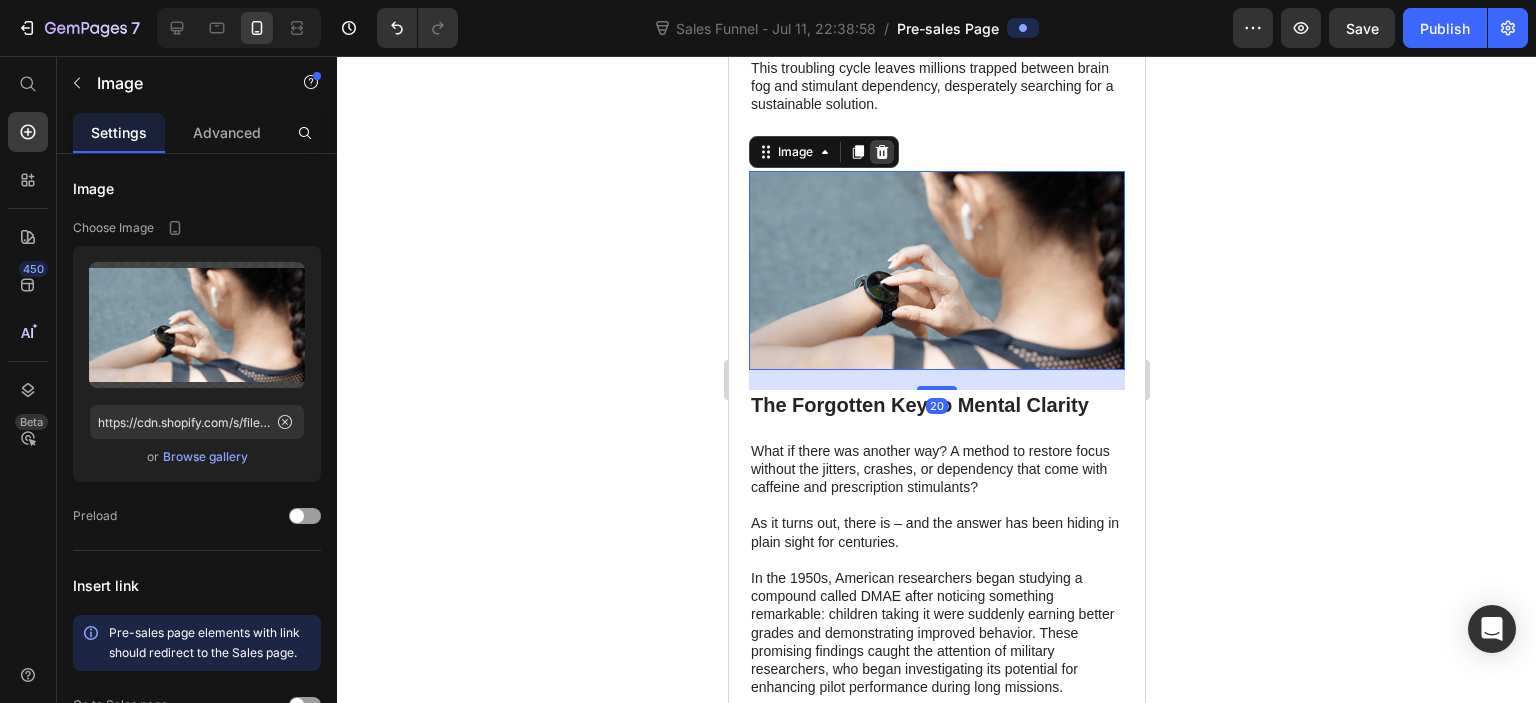 click 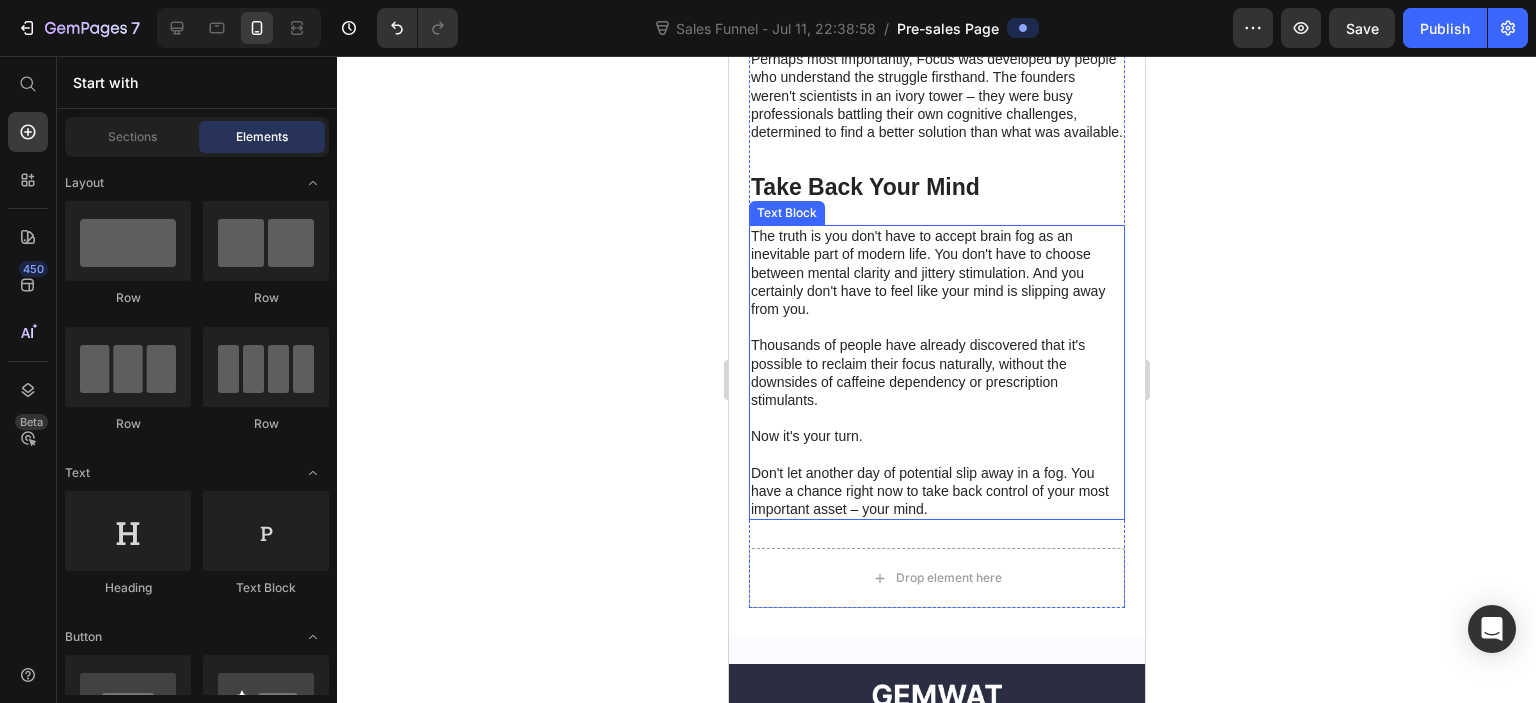scroll, scrollTop: 6900, scrollLeft: 0, axis: vertical 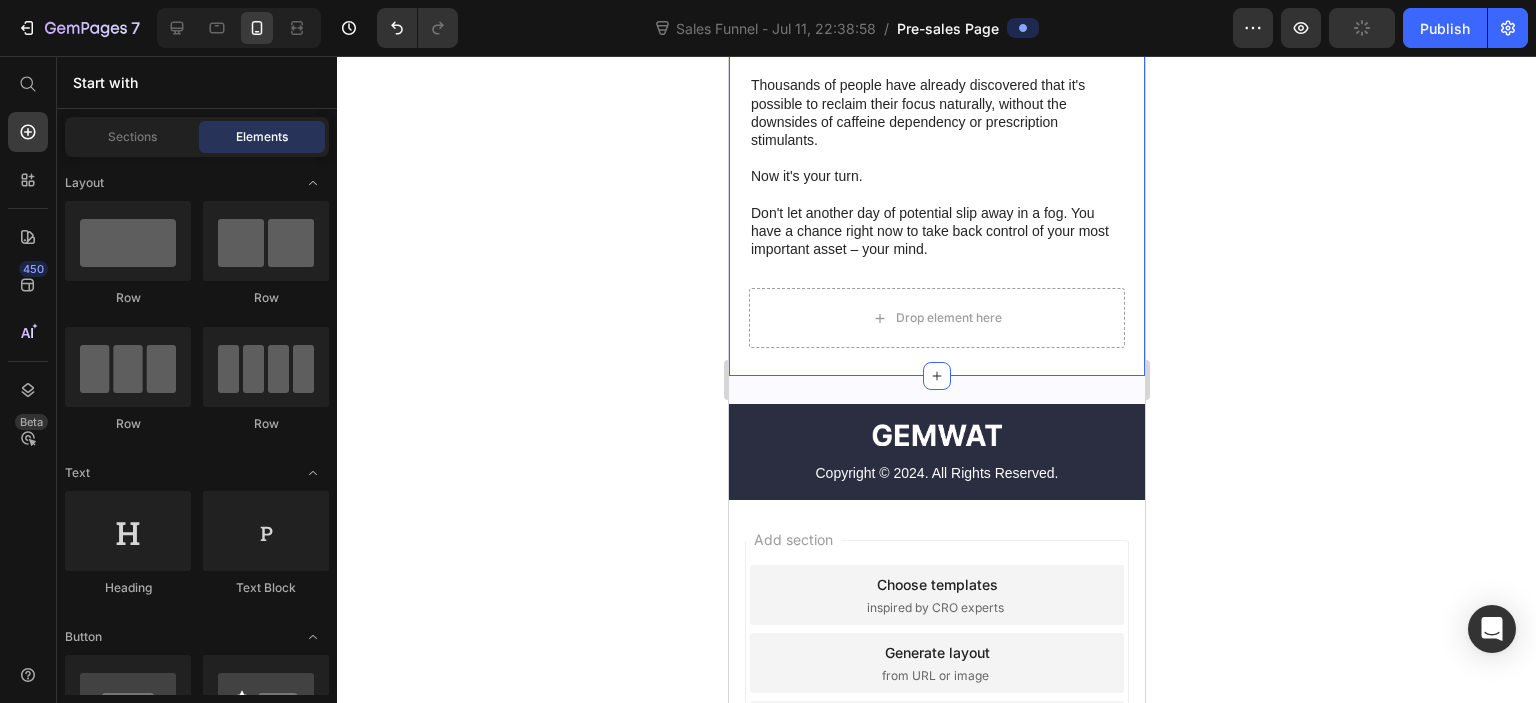 click on "The Forgotten Key to Mental Clarity Heading What if there was another way? A method to restore focus without the jitters, crashes, or dependency that come with caffeine and prescription stimulants?   As it turns out, there is – and the answer has been hiding in plain sight for centuries.   In the 1950s, American researchers began studying a compound called DMAE after noticing something remarkable: children taking it were suddenly earning better grades and demonstrating improved behavior. These promising findings caught the attention of military researchers, who began investigating its potential for enhancing pilot performance during long missions.   Around the same time, on the other side of the world, Ayurvedic scholars were continuing a tradition dating back over 3,000 years – using an herb called Bacopa monnieri (nicknamed "Brahmi" after the god of knowledge) to enhance memory and learning.     Text Block The "Calm Focus" Breakthrough Heading           Text Block Heading" at bounding box center [936, -2416] 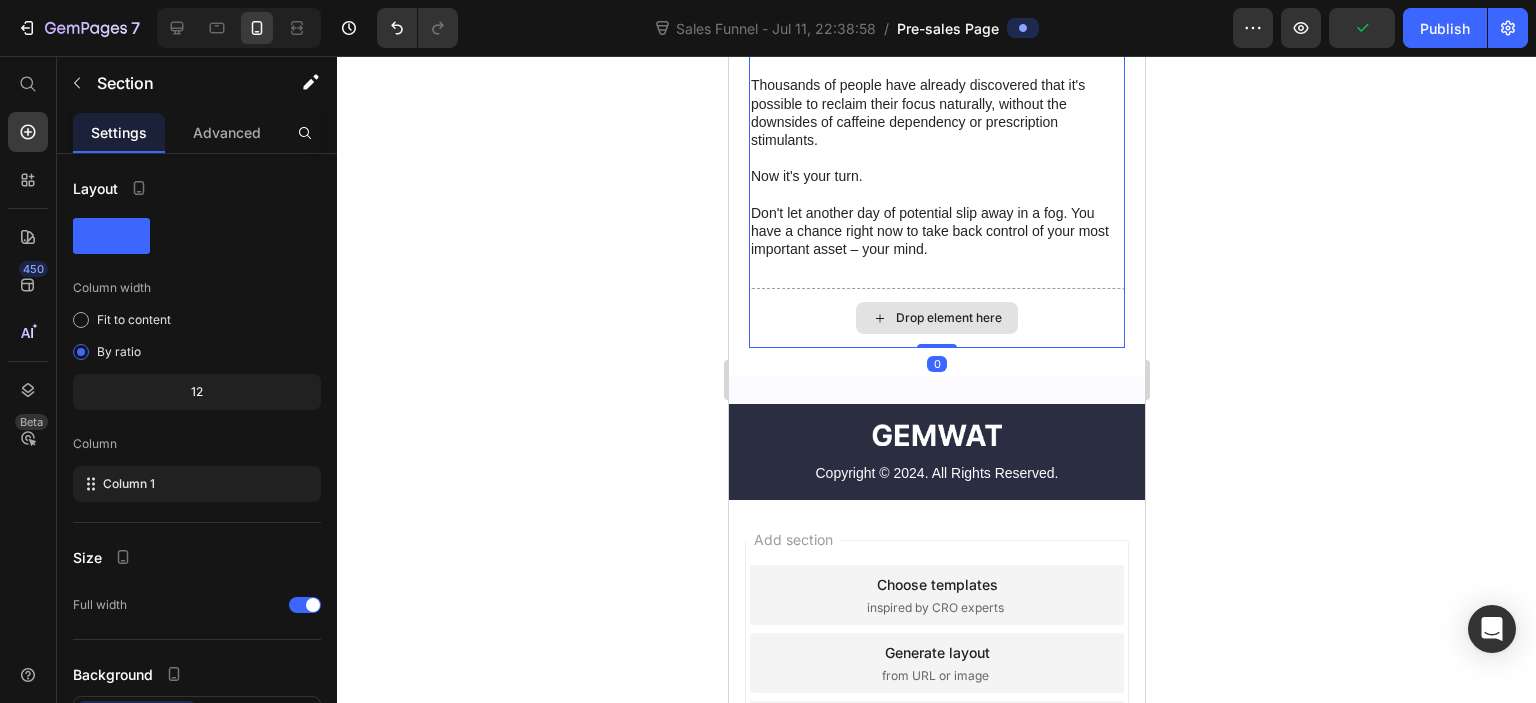 click on "Drop element here" at bounding box center (936, 318) 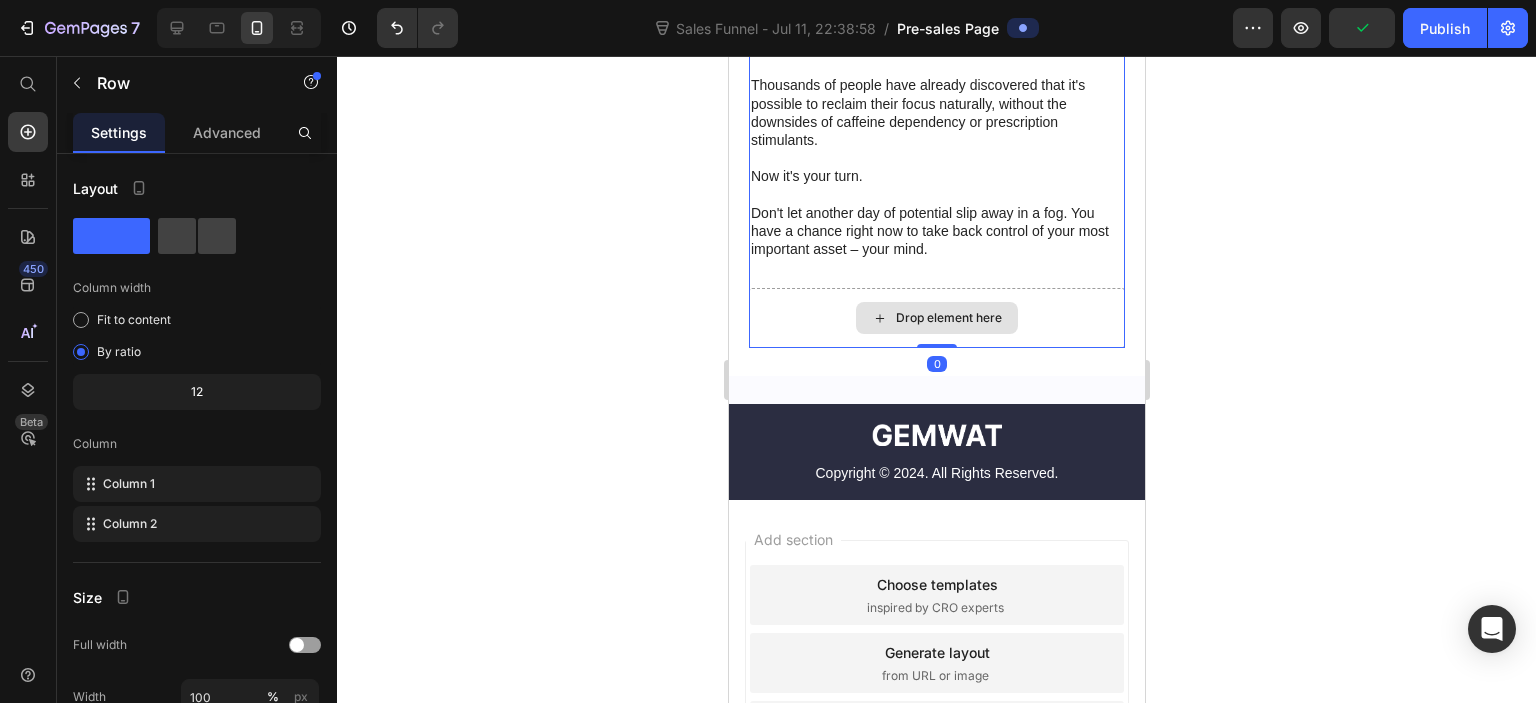 click on "Drop element here" at bounding box center (936, 318) 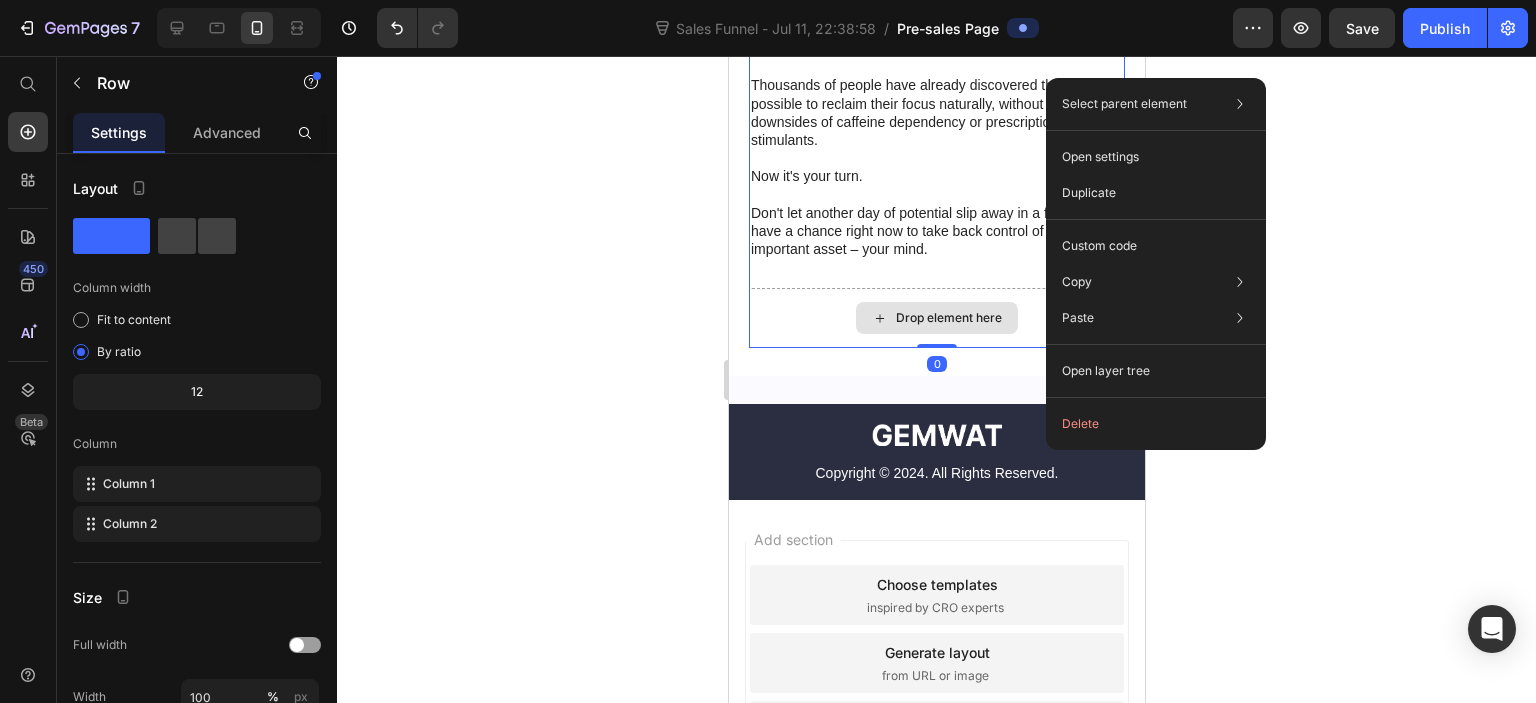 click on "Drop element here" at bounding box center [936, 318] 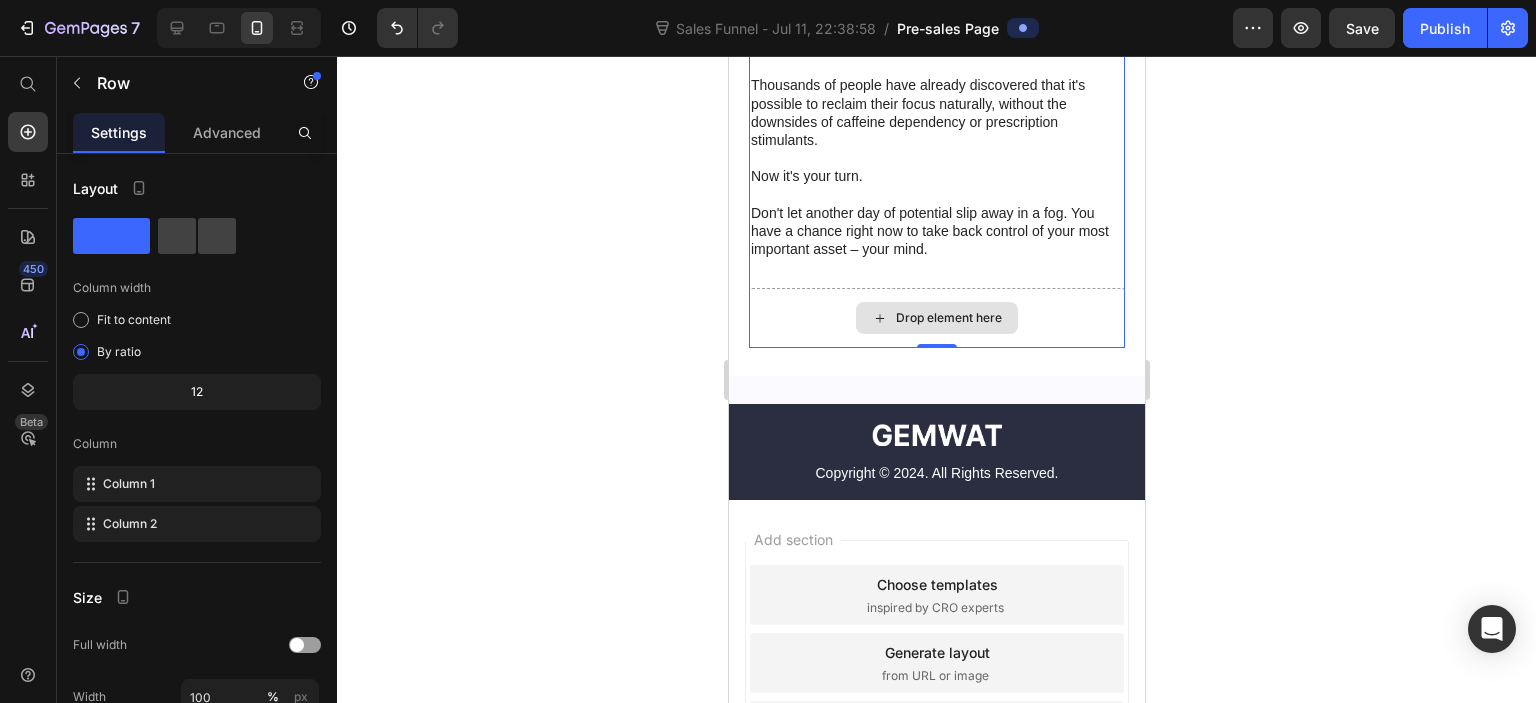 click on "Drop element here" at bounding box center (948, 318) 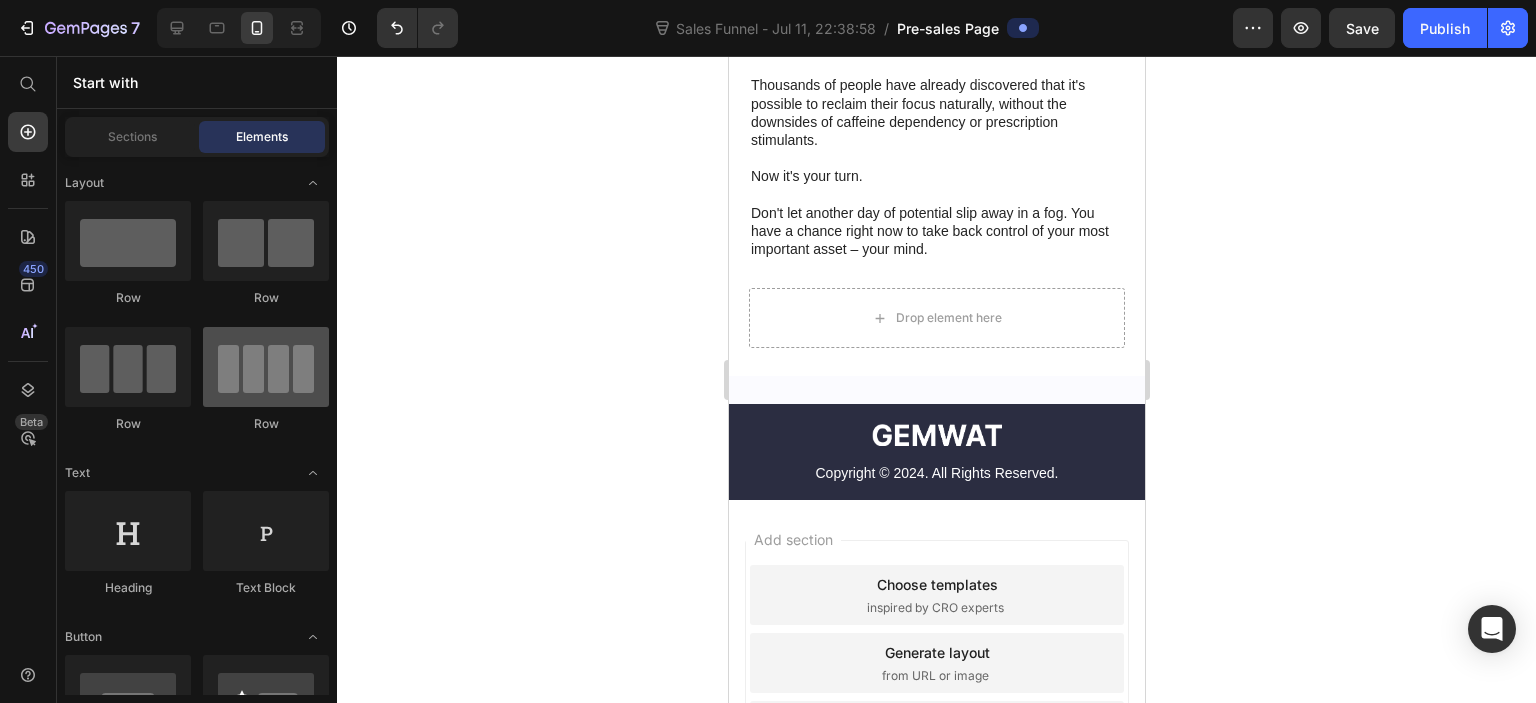 click at bounding box center [266, 367] 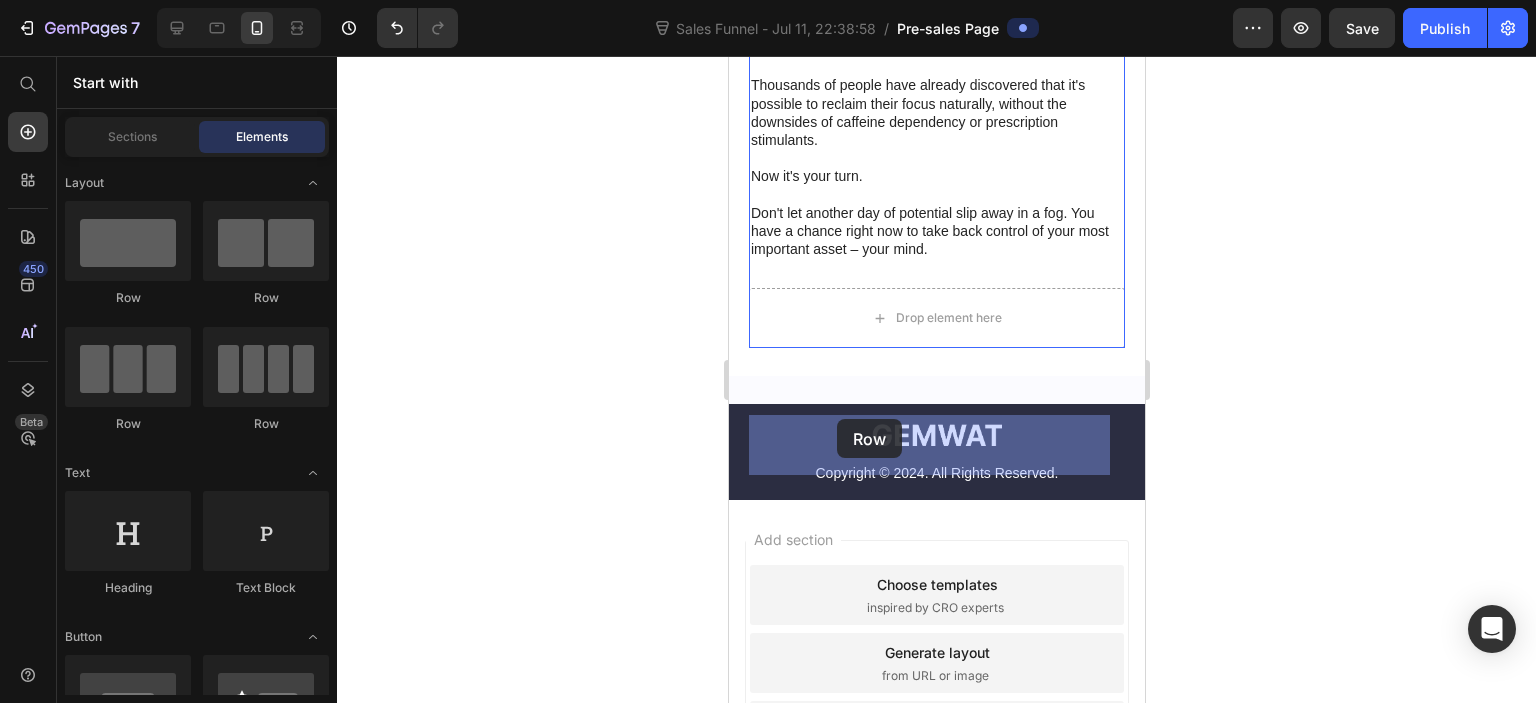 drag, startPoint x: 984, startPoint y: 439, endPoint x: 793, endPoint y: 415, distance: 192.50195 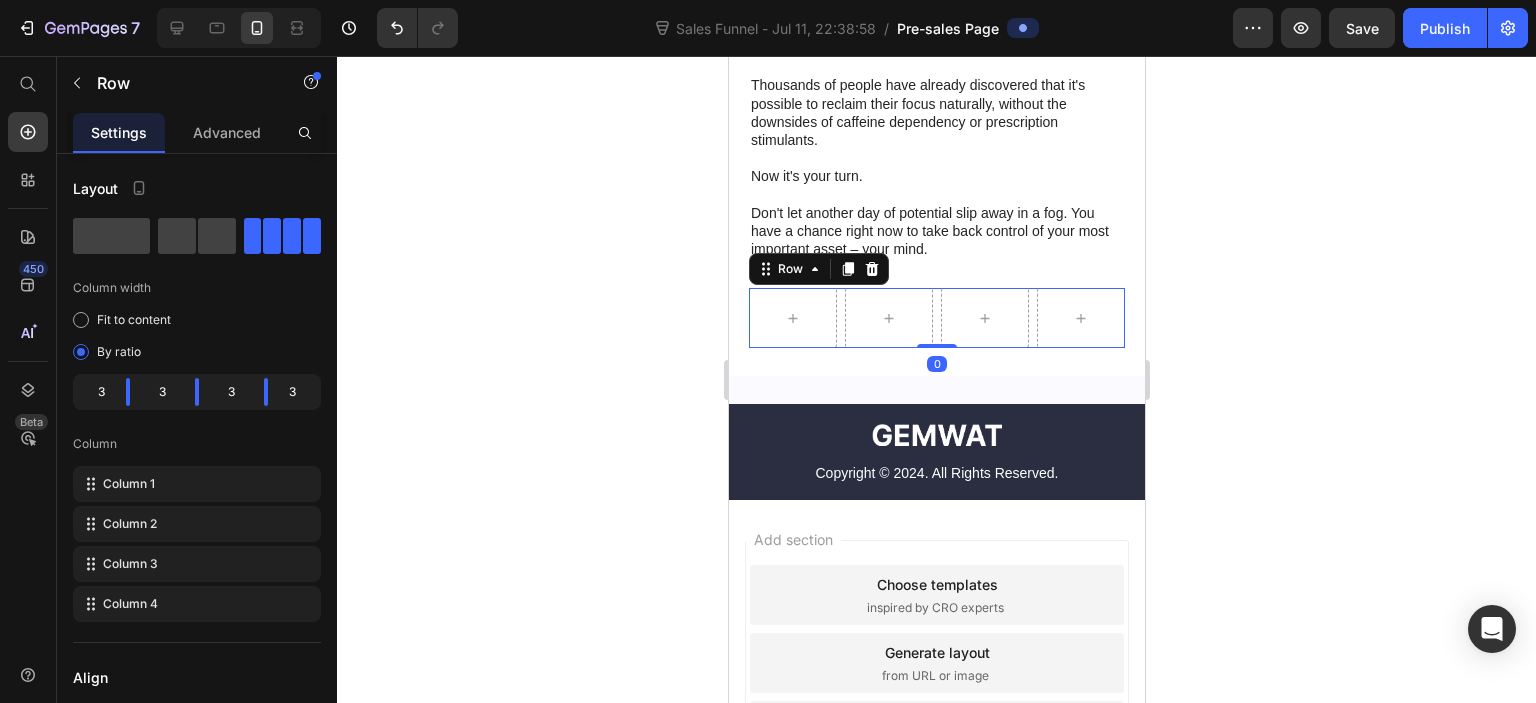 click 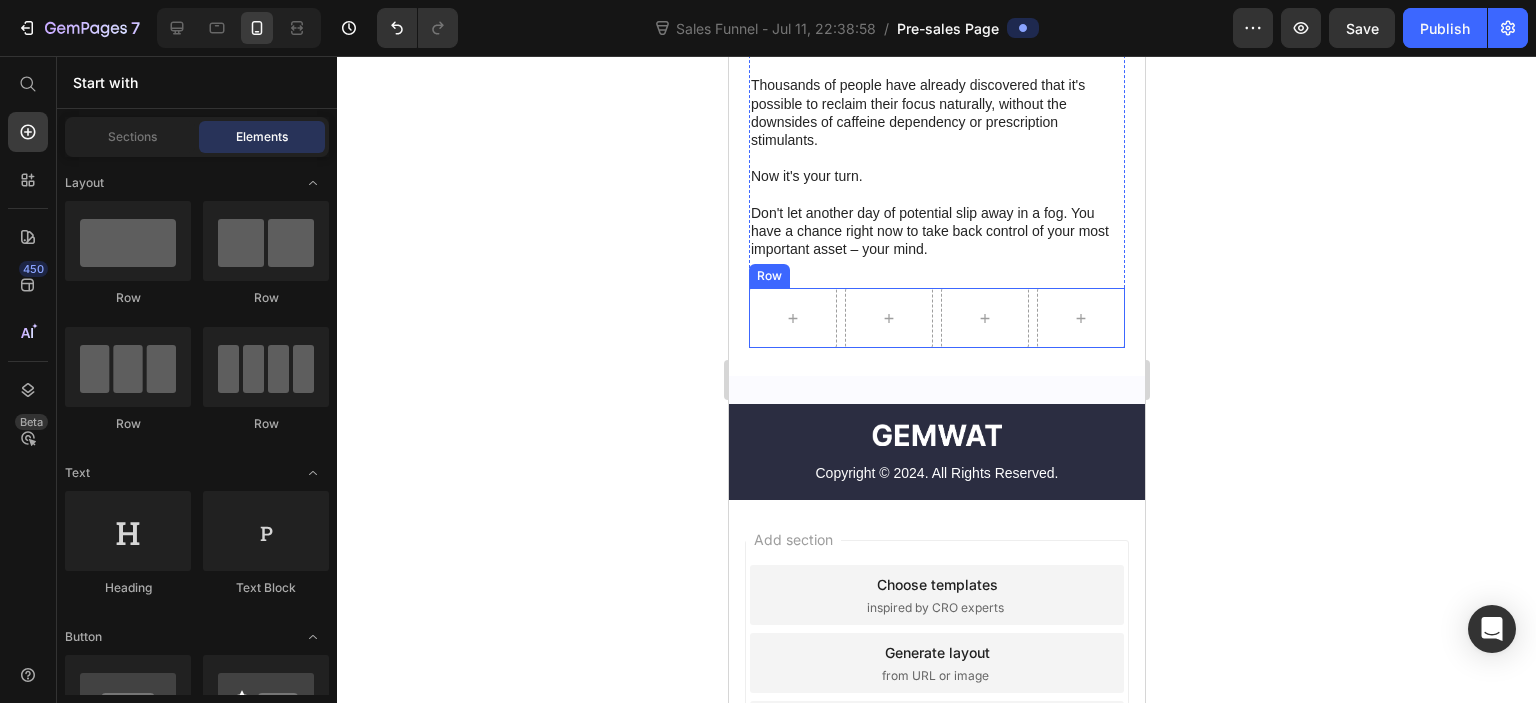 click on "Row" at bounding box center (936, 318) 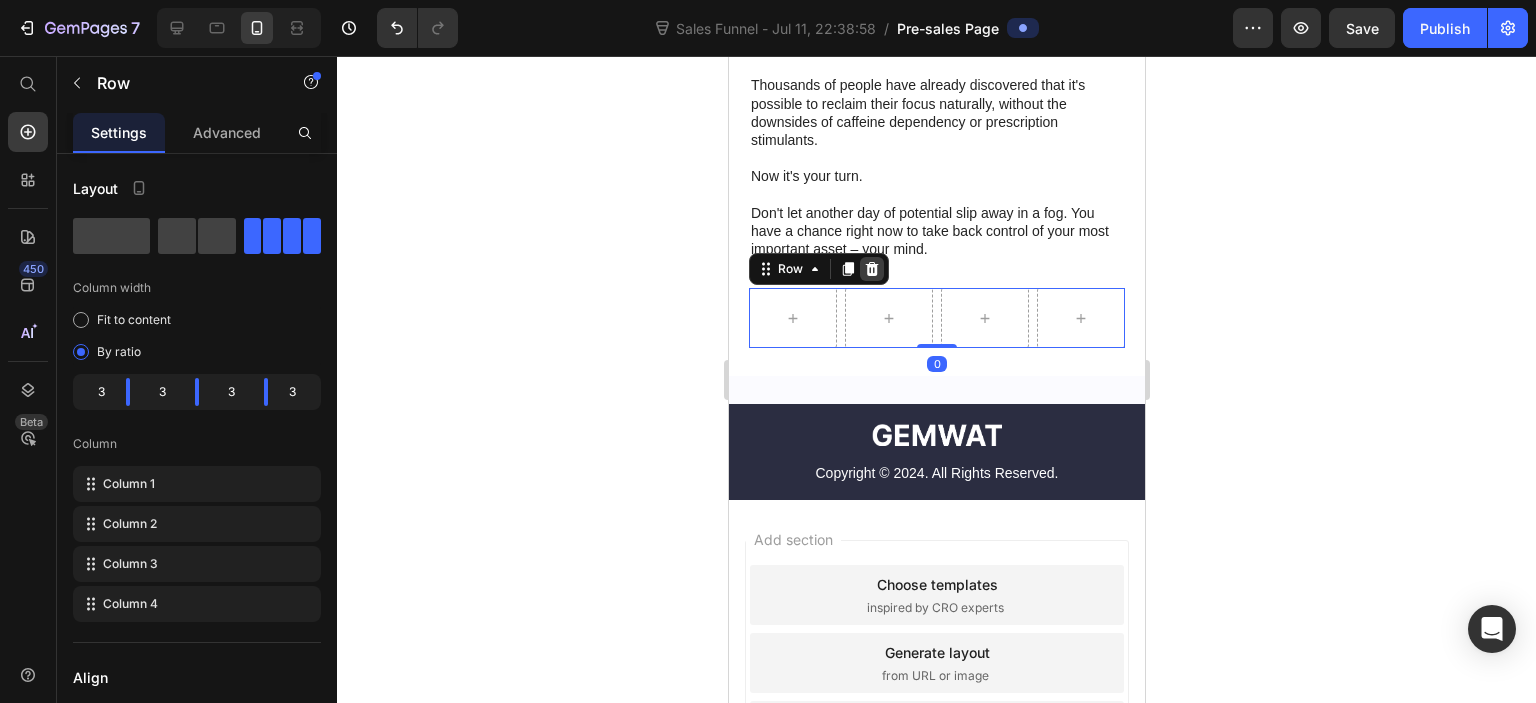 click 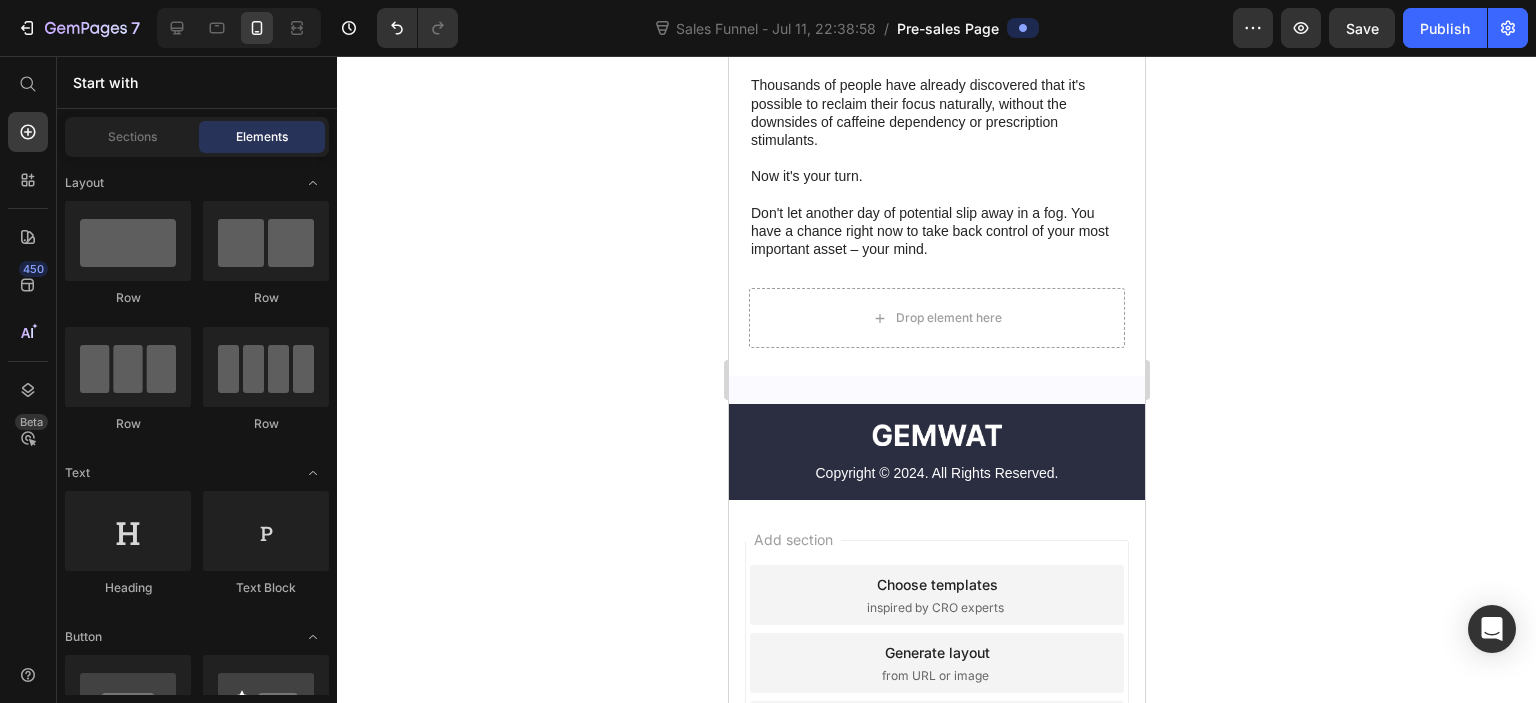 click 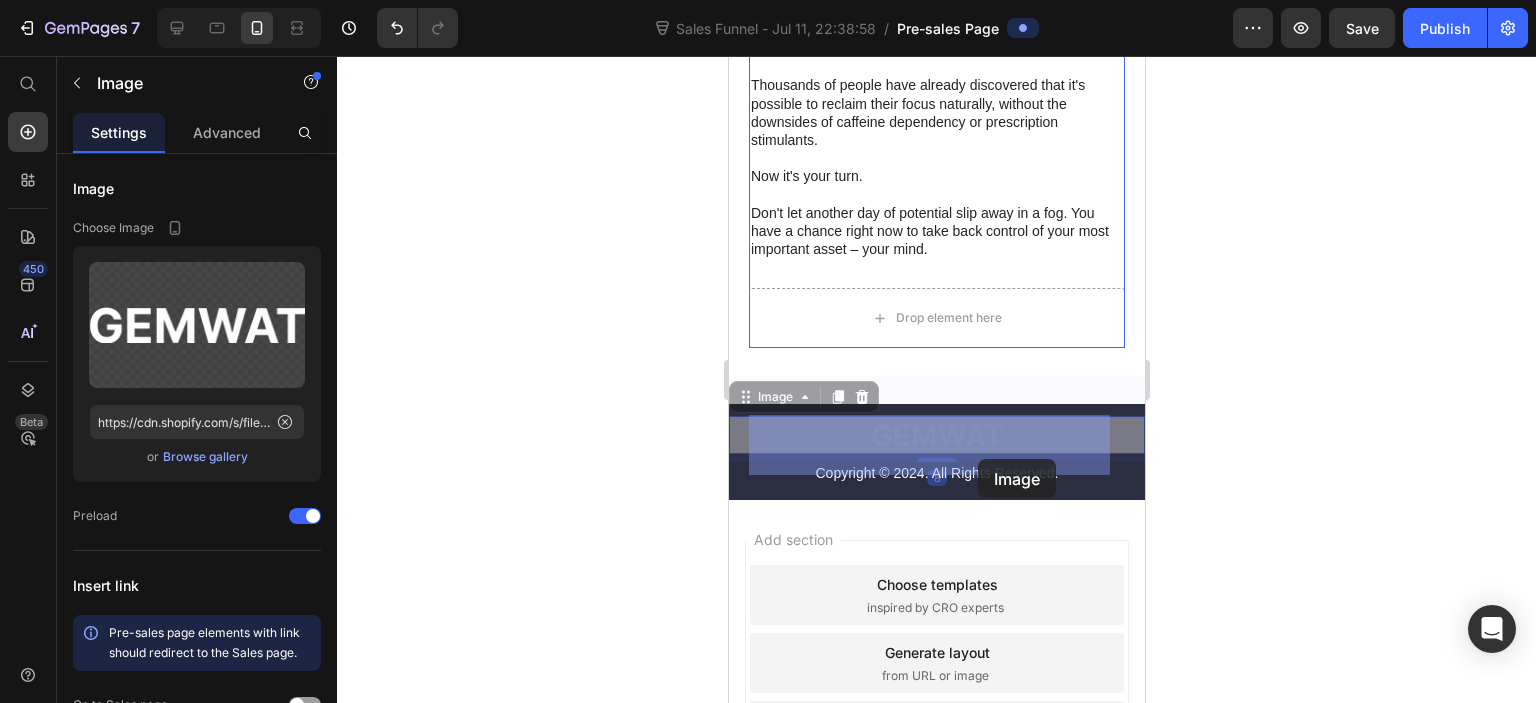 drag, startPoint x: 966, startPoint y: 561, endPoint x: 989, endPoint y: 453, distance: 110.42192 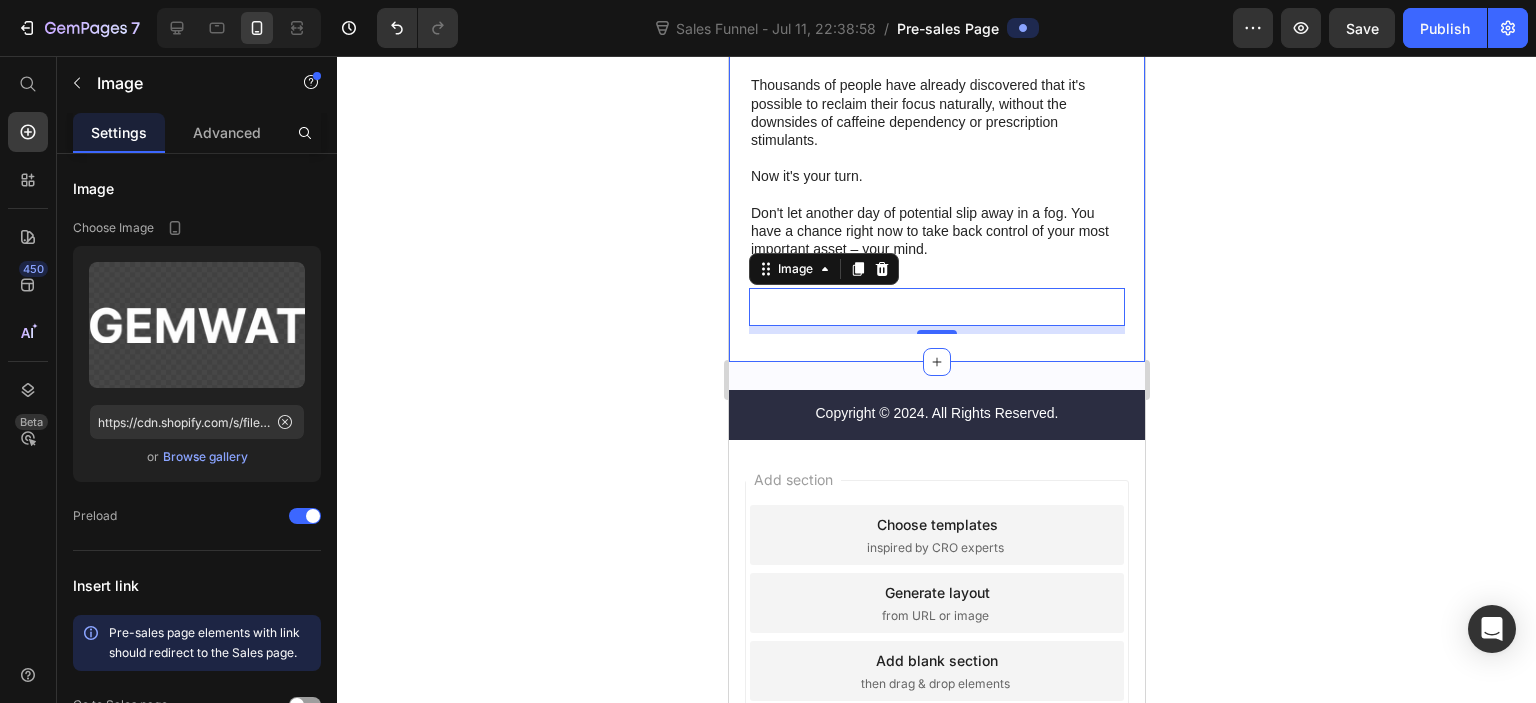 click on "The Forgotten Key to Mental Clarity Heading What if there was another way? A method to restore focus without the jitters, crashes, or dependency that come with caffeine and prescription stimulants?   As it turns out, there is – and the answer has been hiding in plain sight for centuries.   In the 1950s, American researchers began studying a compound called DMAE after noticing something remarkable: children taking it were suddenly earning better grades and demonstrating improved behavior. These promising findings caught the attention of military researchers, who began investigating its potential for enhancing pilot performance during long missions.   Around the same time, on the other side of the world, Ayurvedic scholars were continuing a tradition dating back over 3,000 years – using an herb called Bacopa monnieri (nicknamed "Brahmi" after the god of knowledge) to enhance memory and learning.     Text Block The "Calm Focus" Breakthrough Heading           Text Block Heading" at bounding box center [936, -2423] 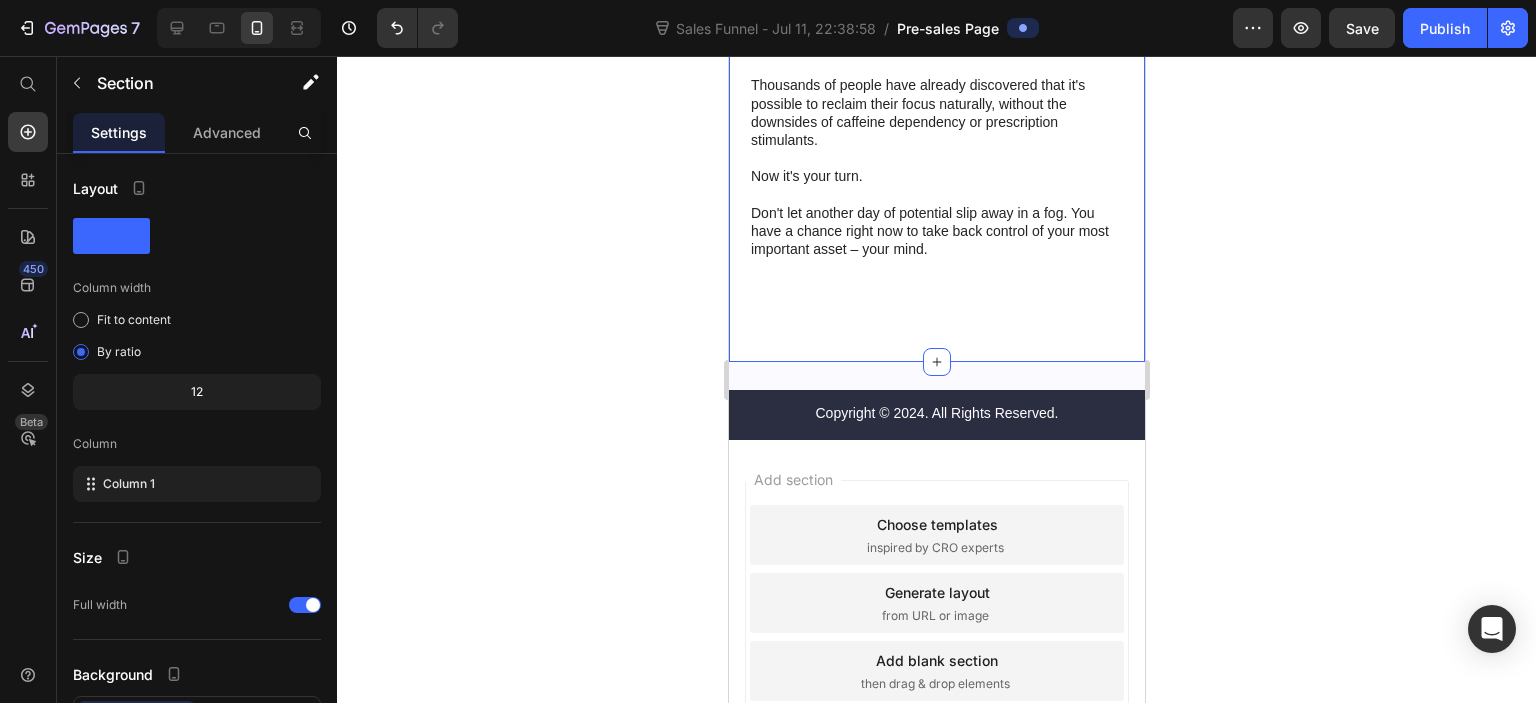 click at bounding box center (936, 307) 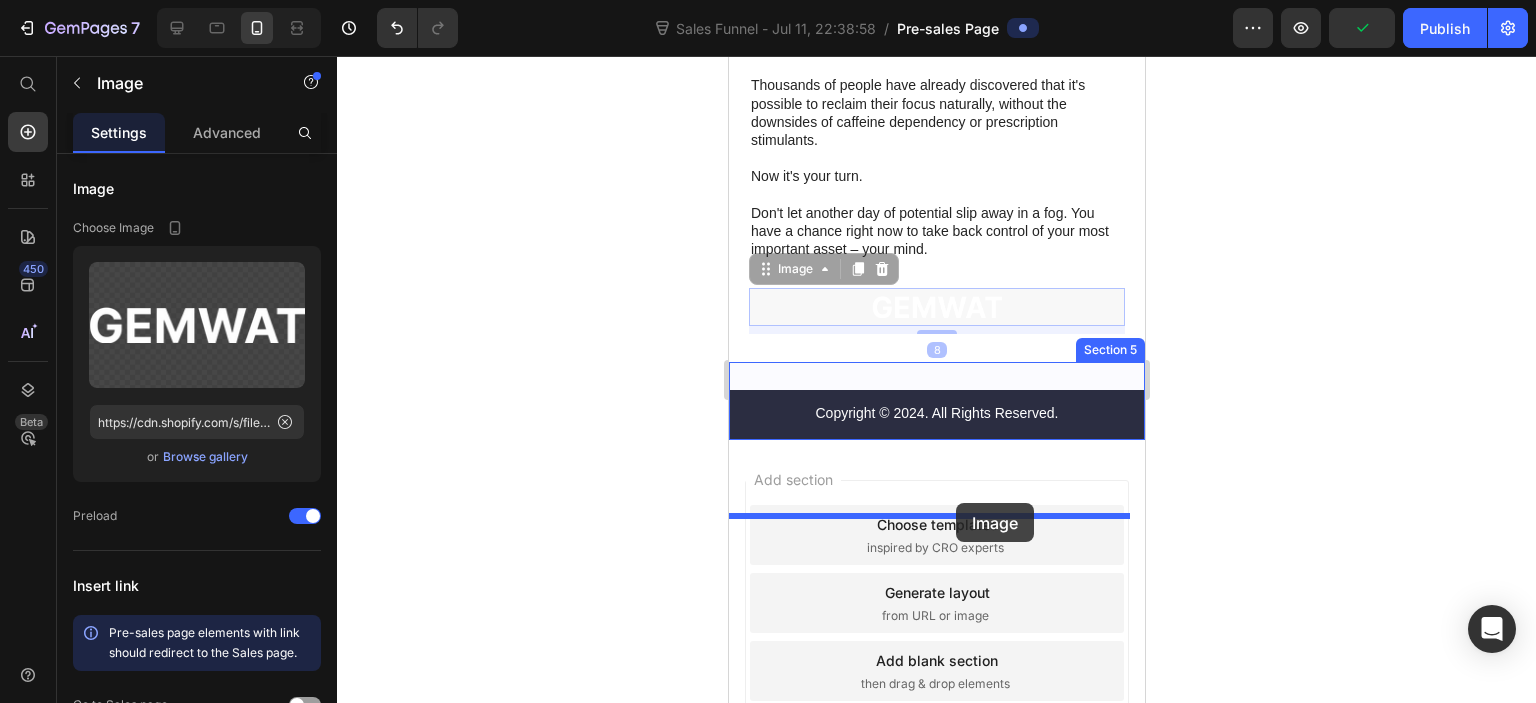 drag, startPoint x: 923, startPoint y: 428, endPoint x: 955, endPoint y: 503, distance: 81.5414 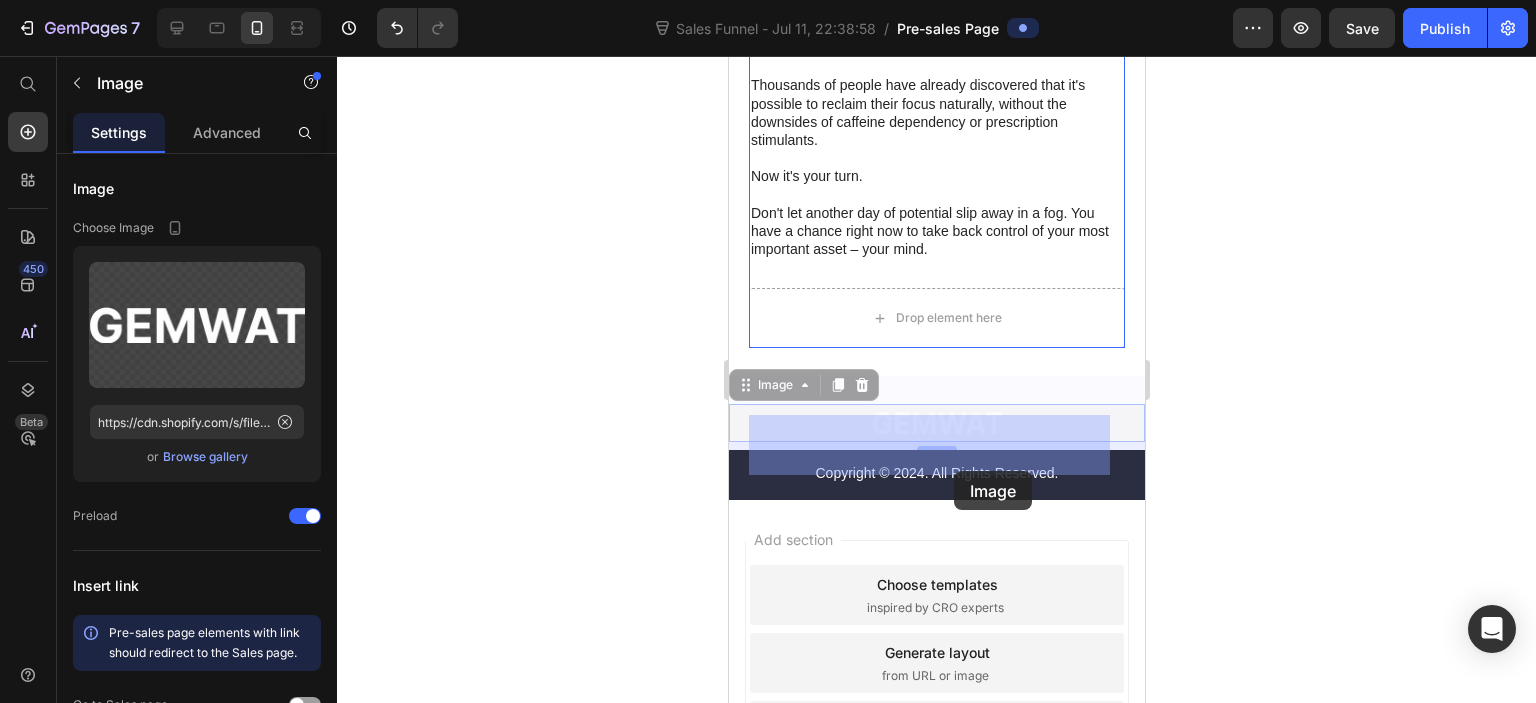 drag, startPoint x: 954, startPoint y: 538, endPoint x: 953, endPoint y: 455, distance: 83.00603 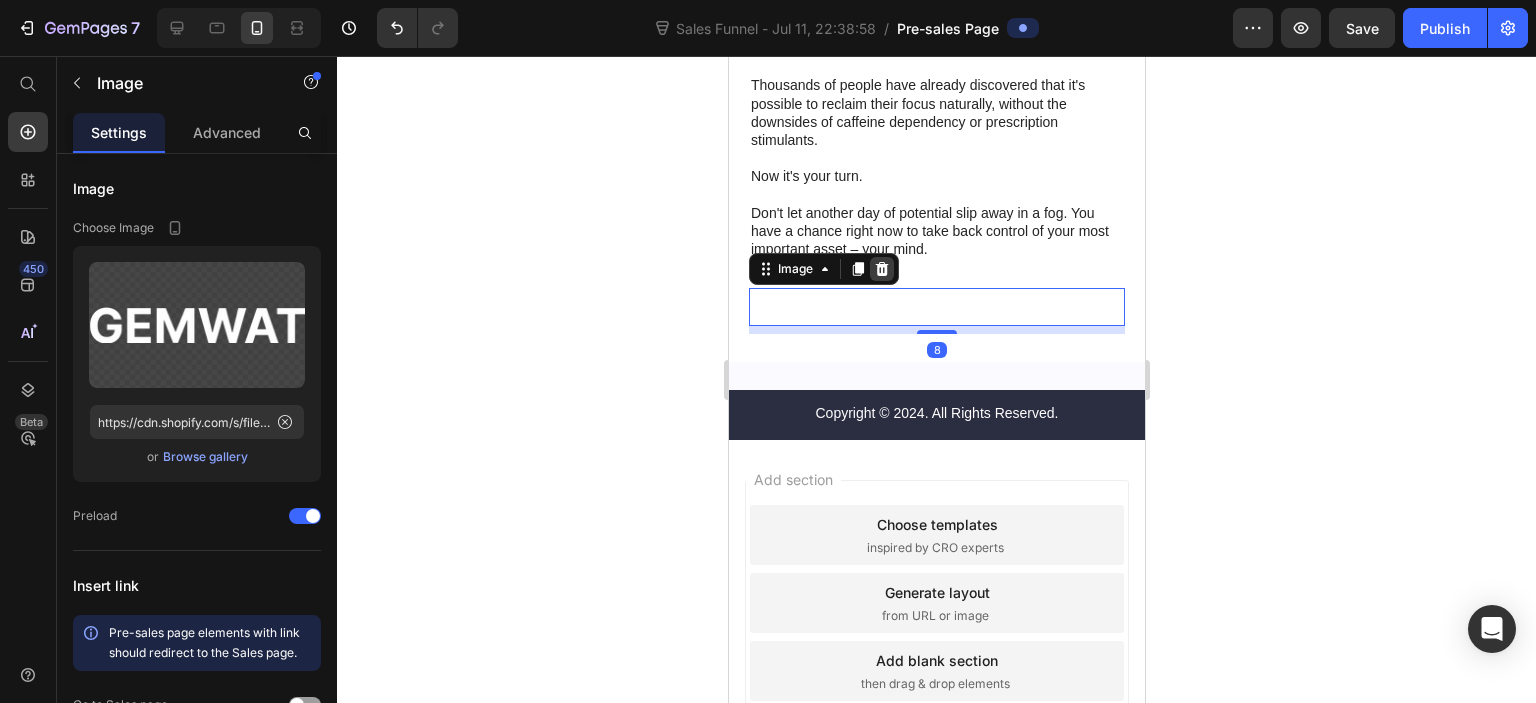 click 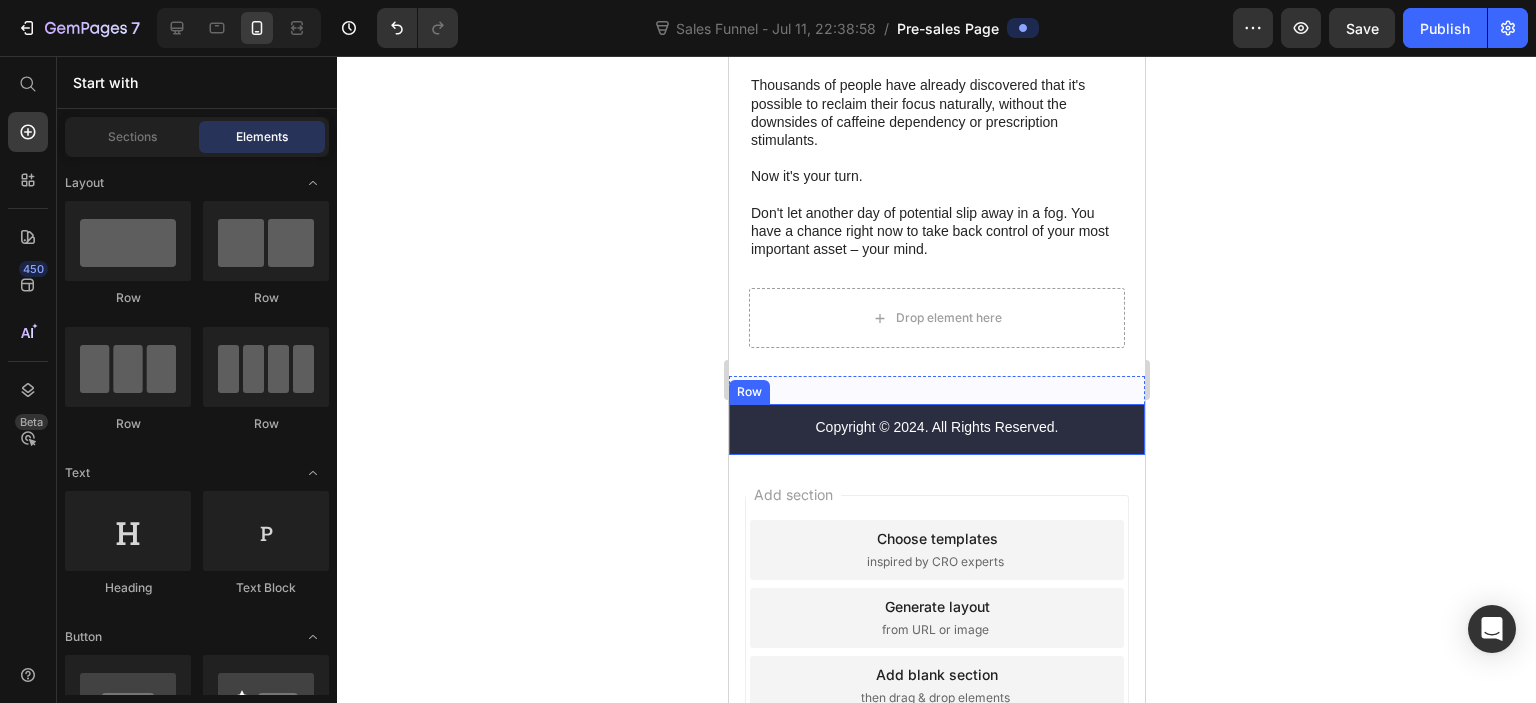 click 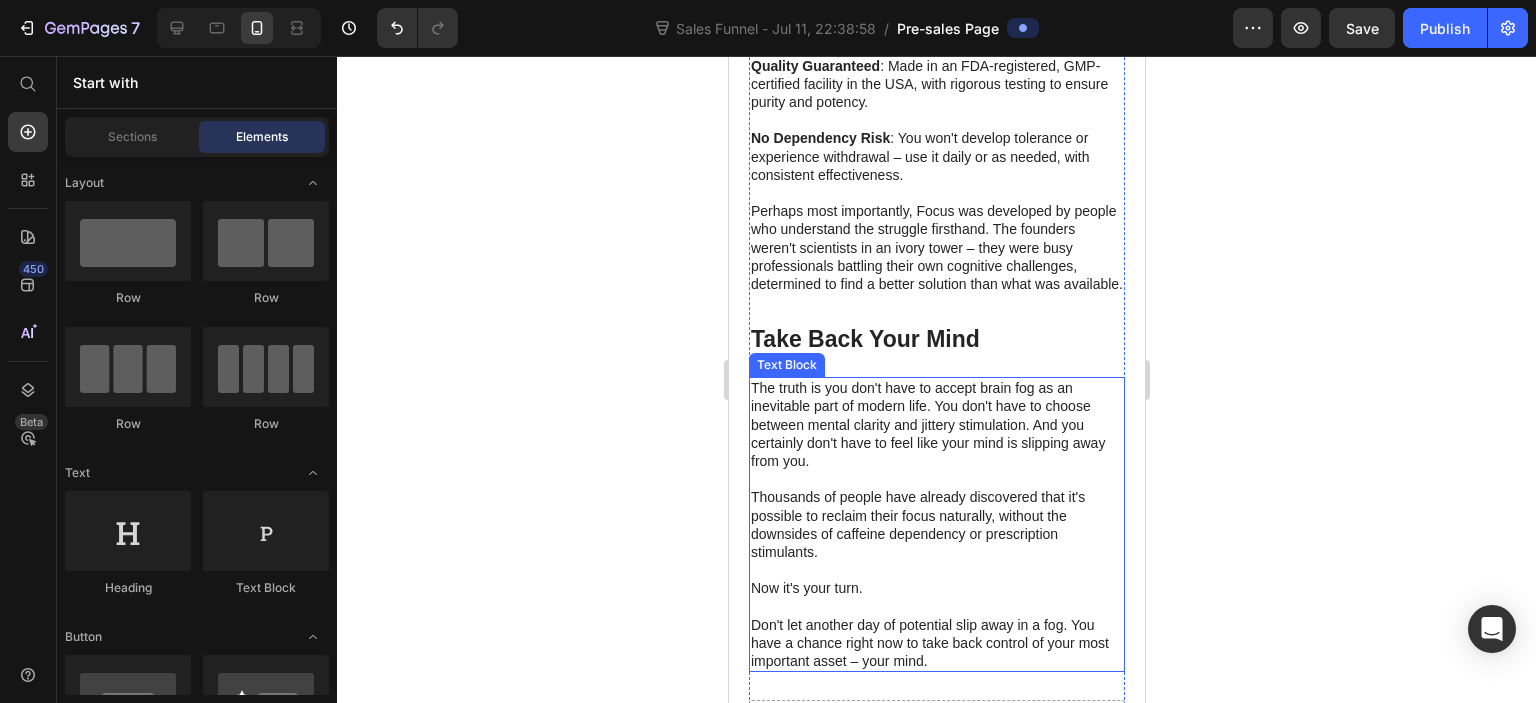 scroll, scrollTop: 6300, scrollLeft: 0, axis: vertical 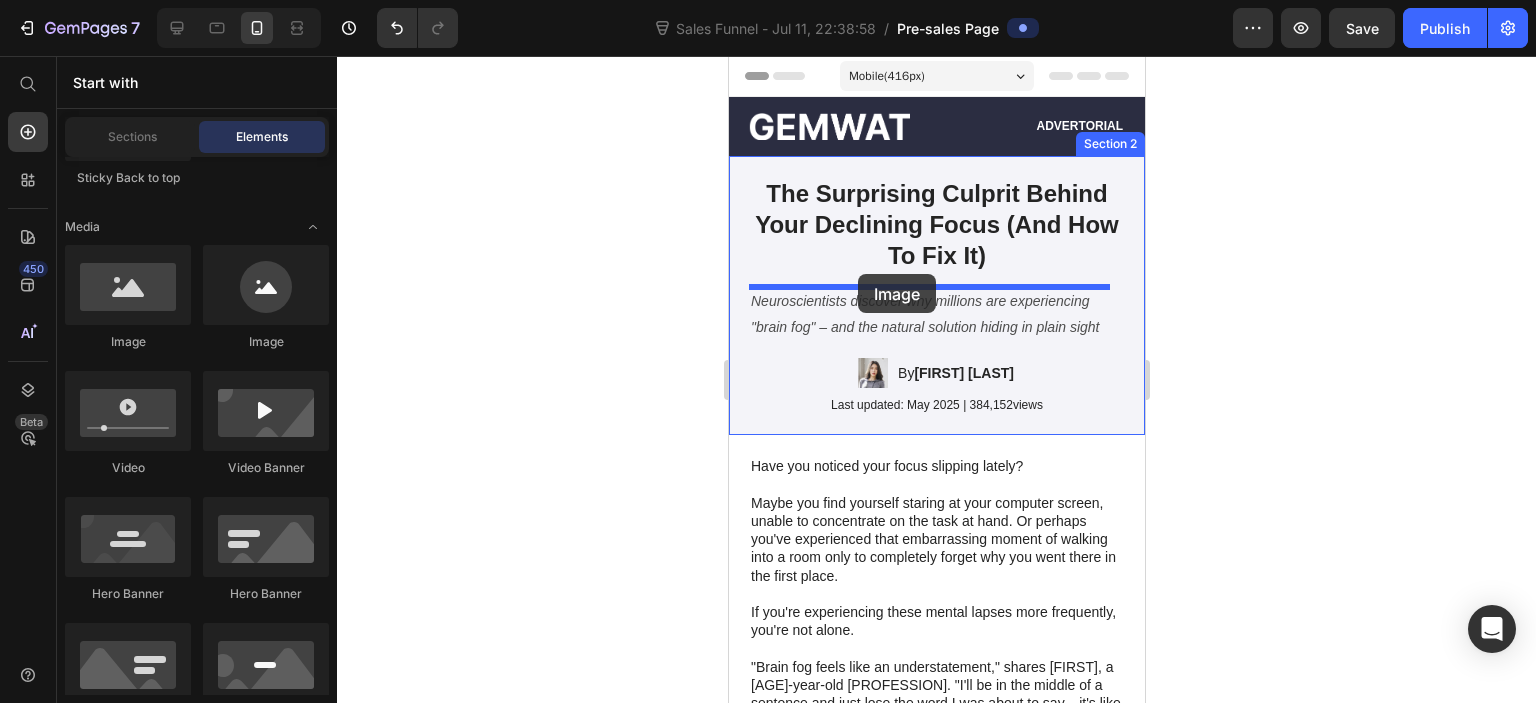 drag, startPoint x: 864, startPoint y: 367, endPoint x: 857, endPoint y: 274, distance: 93.26307 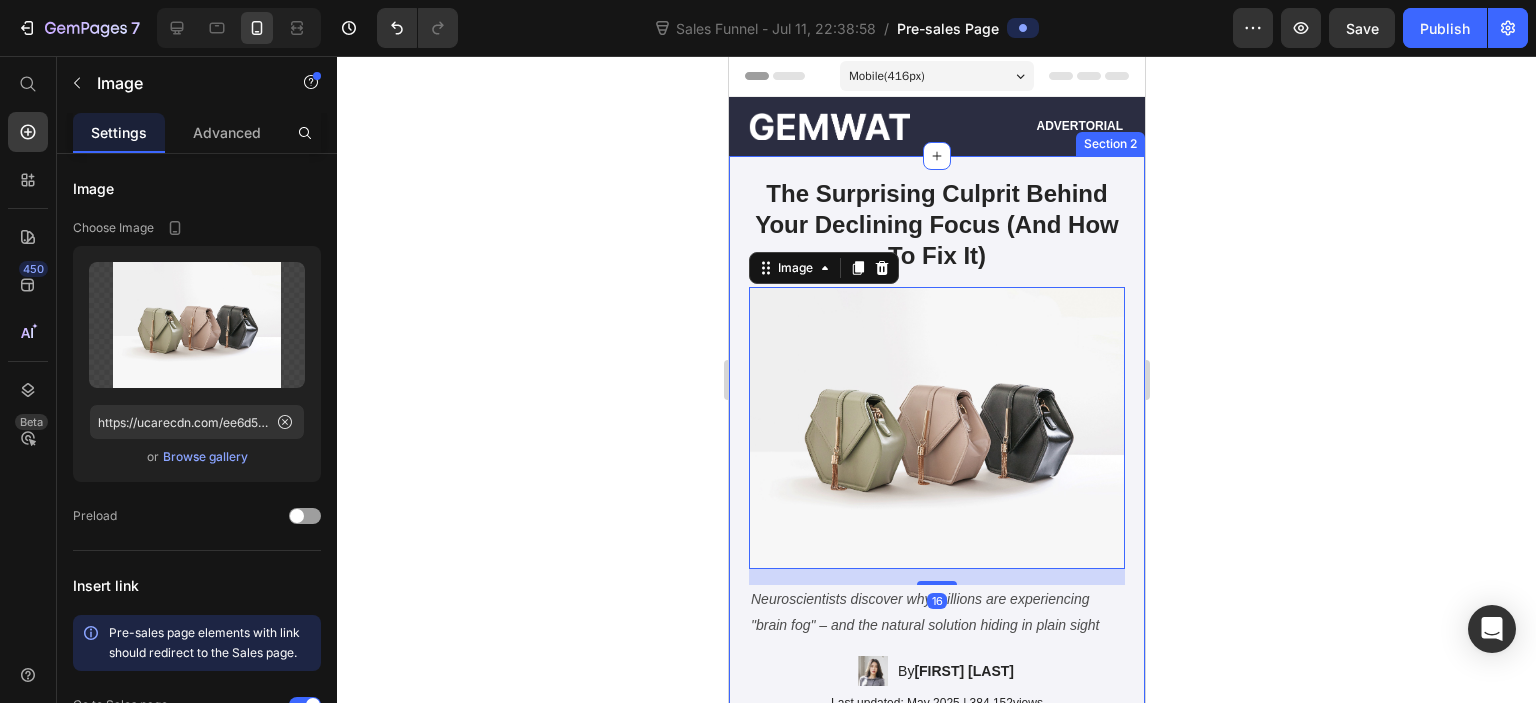 click 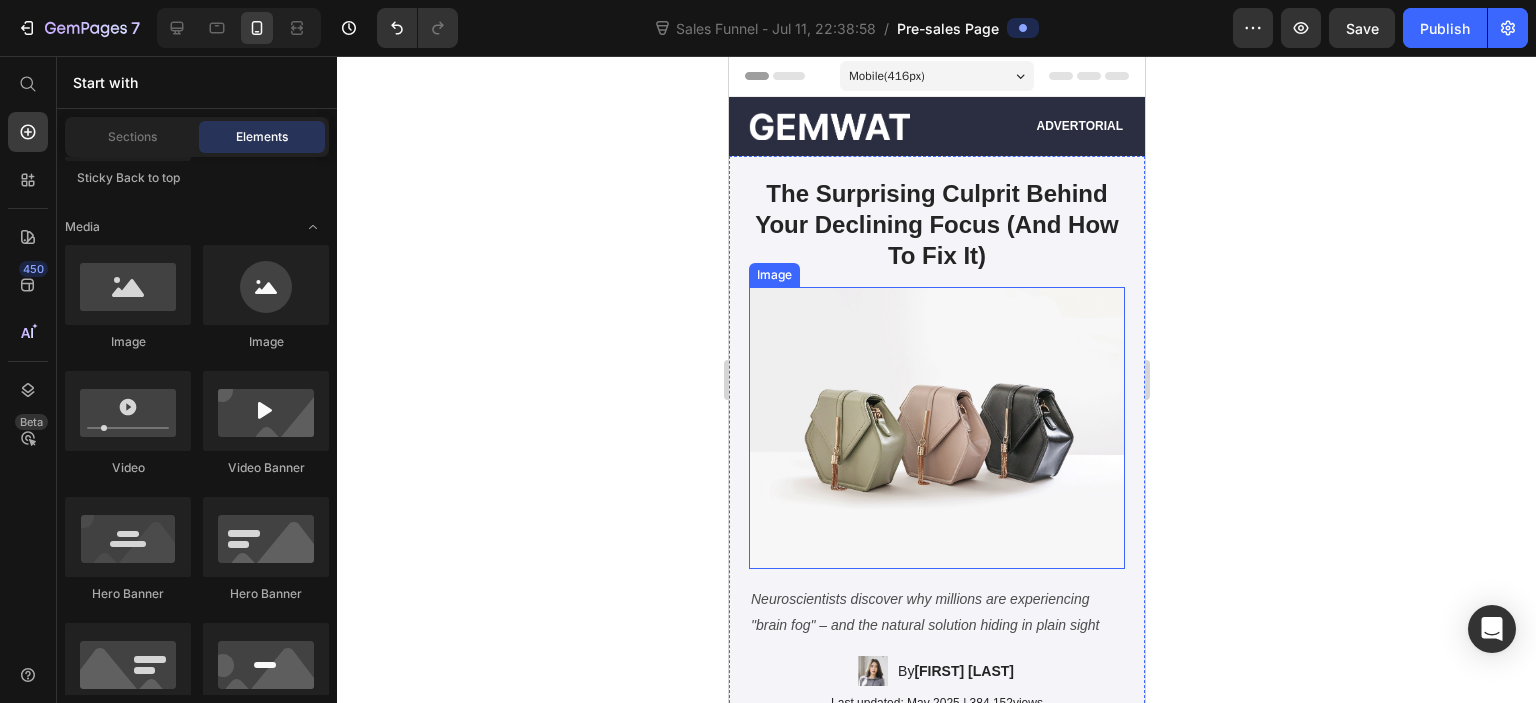 click at bounding box center (936, 428) 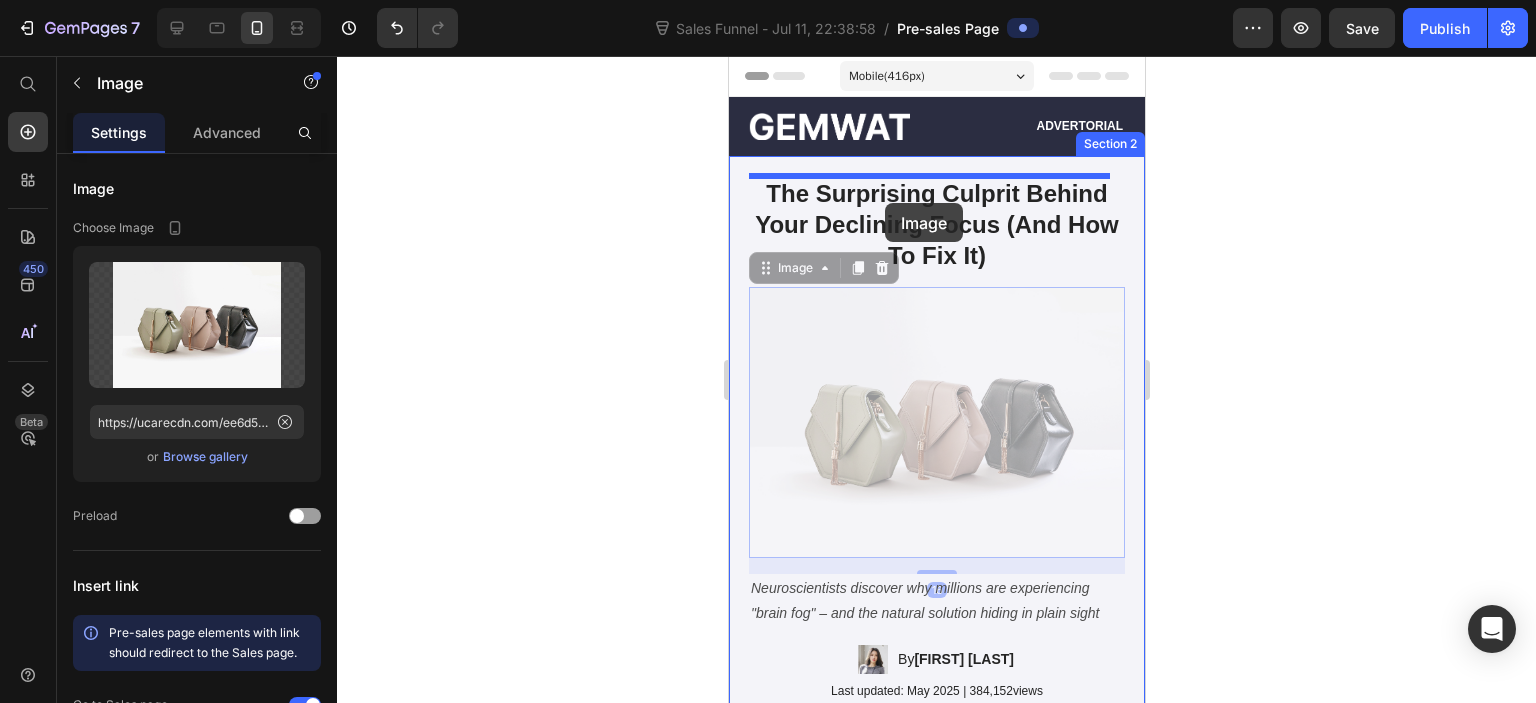 drag, startPoint x: 877, startPoint y: 371, endPoint x: 884, endPoint y: 200, distance: 171.14322 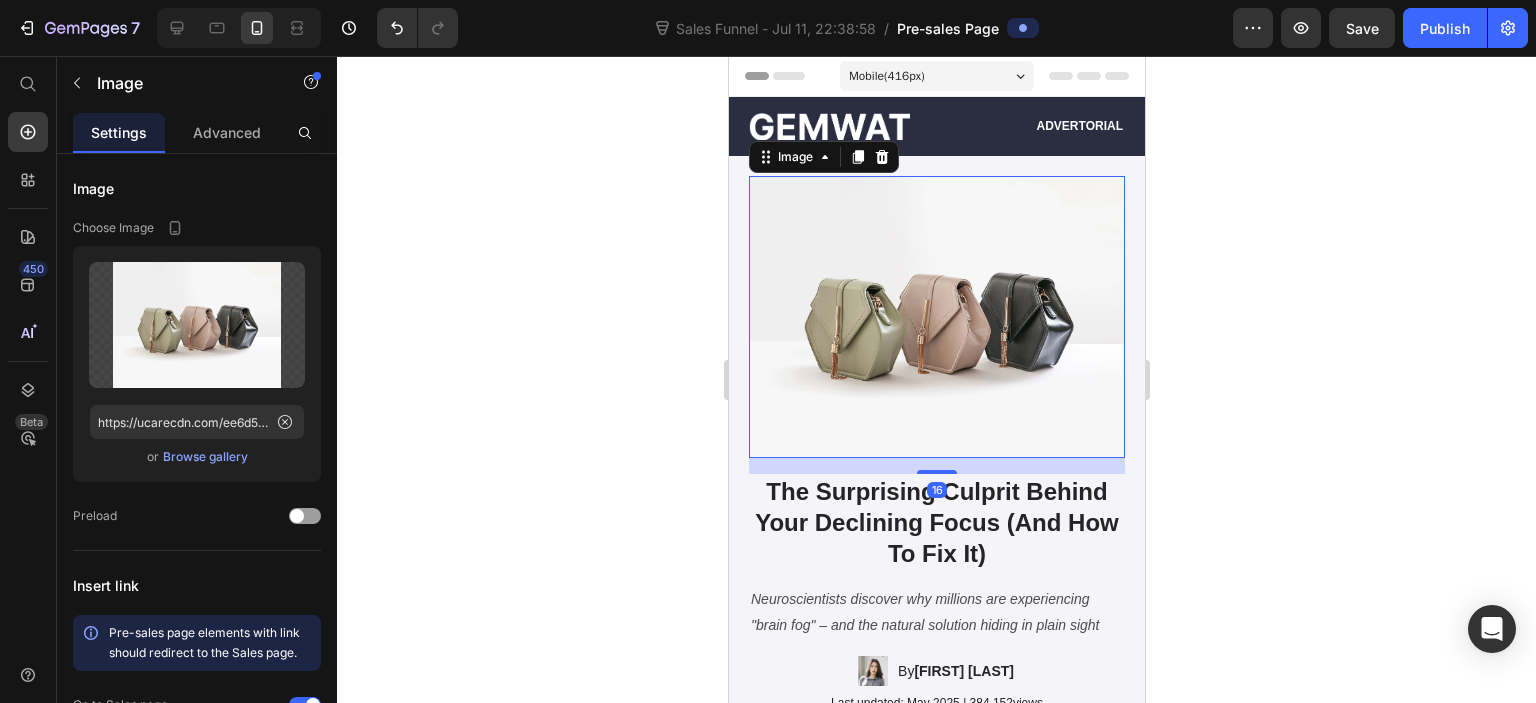 click 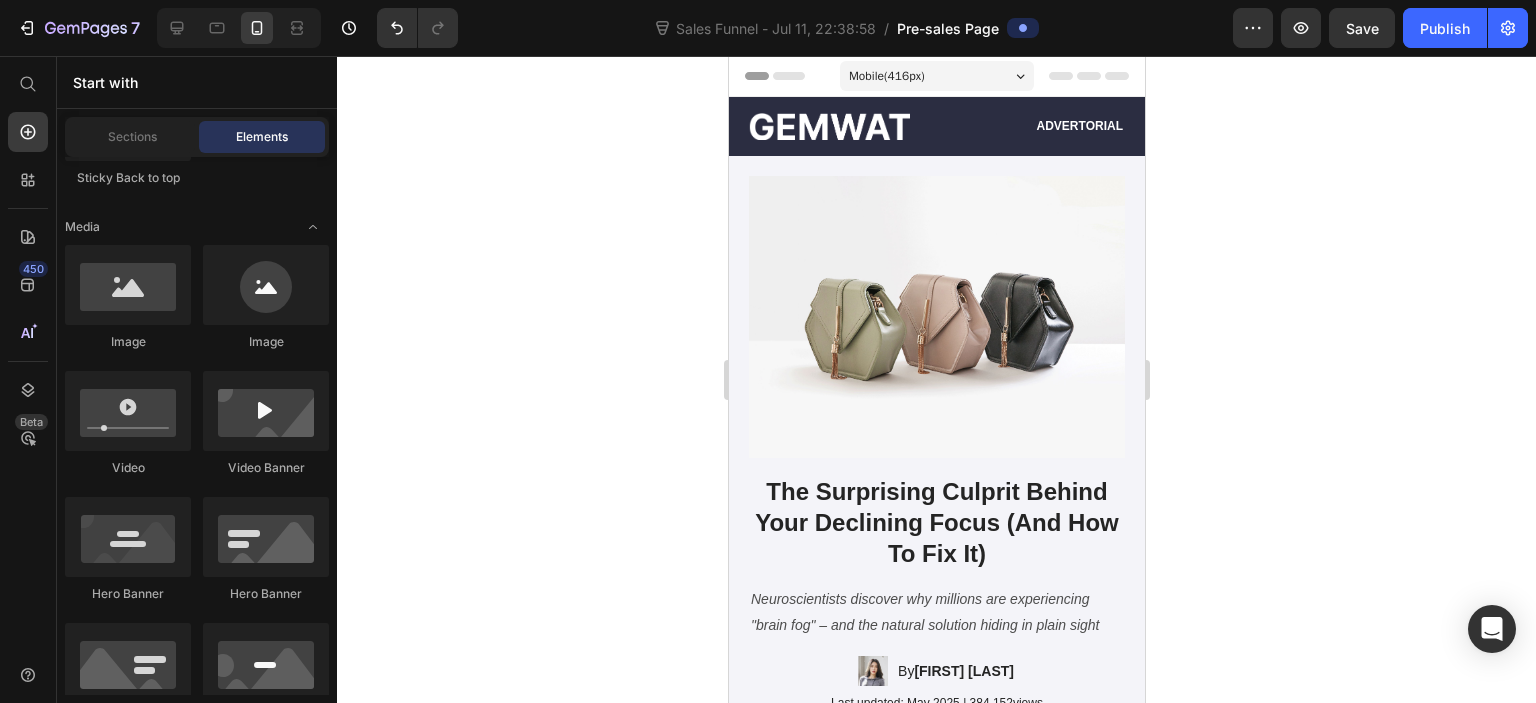click 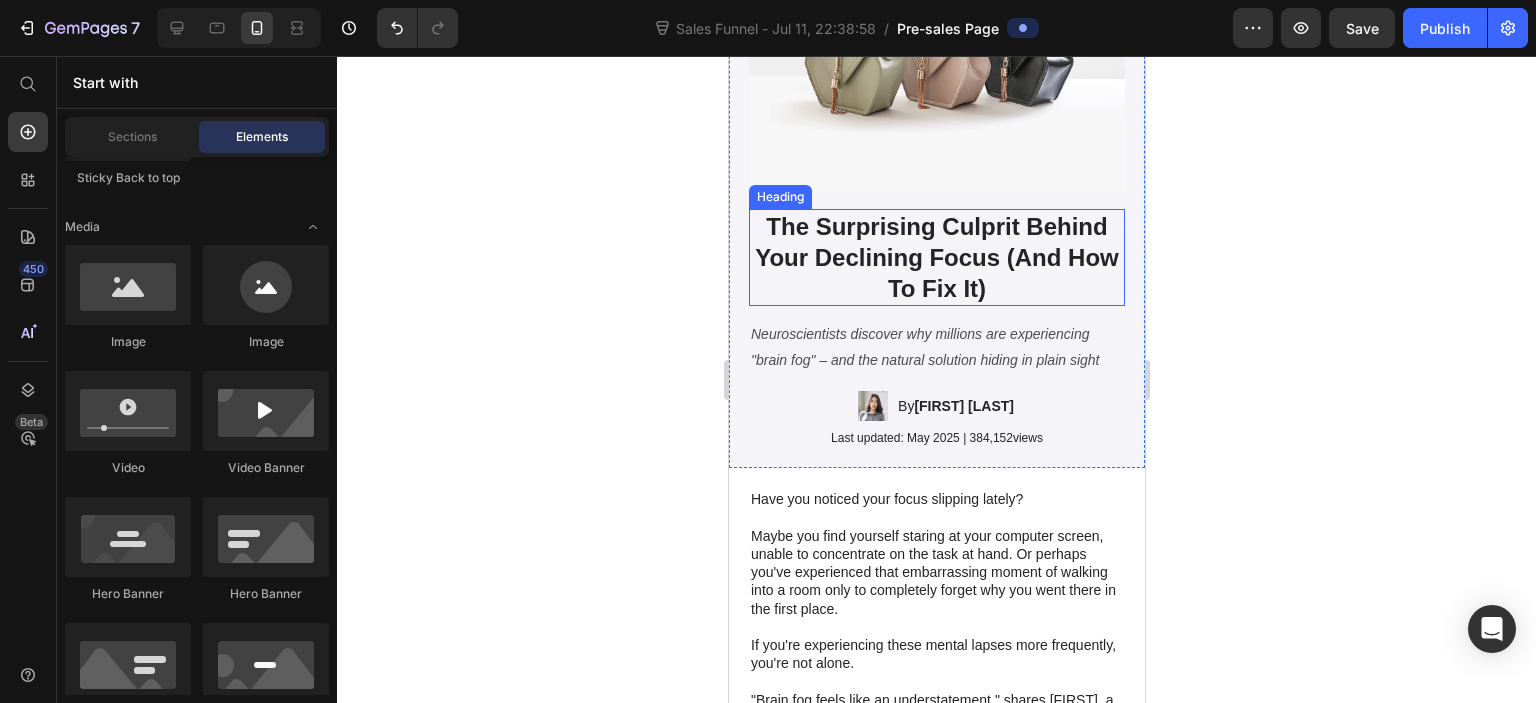 scroll, scrollTop: 300, scrollLeft: 0, axis: vertical 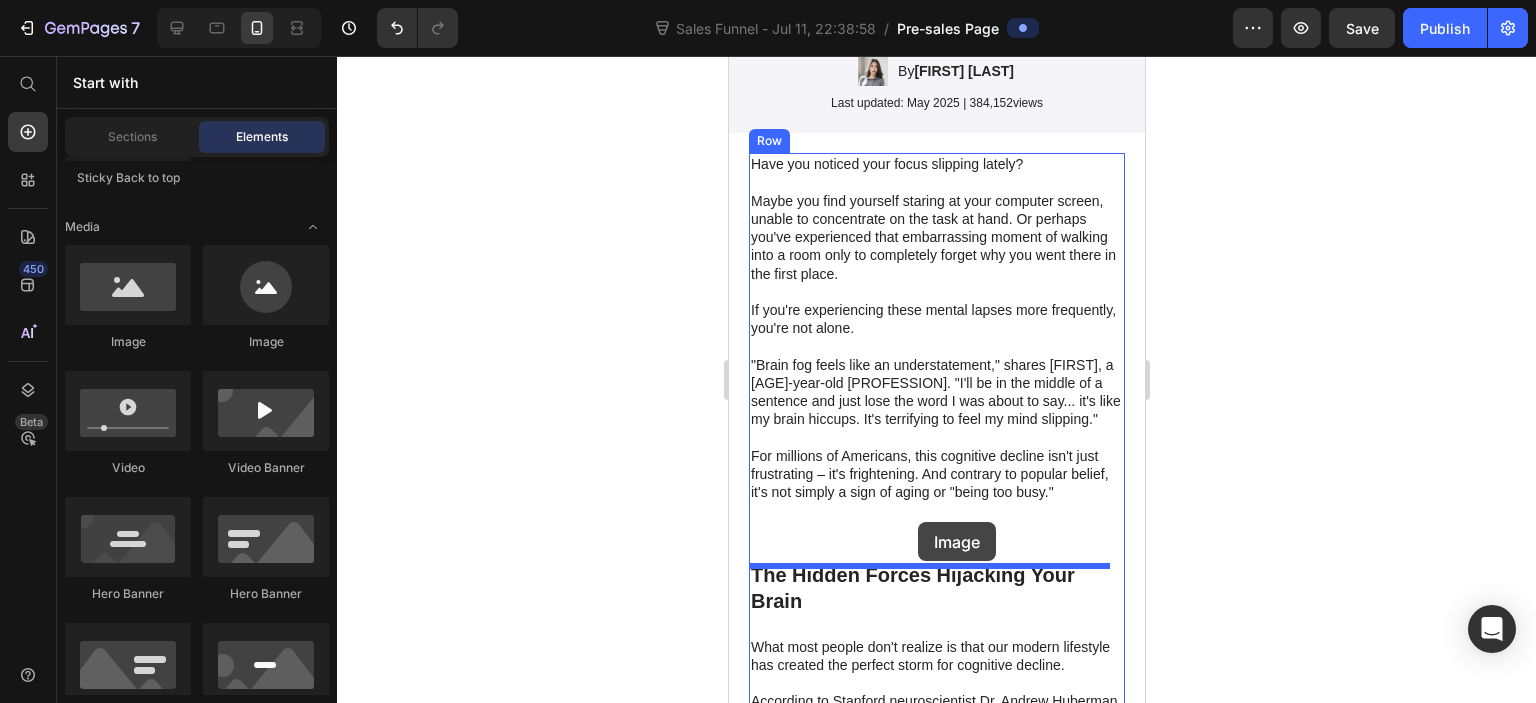 drag, startPoint x: 864, startPoint y: 361, endPoint x: 913, endPoint y: 531, distance: 176.92088 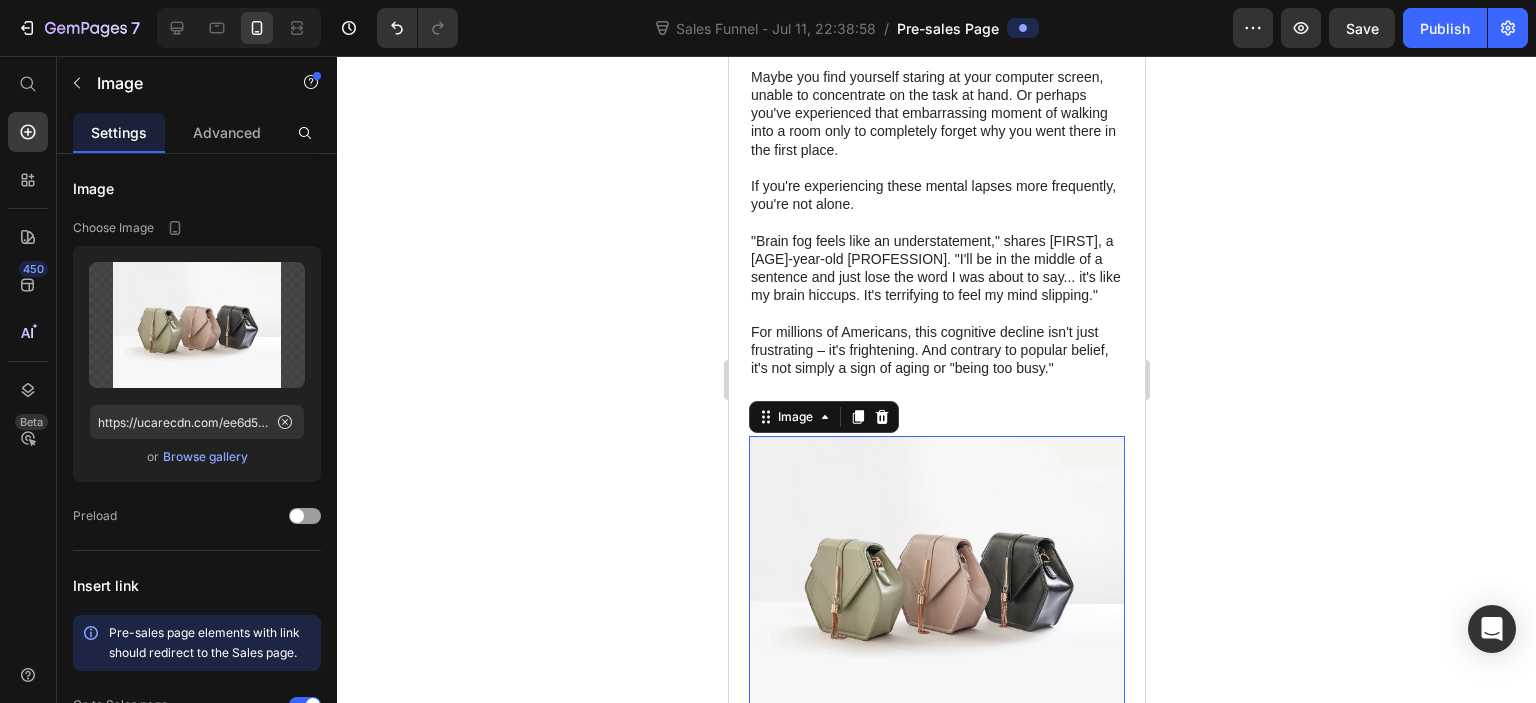 scroll, scrollTop: 1000, scrollLeft: 0, axis: vertical 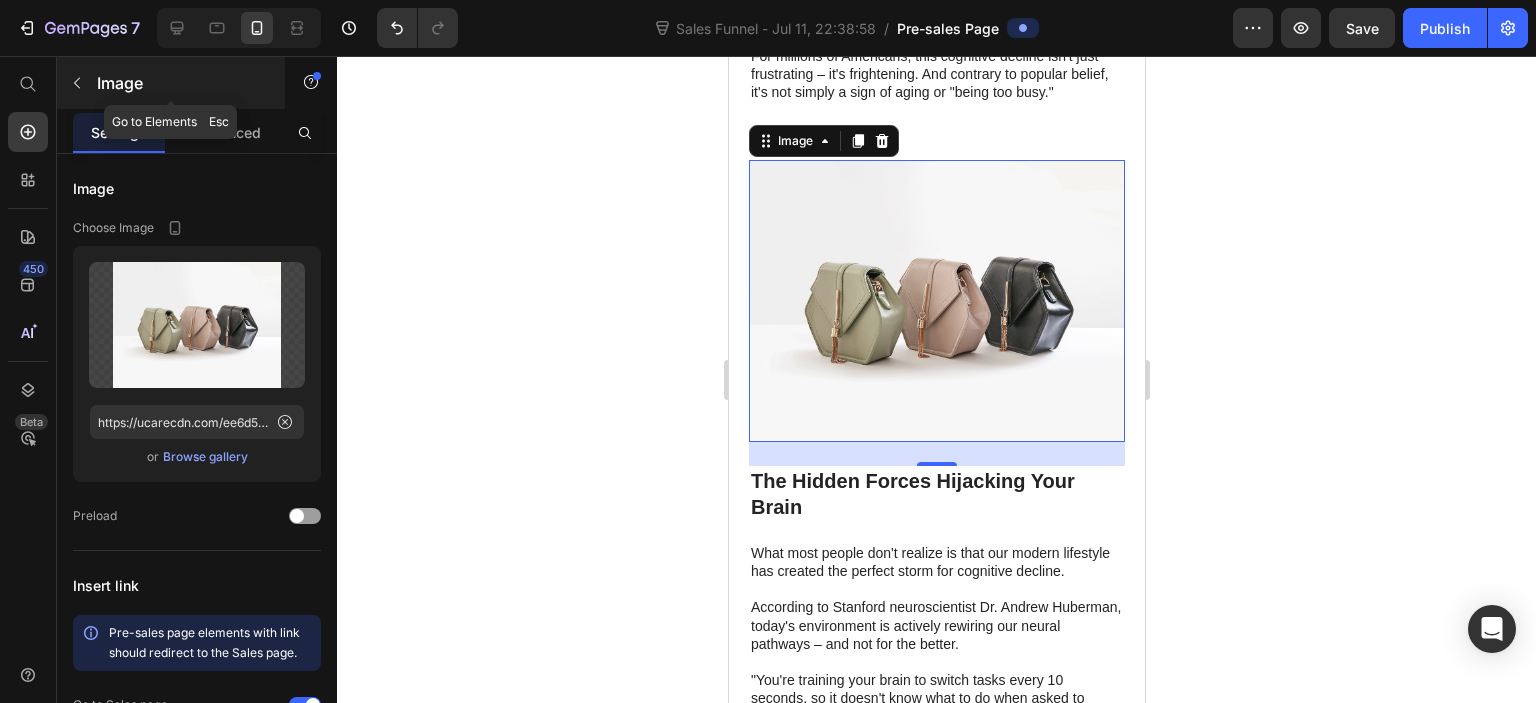 click 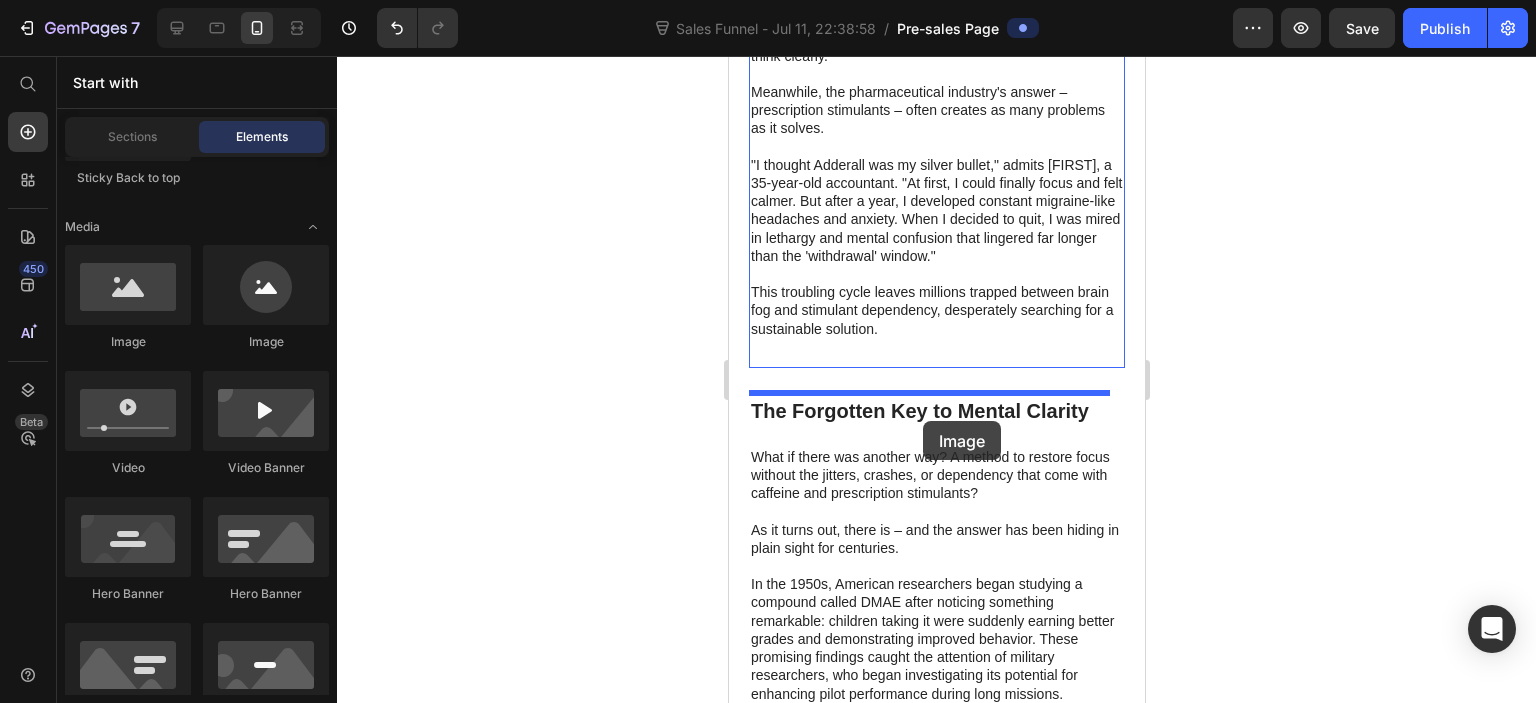 scroll, scrollTop: 1900, scrollLeft: 0, axis: vertical 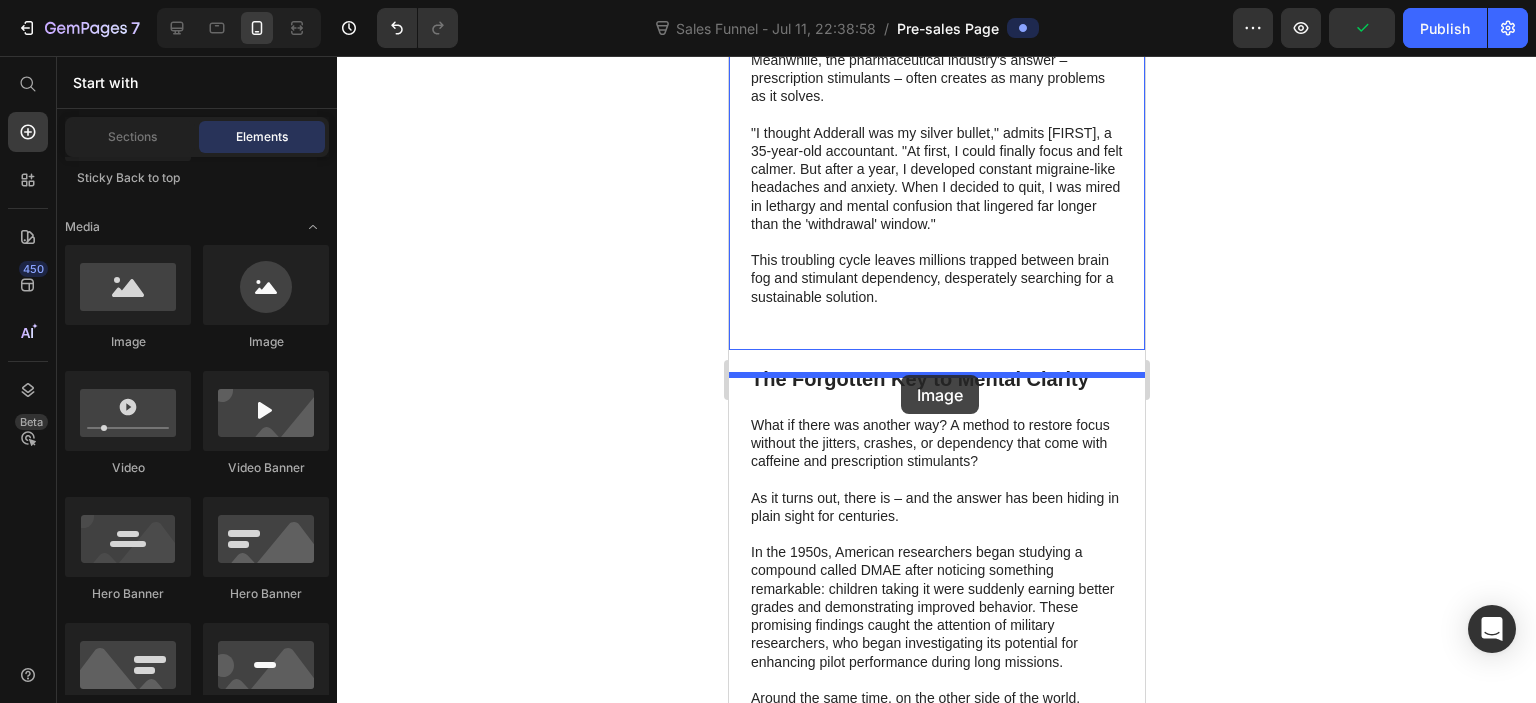 drag, startPoint x: 870, startPoint y: 358, endPoint x: 900, endPoint y: 375, distance: 34.48188 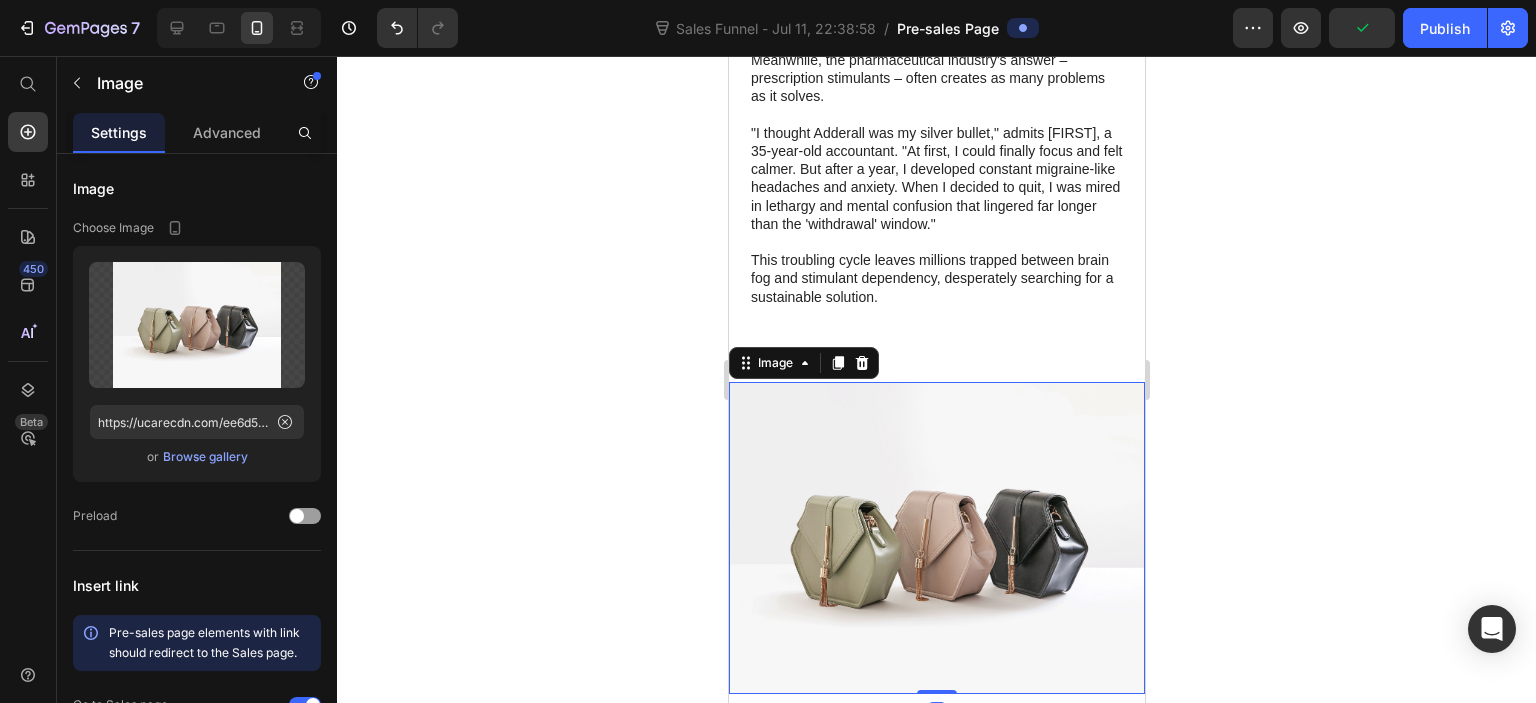 click 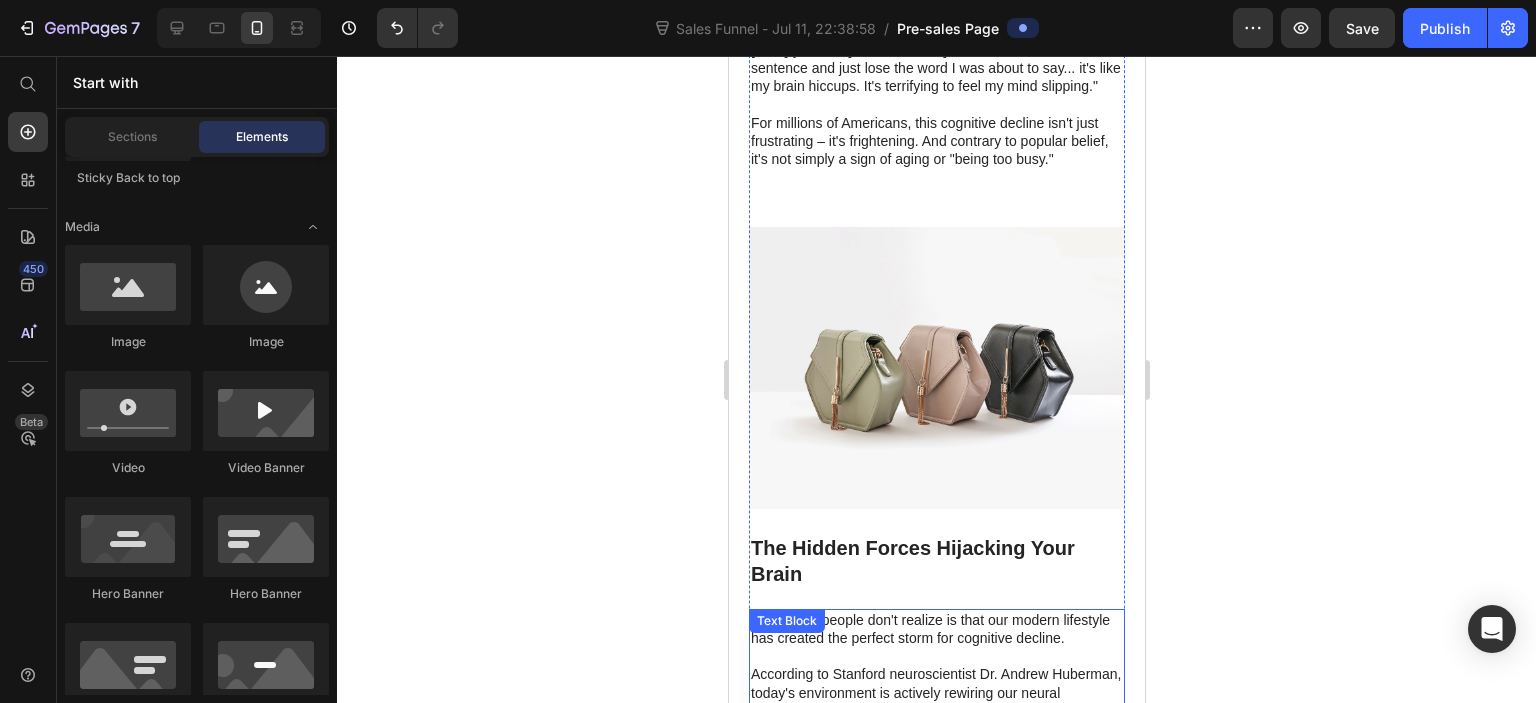 scroll, scrollTop: 800, scrollLeft: 0, axis: vertical 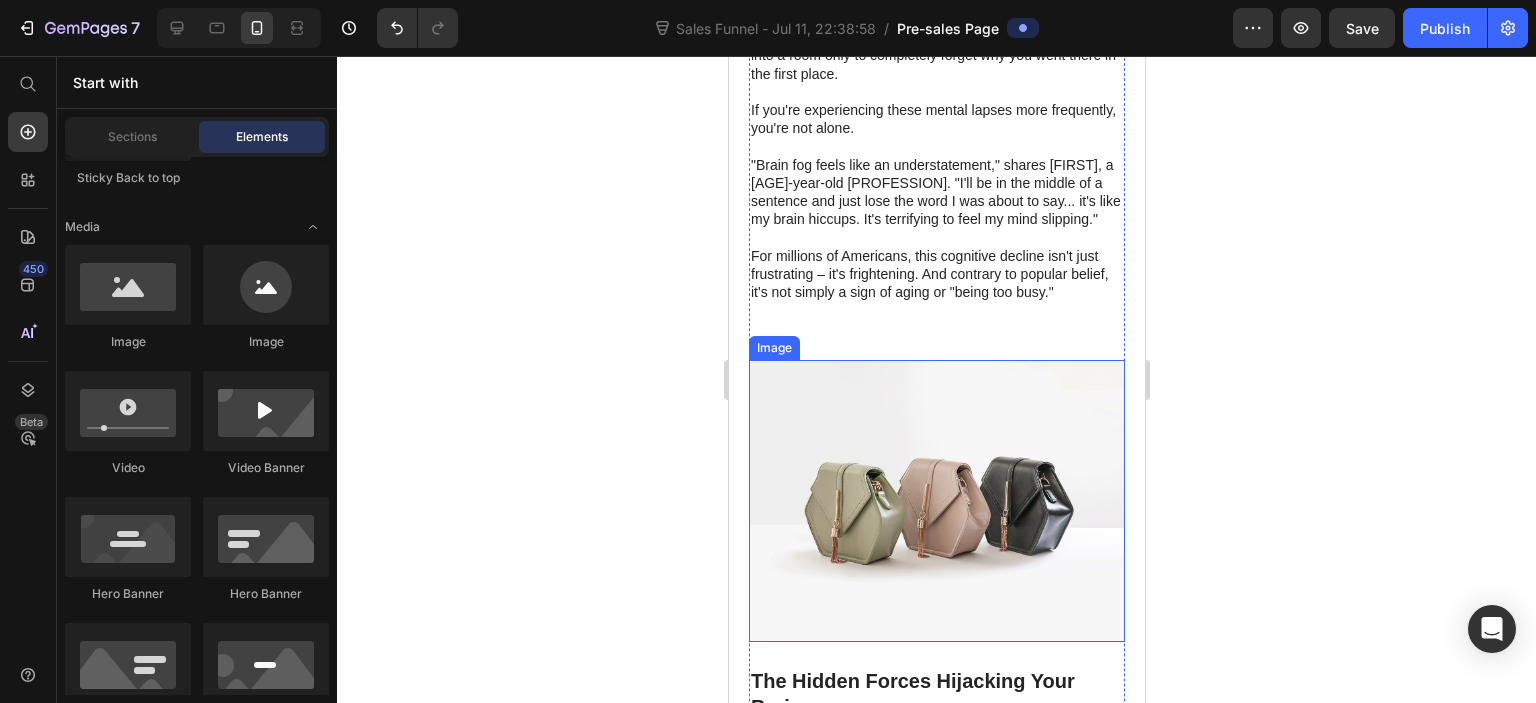 click at bounding box center [936, 501] 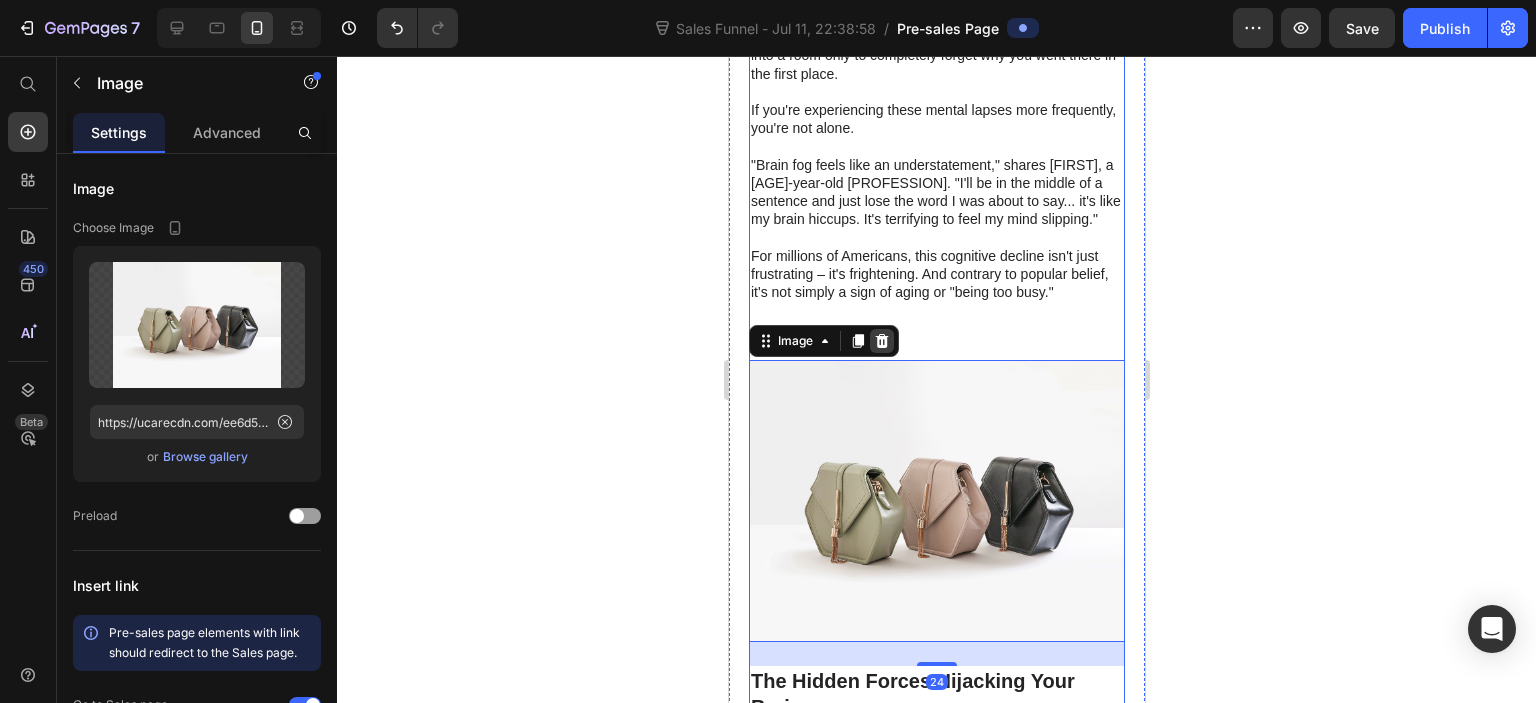 click 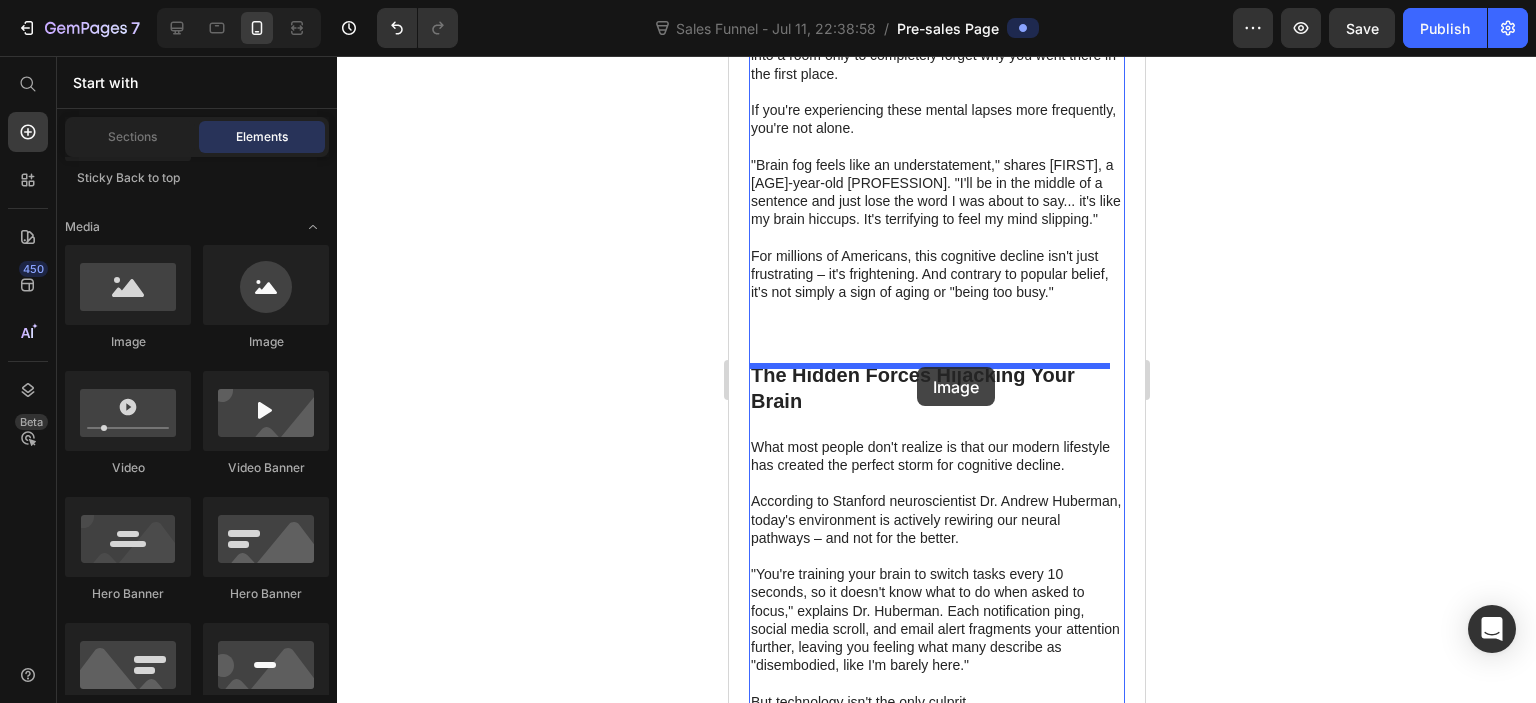 drag, startPoint x: 882, startPoint y: 362, endPoint x: 916, endPoint y: 367, distance: 34.36568 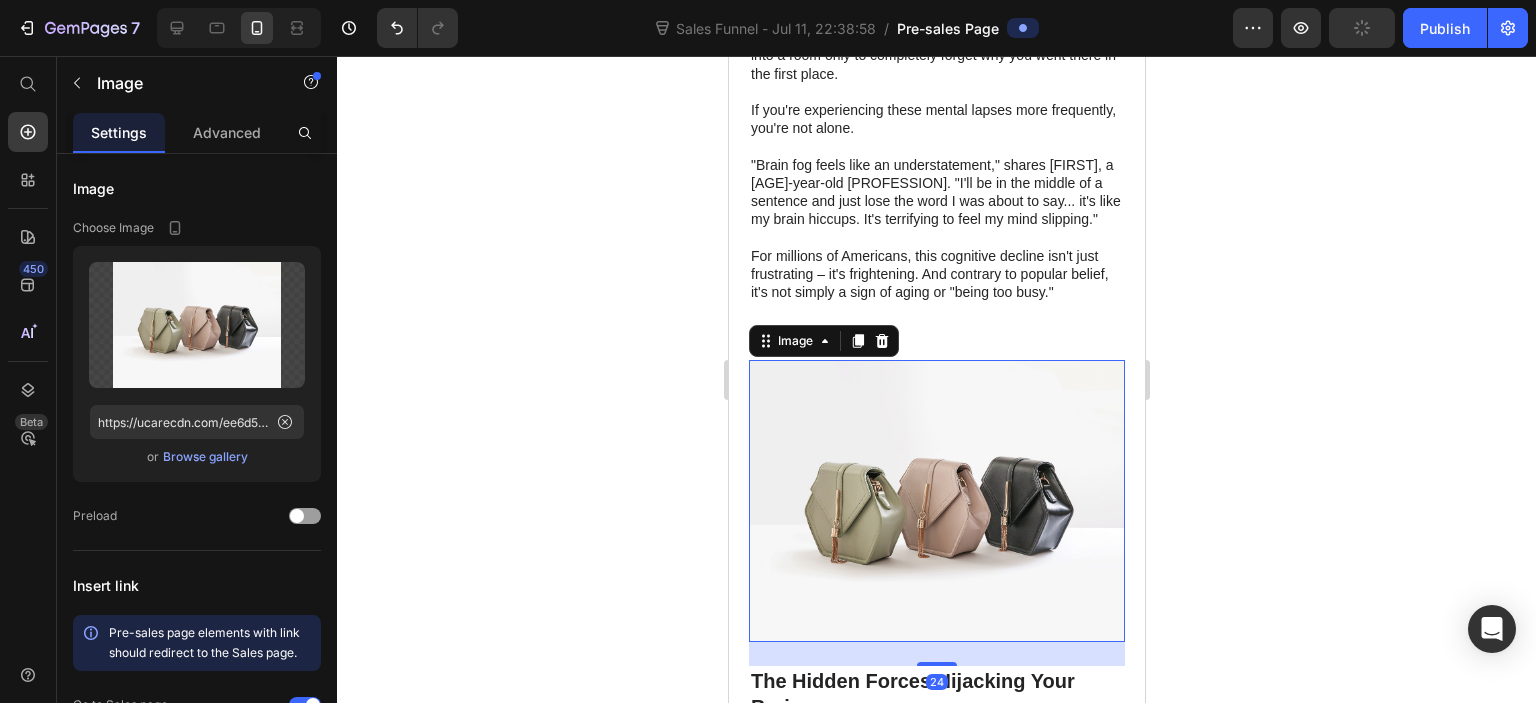 scroll, scrollTop: 1200, scrollLeft: 0, axis: vertical 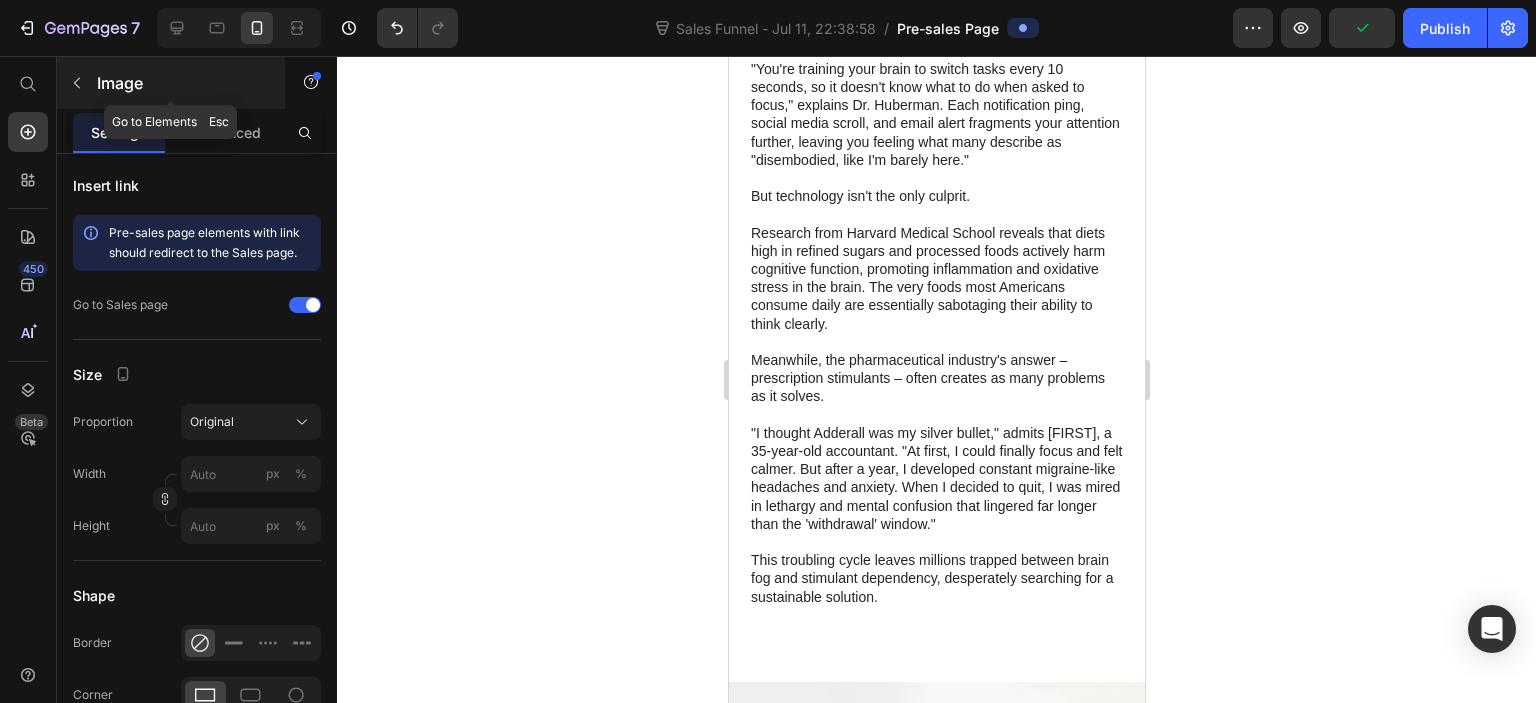 click 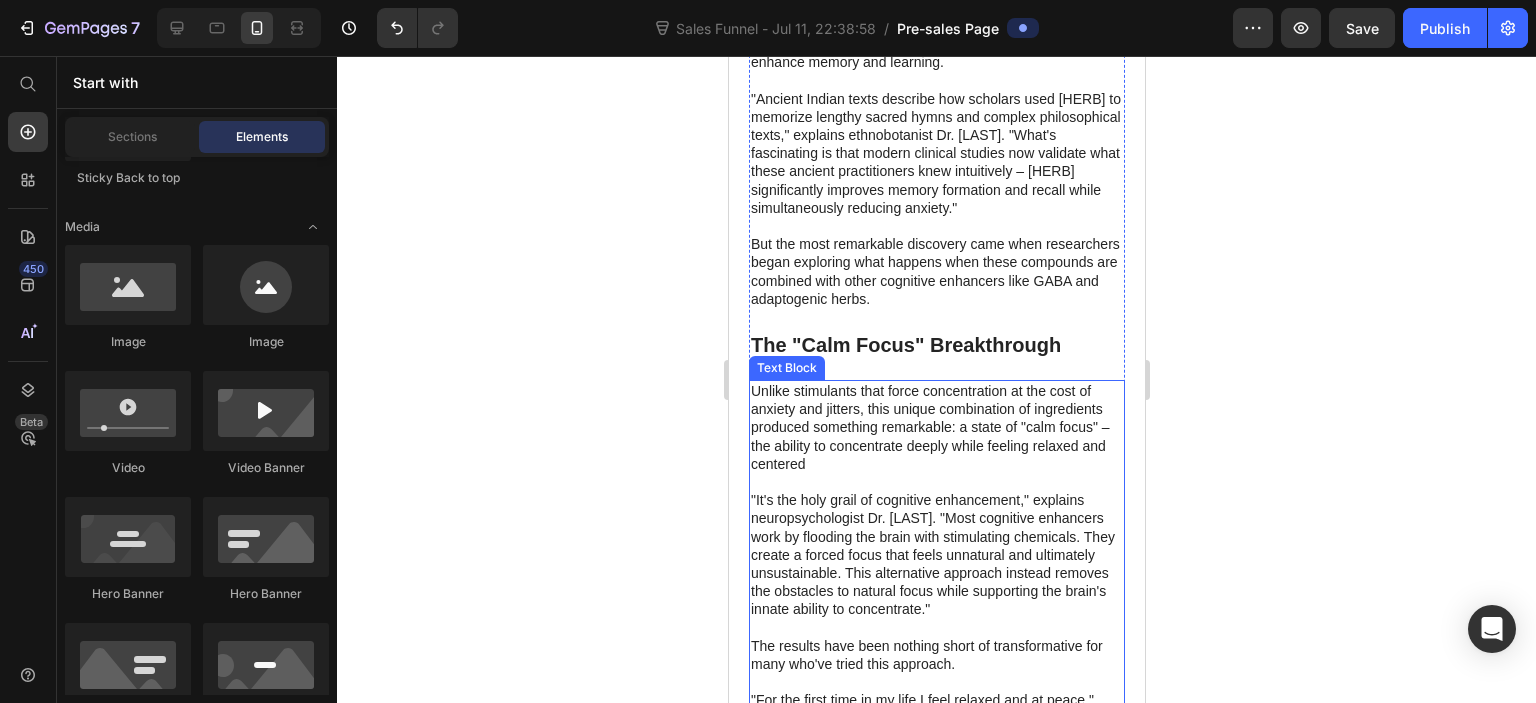 scroll, scrollTop: 3100, scrollLeft: 0, axis: vertical 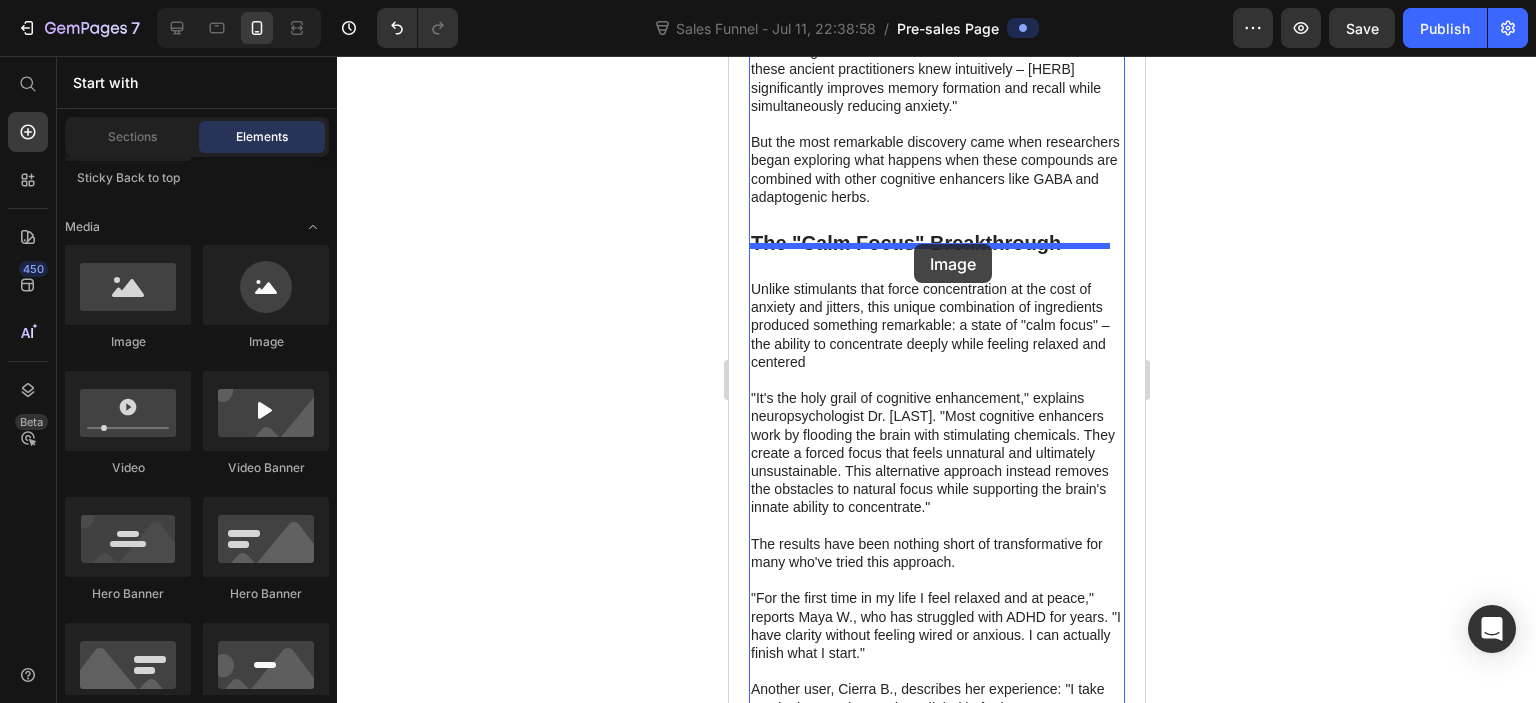 drag, startPoint x: 868, startPoint y: 345, endPoint x: 913, endPoint y: 244, distance: 110.57124 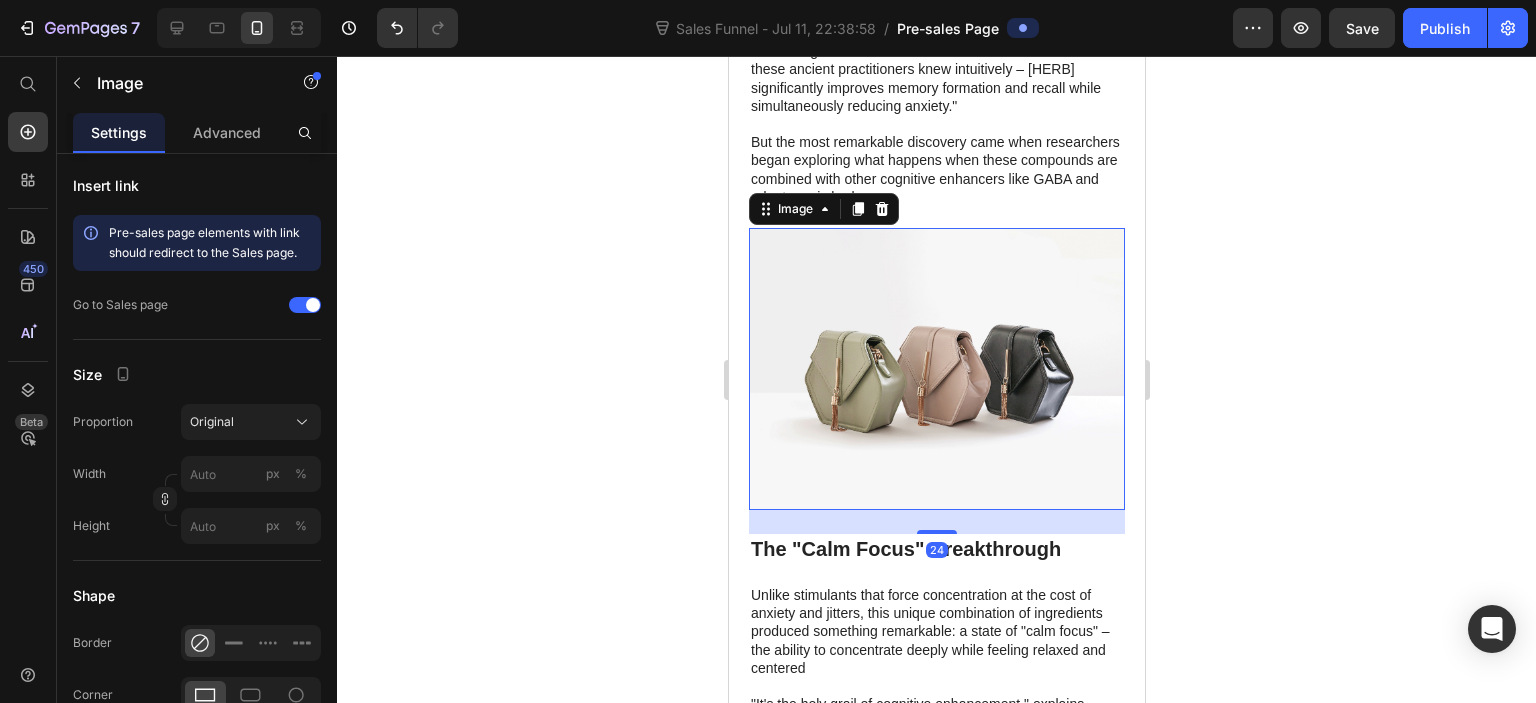 click 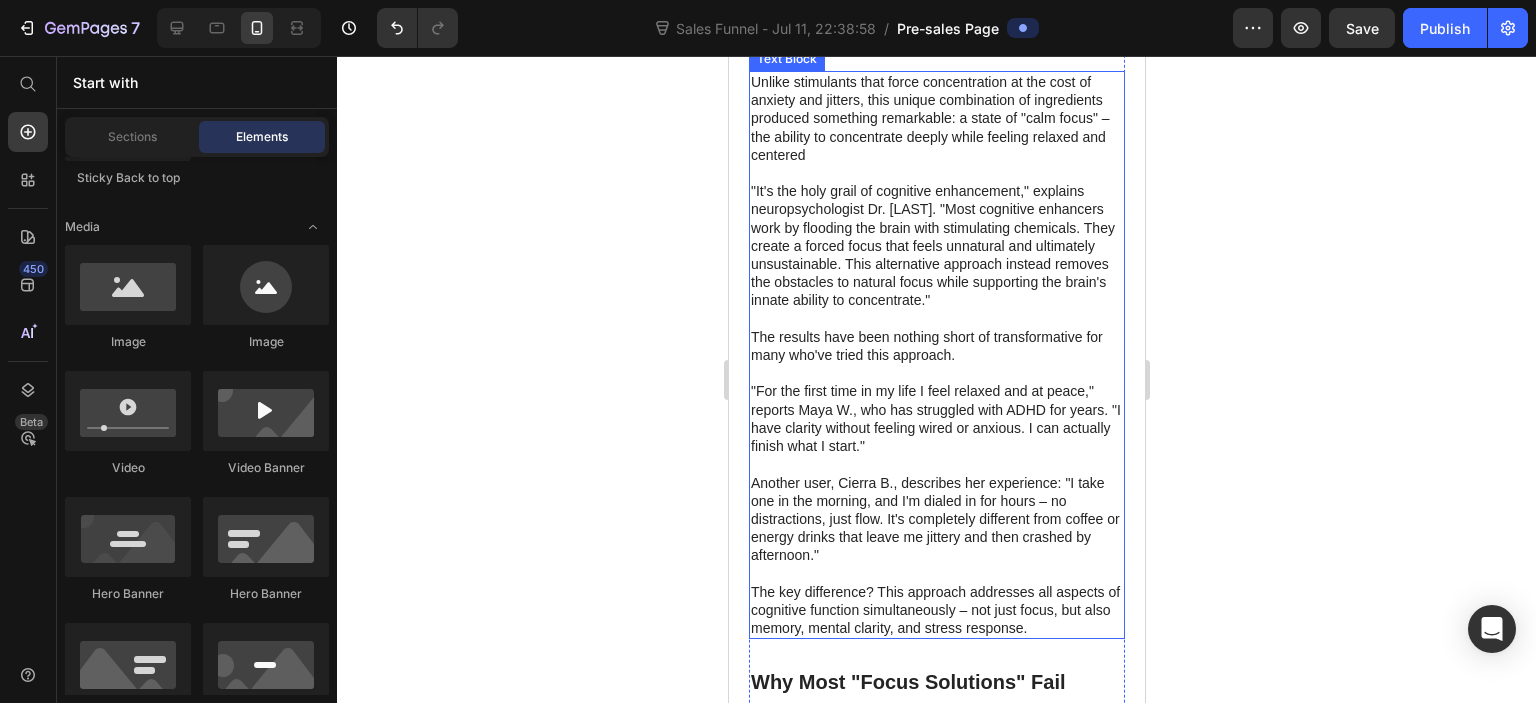 scroll, scrollTop: 3900, scrollLeft: 0, axis: vertical 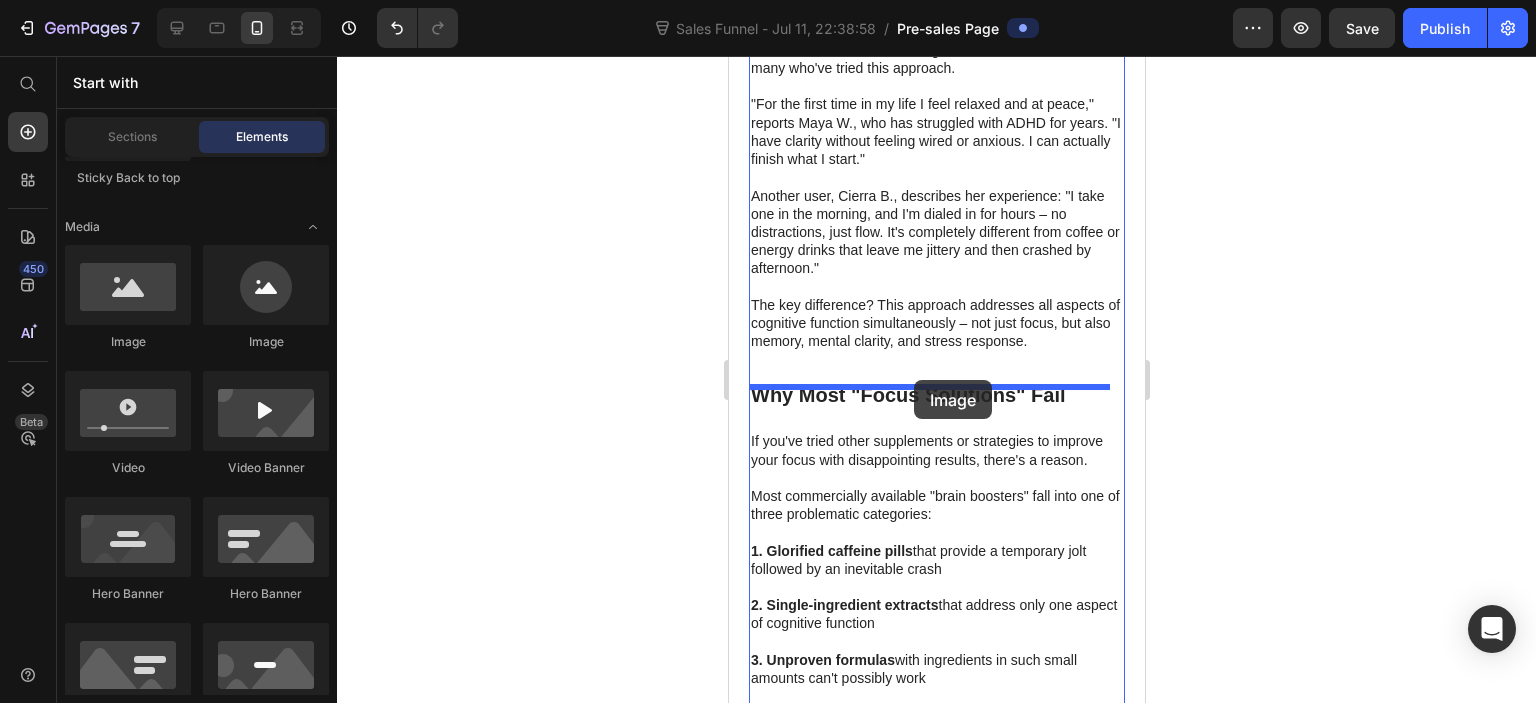 drag, startPoint x: 828, startPoint y: 355, endPoint x: 913, endPoint y: 380, distance: 88.60023 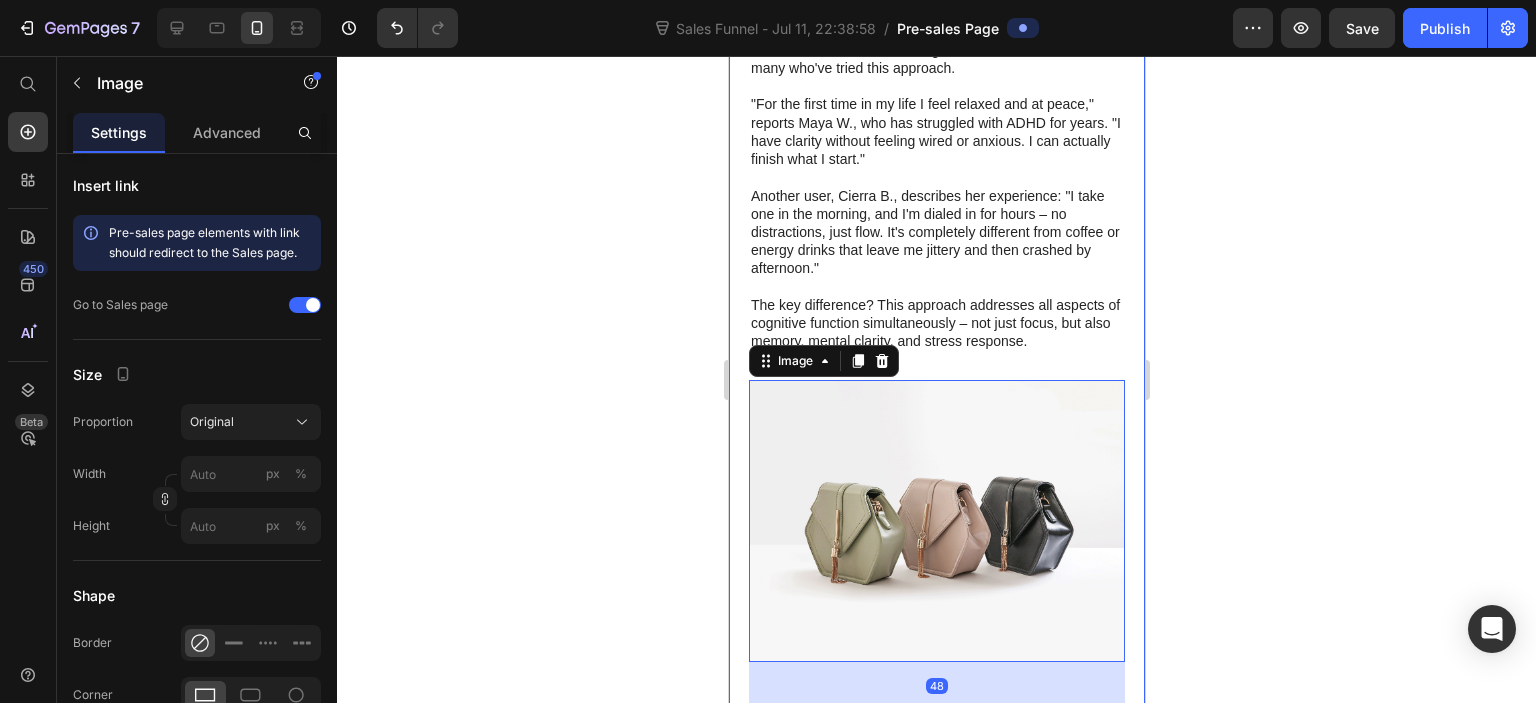 click 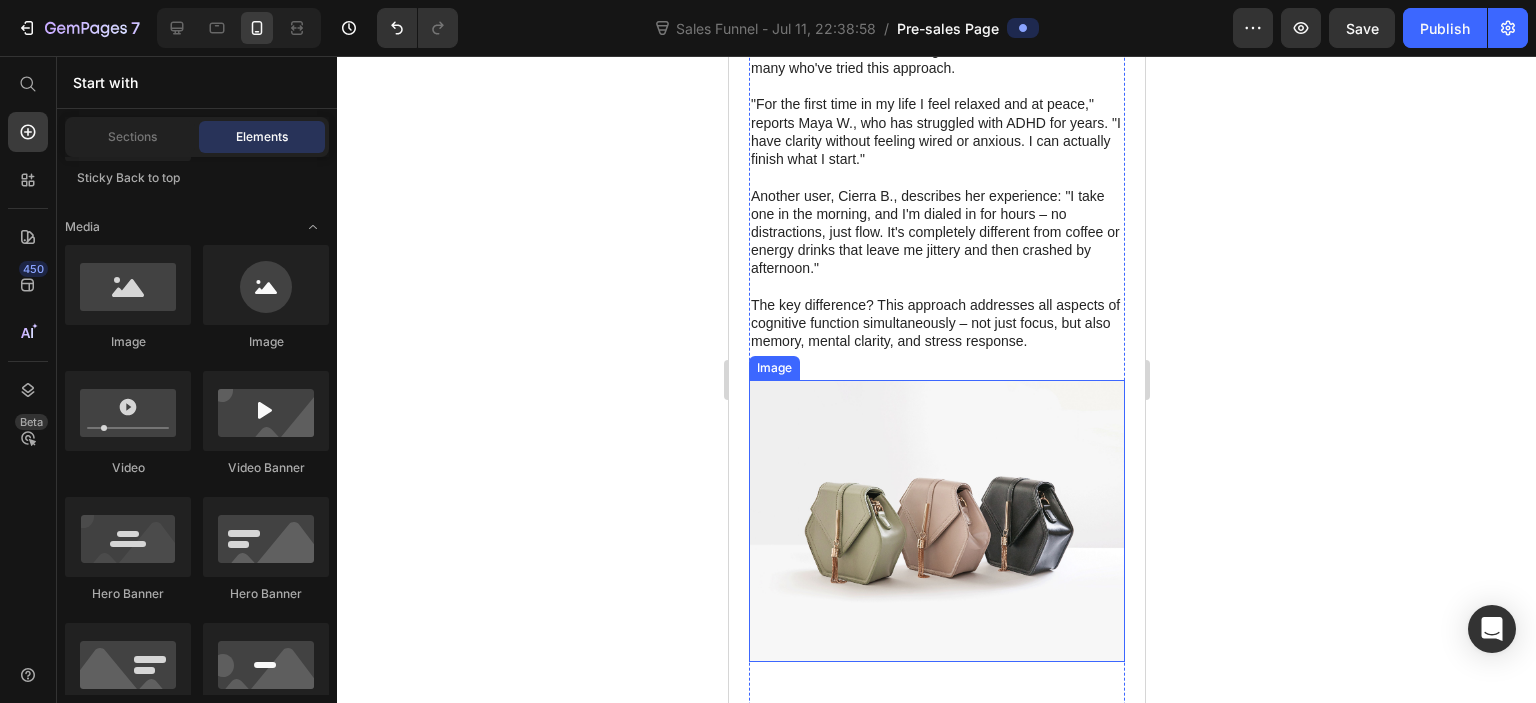 scroll, scrollTop: 4300, scrollLeft: 0, axis: vertical 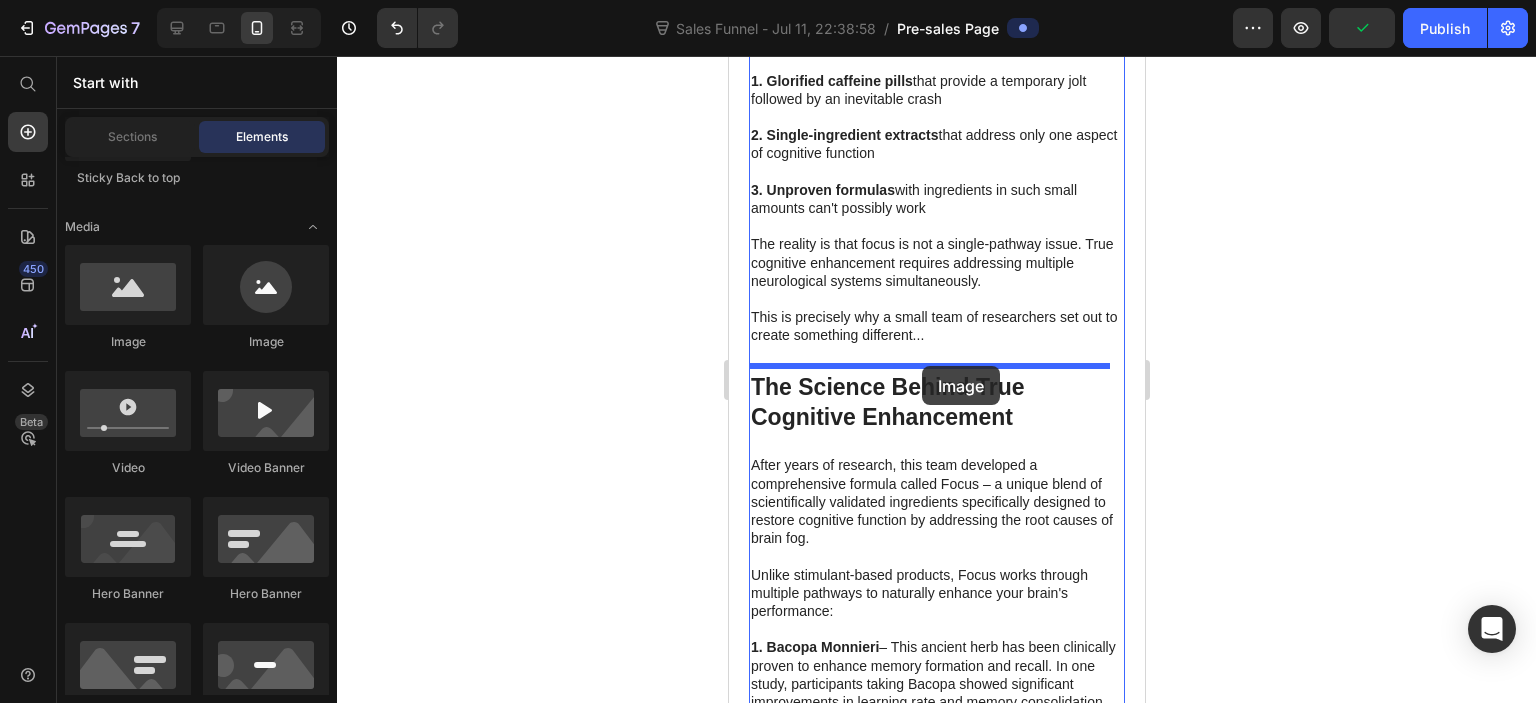 drag, startPoint x: 884, startPoint y: 351, endPoint x: 921, endPoint y: 366, distance: 39.92493 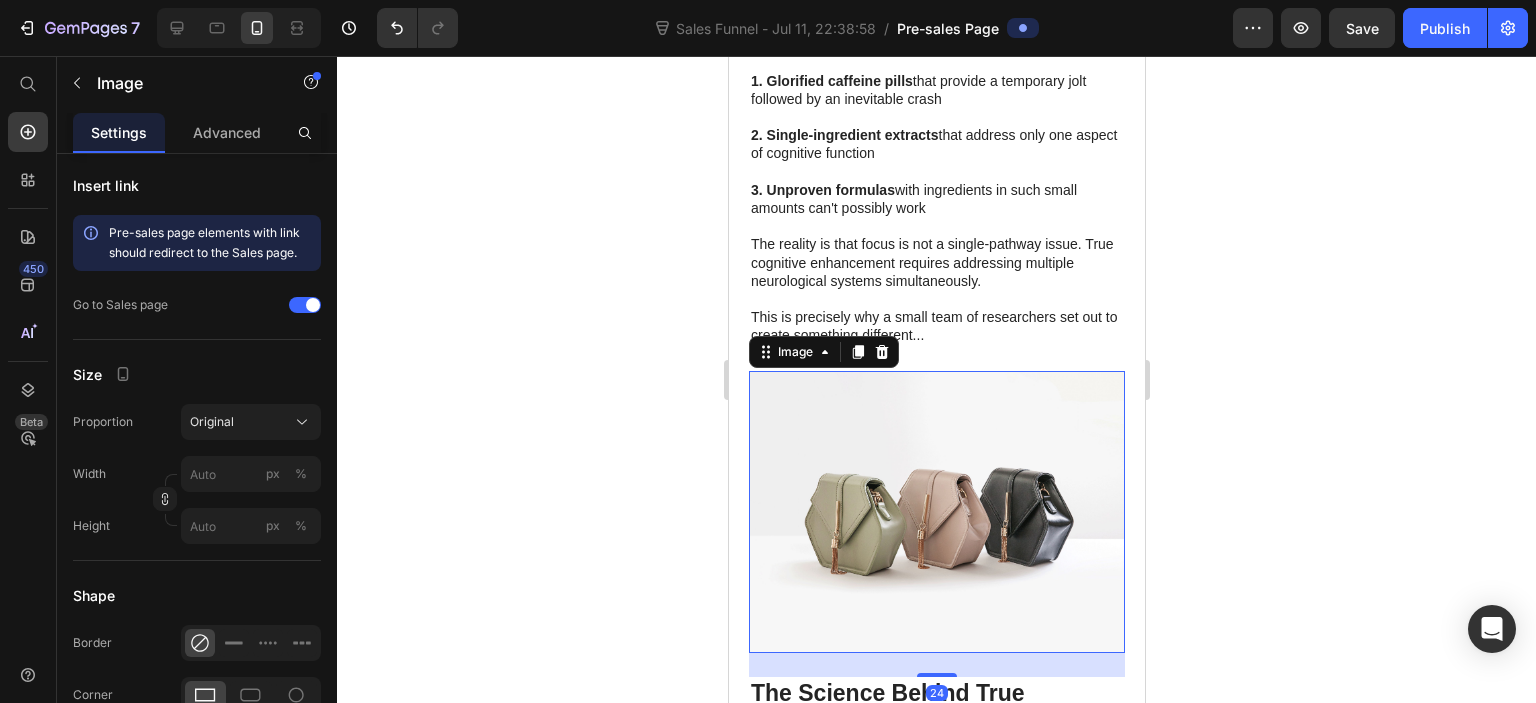 click 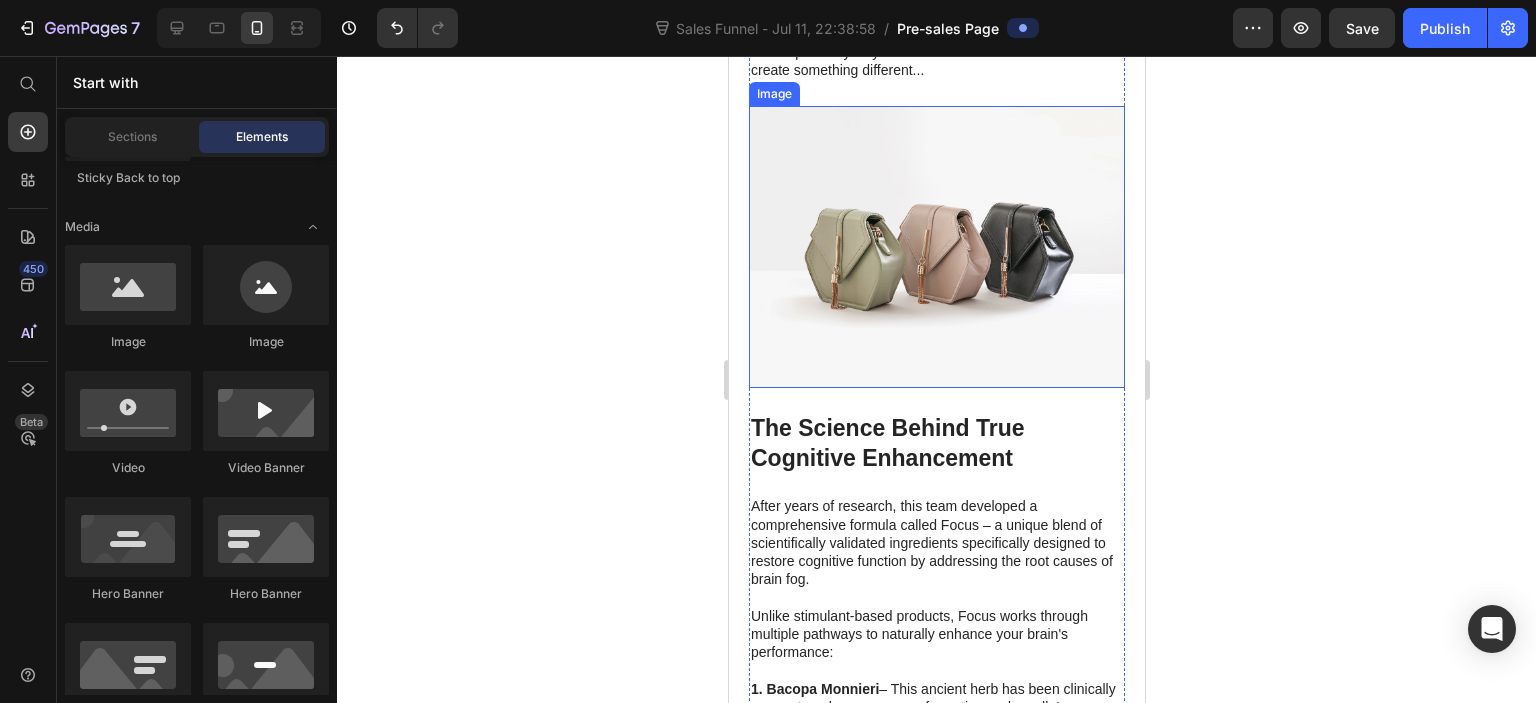 scroll, scrollTop: 5000, scrollLeft: 0, axis: vertical 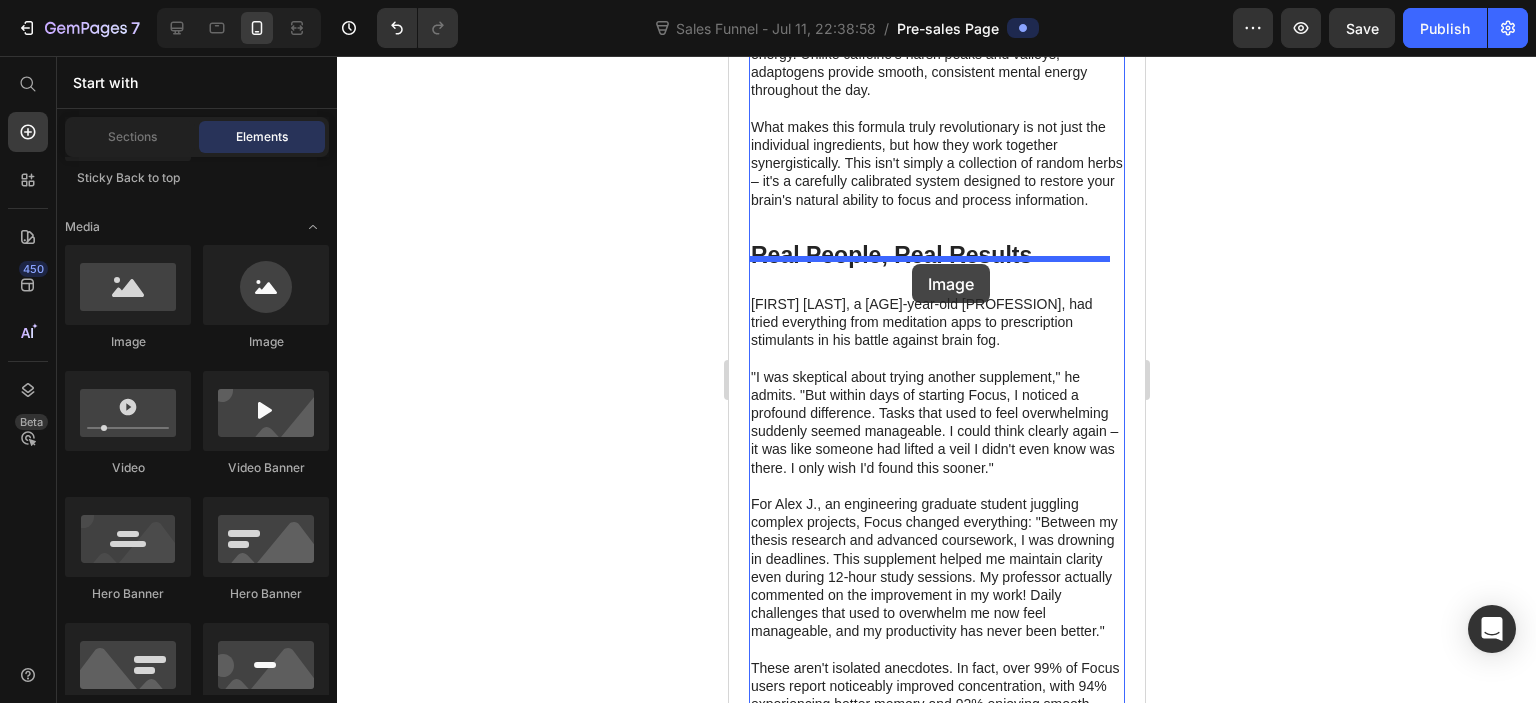 drag, startPoint x: 855, startPoint y: 360, endPoint x: 911, endPoint y: 264, distance: 111.13955 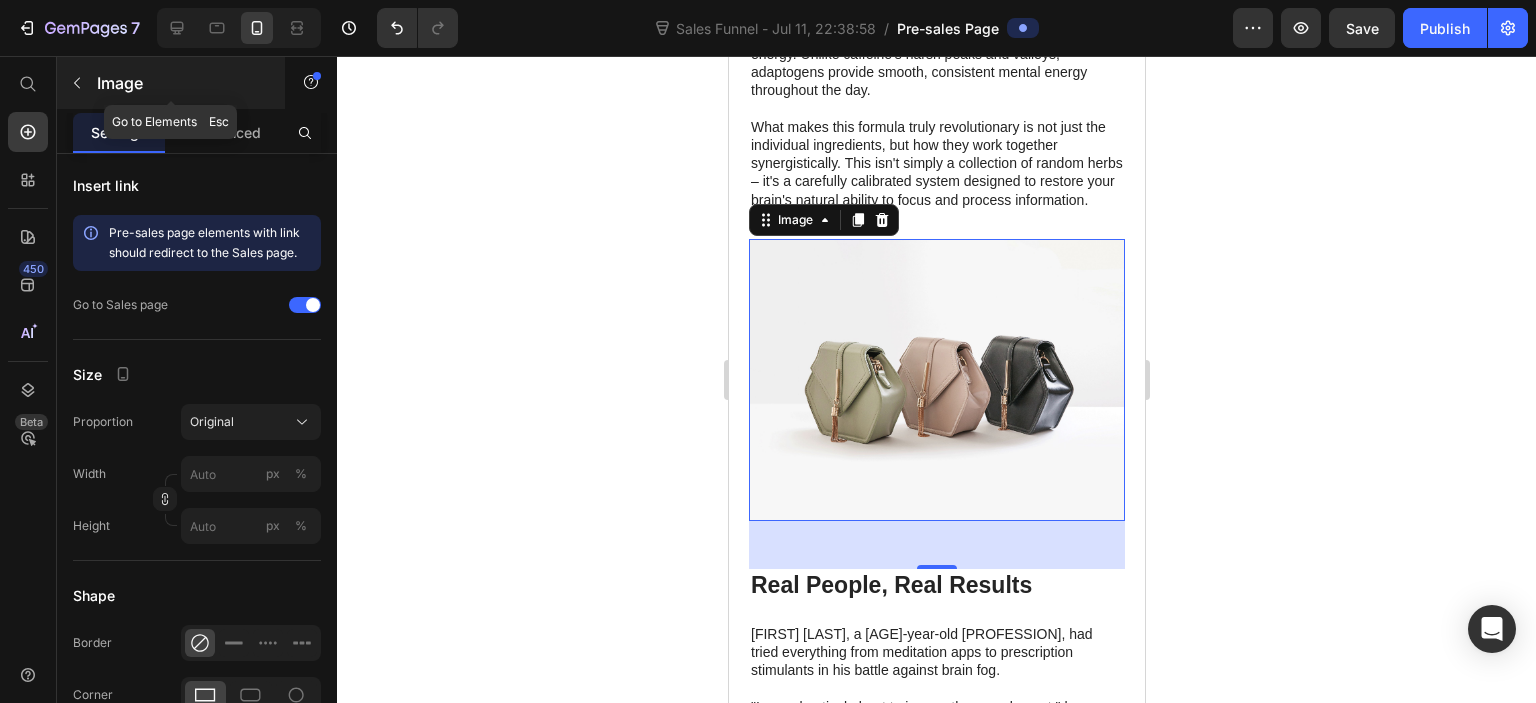 click 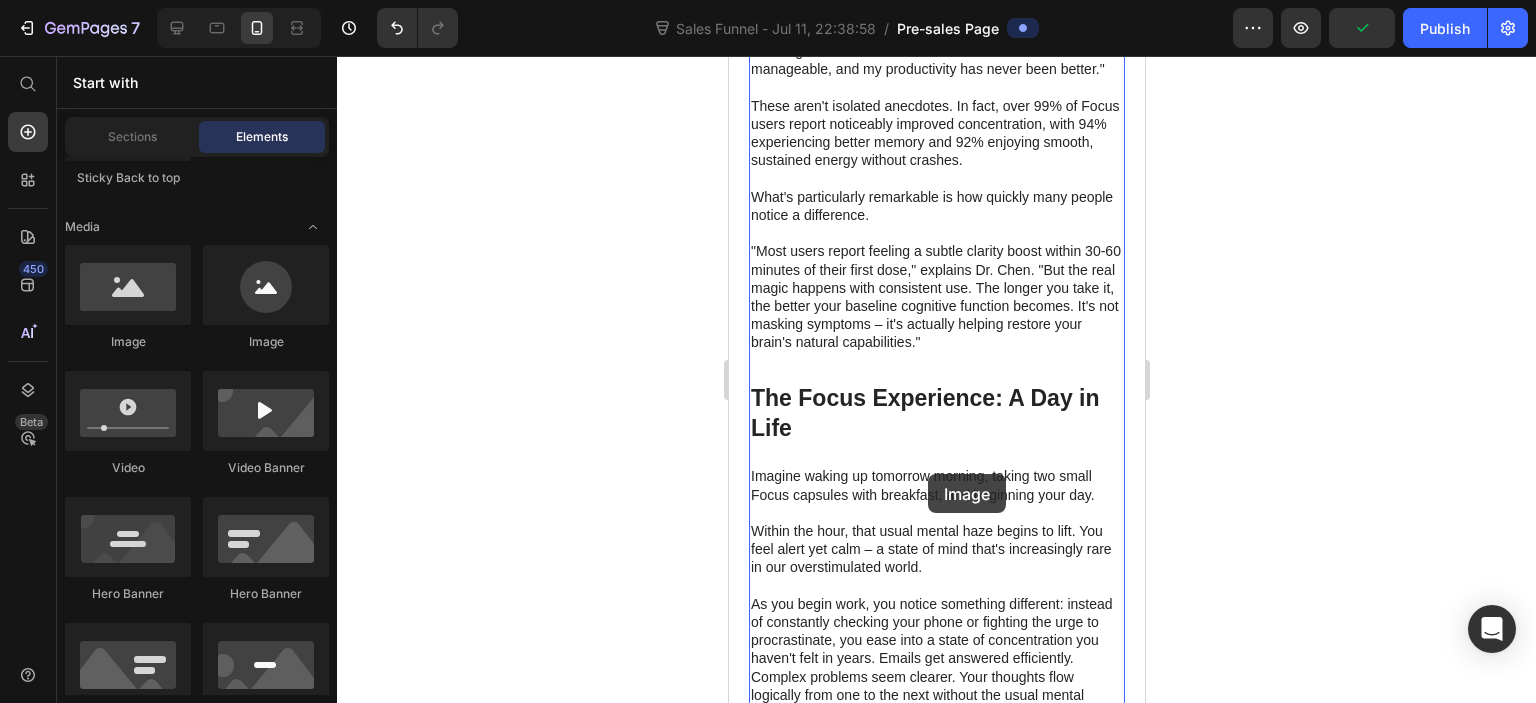 scroll, scrollTop: 6900, scrollLeft: 0, axis: vertical 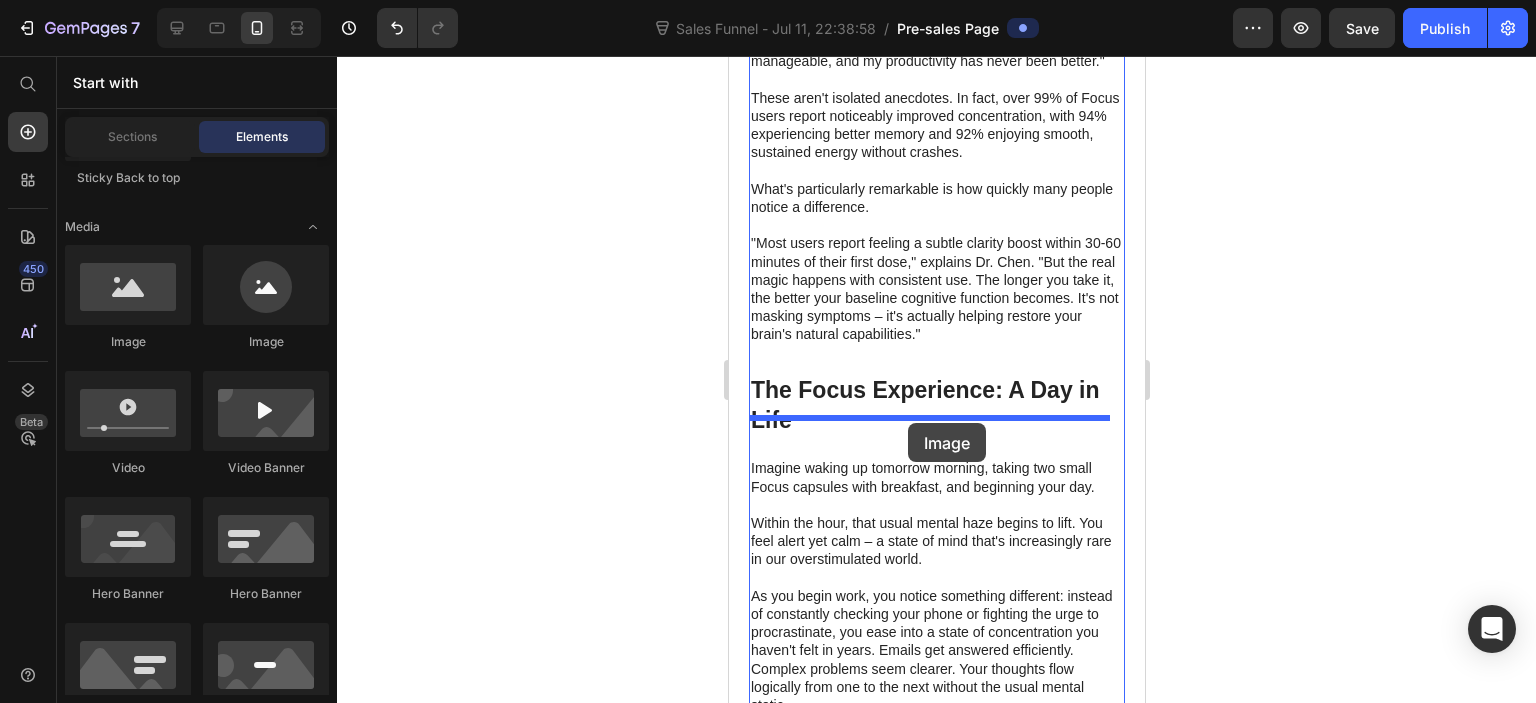 drag, startPoint x: 841, startPoint y: 356, endPoint x: 907, endPoint y: 423, distance: 94.04786 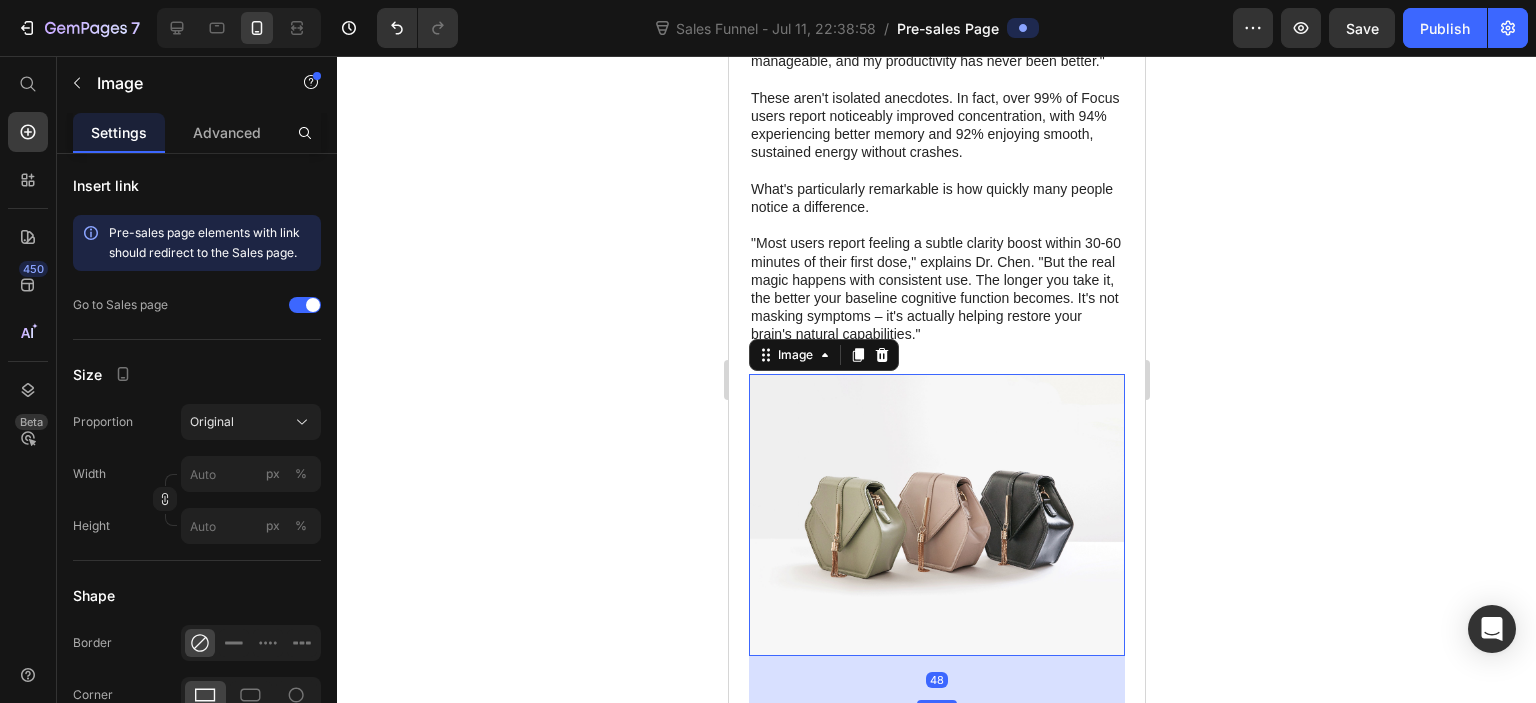 click 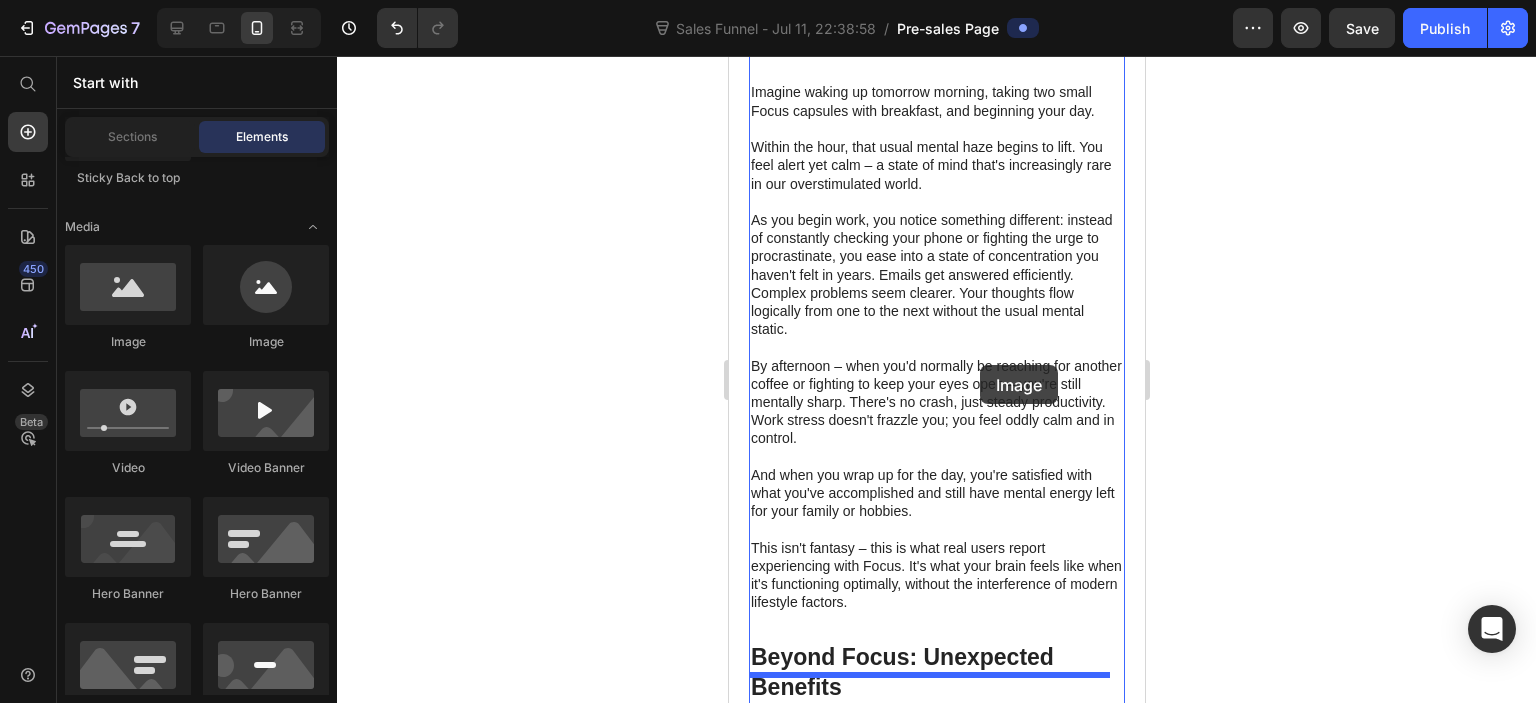 scroll, scrollTop: 7800, scrollLeft: 0, axis: vertical 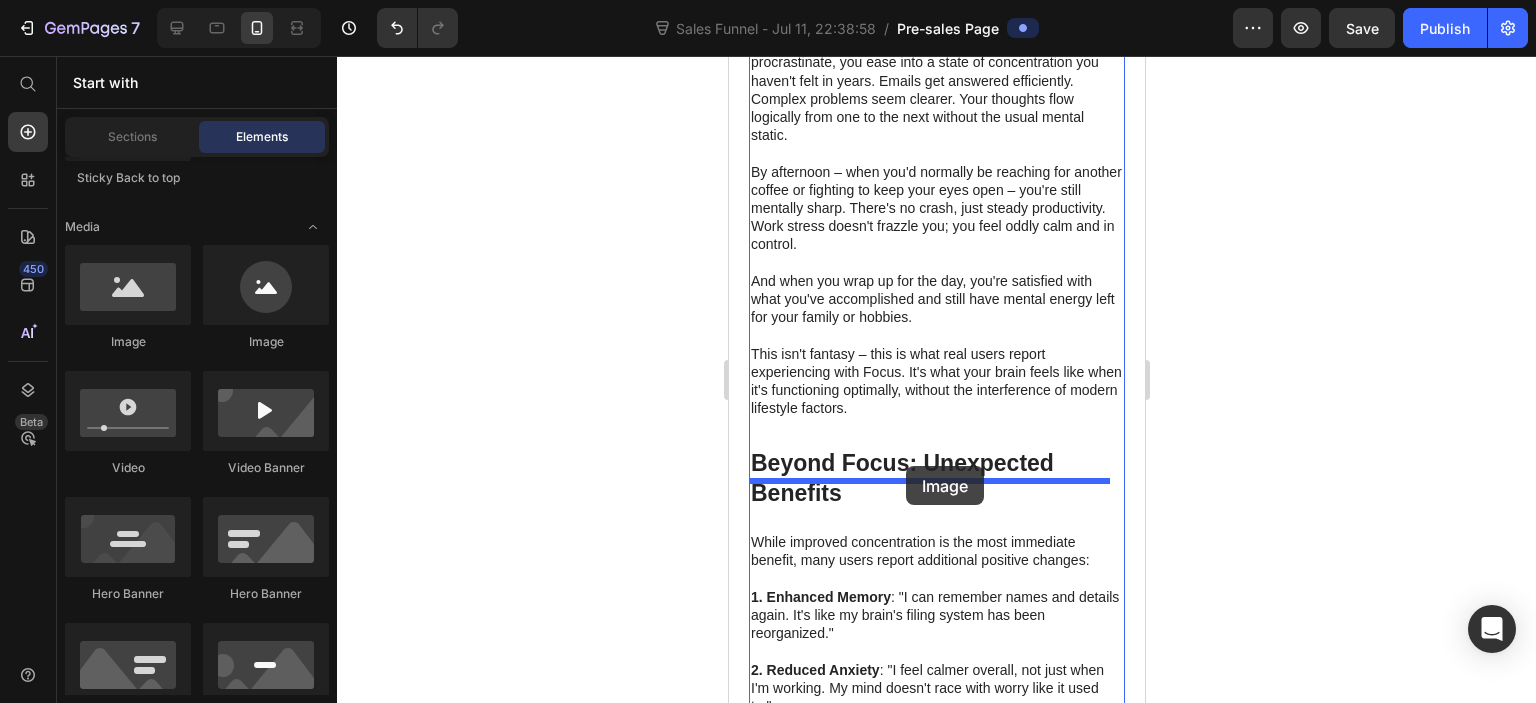 drag, startPoint x: 874, startPoint y: 339, endPoint x: 905, endPoint y: 466, distance: 130.72873 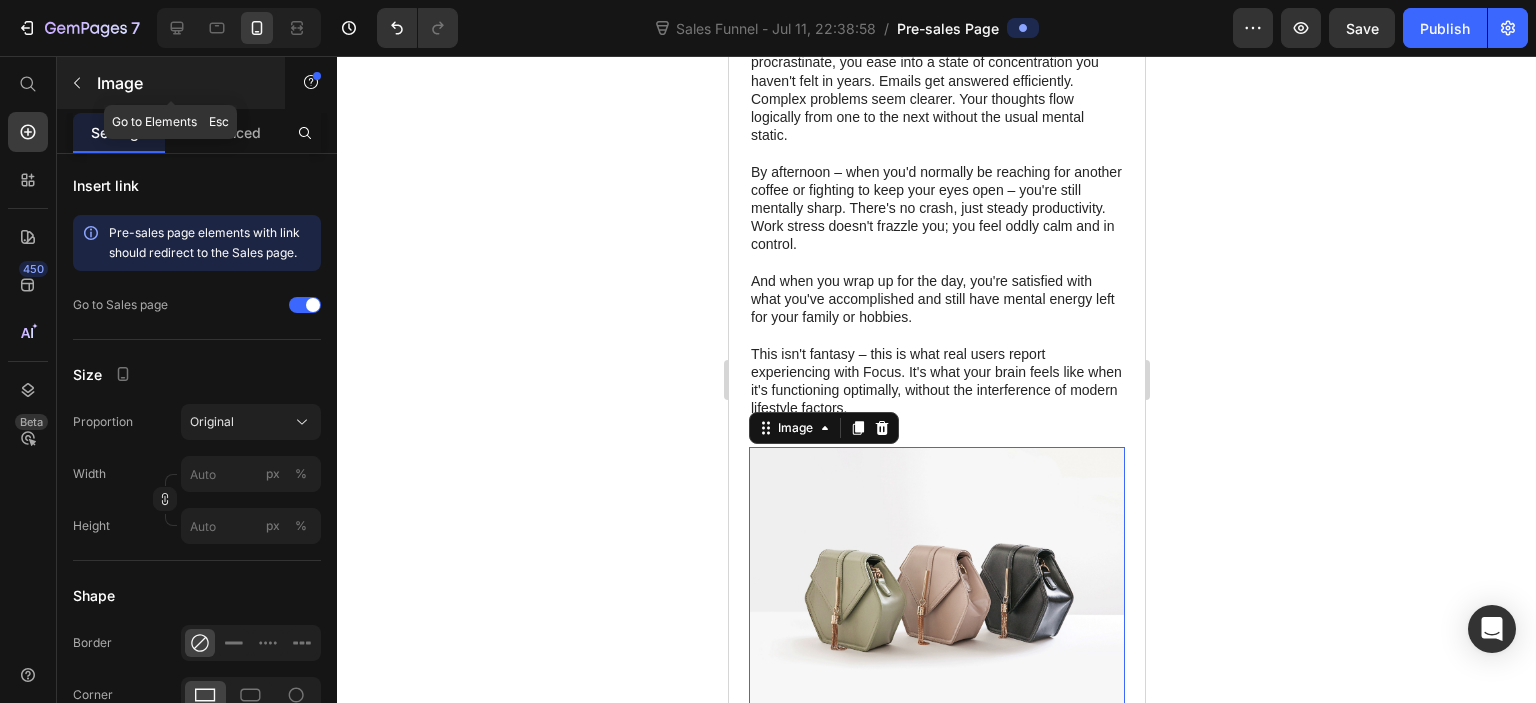 click 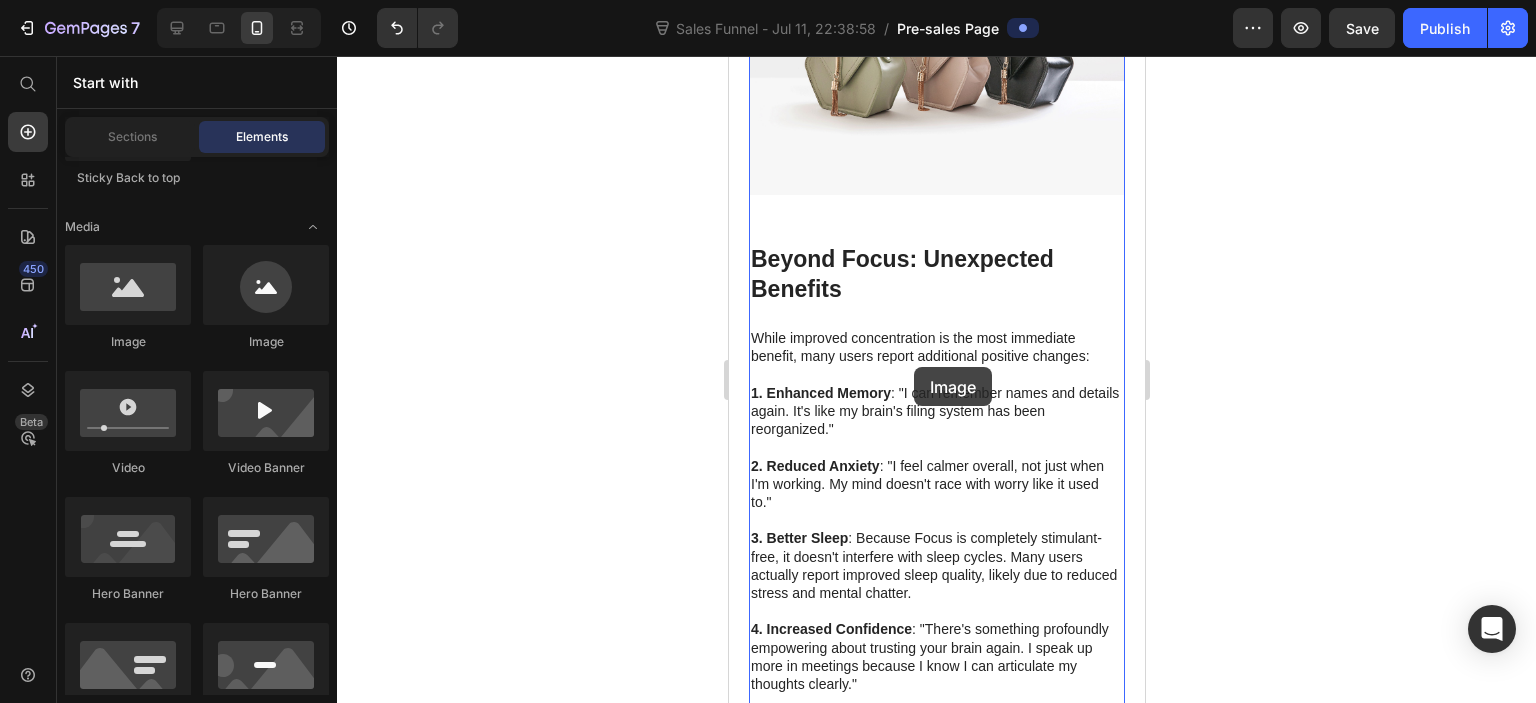 scroll, scrollTop: 8600, scrollLeft: 0, axis: vertical 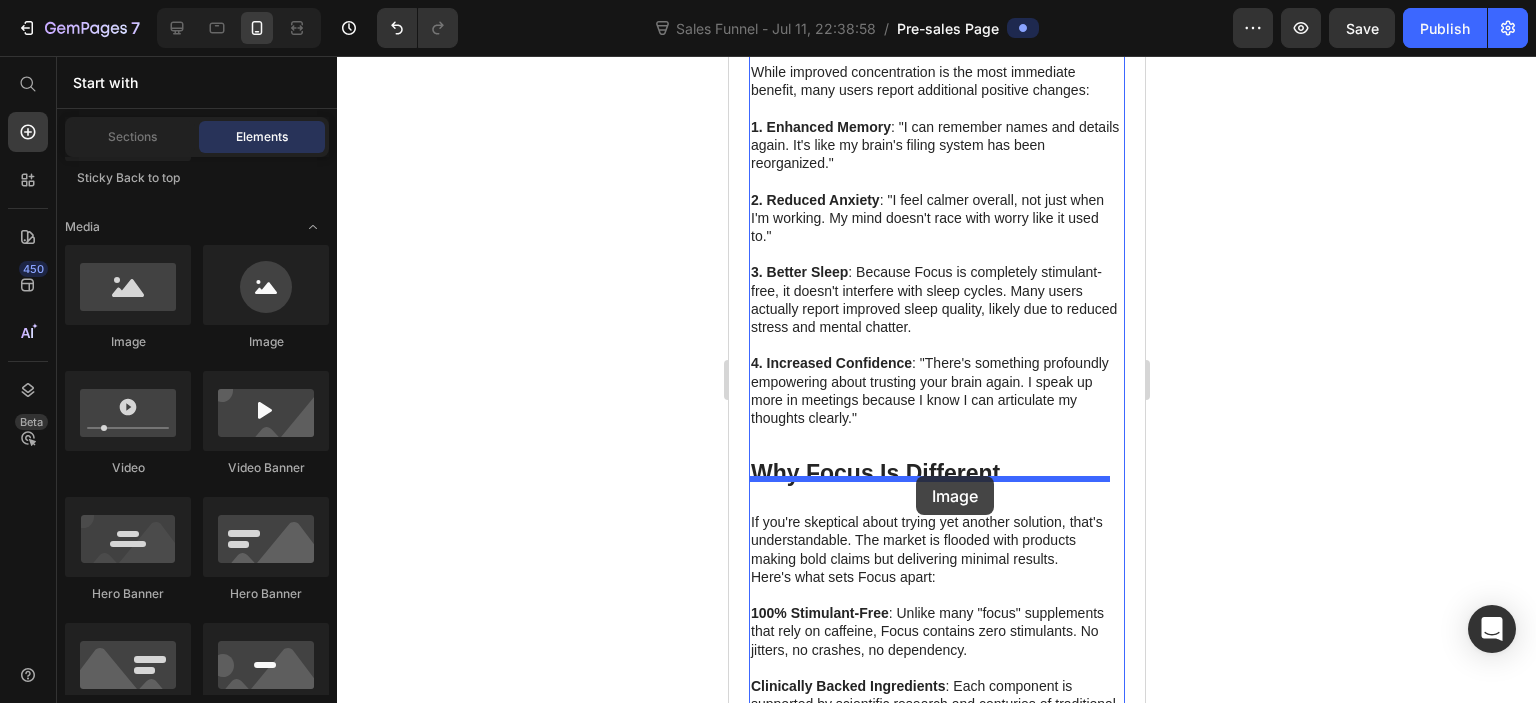drag, startPoint x: 882, startPoint y: 354, endPoint x: 915, endPoint y: 476, distance: 126.38433 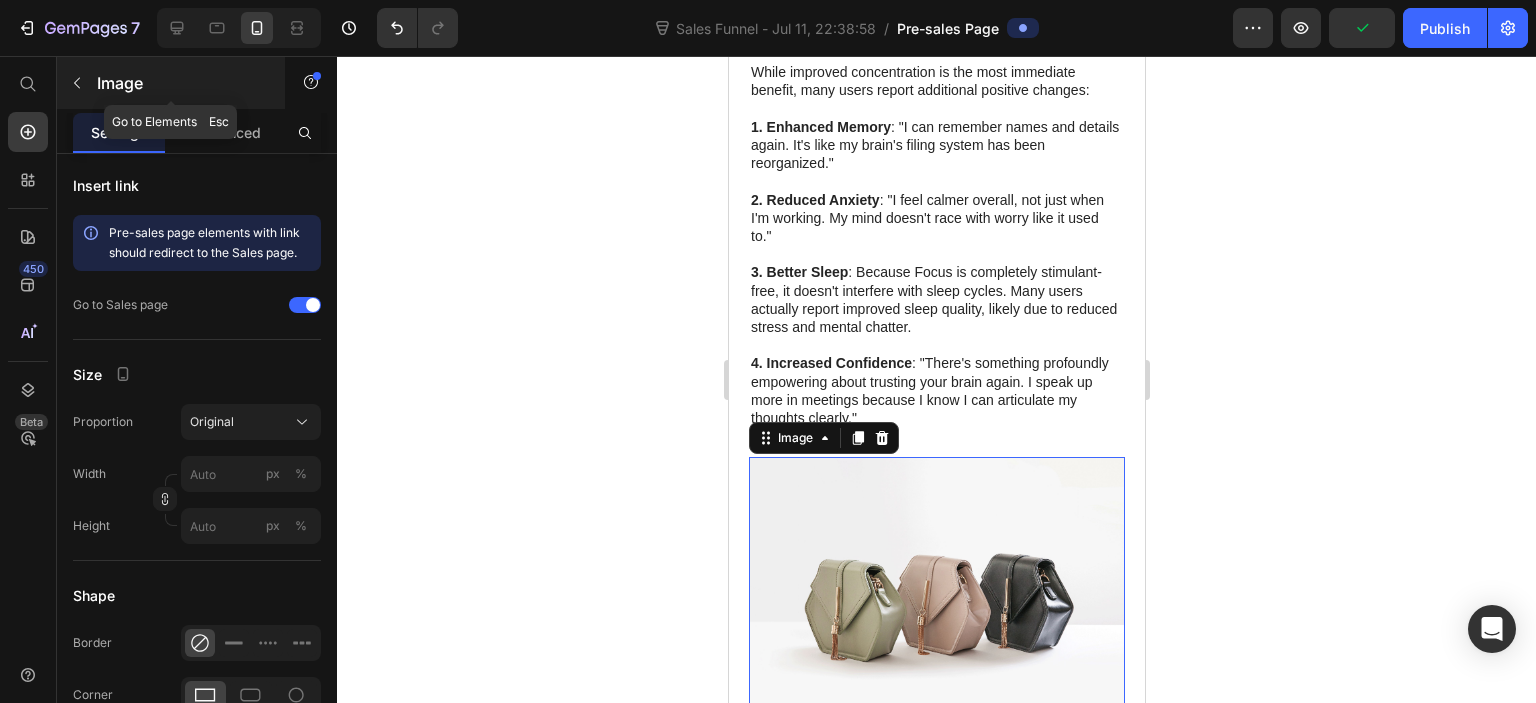 click at bounding box center [77, 83] 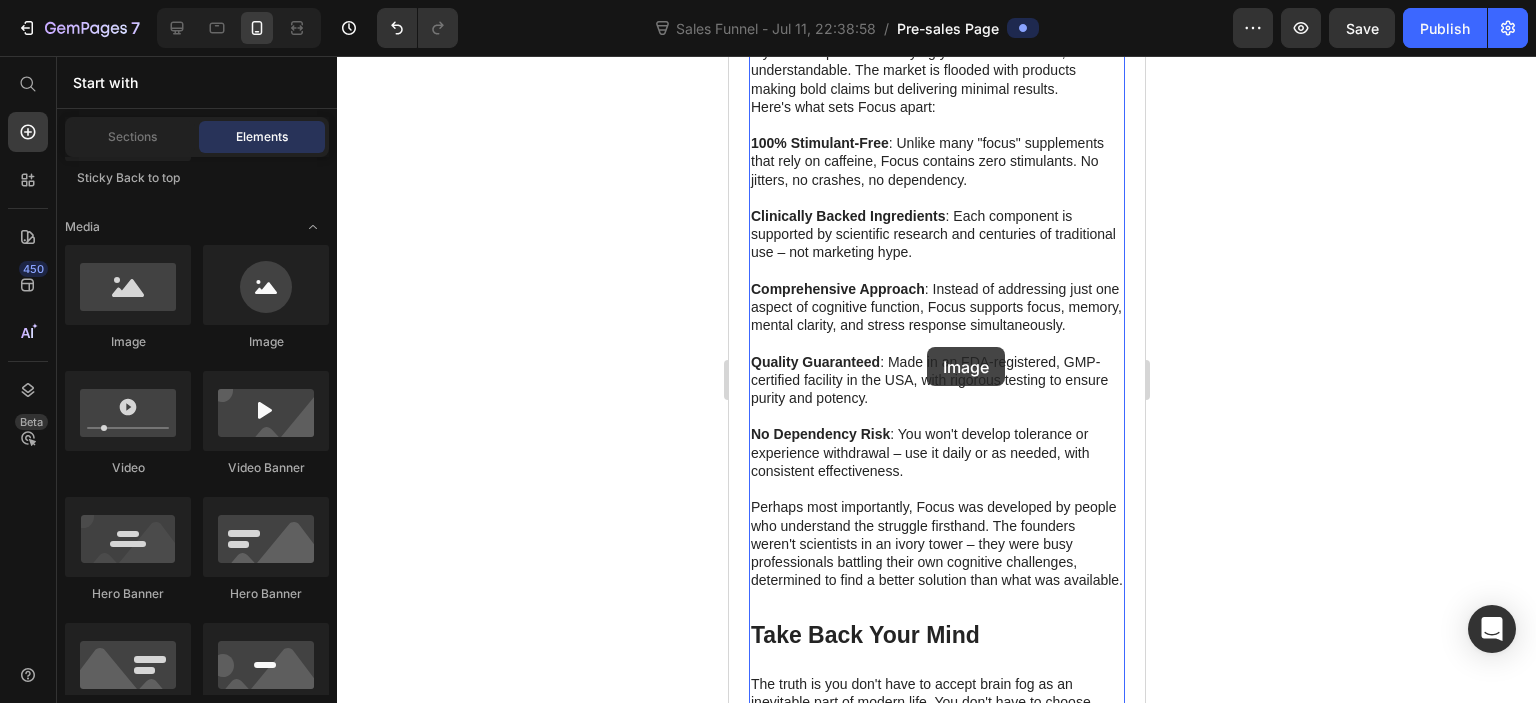 scroll, scrollTop: 9800, scrollLeft: 0, axis: vertical 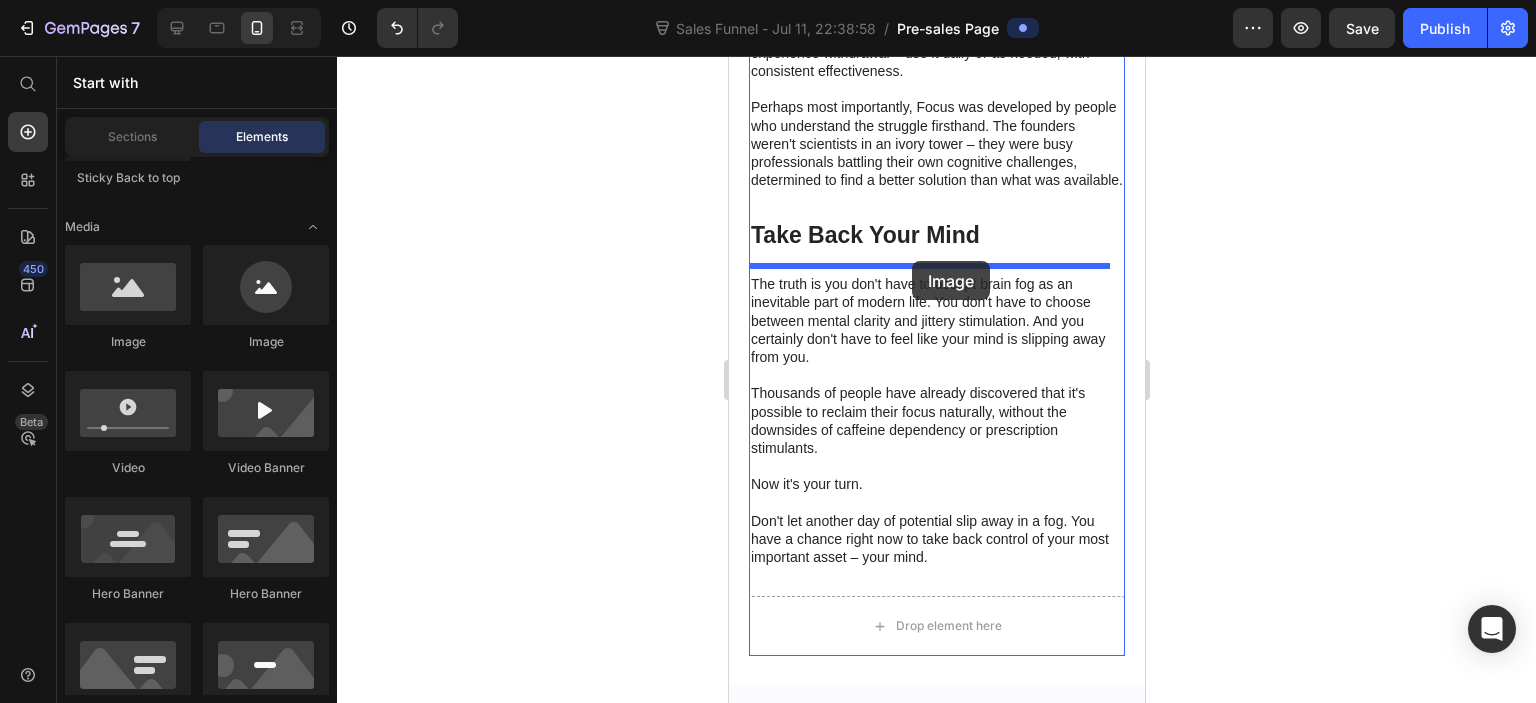drag, startPoint x: 872, startPoint y: 343, endPoint x: 910, endPoint y: 262, distance: 89.470665 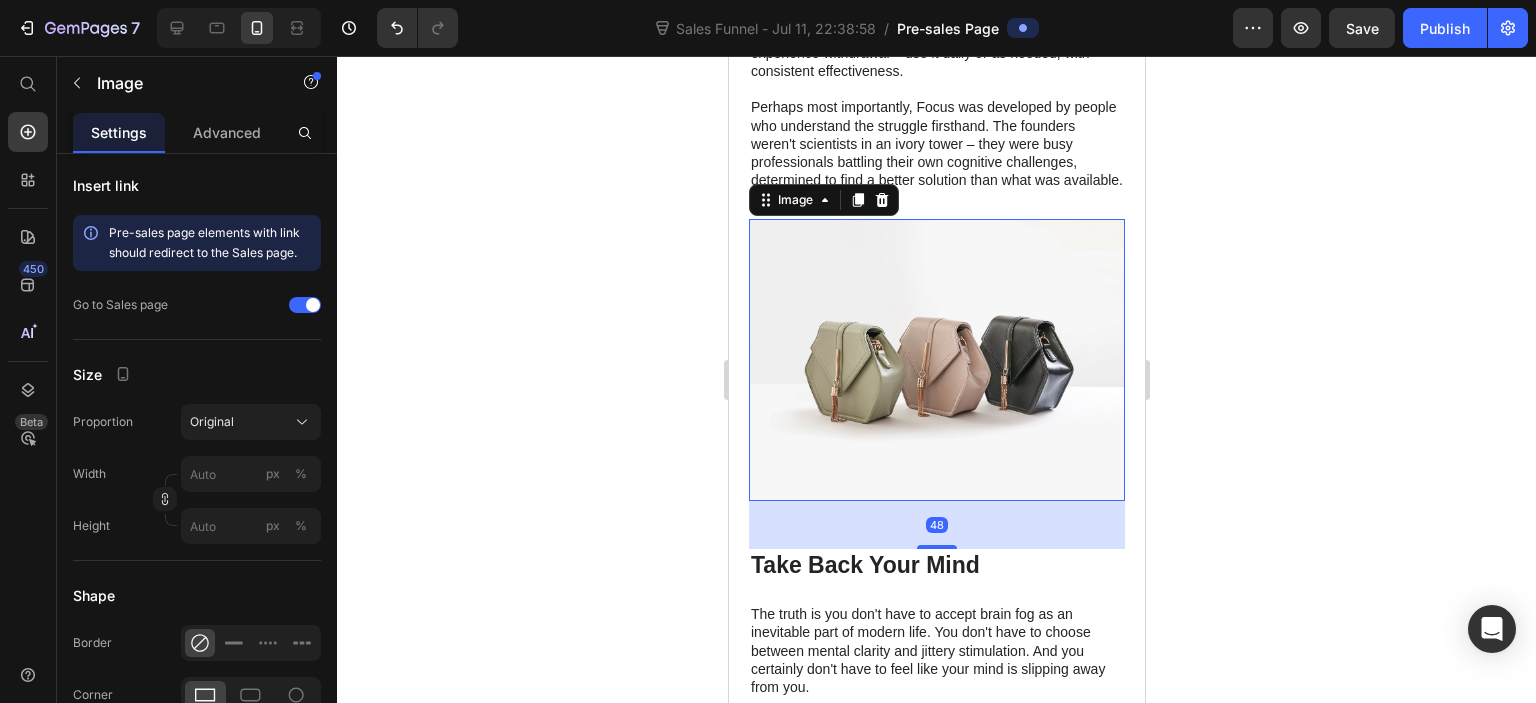 click 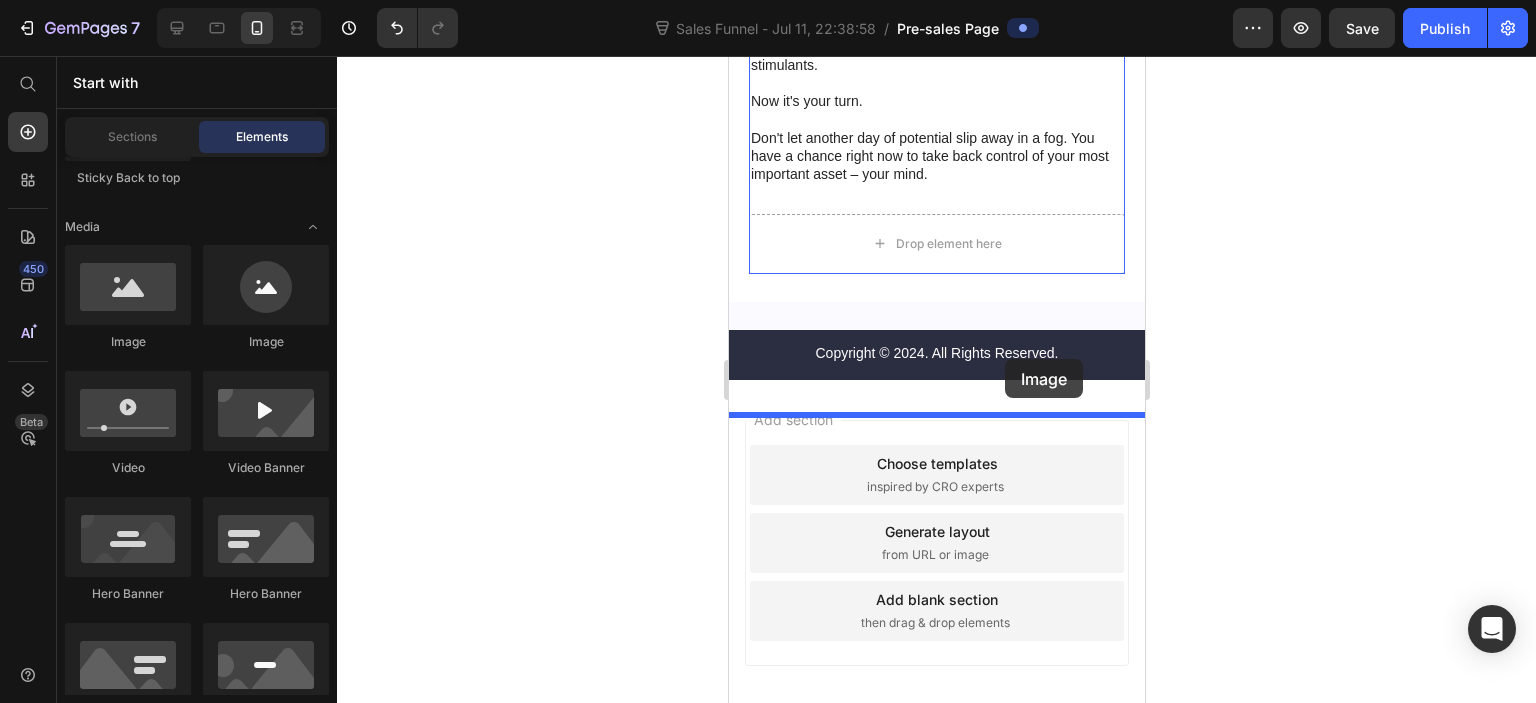 scroll, scrollTop: 10348, scrollLeft: 0, axis: vertical 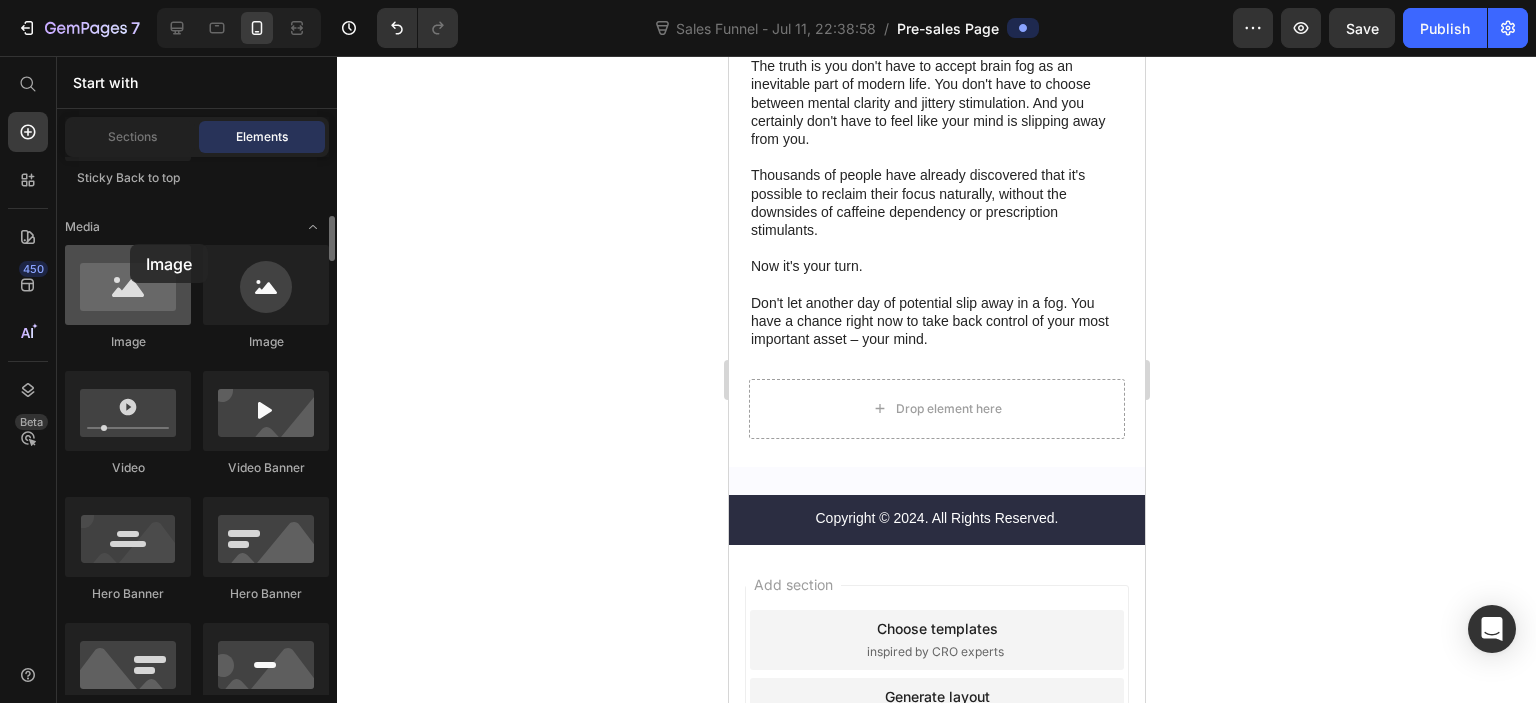 drag, startPoint x: 183, startPoint y: 292, endPoint x: 130, endPoint y: 244, distance: 71.50524 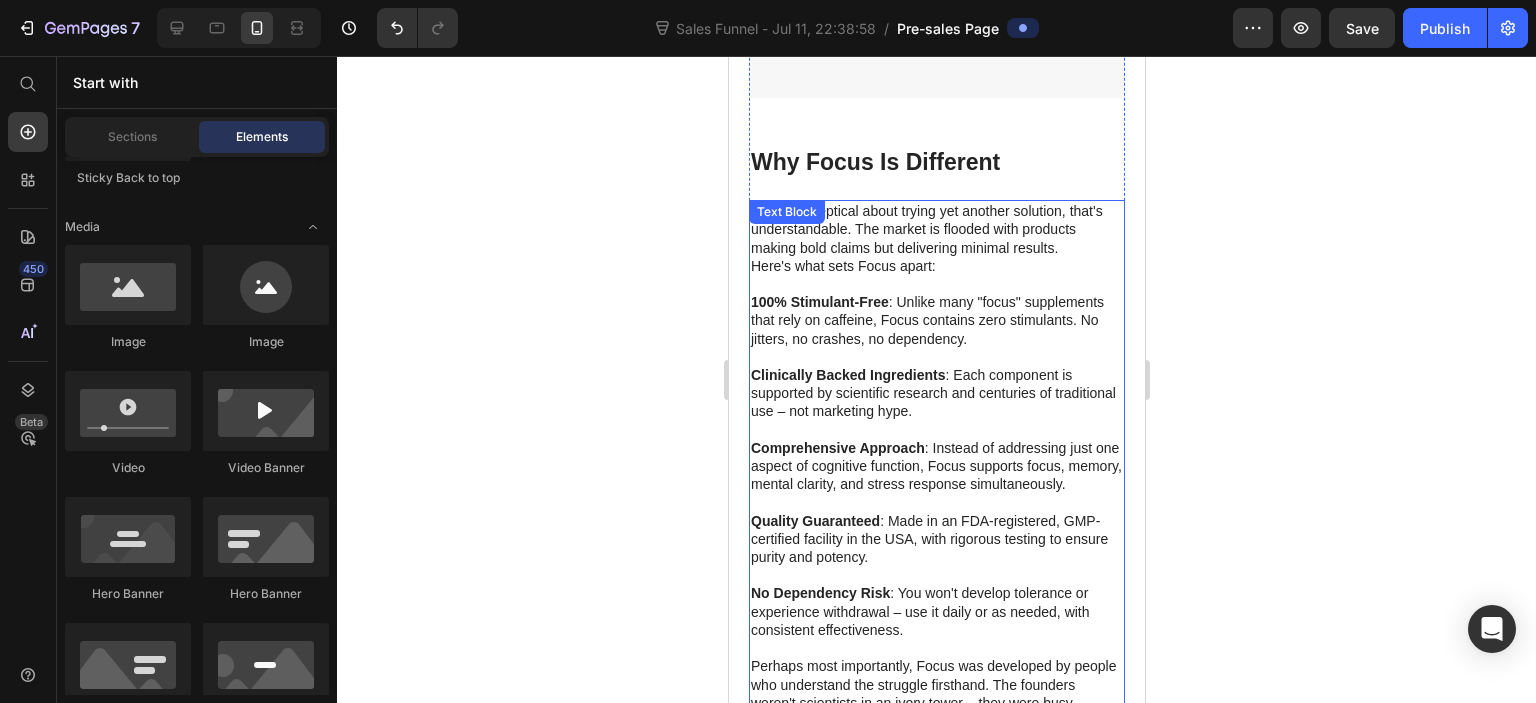 scroll, scrollTop: 8948, scrollLeft: 0, axis: vertical 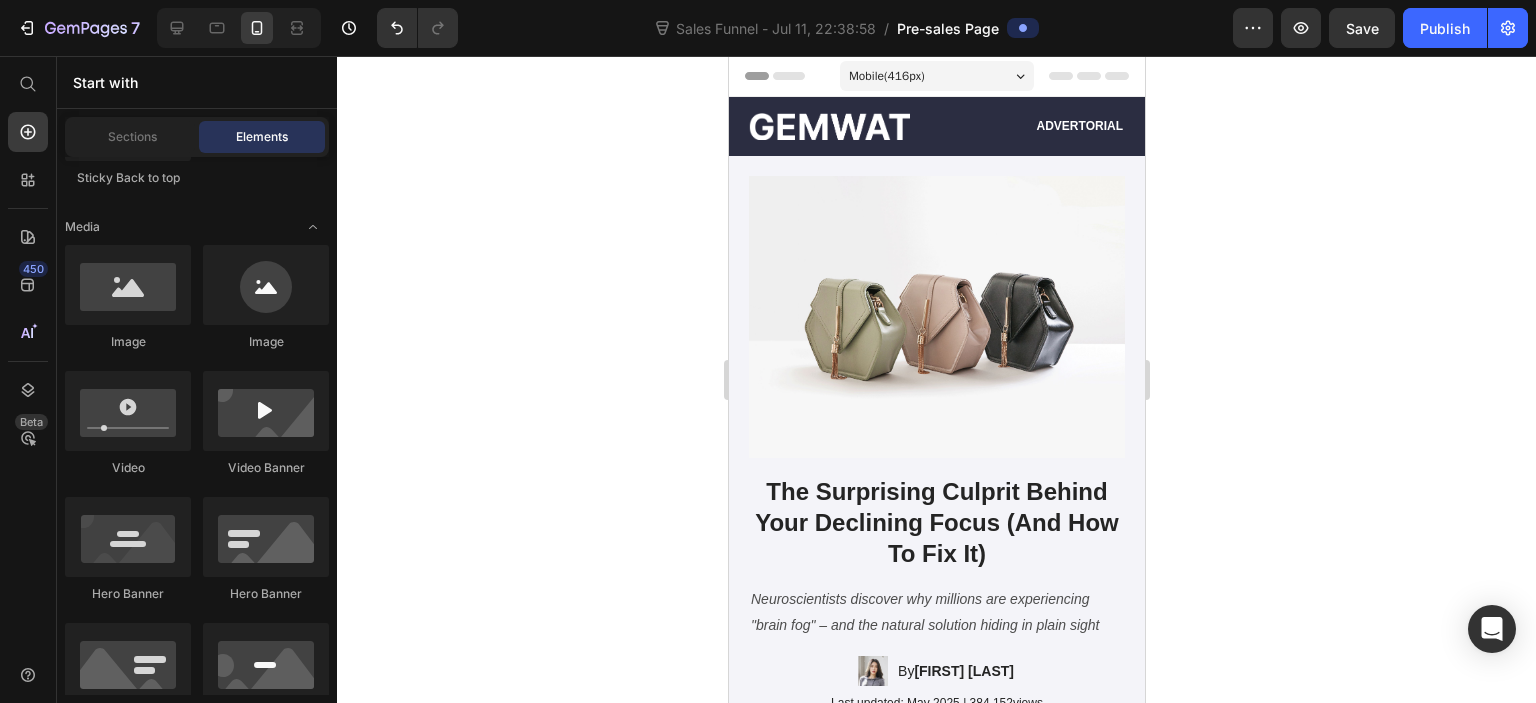 drag, startPoint x: 1132, startPoint y: 580, endPoint x: 1818, endPoint y: 105, distance: 834.39856 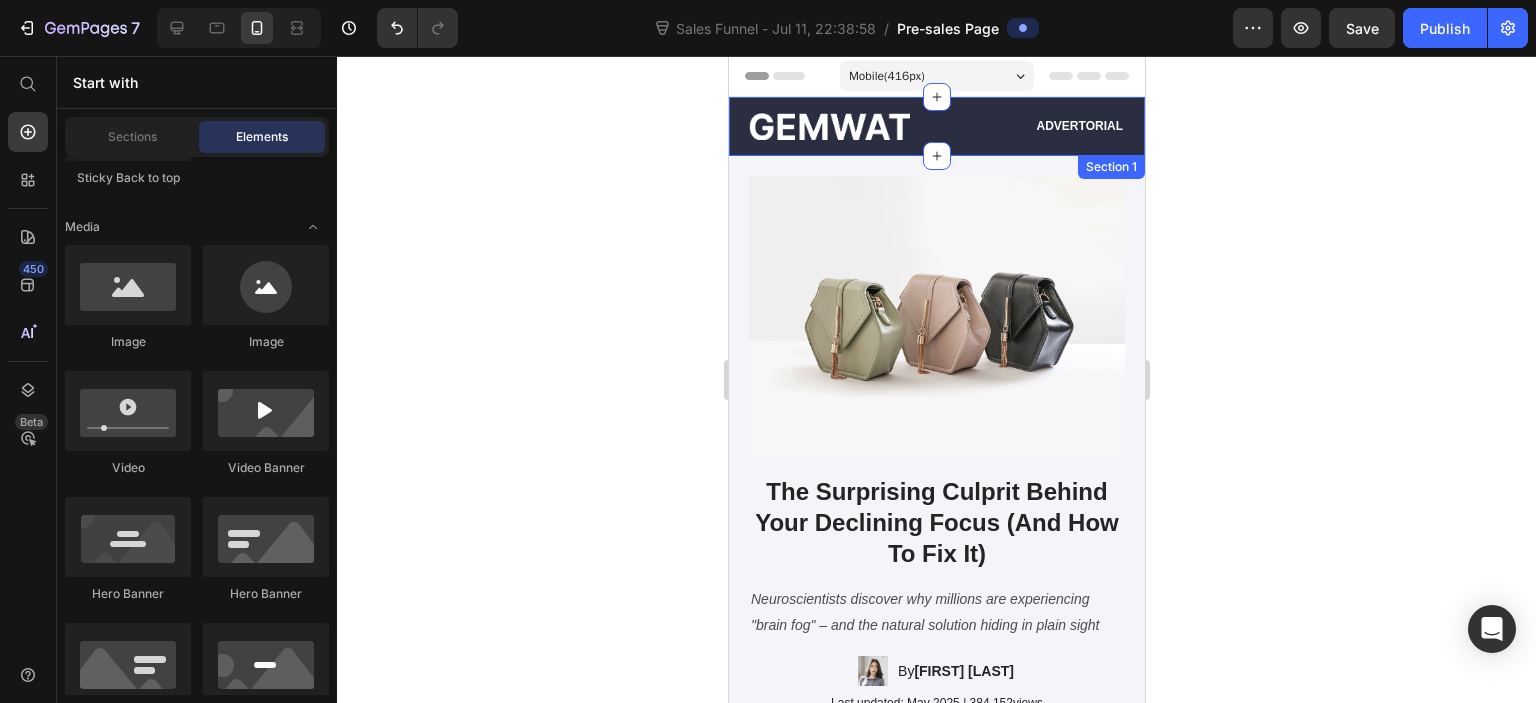 click on "Image Advertorial Text Block Row Section 1" at bounding box center [936, 126] 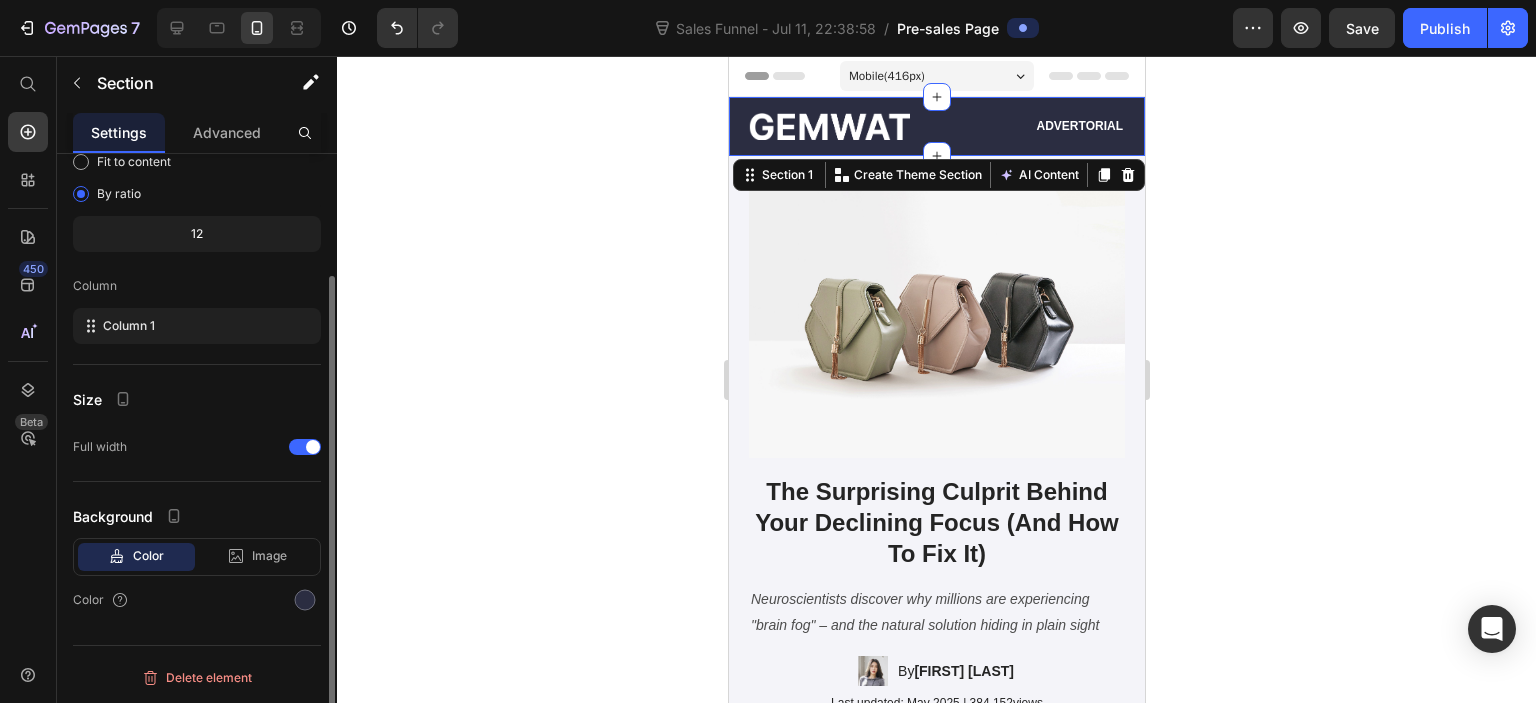 scroll, scrollTop: 0, scrollLeft: 0, axis: both 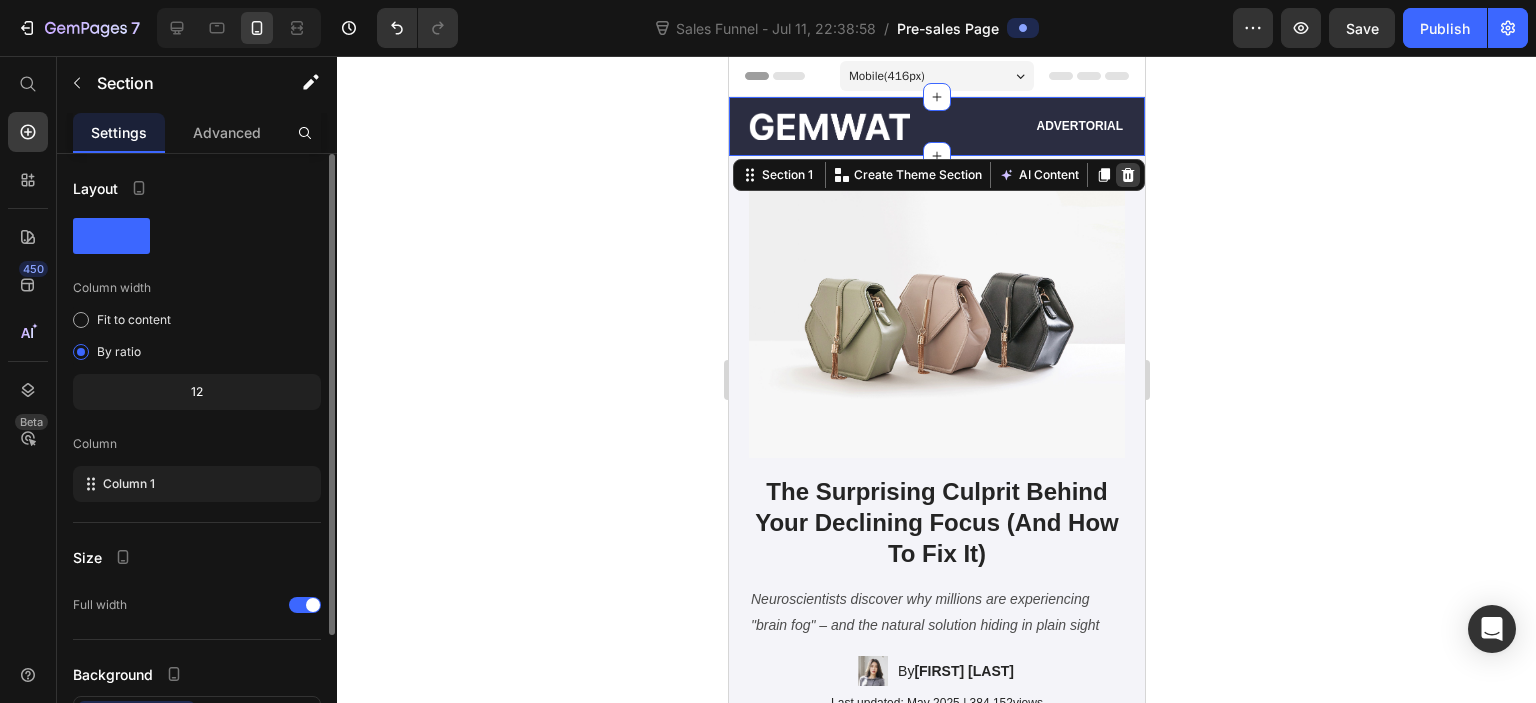 click 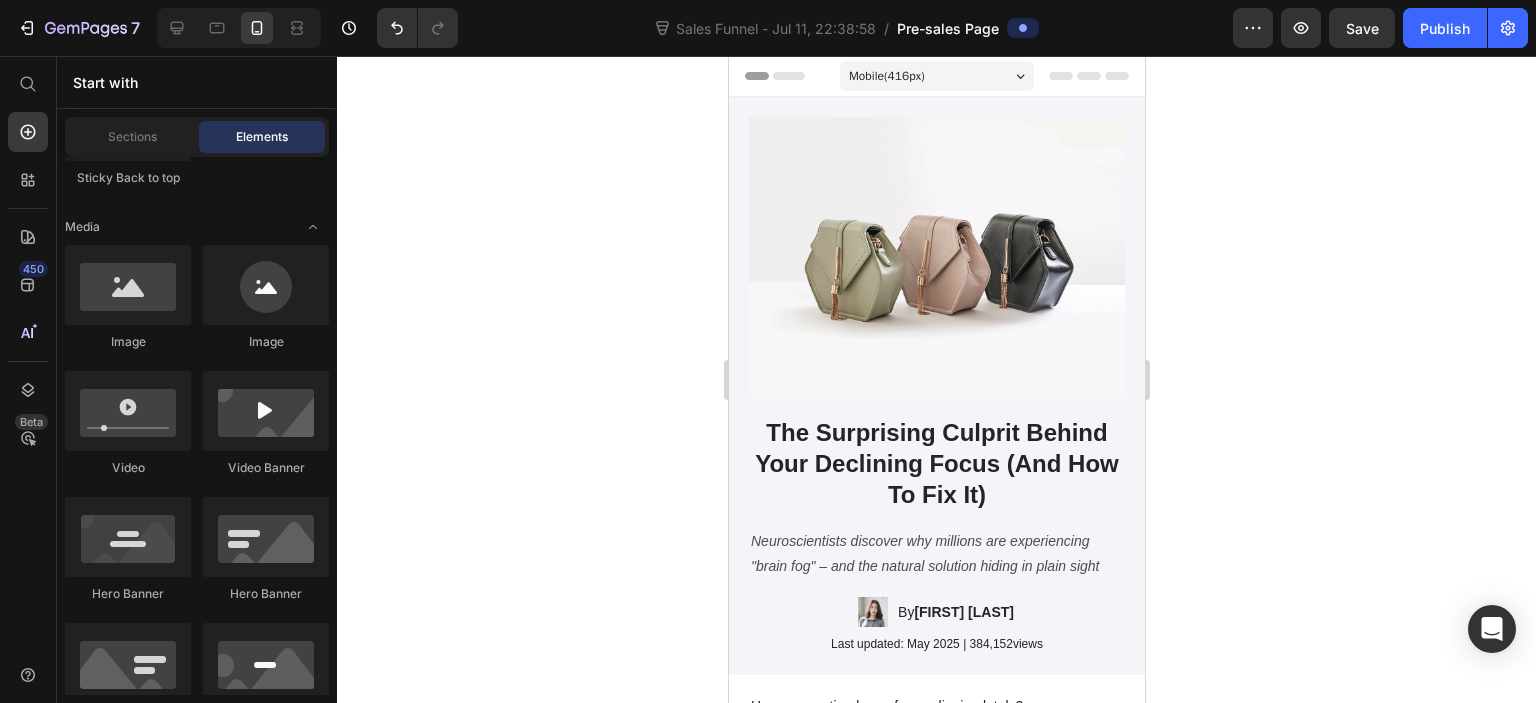 click 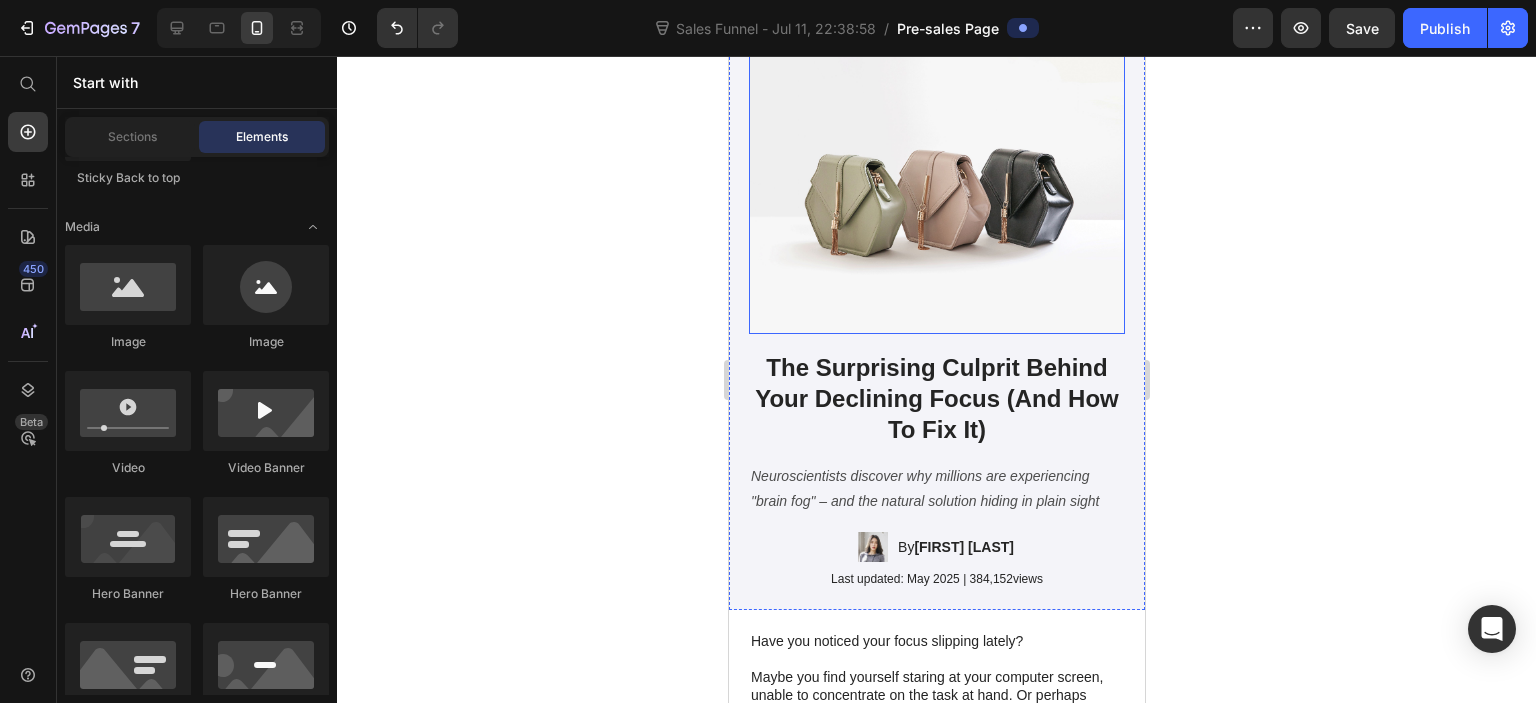 scroll, scrollTop: 100, scrollLeft: 0, axis: vertical 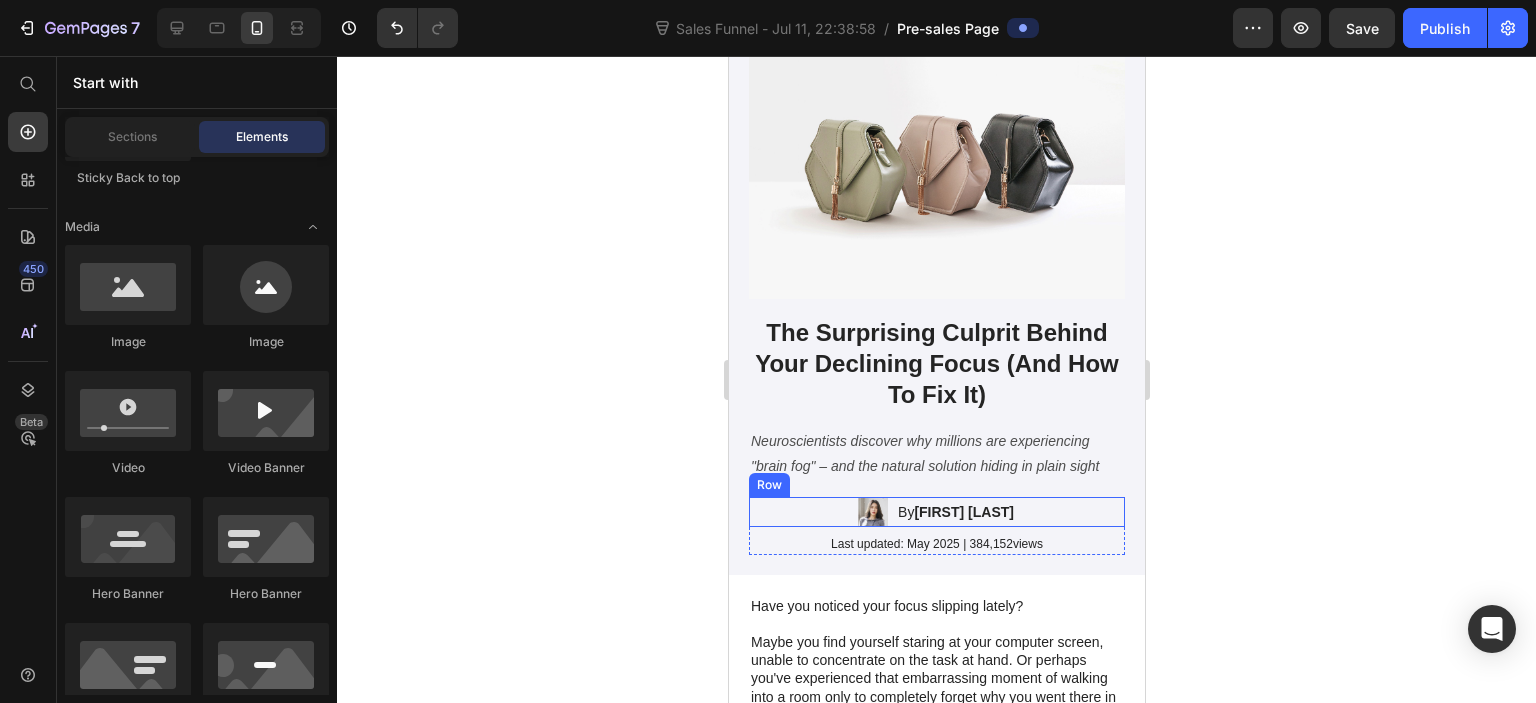 click on "Image By [NAME] Text Block Row" at bounding box center [936, 512] 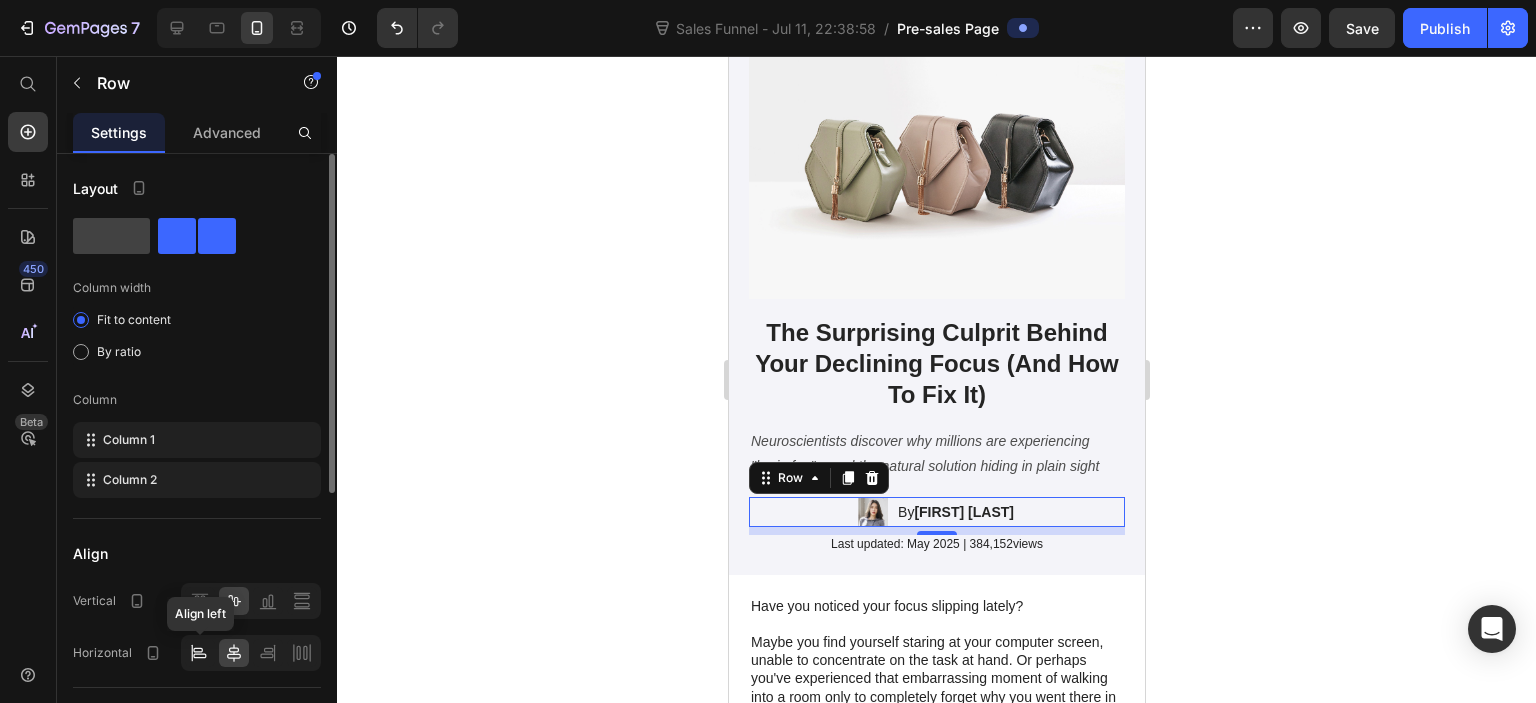 click 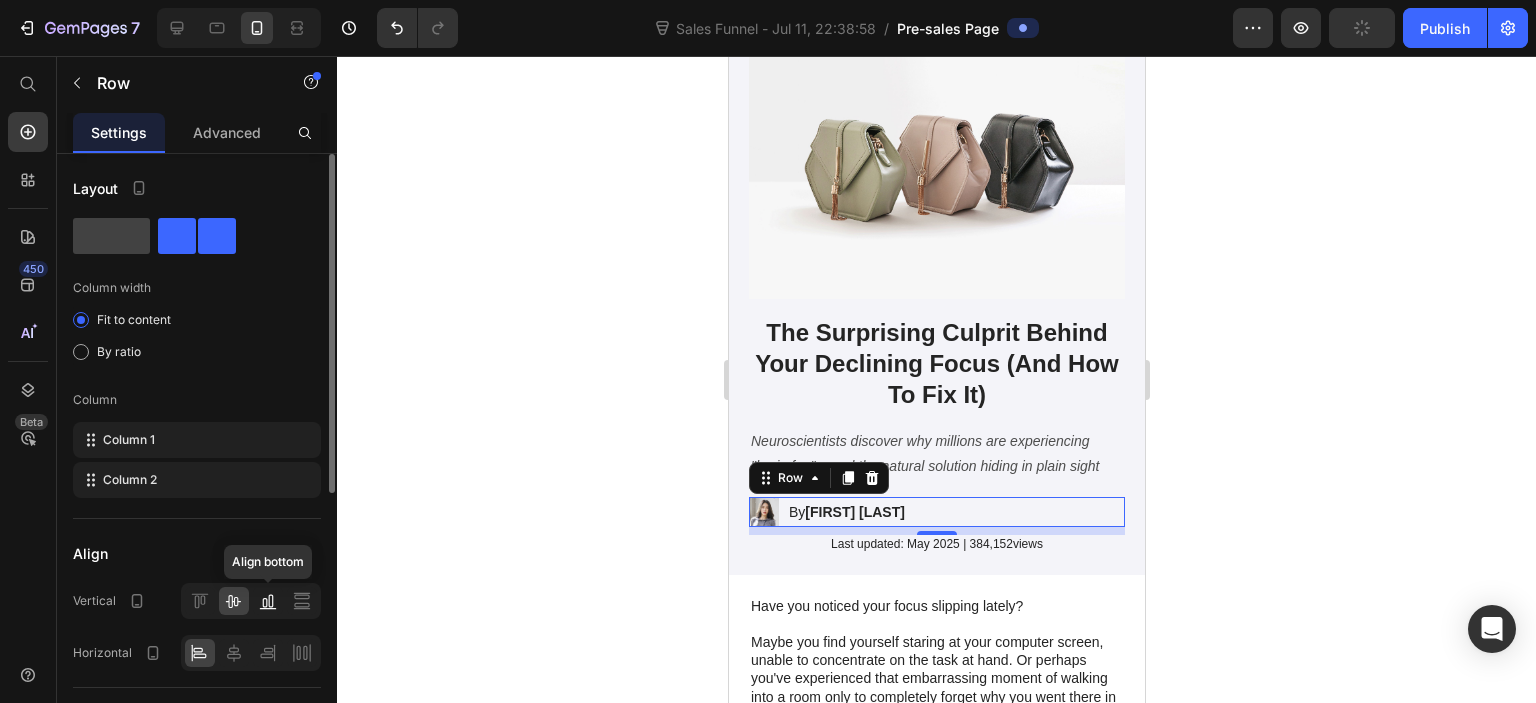 click 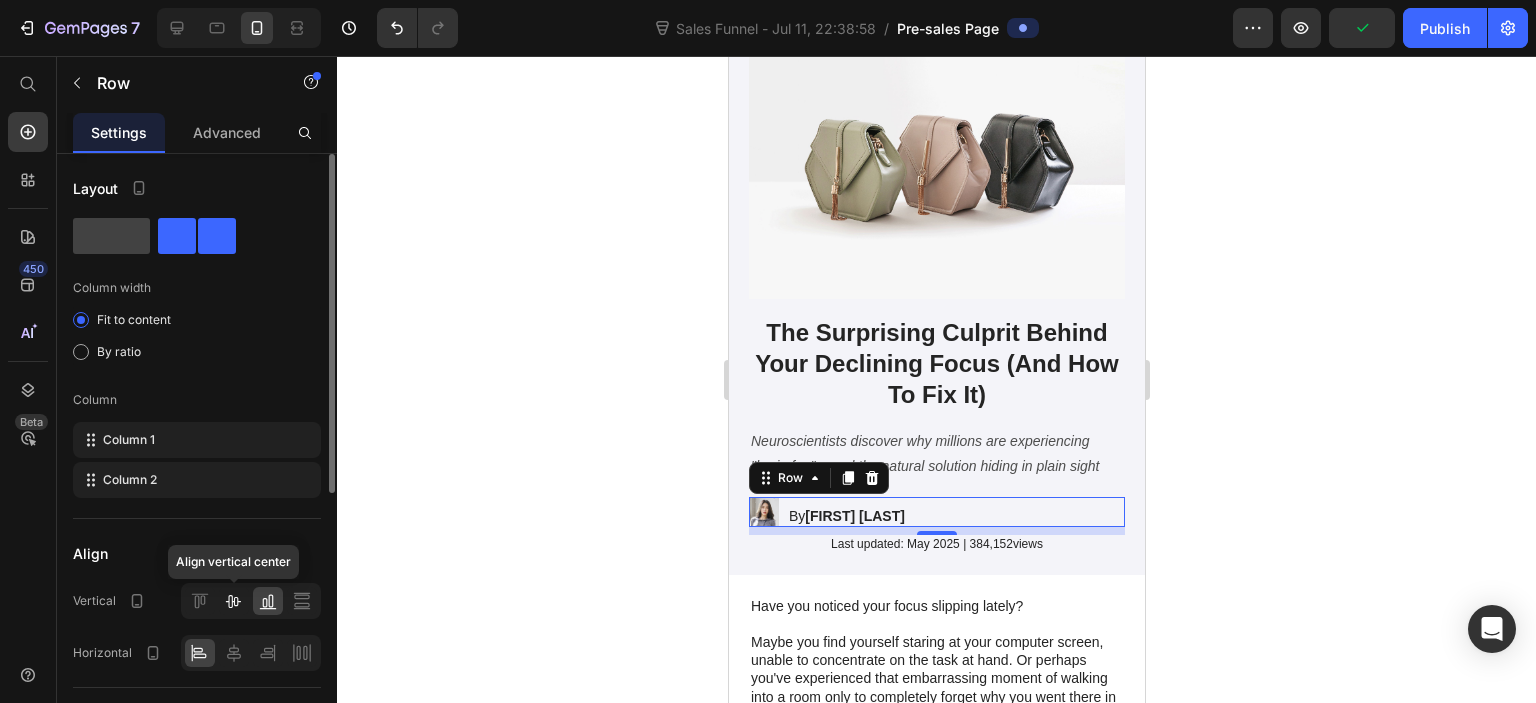 click 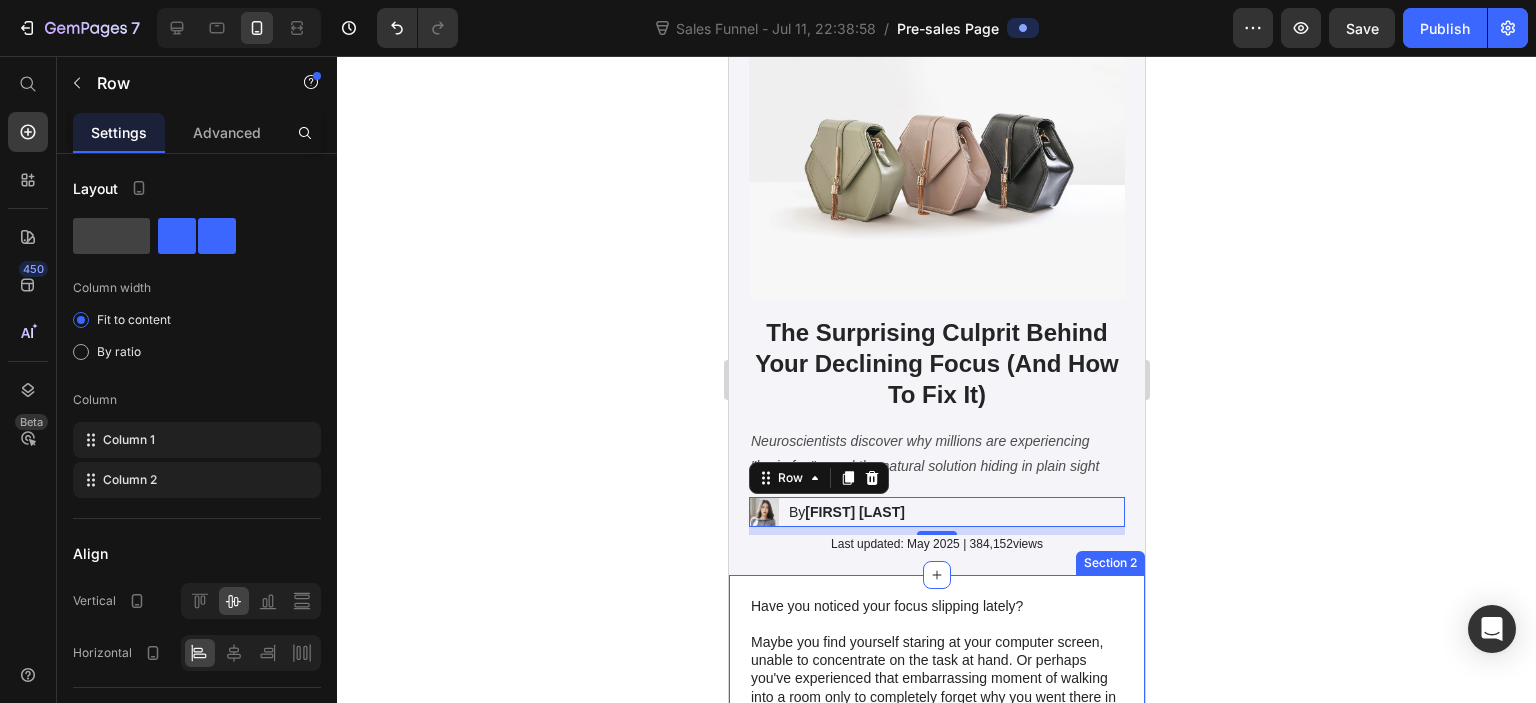 click 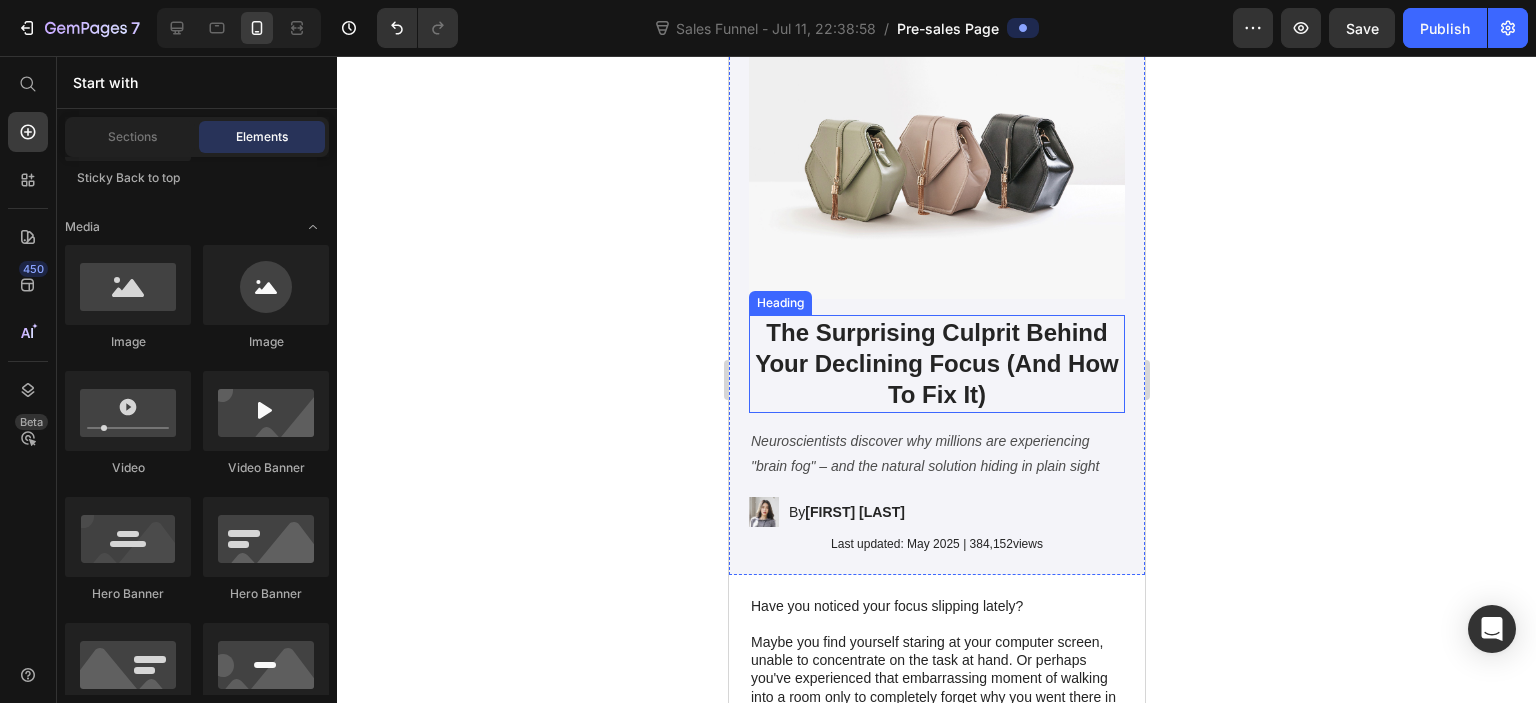 drag, startPoint x: 1373, startPoint y: 535, endPoint x: 1371, endPoint y: 525, distance: 10.198039 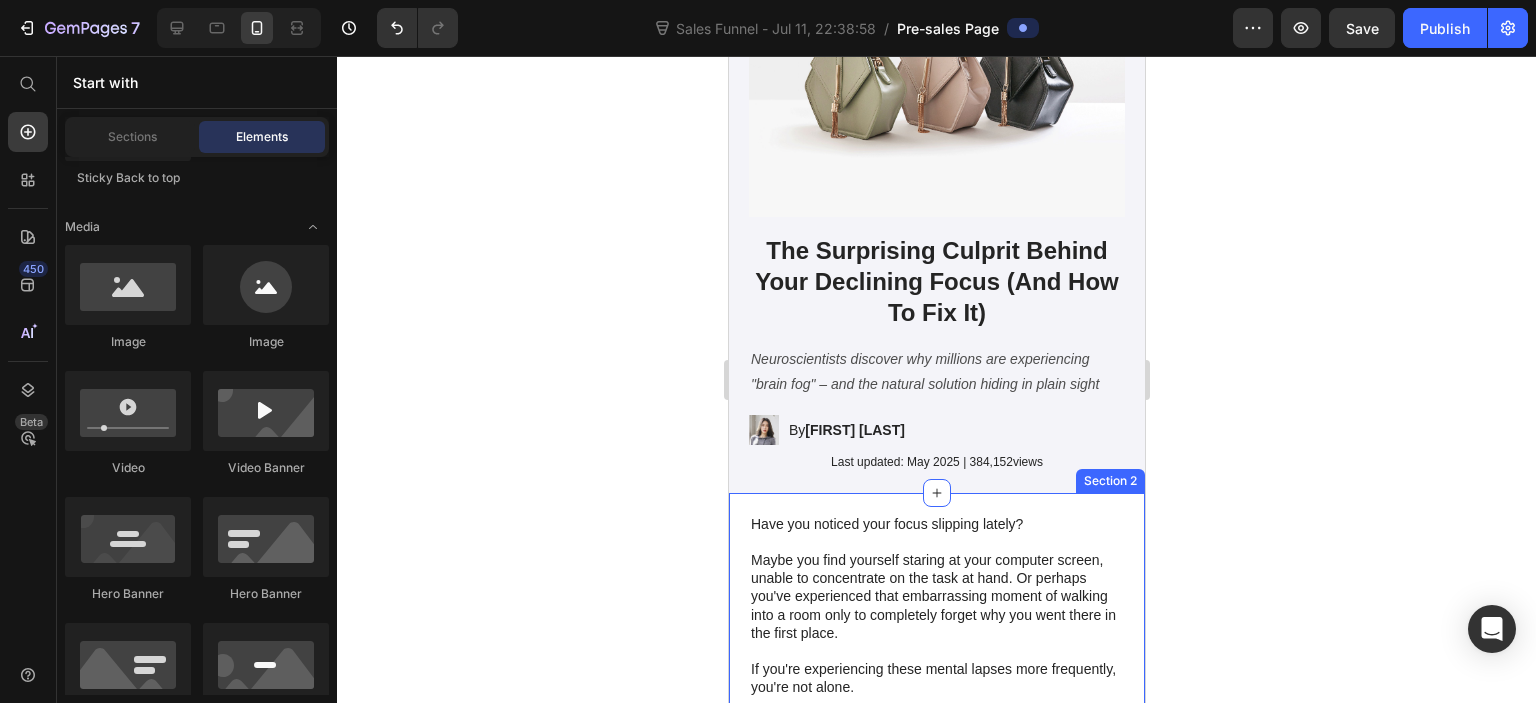 scroll, scrollTop: 400, scrollLeft: 0, axis: vertical 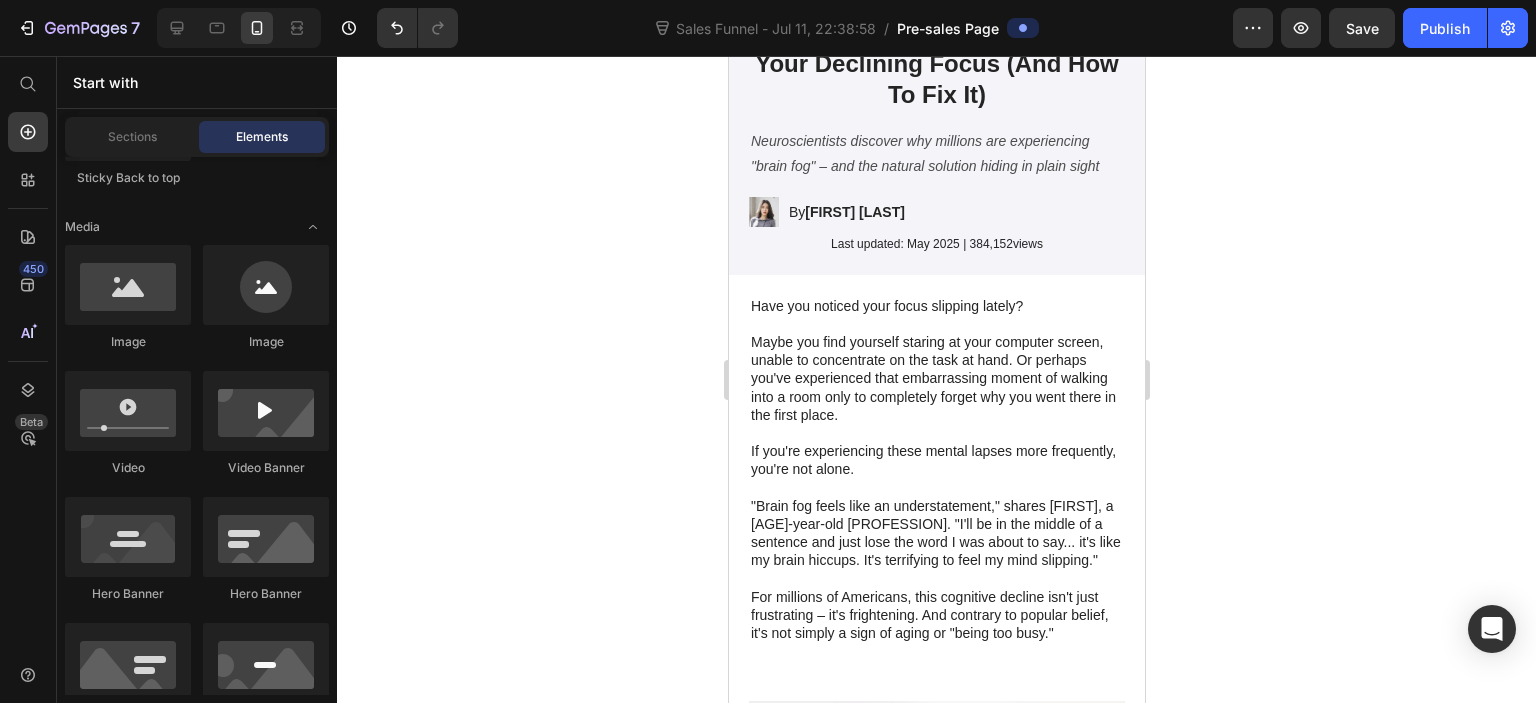 click 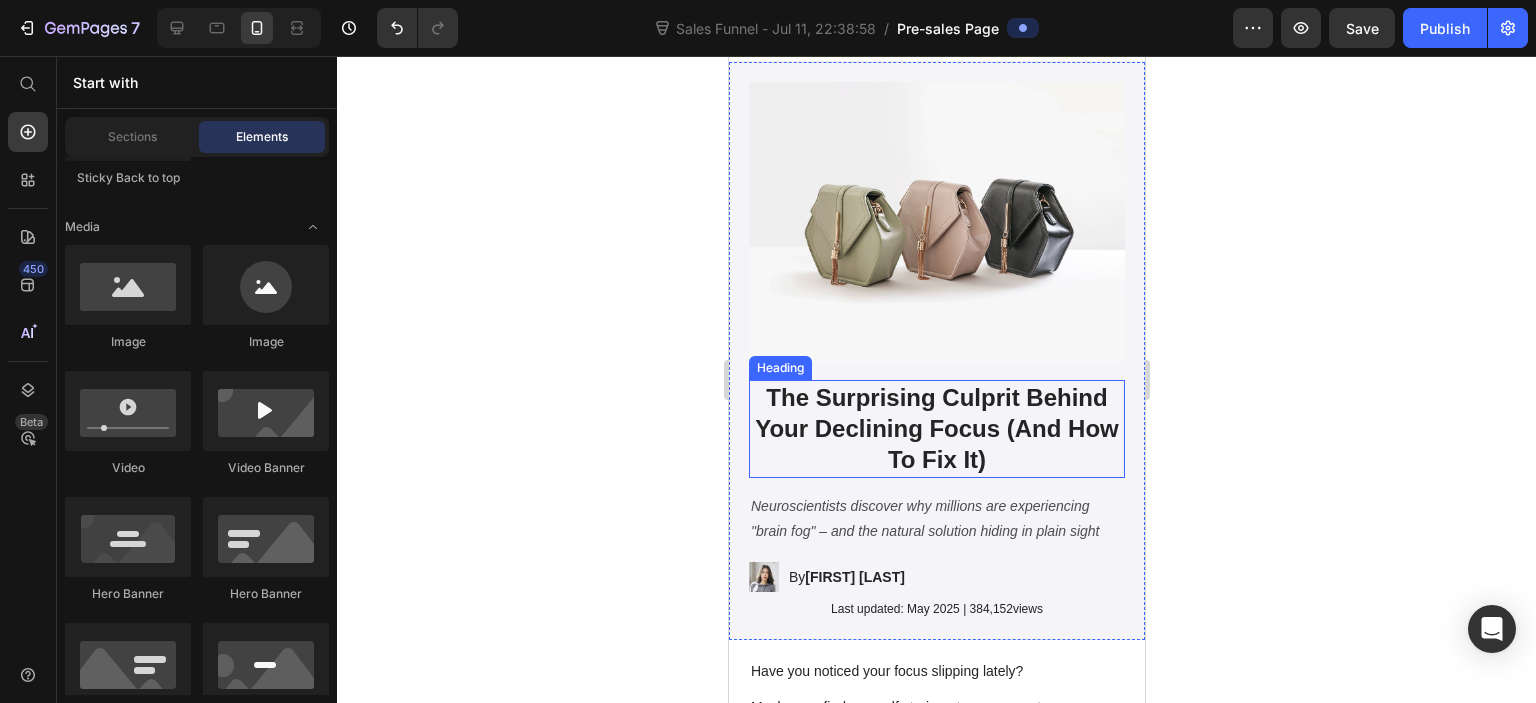 scroll, scrollTop: 0, scrollLeft: 0, axis: both 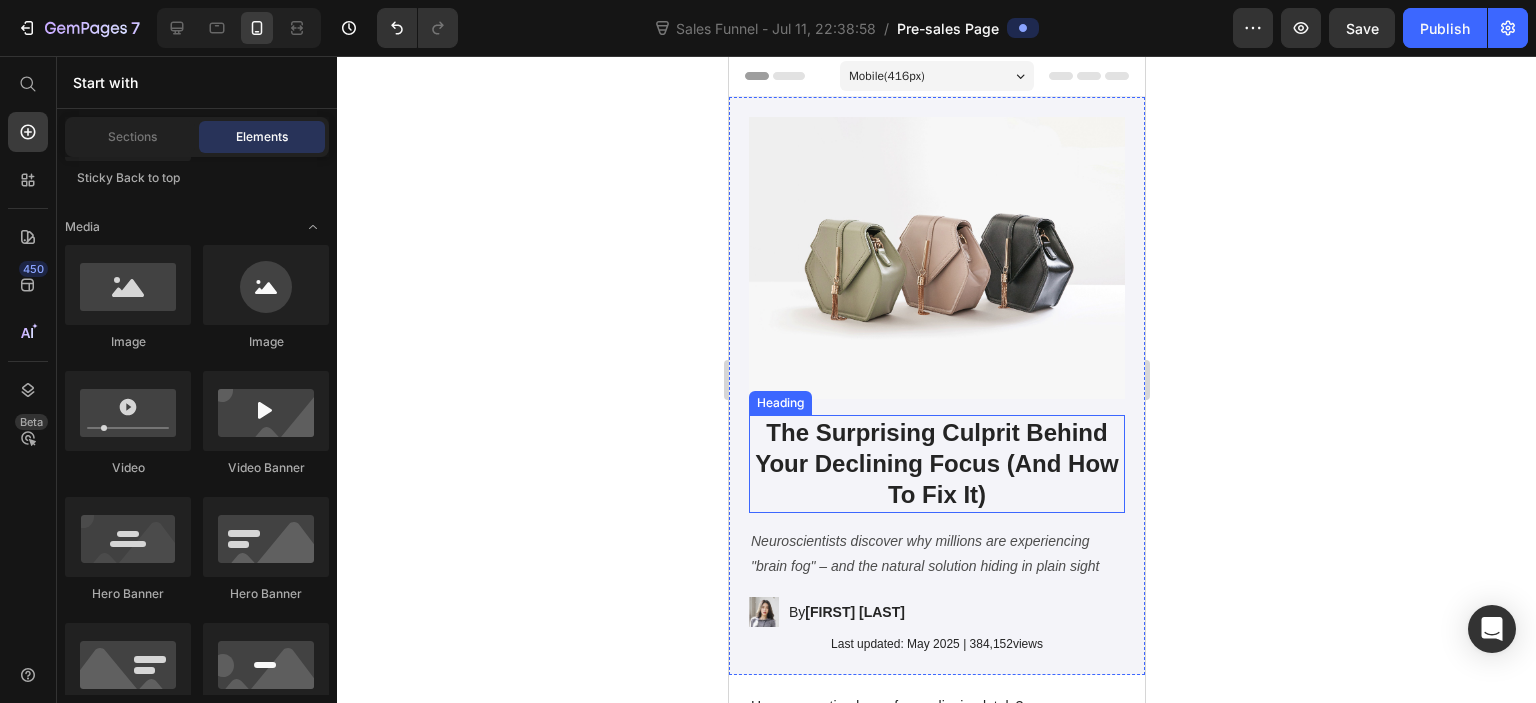 click on "The Surprising Culprit Behind Your Declining Focus (And How To Fix It)" at bounding box center [936, 464] 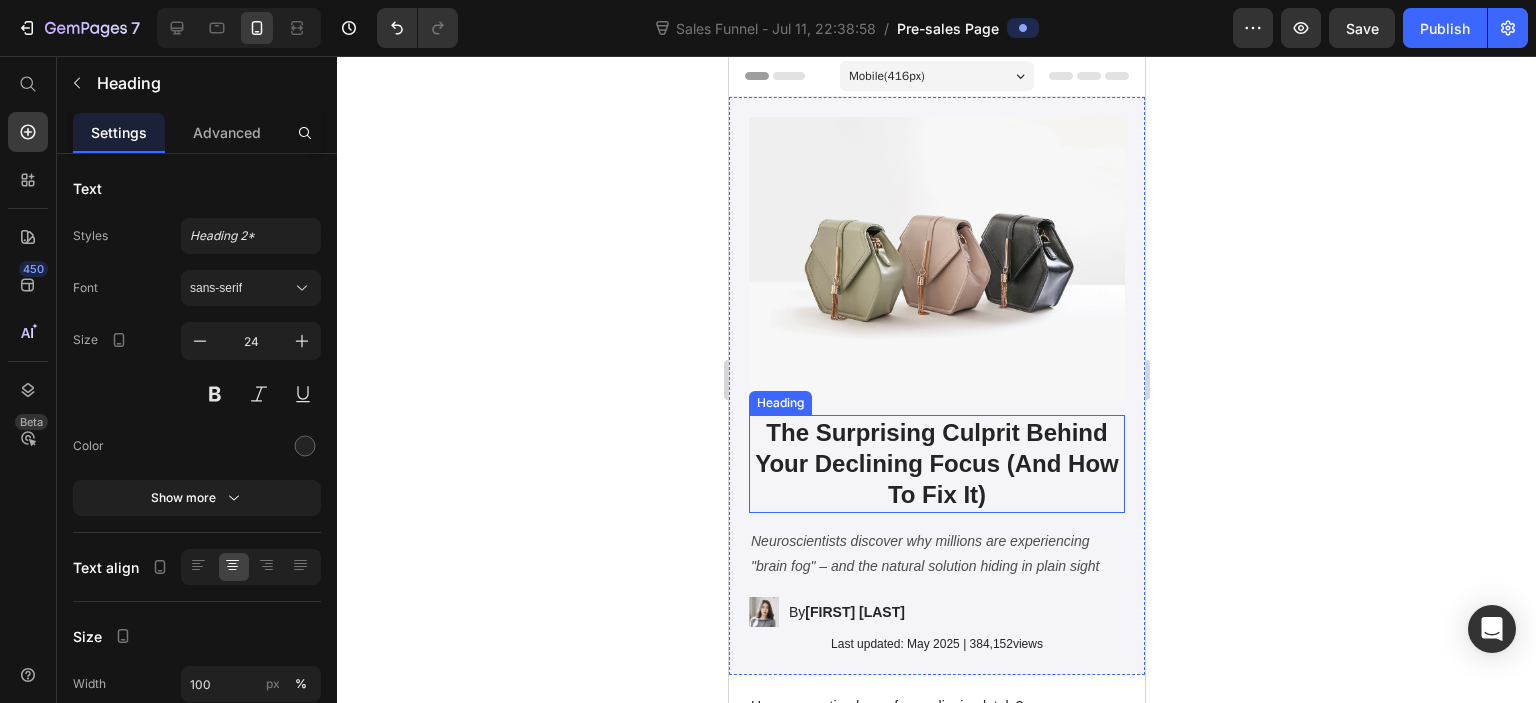 click on "The Surprising Culprit Behind Your Declining Focus (And How To Fix It)" at bounding box center [936, 464] 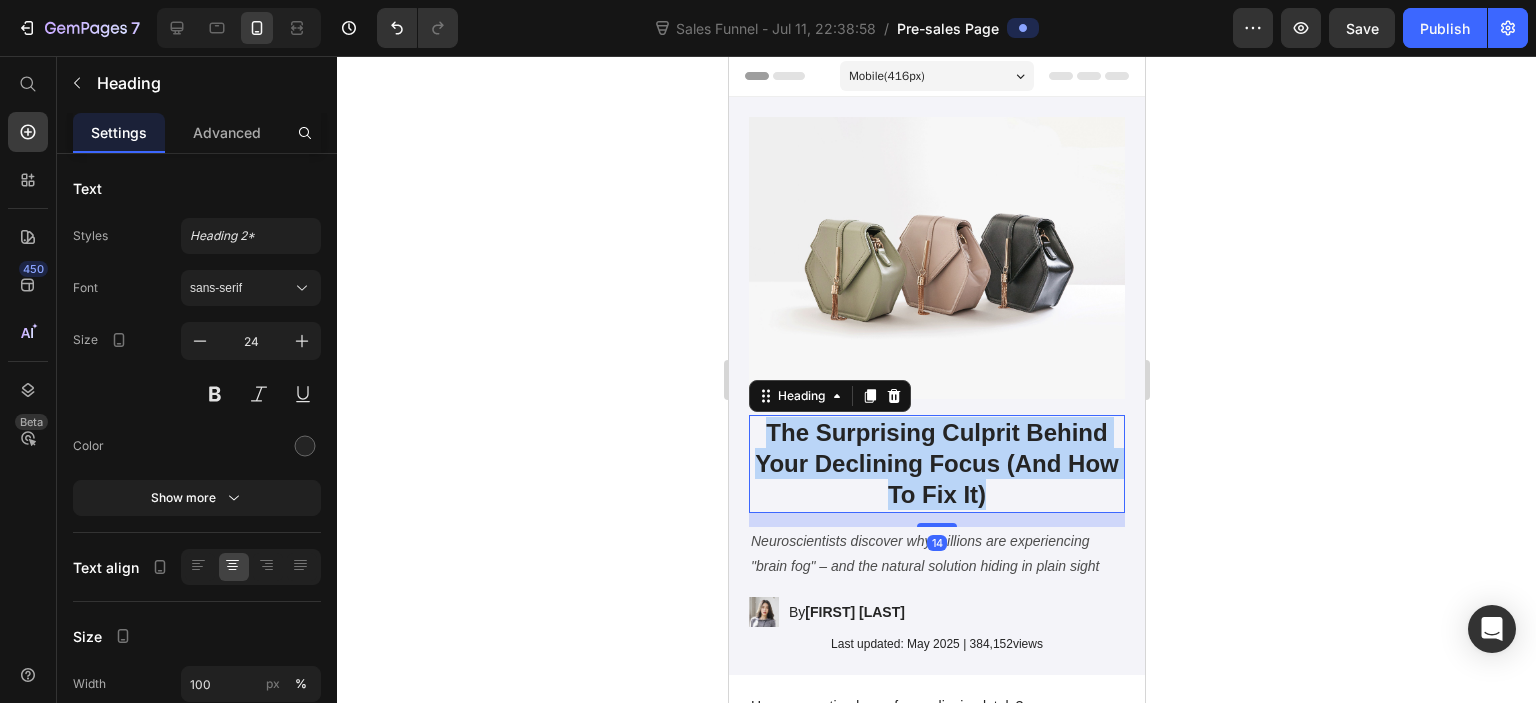 click on "The Surprising Culprit Behind Your Declining Focus (And How To Fix It)" at bounding box center [936, 464] 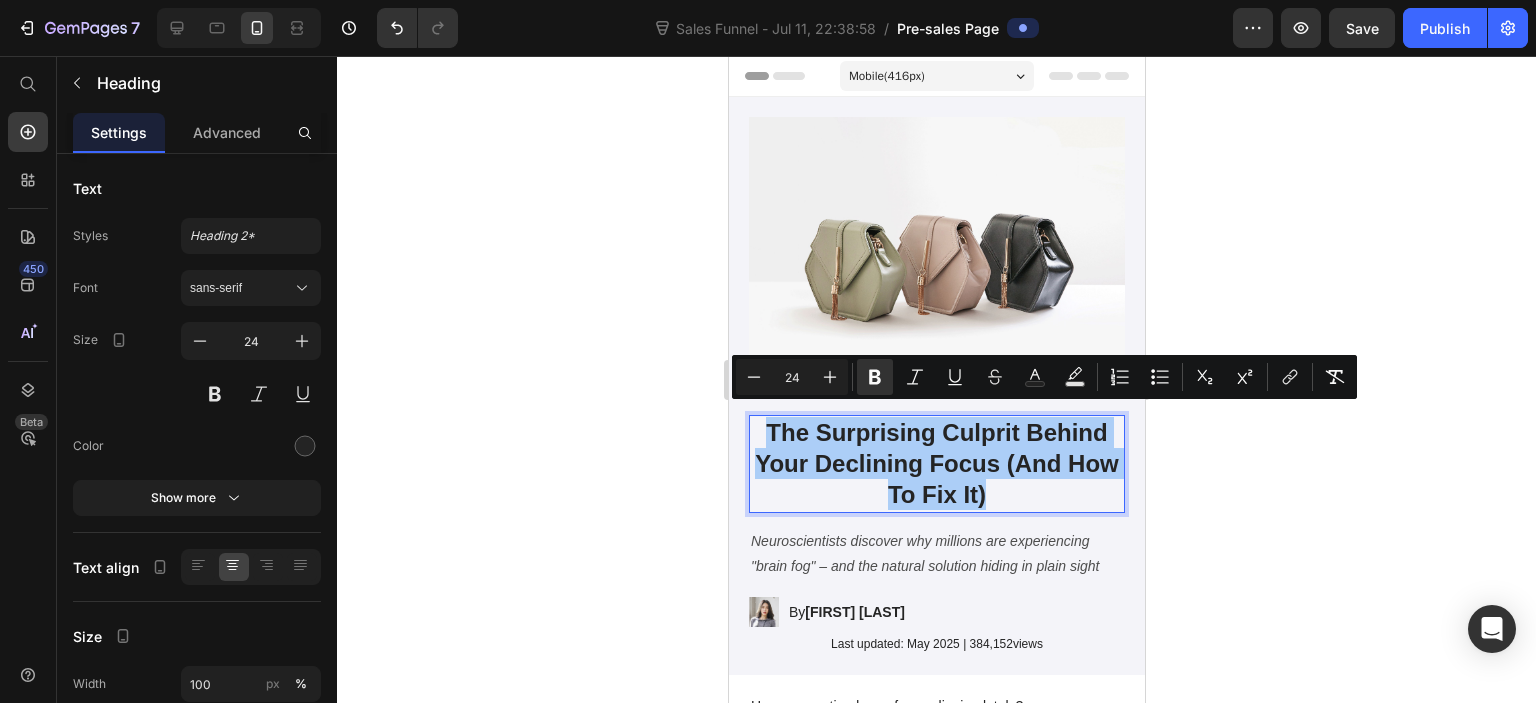 click 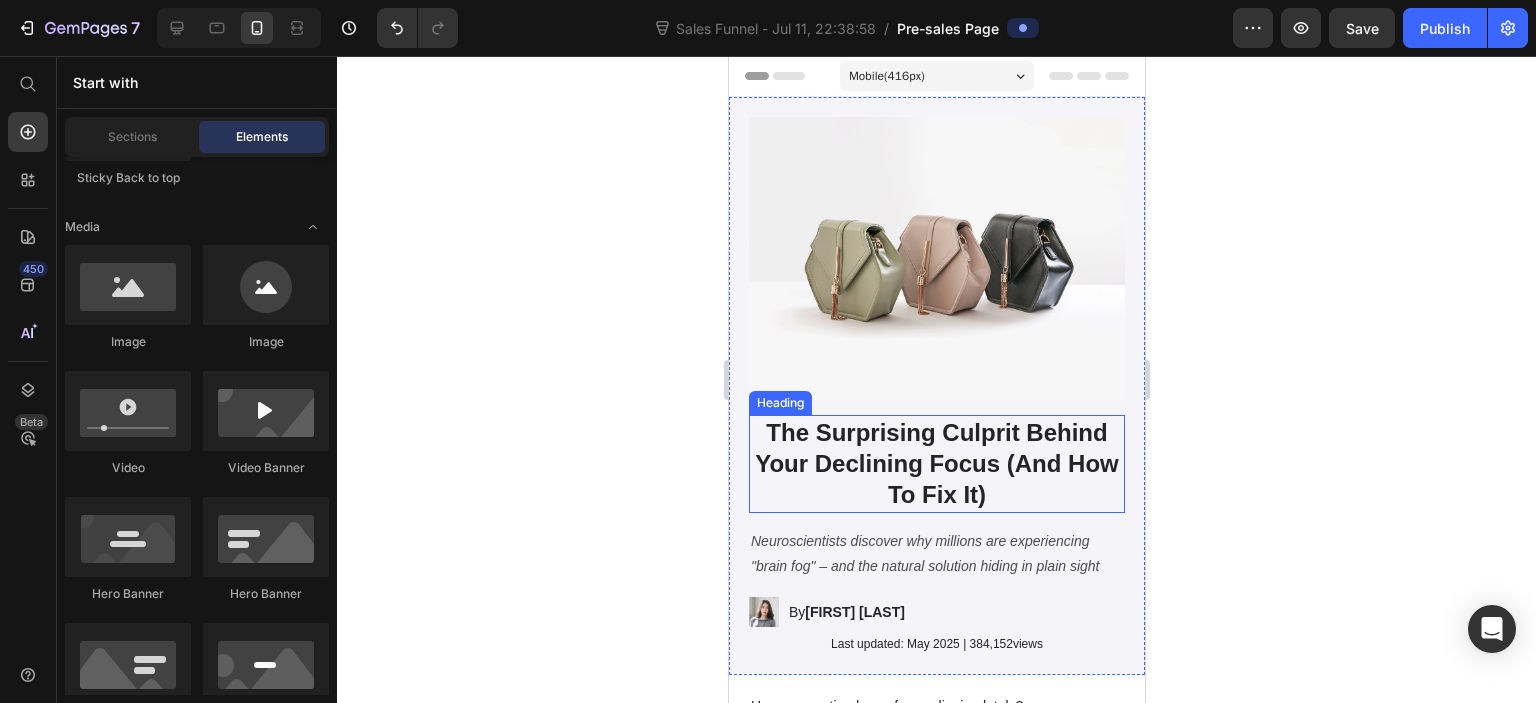click on "The Surprising Culprit Behind Your Declining Focus (And How To Fix It)" at bounding box center (936, 463) 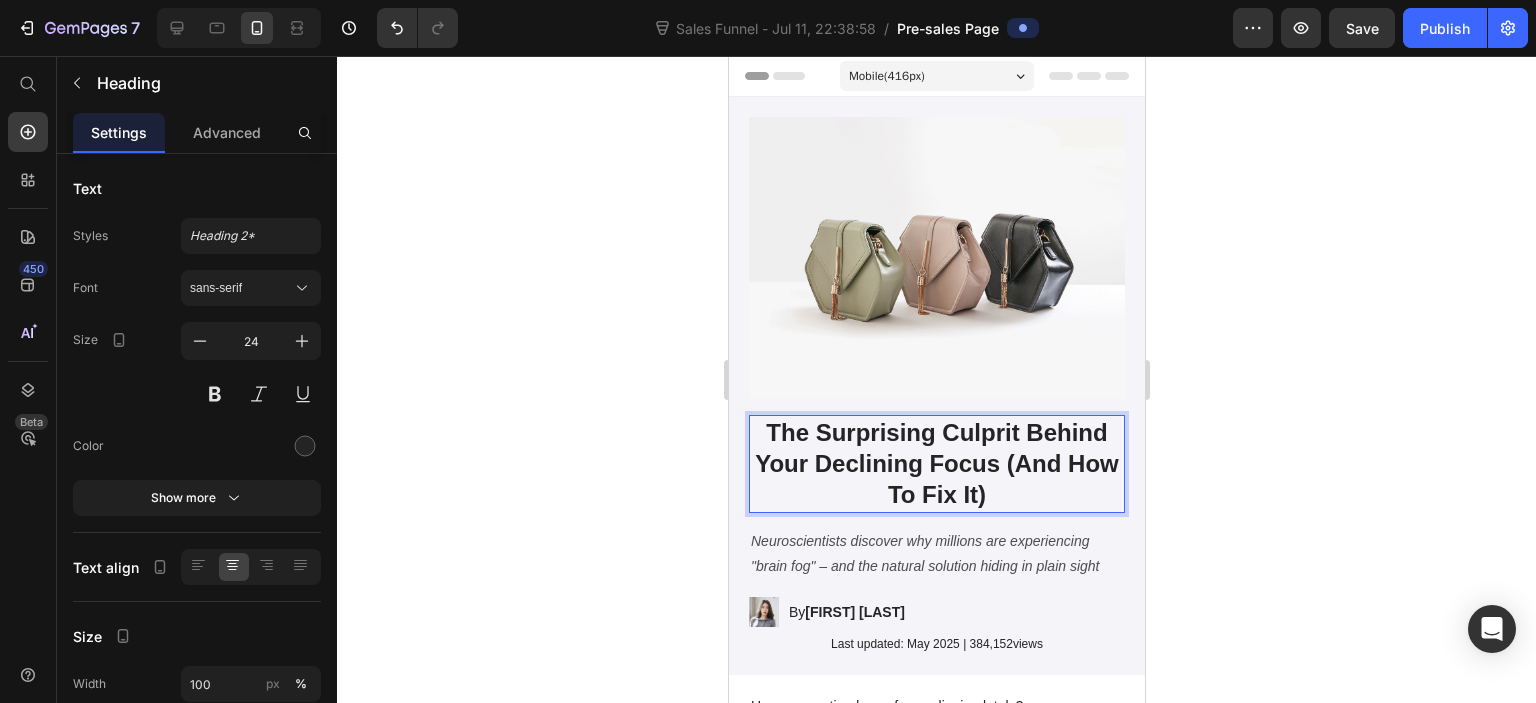 click on "The Surprising Culprit Behind Your Declining Focus (And How To Fix It)" at bounding box center (936, 463) 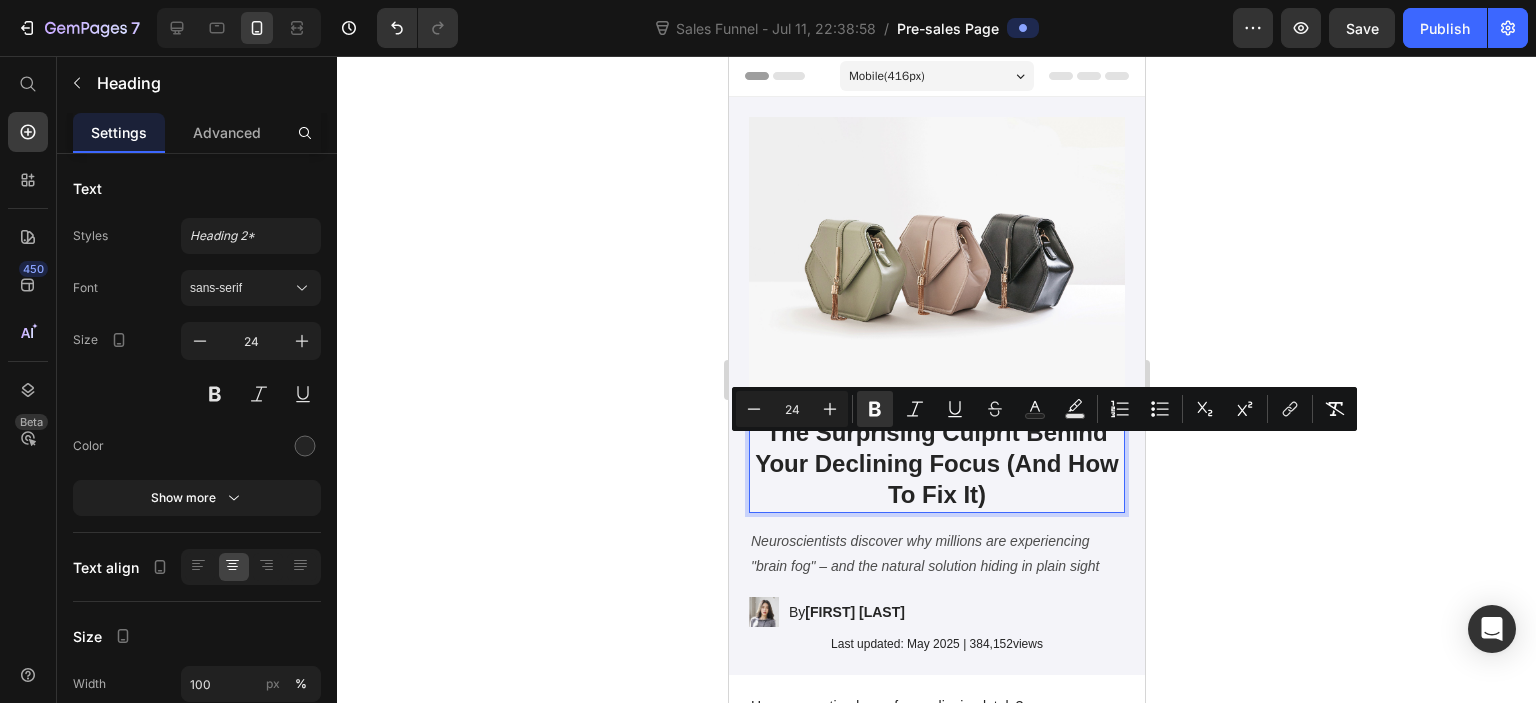 click on "The Surprising Culprit Behind Your Declining Focus (And How To Fix It)" at bounding box center [936, 463] 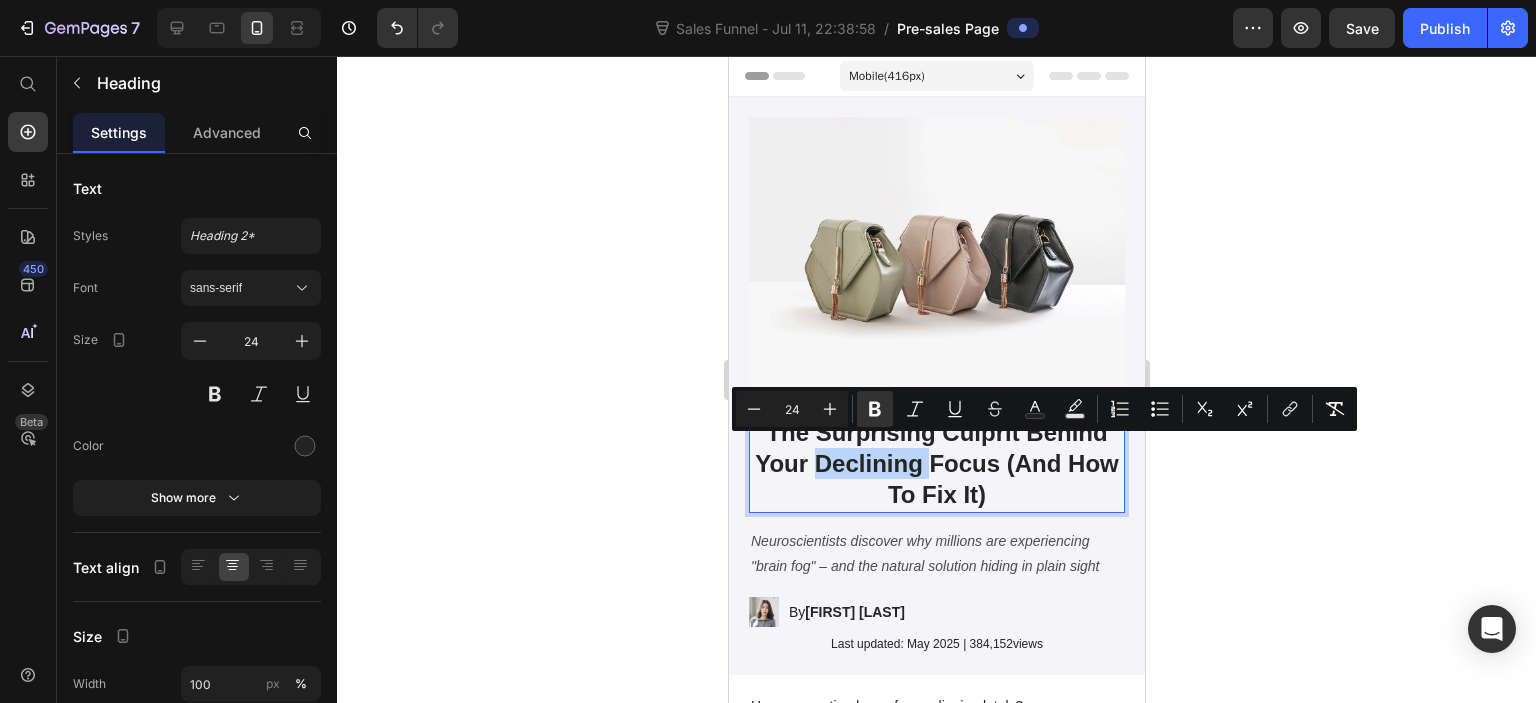 click on "The Surprising Culprit Behind Your Declining Focus (And How To Fix It)" at bounding box center [936, 463] 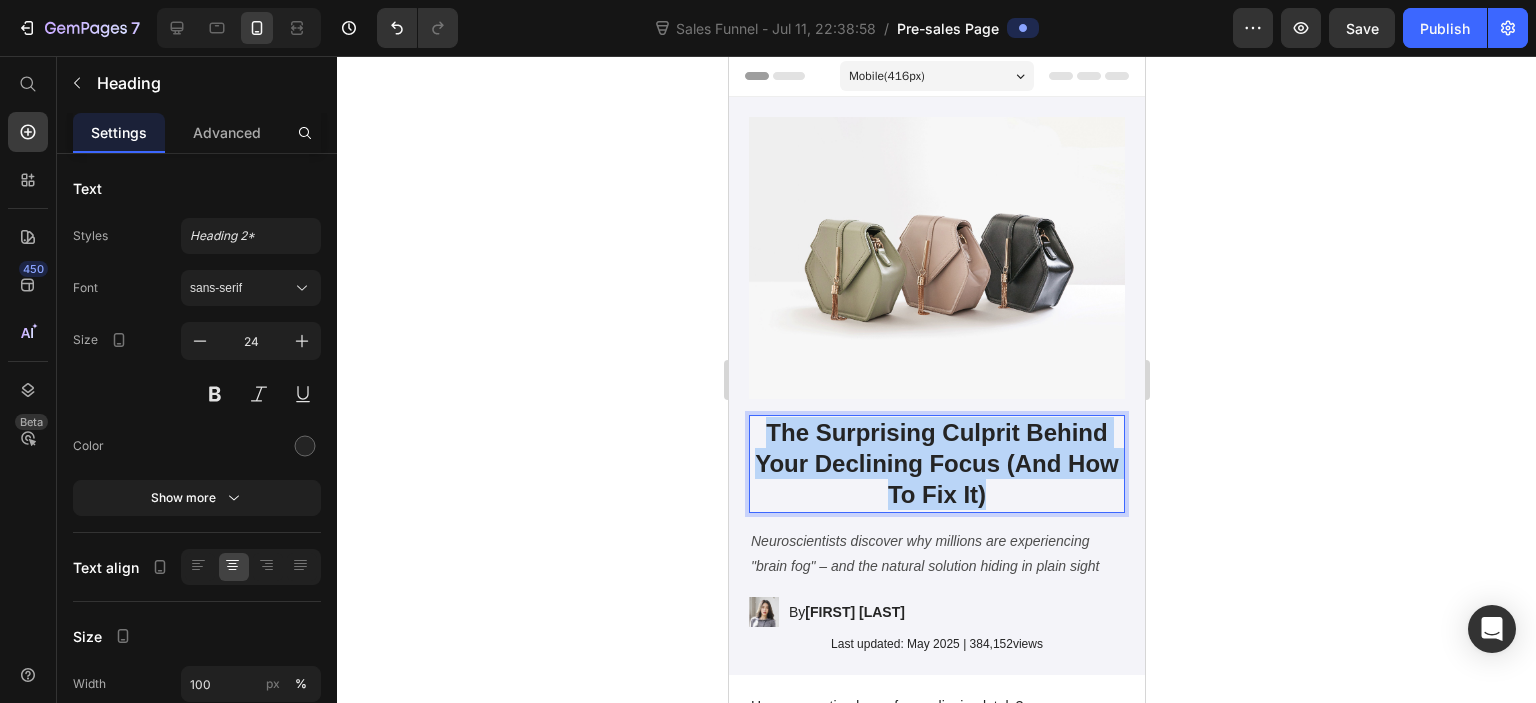 click on "The Surprising Culprit Behind Your Declining Focus (And How To Fix It)" at bounding box center (936, 463) 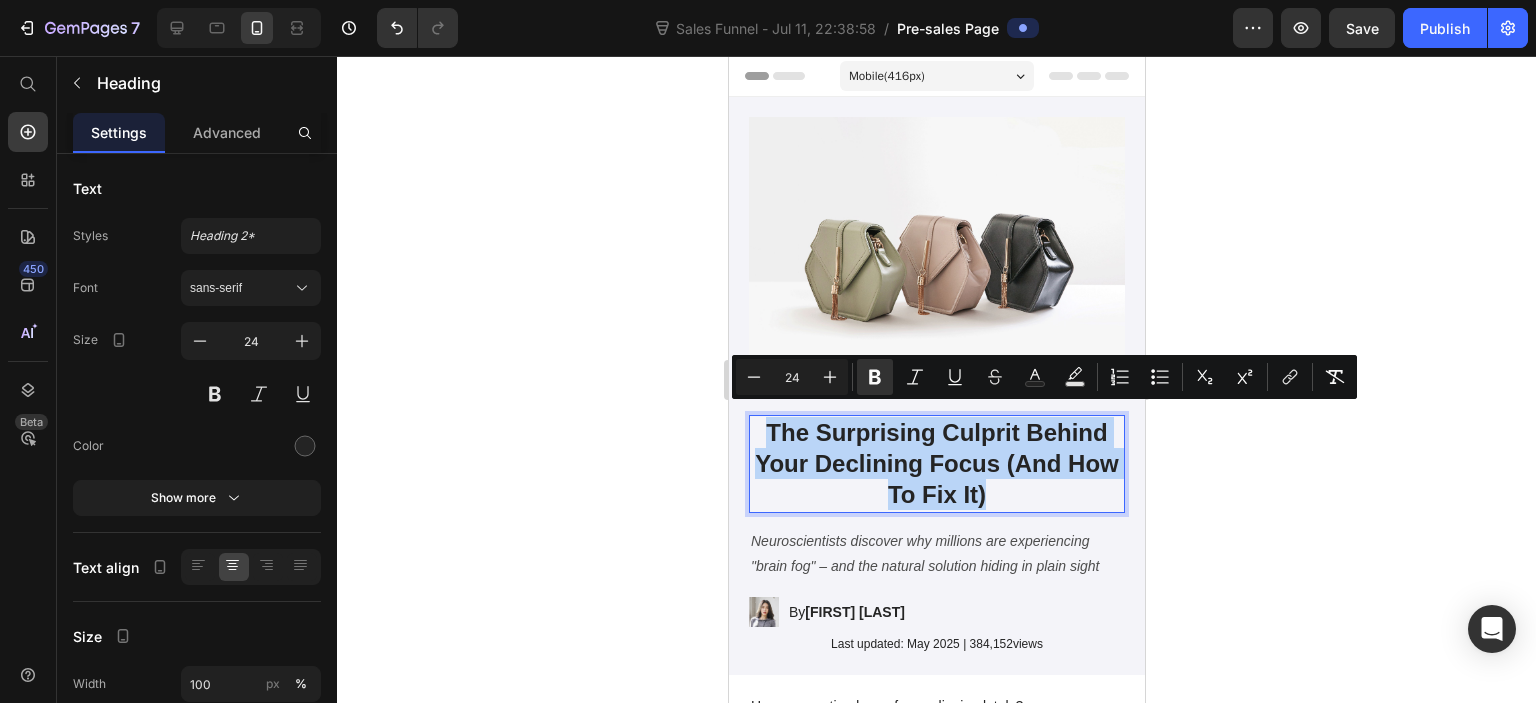 copy on "The Surprising Culprit Behind Your Declining Focus (And How To Fix It)" 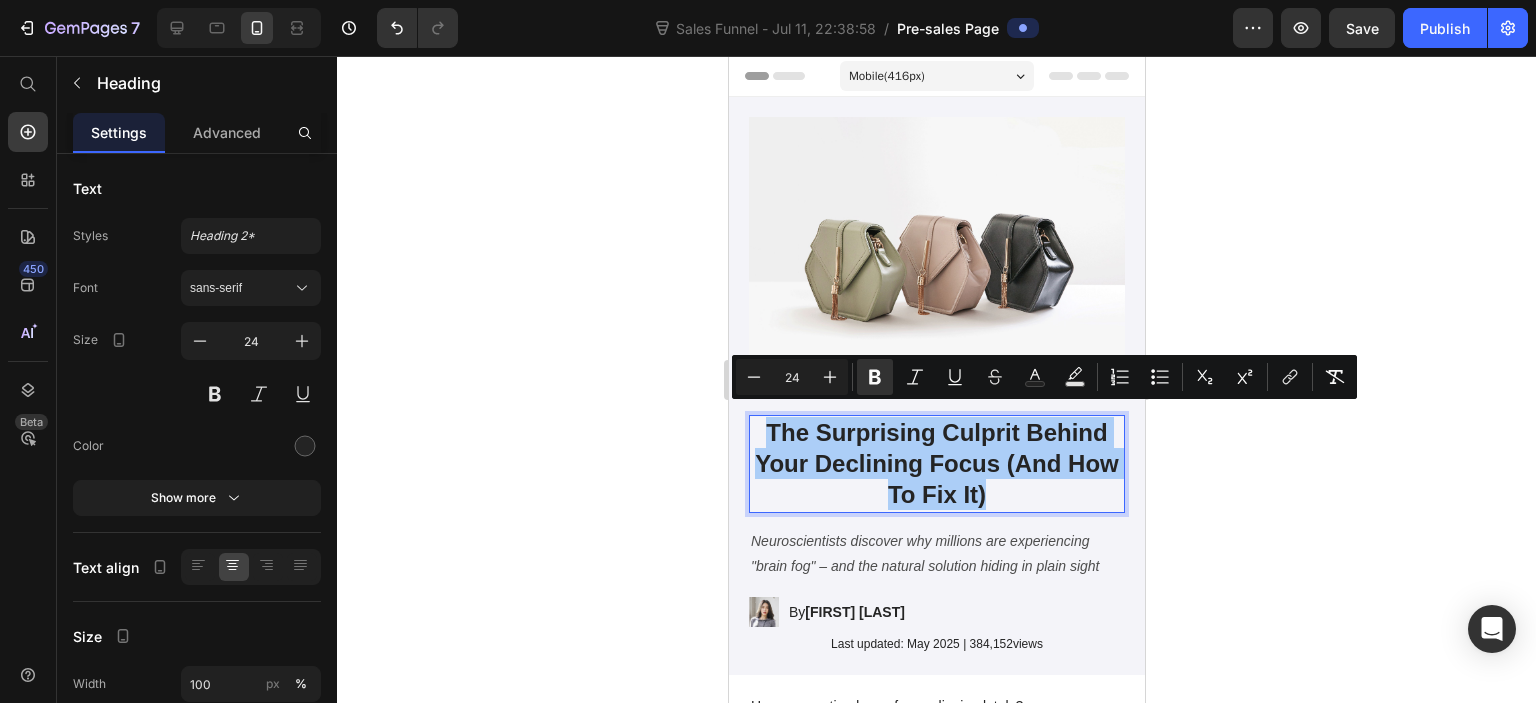 click 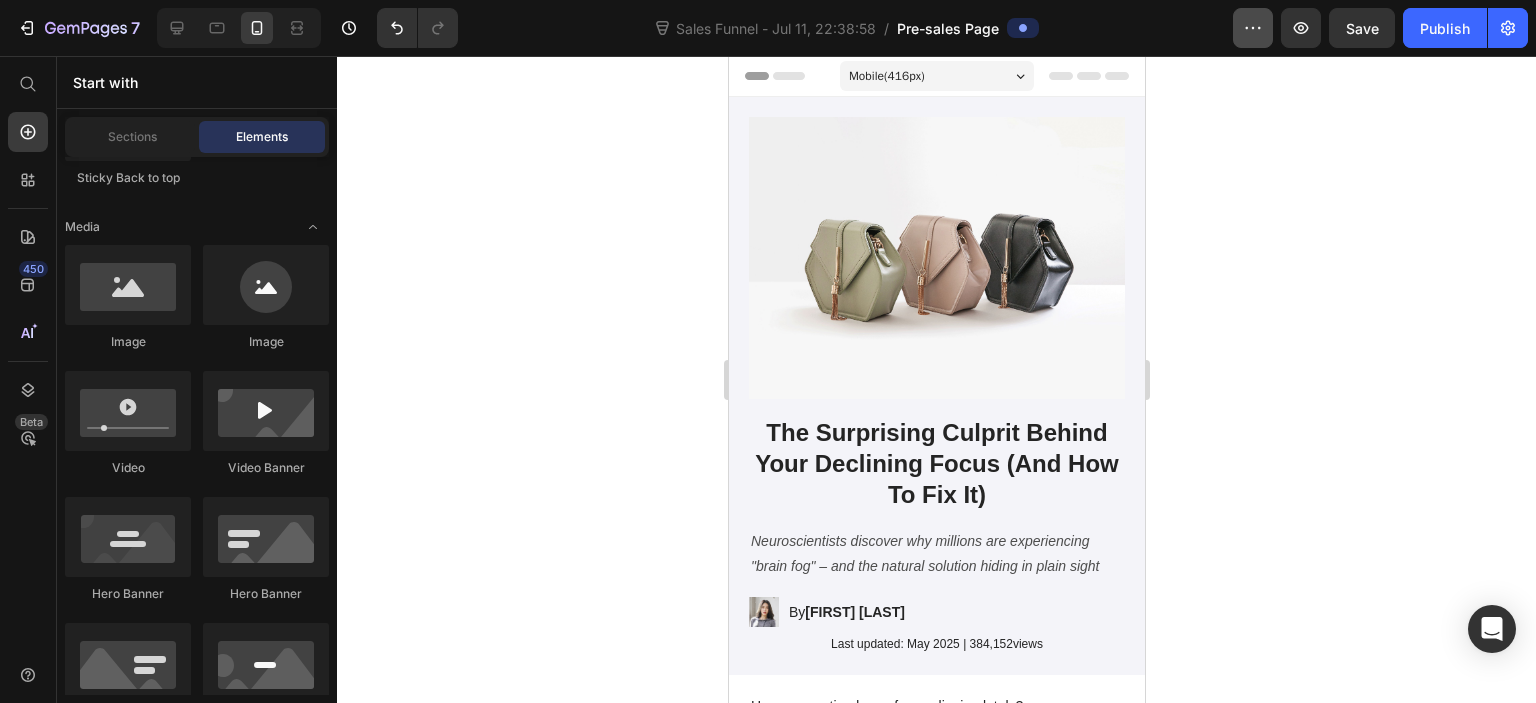 click 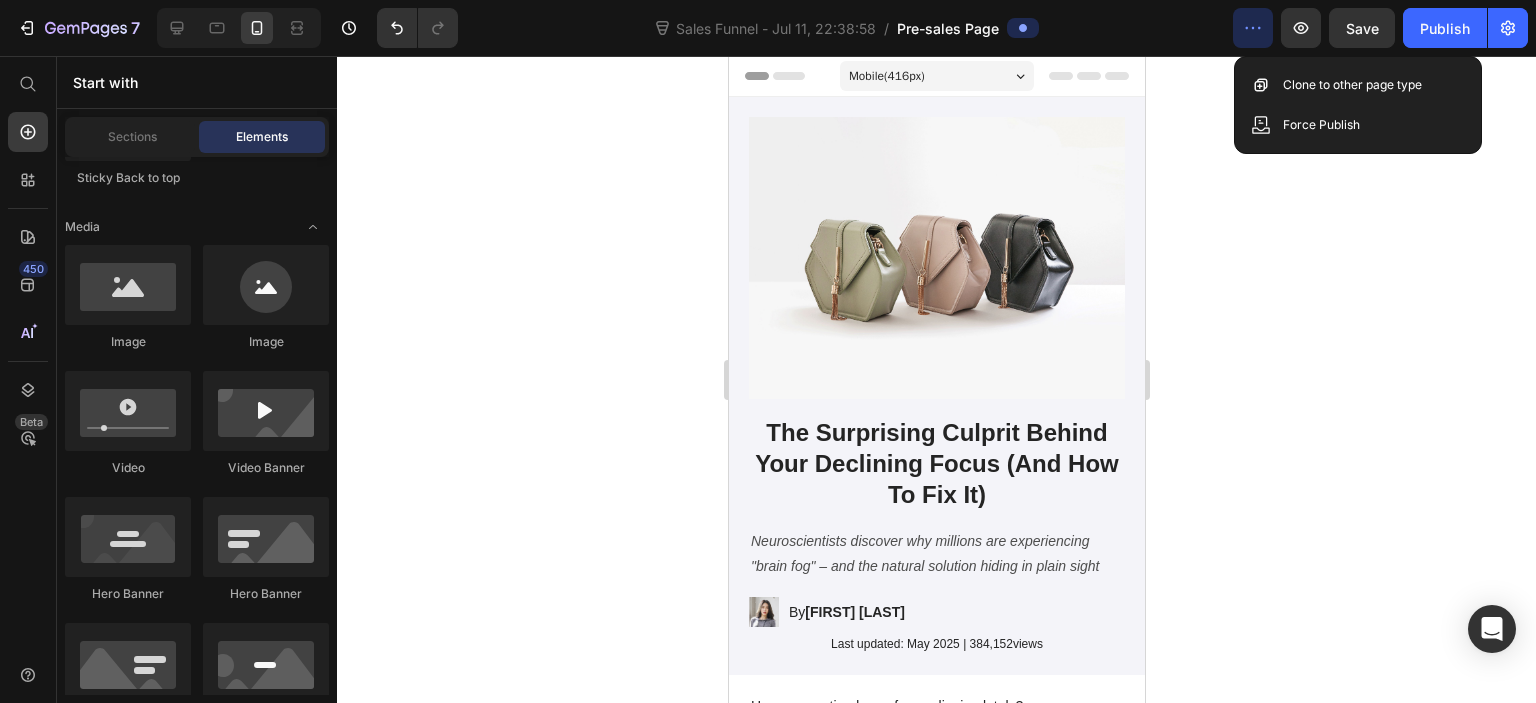 click 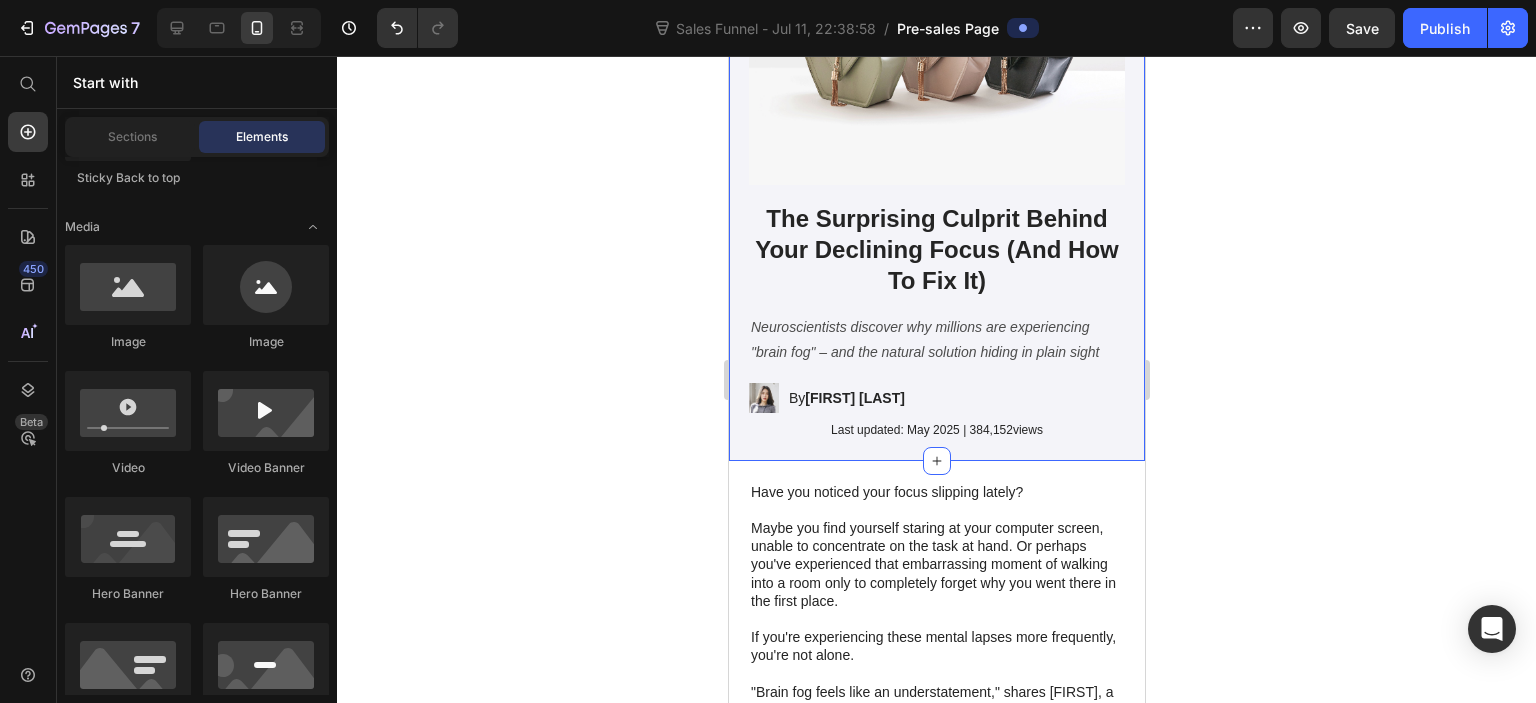 scroll, scrollTop: 200, scrollLeft: 0, axis: vertical 